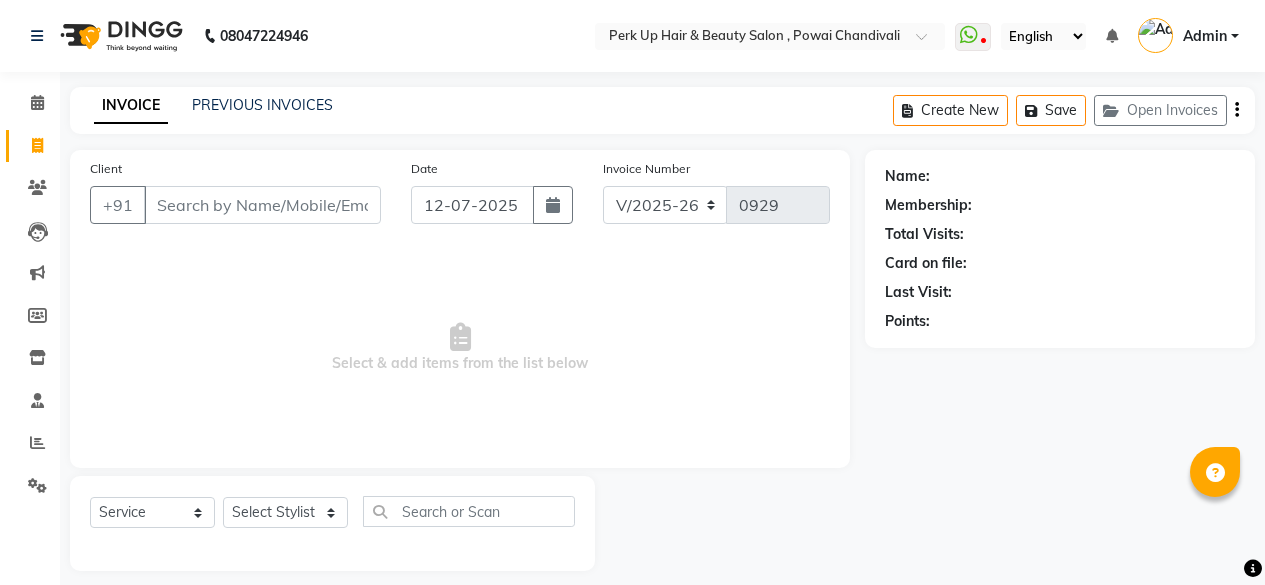 select on "5131" 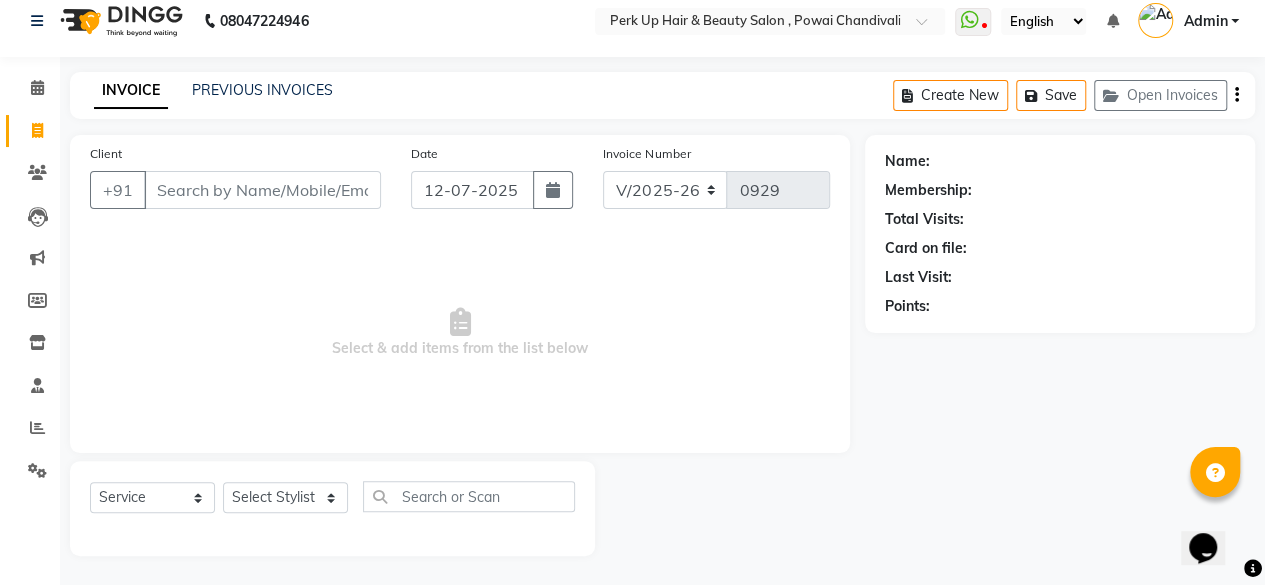 scroll, scrollTop: 0, scrollLeft: 0, axis: both 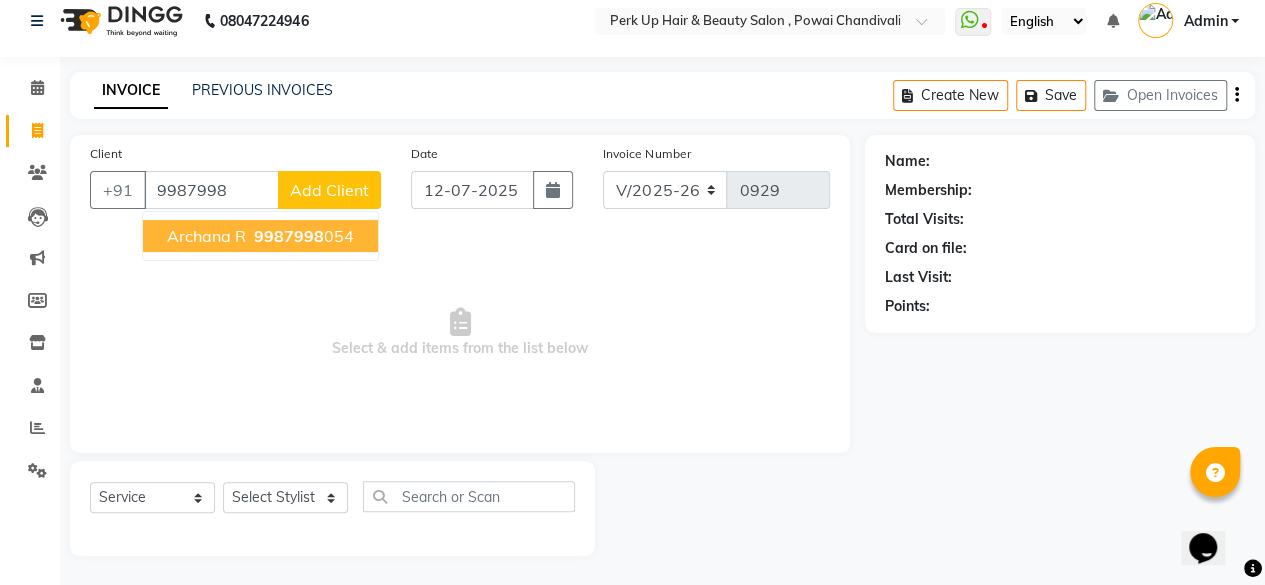 click on "9987998" at bounding box center [289, 236] 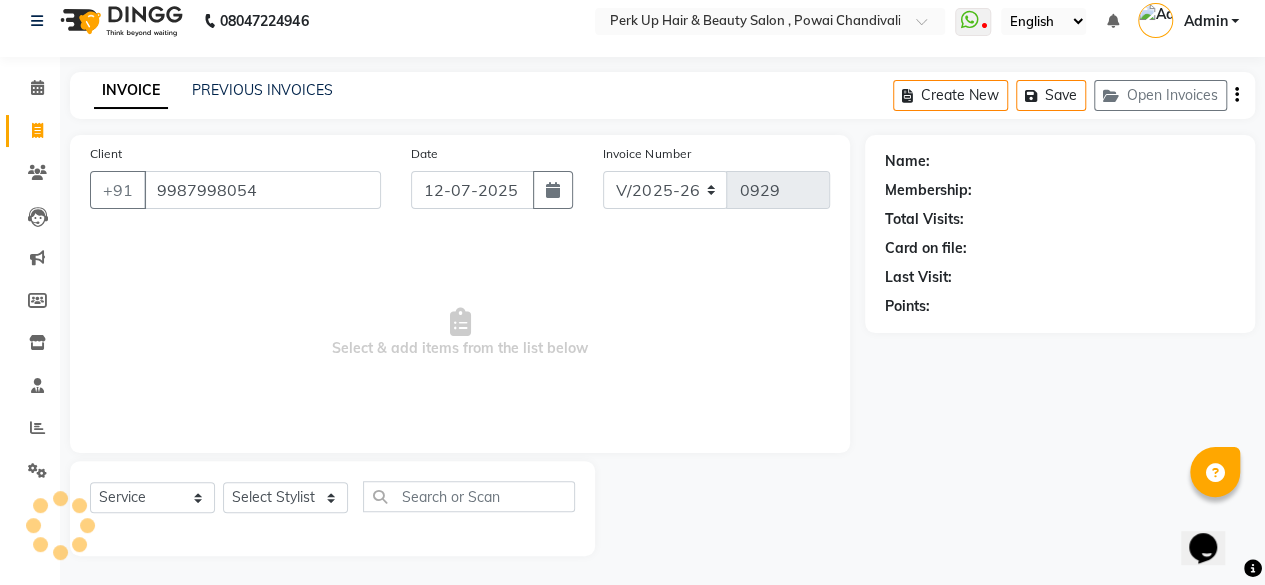 type on "9987998054" 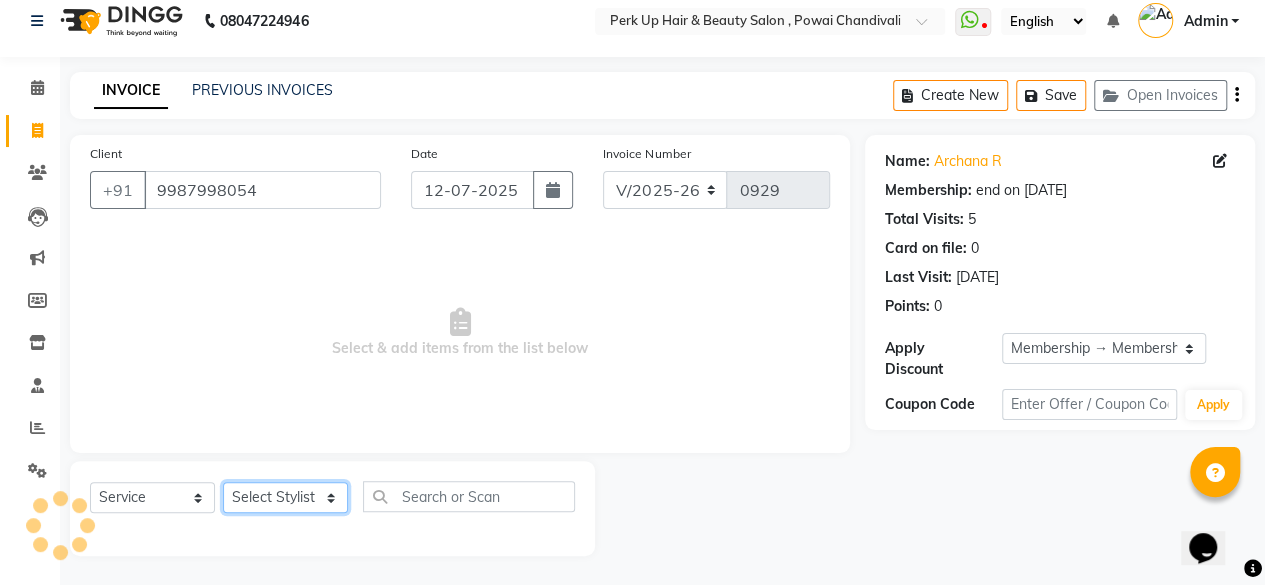 click on "Select Stylist [PERSON_NAME] danish [PERSON_NAME] [PERSON_NAME]		 [PERSON_NAME] [PERSON_NAME]			 Raju [PERSON_NAME]			 [PERSON_NAME]			 [PERSON_NAME] [PERSON_NAME] [PERSON_NAME] Seja [PERSON_NAME] Shaves [PERSON_NAME]" 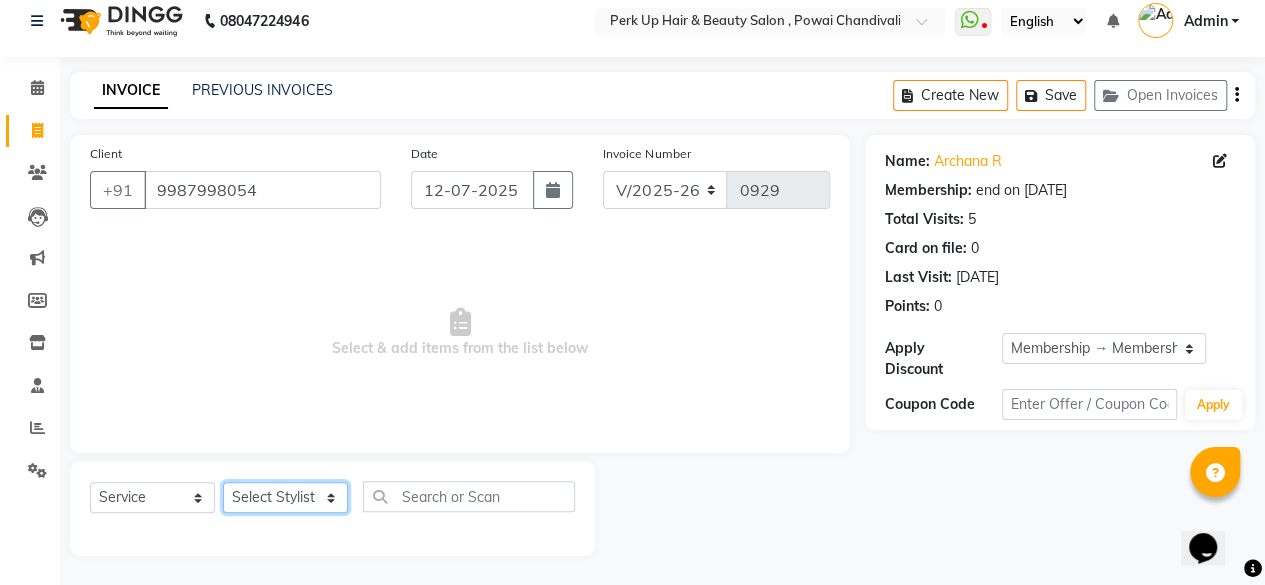 select on "32903" 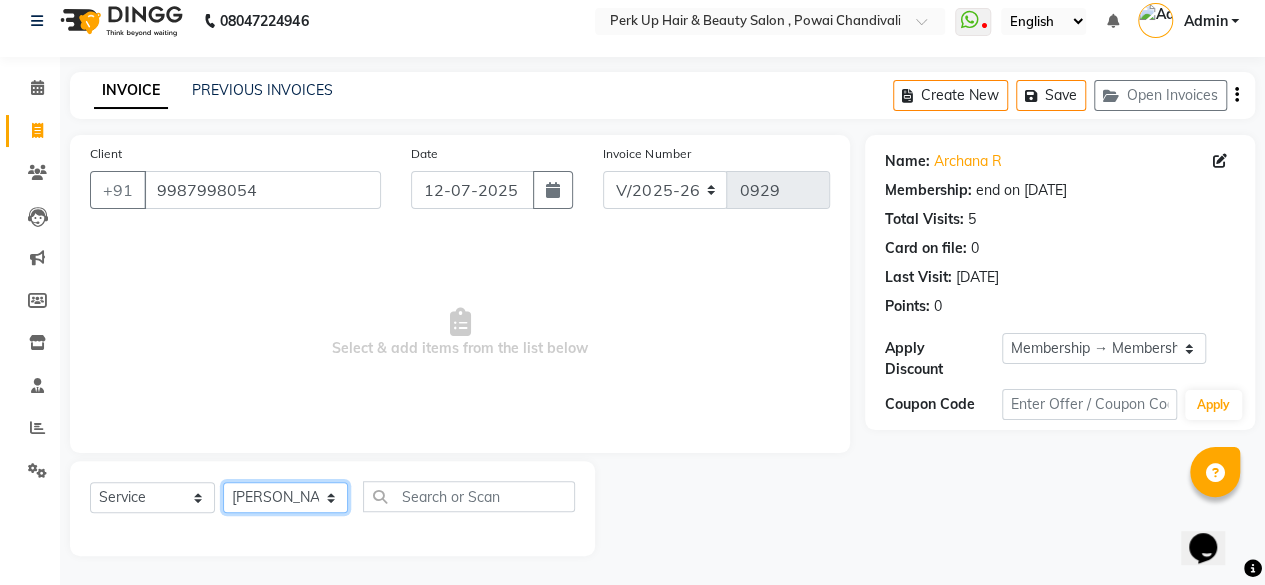 click on "Select Stylist [PERSON_NAME] danish [PERSON_NAME] [PERSON_NAME]		 [PERSON_NAME] [PERSON_NAME]			 Raju [PERSON_NAME]			 [PERSON_NAME]			 [PERSON_NAME] [PERSON_NAME] [PERSON_NAME] Seja [PERSON_NAME] Shaves [PERSON_NAME]" 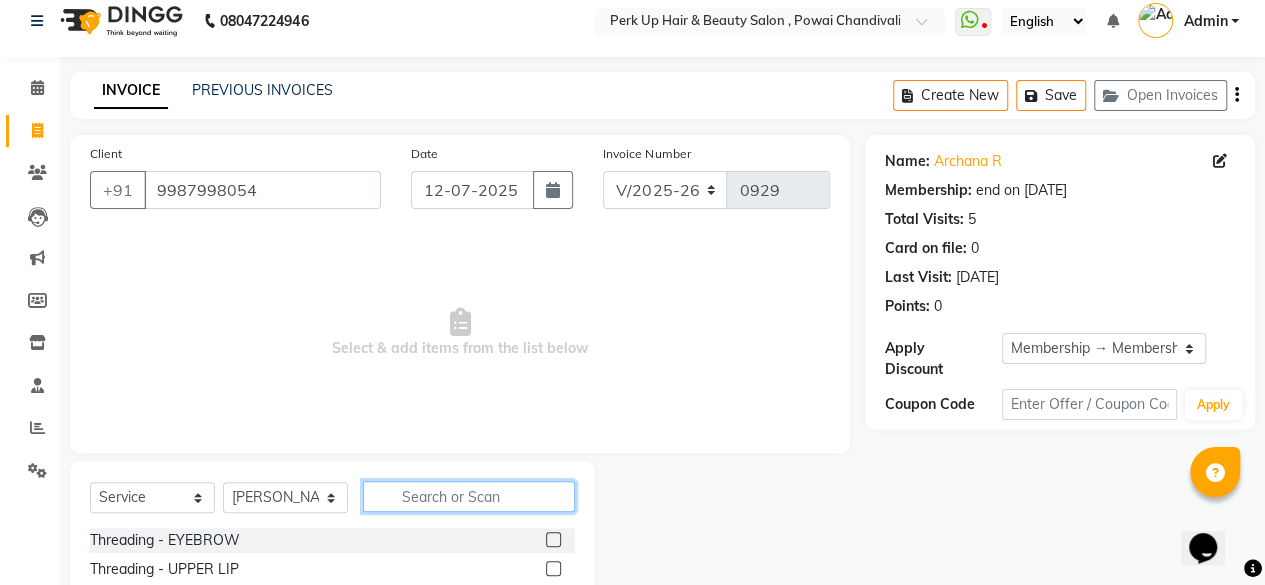 click 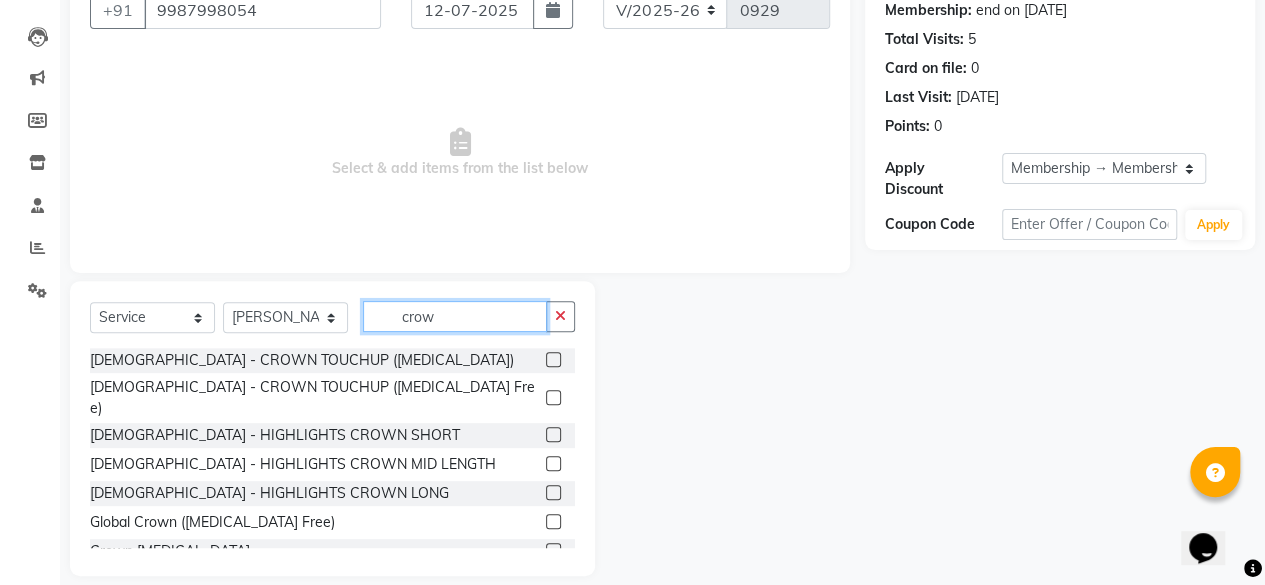 scroll, scrollTop: 215, scrollLeft: 0, axis: vertical 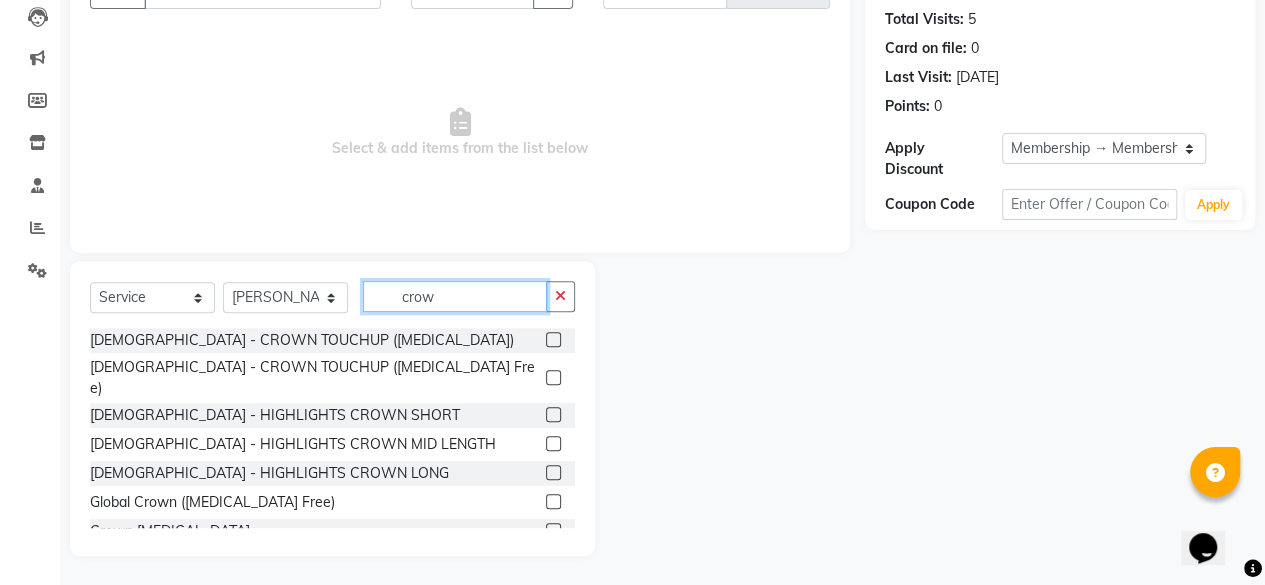 type on "crow" 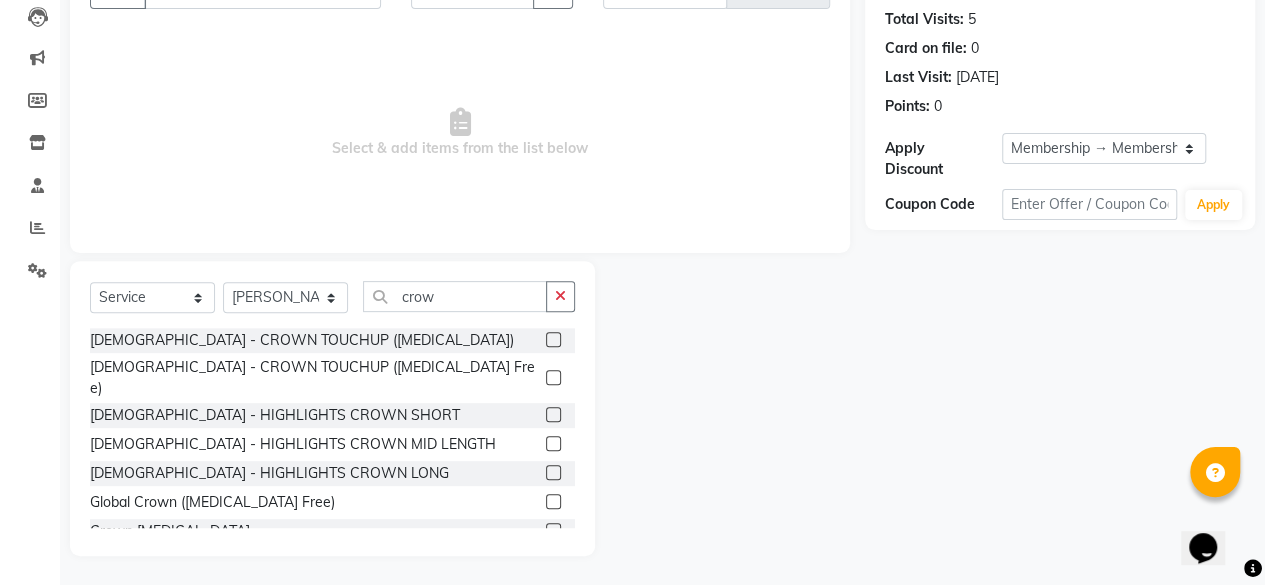 click 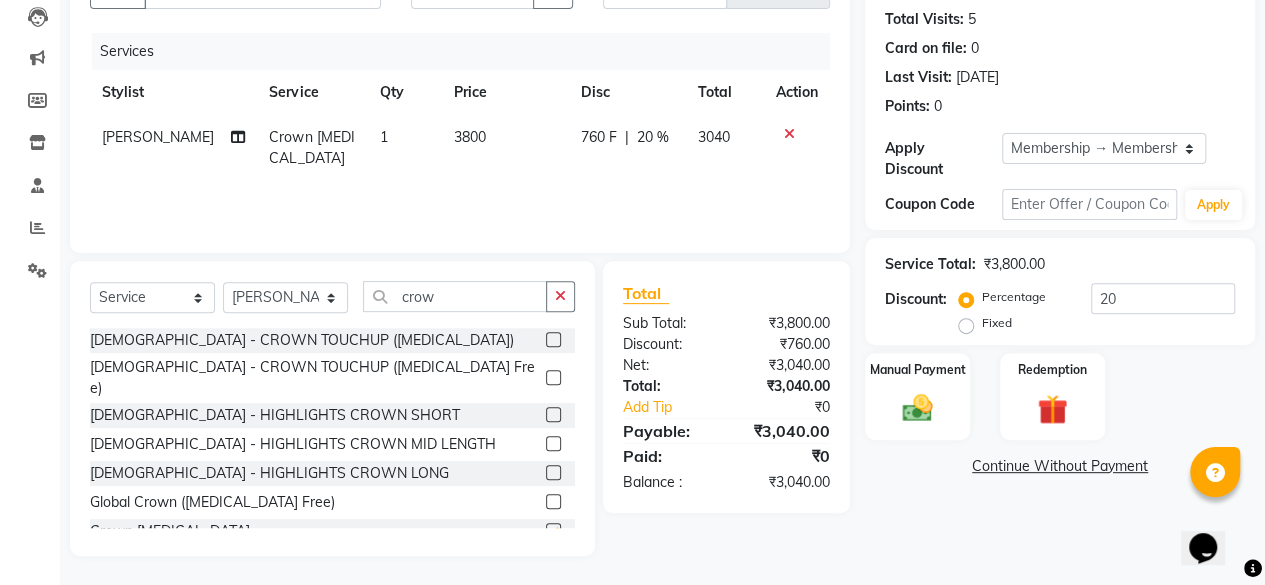 checkbox on "false" 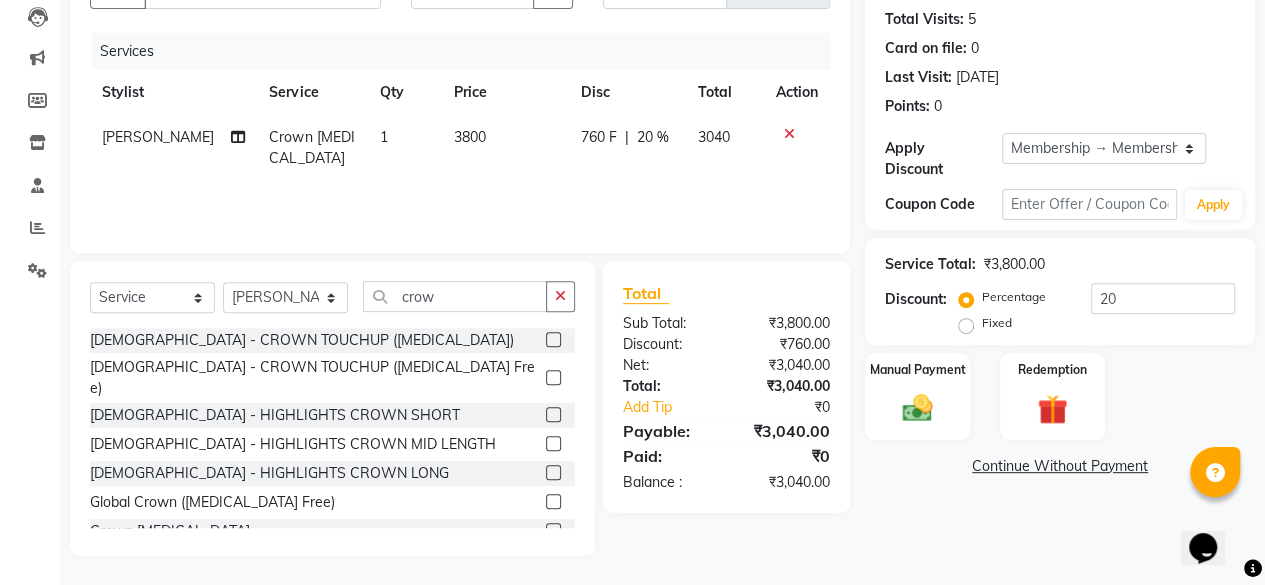 click on "3800" 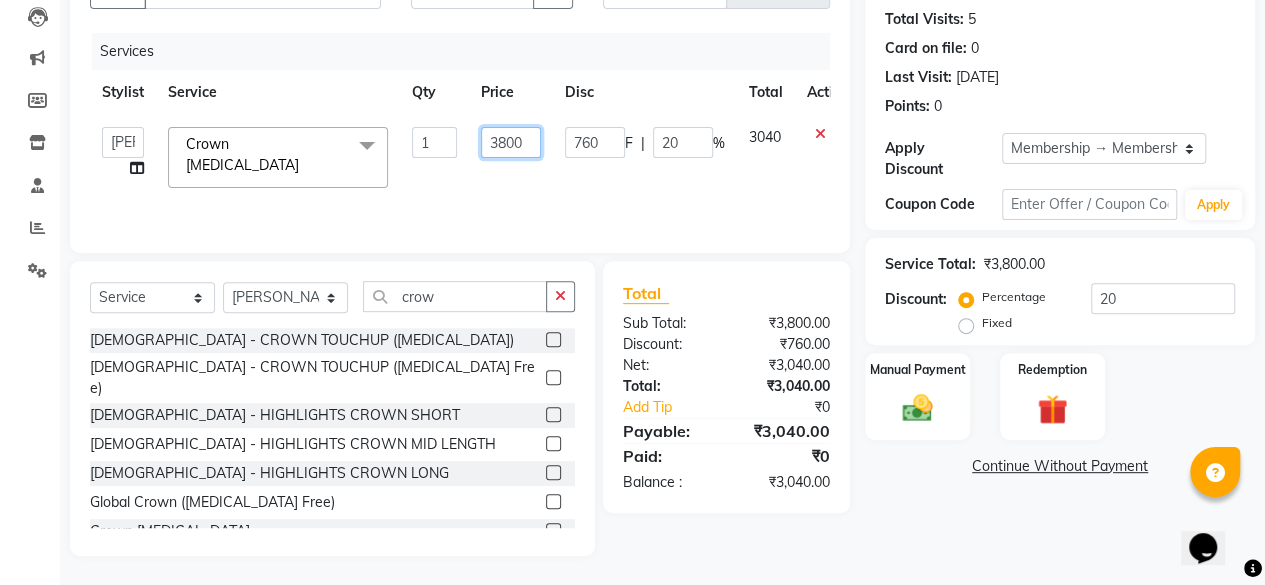 drag, startPoint x: 525, startPoint y: 136, endPoint x: 448, endPoint y: 142, distance: 77.23341 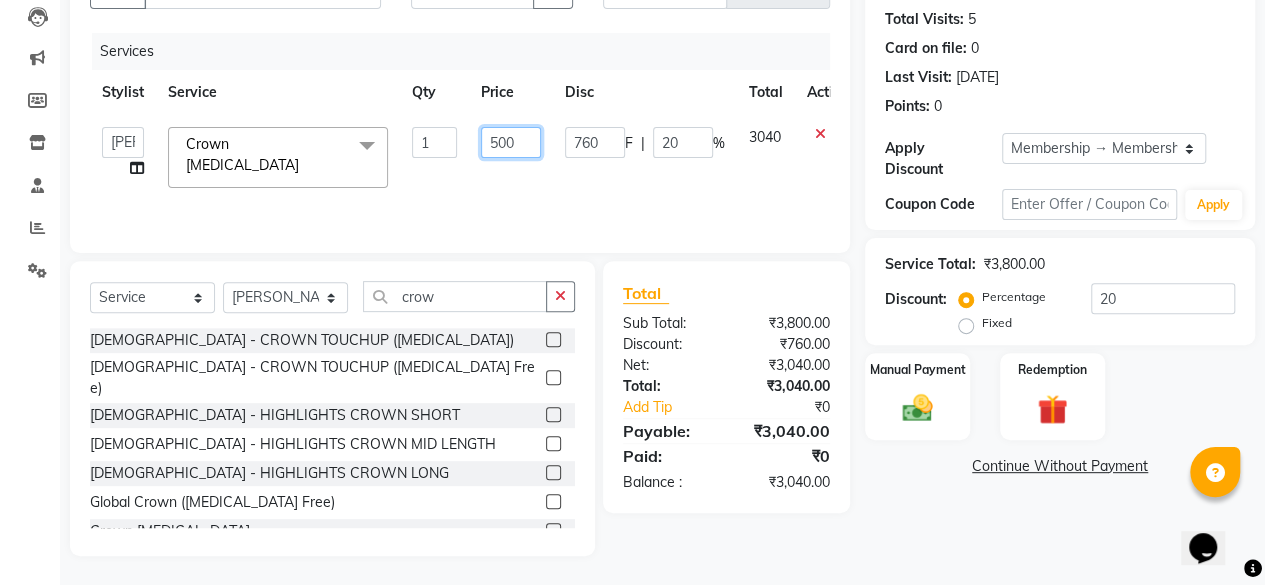 type on "5000" 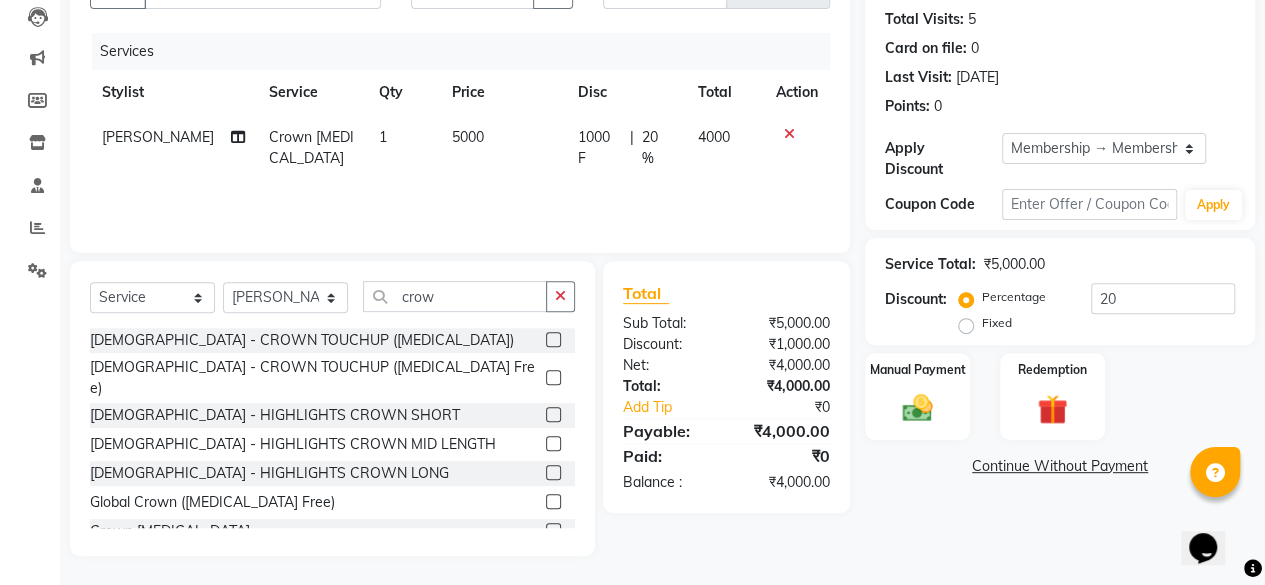 click on "Services Stylist Service Qty Price Disc Total Action Shaves Salmani			 Crown [MEDICAL_DATA] 1 5000 1000 F | 20 % 4000" 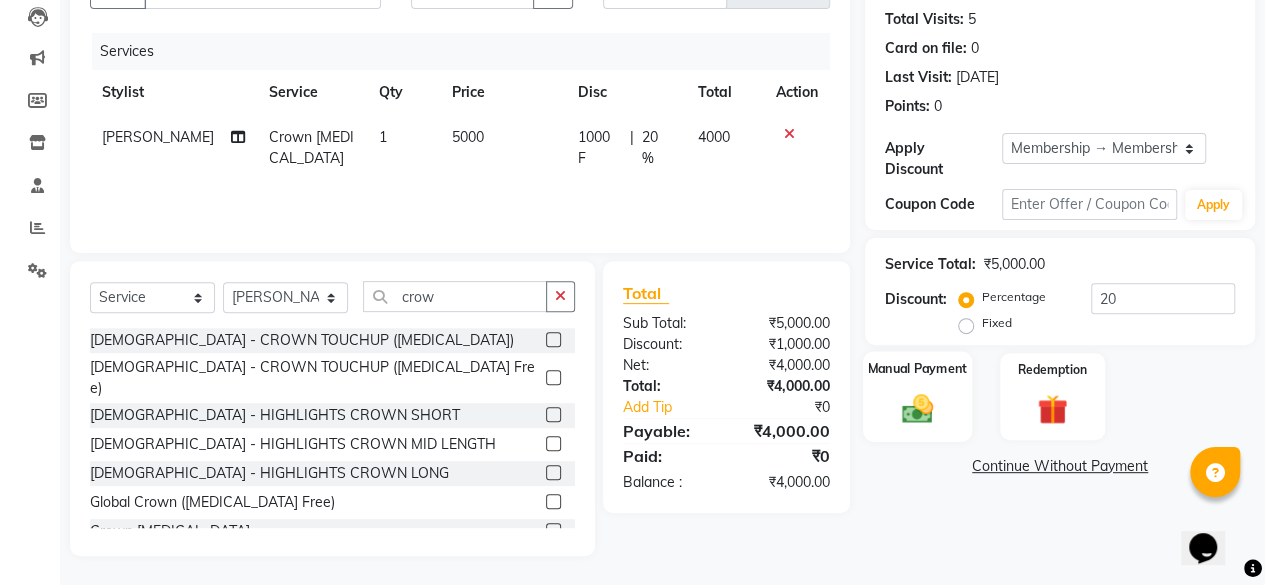 click 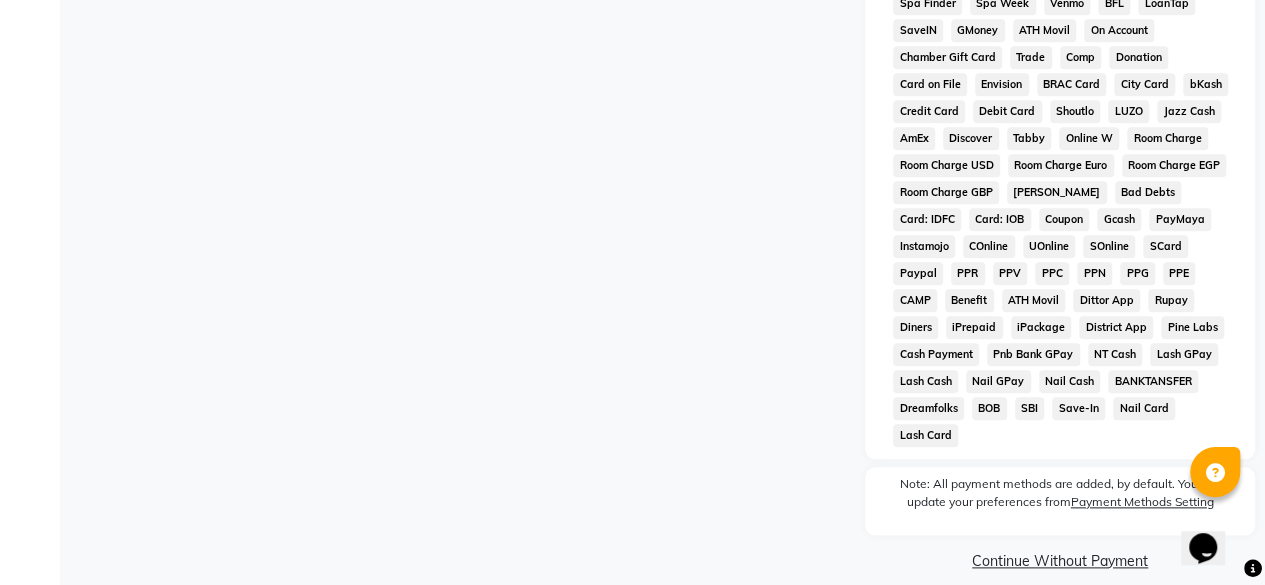 scroll, scrollTop: 0, scrollLeft: 0, axis: both 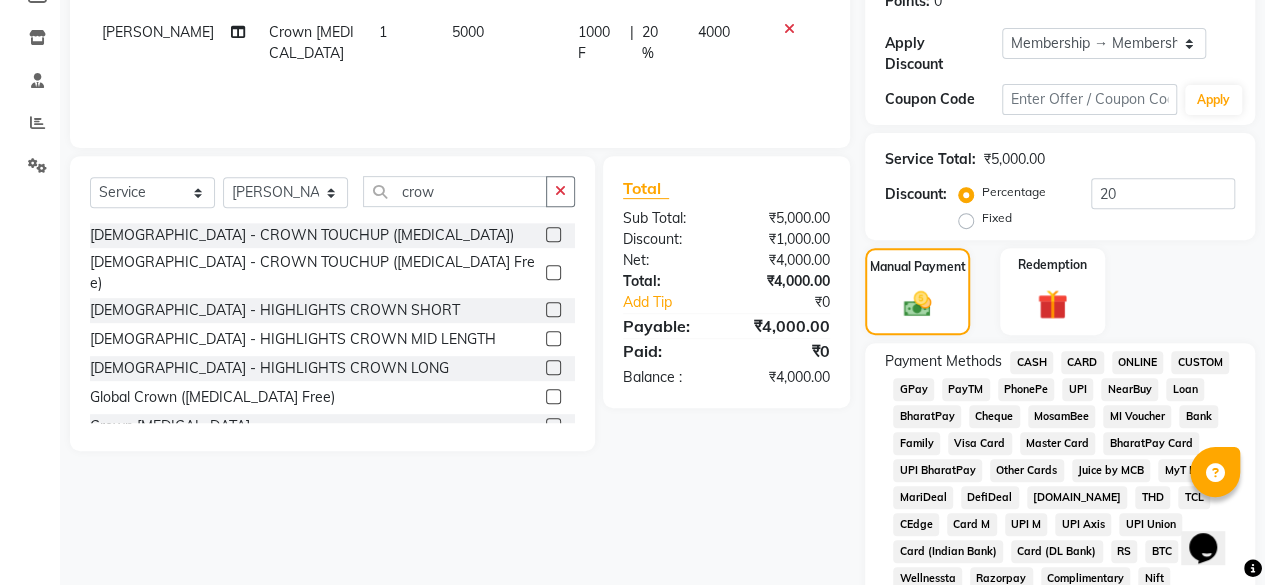click on "UPI" 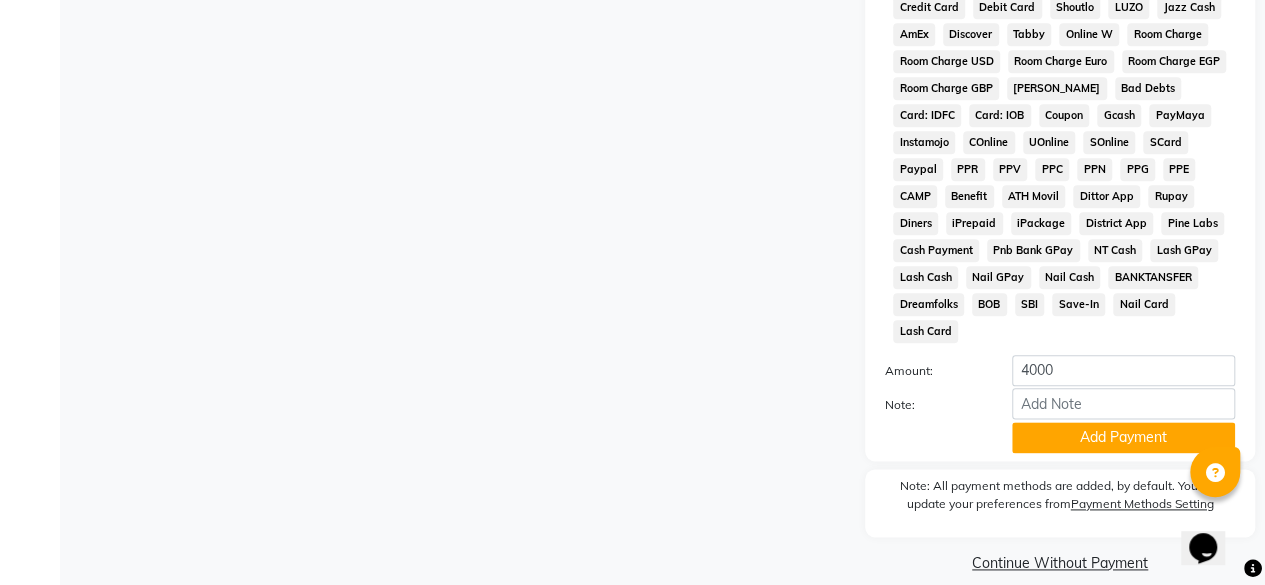 scroll, scrollTop: 1027, scrollLeft: 0, axis: vertical 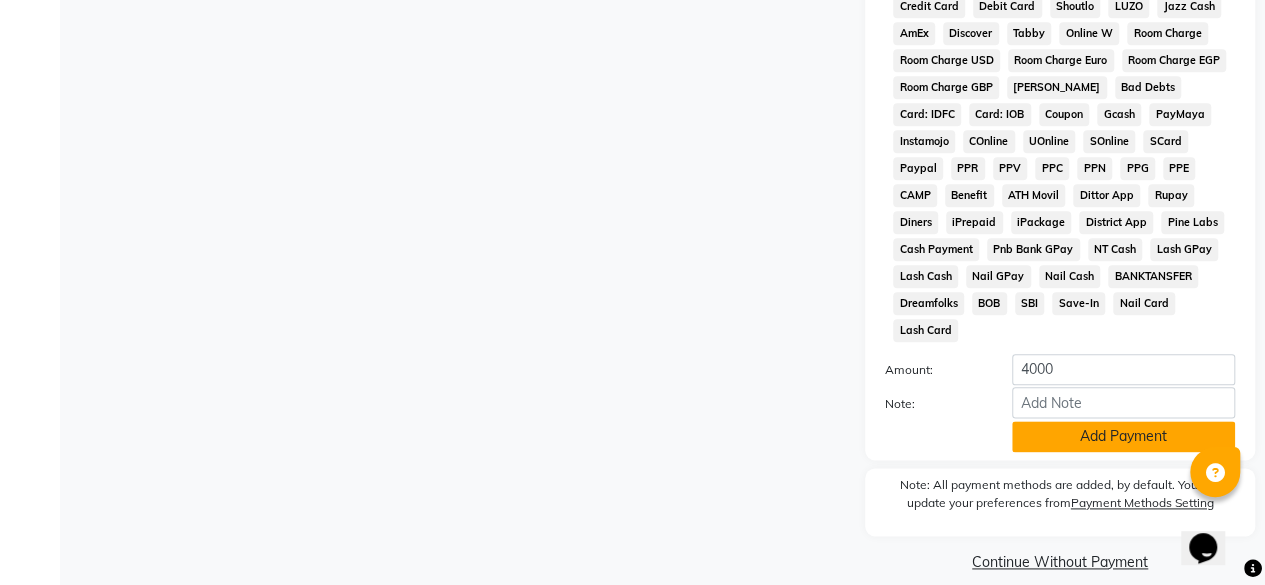 click on "Add Payment" 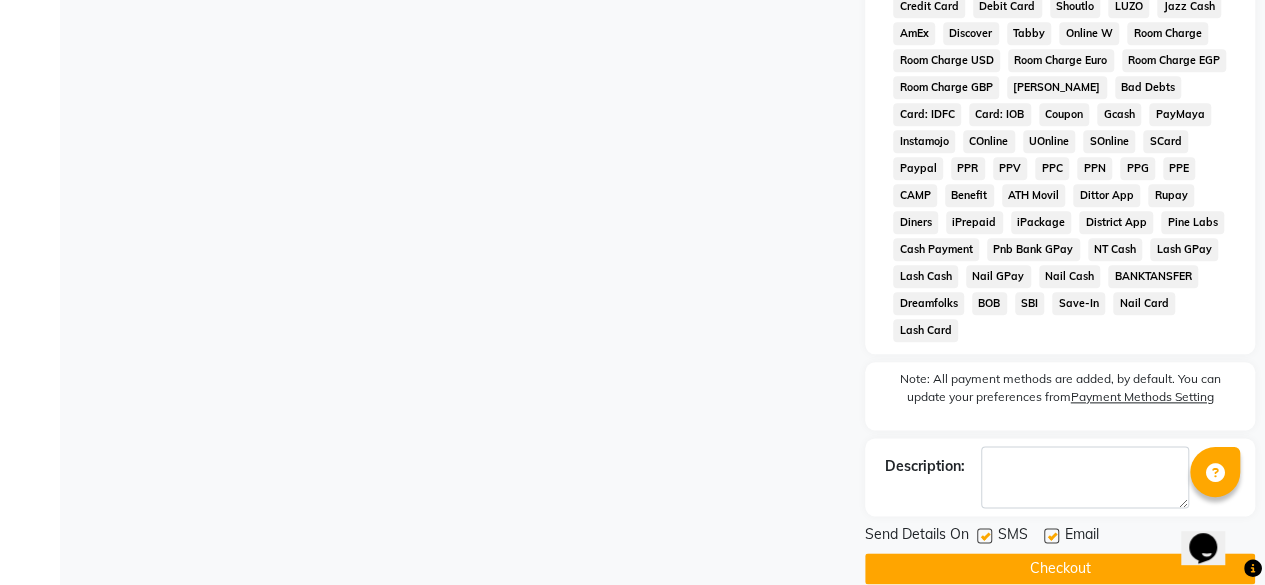 click 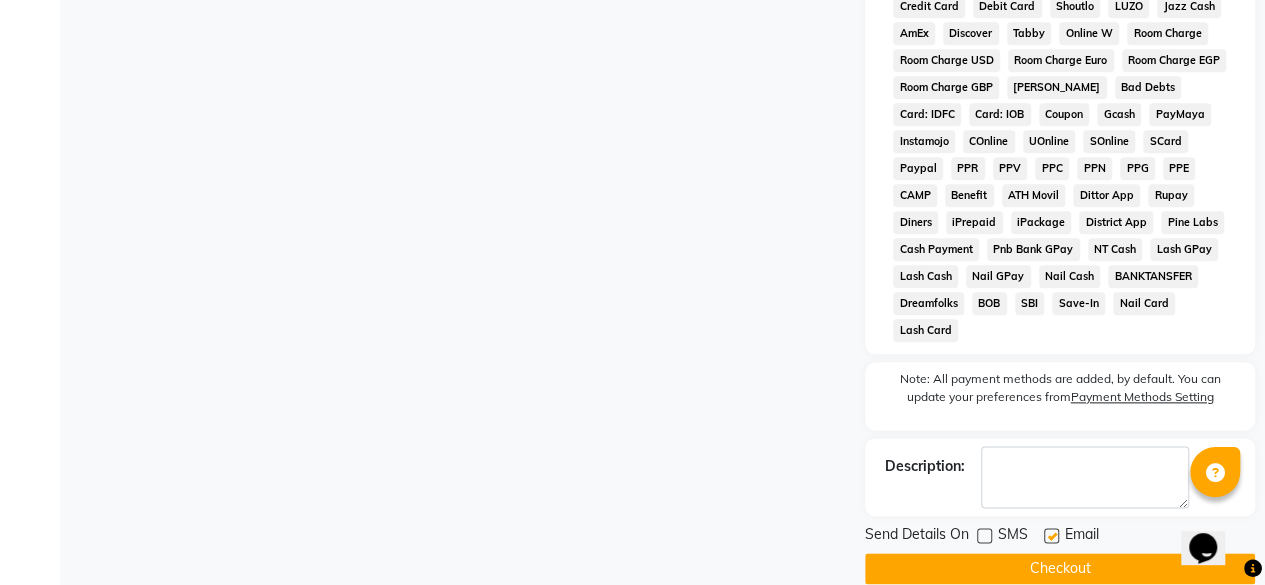 click 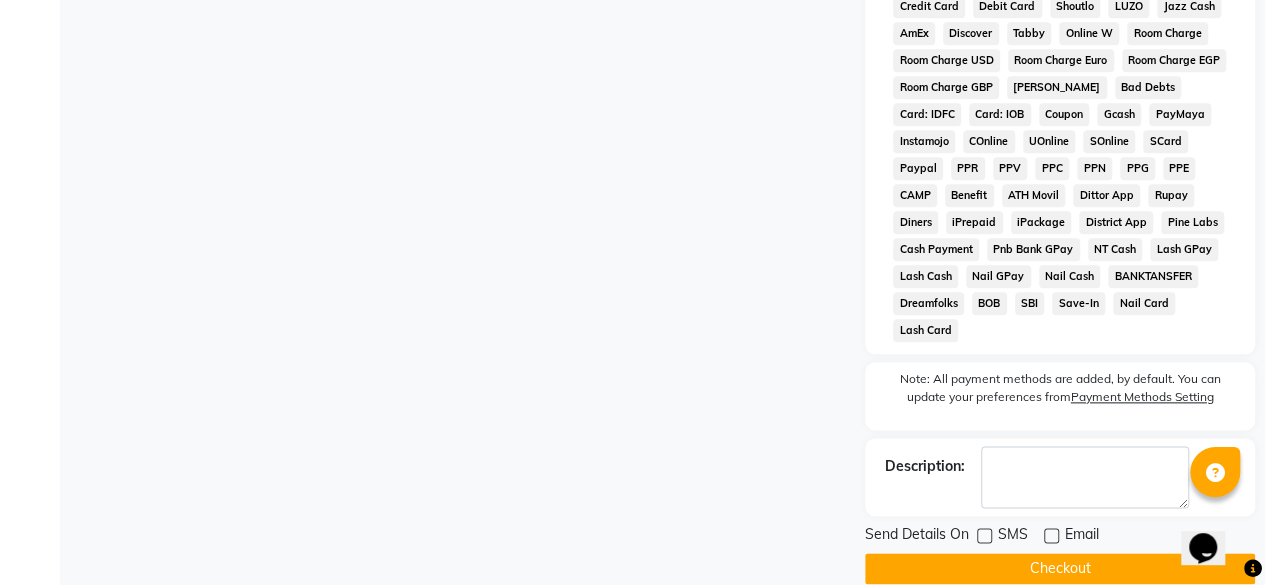 click on "Checkout" 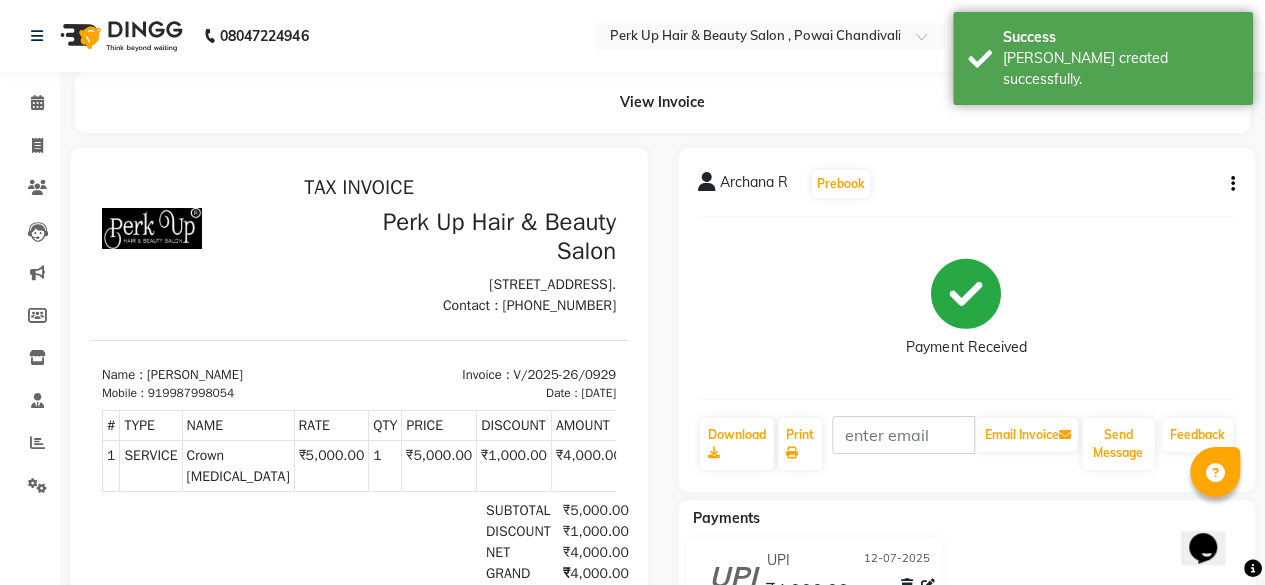 scroll, scrollTop: 0, scrollLeft: 0, axis: both 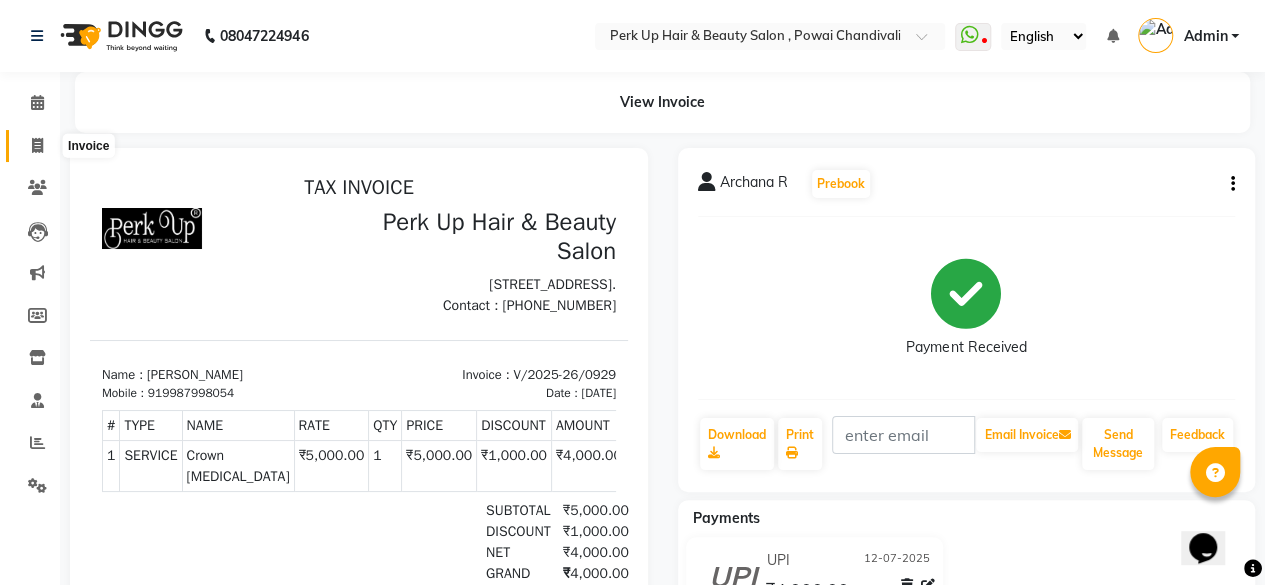 click 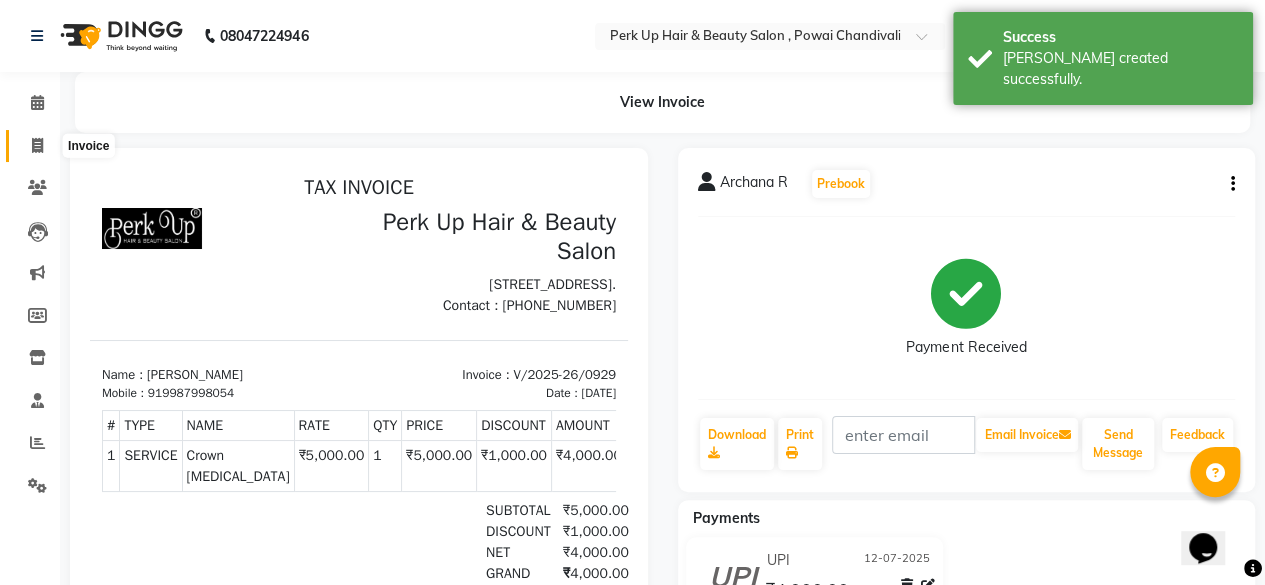select on "5131" 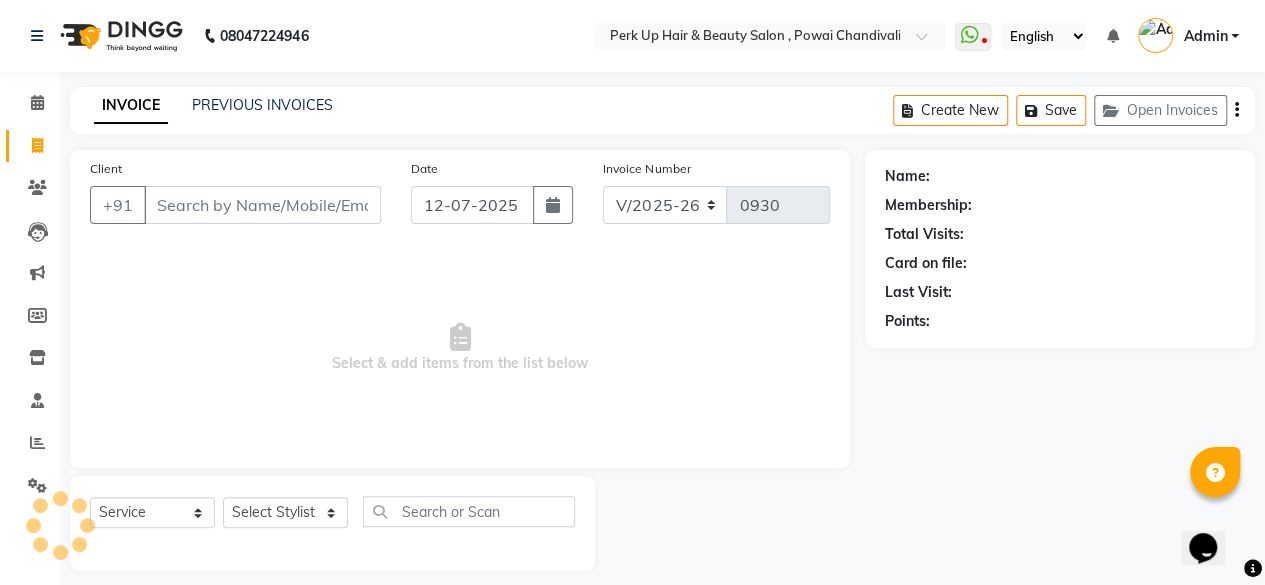 scroll, scrollTop: 15, scrollLeft: 0, axis: vertical 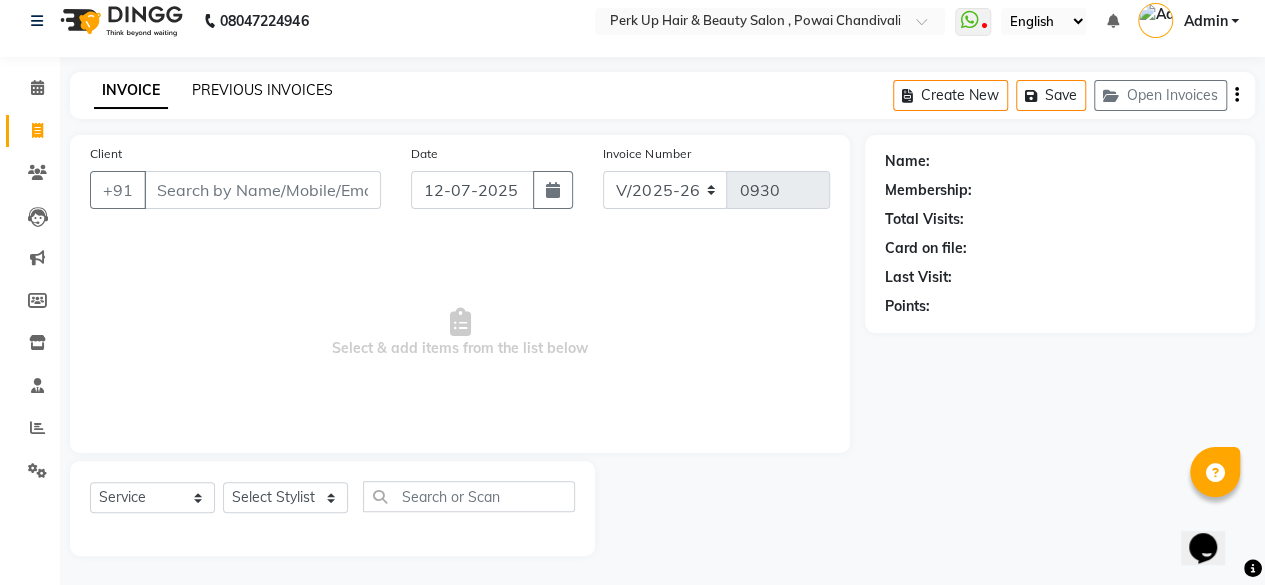 click on "PREVIOUS INVOICES" 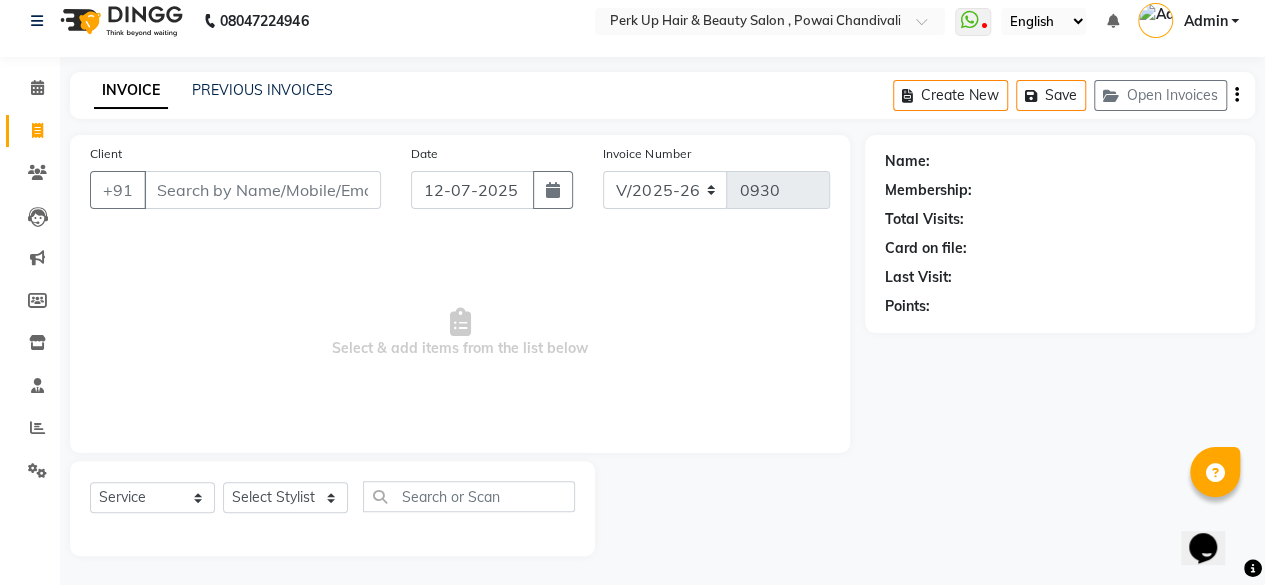 scroll, scrollTop: 0, scrollLeft: 0, axis: both 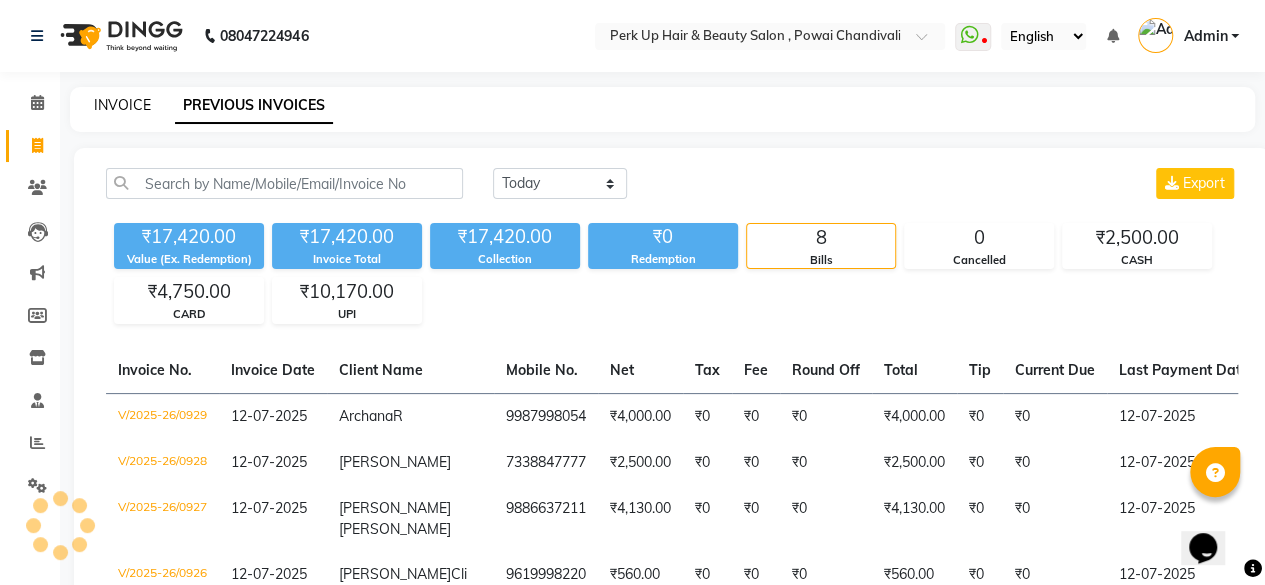 click on "INVOICE" 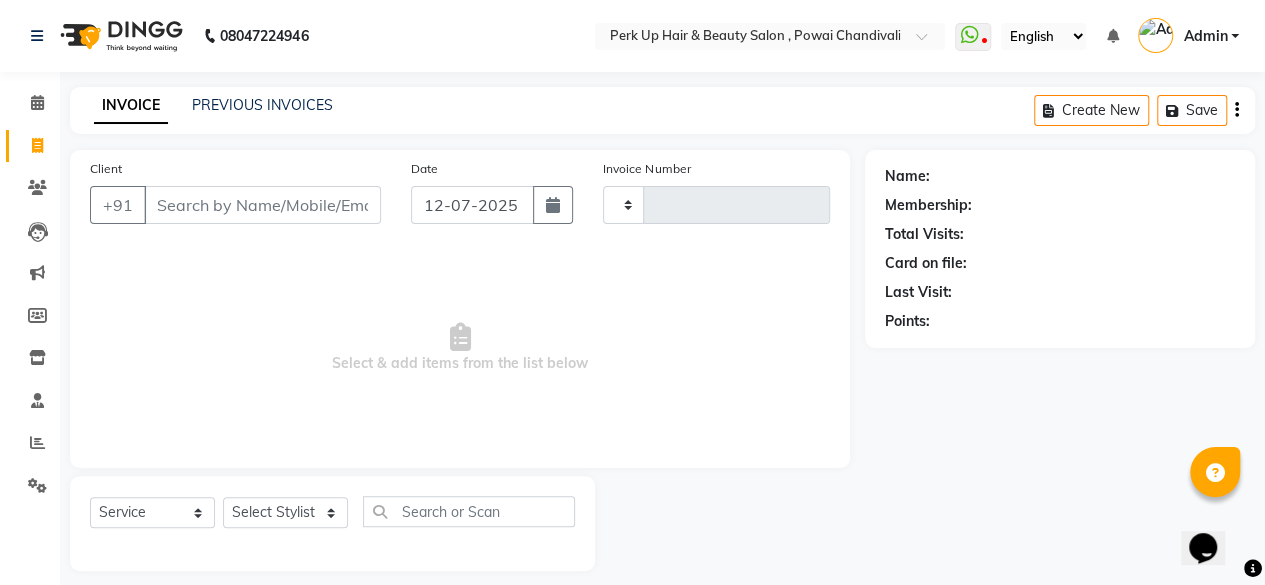 scroll, scrollTop: 15, scrollLeft: 0, axis: vertical 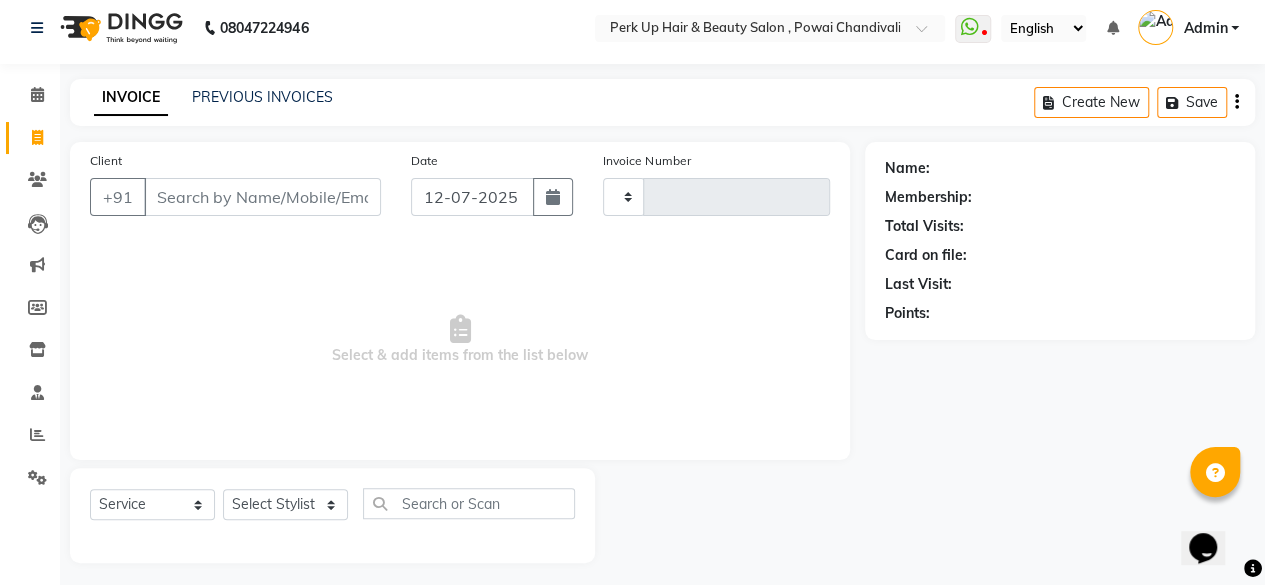 type on "0930" 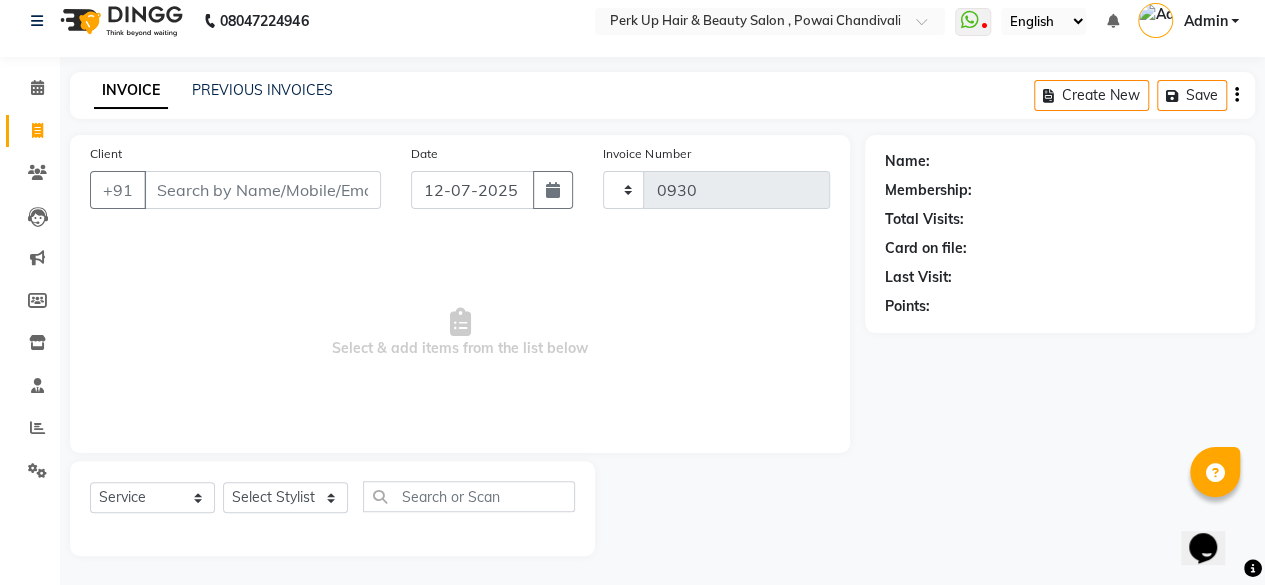 select on "5131" 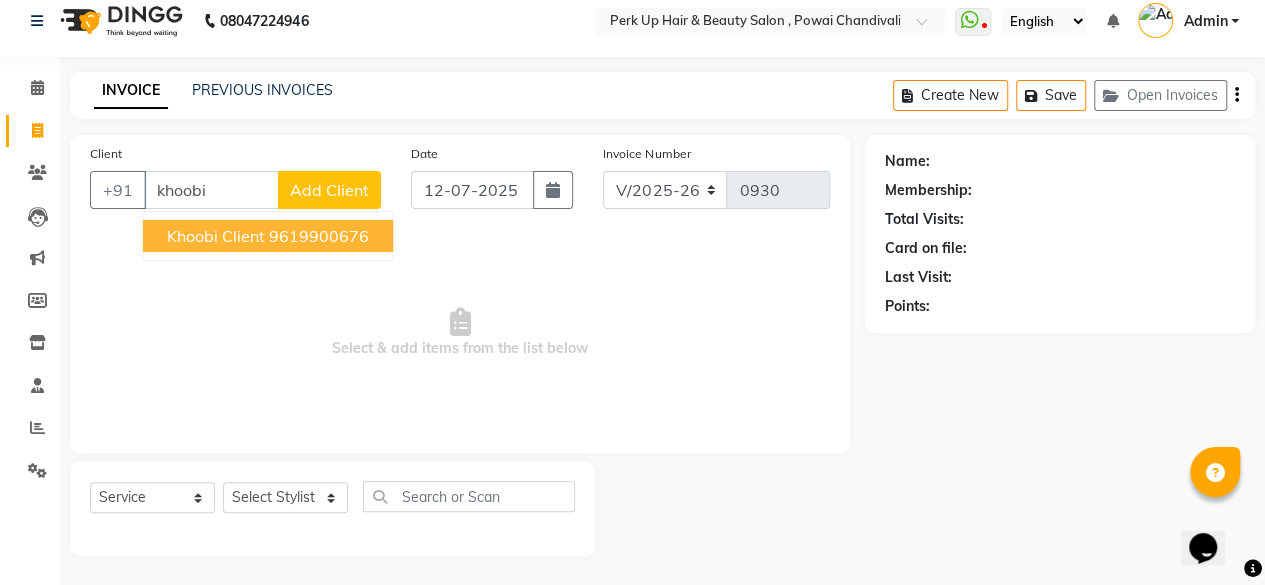 click on "Khoobi Client" at bounding box center [216, 236] 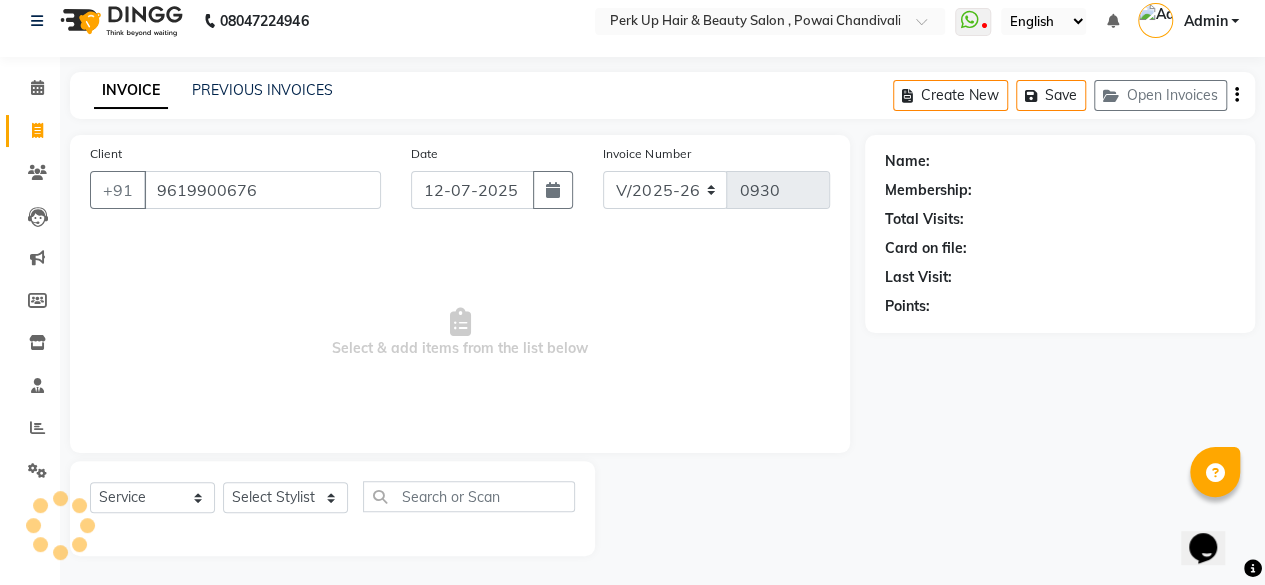 type on "9619900676" 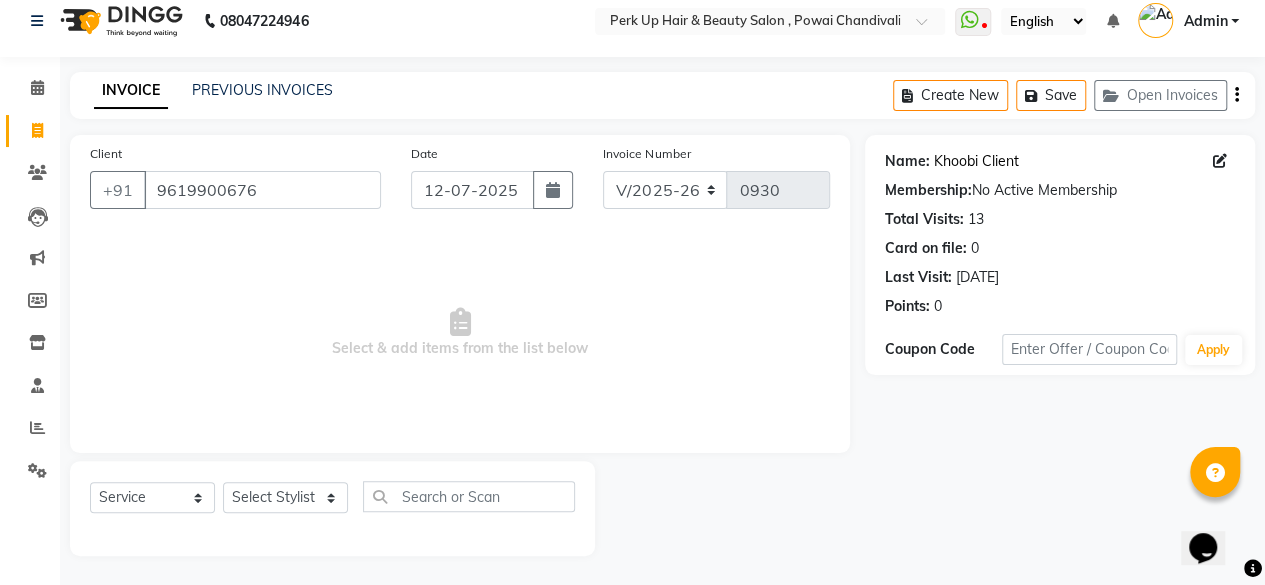 click on "Khoobi Client" 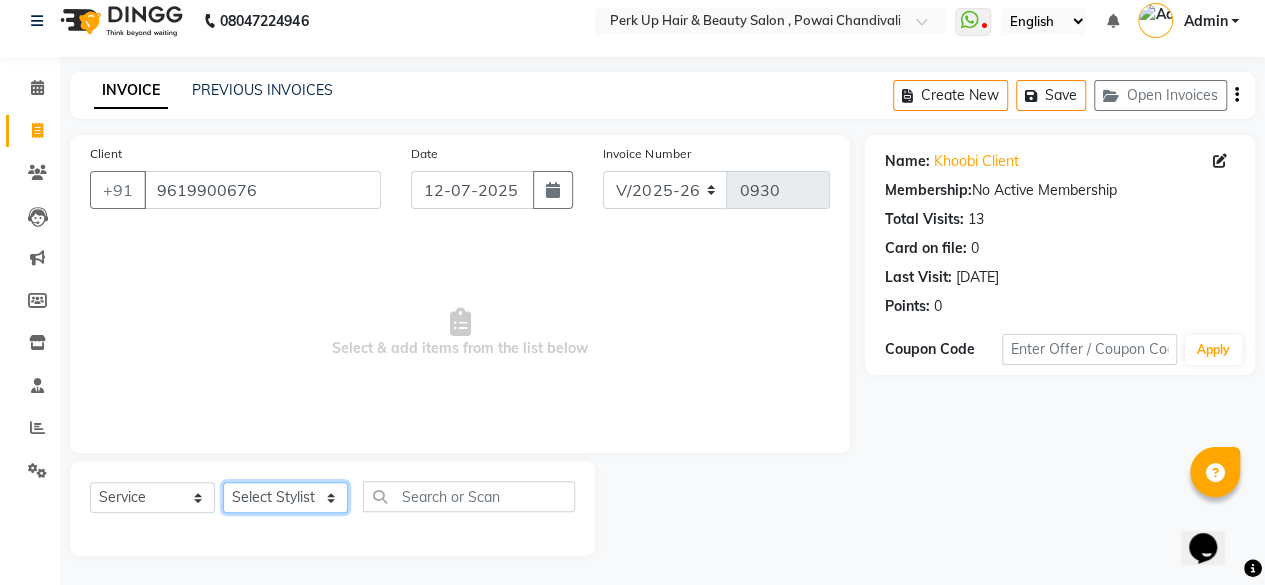 click on "Select Stylist [PERSON_NAME] danish [PERSON_NAME] [PERSON_NAME]		 [PERSON_NAME] [PERSON_NAME]			 Raju [PERSON_NAME]			 [PERSON_NAME]			 [PERSON_NAME] [PERSON_NAME] [PERSON_NAME] Seja [PERSON_NAME] Shaves [PERSON_NAME]" 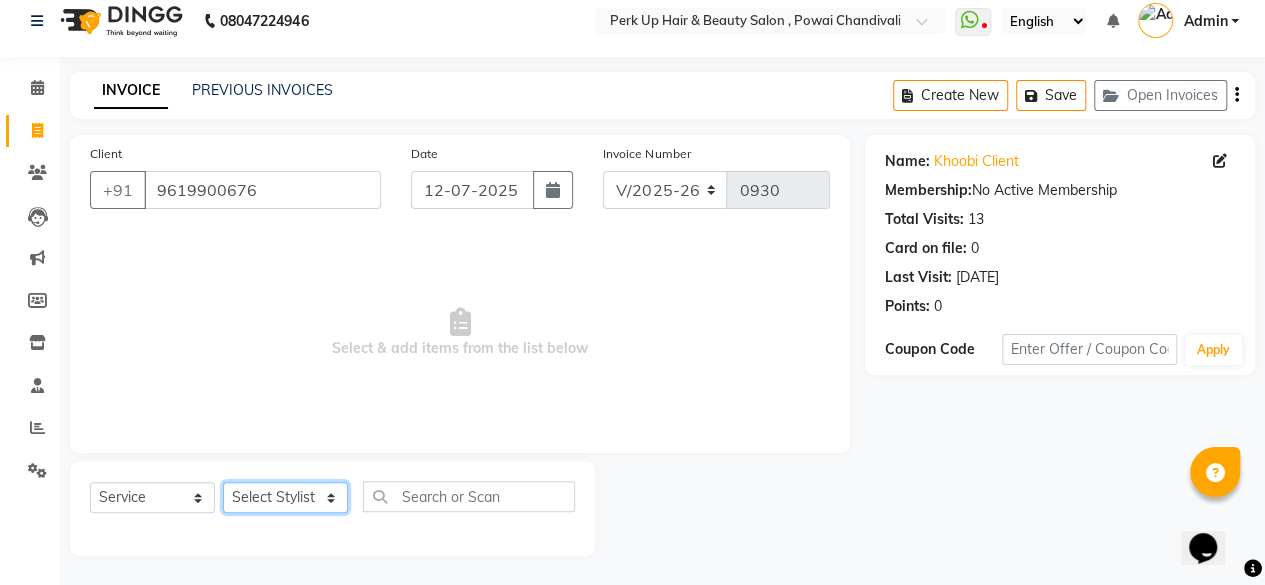 click on "Select Stylist [PERSON_NAME] danish [PERSON_NAME] [PERSON_NAME]		 [PERSON_NAME] [PERSON_NAME]			 Raju [PERSON_NAME]			 [PERSON_NAME]			 [PERSON_NAME] [PERSON_NAME] [PERSON_NAME] Seja [PERSON_NAME] Shaves [PERSON_NAME]" 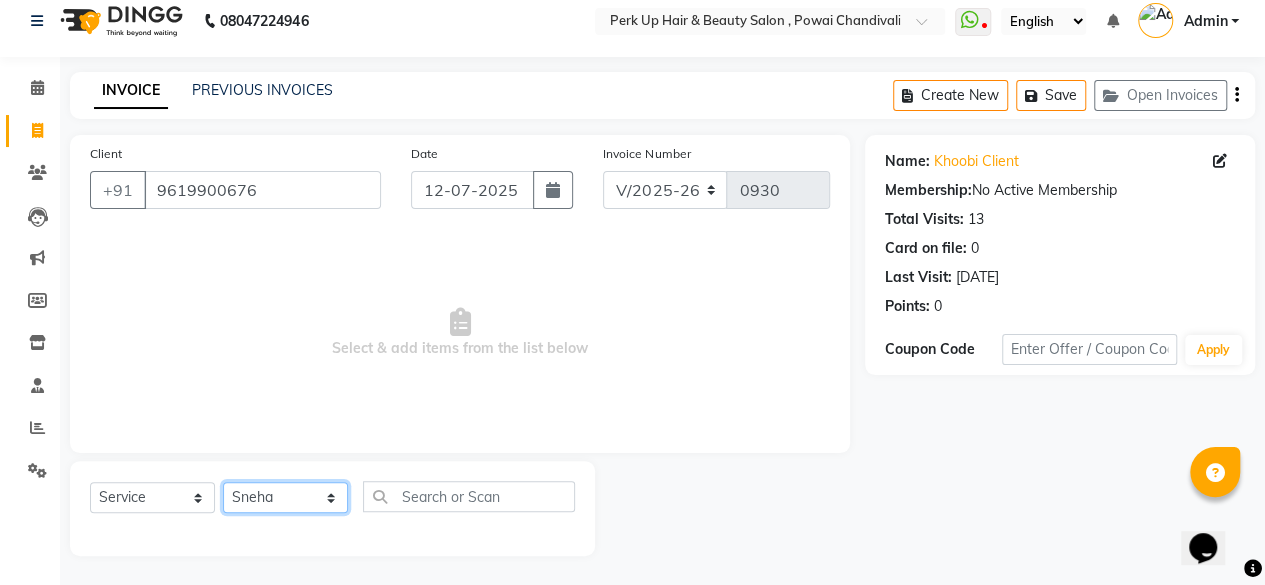 click on "Select Stylist [PERSON_NAME] danish [PERSON_NAME] [PERSON_NAME]		 [PERSON_NAME] [PERSON_NAME]			 Raju [PERSON_NAME]			 [PERSON_NAME]			 [PERSON_NAME] [PERSON_NAME] [PERSON_NAME] Seja [PERSON_NAME] Shaves [PERSON_NAME]" 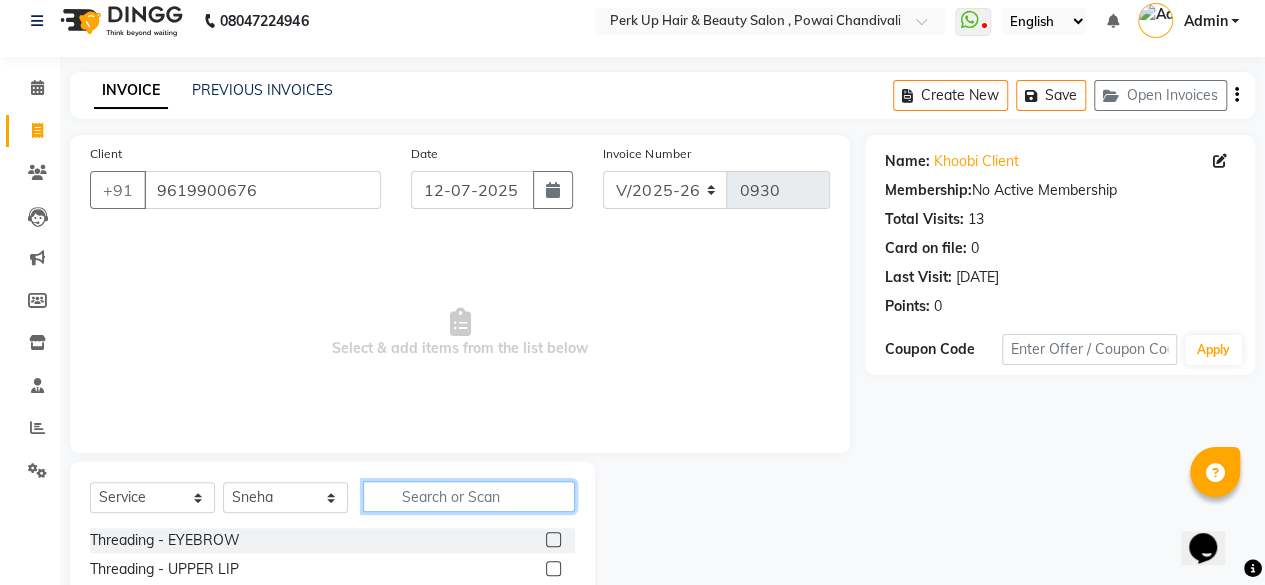 click 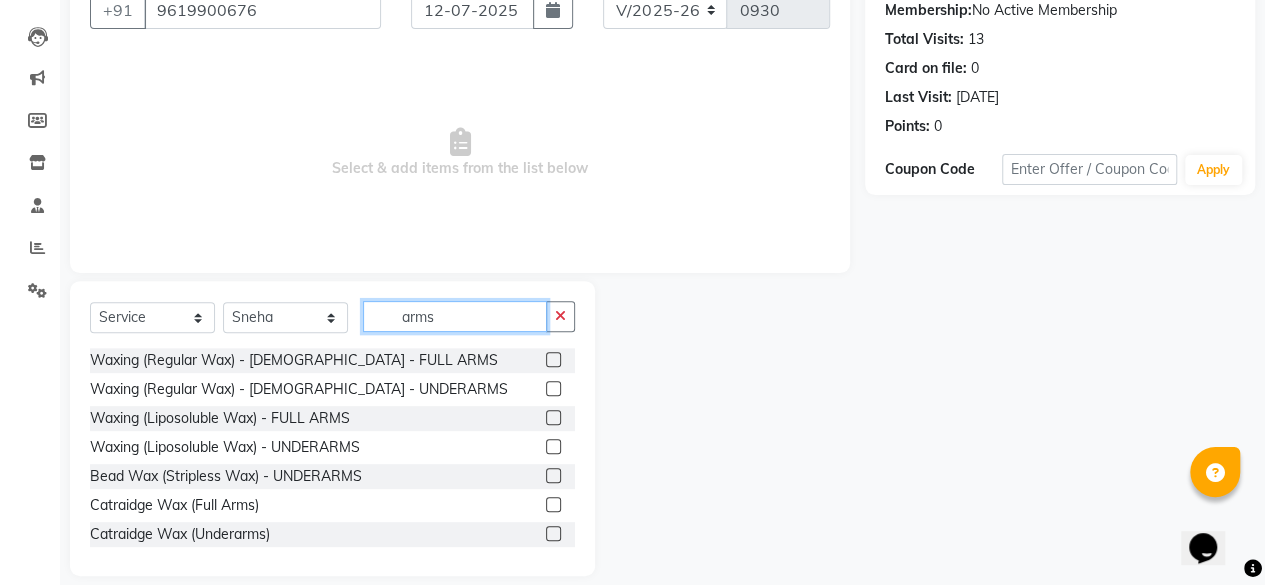 scroll, scrollTop: 215, scrollLeft: 0, axis: vertical 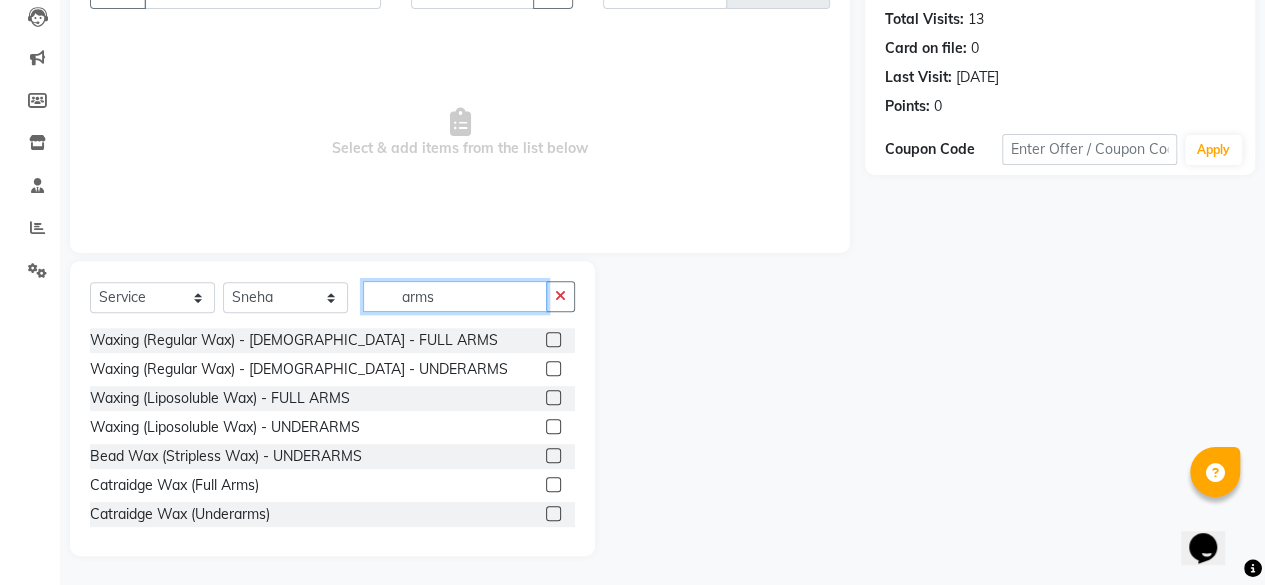 type on "arms" 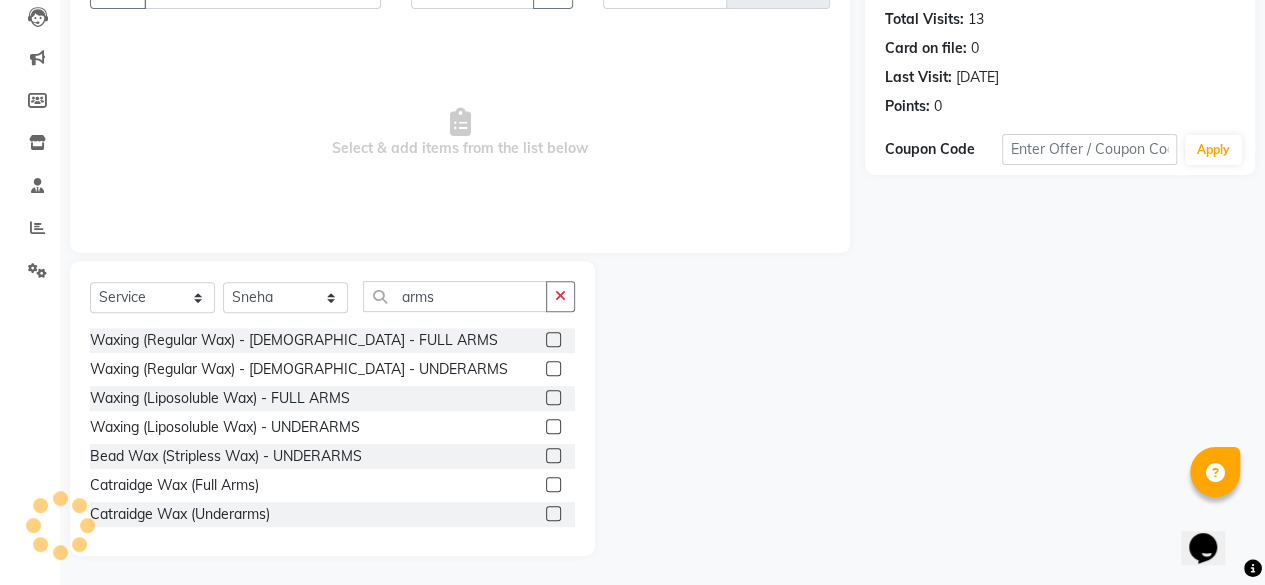 click 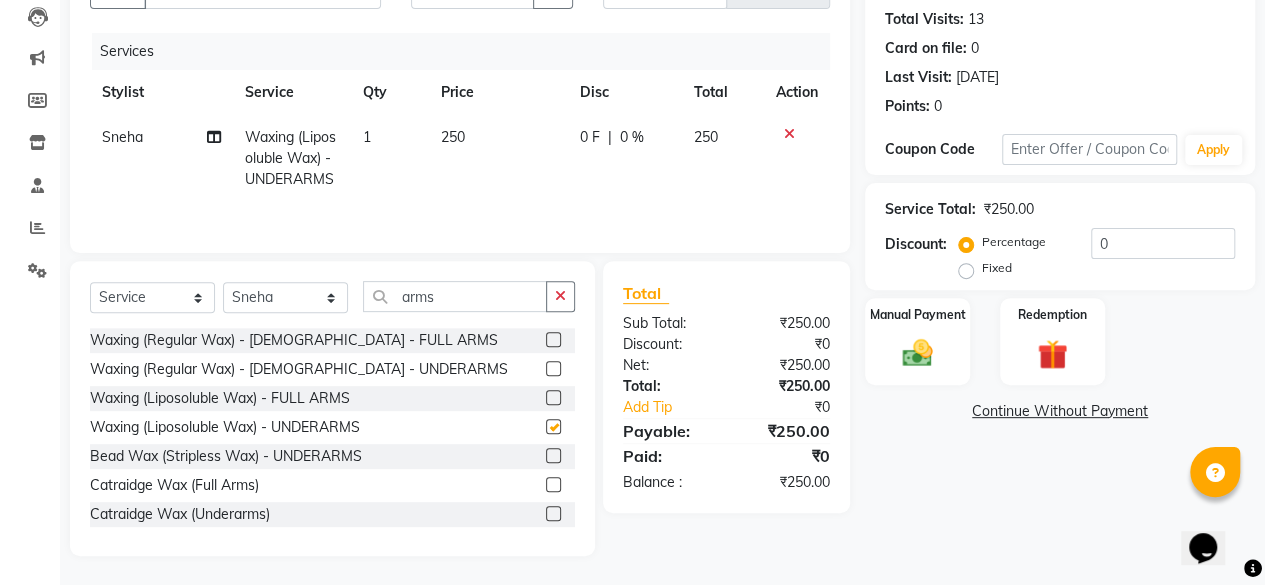 checkbox on "false" 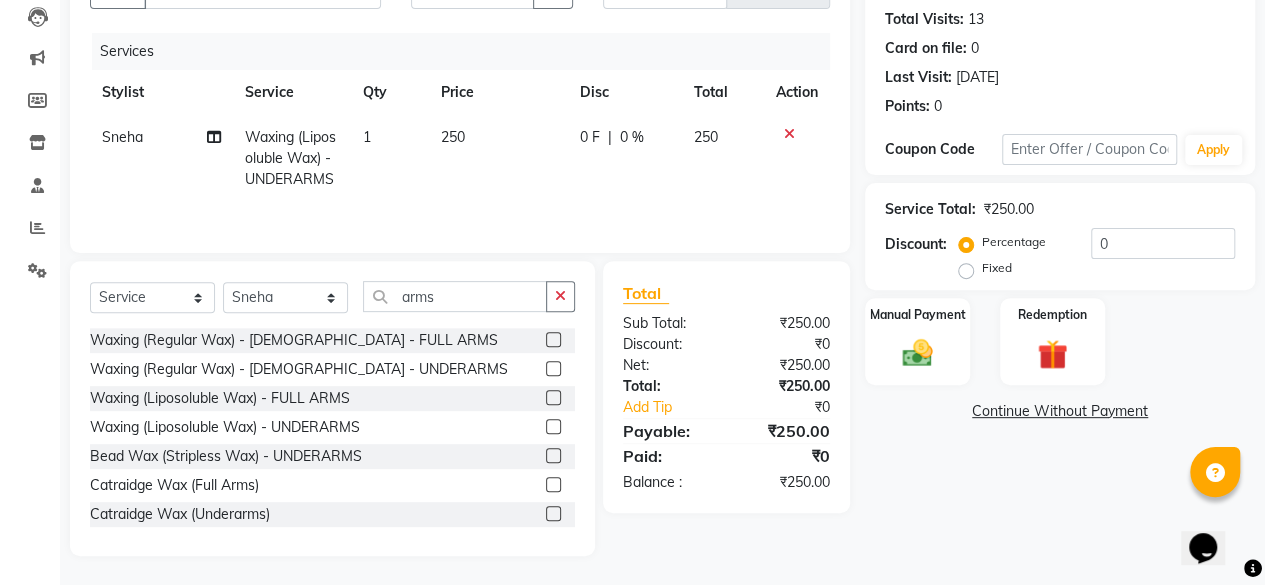 click 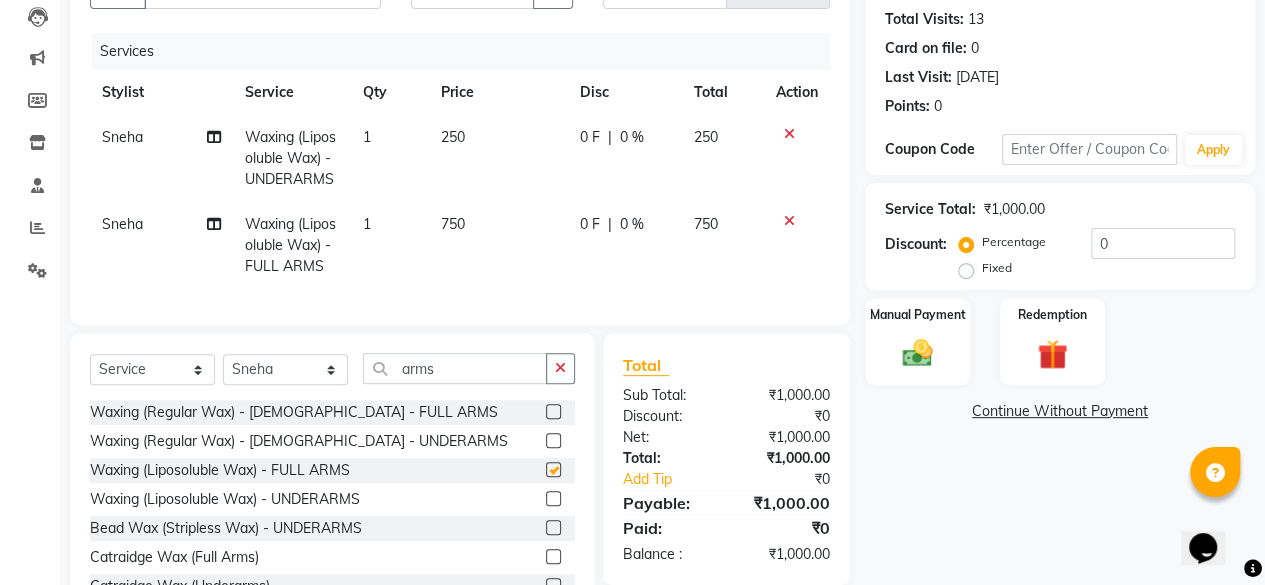 checkbox on "false" 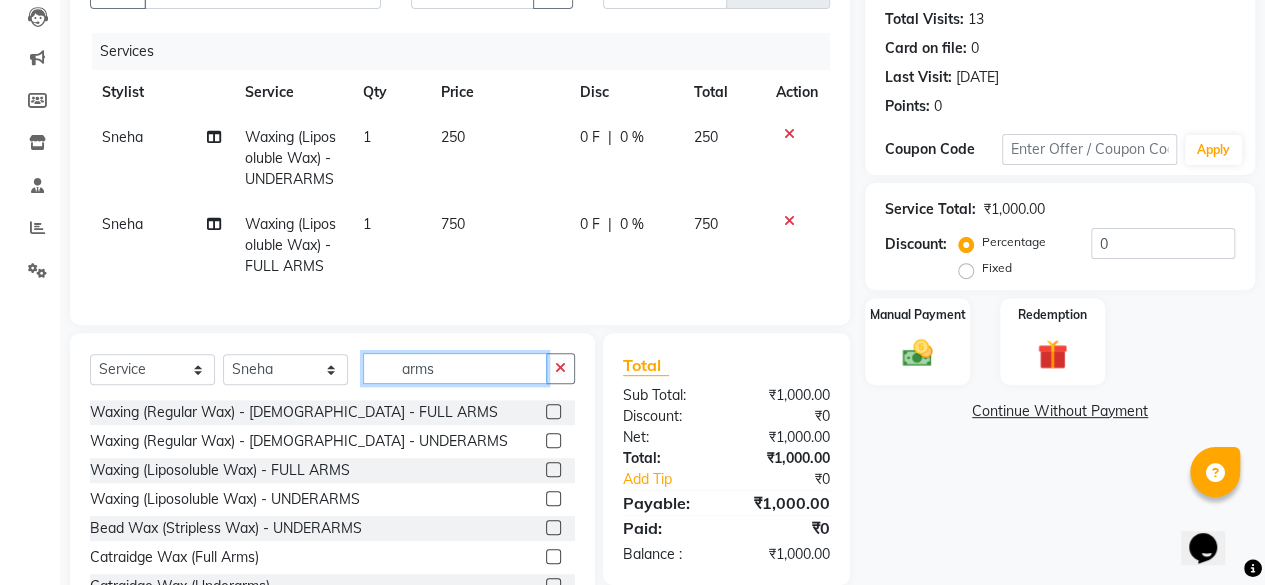 click on "arms" 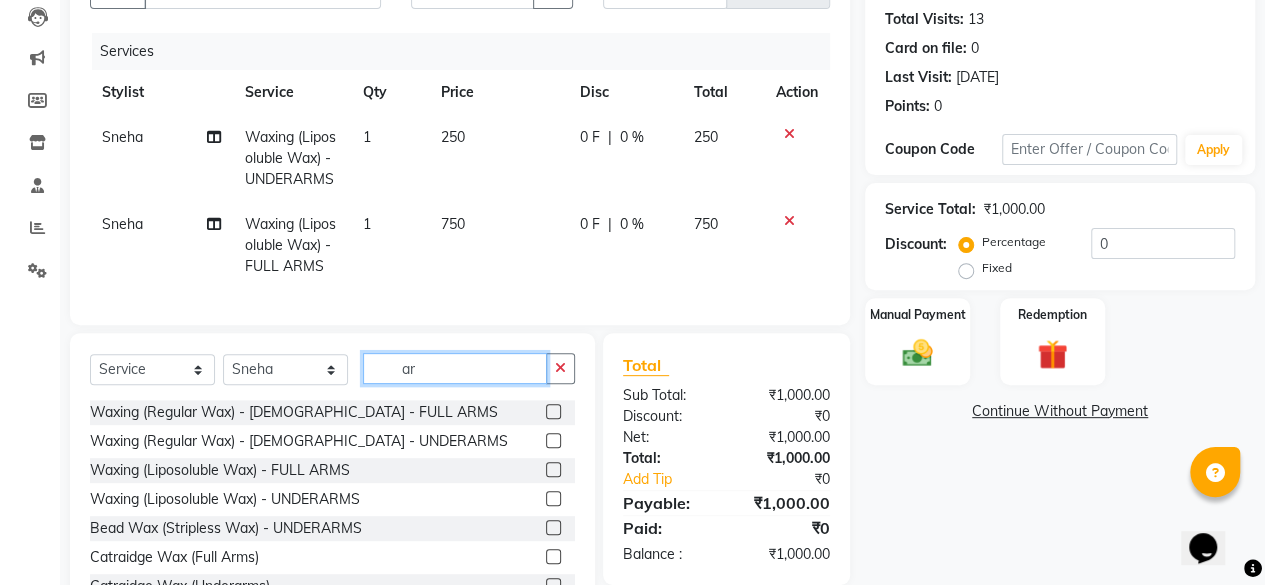 type on "a" 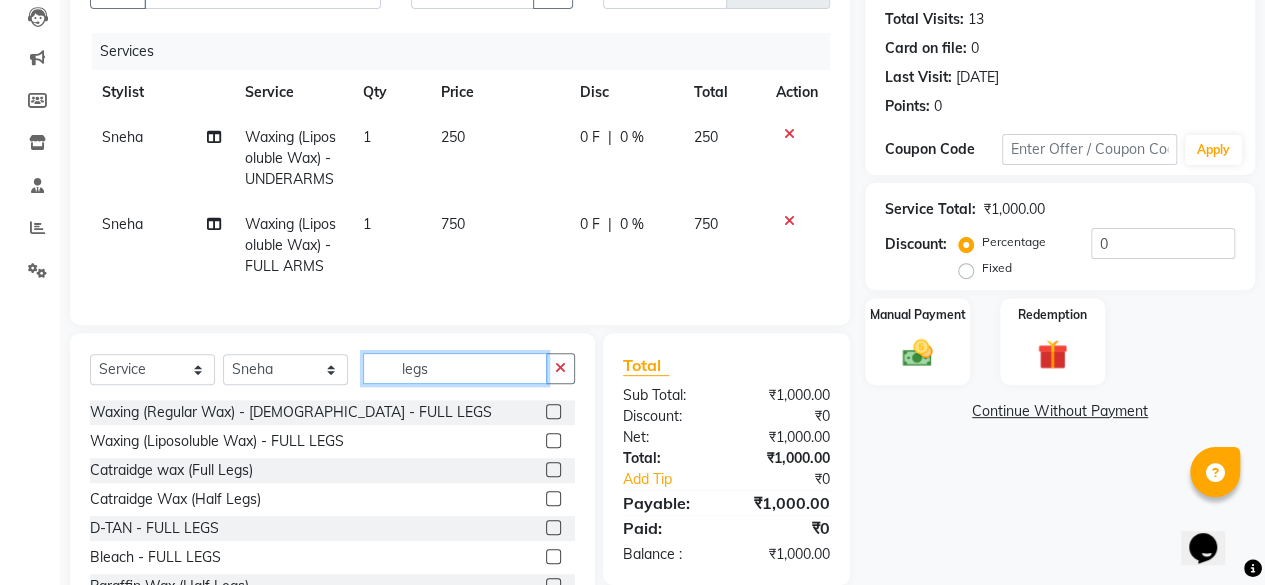 type on "legs" 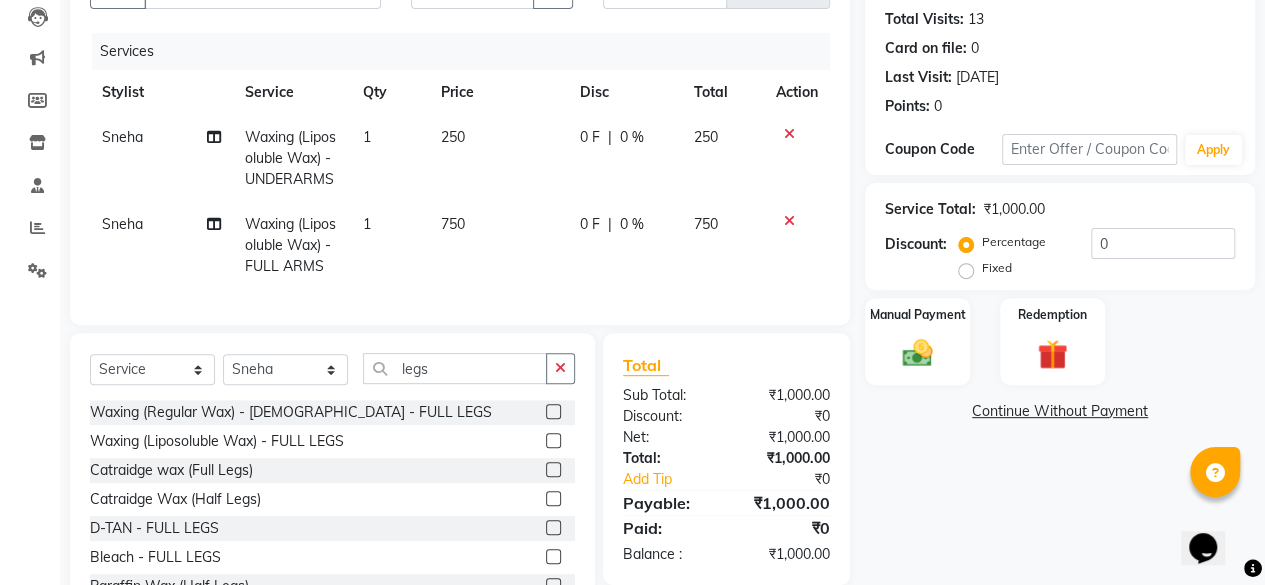 click 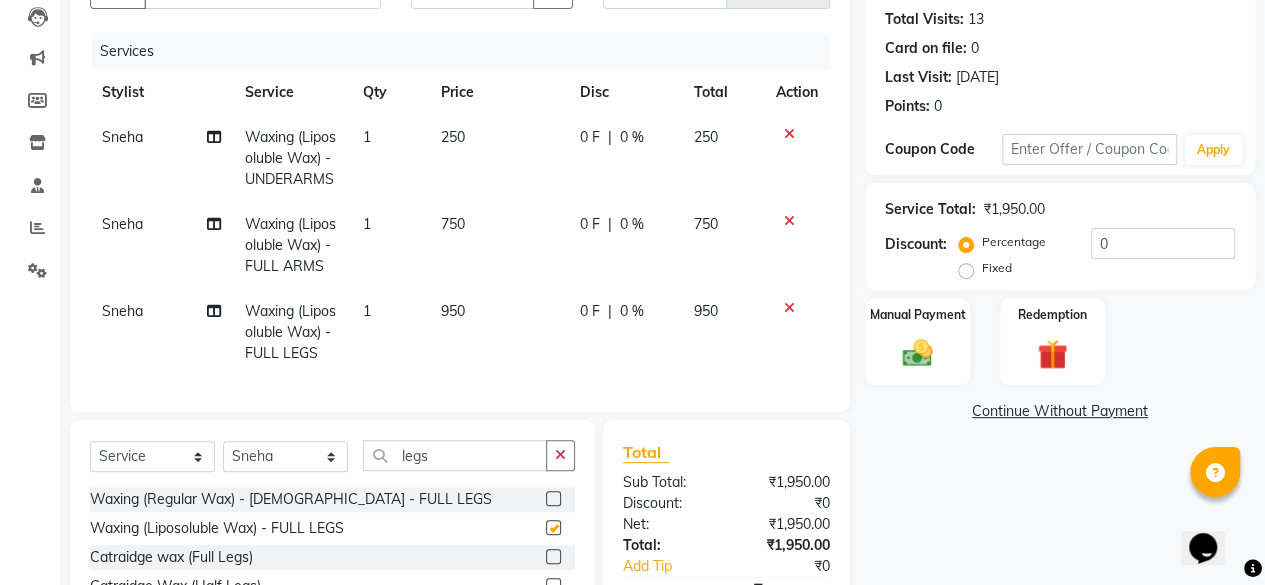 checkbox on "false" 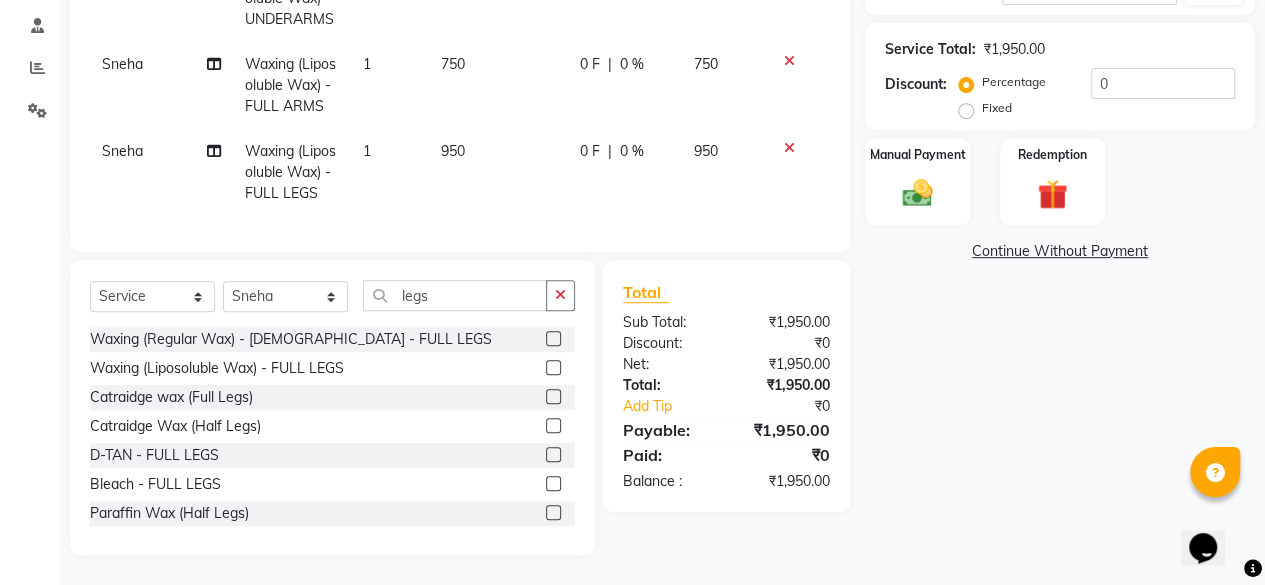 scroll, scrollTop: 0, scrollLeft: 0, axis: both 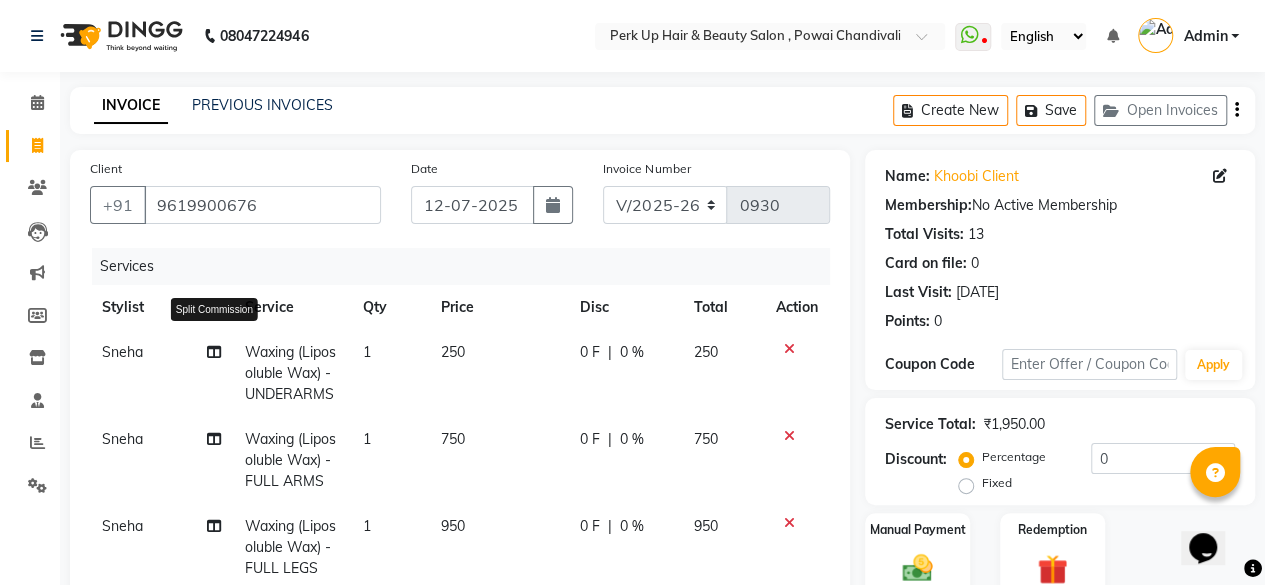 click 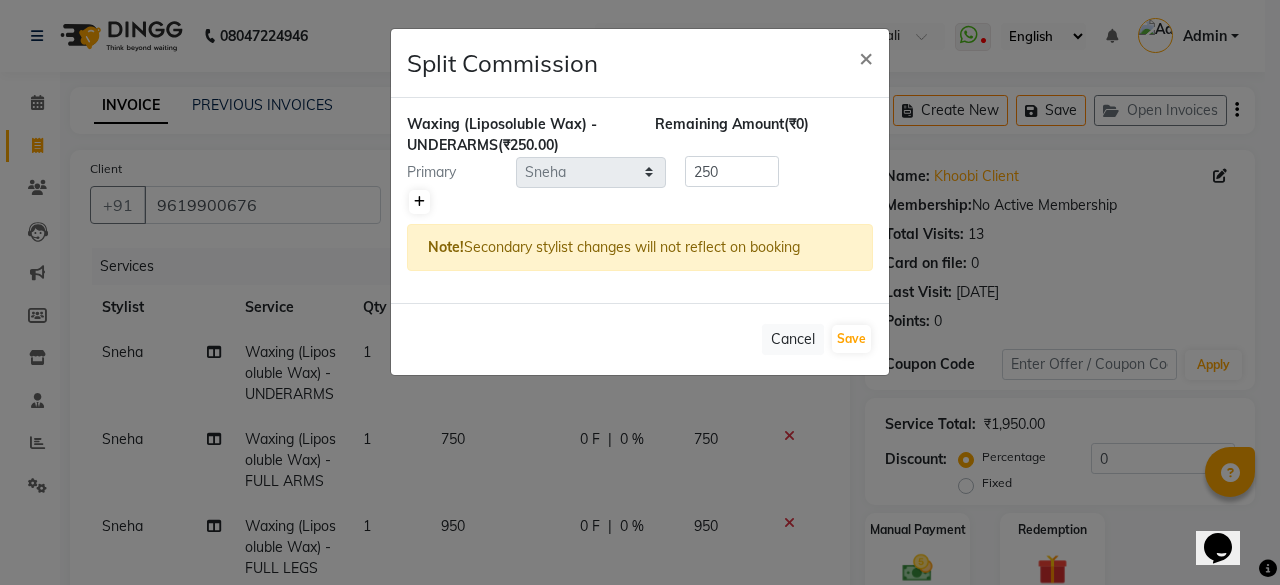 click 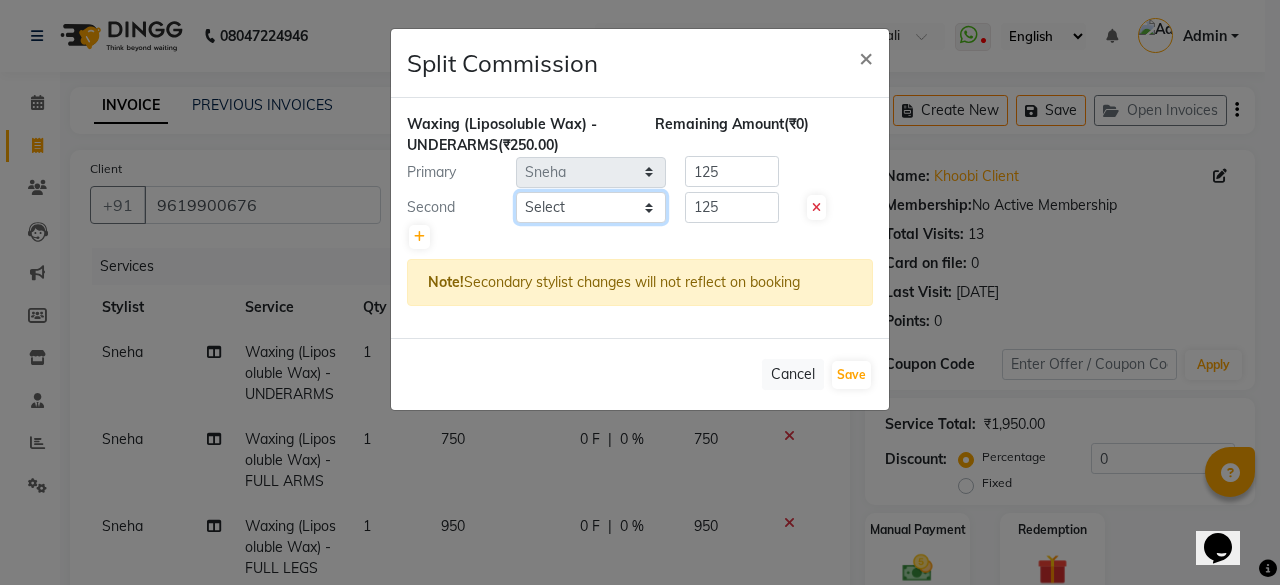 click on "Select  [PERSON_NAME]   danish   [PERSON_NAME]   [PERSON_NAME]		   [PERSON_NAME]   [PERSON_NAME]			   Raju   [PERSON_NAME]			   [PERSON_NAME]			   [PERSON_NAME]   [PERSON_NAME]   [PERSON_NAME]   Seja [PERSON_NAME]   Shaves [PERSON_NAME]" 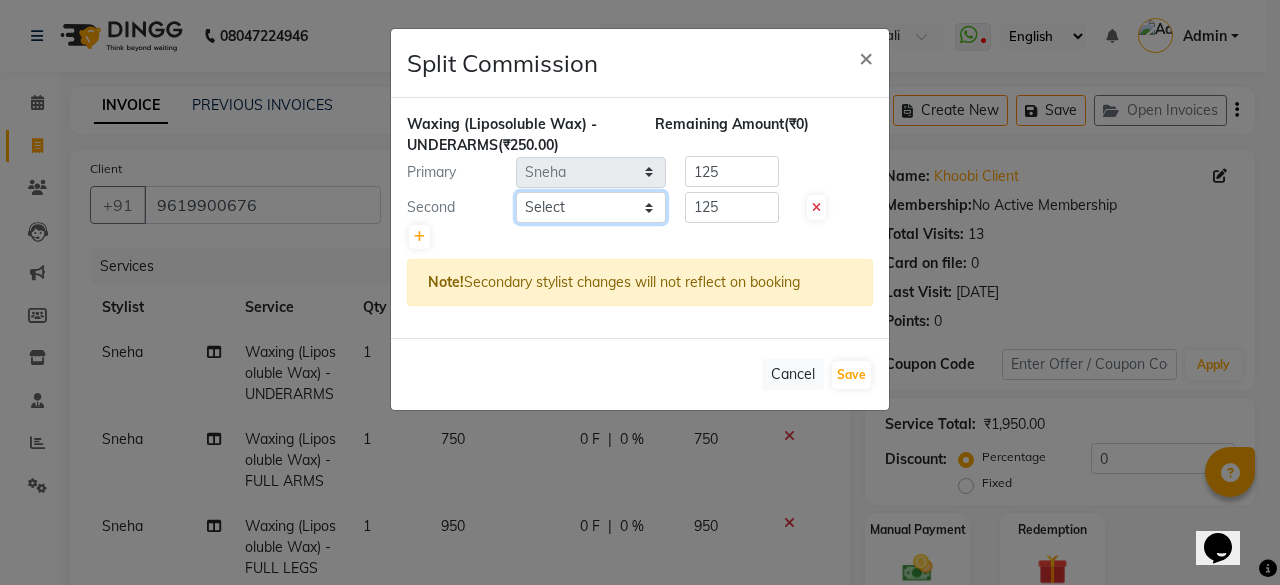 select on "32891" 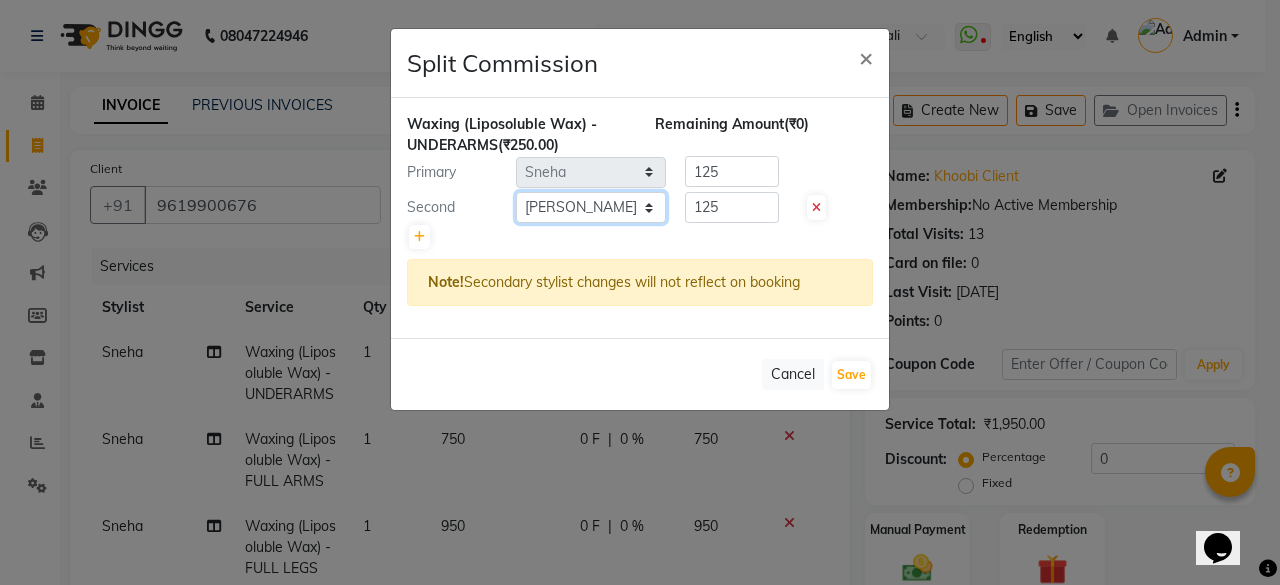 click on "Select  [PERSON_NAME]   danish   [PERSON_NAME]   [PERSON_NAME]		   [PERSON_NAME]   [PERSON_NAME]			   Raju   [PERSON_NAME]			   [PERSON_NAME]			   [PERSON_NAME]   [PERSON_NAME]   [PERSON_NAME]   Seja [PERSON_NAME]   Shaves [PERSON_NAME]" 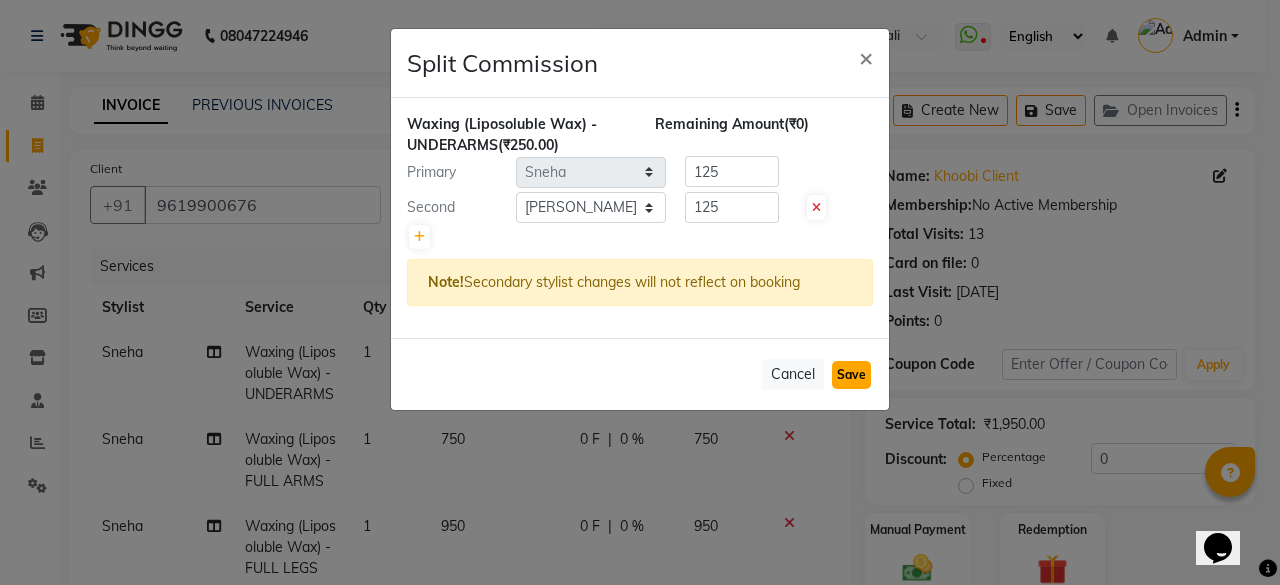 click on "Save" 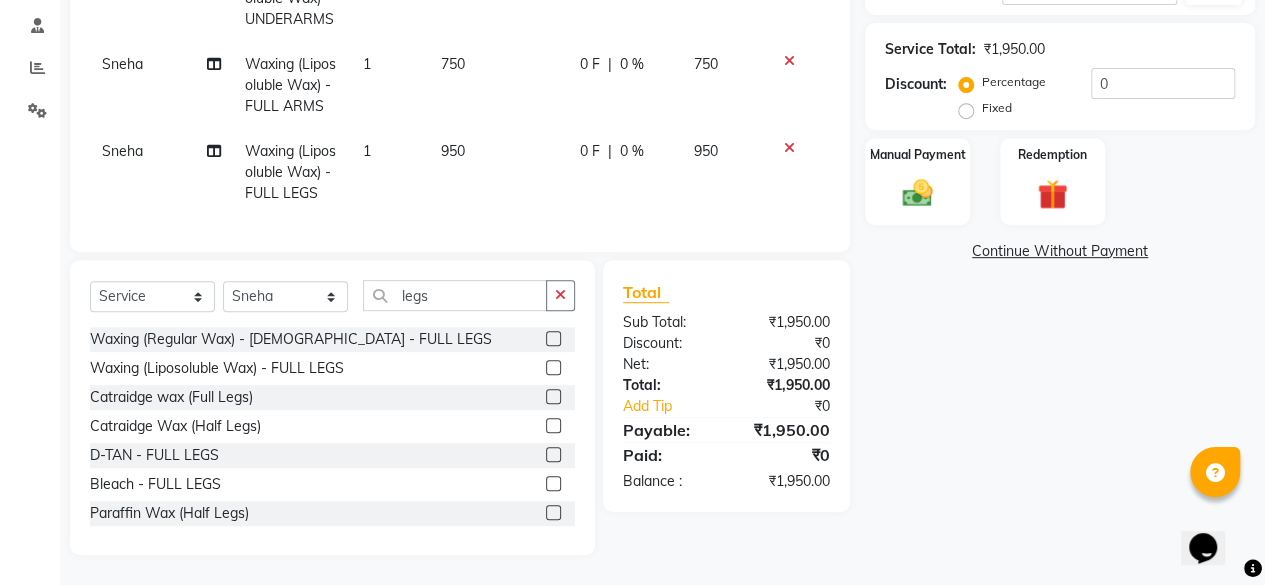 scroll, scrollTop: 0, scrollLeft: 0, axis: both 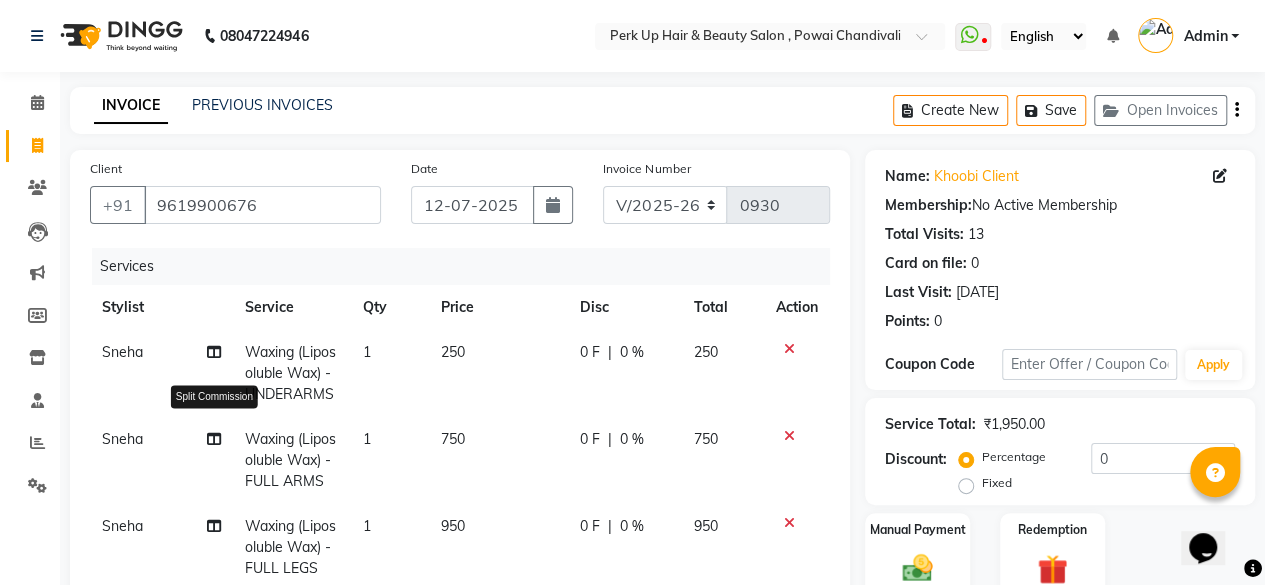 click 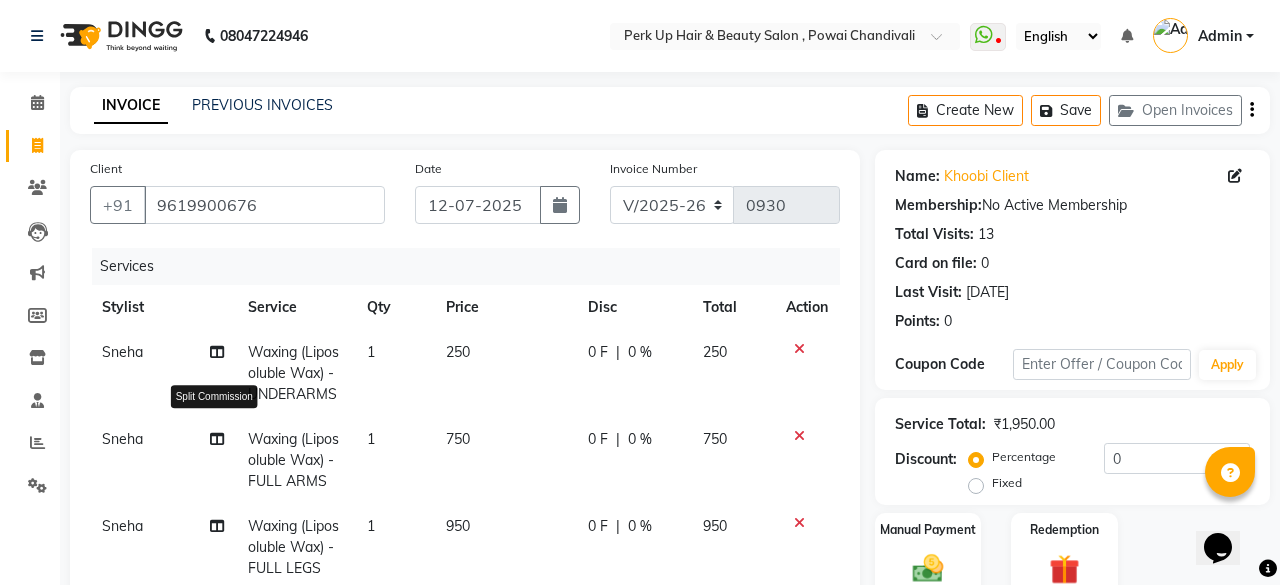 select on "46593" 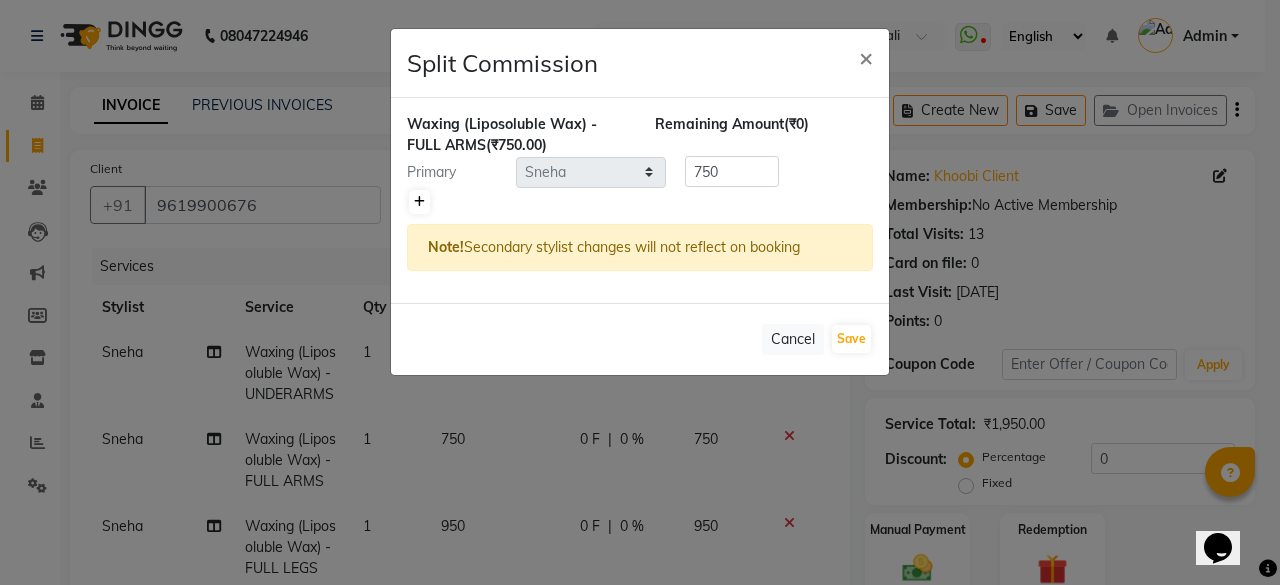 click 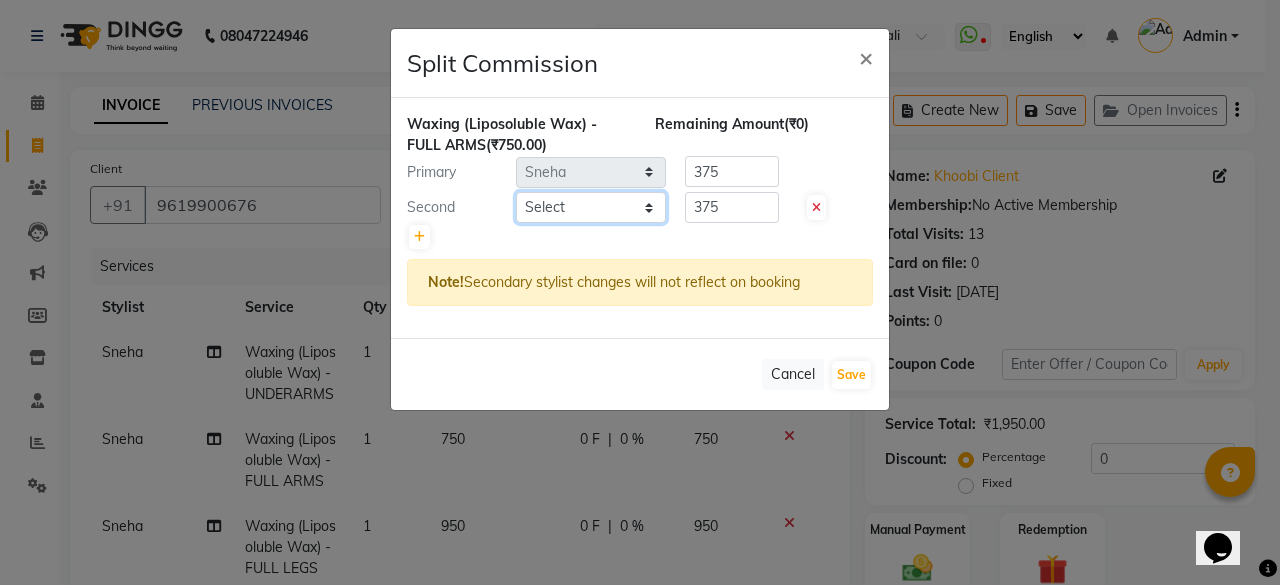 click on "Select  [PERSON_NAME]   danish   [PERSON_NAME]   [PERSON_NAME]		   [PERSON_NAME]   [PERSON_NAME]			   Raju   [PERSON_NAME]			   [PERSON_NAME]			   [PERSON_NAME]   [PERSON_NAME]   [PERSON_NAME]   Seja [PERSON_NAME]   Shaves [PERSON_NAME]" 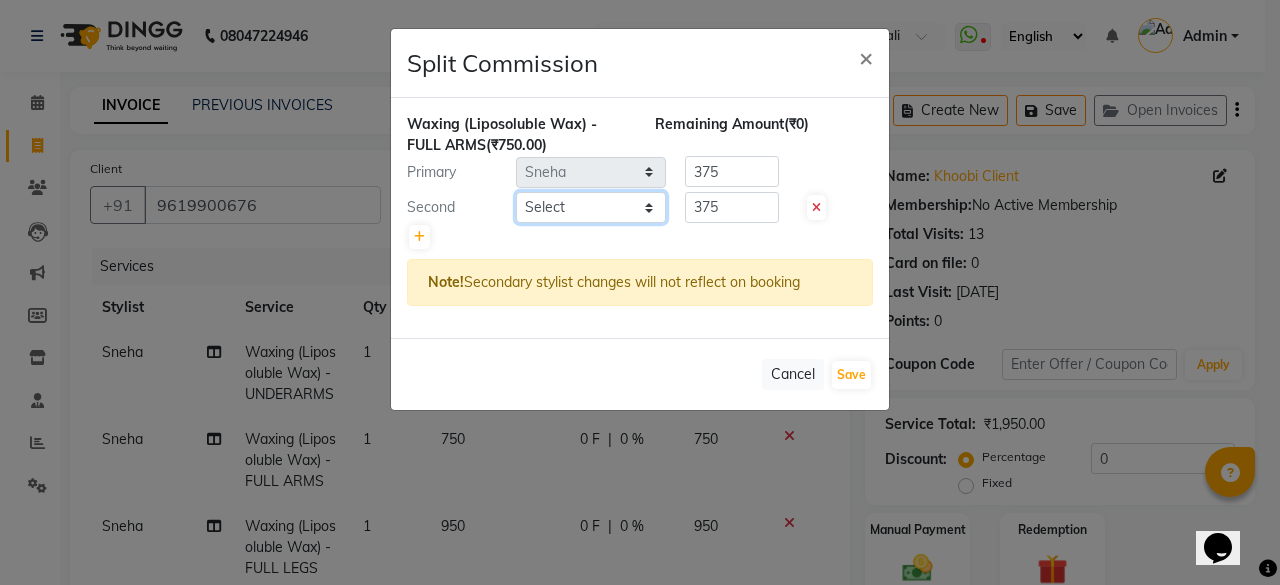select on "32891" 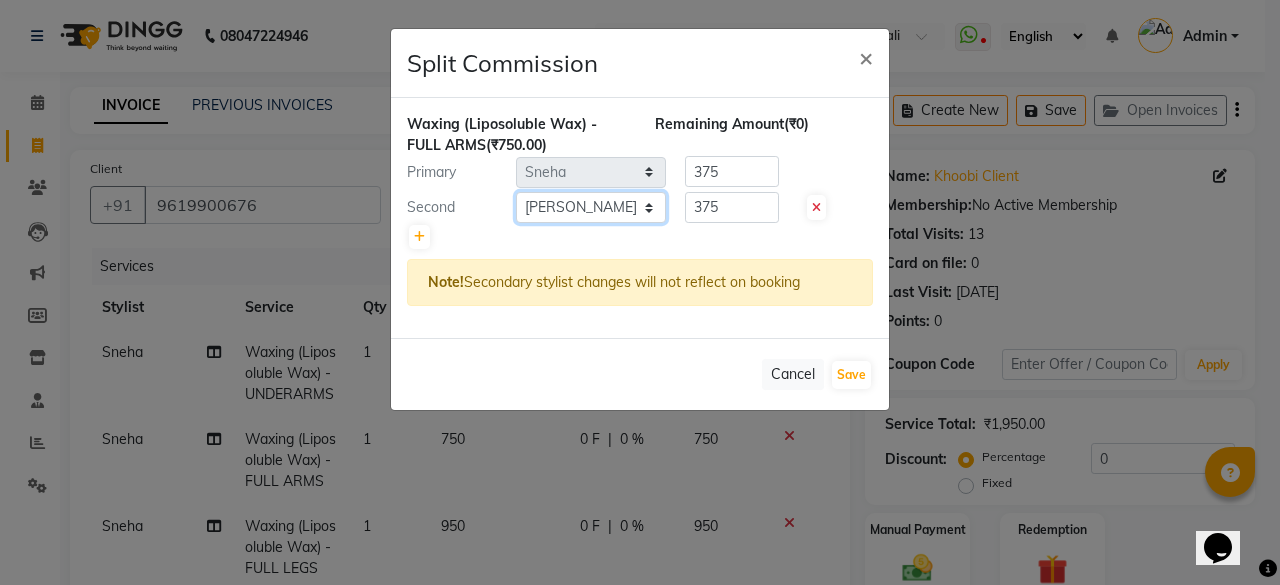 click on "Select  [PERSON_NAME]   danish   [PERSON_NAME]   [PERSON_NAME]		   [PERSON_NAME]   [PERSON_NAME]			   Raju   [PERSON_NAME]			   [PERSON_NAME]			   [PERSON_NAME]   [PERSON_NAME]   [PERSON_NAME]   Seja [PERSON_NAME]   Shaves [PERSON_NAME]" 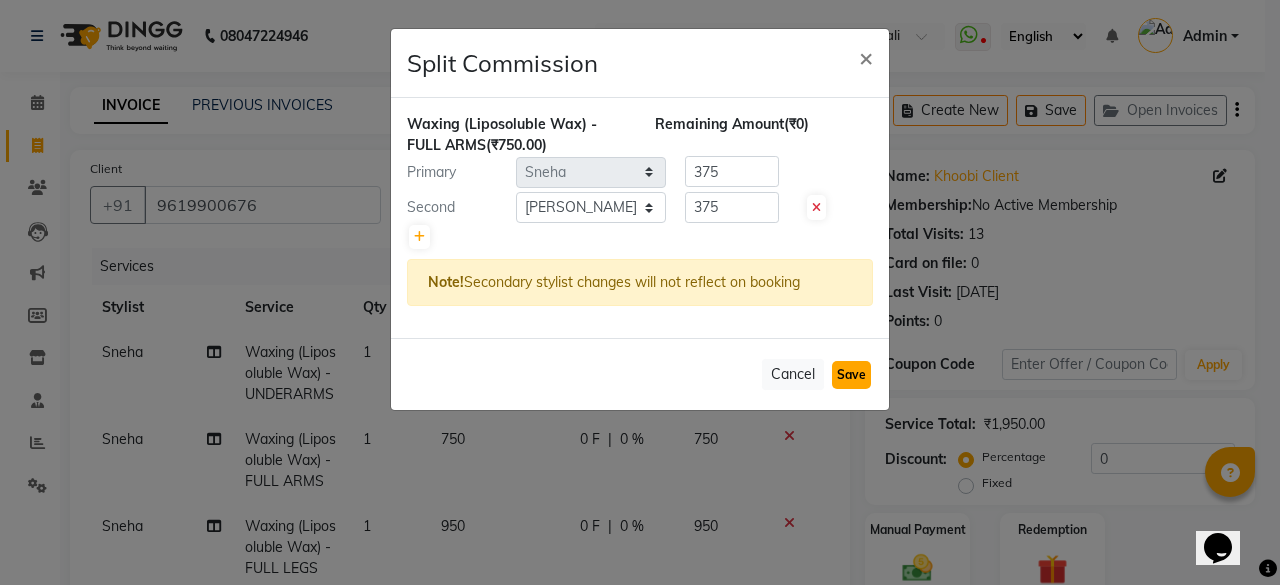 click on "Save" 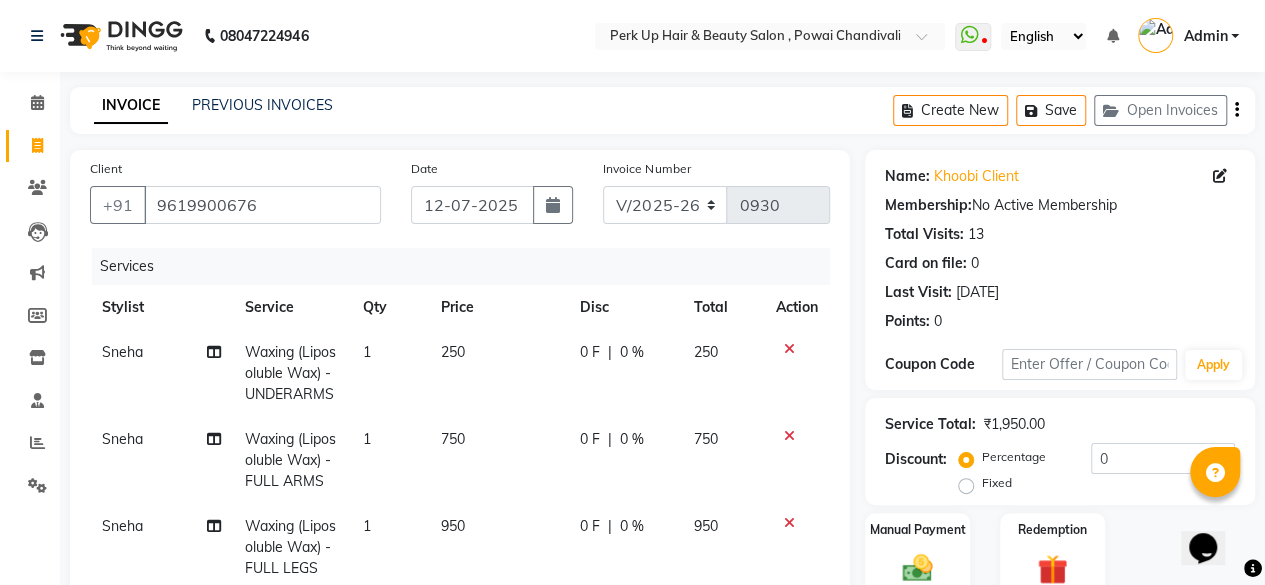 scroll, scrollTop: 389, scrollLeft: 0, axis: vertical 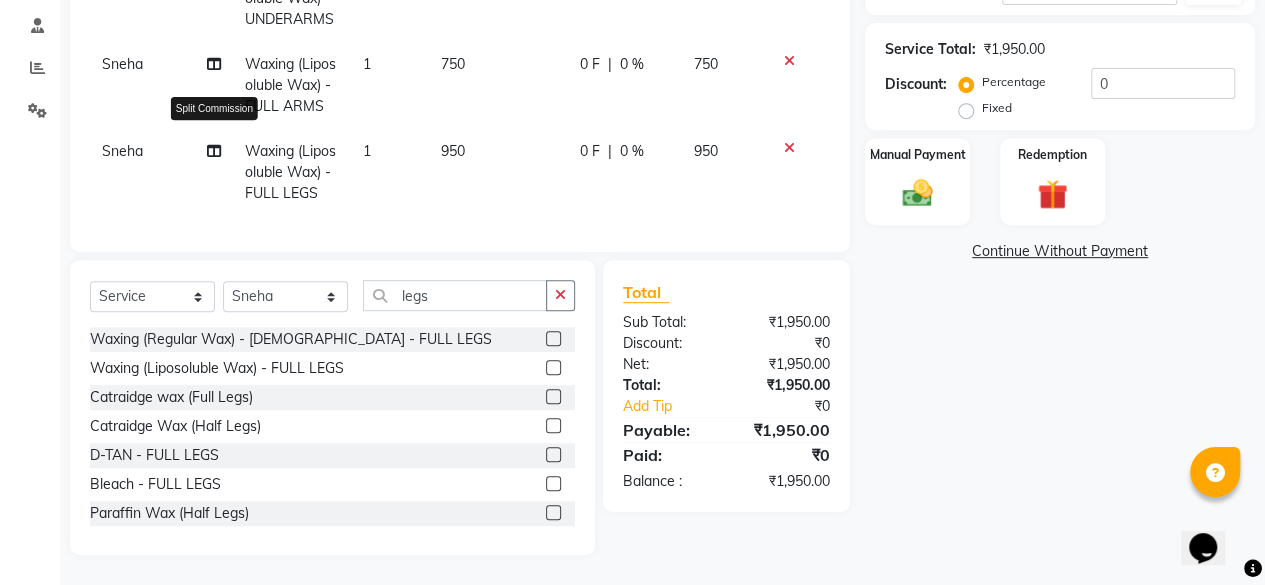 click 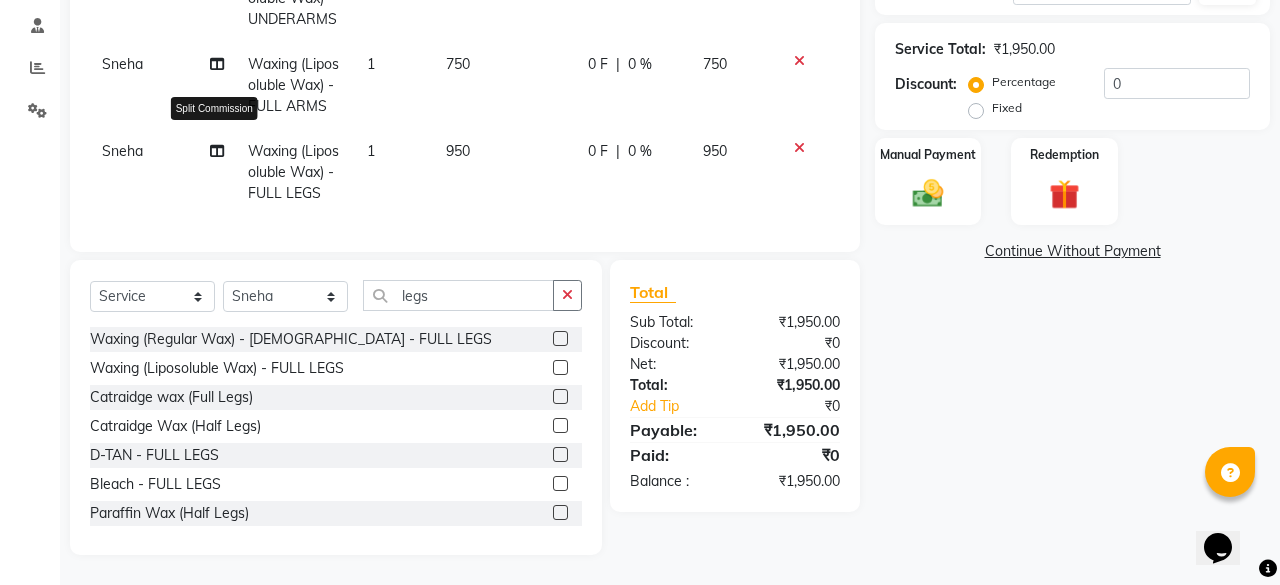 select on "46593" 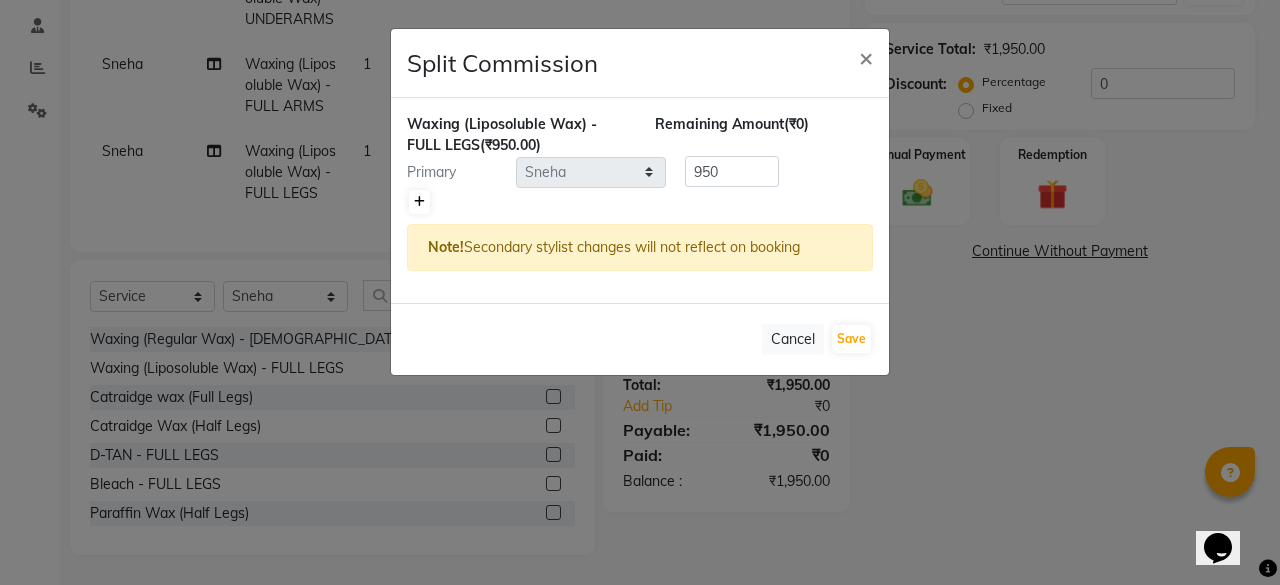 click 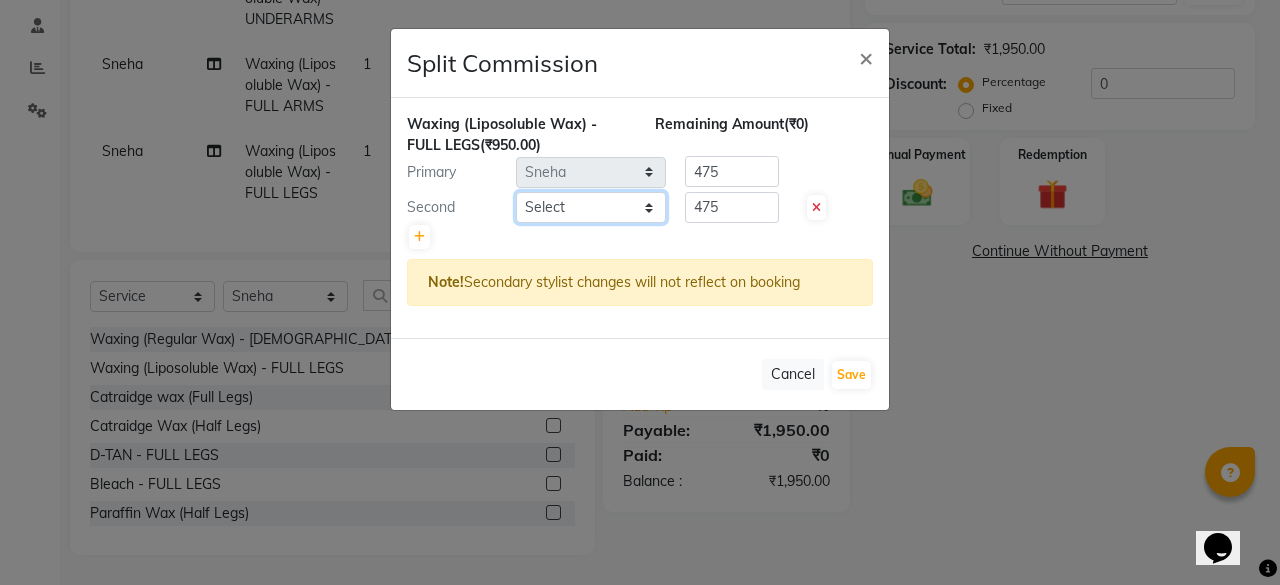 click on "Select  [PERSON_NAME]   danish   [PERSON_NAME]   [PERSON_NAME]		   [PERSON_NAME]   [PERSON_NAME]			   Raju   [PERSON_NAME]			   [PERSON_NAME]			   [PERSON_NAME]   [PERSON_NAME]   [PERSON_NAME]   Seja [PERSON_NAME]   Shaves [PERSON_NAME]" 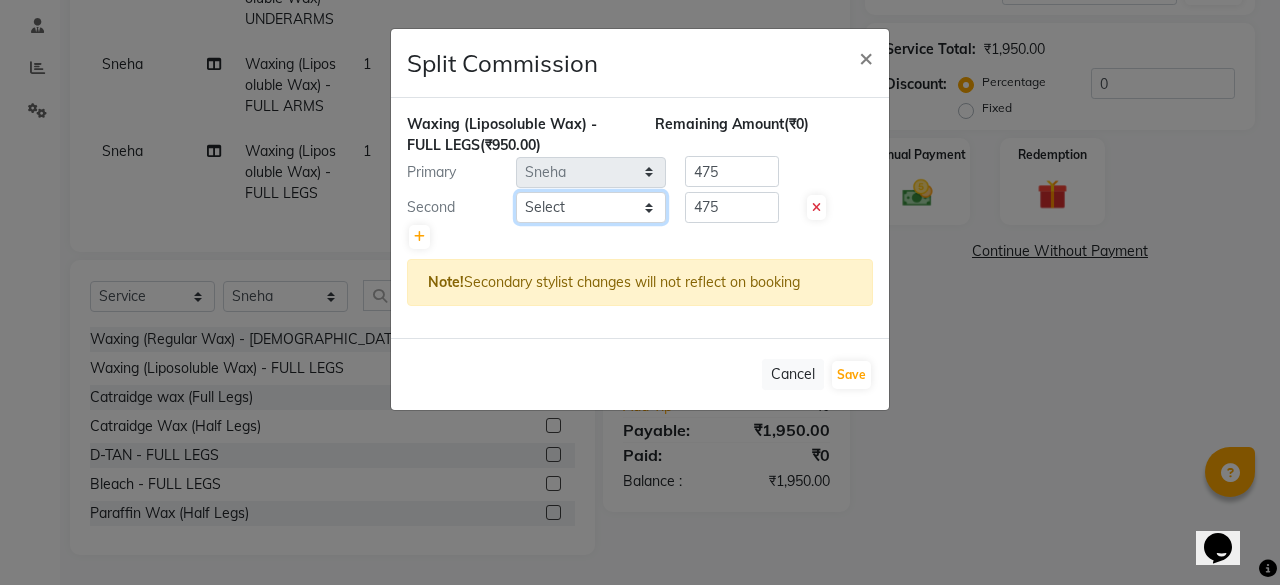 select on "32891" 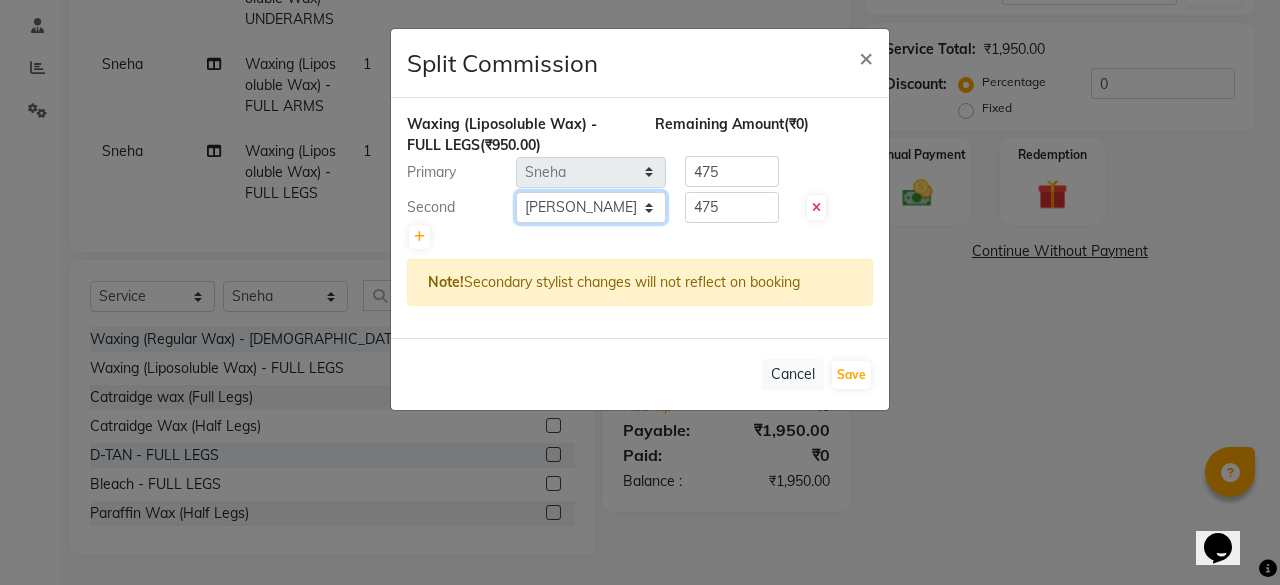 click on "Select  [PERSON_NAME]   danish   [PERSON_NAME]   [PERSON_NAME]		   [PERSON_NAME]   [PERSON_NAME]			   Raju   [PERSON_NAME]			   [PERSON_NAME]			   [PERSON_NAME]   [PERSON_NAME]   [PERSON_NAME]   Seja [PERSON_NAME]   Shaves [PERSON_NAME]" 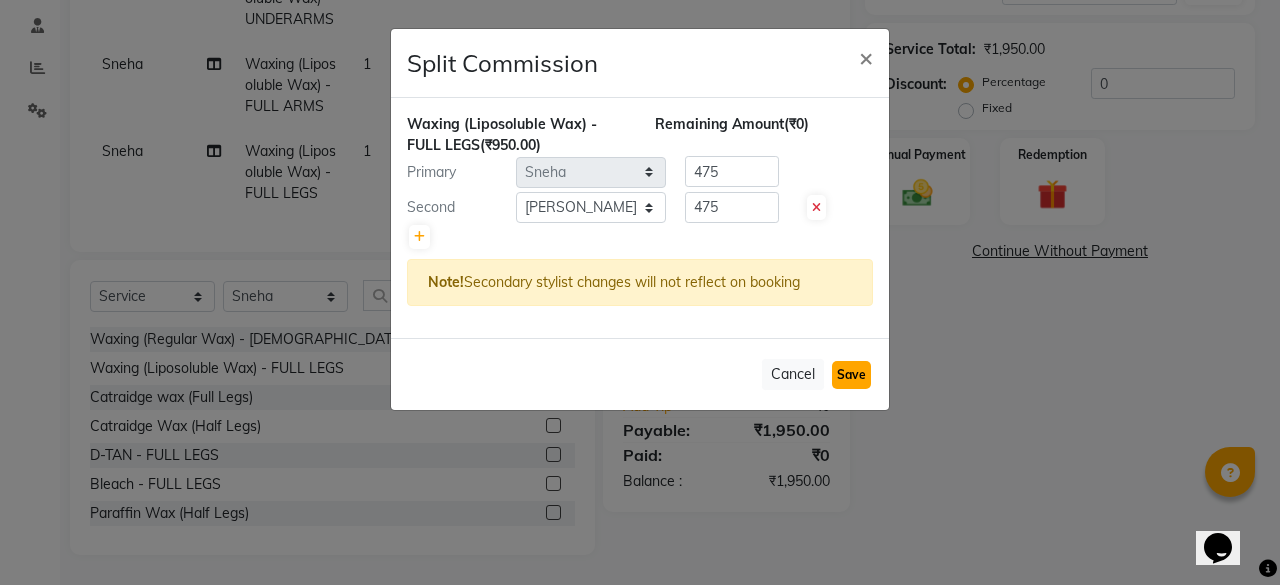 click on "Save" 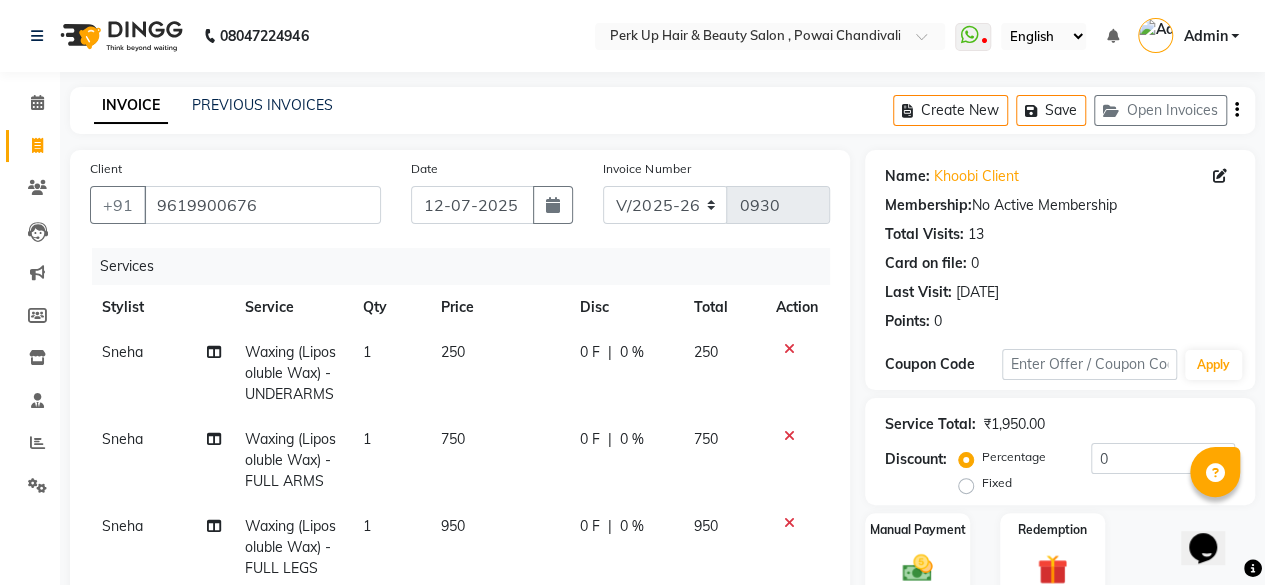 scroll, scrollTop: 389, scrollLeft: 0, axis: vertical 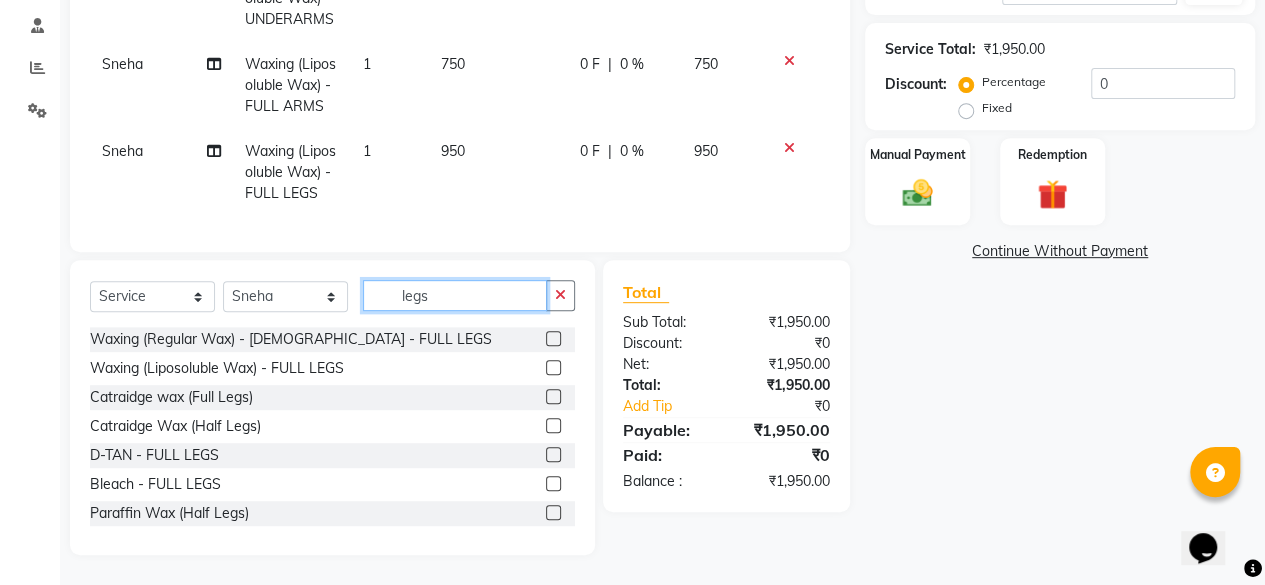 click on "legs" 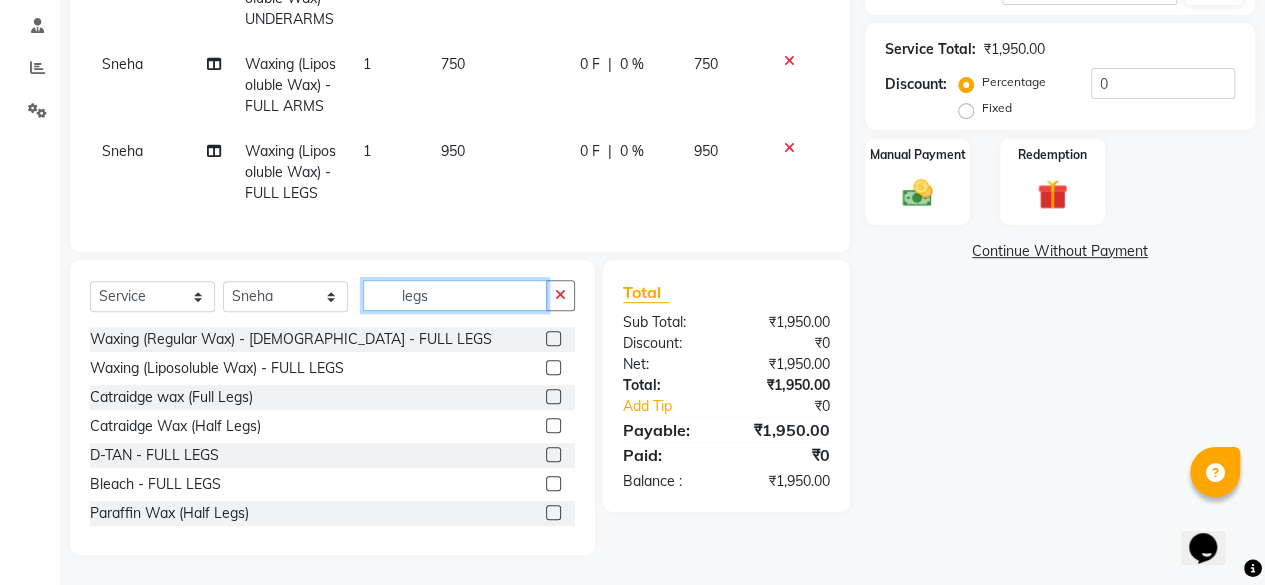 drag, startPoint x: 488, startPoint y: 295, endPoint x: 388, endPoint y: 295, distance: 100 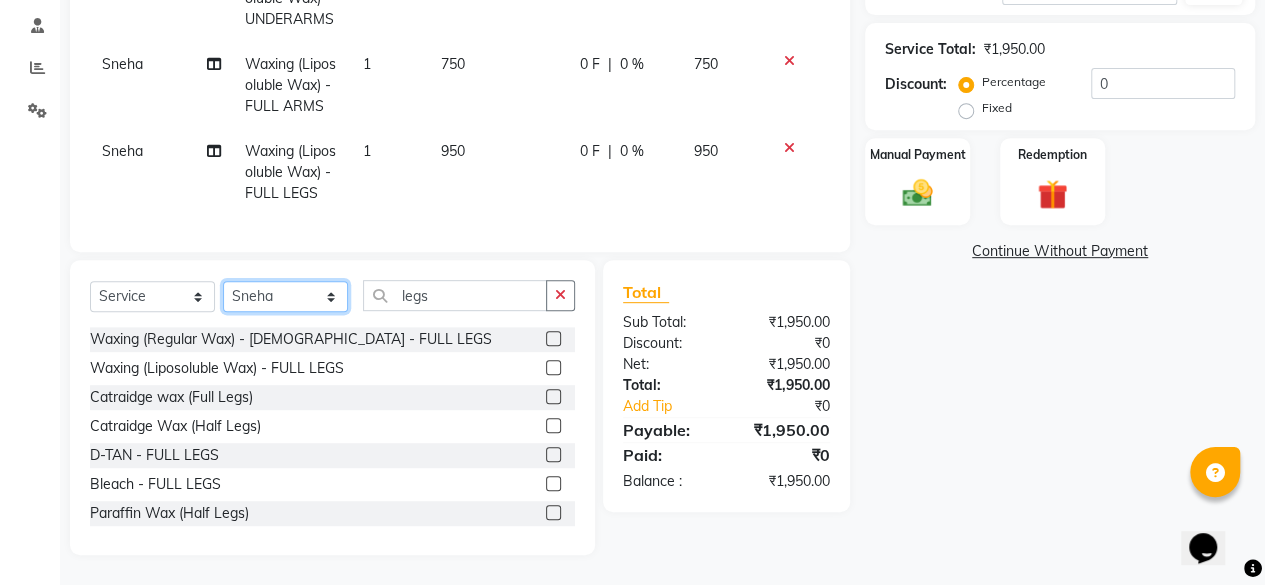click on "Select Stylist [PERSON_NAME] danish [PERSON_NAME] [PERSON_NAME]		 [PERSON_NAME] [PERSON_NAME]			 Raju [PERSON_NAME]			 [PERSON_NAME]			 [PERSON_NAME] [PERSON_NAME] [PERSON_NAME] Seja [PERSON_NAME] Shaves [PERSON_NAME]" 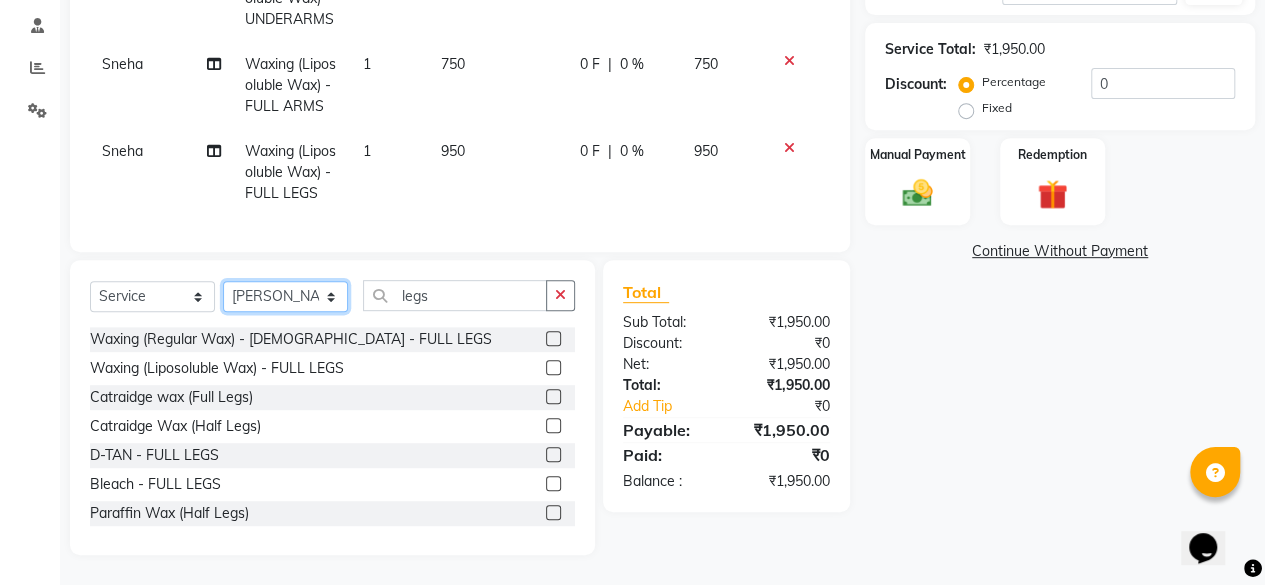 click on "Select Stylist [PERSON_NAME] danish [PERSON_NAME] [PERSON_NAME]		 [PERSON_NAME] [PERSON_NAME]			 Raju [PERSON_NAME]			 [PERSON_NAME]			 [PERSON_NAME] [PERSON_NAME] [PERSON_NAME] Seja [PERSON_NAME] Shaves [PERSON_NAME]" 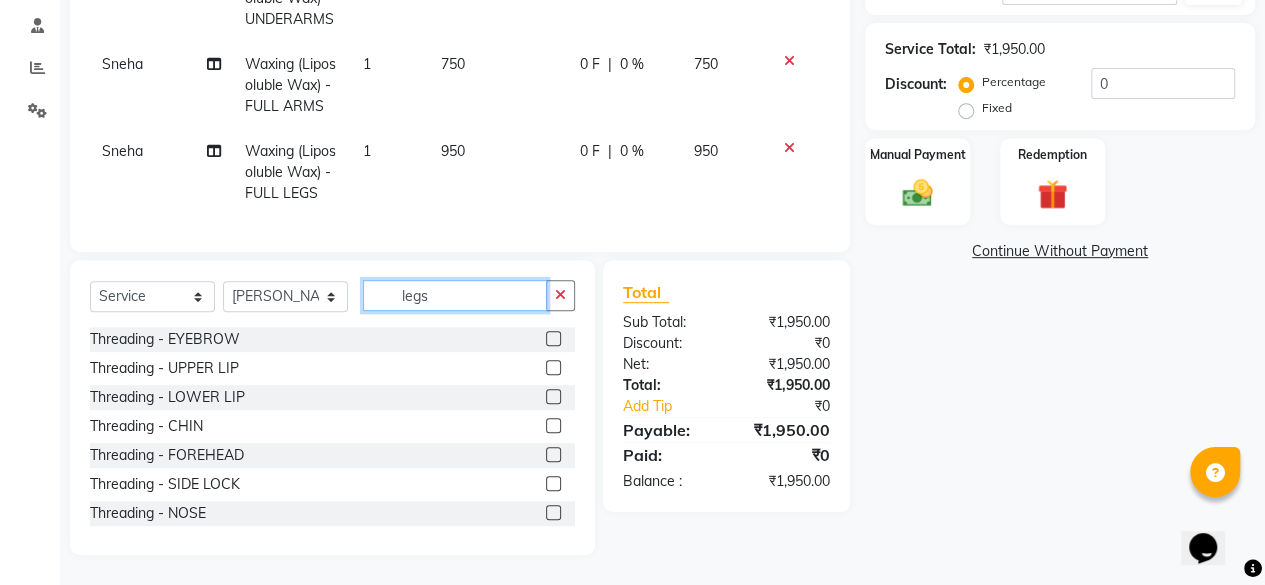 click on "legs" 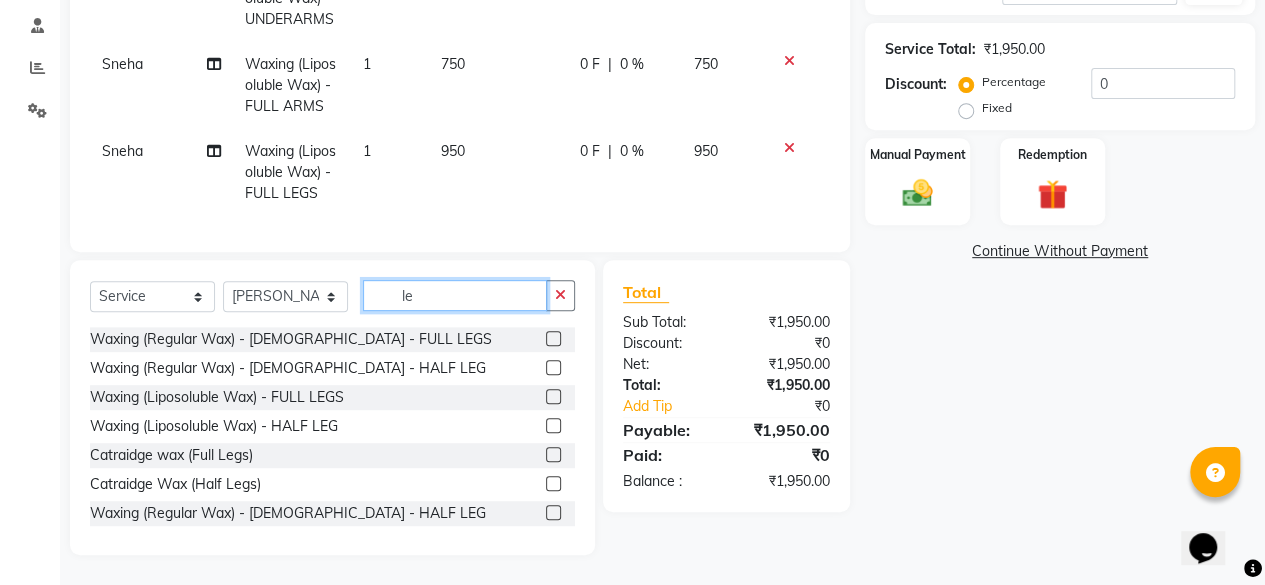 type on "l" 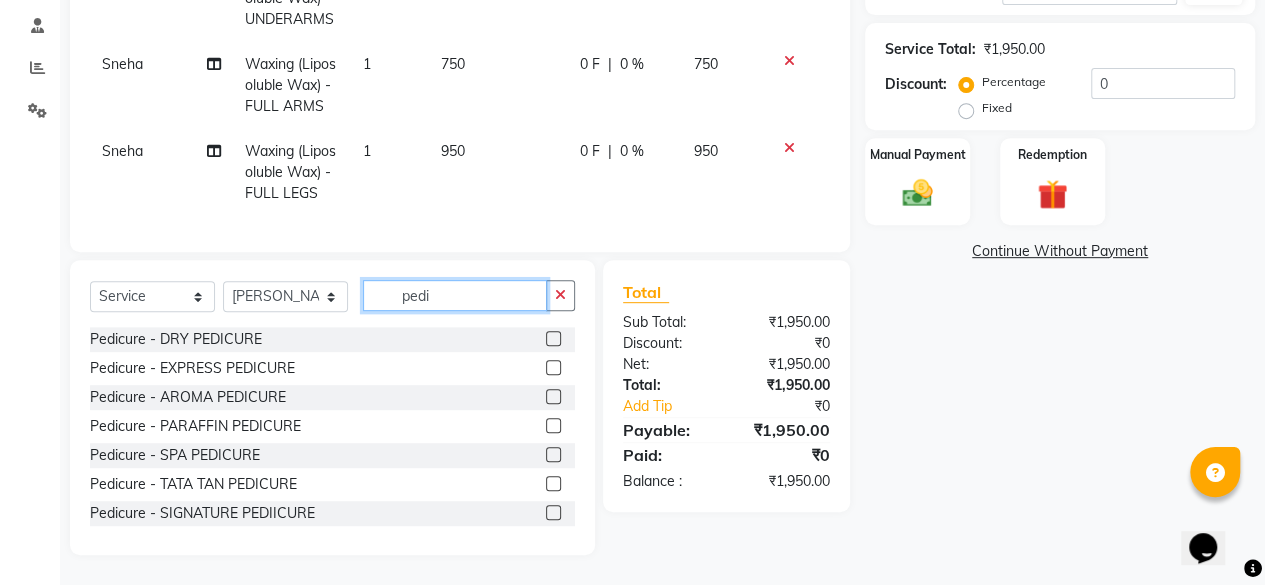 type on "pedi" 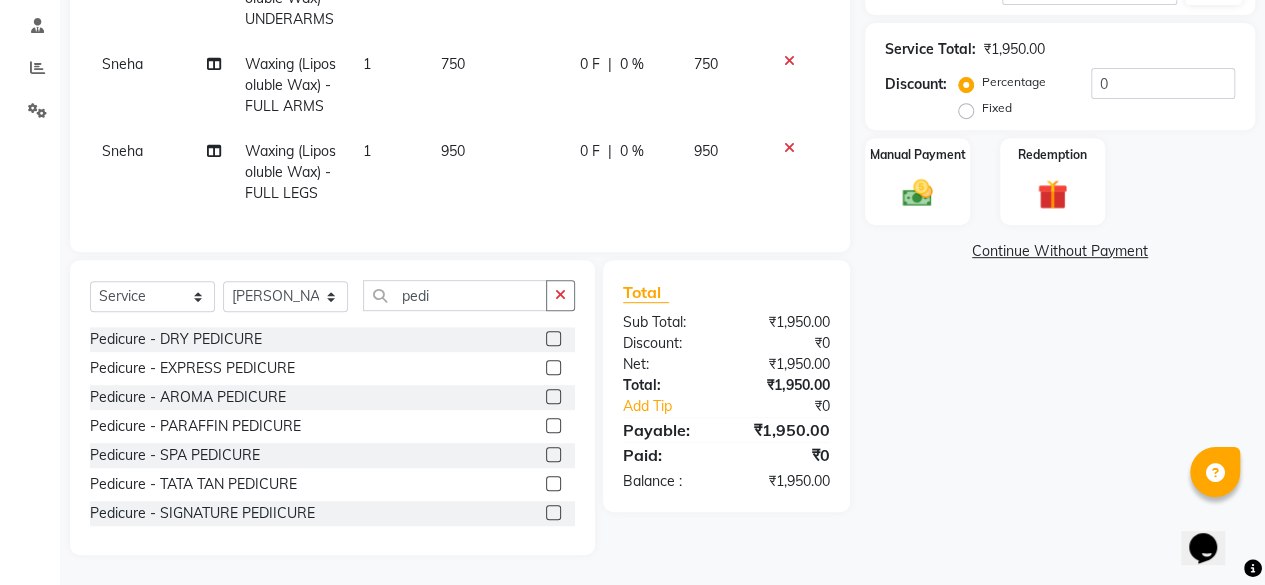 click 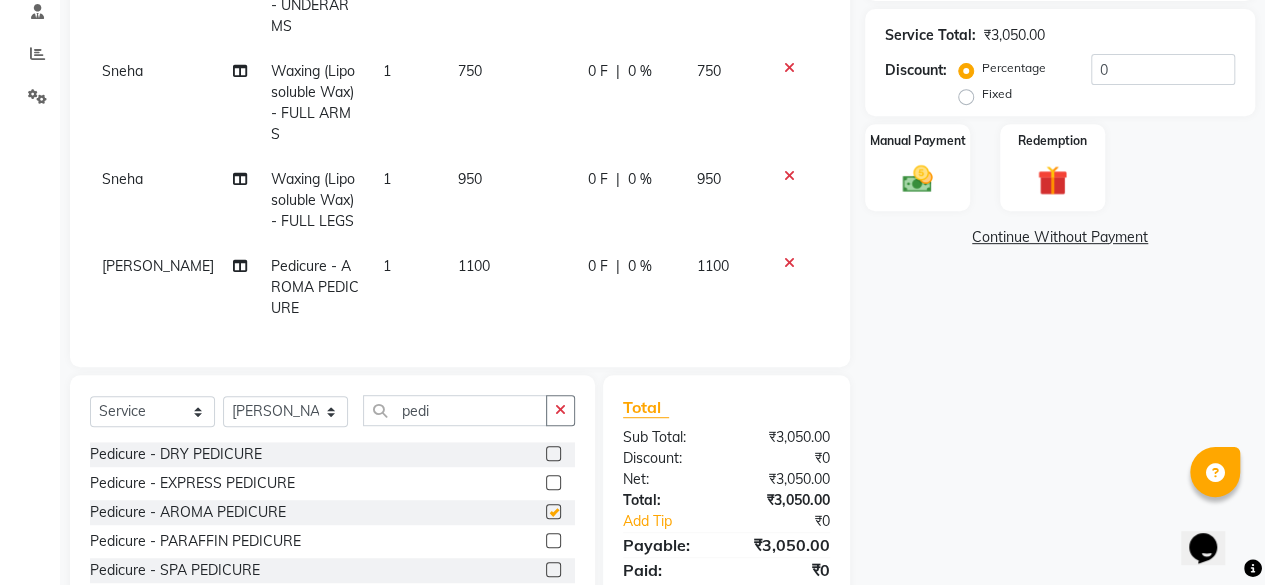 checkbox on "false" 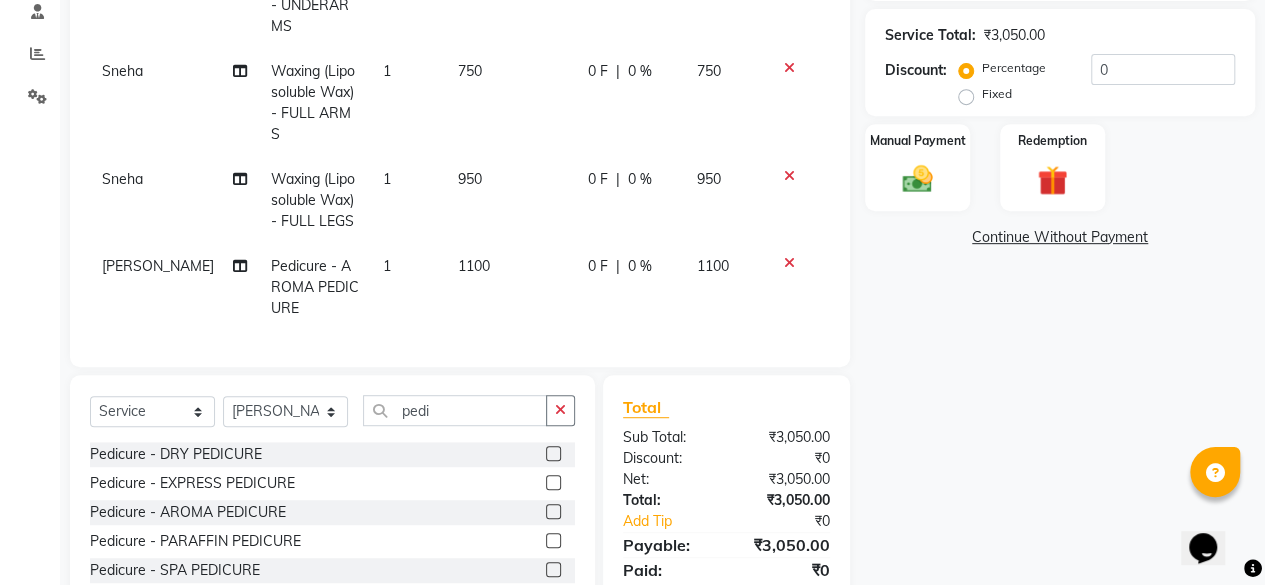 scroll, scrollTop: 0, scrollLeft: 0, axis: both 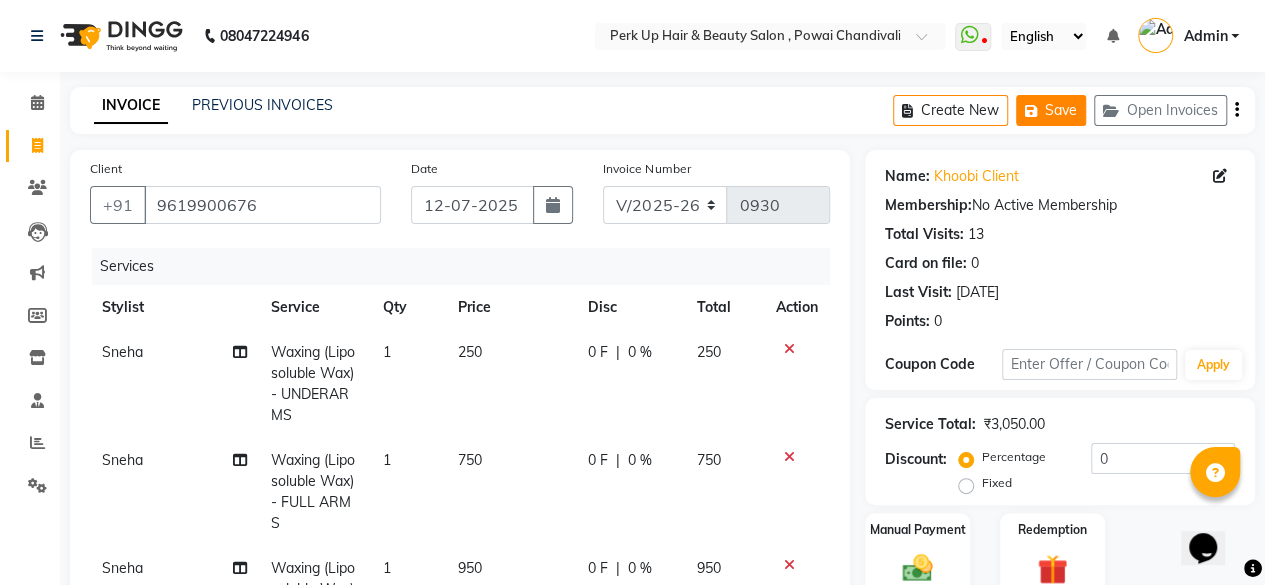 click on "Save" 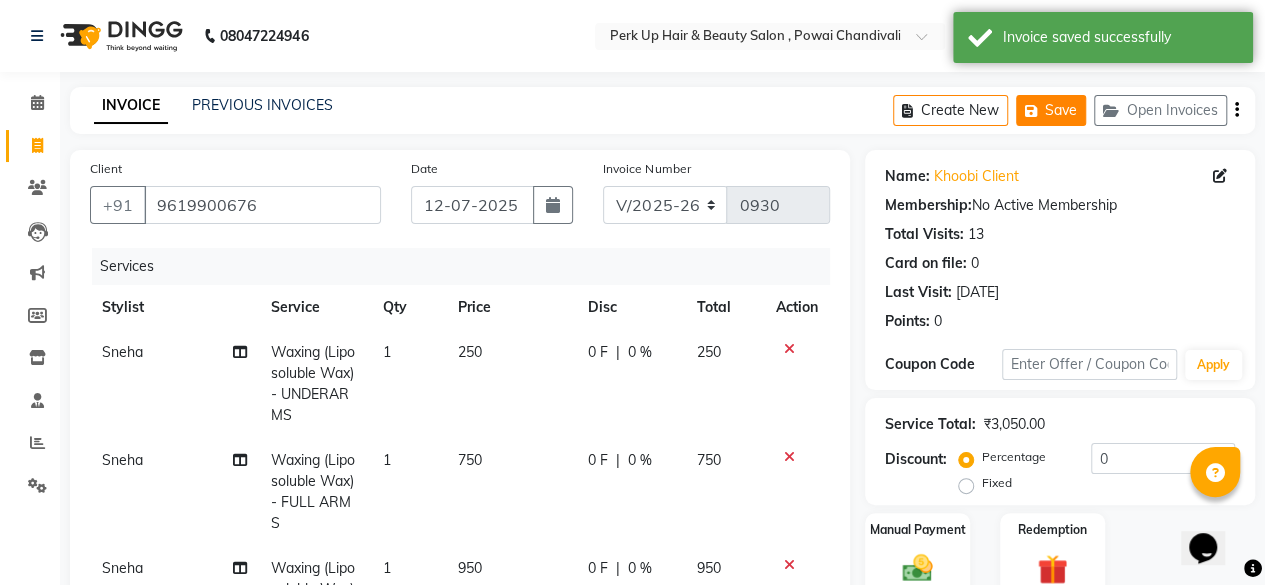 click on "Save" 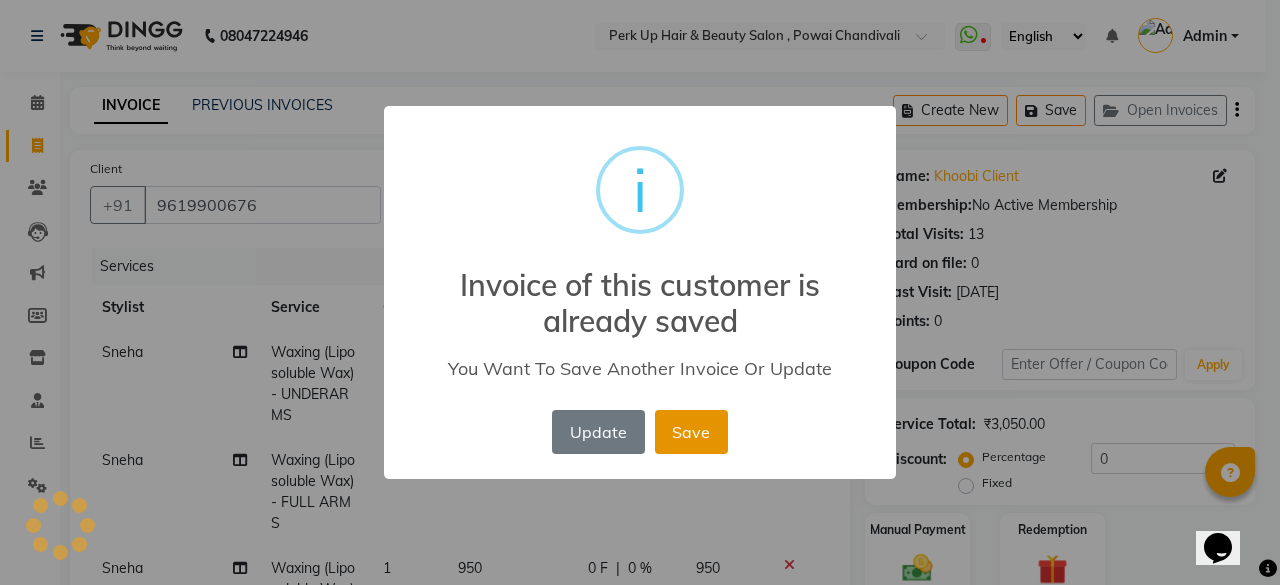 click on "Save" at bounding box center (691, 432) 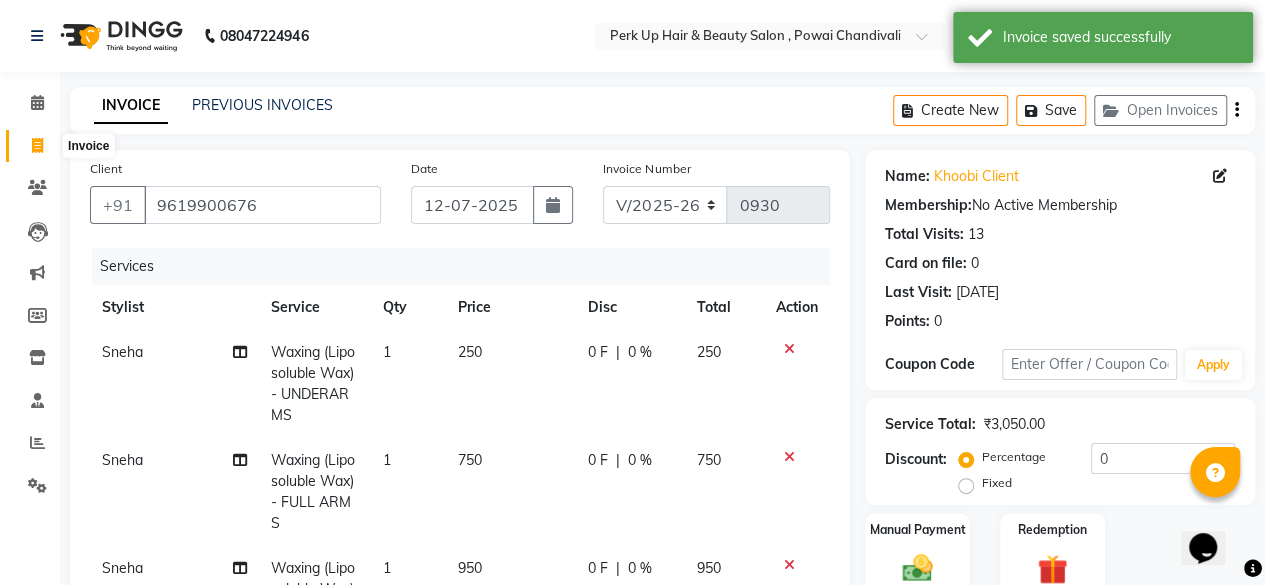 click 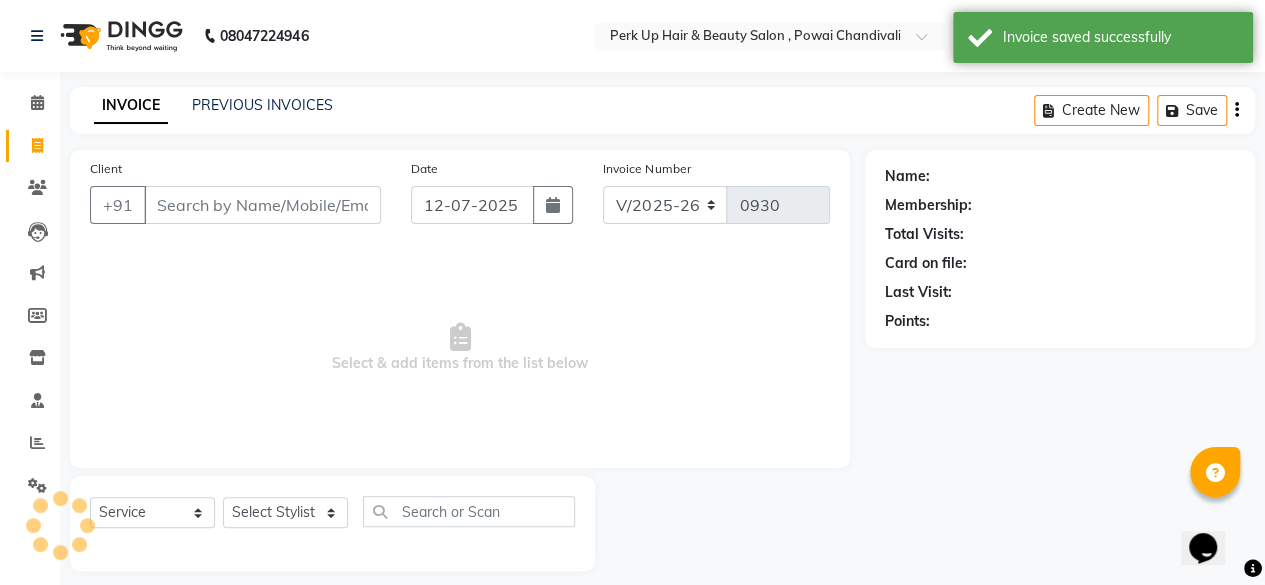 scroll, scrollTop: 15, scrollLeft: 0, axis: vertical 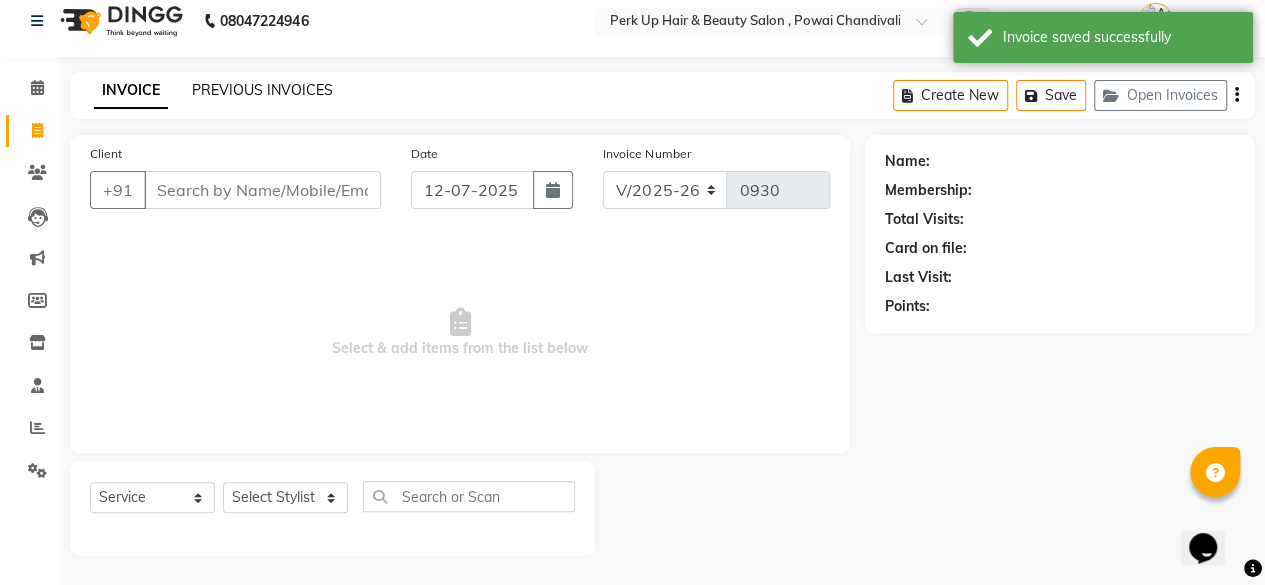 click on "PREVIOUS INVOICES" 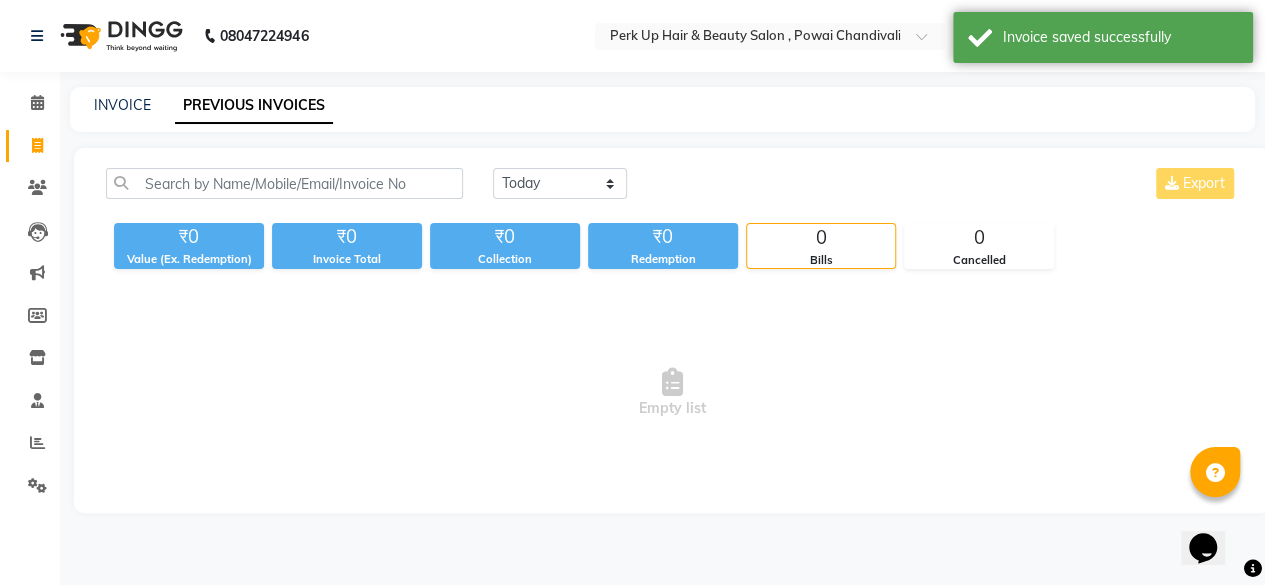 scroll, scrollTop: 0, scrollLeft: 0, axis: both 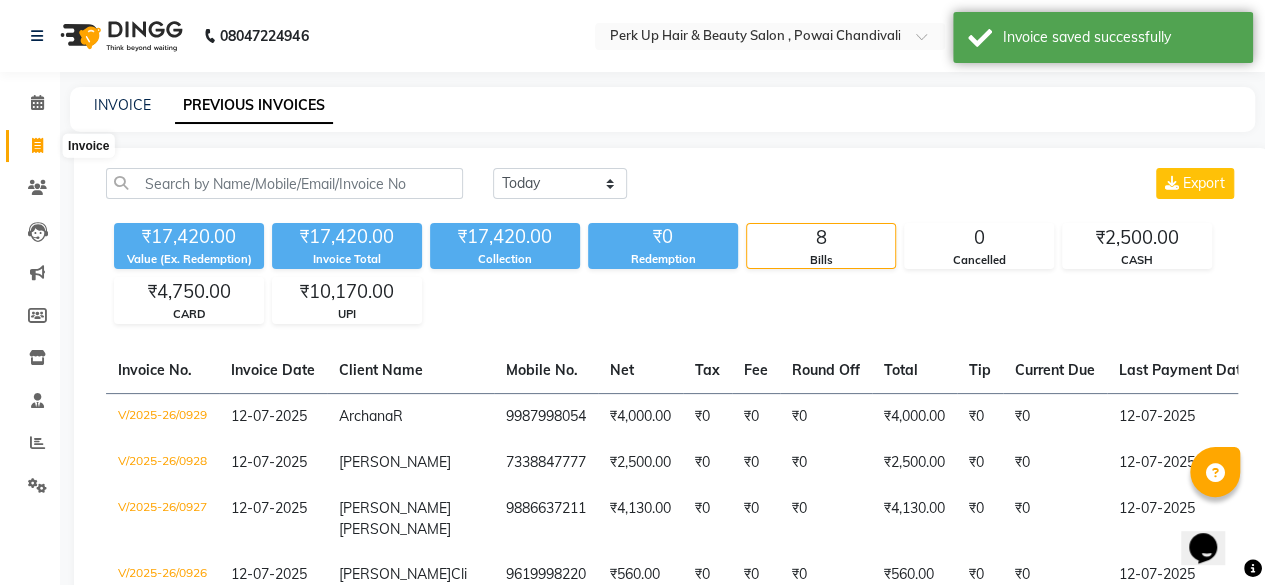 click 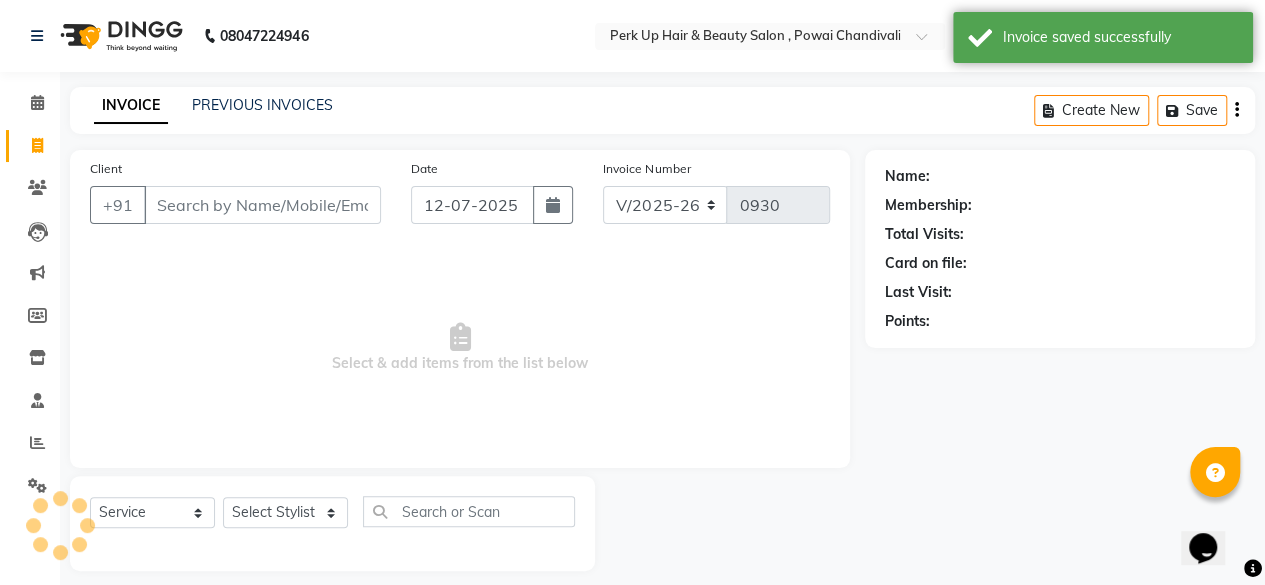 scroll, scrollTop: 15, scrollLeft: 0, axis: vertical 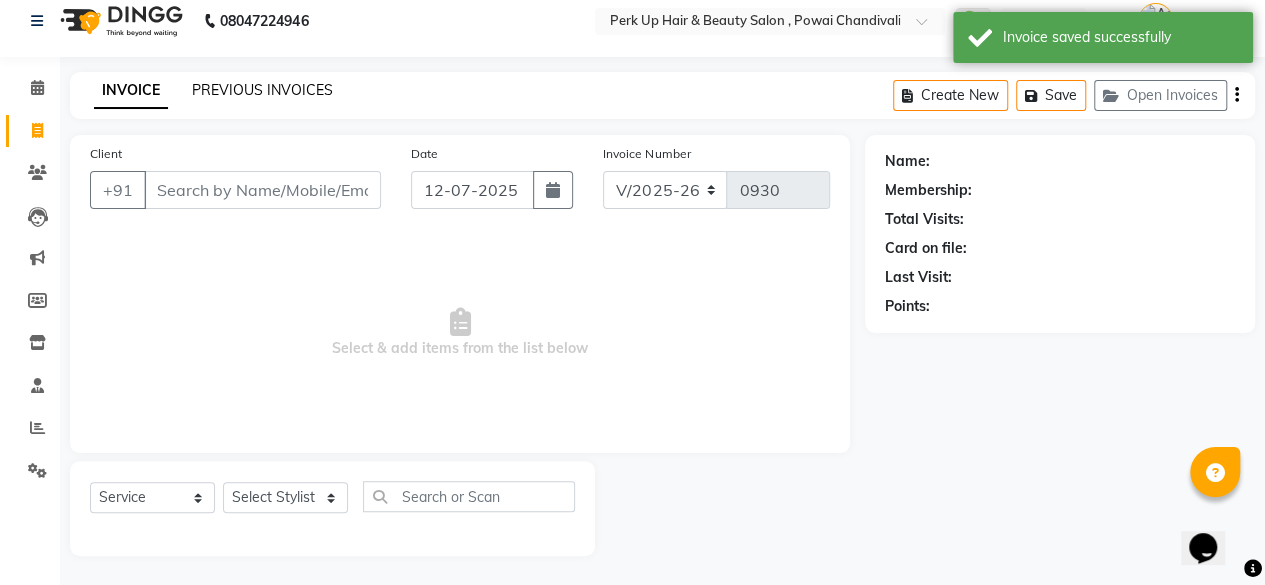 click on "PREVIOUS INVOICES" 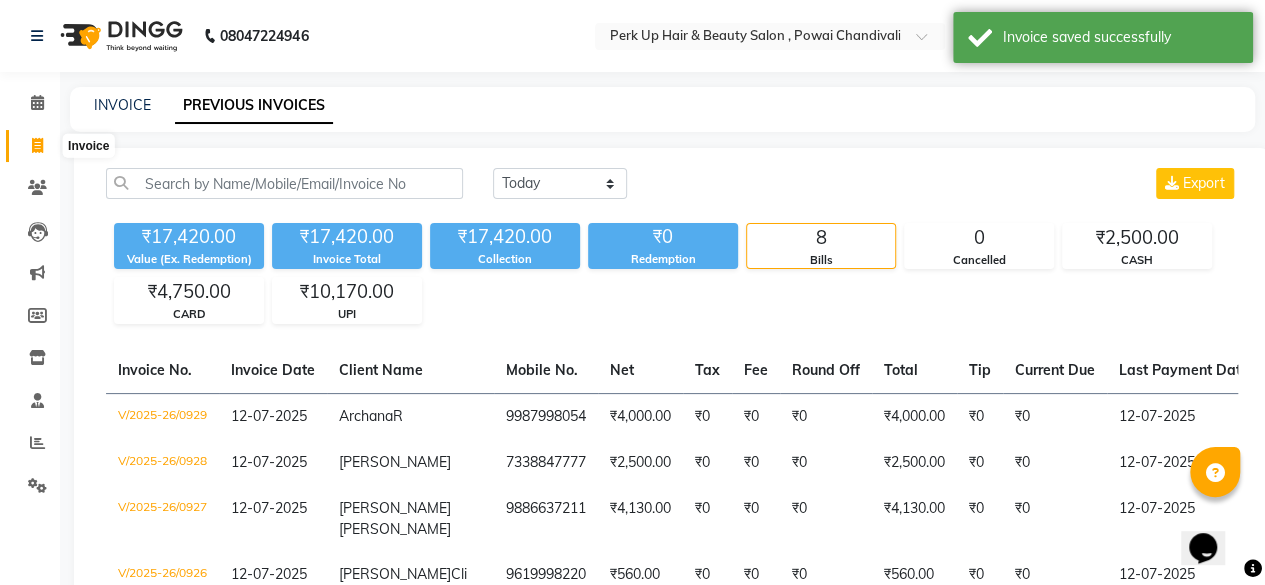 click 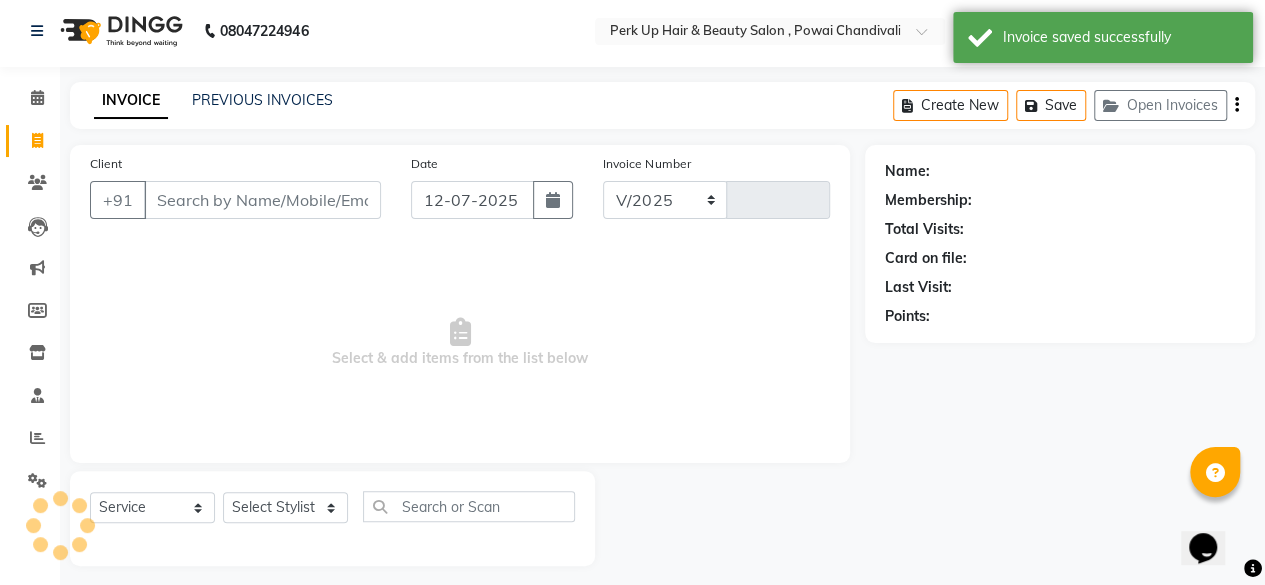 select on "5131" 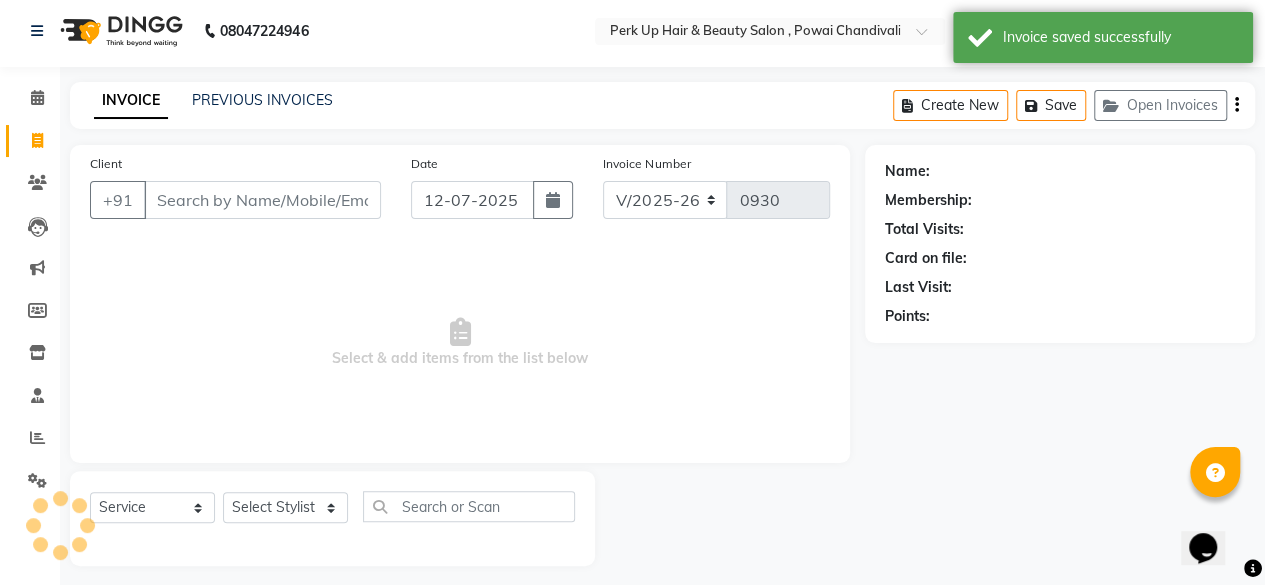 scroll, scrollTop: 15, scrollLeft: 0, axis: vertical 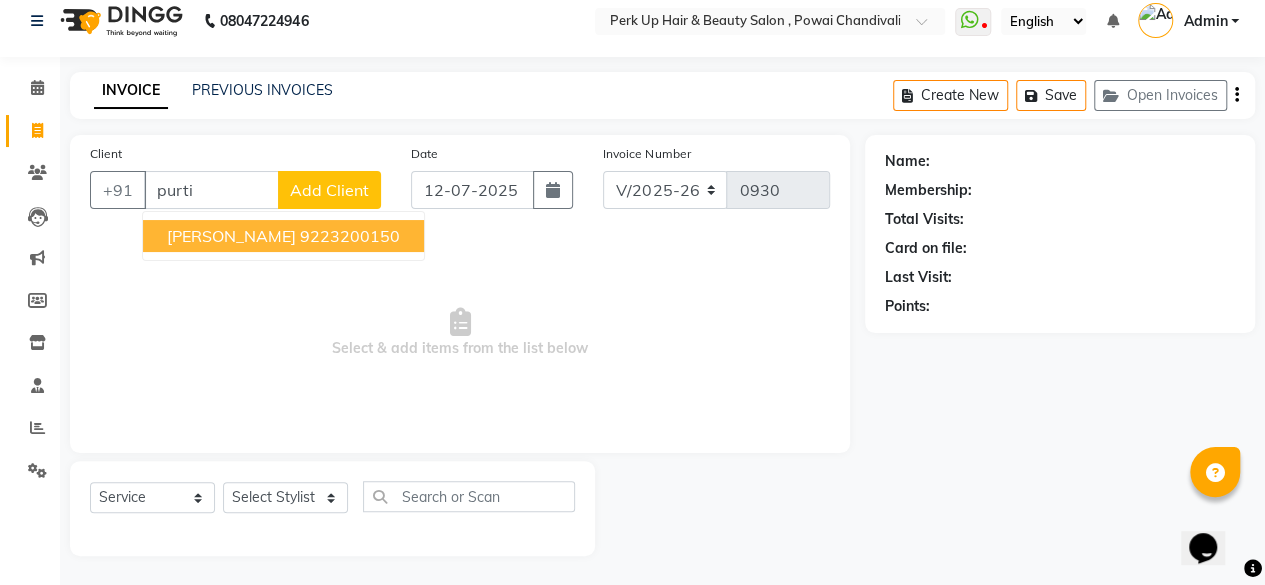 click on "[PERSON_NAME]" at bounding box center (231, 236) 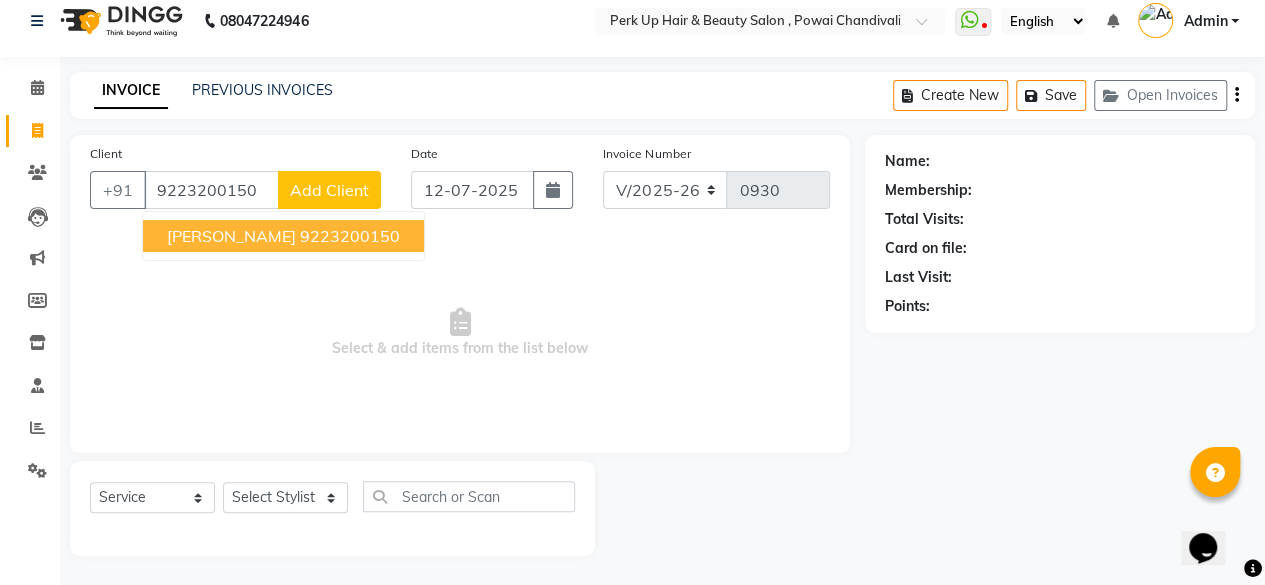 type on "9223200150" 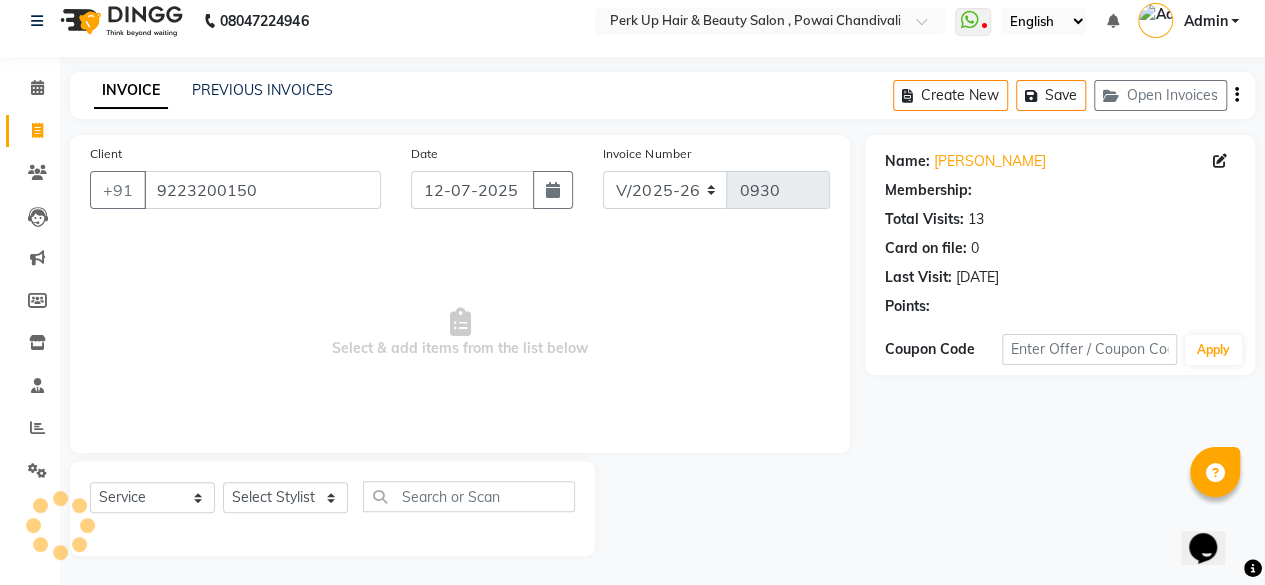 select on "1: Object" 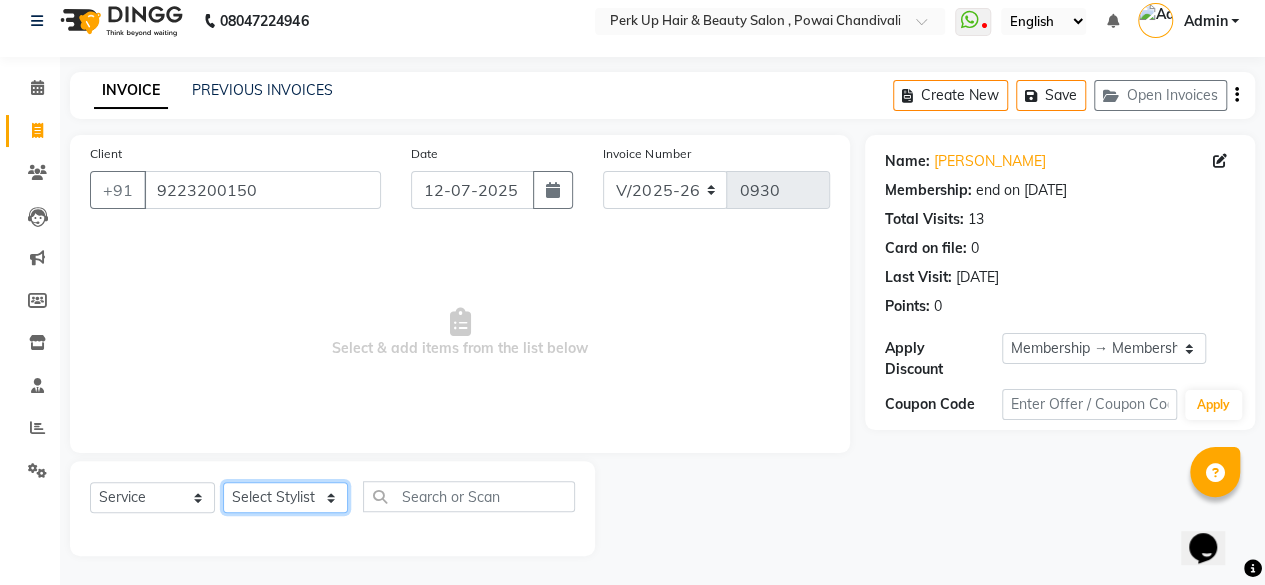 click on "Select Stylist [PERSON_NAME] danish [PERSON_NAME] [PERSON_NAME]		 [PERSON_NAME] [PERSON_NAME]			 Raju [PERSON_NAME]			 [PERSON_NAME]			 [PERSON_NAME] [PERSON_NAME] [PERSON_NAME] Seja [PERSON_NAME] Shaves [PERSON_NAME]" 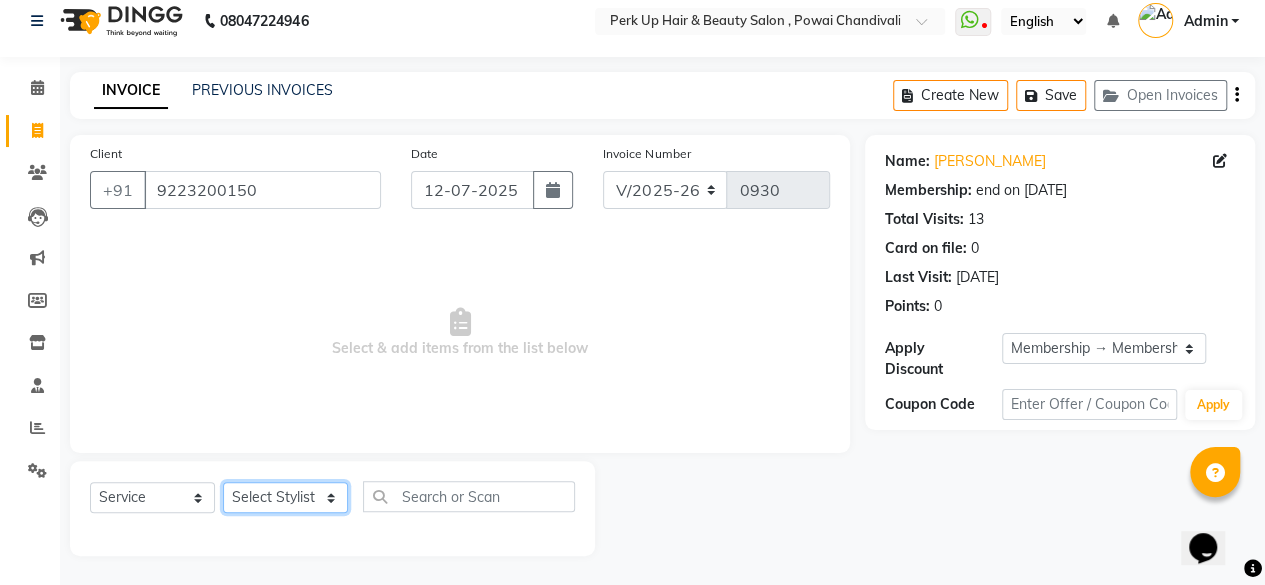 select on "48932" 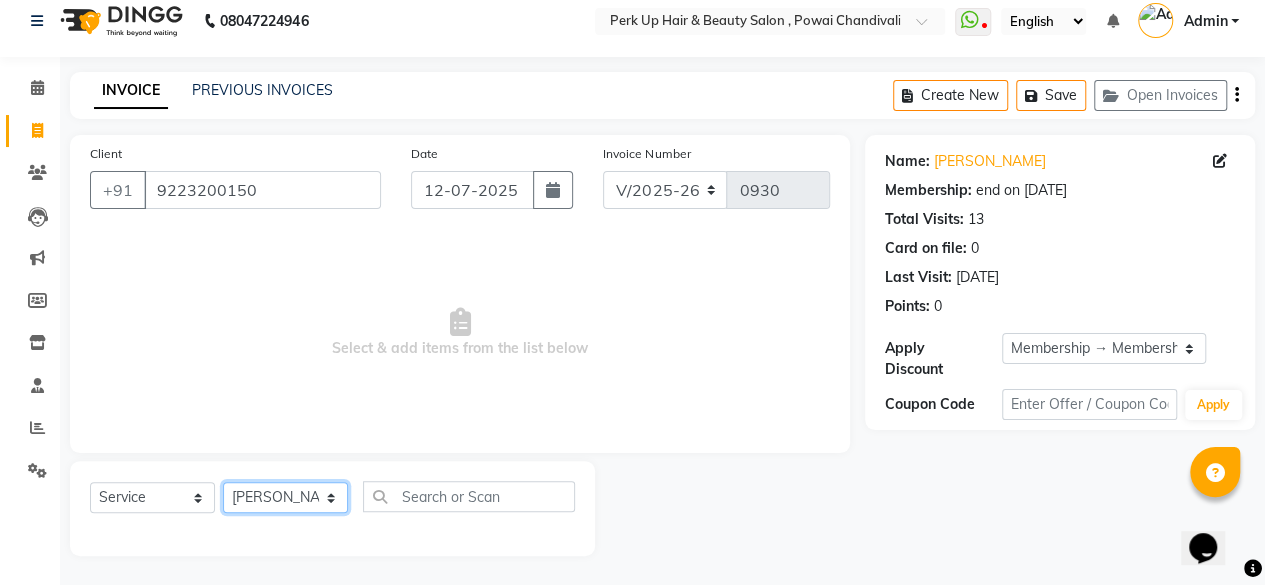 click on "Select Stylist [PERSON_NAME] danish [PERSON_NAME] [PERSON_NAME]		 [PERSON_NAME] [PERSON_NAME]			 Raju [PERSON_NAME]			 [PERSON_NAME]			 [PERSON_NAME] [PERSON_NAME] [PERSON_NAME] Seja [PERSON_NAME] Shaves [PERSON_NAME]" 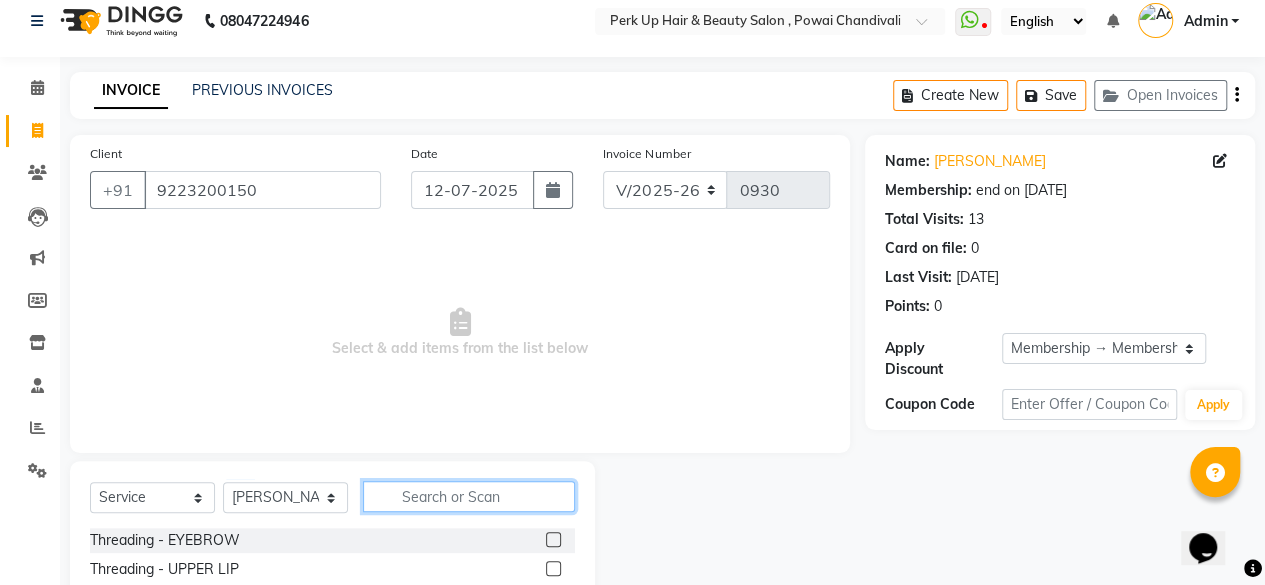 click 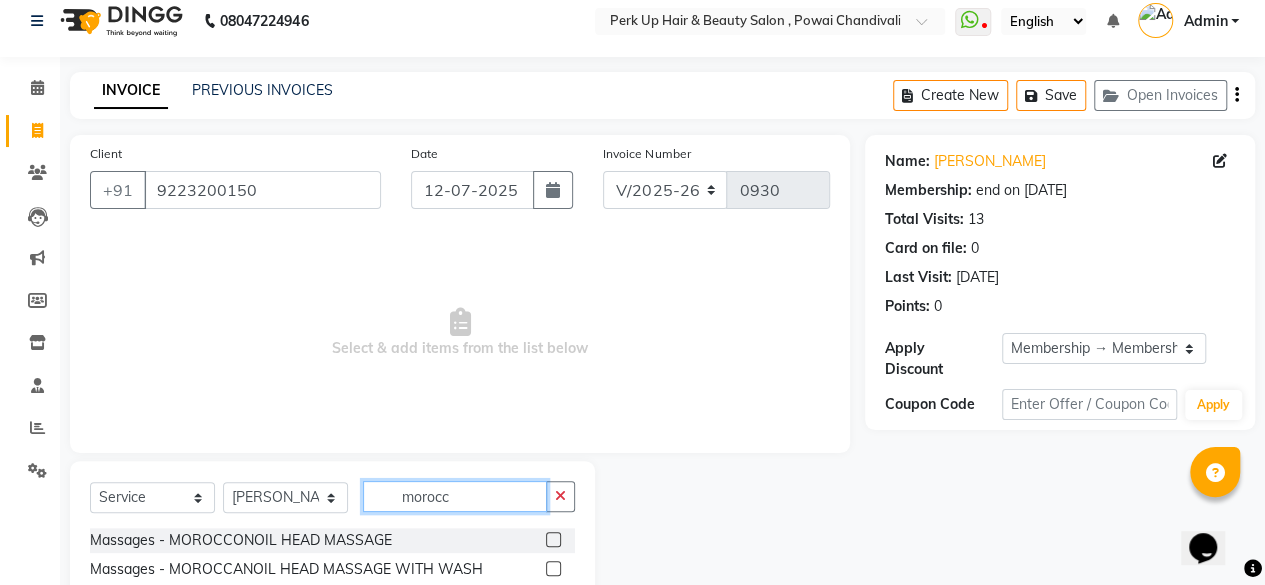 scroll, scrollTop: 215, scrollLeft: 0, axis: vertical 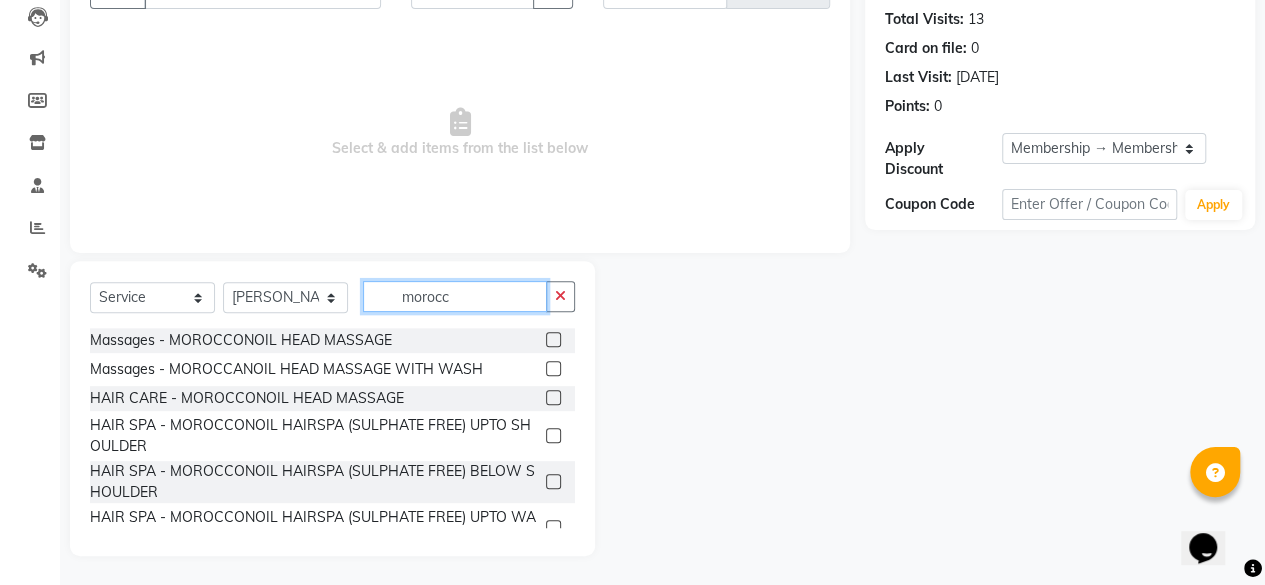 type on "morocc" 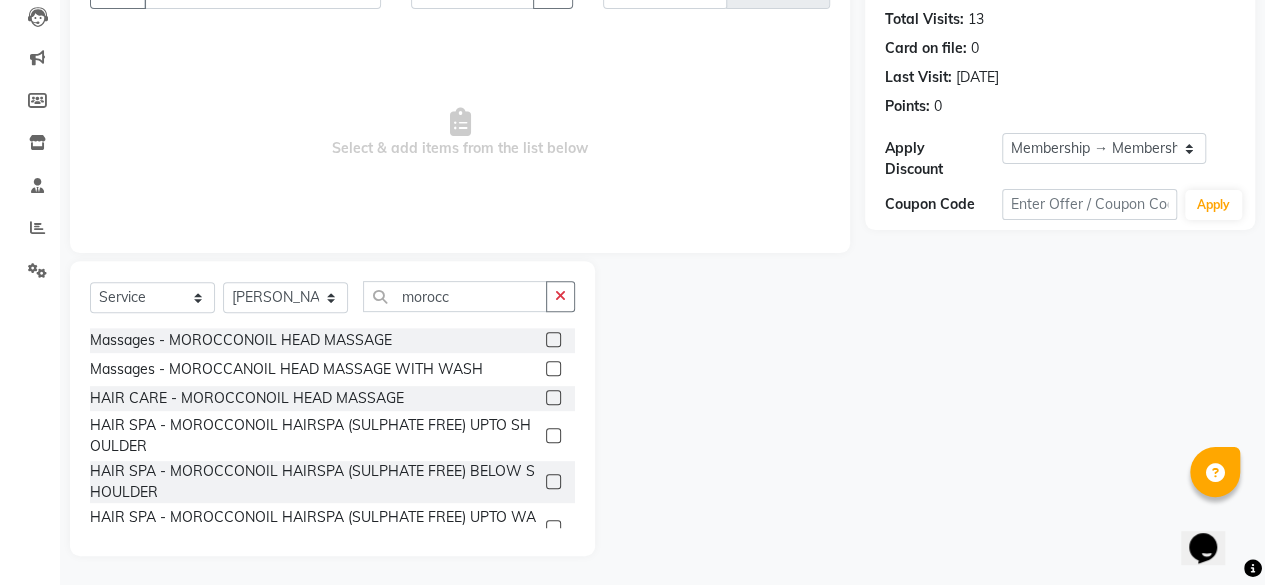 click 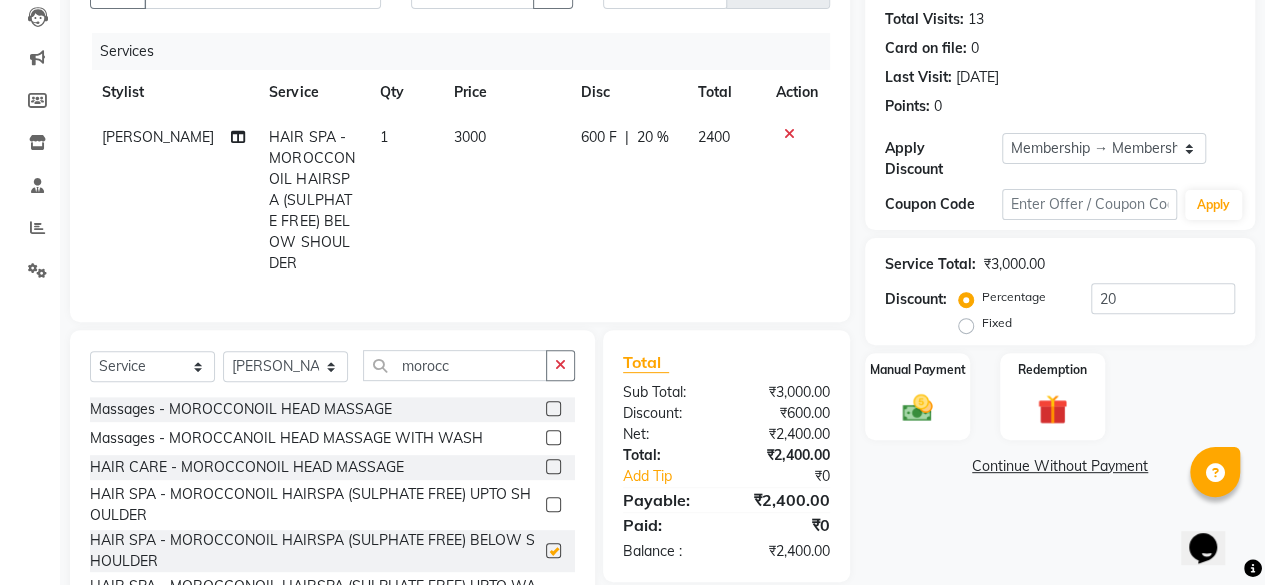 checkbox on "false" 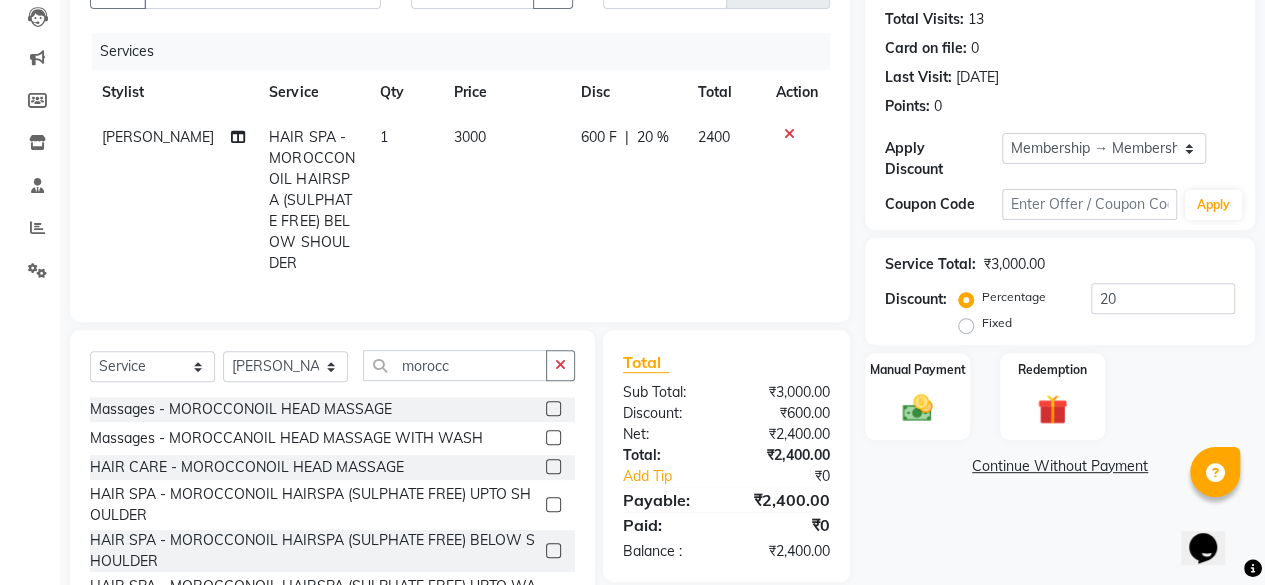 click on "3000" 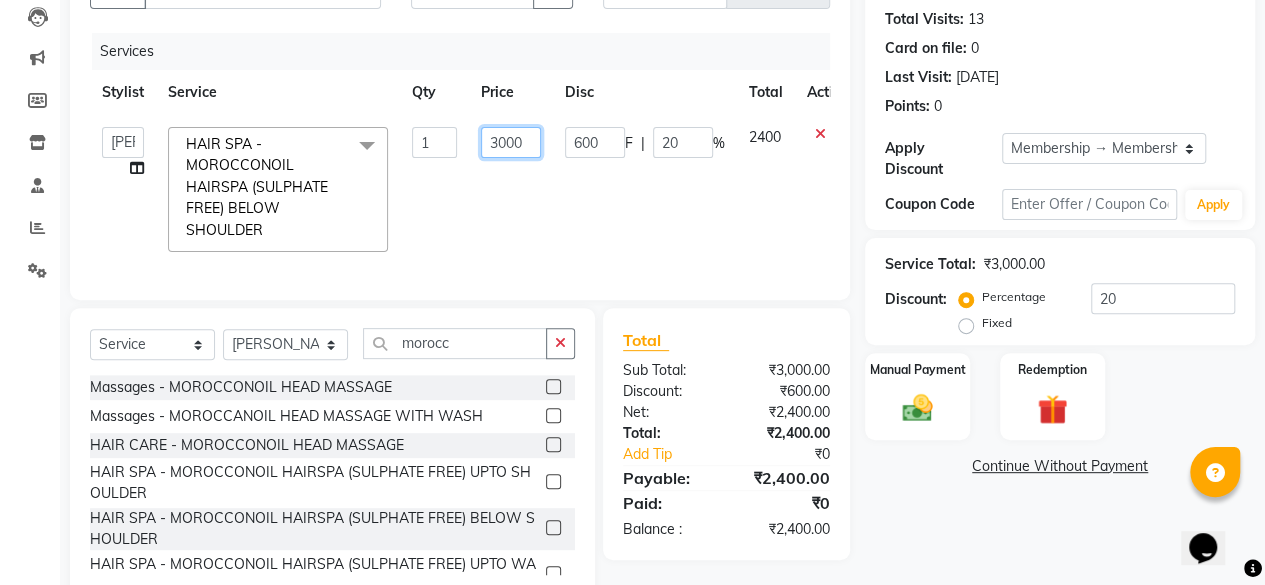 drag, startPoint x: 510, startPoint y: 143, endPoint x: 494, endPoint y: 135, distance: 17.888544 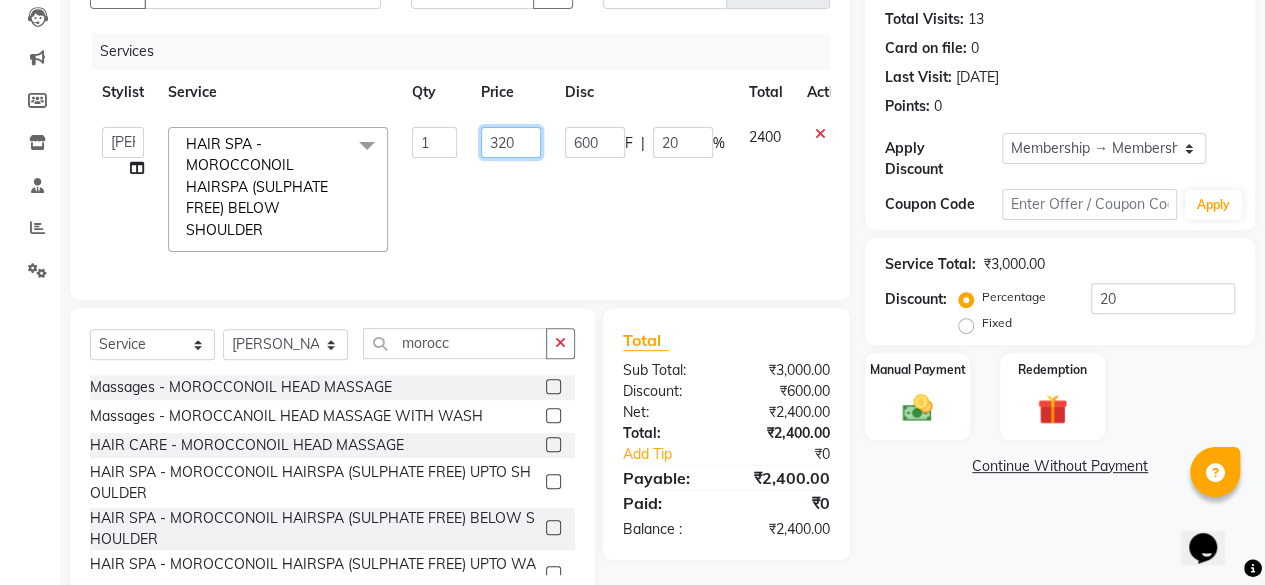 type on "3200" 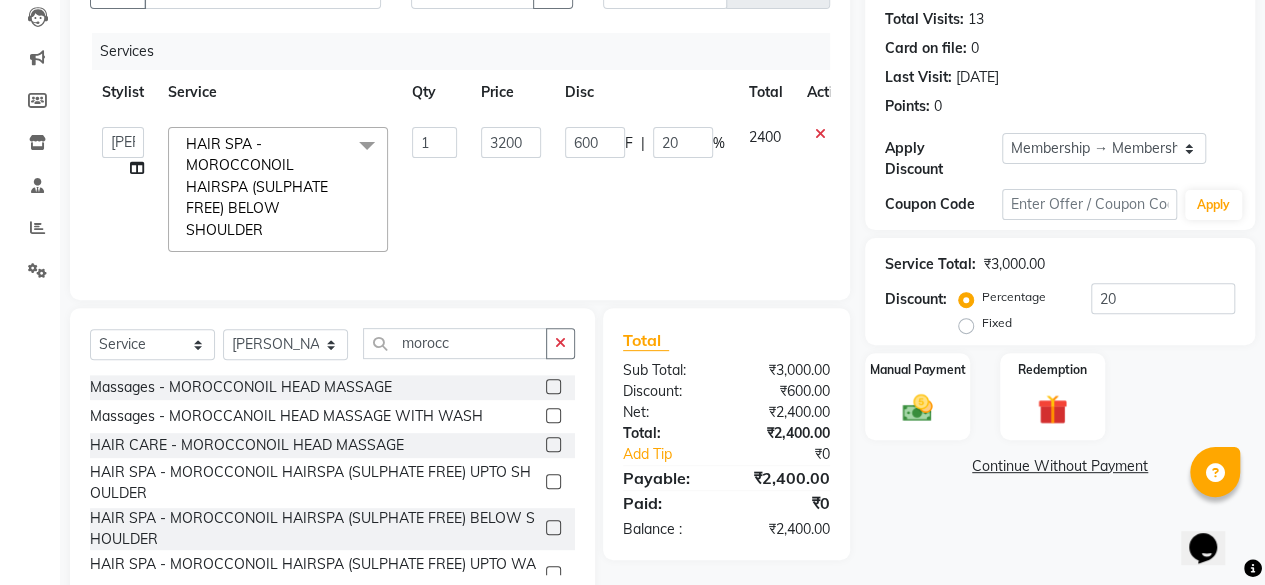 click on "3200" 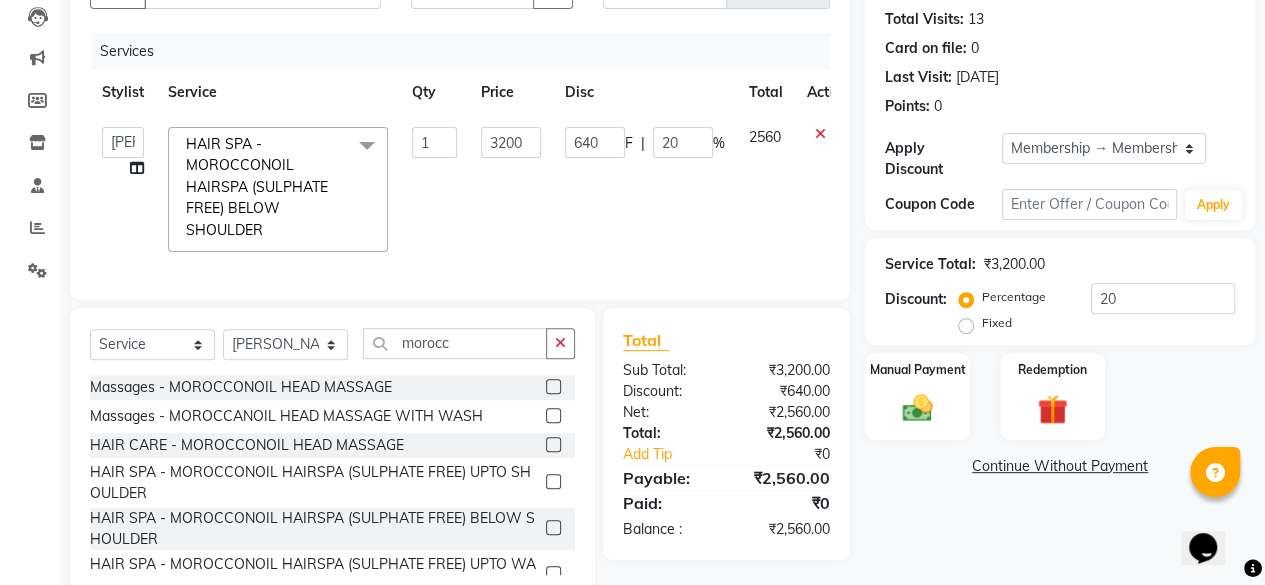 click on "3200" 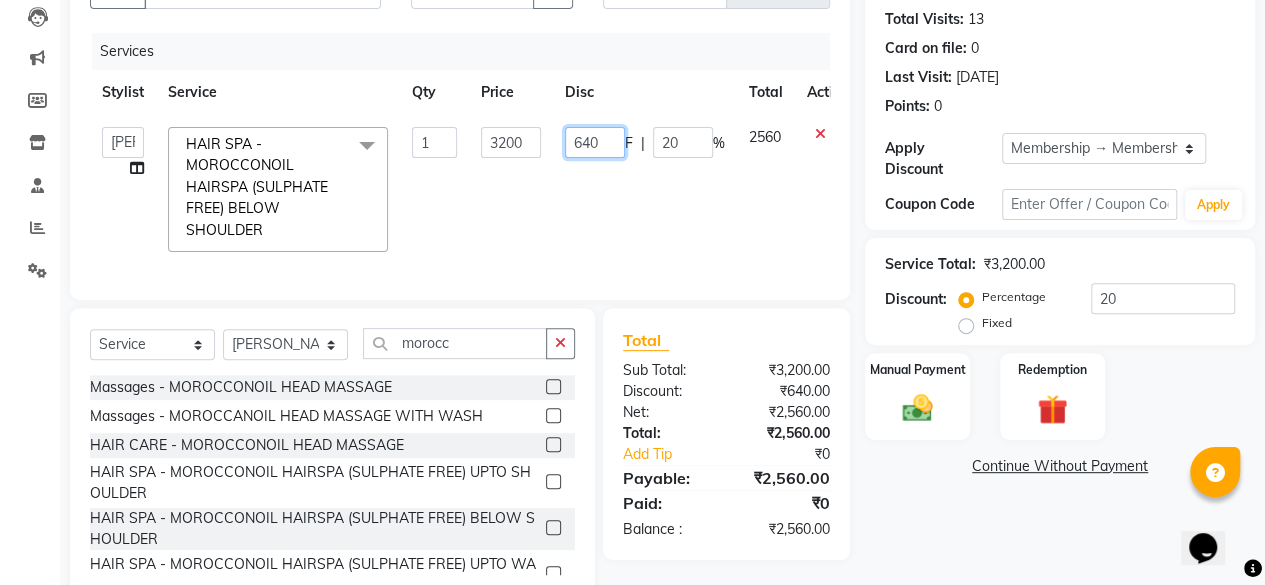 click on "640" 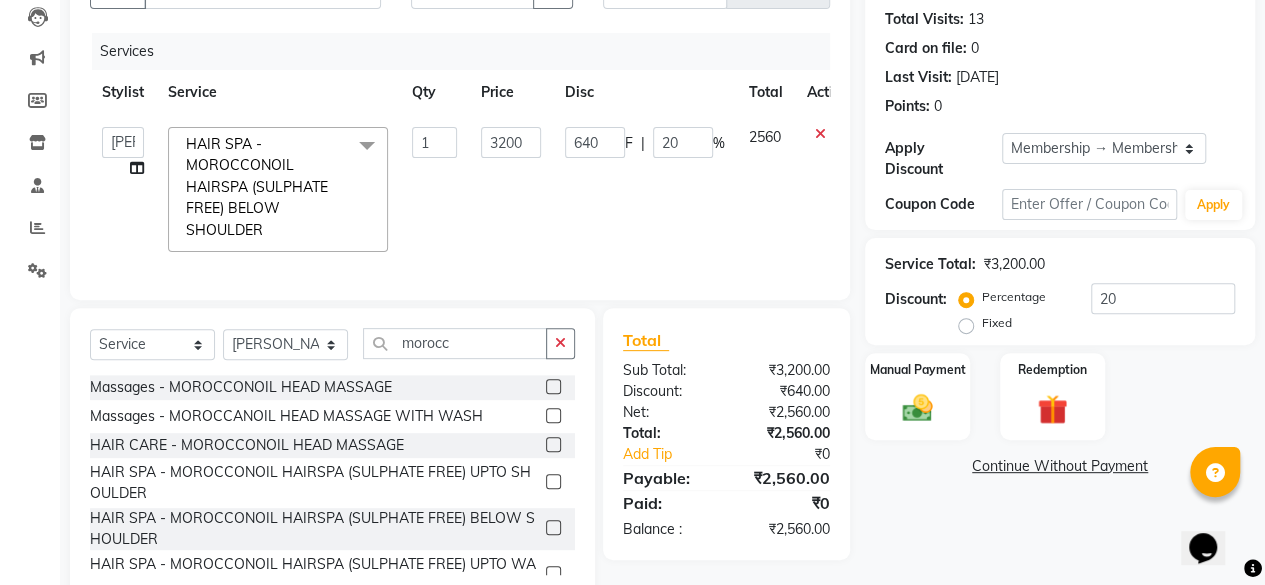 click on "3200" 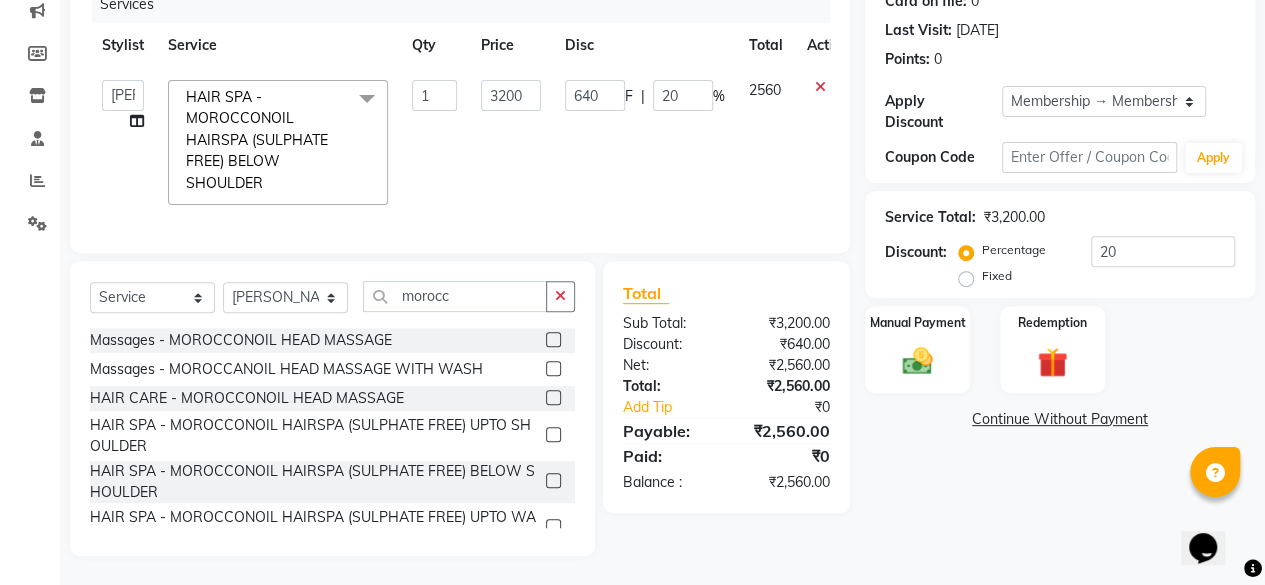 scroll, scrollTop: 276, scrollLeft: 0, axis: vertical 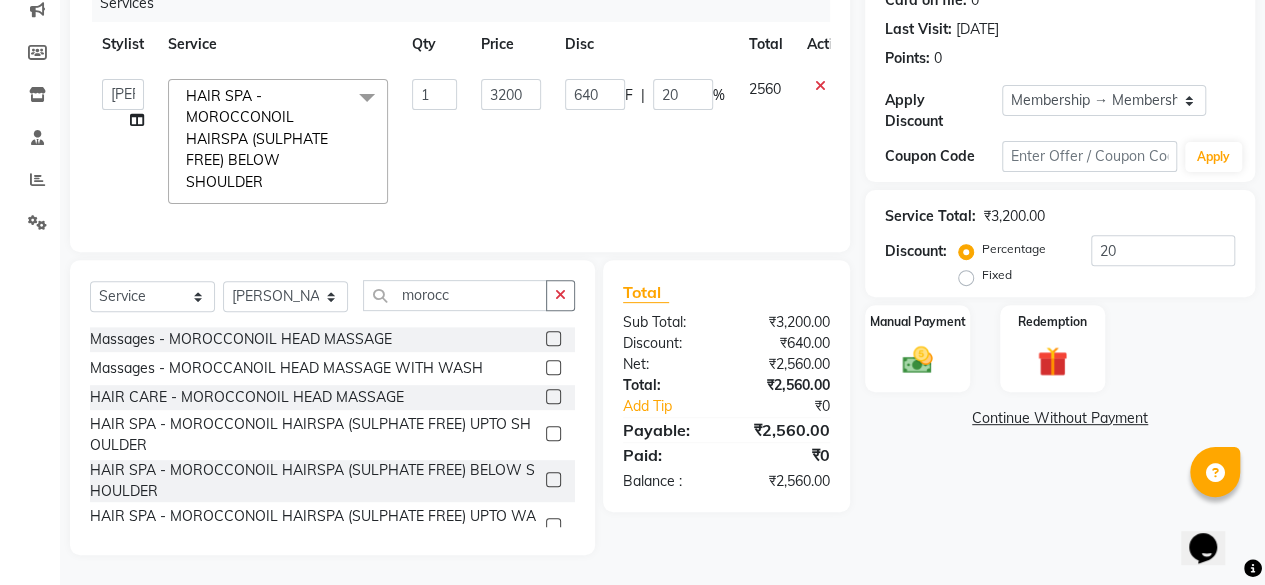 click on "3200" 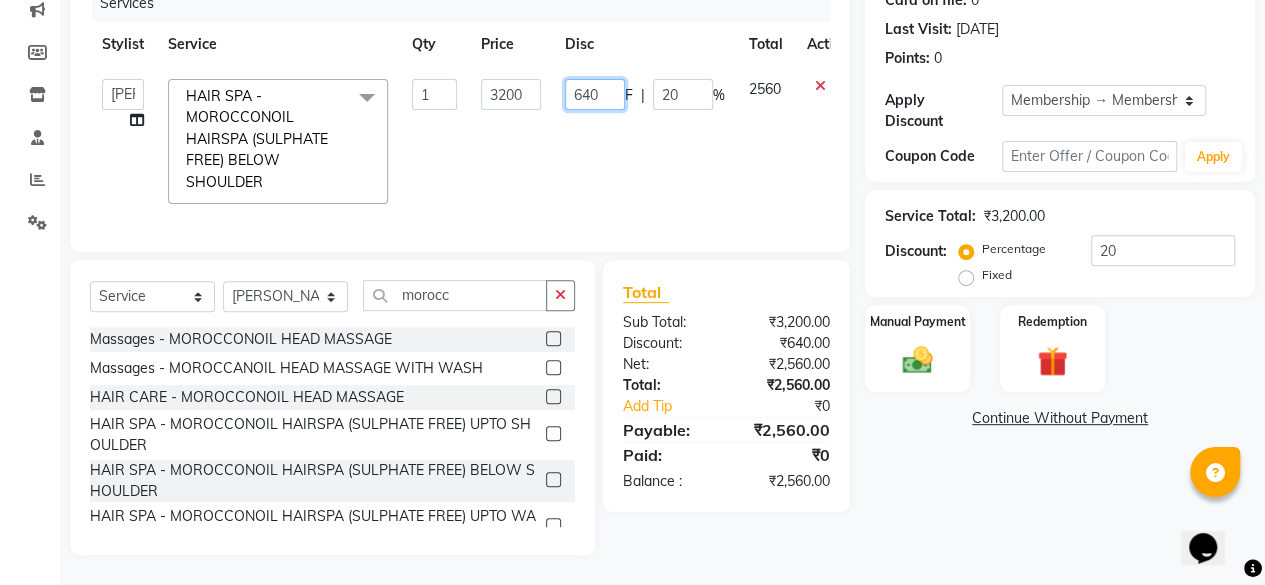 click on "640" 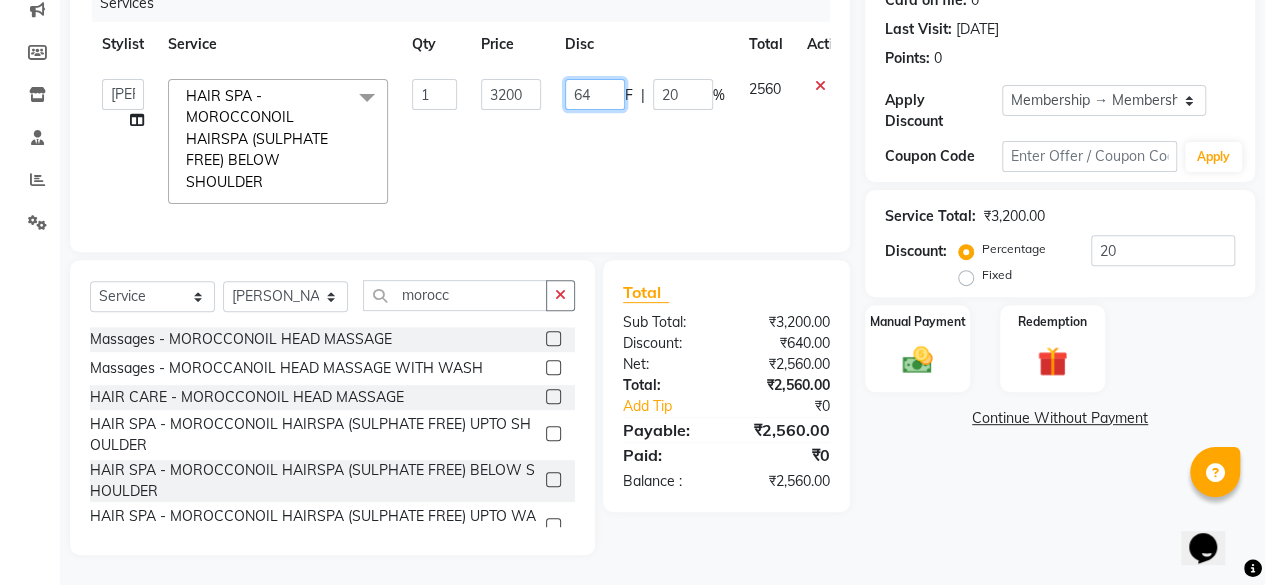 type on "6" 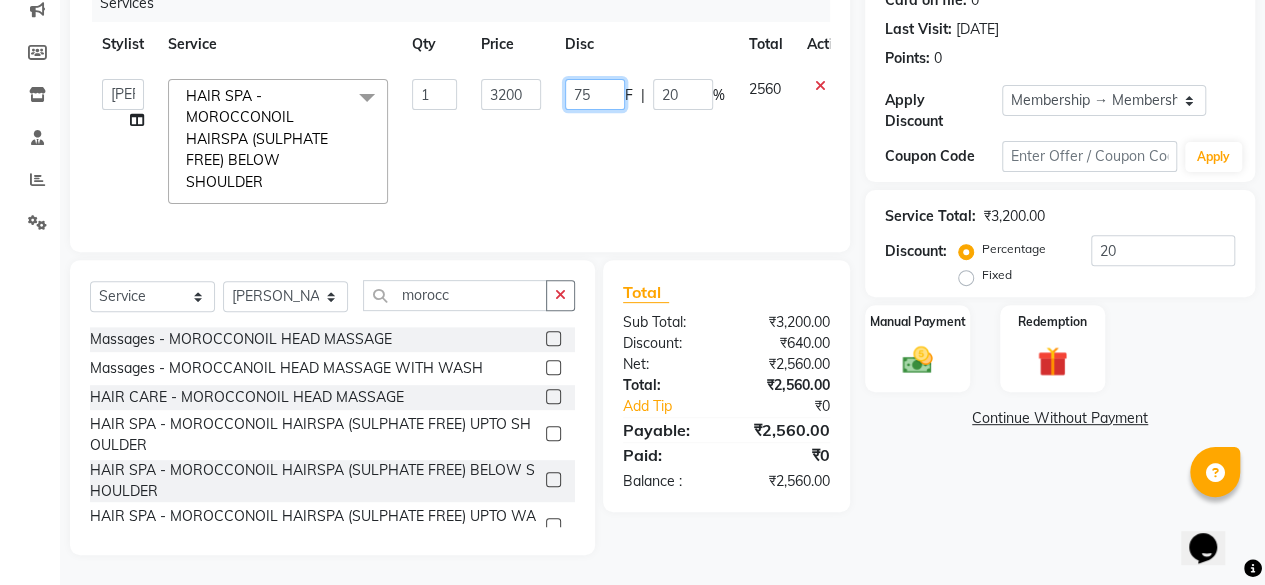 type on "756" 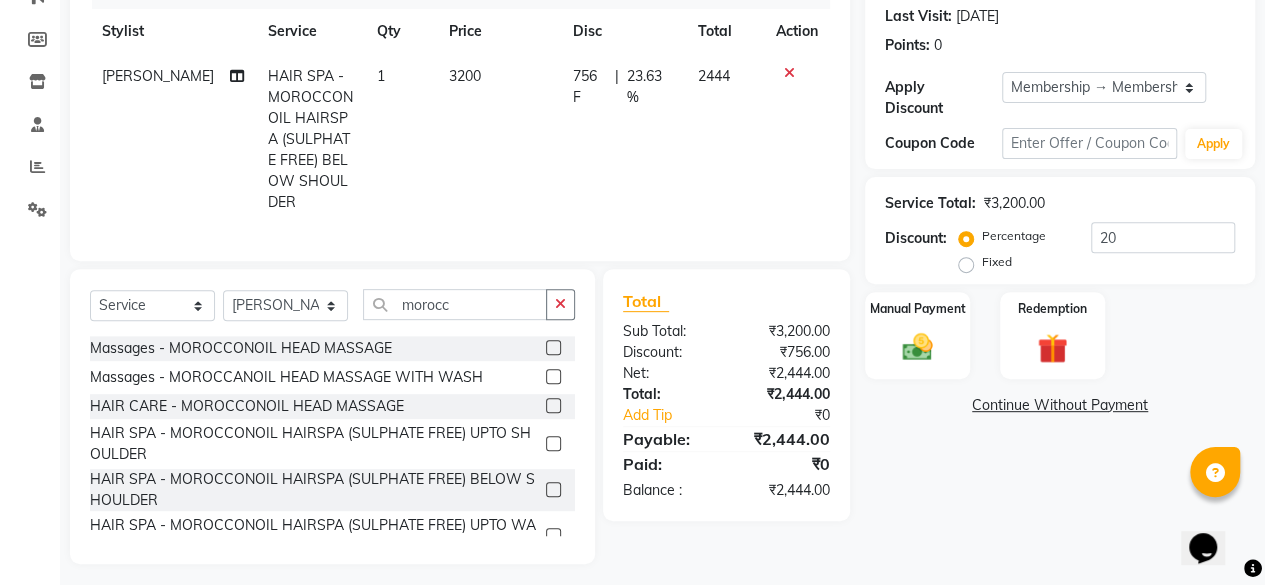 click on "756 F | 23.63 %" 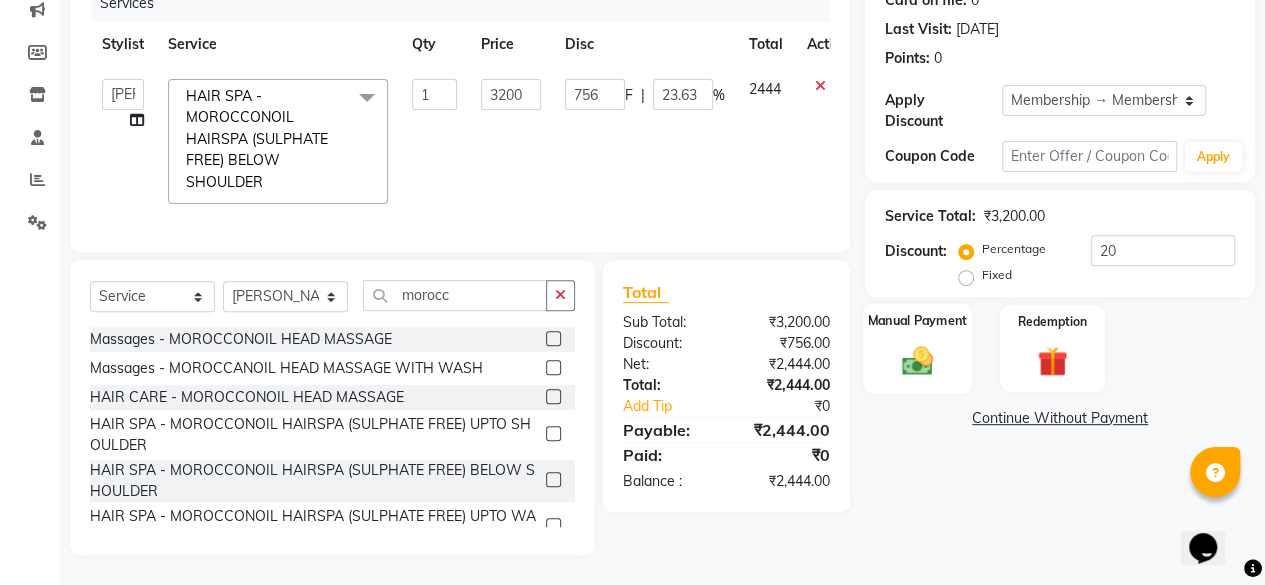 click 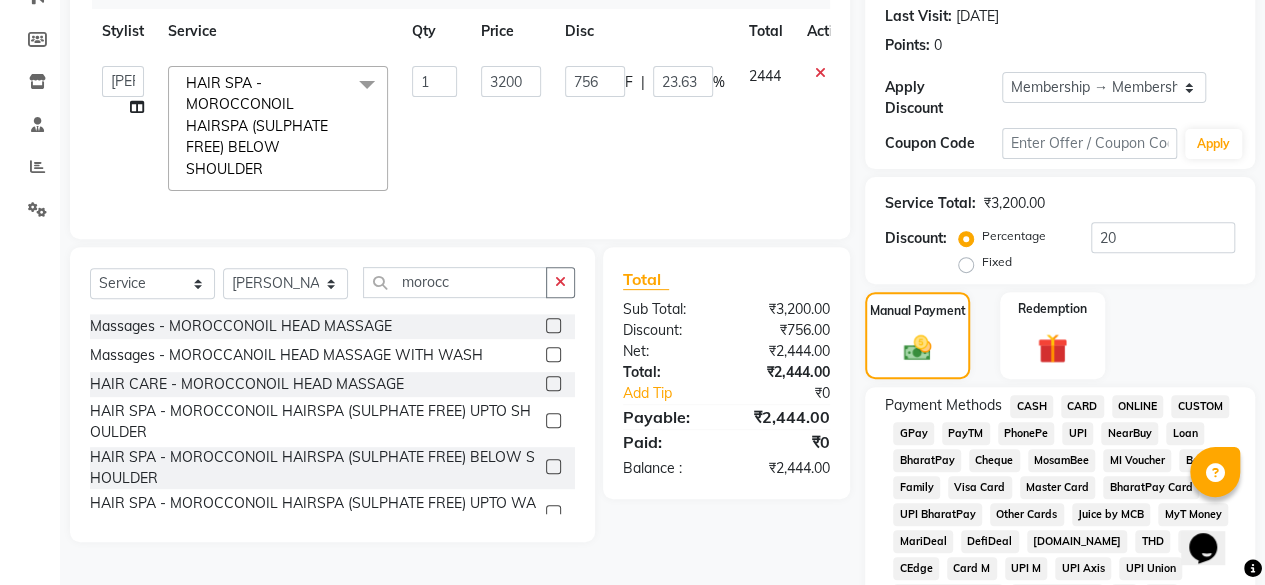 click on "CARD" 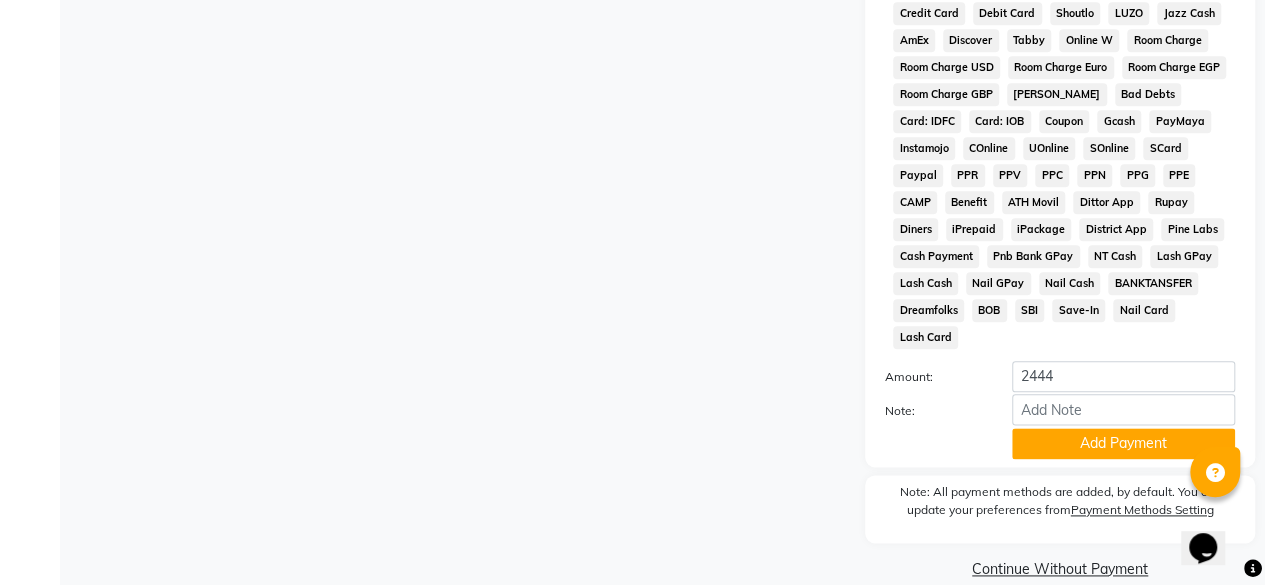 scroll, scrollTop: 1027, scrollLeft: 0, axis: vertical 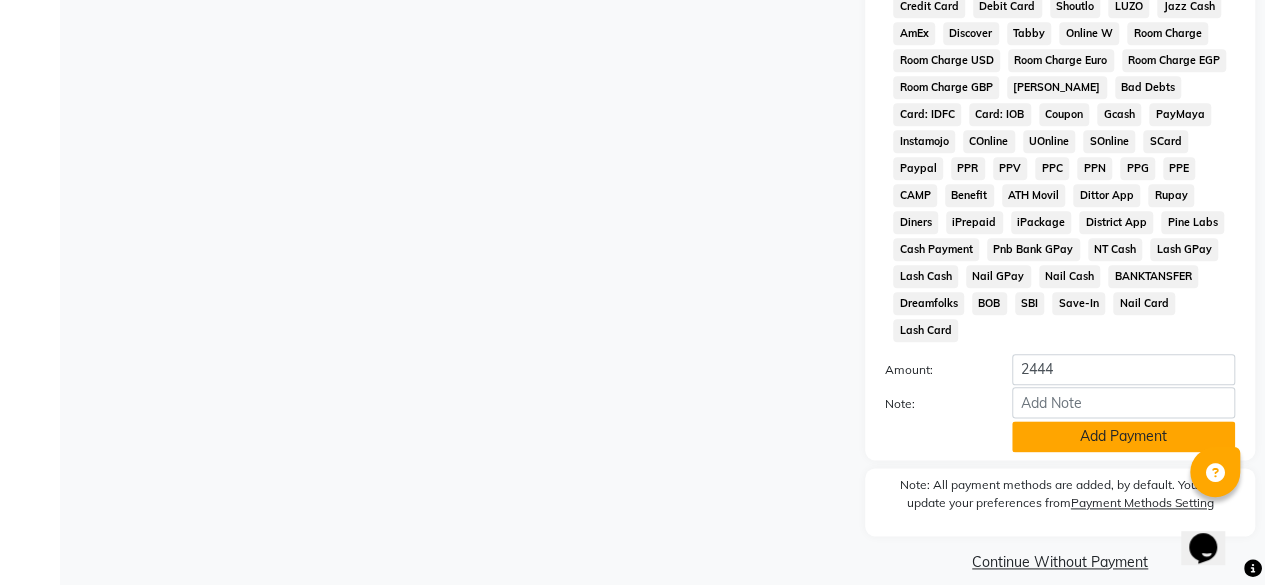 click on "Add Payment" 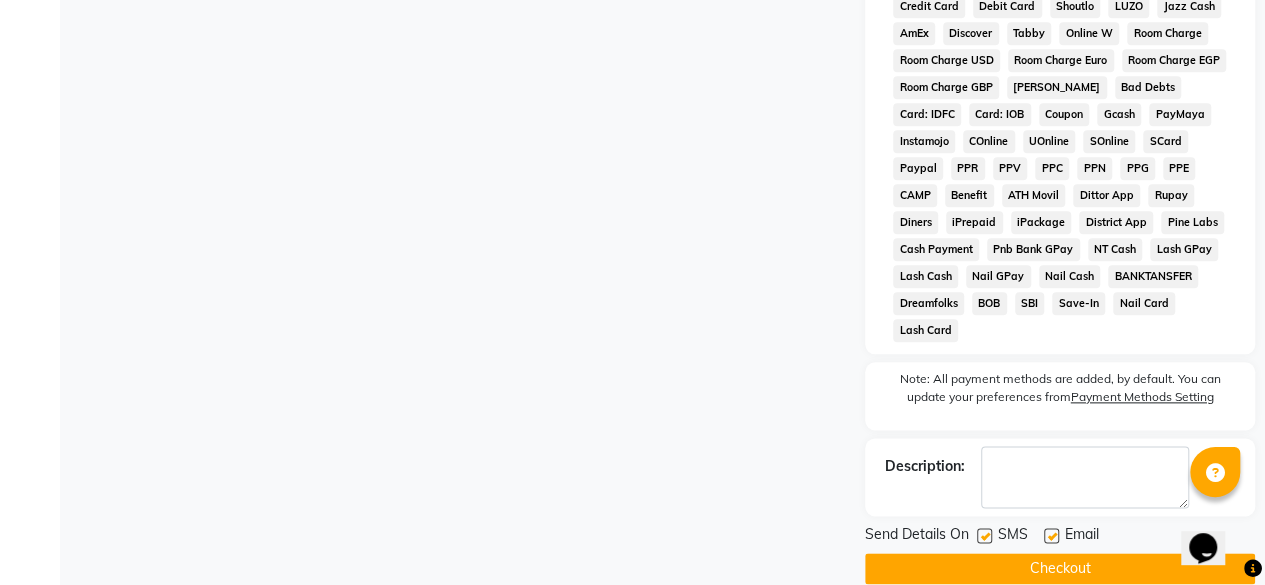 click on "Checkout" 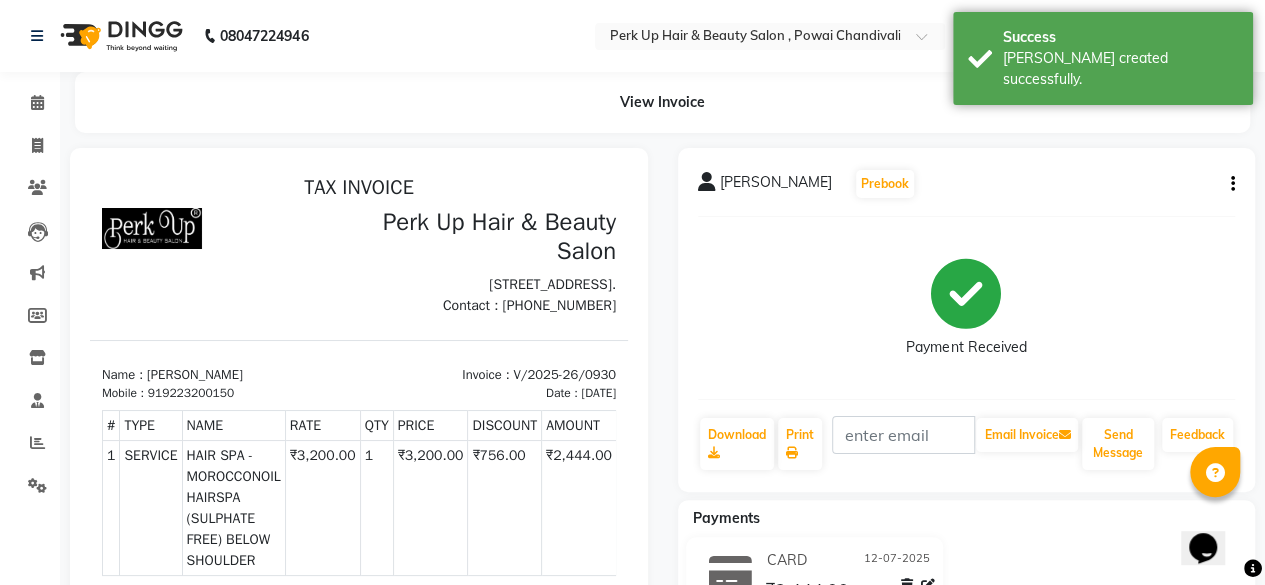 scroll, scrollTop: 0, scrollLeft: 0, axis: both 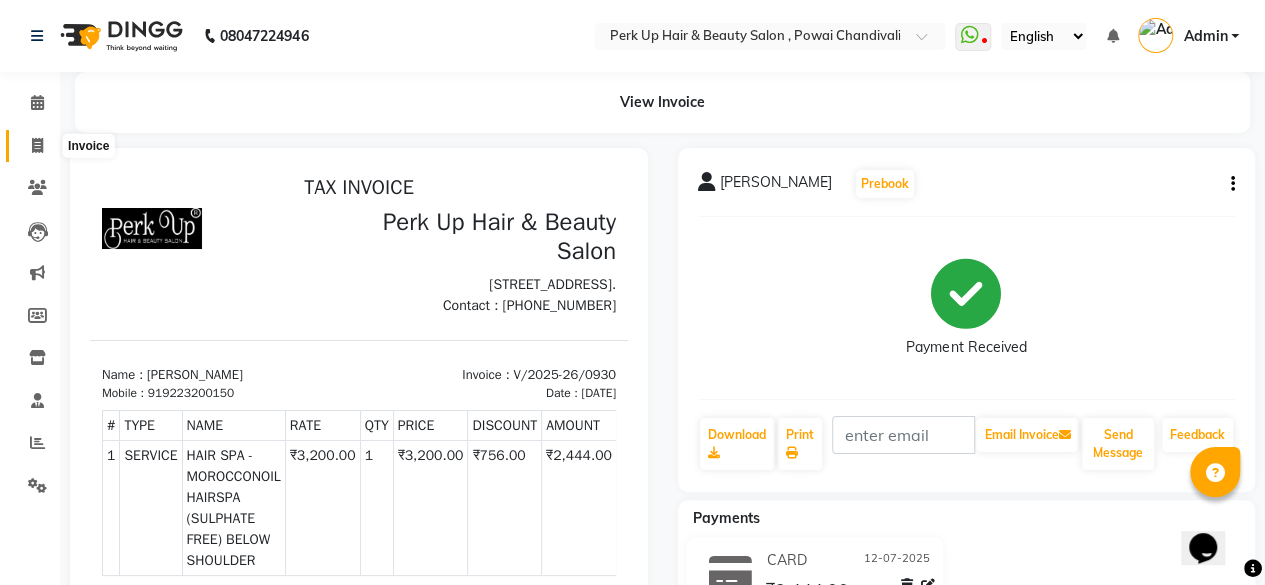 click 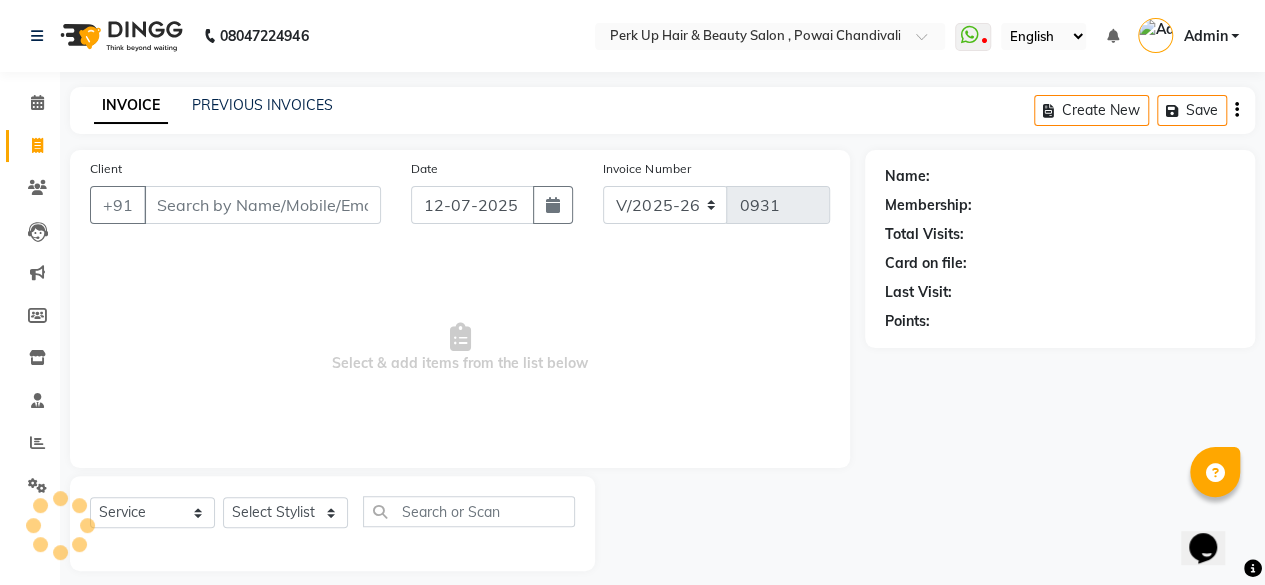 scroll, scrollTop: 15, scrollLeft: 0, axis: vertical 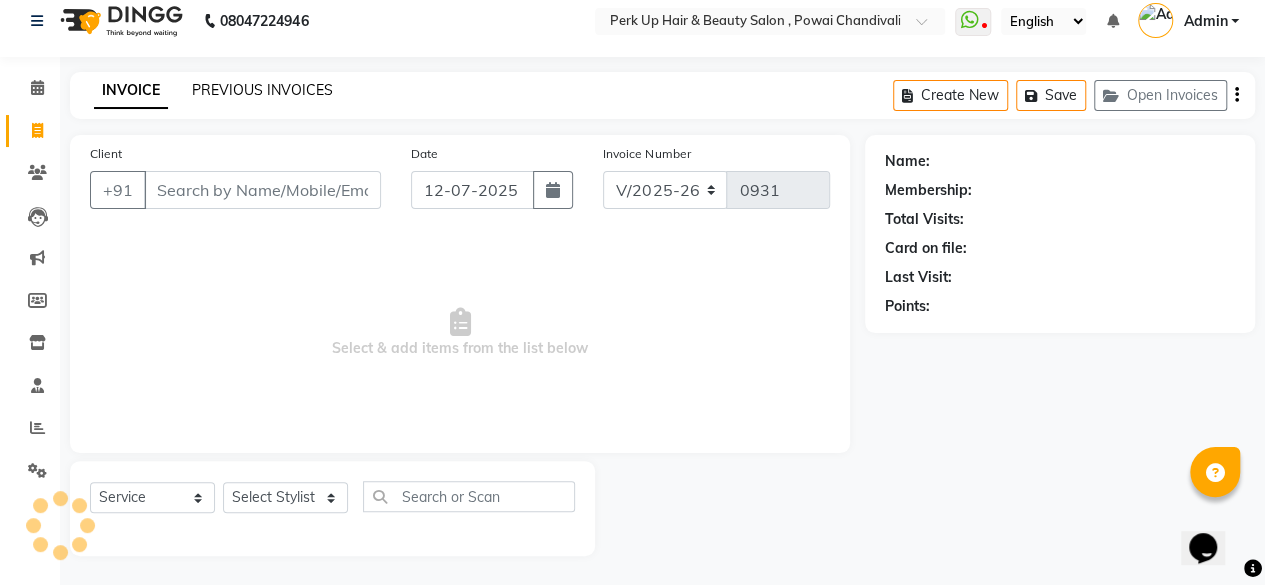 click on "PREVIOUS INVOICES" 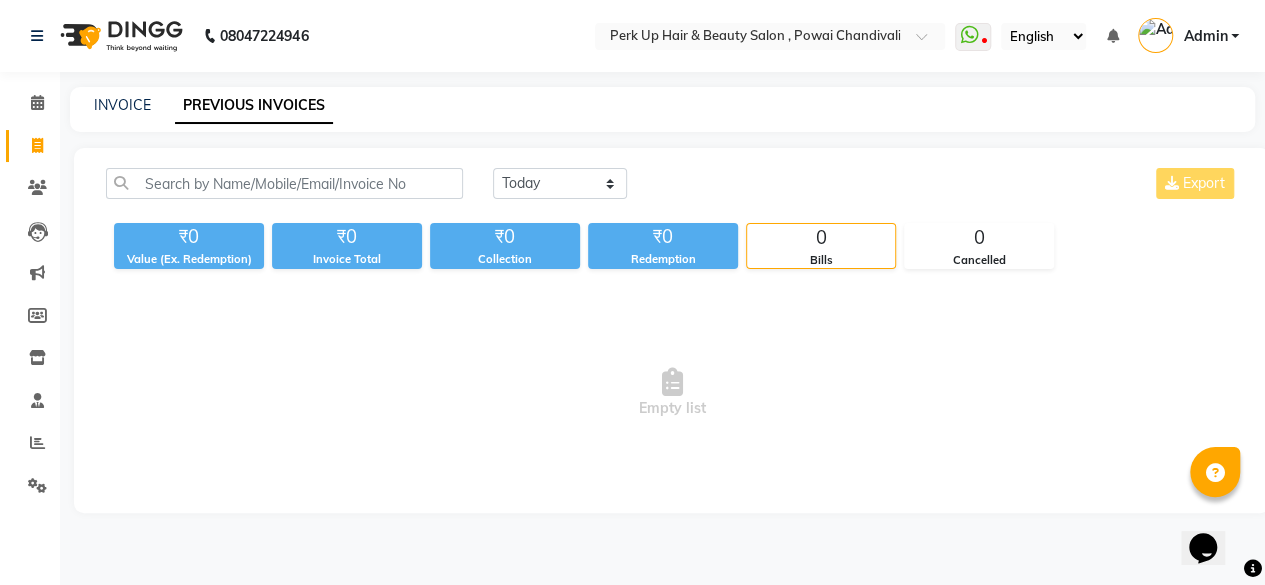 scroll, scrollTop: 0, scrollLeft: 0, axis: both 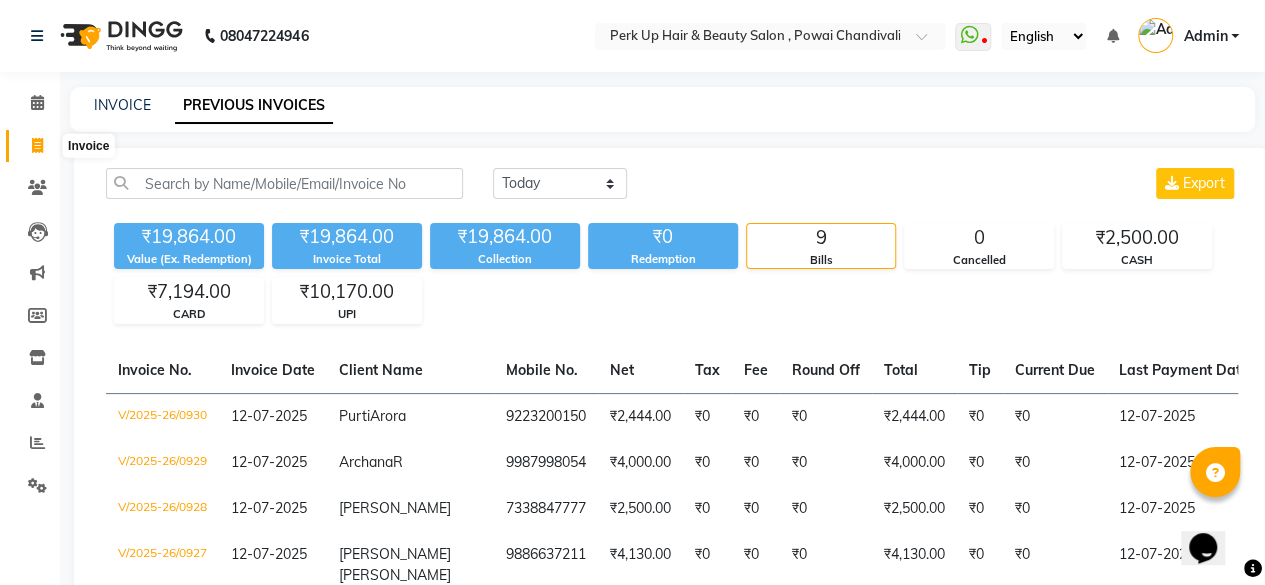 click 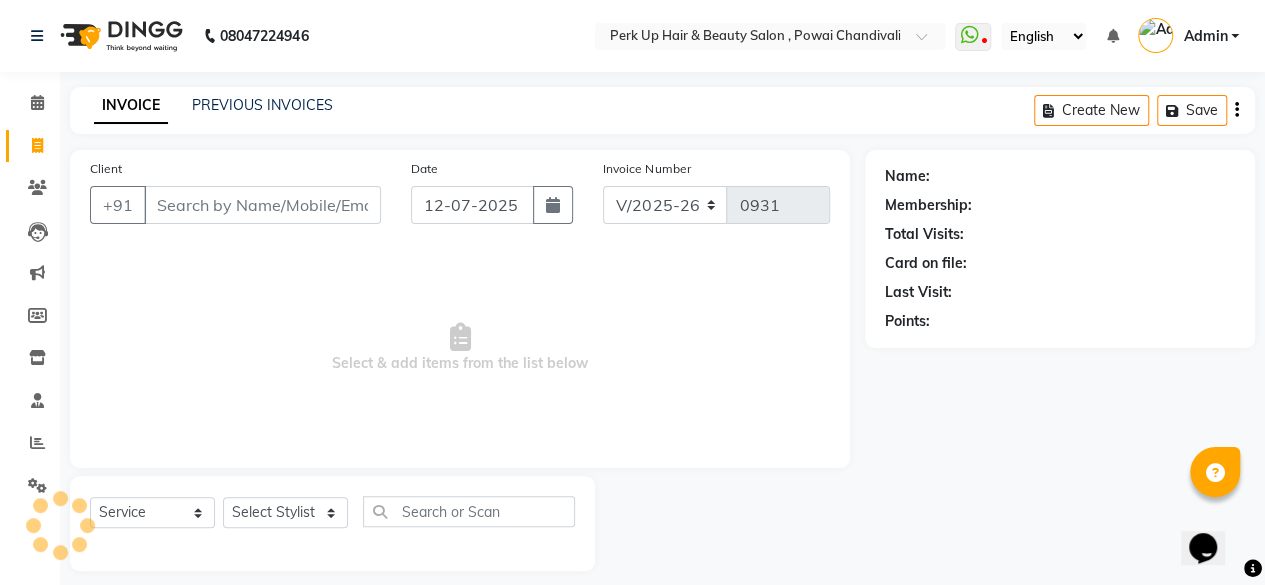 scroll, scrollTop: 15, scrollLeft: 0, axis: vertical 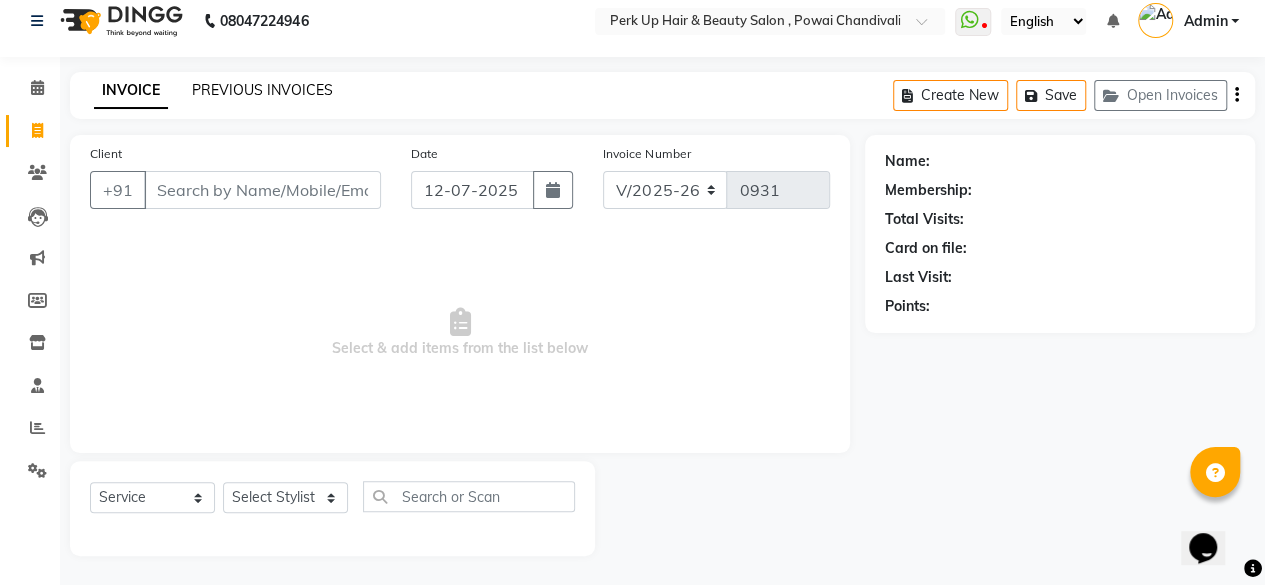 click on "PREVIOUS INVOICES" 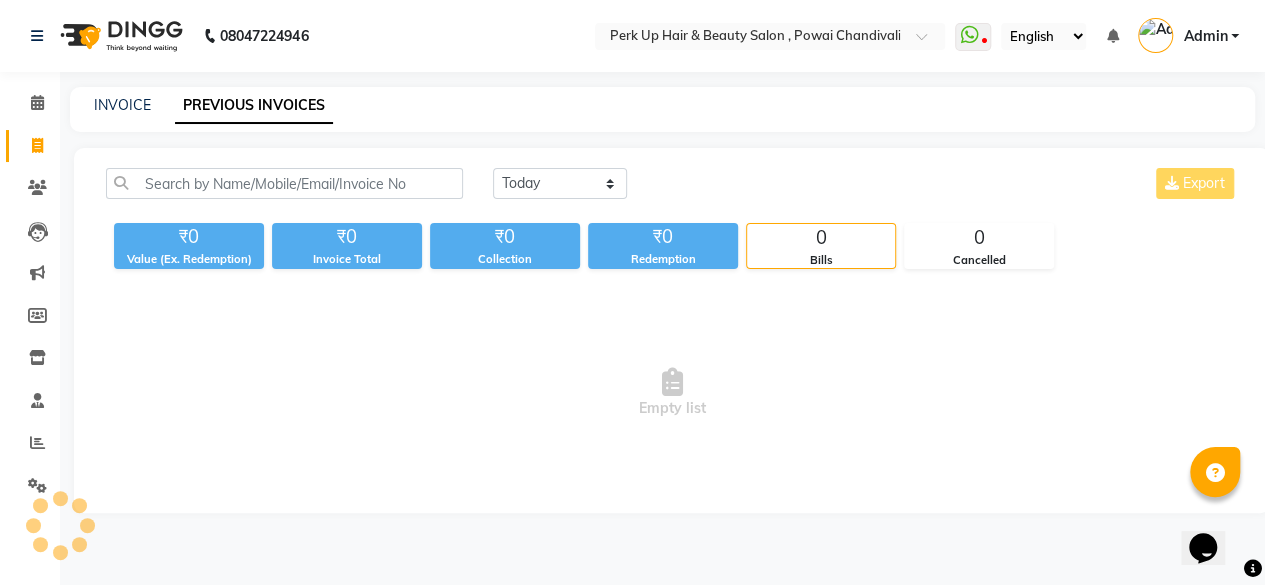 scroll, scrollTop: 0, scrollLeft: 0, axis: both 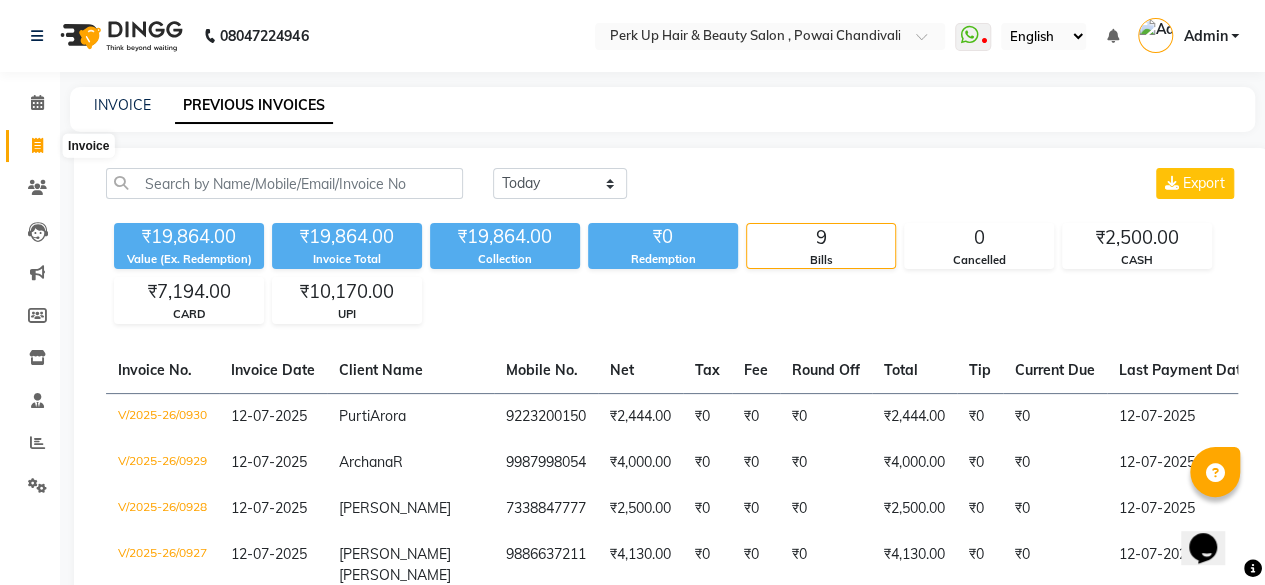 click 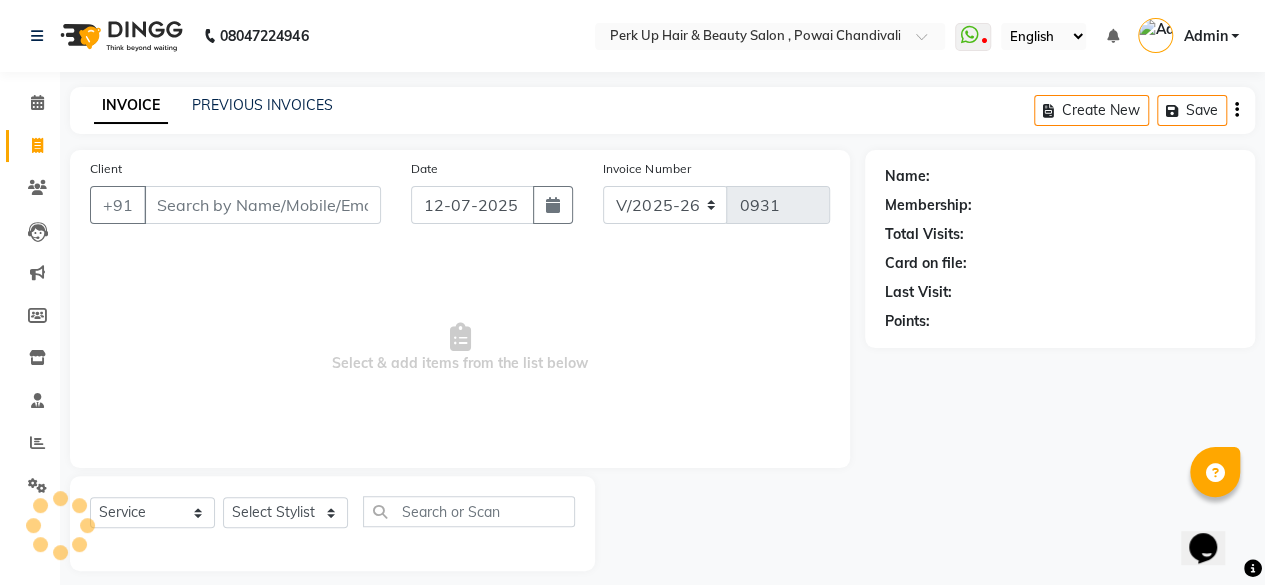 scroll, scrollTop: 15, scrollLeft: 0, axis: vertical 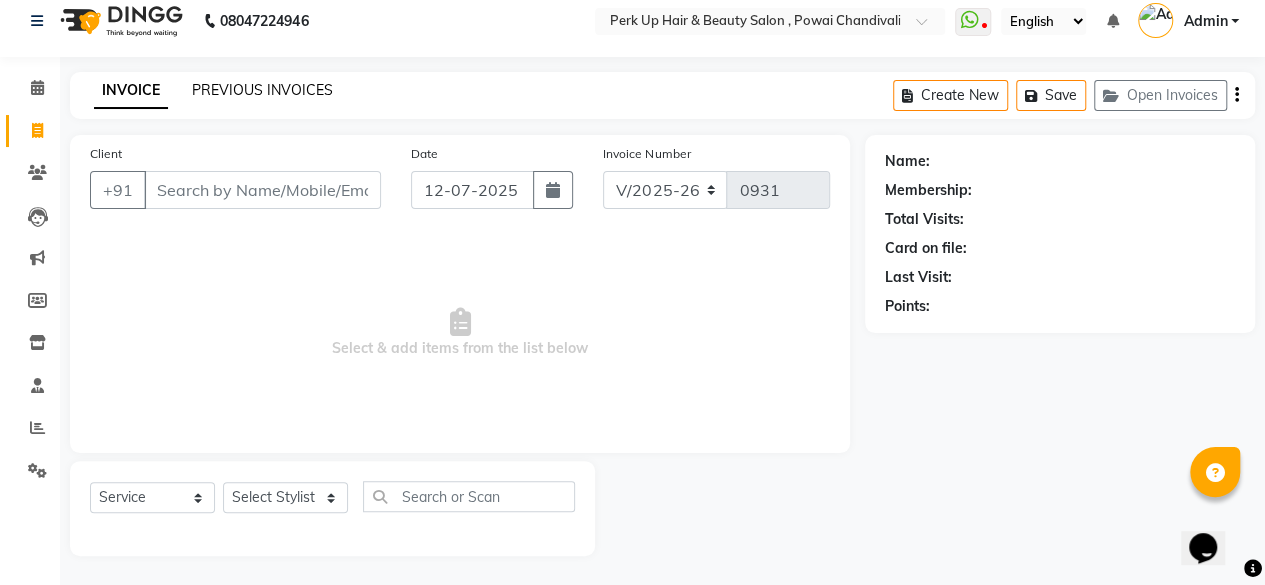click on "PREVIOUS INVOICES" 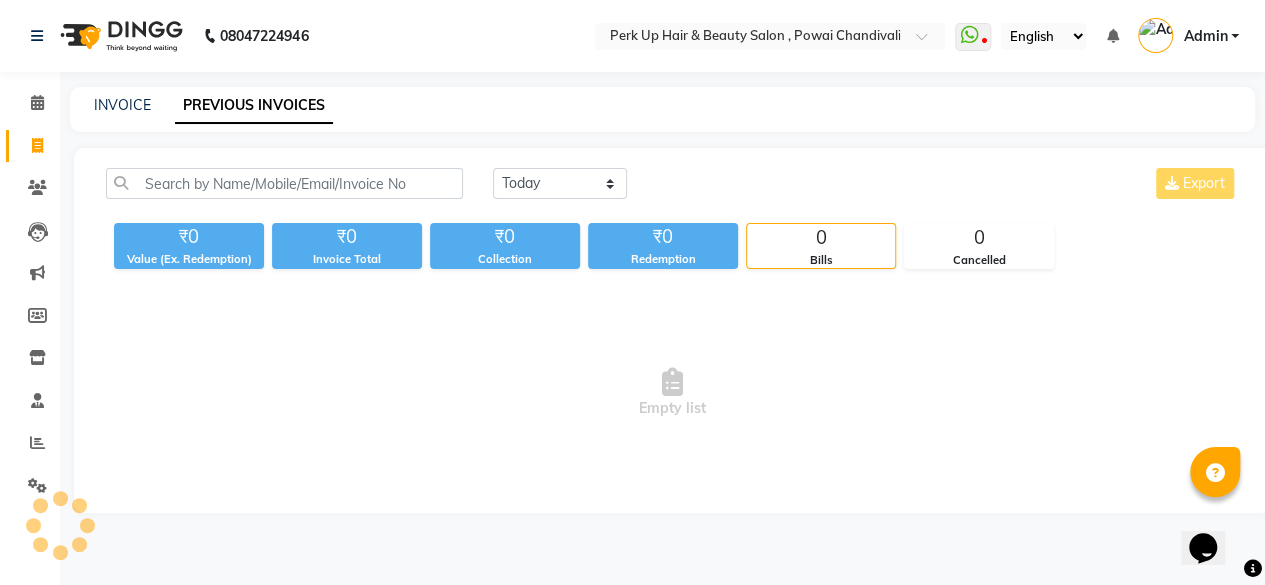 scroll, scrollTop: 0, scrollLeft: 0, axis: both 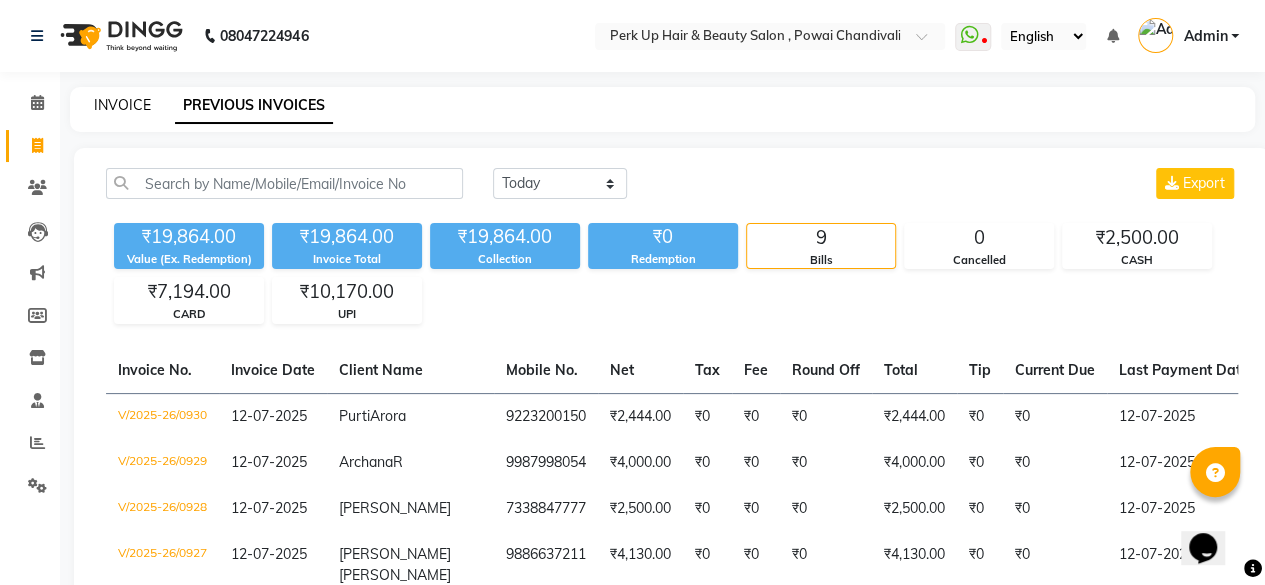 click on "INVOICE" 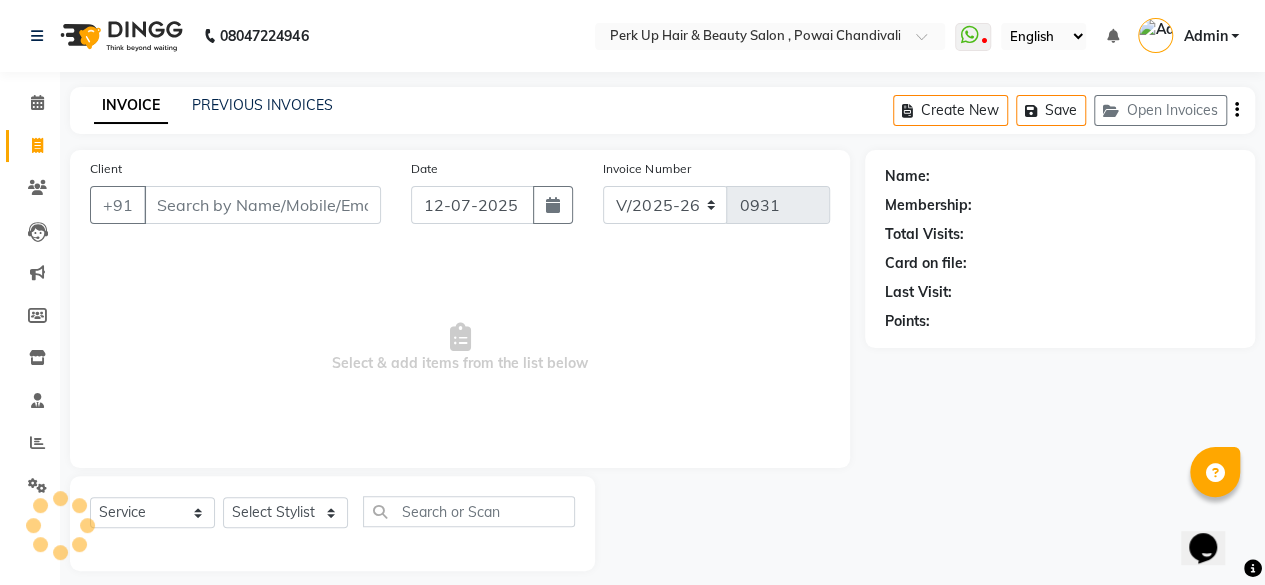 scroll, scrollTop: 15, scrollLeft: 0, axis: vertical 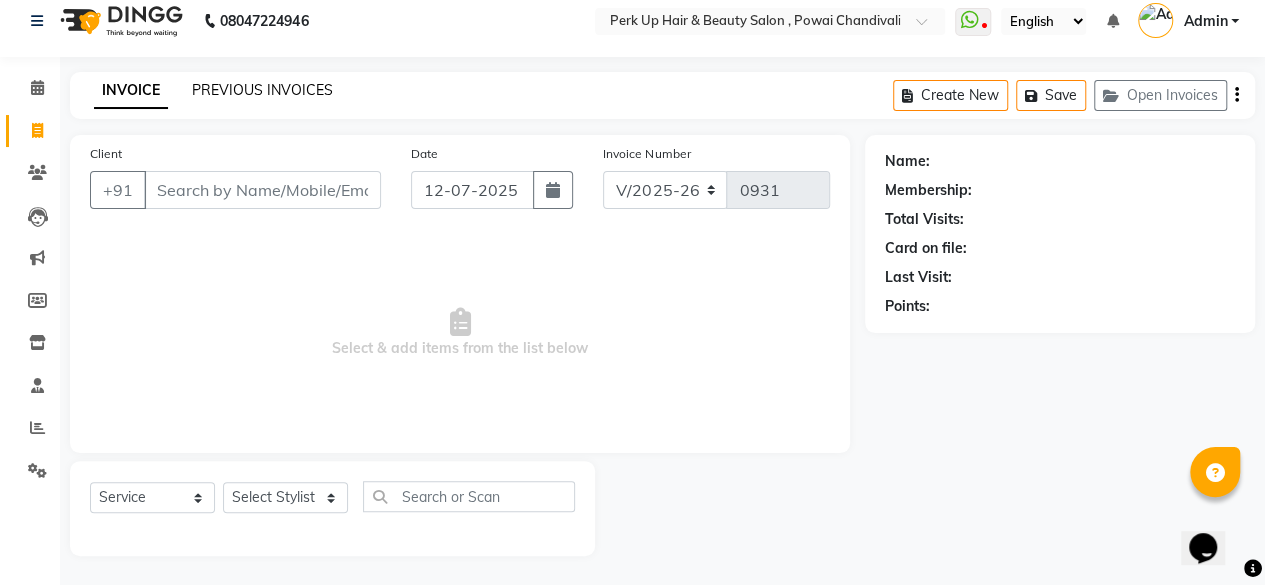 click on "PREVIOUS INVOICES" 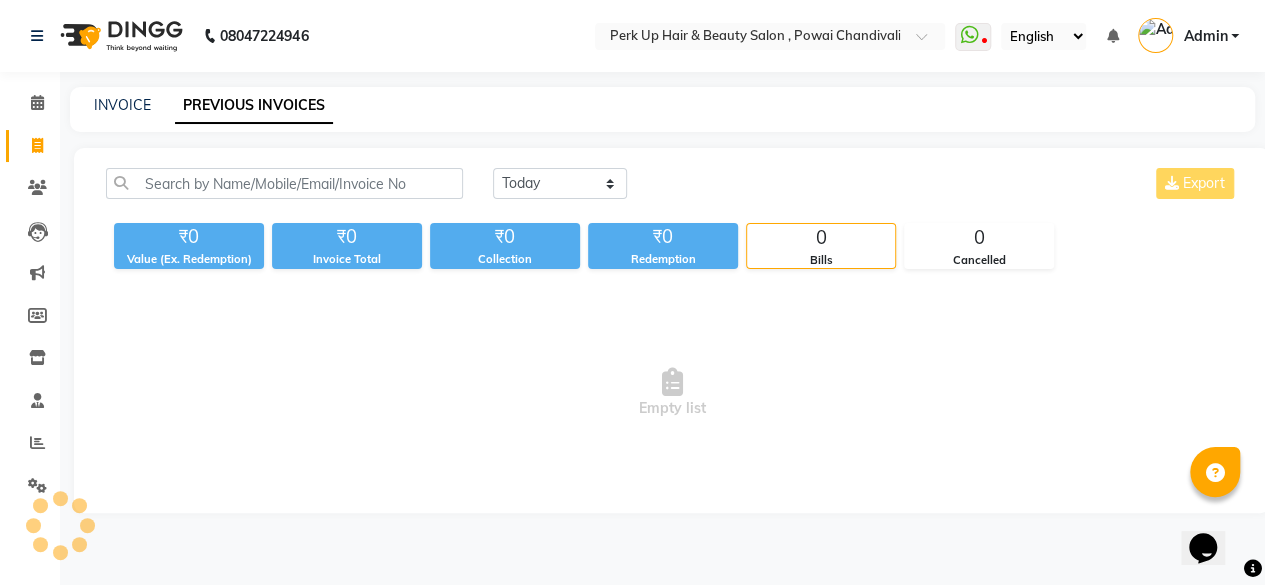 scroll, scrollTop: 0, scrollLeft: 0, axis: both 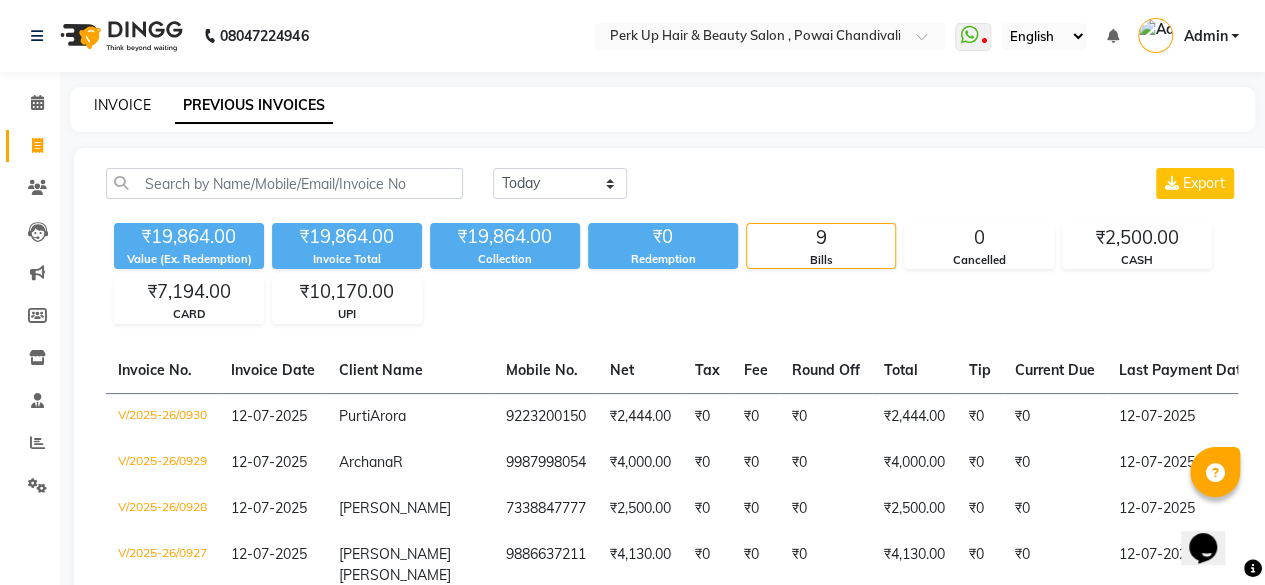 click on "INVOICE" 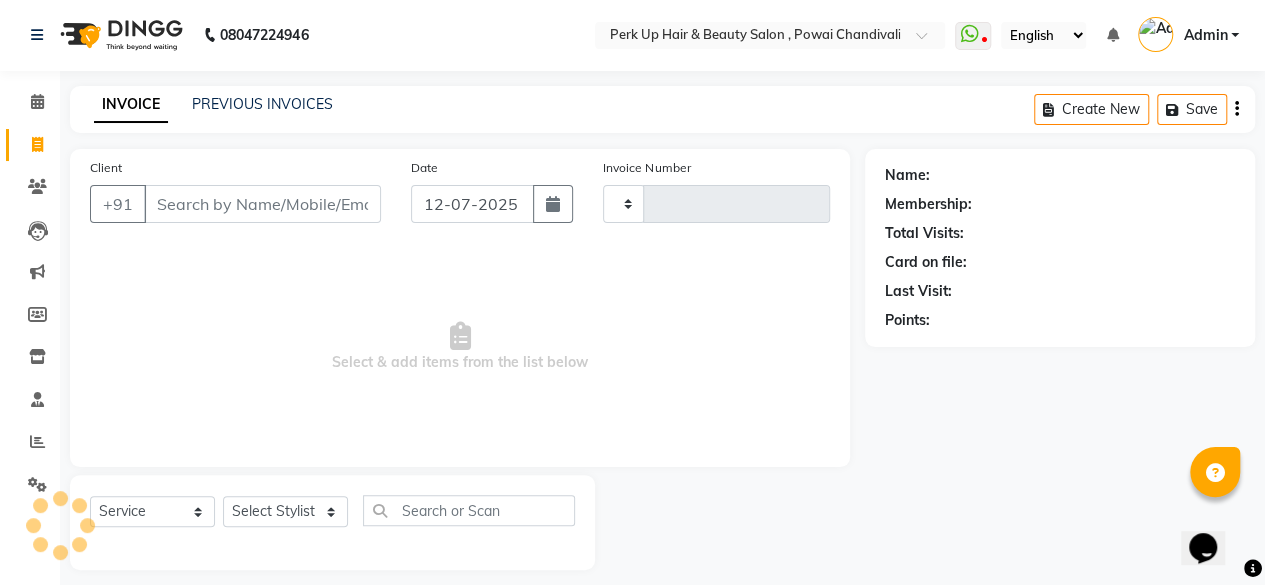 type on "0931" 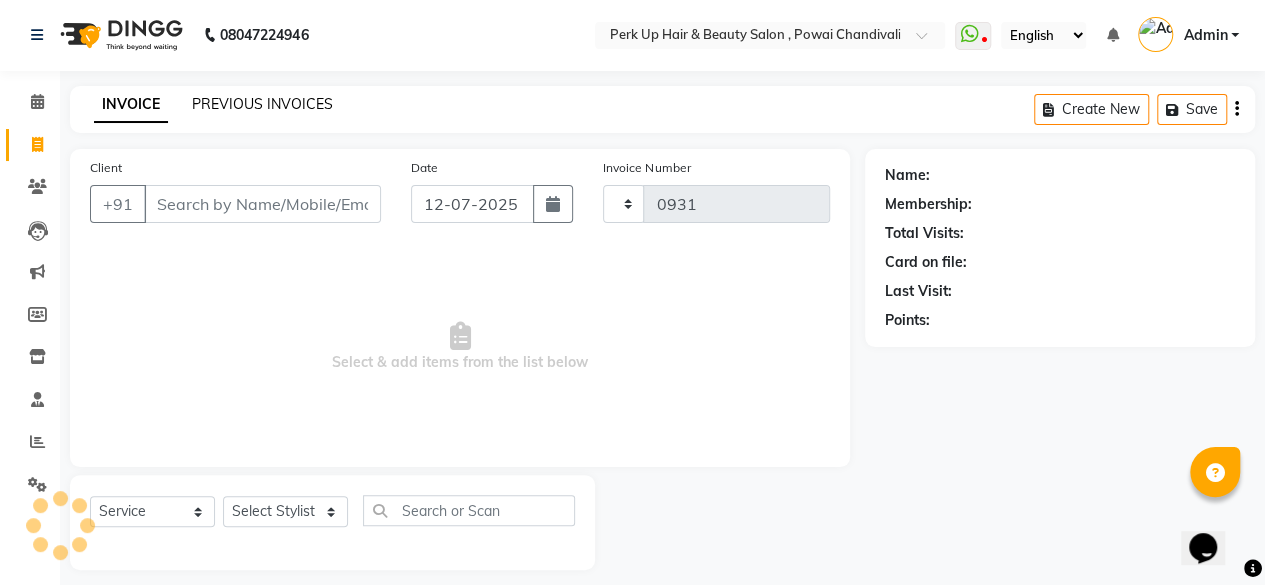 scroll, scrollTop: 15, scrollLeft: 0, axis: vertical 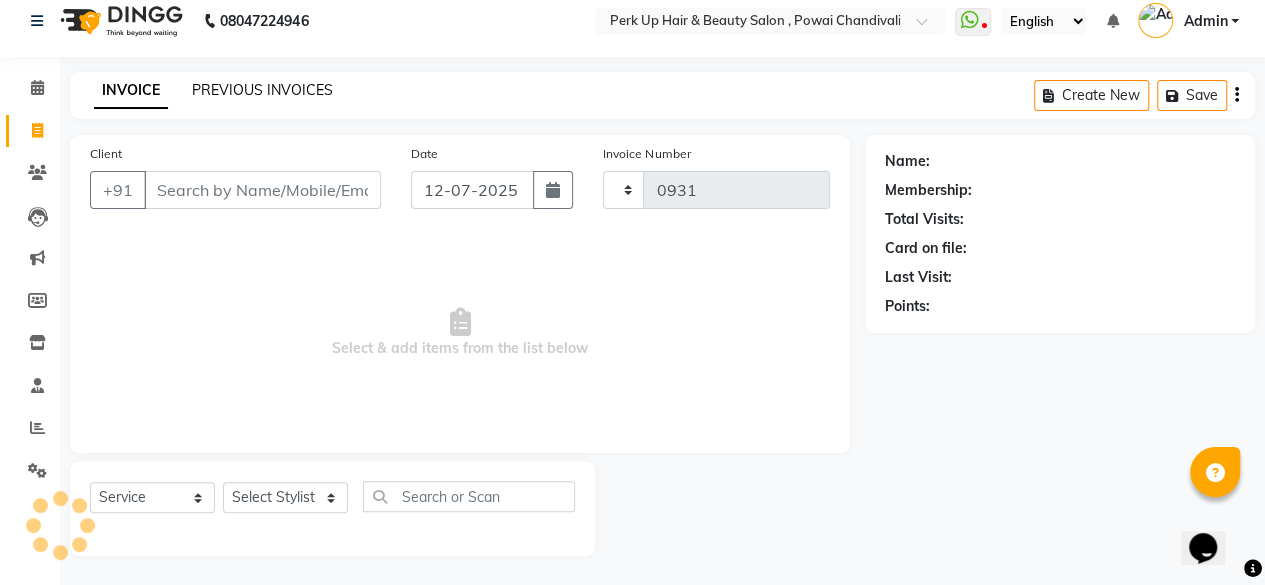 select on "5131" 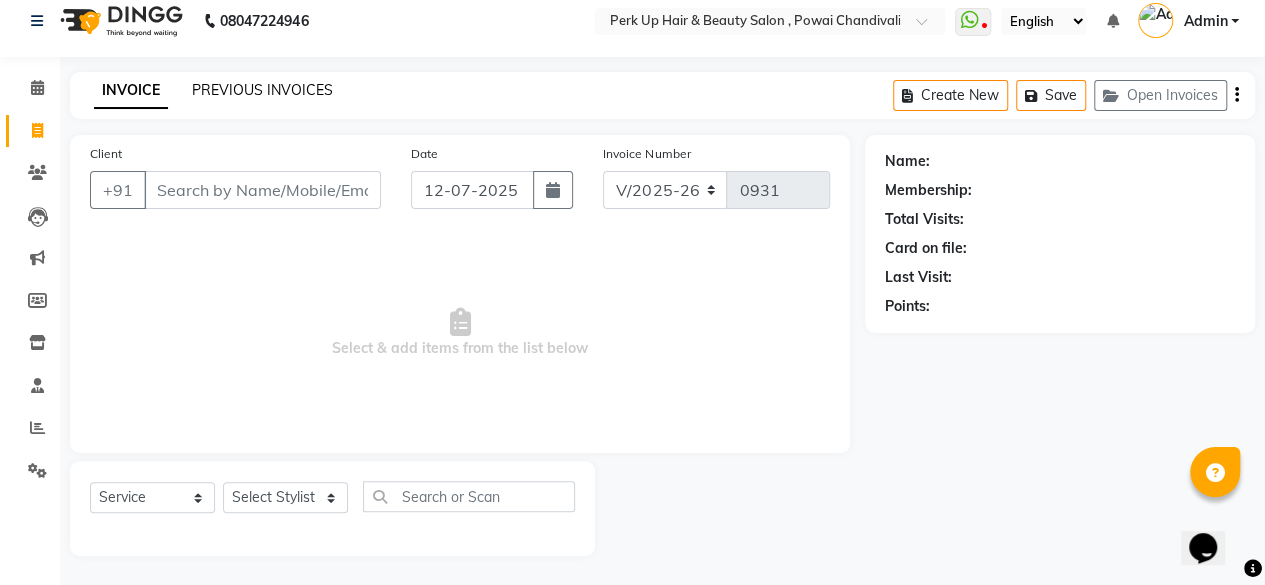 click on "PREVIOUS INVOICES" 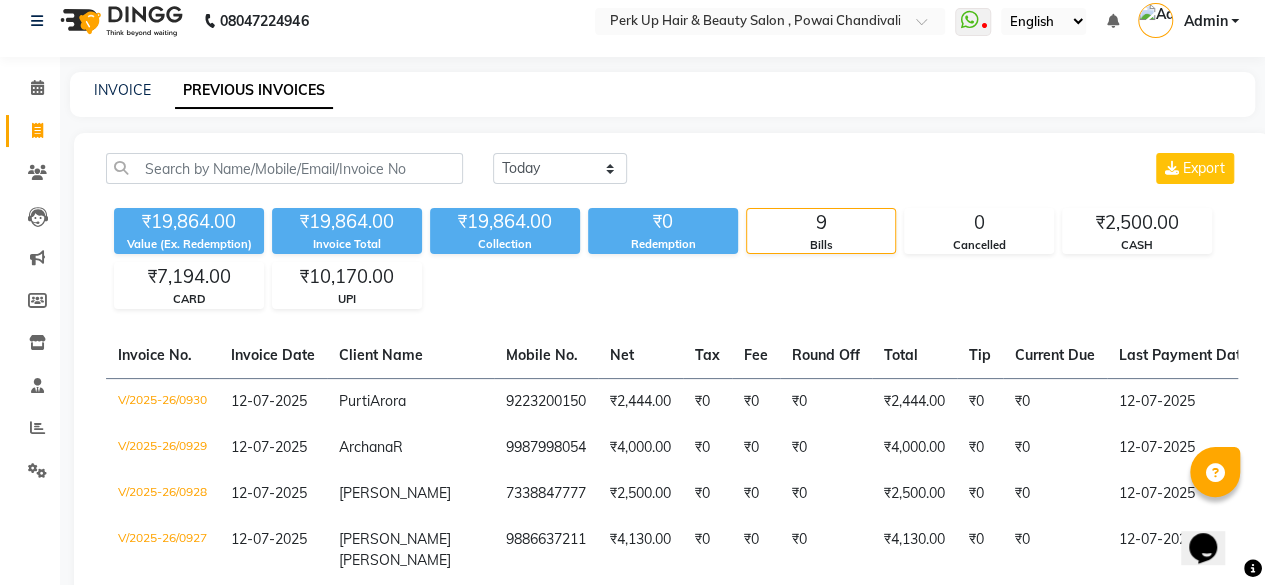 scroll, scrollTop: 0, scrollLeft: 0, axis: both 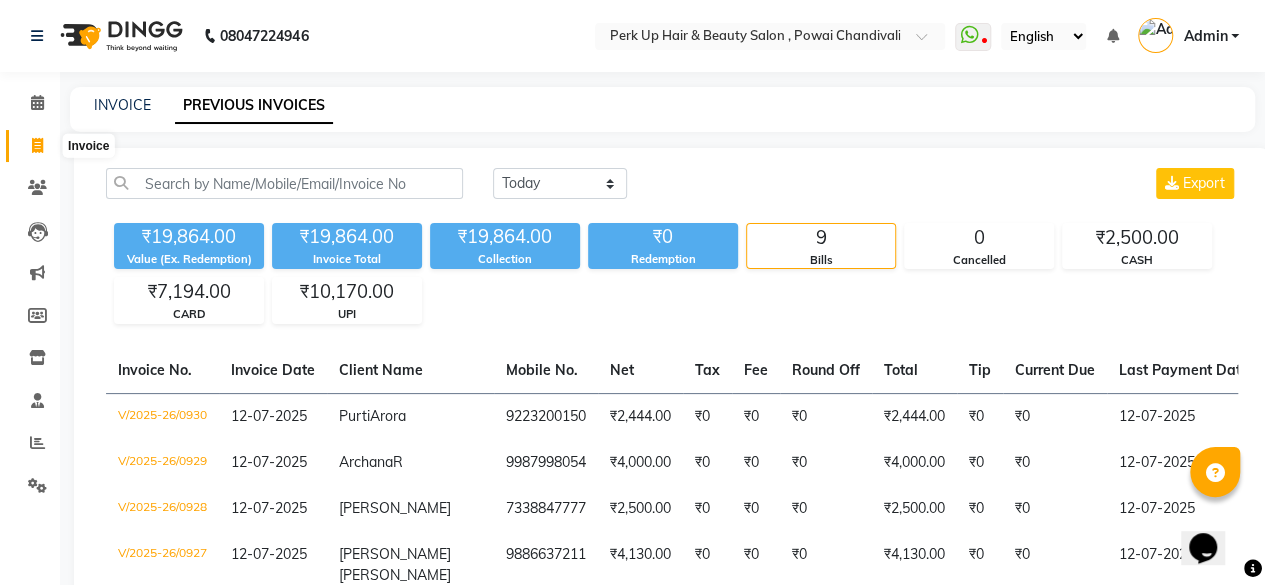 click 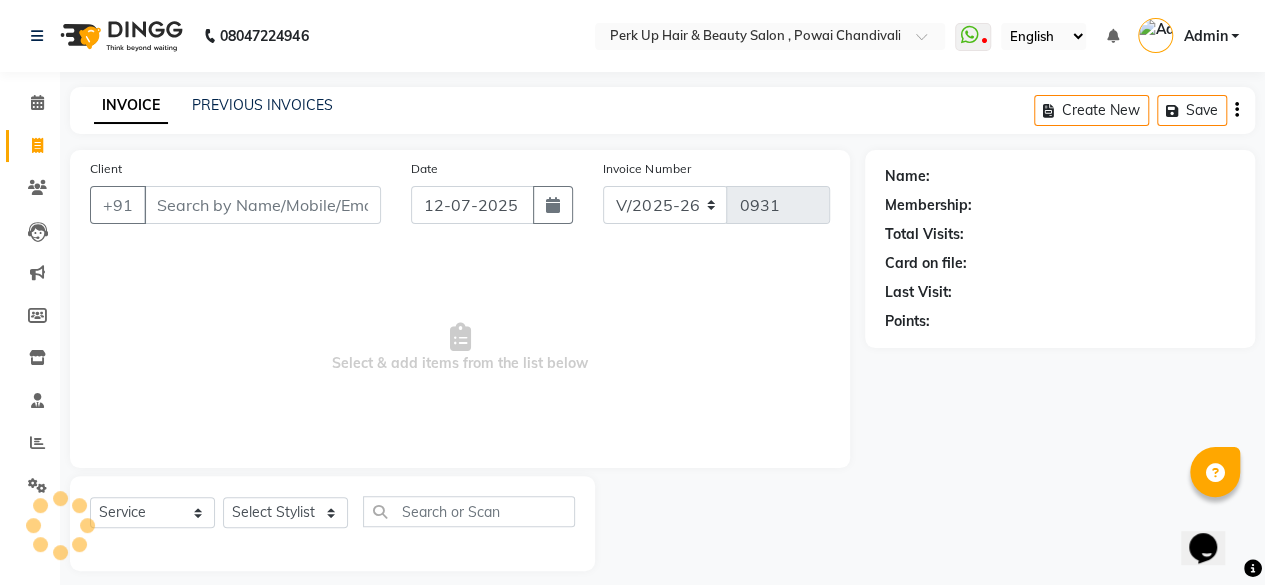 scroll, scrollTop: 15, scrollLeft: 0, axis: vertical 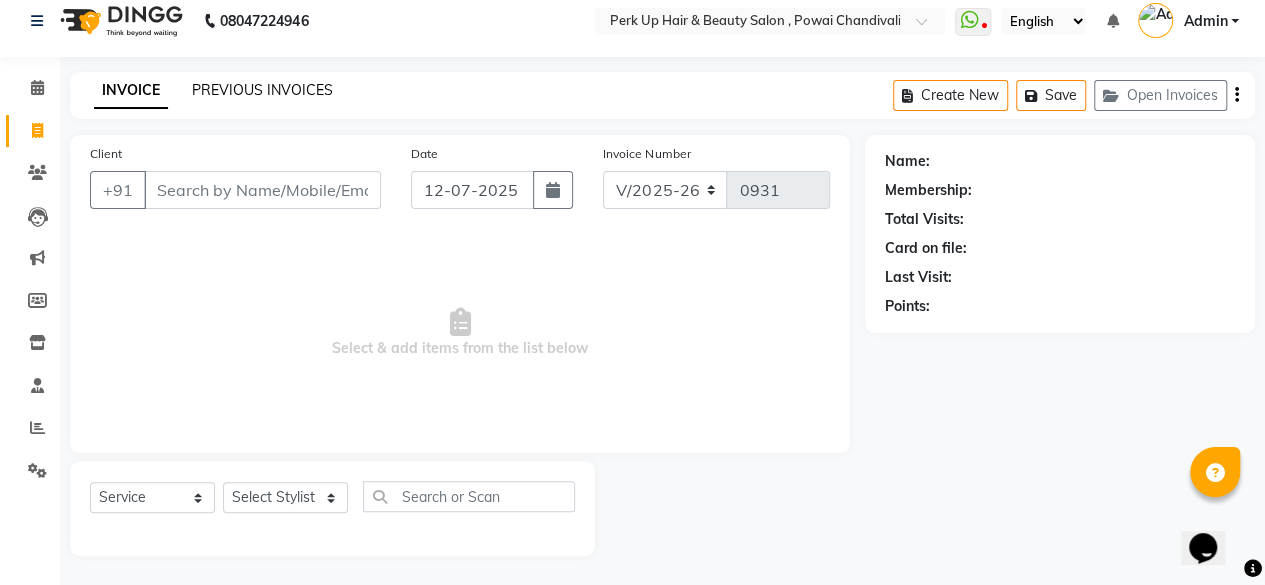 click on "PREVIOUS INVOICES" 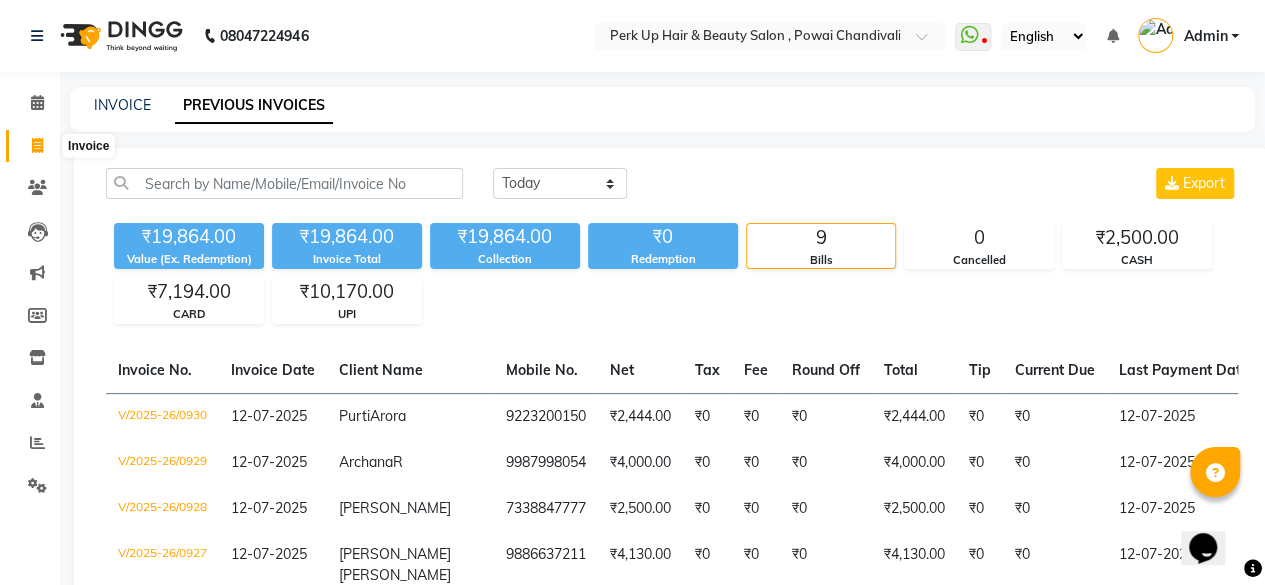 click 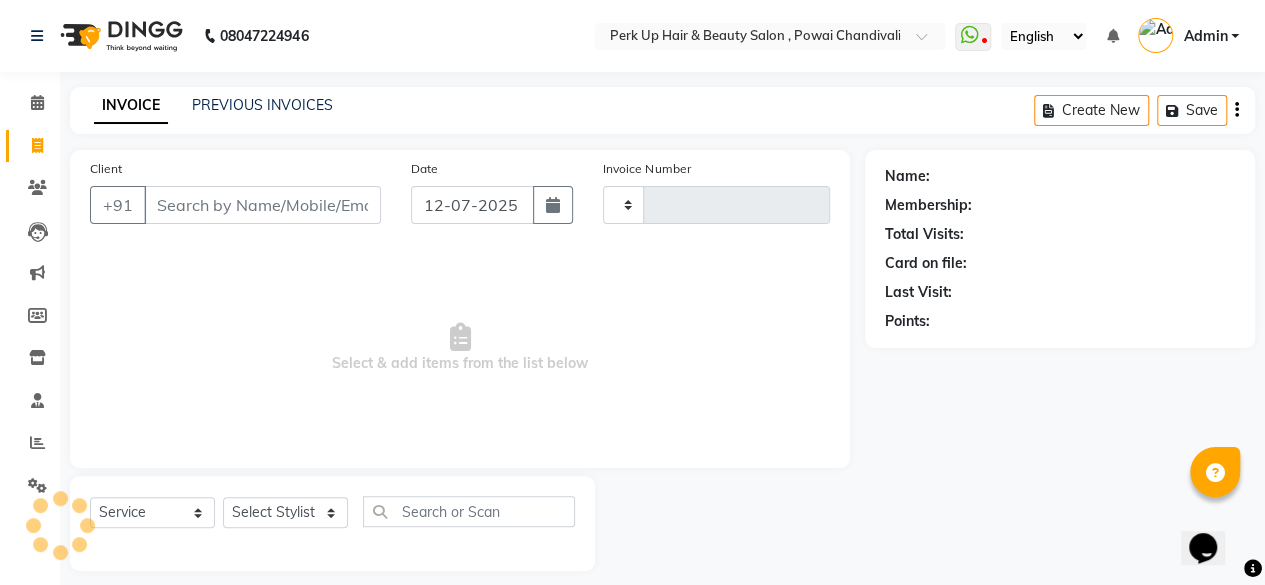 type on "0931" 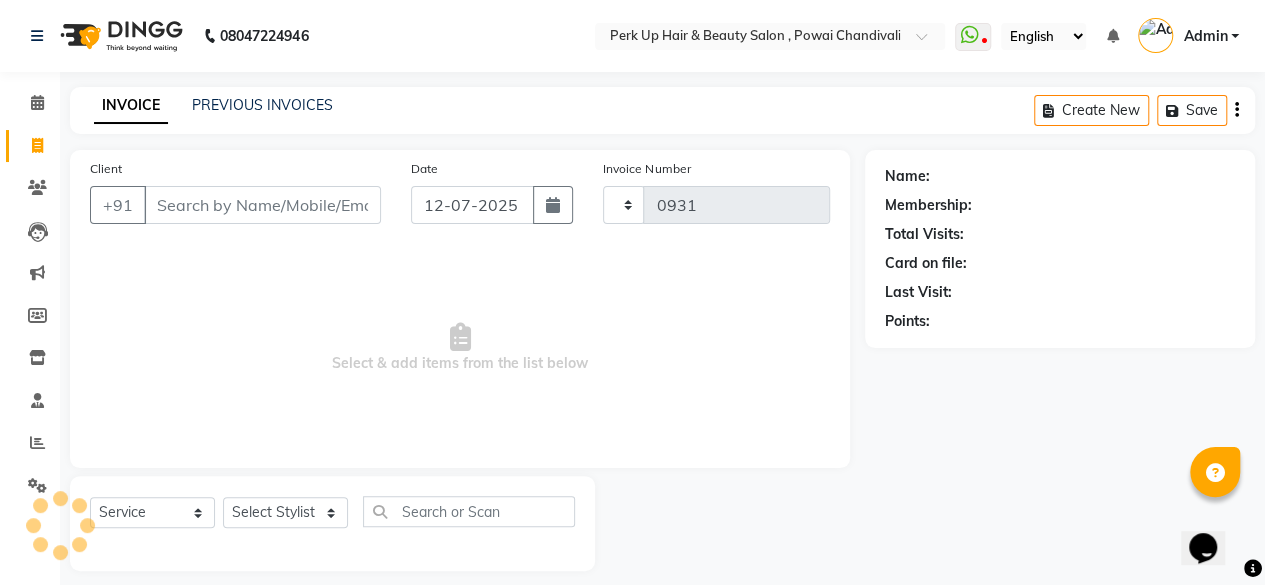scroll, scrollTop: 15, scrollLeft: 0, axis: vertical 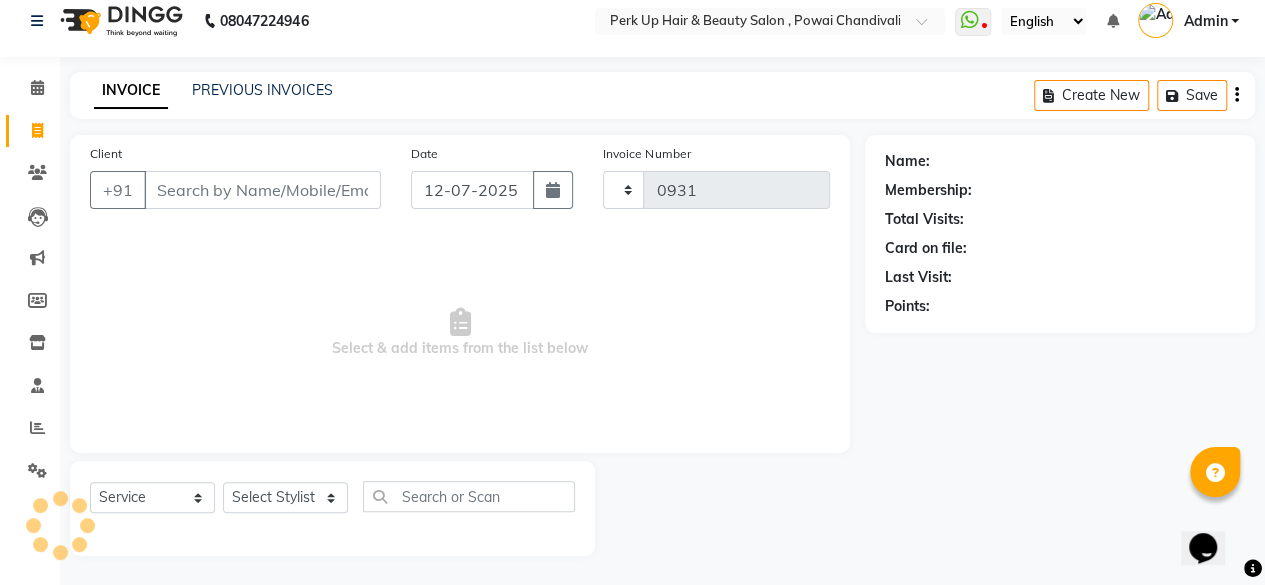 select on "5131" 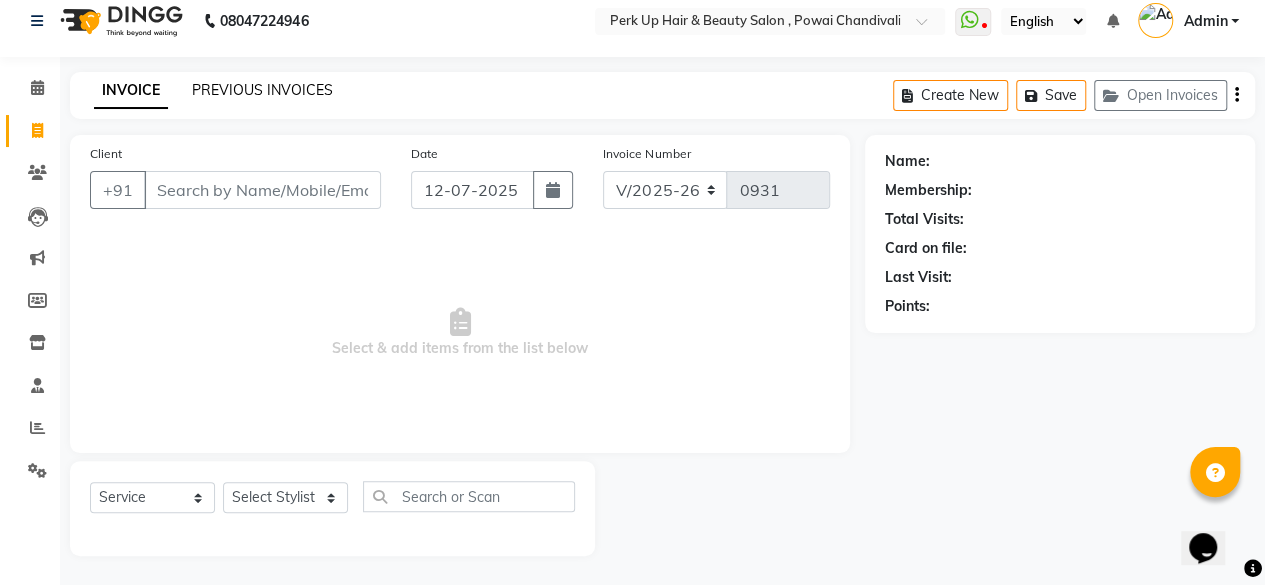 click on "PREVIOUS INVOICES" 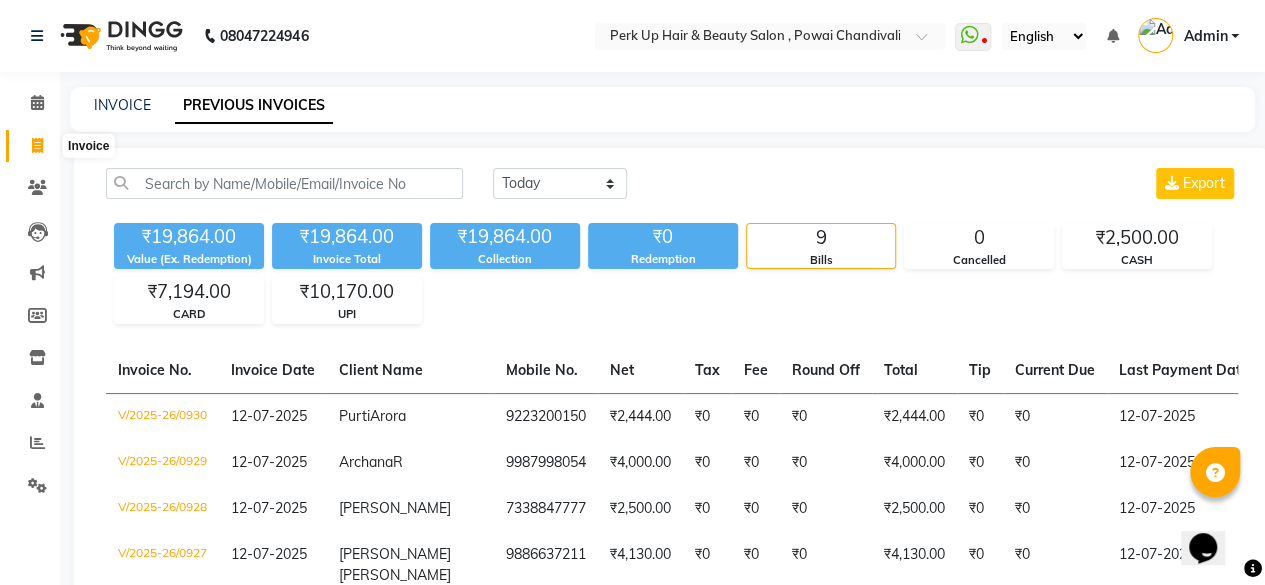 click 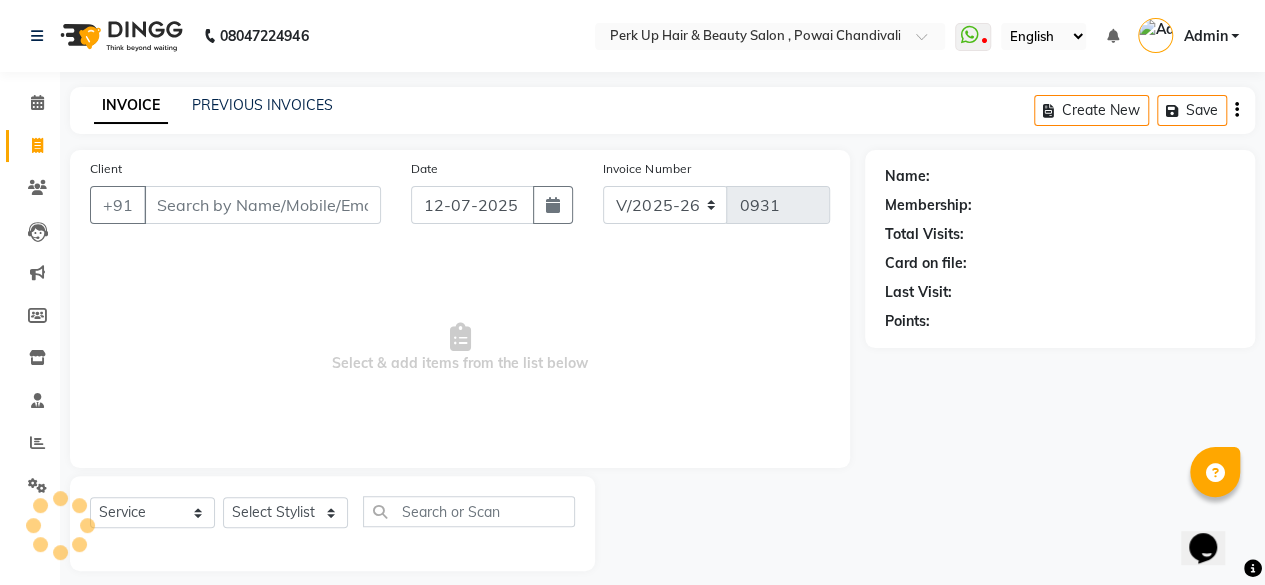 scroll, scrollTop: 15, scrollLeft: 0, axis: vertical 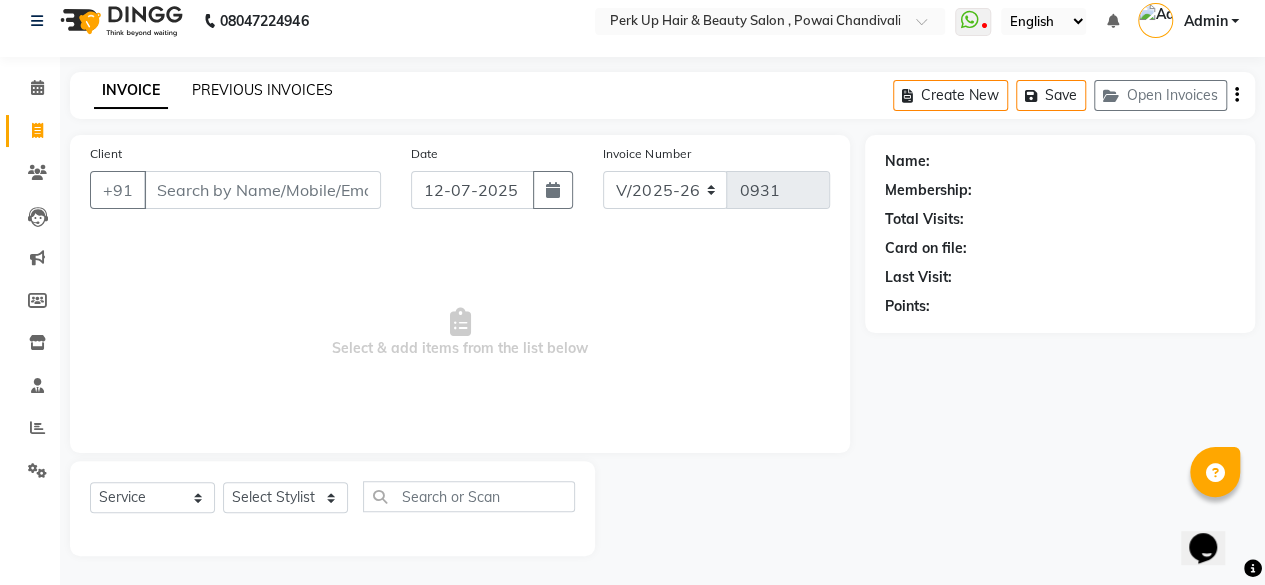 click on "PREVIOUS INVOICES" 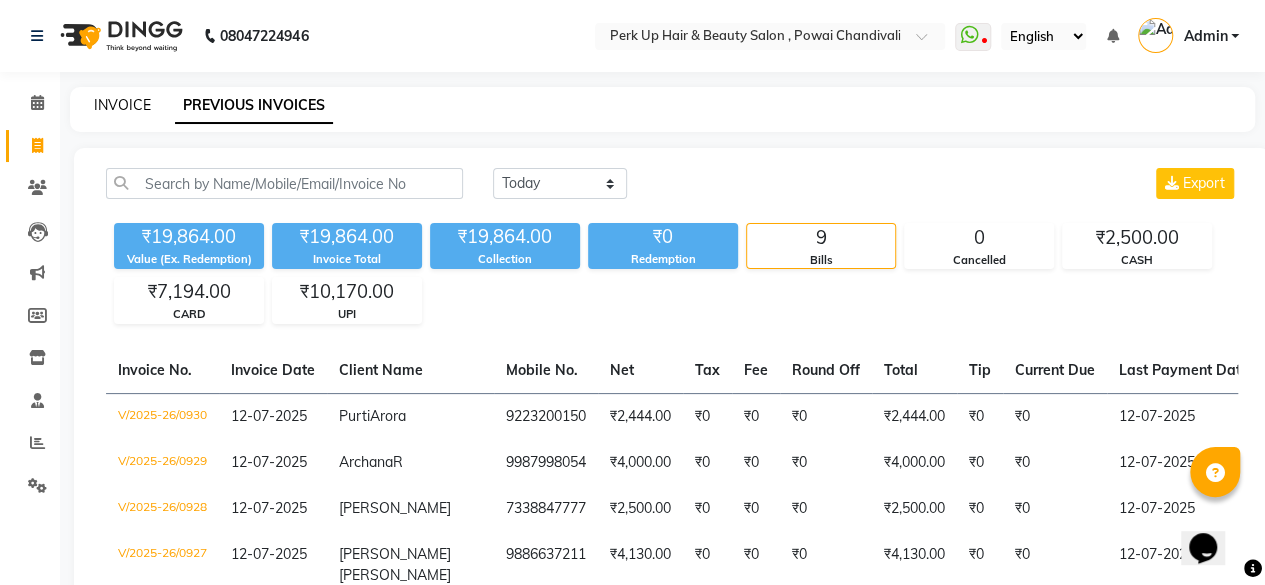 click on "INVOICE" 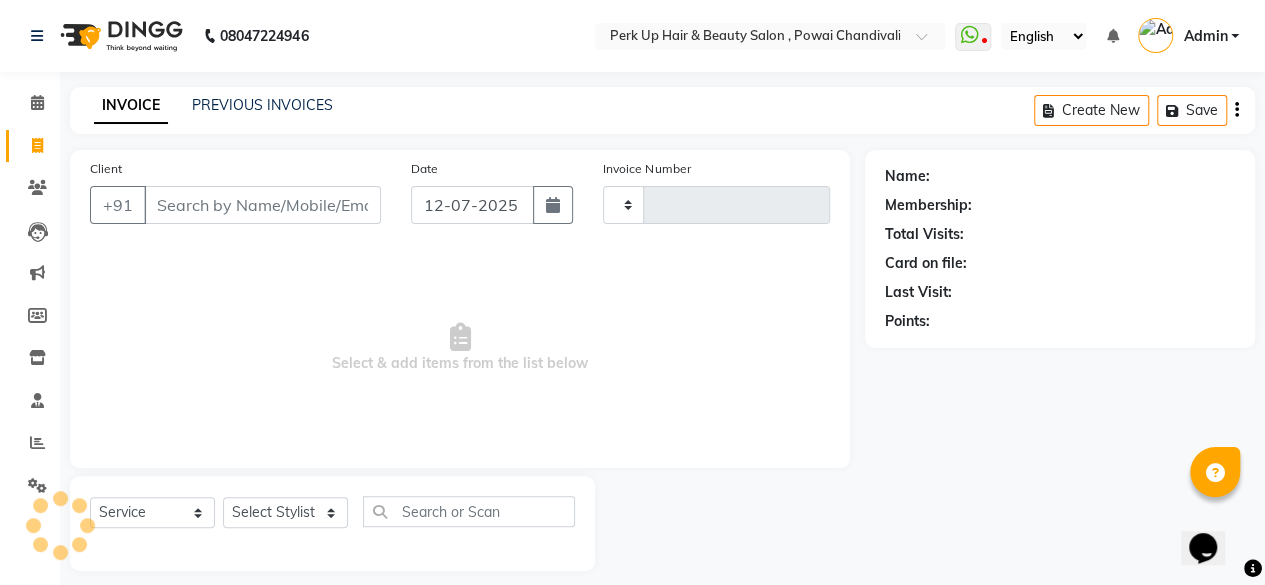 scroll, scrollTop: 15, scrollLeft: 0, axis: vertical 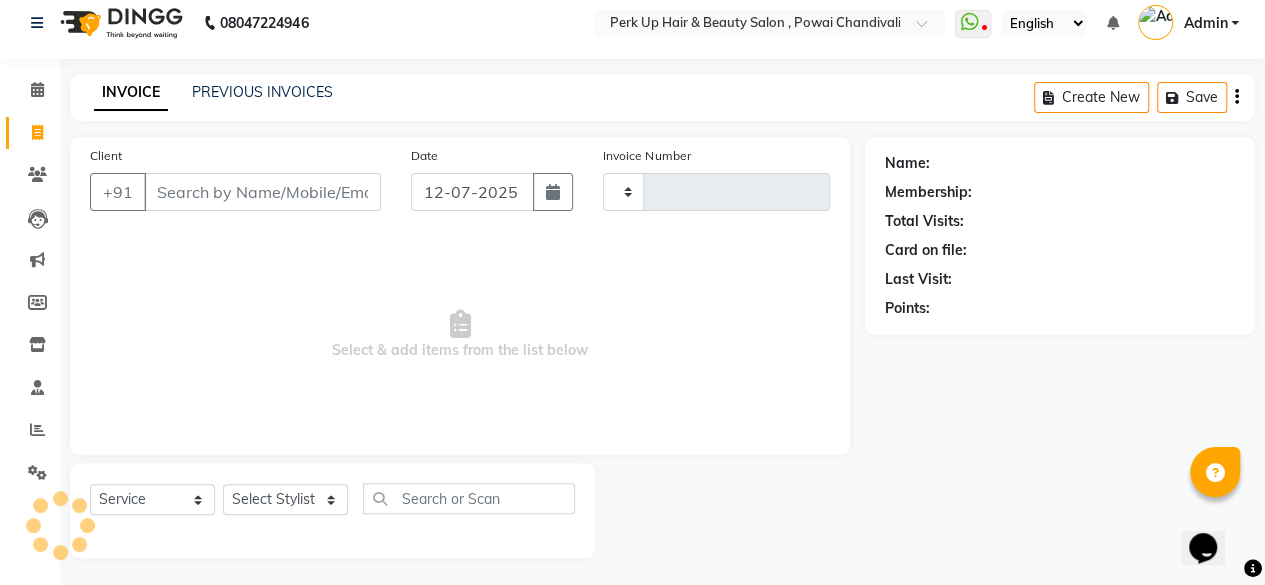 type on "0931" 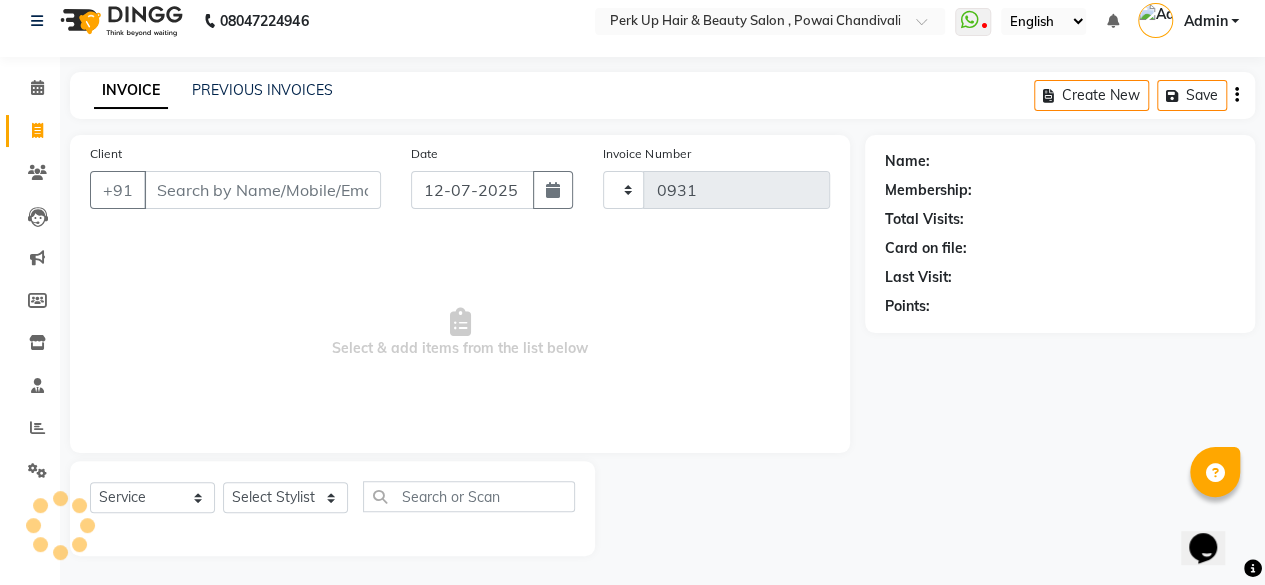 select on "5131" 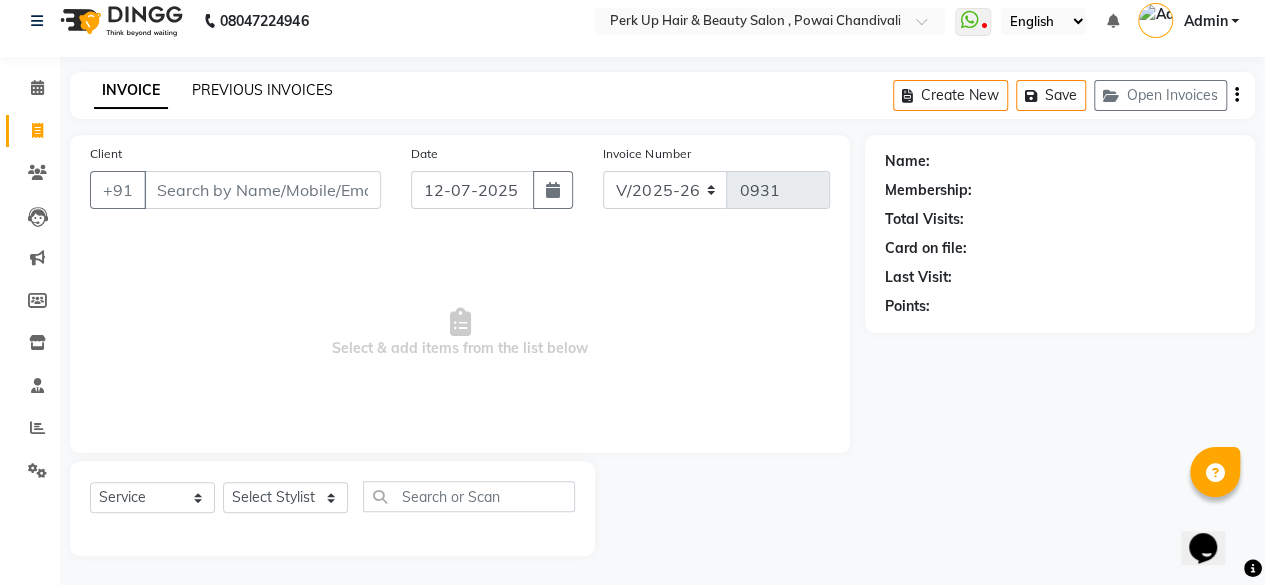click on "PREVIOUS INVOICES" 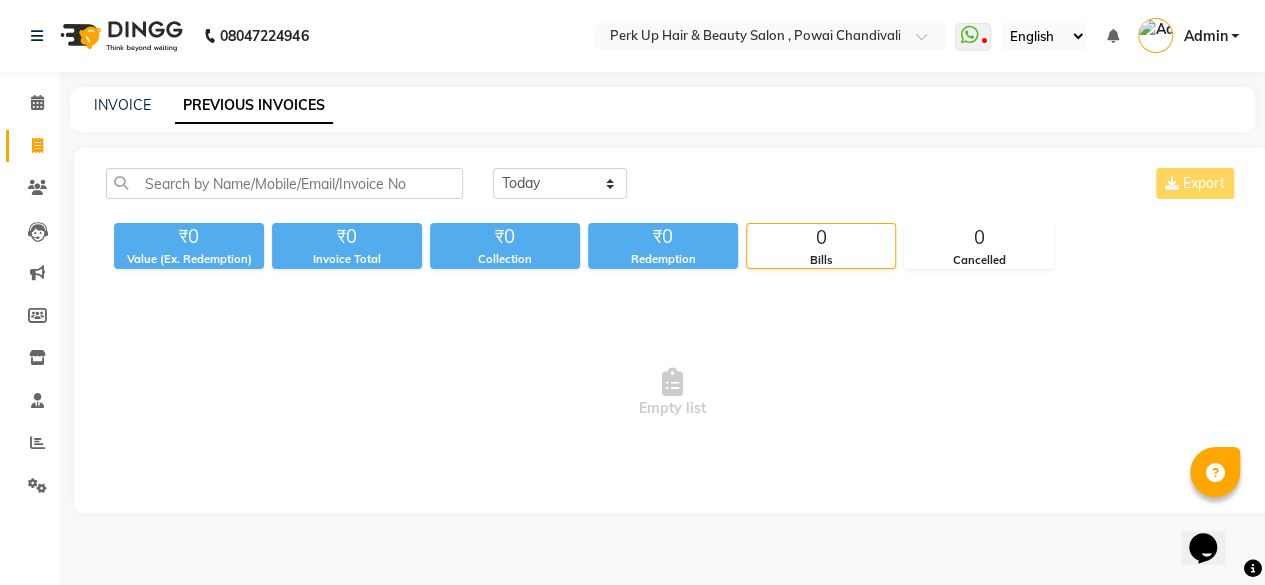 scroll, scrollTop: 0, scrollLeft: 0, axis: both 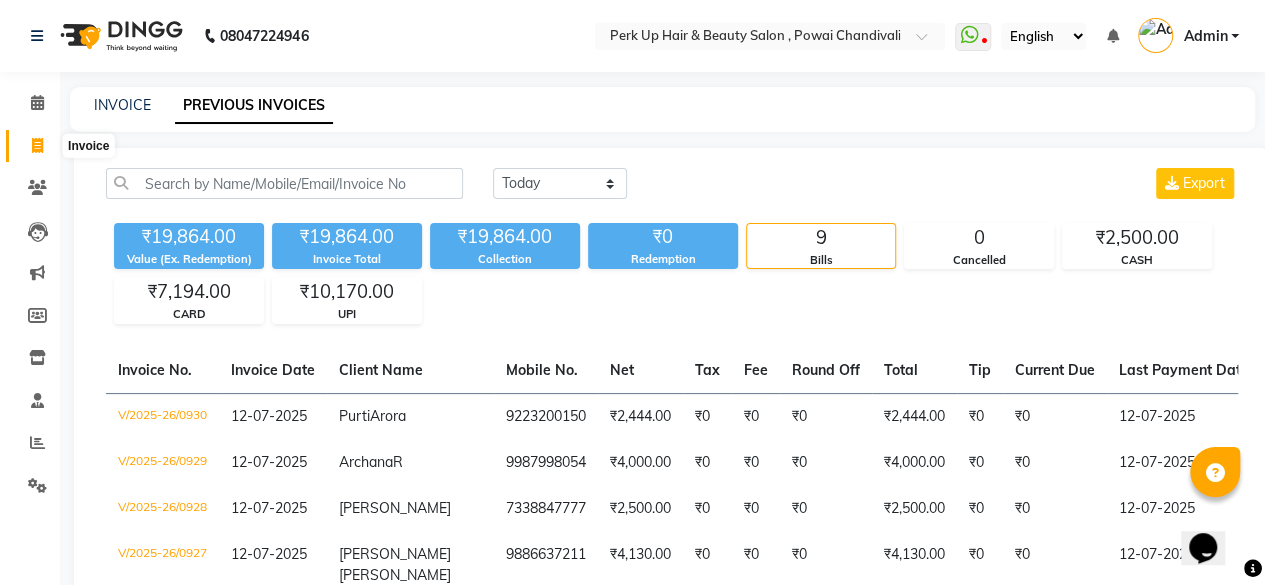 click 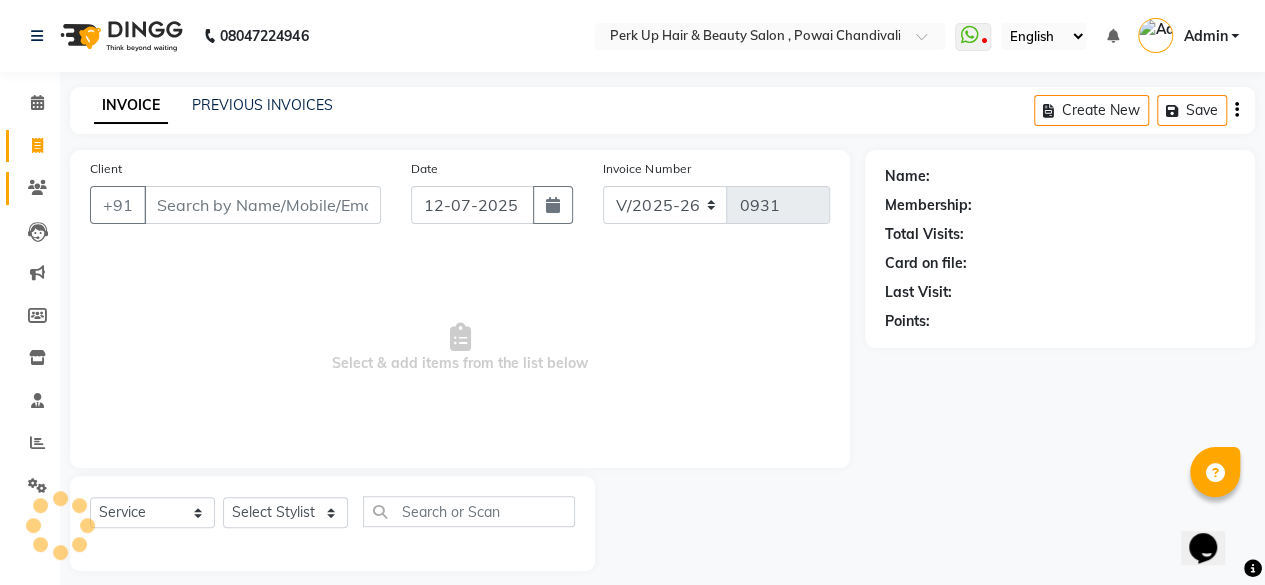 scroll, scrollTop: 15, scrollLeft: 0, axis: vertical 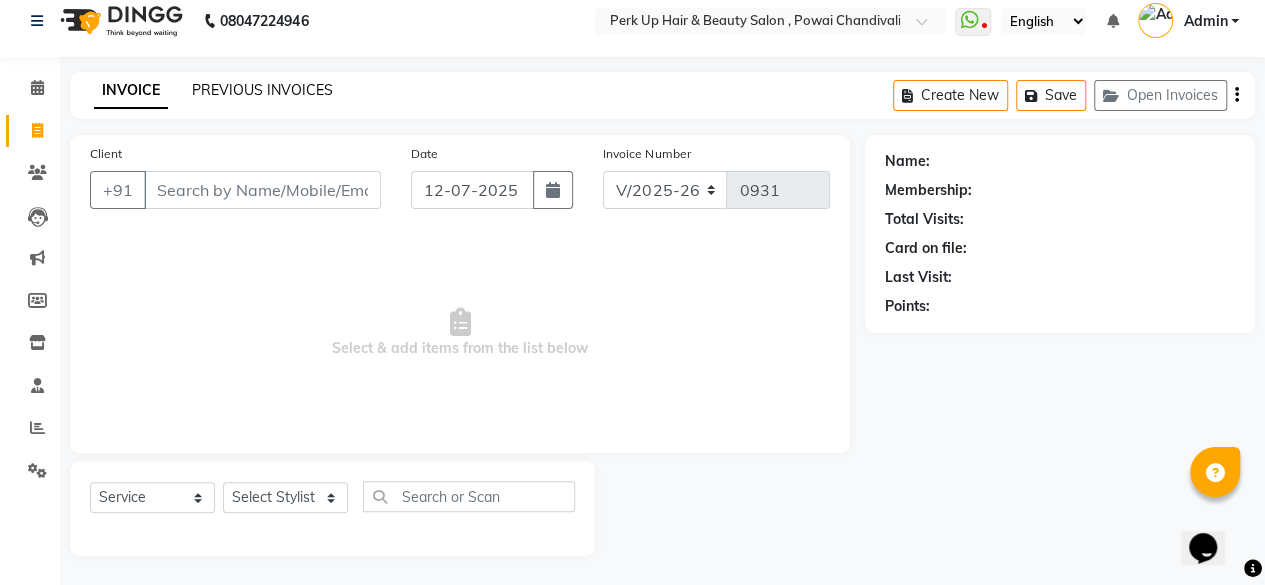 click on "PREVIOUS INVOICES" 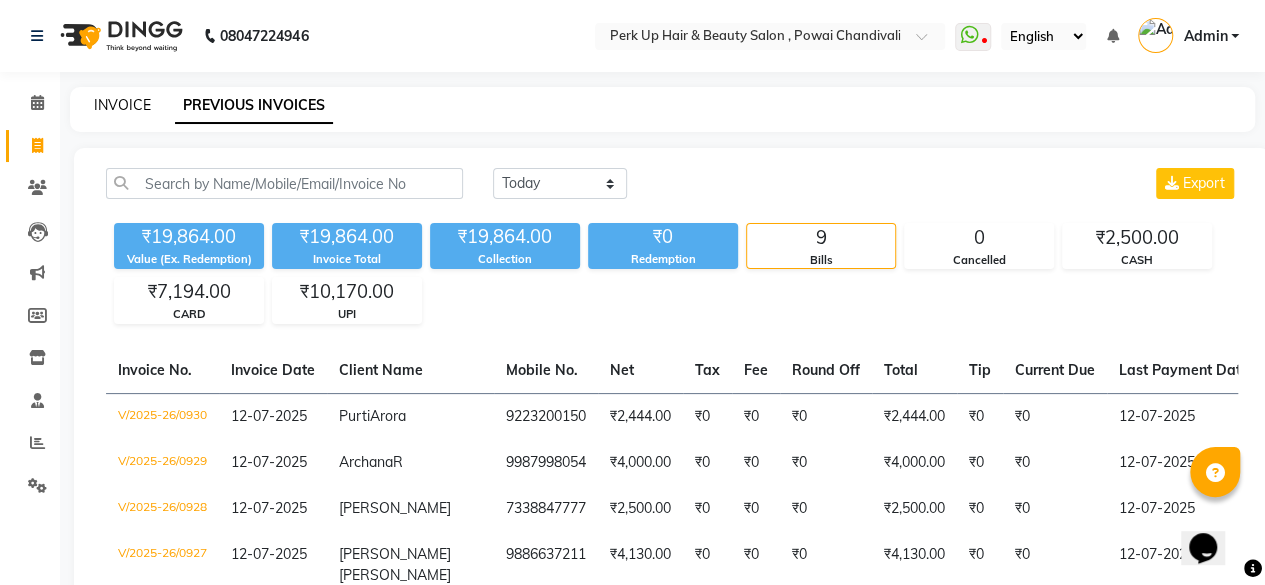 click on "INVOICE" 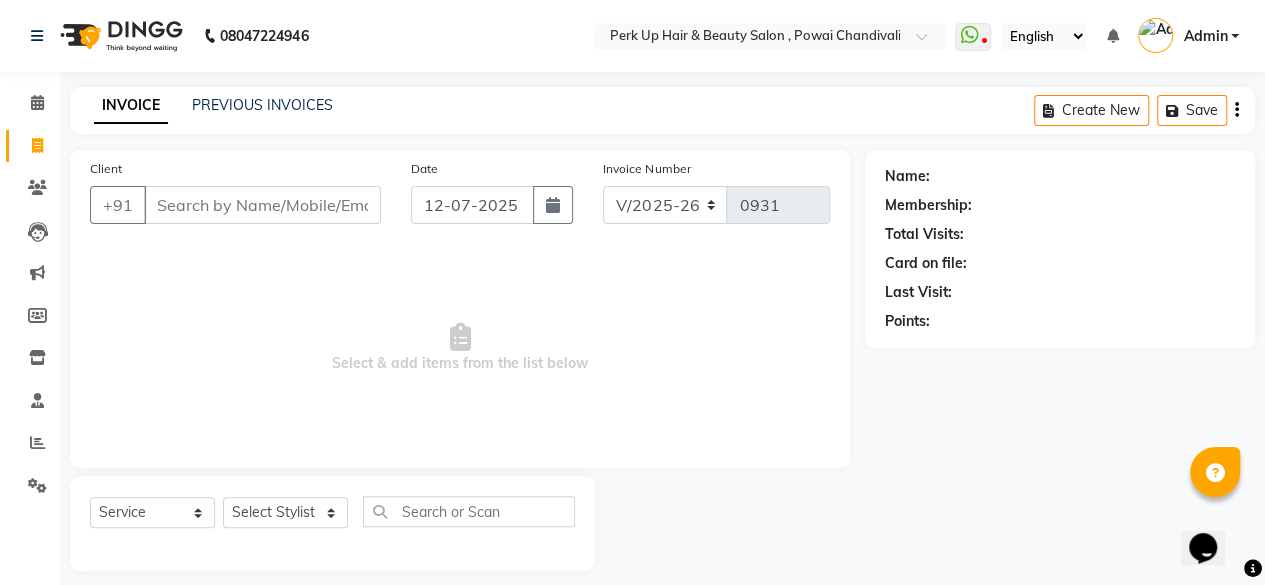 scroll, scrollTop: 15, scrollLeft: 0, axis: vertical 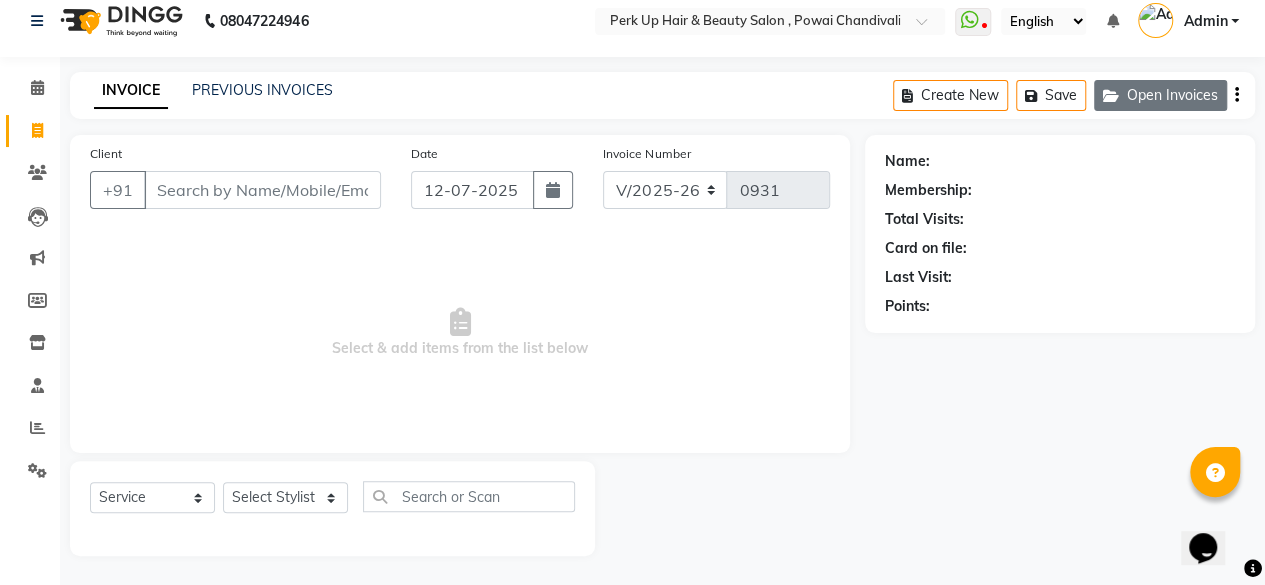 click on "Open Invoices" 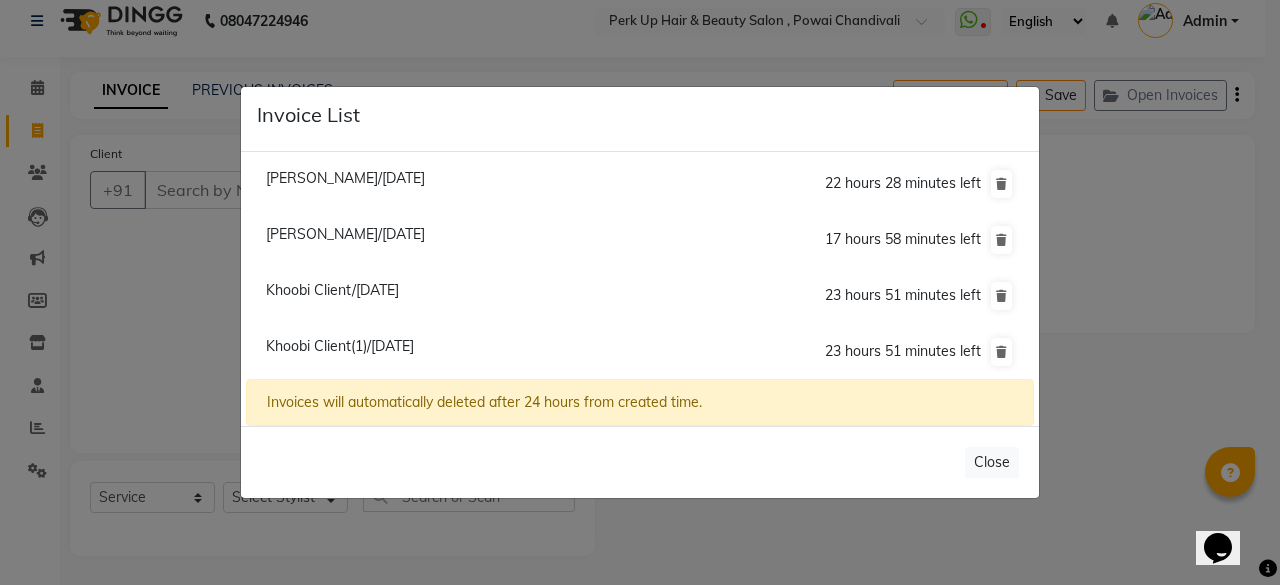 click on "[PERSON_NAME]/[DATE]" 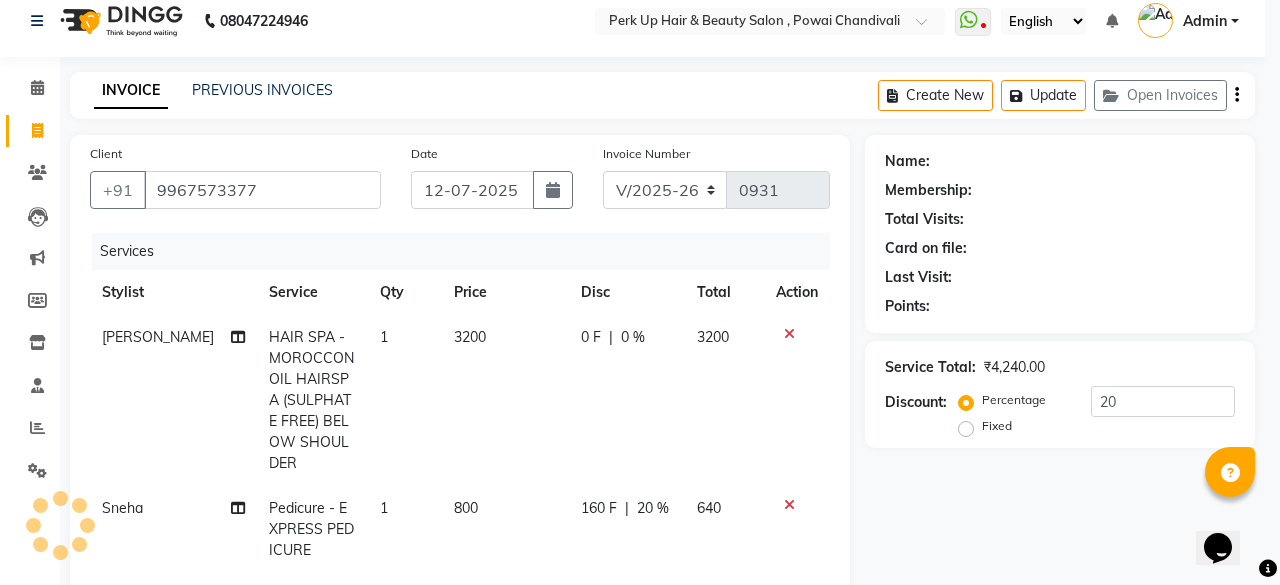 type on "0" 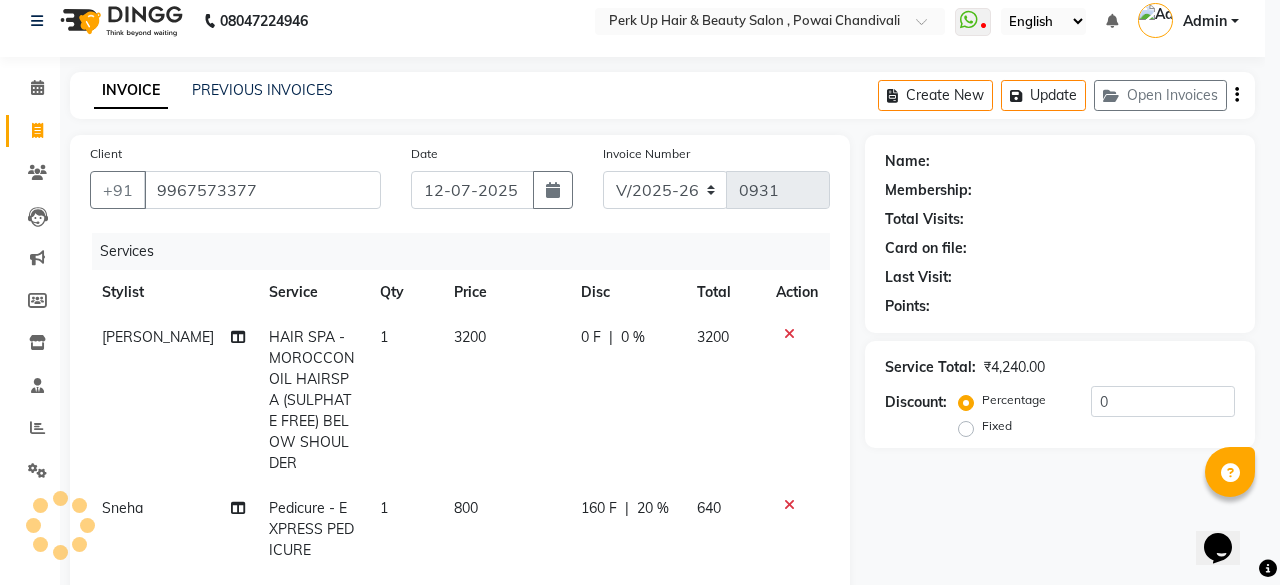 select on "1: Object" 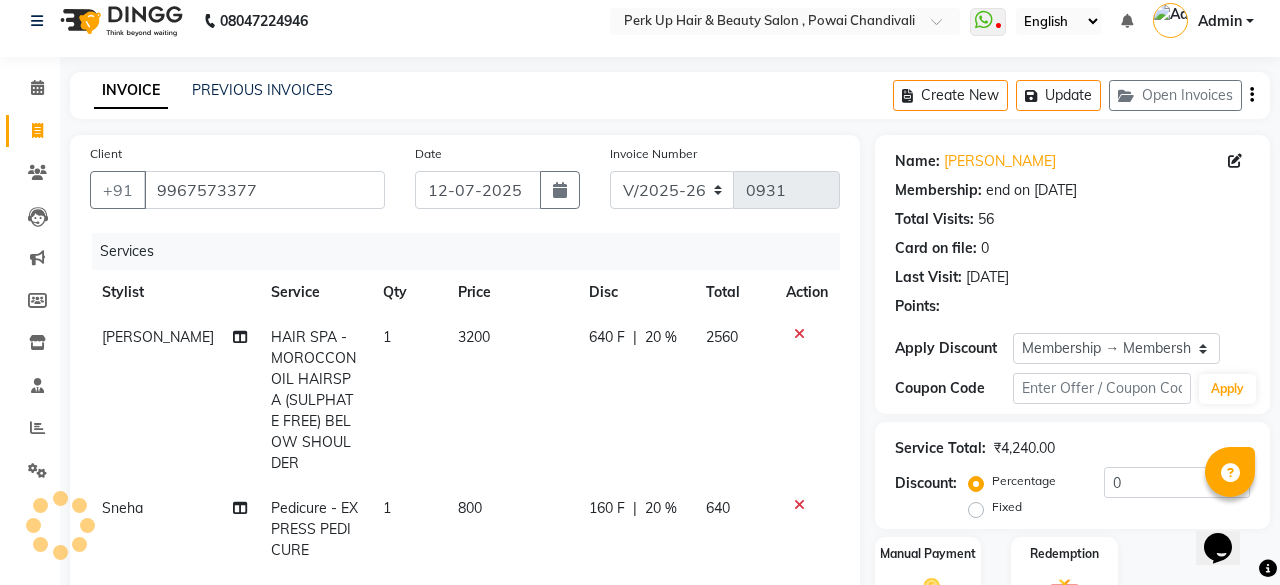 type on "20" 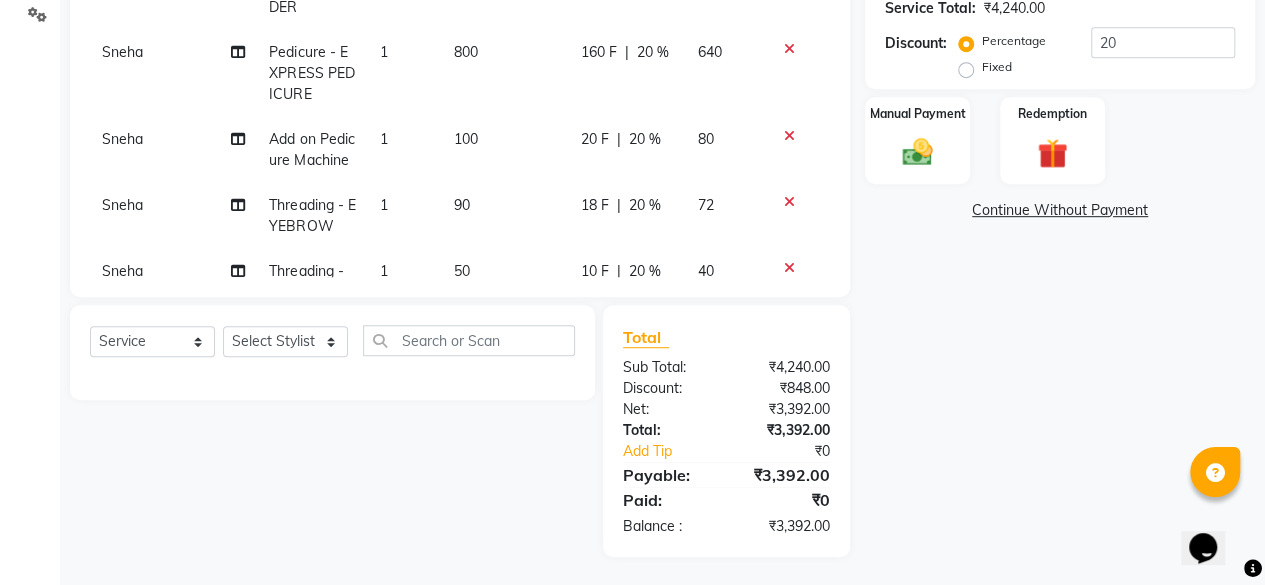 scroll, scrollTop: 0, scrollLeft: 0, axis: both 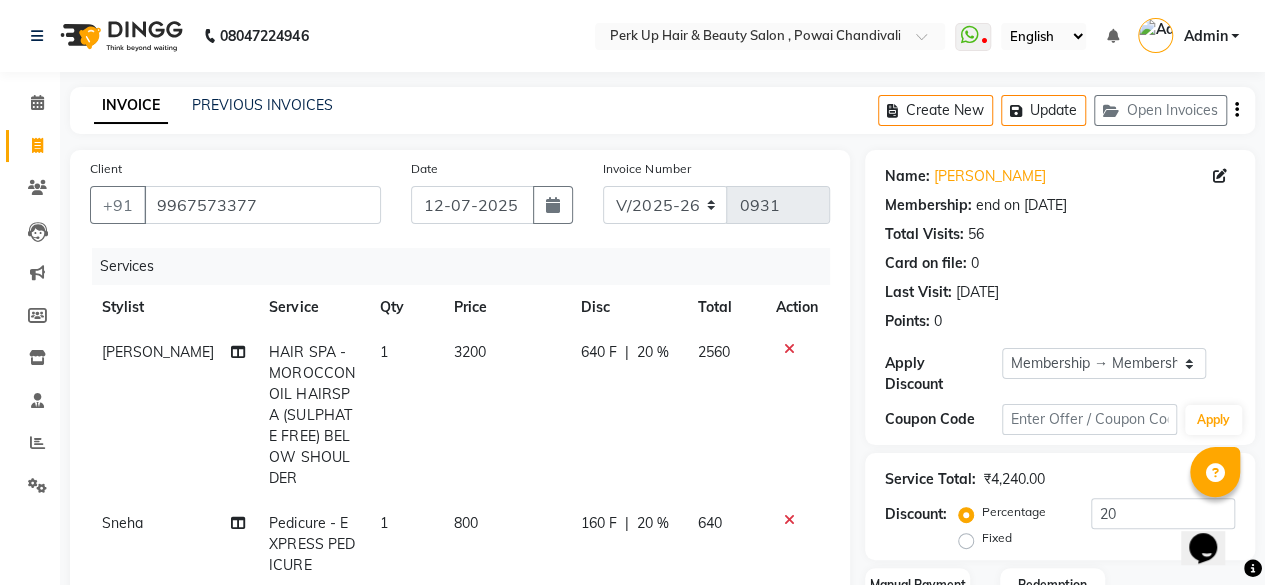 click on "640 F" 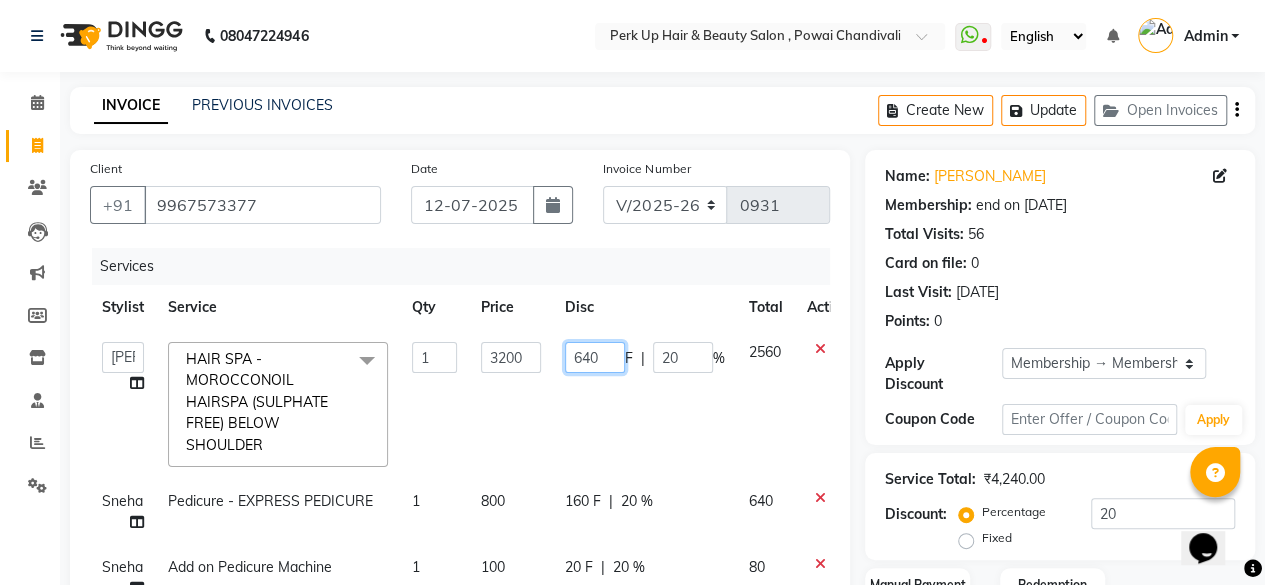 drag, startPoint x: 606, startPoint y: 358, endPoint x: 547, endPoint y: 367, distance: 59.682495 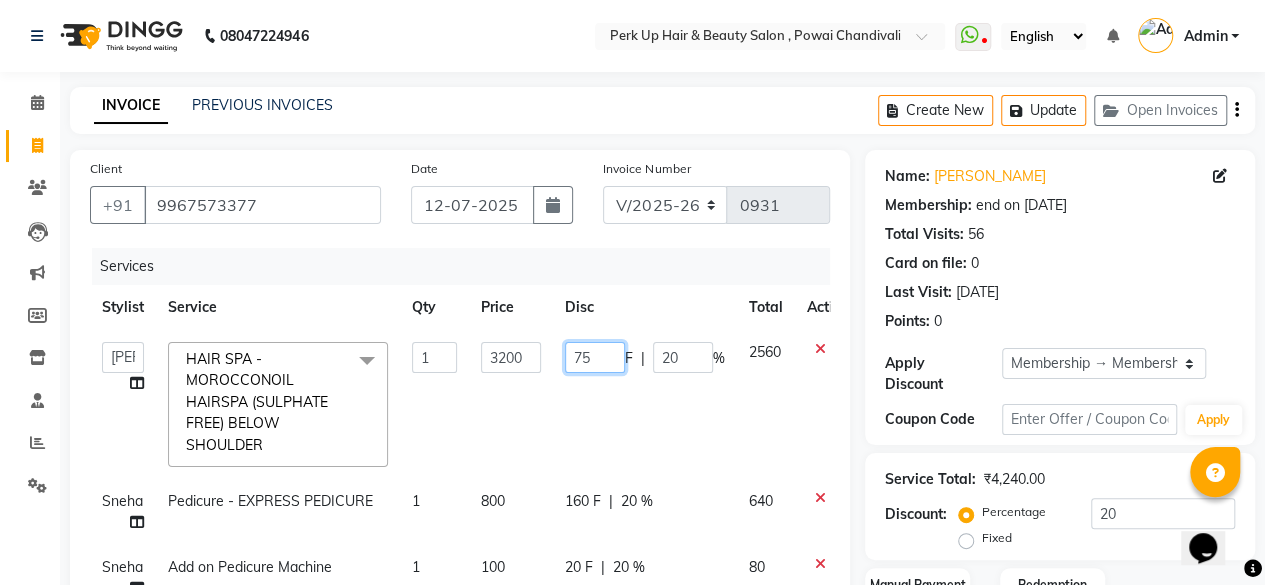 type on "756" 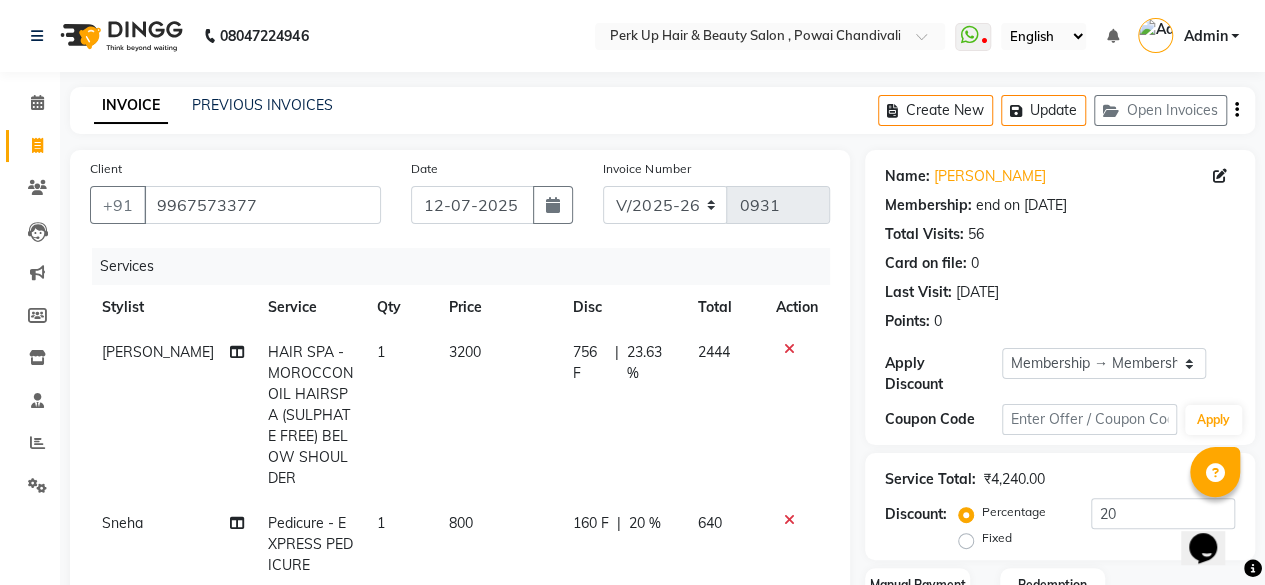 click on "756 F | 23.63 %" 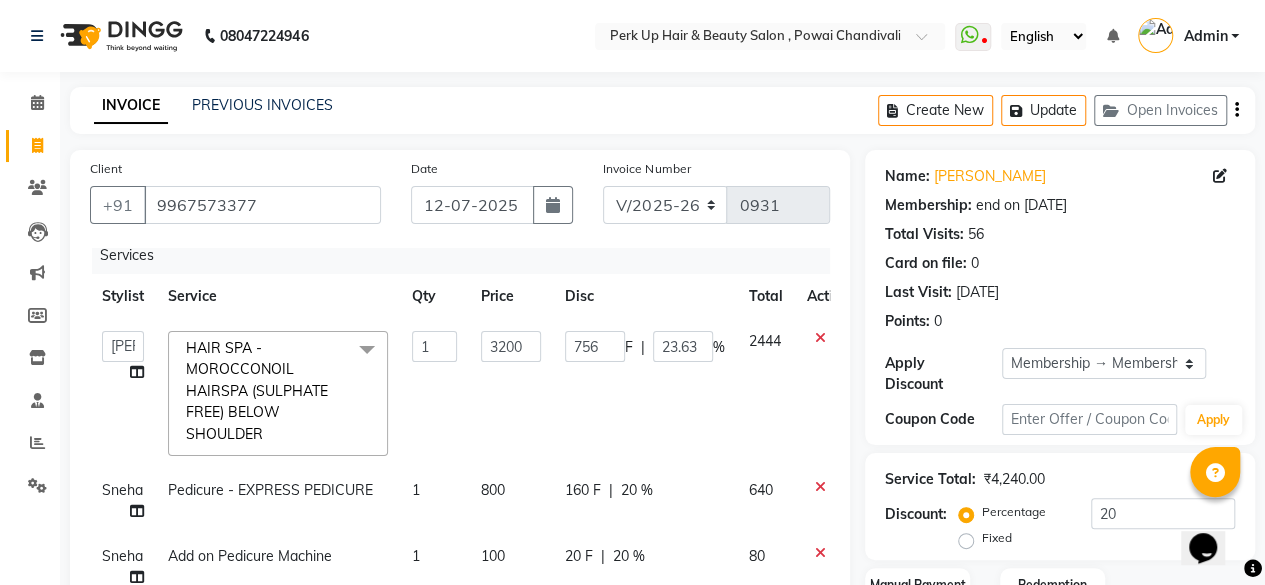 scroll, scrollTop: 25, scrollLeft: 0, axis: vertical 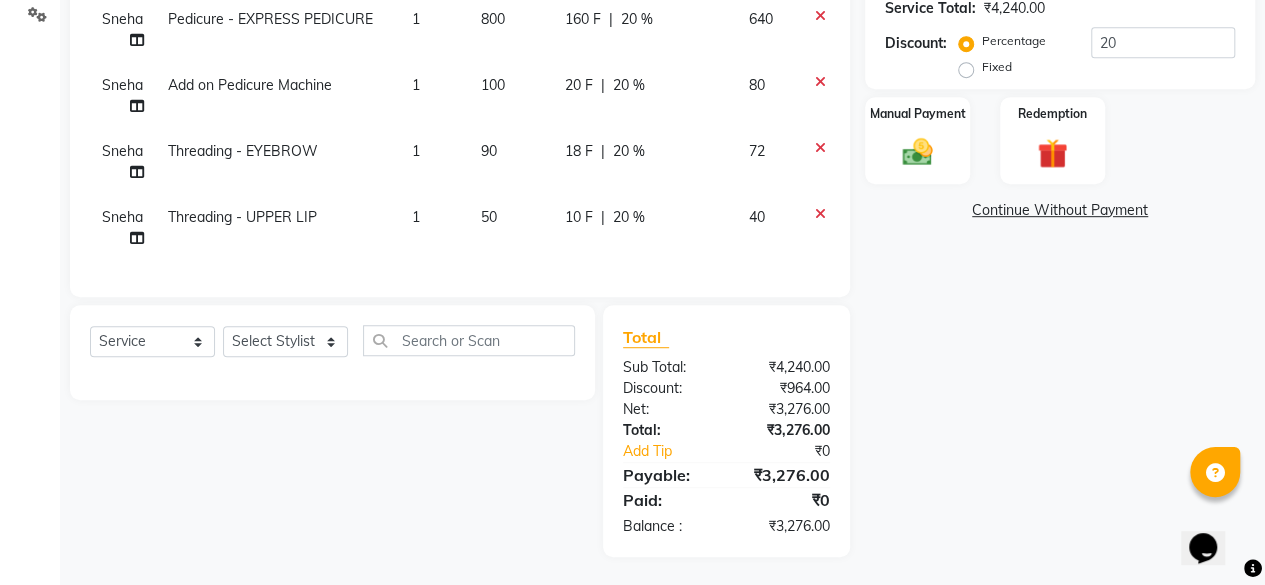 click on "20 %" 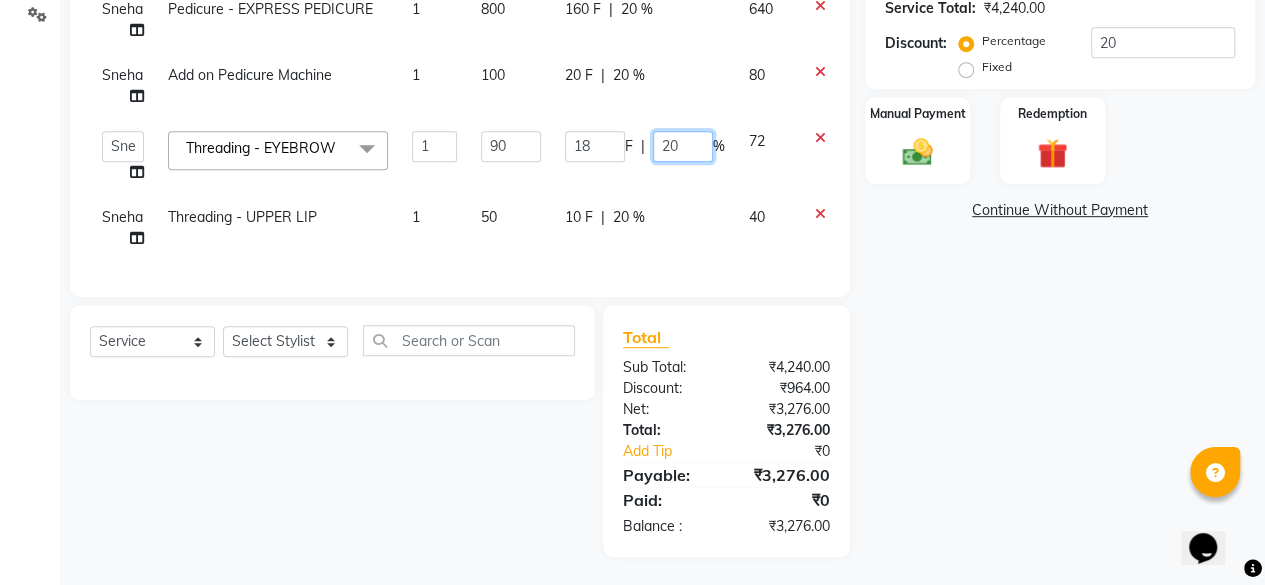 drag, startPoint x: 676, startPoint y: 141, endPoint x: 648, endPoint y: 151, distance: 29.732138 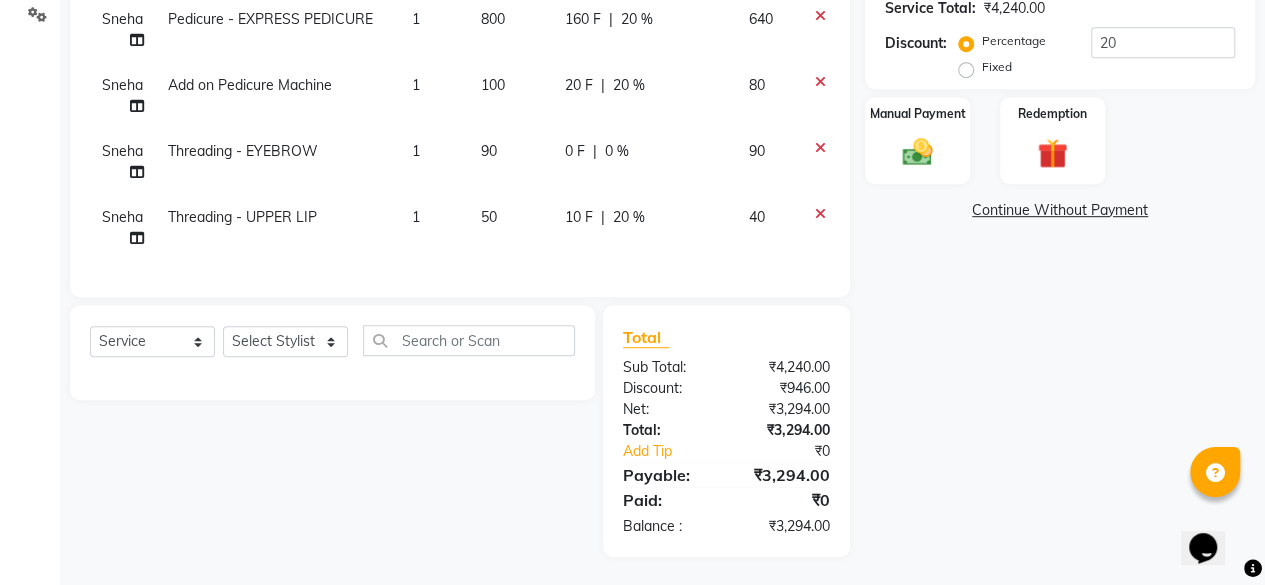 drag, startPoint x: 696, startPoint y: 172, endPoint x: 702, endPoint y: 193, distance: 21.84033 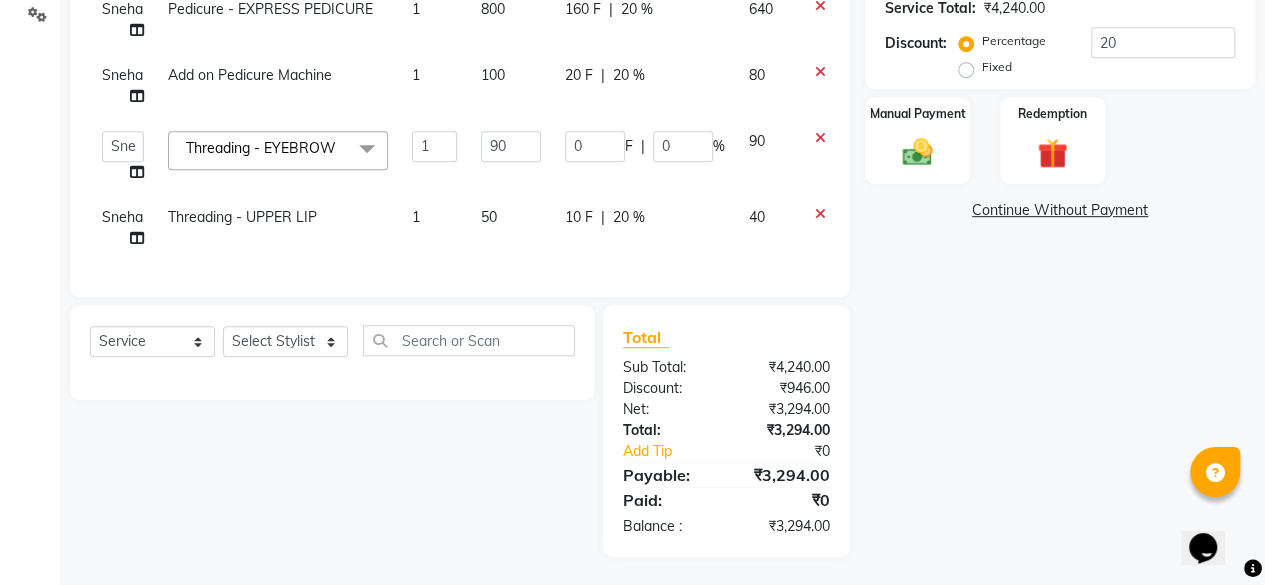 scroll, scrollTop: 35, scrollLeft: 0, axis: vertical 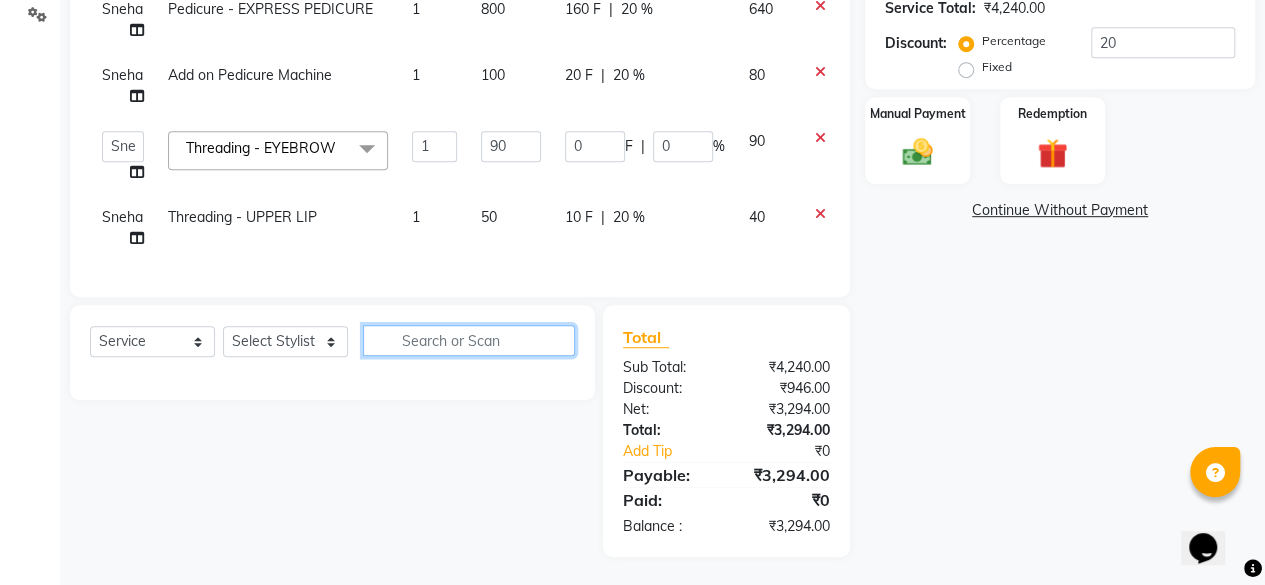 click 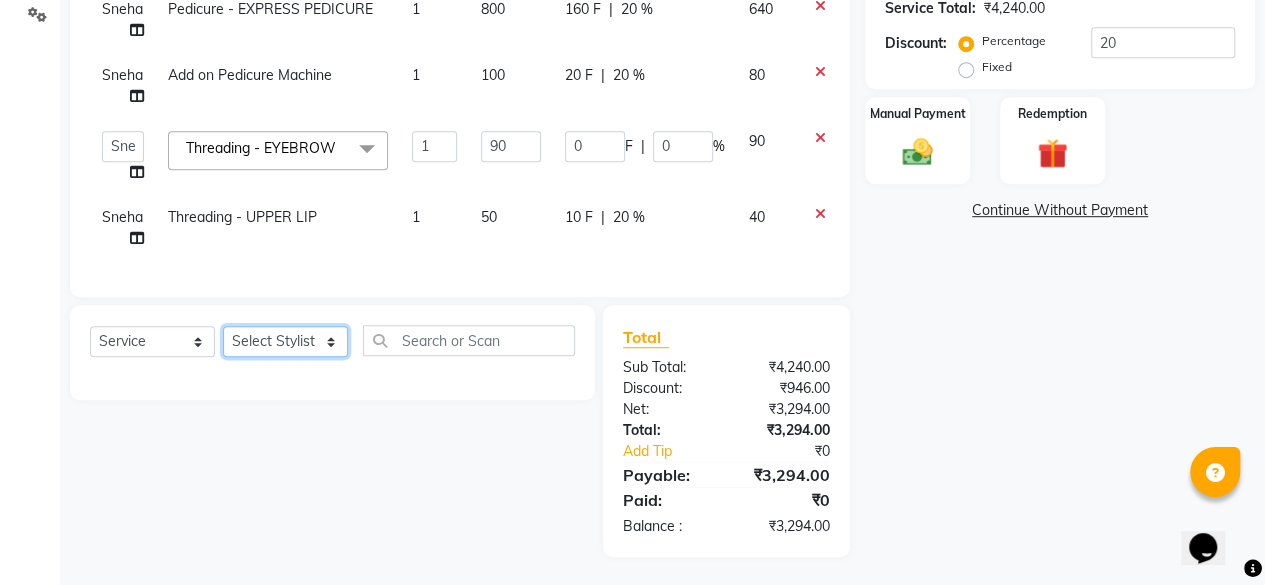 click on "Select Stylist [PERSON_NAME] danish [PERSON_NAME] [PERSON_NAME]		 [PERSON_NAME] [PERSON_NAME]			 Raju [PERSON_NAME]			 [PERSON_NAME]			 [PERSON_NAME] [PERSON_NAME] [PERSON_NAME] Seja [PERSON_NAME] Shaves [PERSON_NAME]" 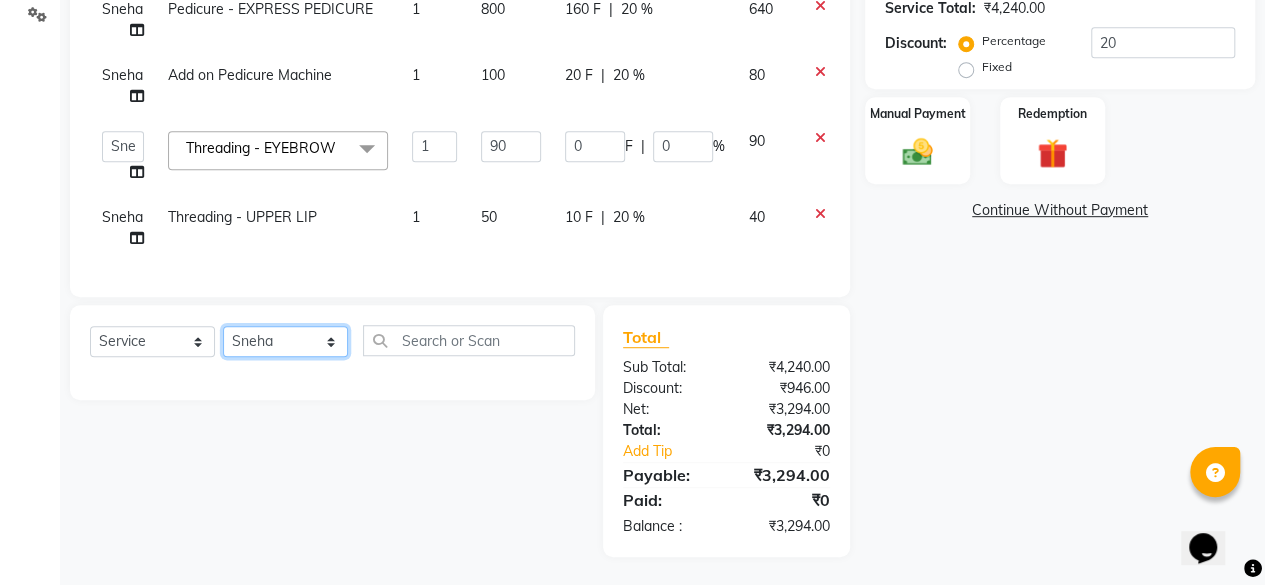 click on "Select Stylist [PERSON_NAME] danish [PERSON_NAME] [PERSON_NAME]		 [PERSON_NAME] [PERSON_NAME]			 Raju [PERSON_NAME]			 [PERSON_NAME]			 [PERSON_NAME] [PERSON_NAME] [PERSON_NAME] Seja [PERSON_NAME] Shaves [PERSON_NAME]" 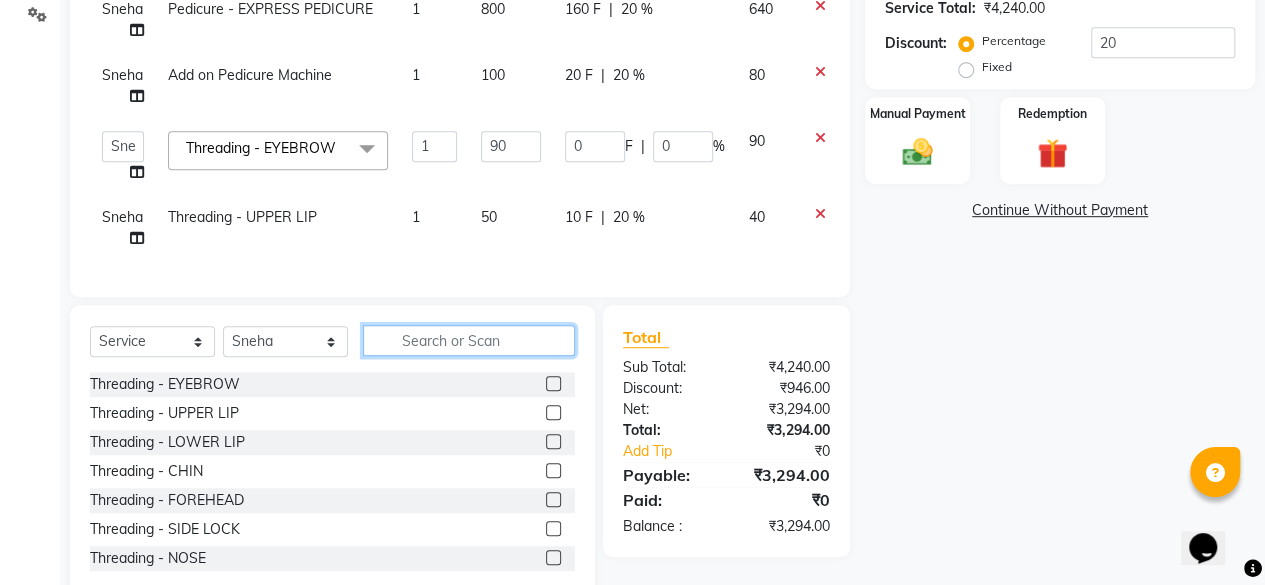 click 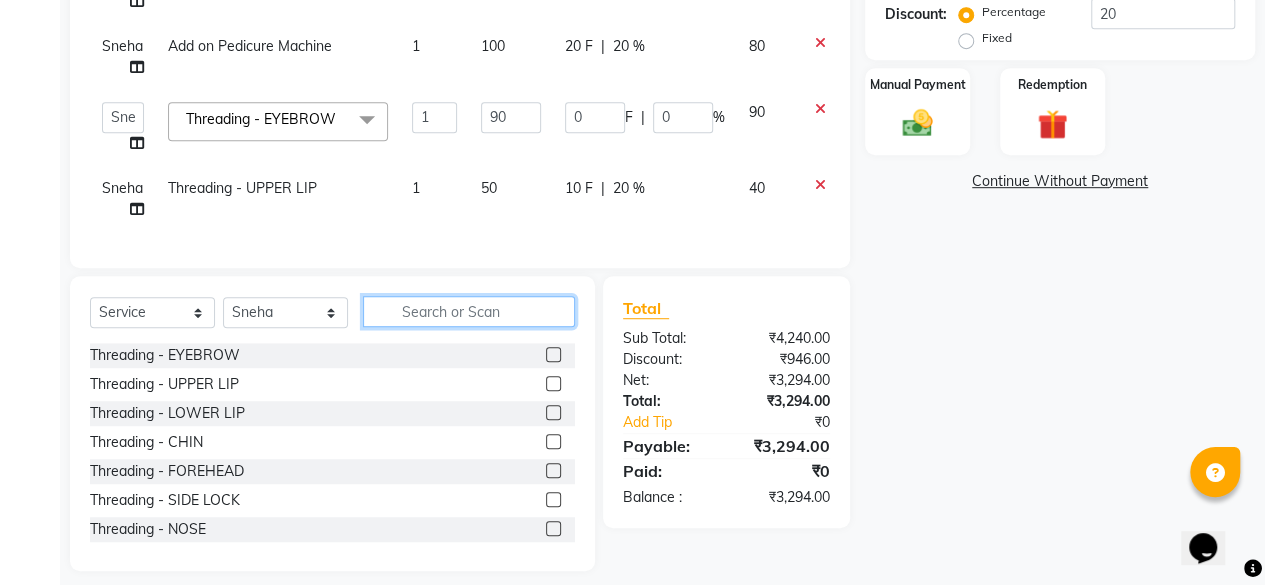 scroll, scrollTop: 515, scrollLeft: 0, axis: vertical 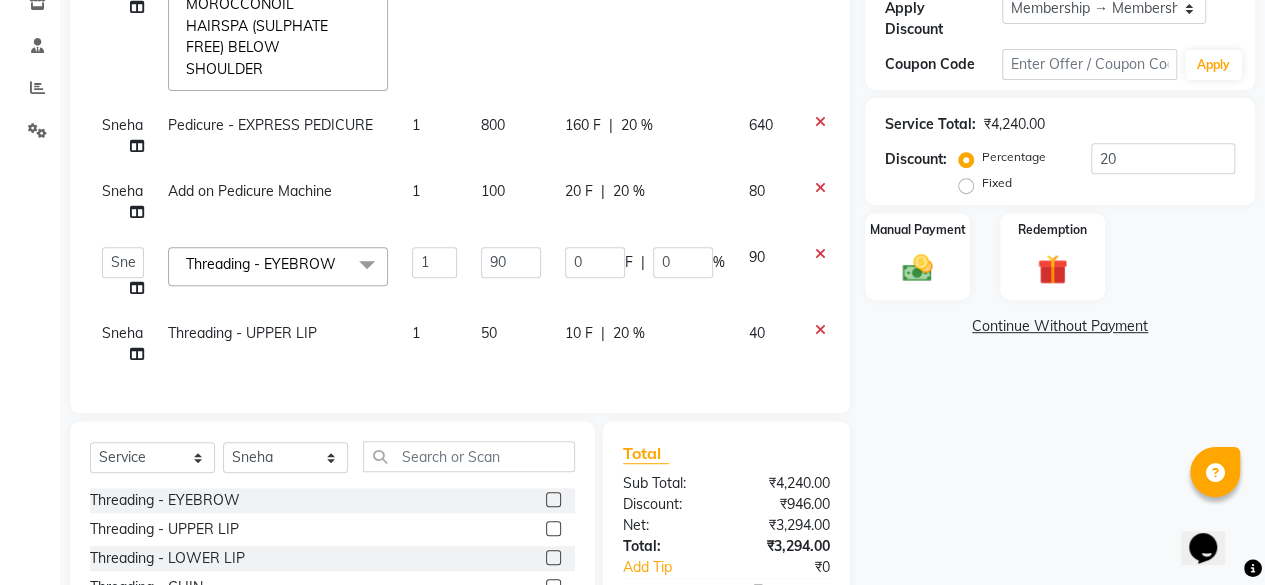 click on "20 %" 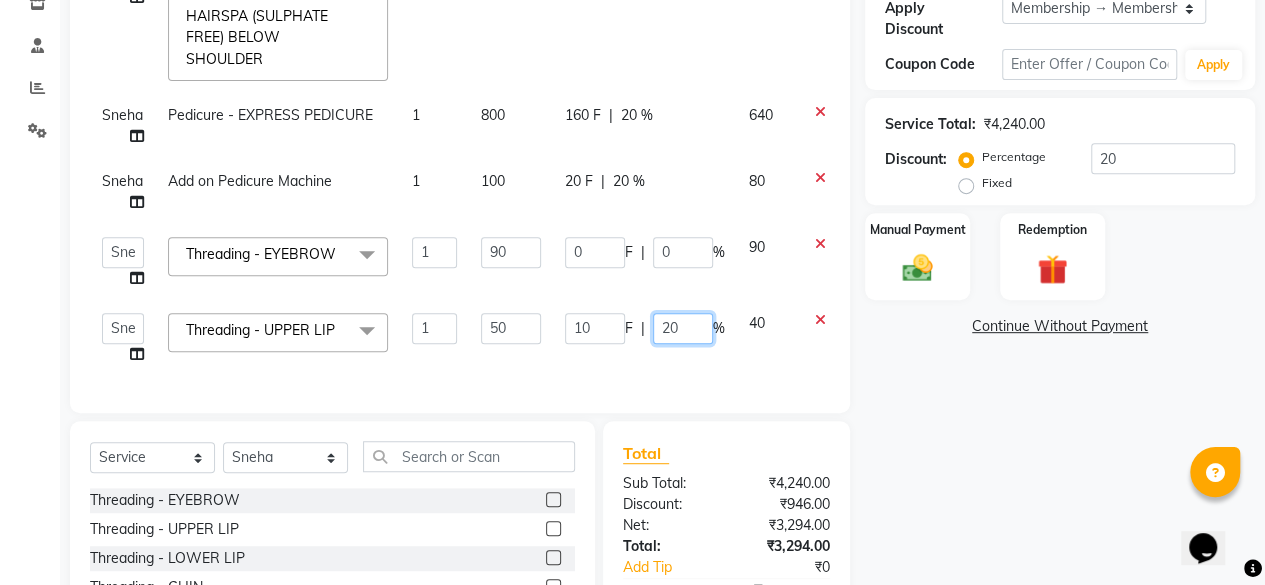 drag, startPoint x: 694, startPoint y: 317, endPoint x: 650, endPoint y: 327, distance: 45.122055 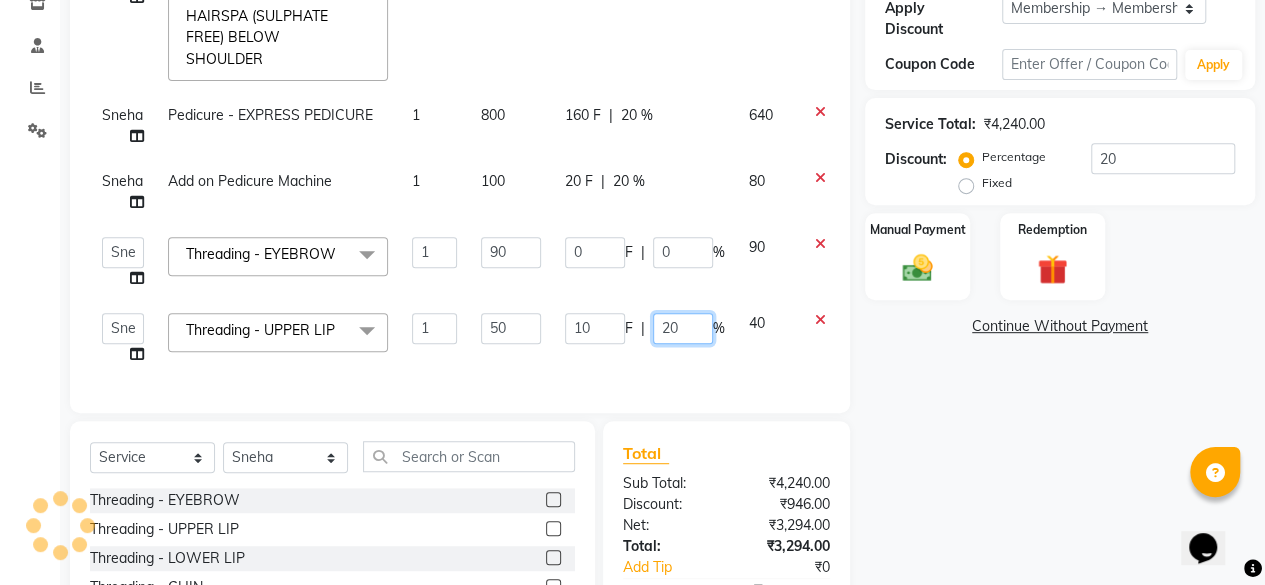 type on "0" 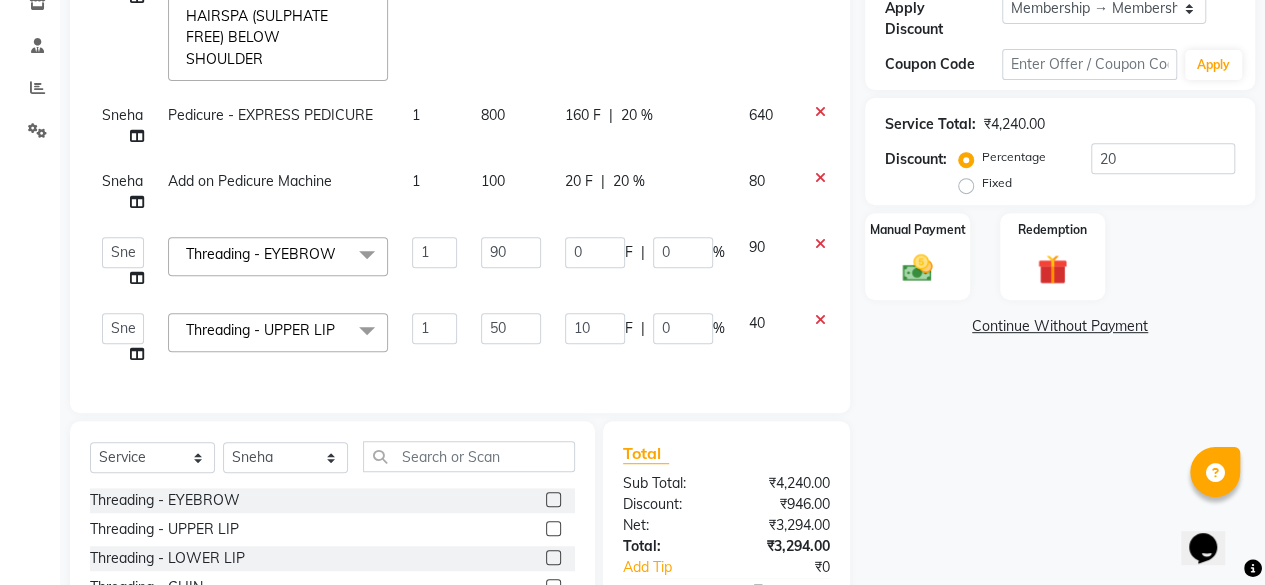 click on "Services Stylist Service Qty Price Disc Total Action  [PERSON_NAME]   danish   [PERSON_NAME]   [PERSON_NAME]		   [PERSON_NAME]   [PERSON_NAME]			   Raju   [PERSON_NAME]			   [PERSON_NAME]			   [PERSON_NAME]   [PERSON_NAME]   [PERSON_NAME]   Seja [PERSON_NAME]   Shaves [PERSON_NAME]  HAIR SPA - MOROCCONOIL HAIRSPA (SULPHATE FREE) BELOW SHOULDER  x Threading - EYEBROW Threading - UPPER LIP Threading - LOWER LIP Threading - CHIN Threading - FOREHEAD Threading - SIDE LOCK Threading - NOSE Threading - CHEEKS Threading - FULL FACE Back massage Neck threading Waxing (Regular Wax) - [DEMOGRAPHIC_DATA] - FULL ARMS Waxing (Regular Wax) - [DEMOGRAPHIC_DATA] - FULL LEGS Waxing (Regular Wax) - [DEMOGRAPHIC_DATA] - UNDERARMS Waxing (Regular Wax) - [DEMOGRAPHIC_DATA] - HALF ARM Waxing (Regular Wax) - [DEMOGRAPHIC_DATA] - HALF LEG Waxing (Regular Wax) - [DEMOGRAPHIC_DATA] - HALF BACK/FRONT Waxing (Regular Wax) - [DEMOGRAPHIC_DATA] - BACK Waxing (Regular Wax) - [DEMOGRAPHIC_DATA] - FRONT Waxing (Regular Wax) - [DEMOGRAPHIC_DATA] - STOMACH Waxing (Regular Wax) - [DEMOGRAPHIC_DATA] - BUTTOCKS Waxing (Regular Wax) - [DEMOGRAPHIC_DATA] - BIKINI LINE" 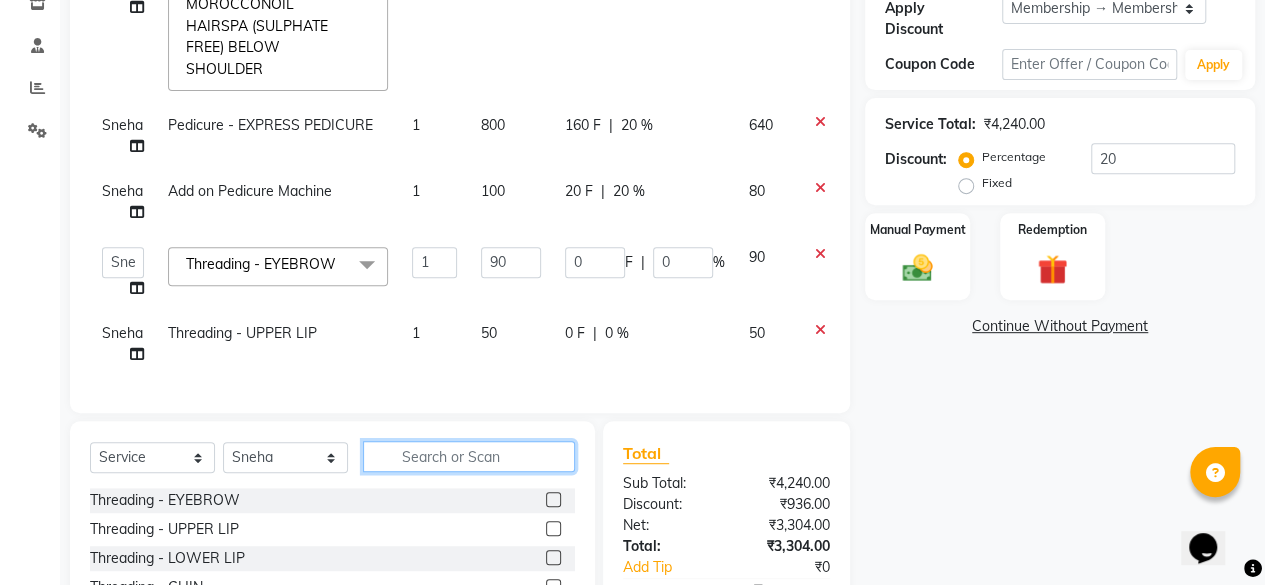click 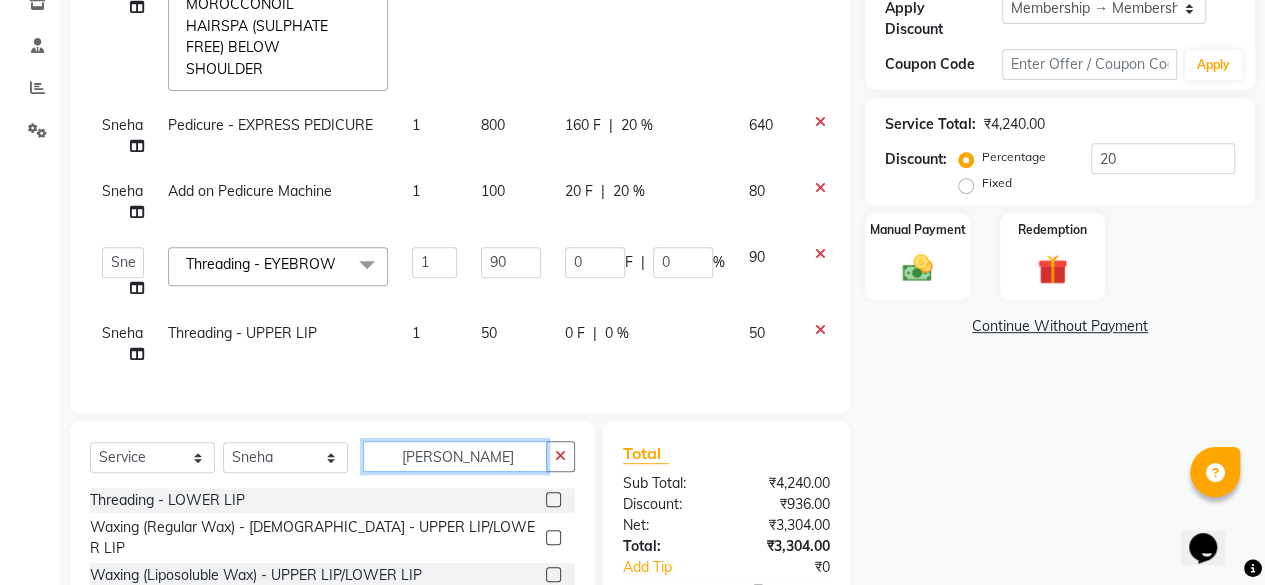 type on "[PERSON_NAME]" 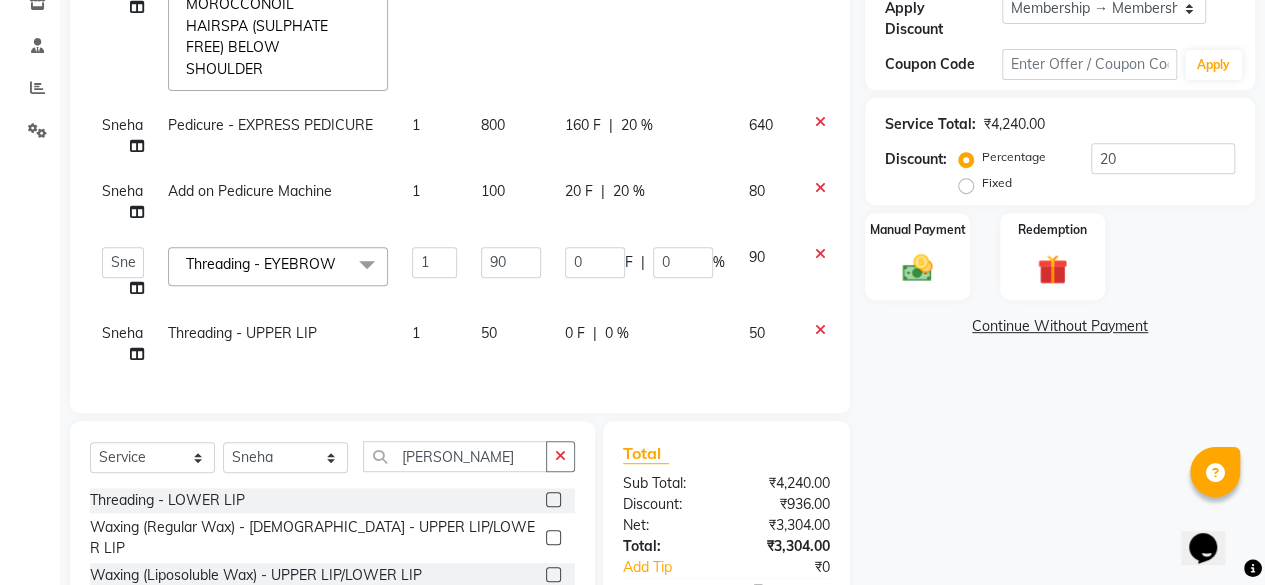 click 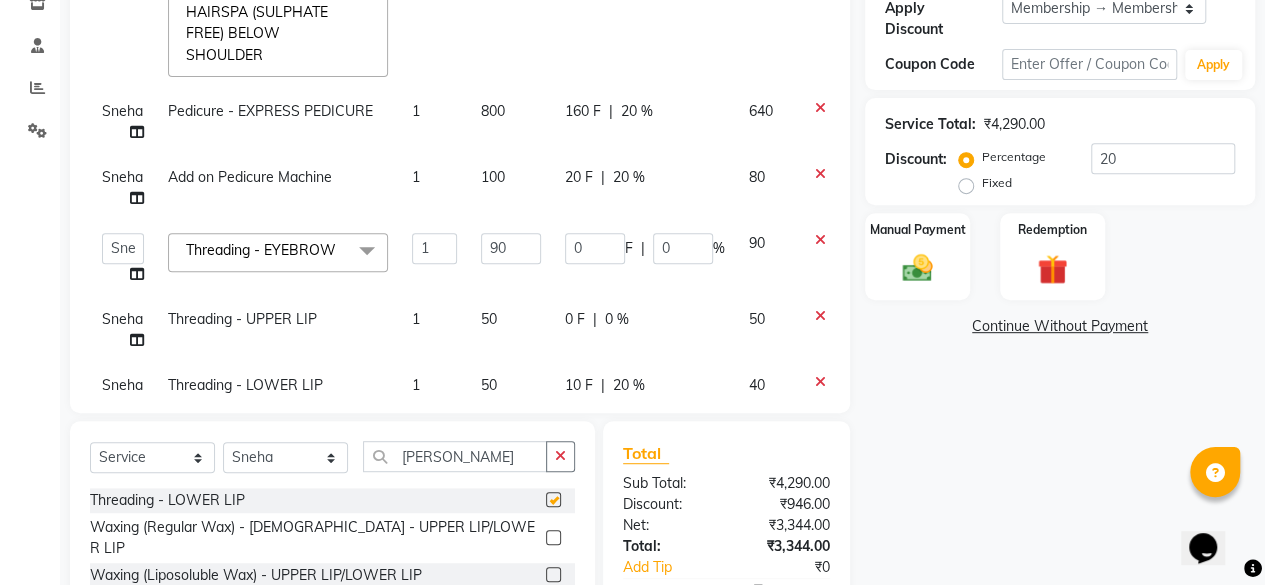 checkbox on "false" 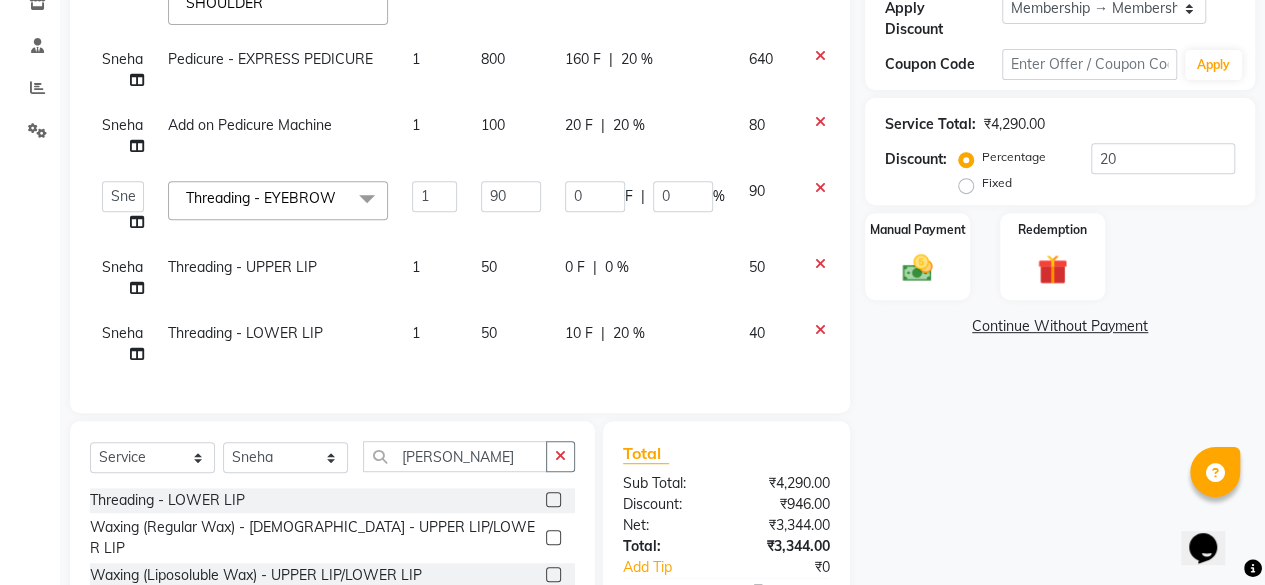 scroll, scrollTop: 101, scrollLeft: 0, axis: vertical 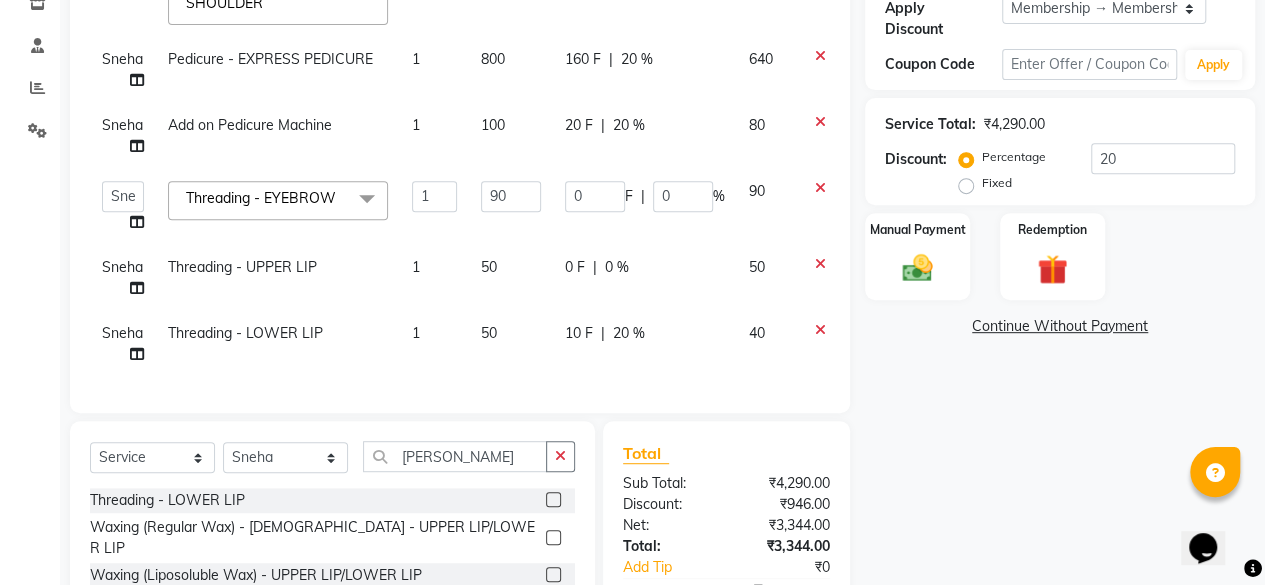 click on "20 %" 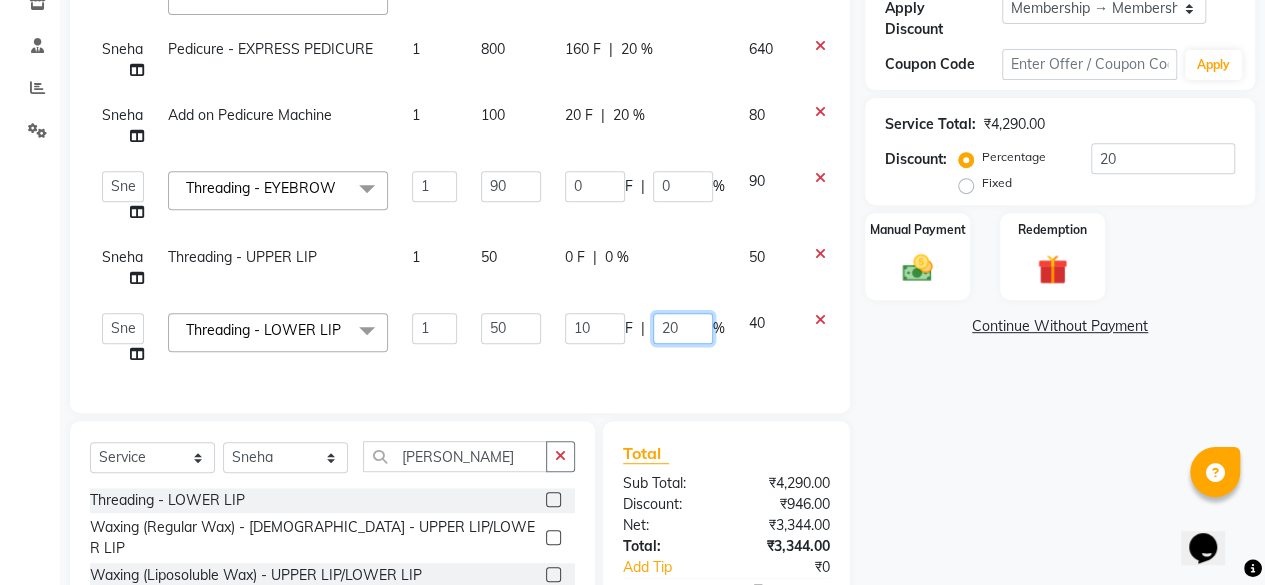 drag, startPoint x: 675, startPoint y: 322, endPoint x: 651, endPoint y: 323, distance: 24.020824 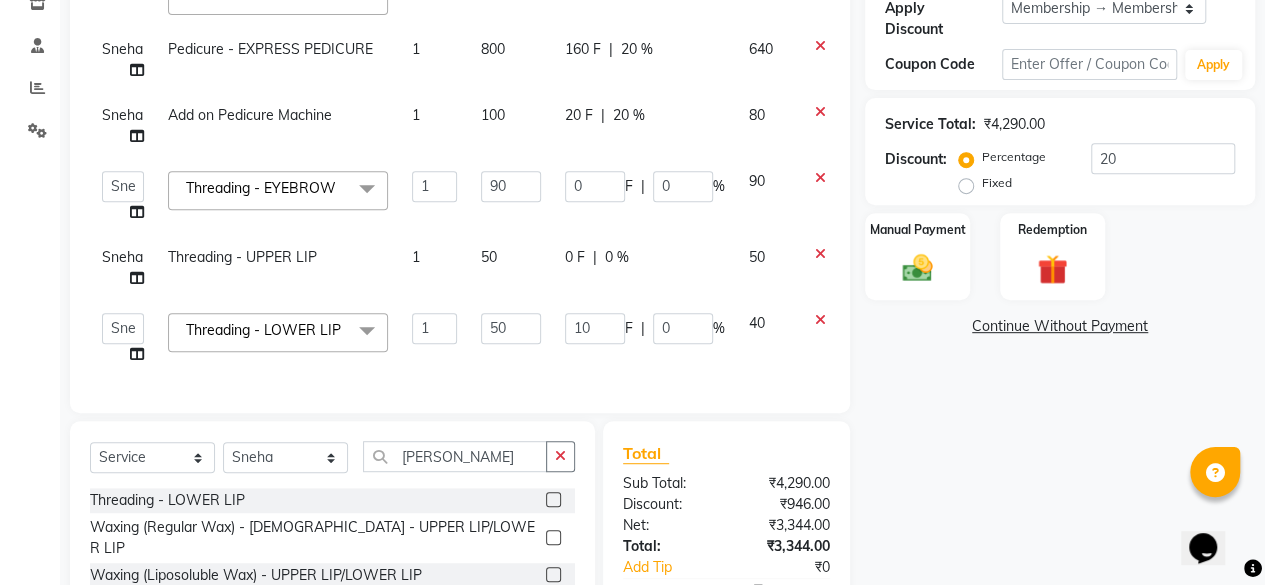 click on "10 F | 0 %" 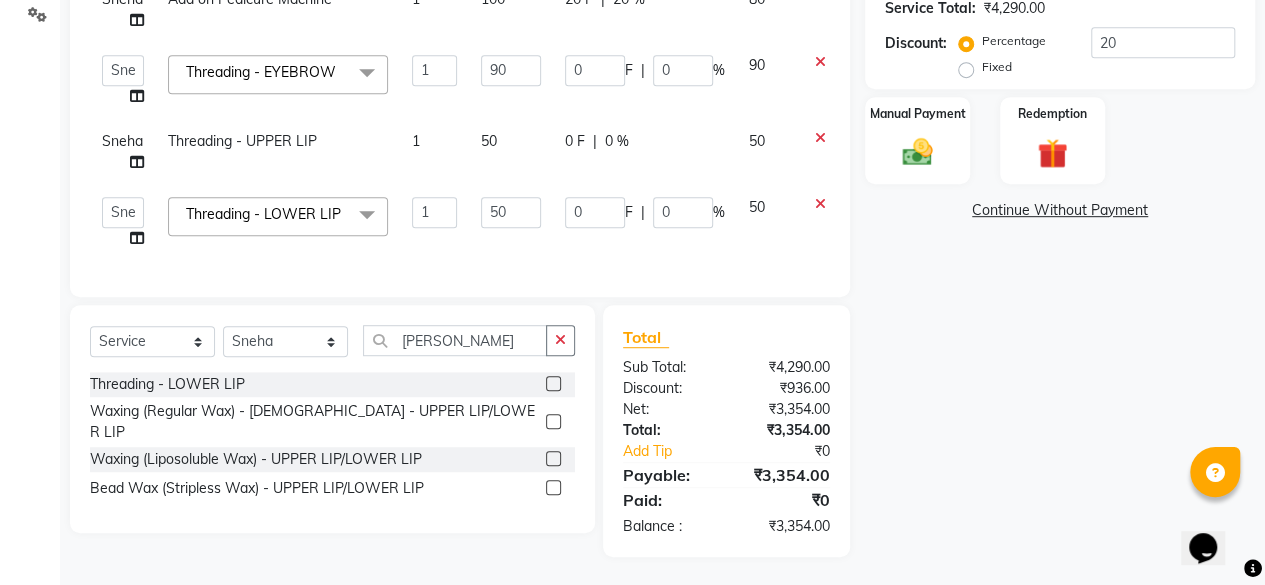 scroll, scrollTop: 0, scrollLeft: 0, axis: both 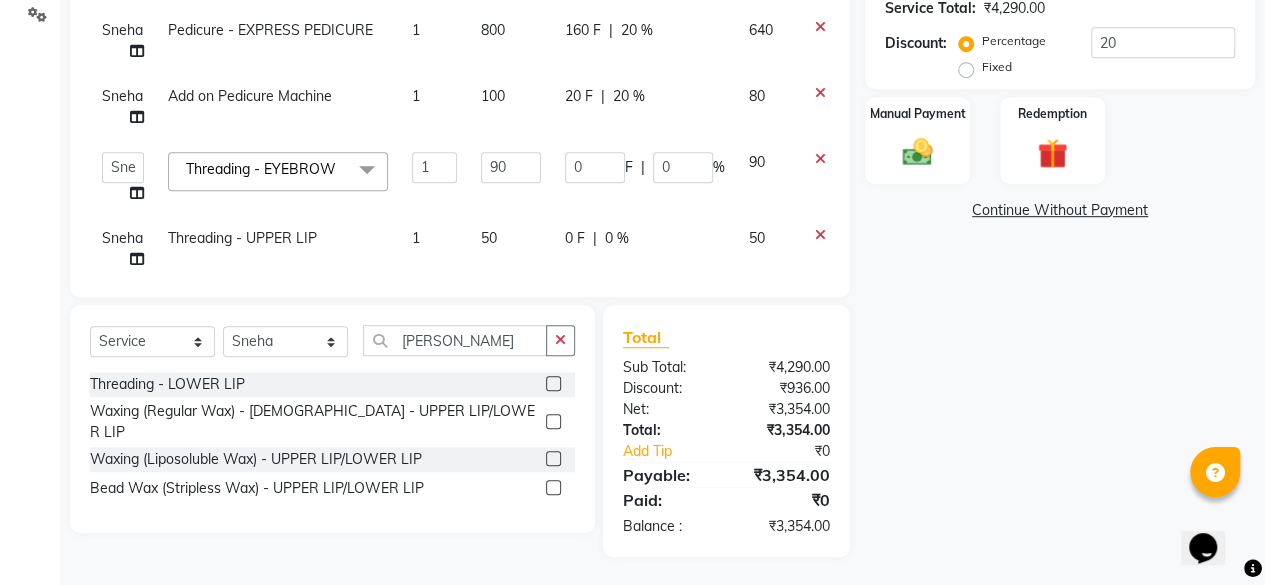 click on "20 %" 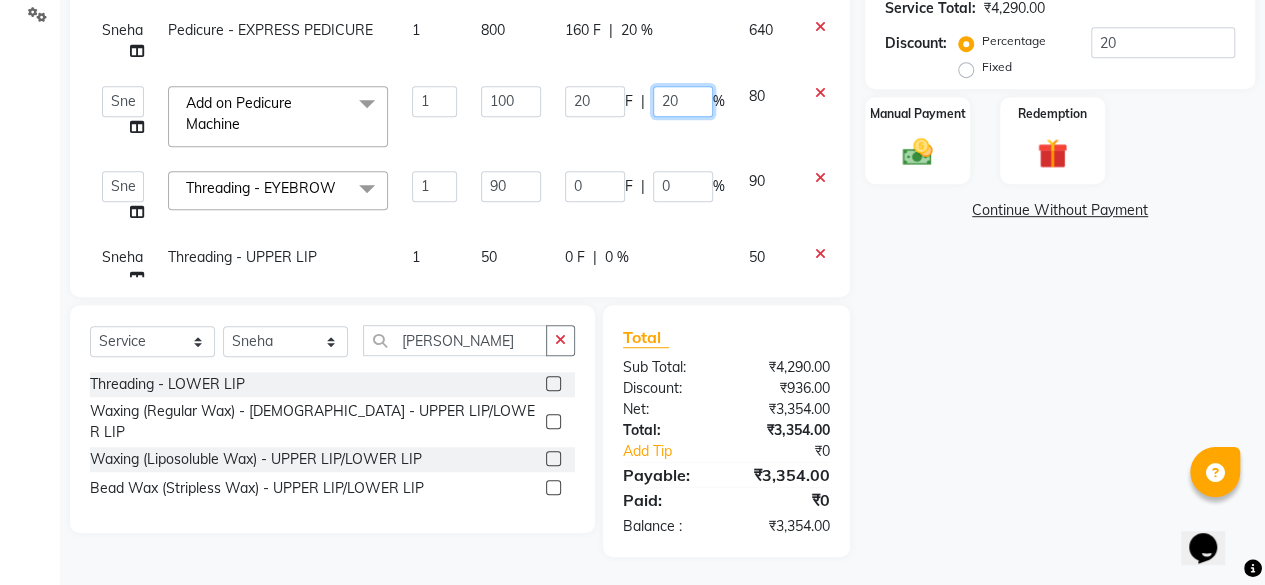 drag, startPoint x: 678, startPoint y: 99, endPoint x: 647, endPoint y: 112, distance: 33.61547 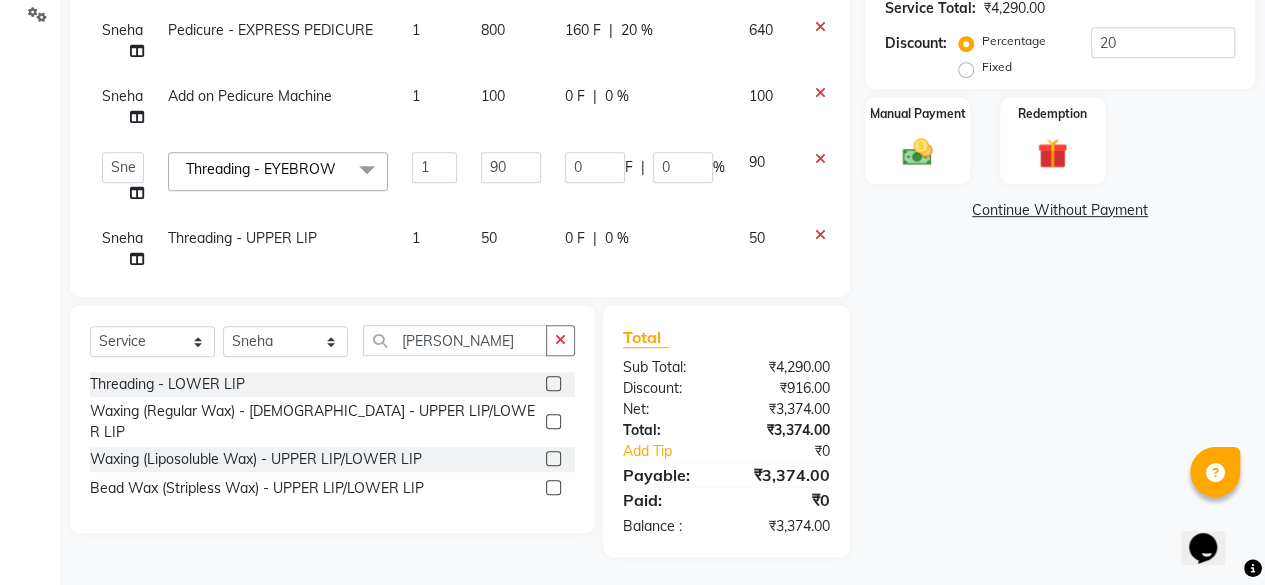 click on "0 F | 0 %" 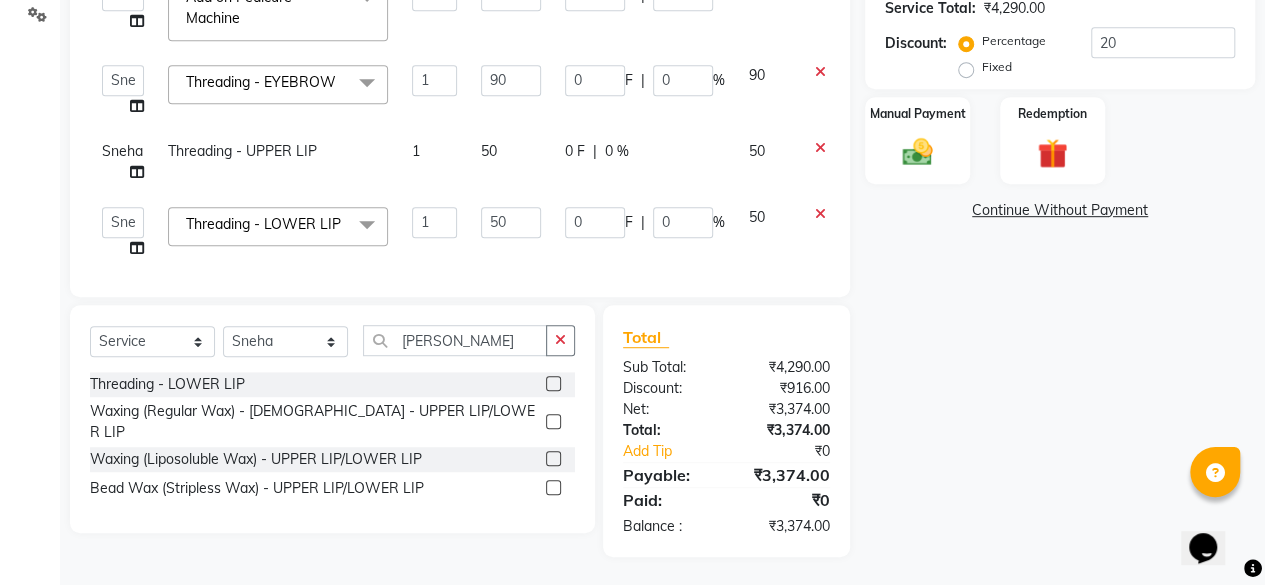 scroll, scrollTop: 138, scrollLeft: 0, axis: vertical 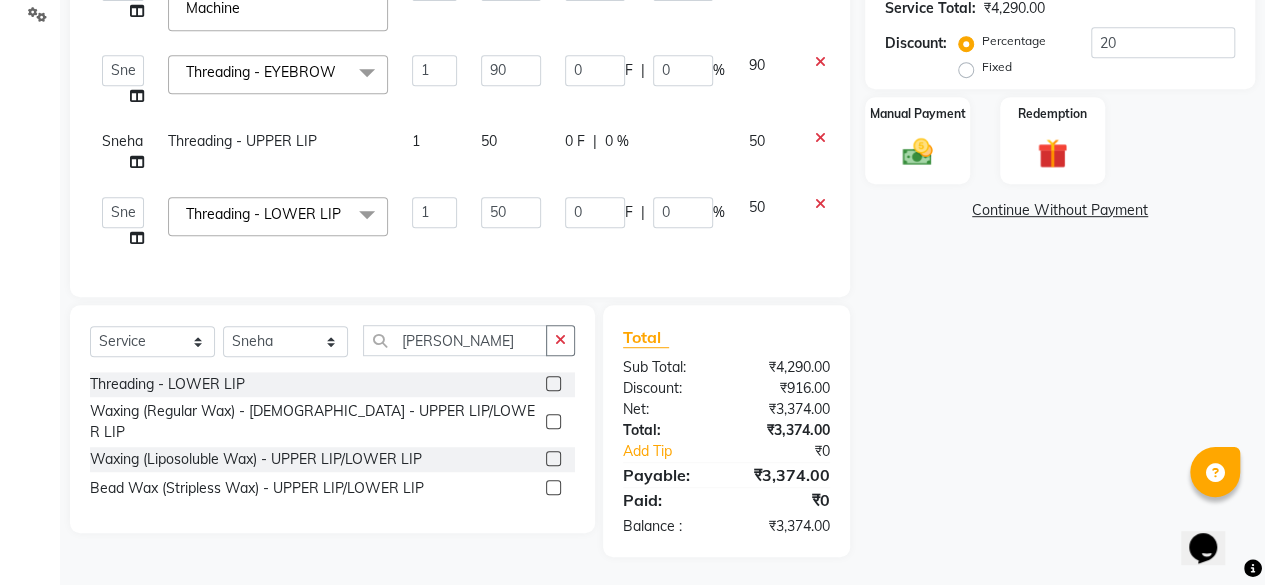 click on "50" 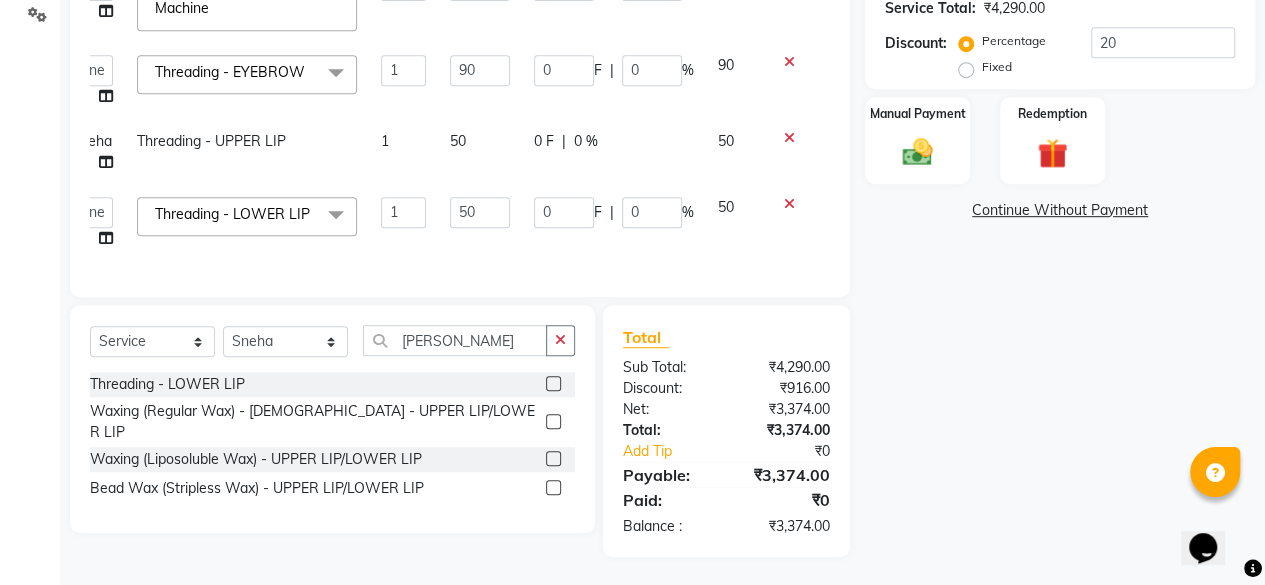 click 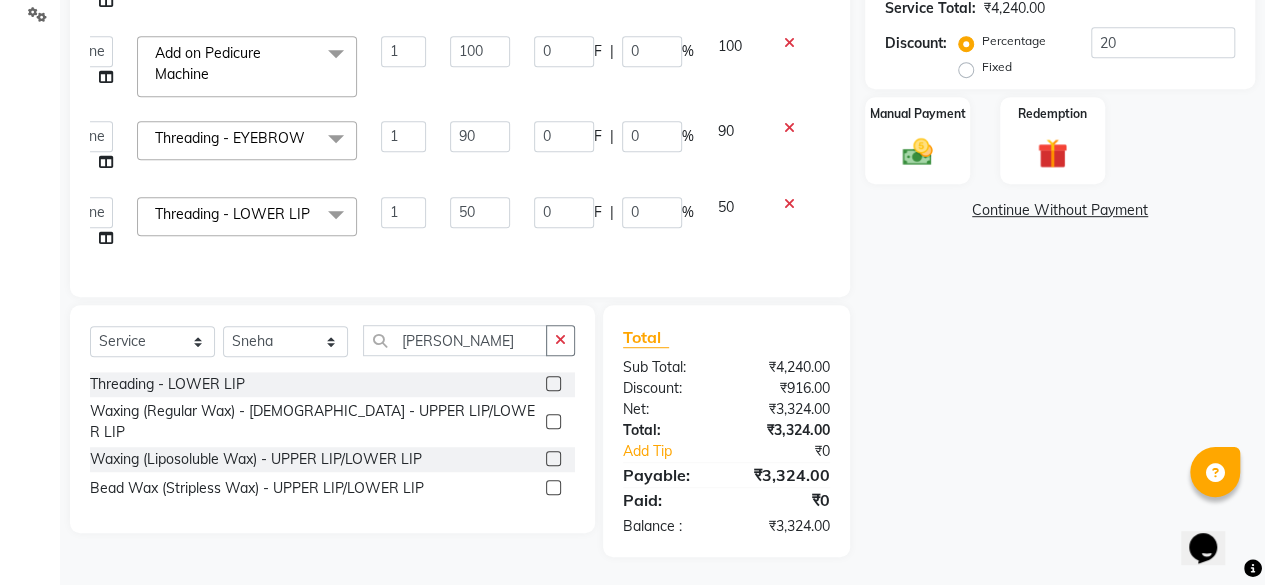 scroll, scrollTop: 72, scrollLeft: 46, axis: both 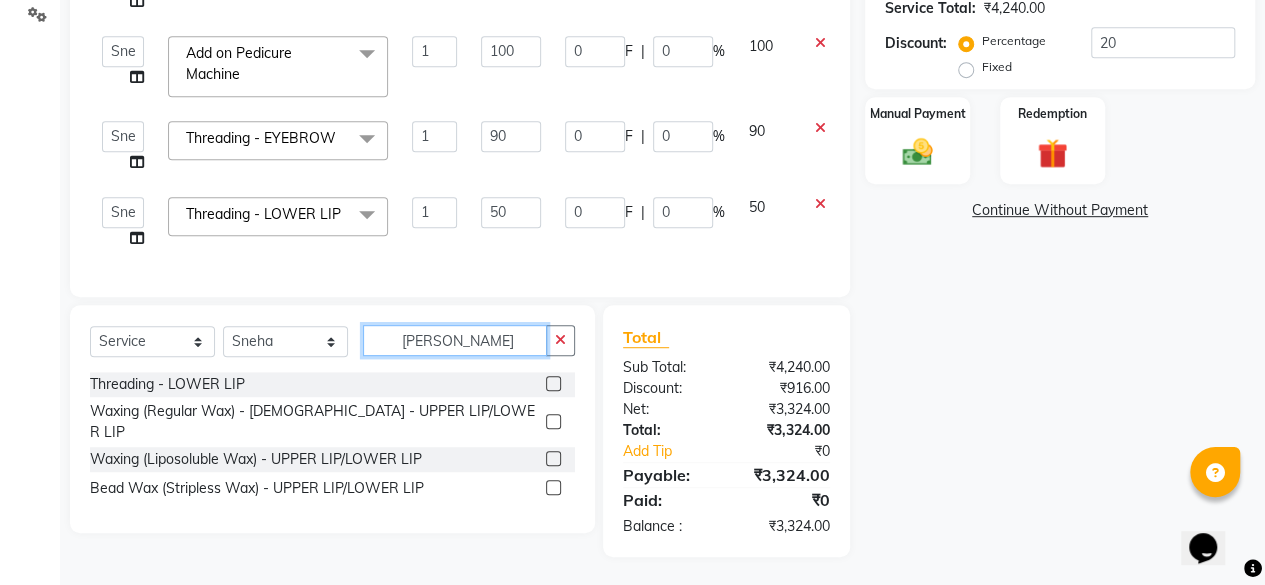 click on "[PERSON_NAME]" 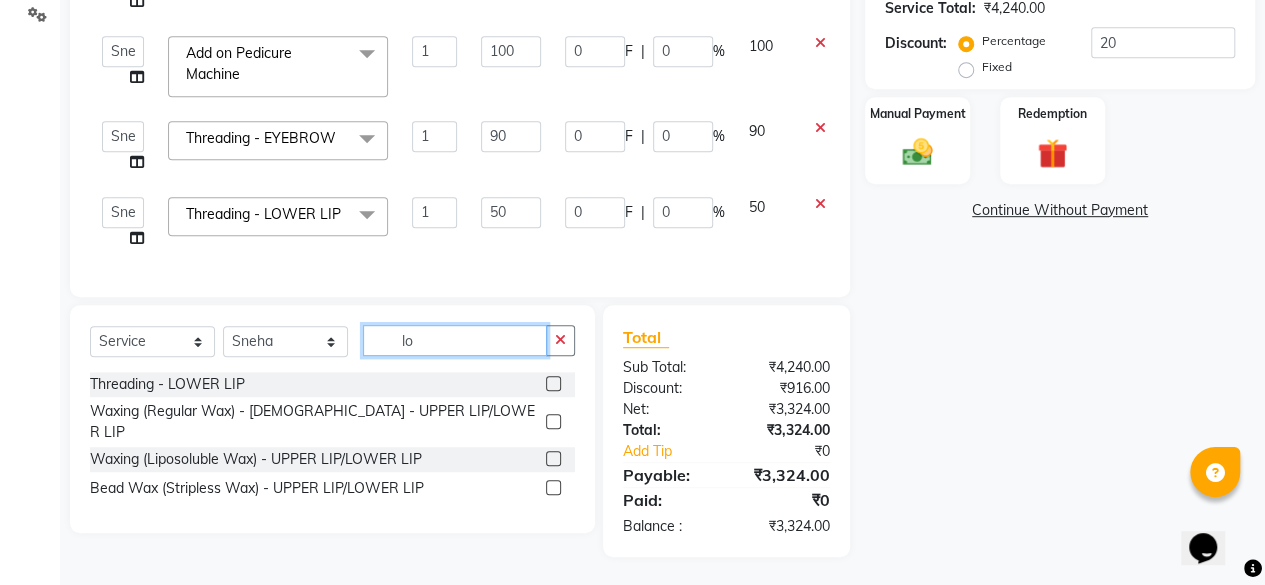 type on "l" 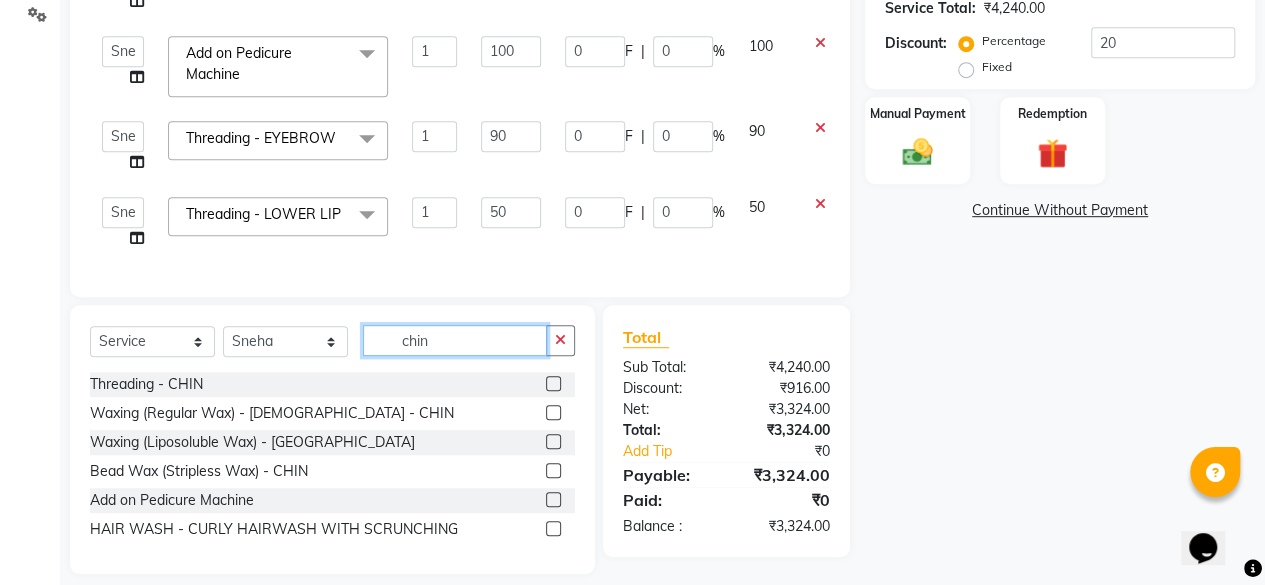 type on "chin" 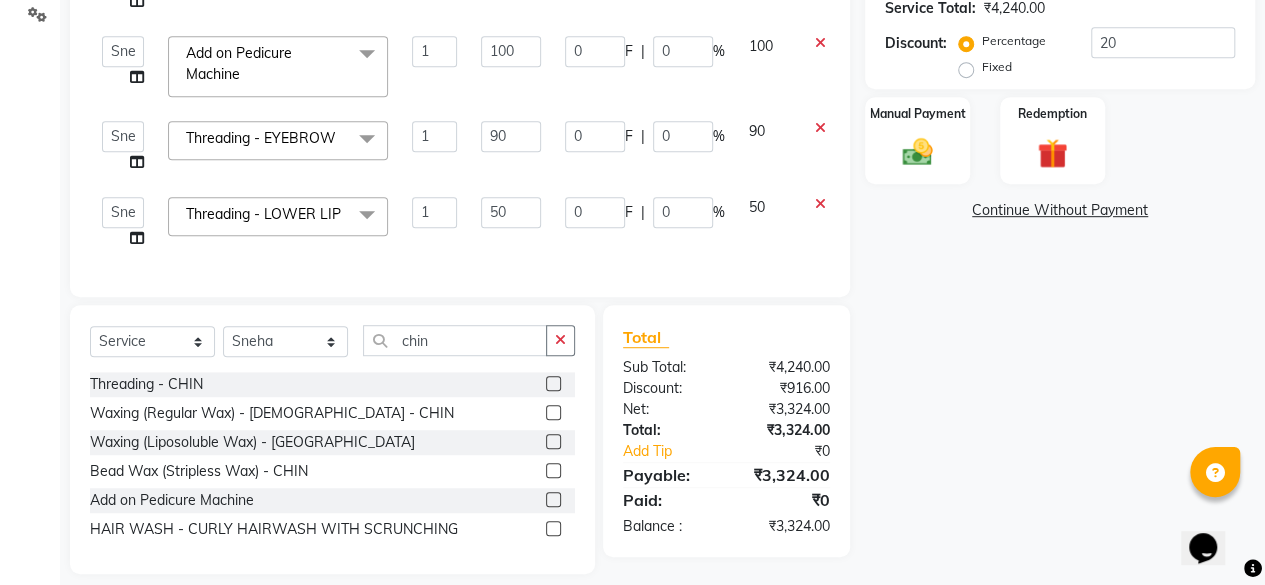 click 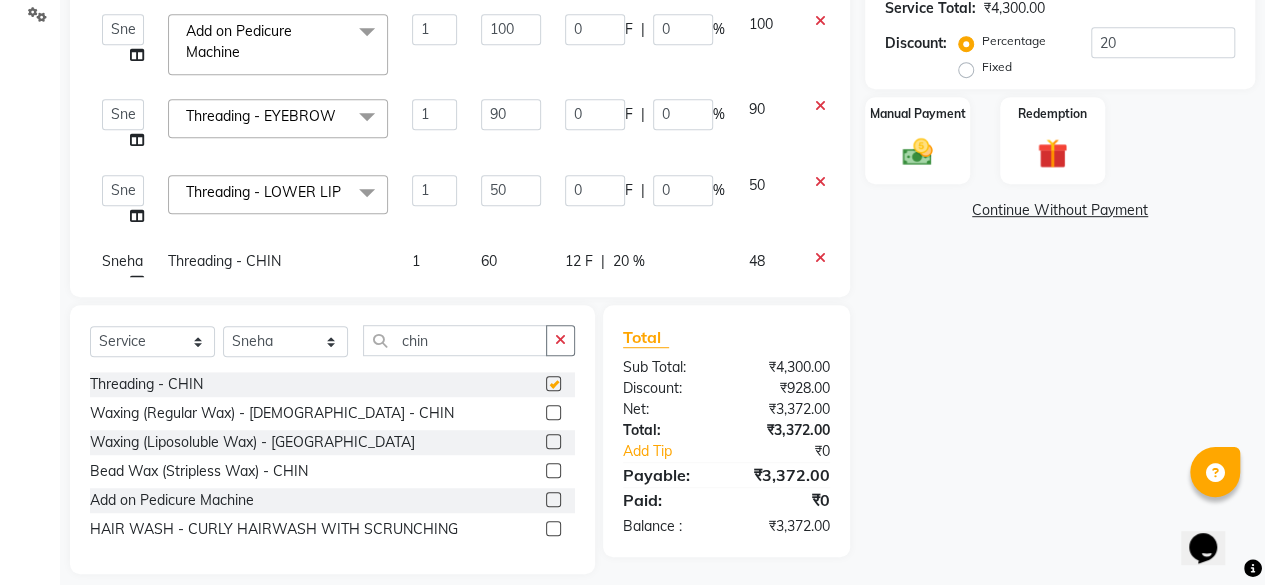 checkbox on "false" 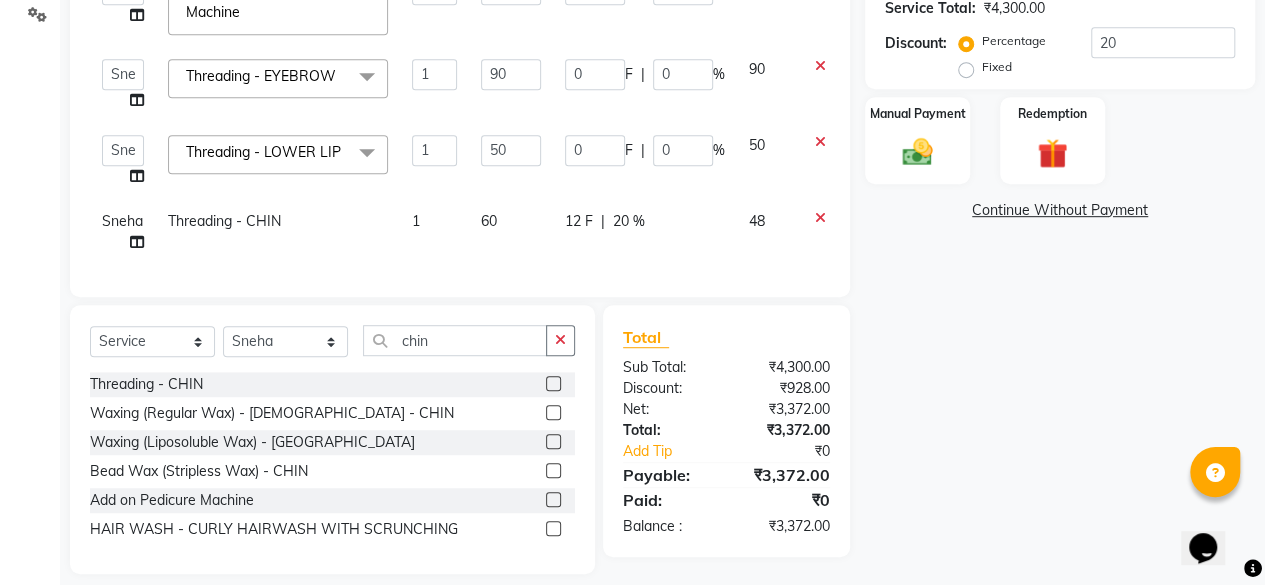 scroll, scrollTop: 138, scrollLeft: 0, axis: vertical 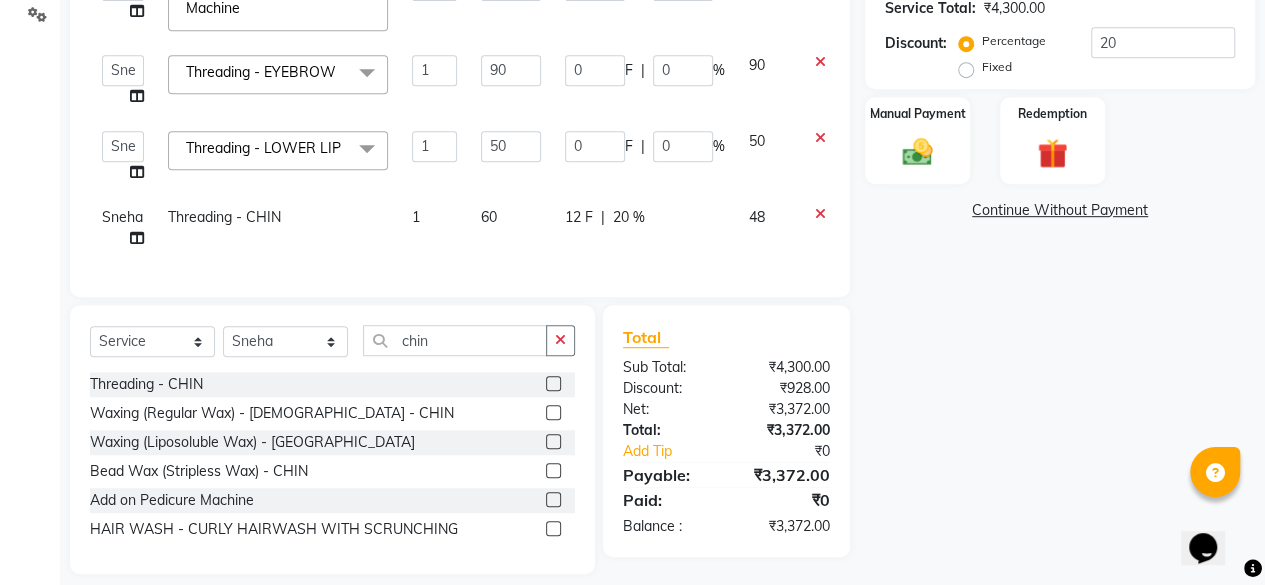 click on "20 %" 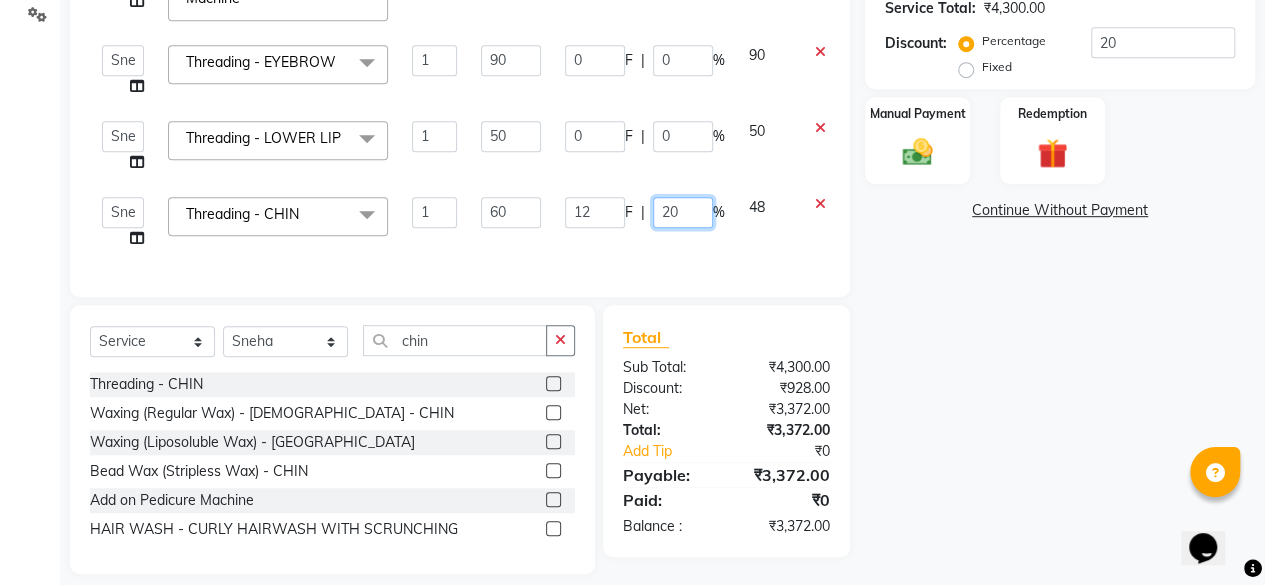 drag, startPoint x: 692, startPoint y: 215, endPoint x: 644, endPoint y: 228, distance: 49.729267 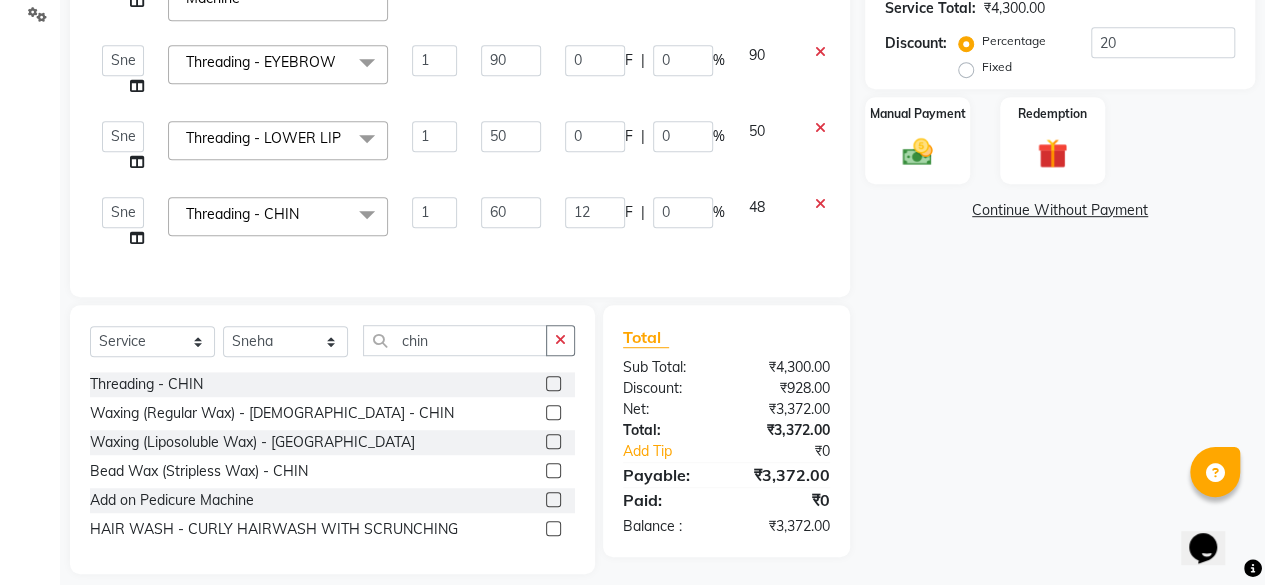 click on "12 F | 0 %" 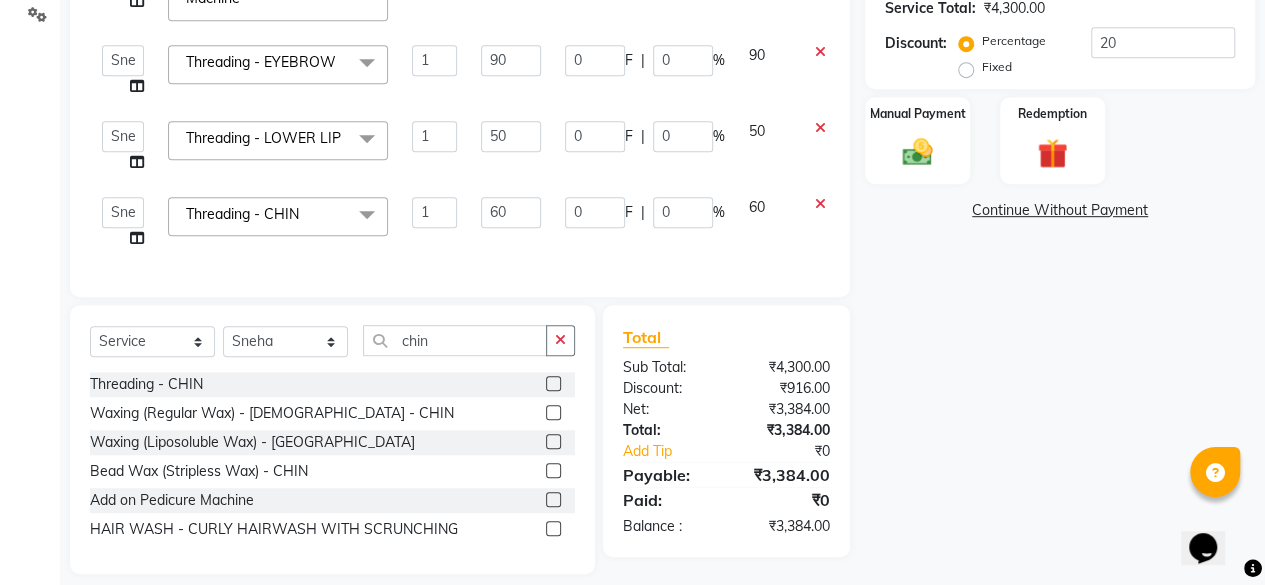 click on "0 F | 0 %" 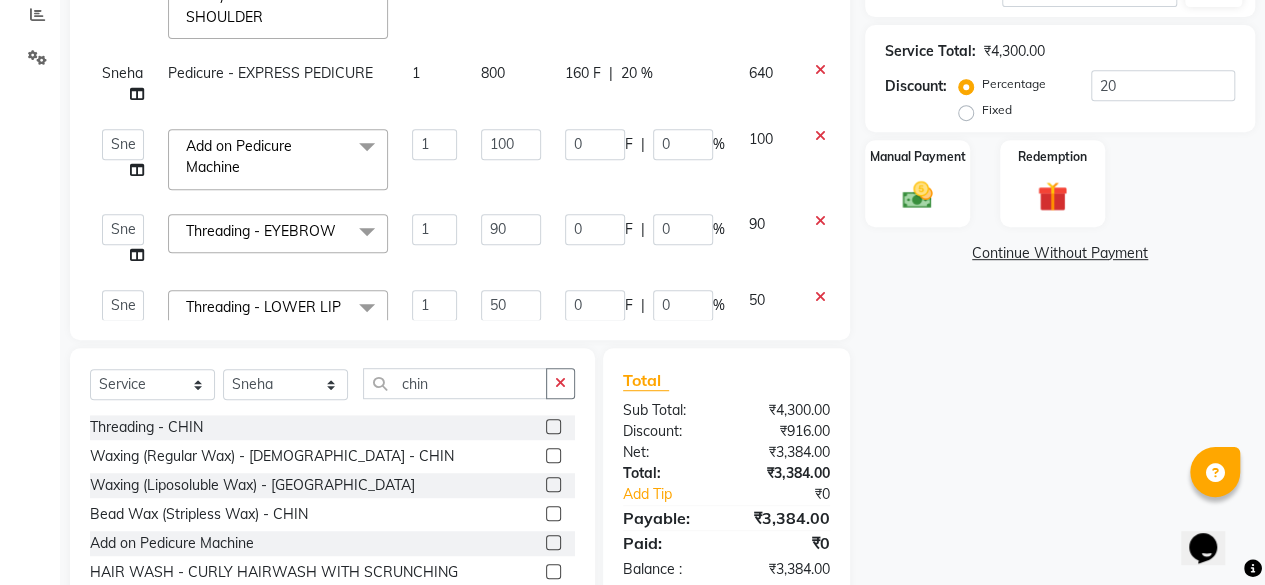 scroll, scrollTop: 440, scrollLeft: 0, axis: vertical 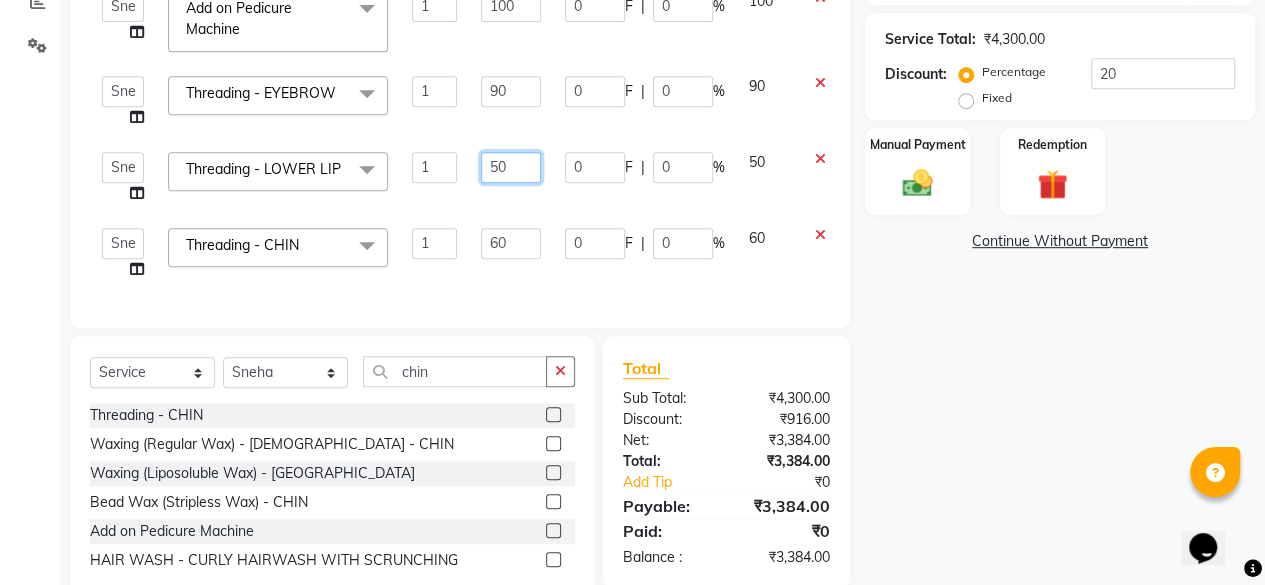 drag, startPoint x: 522, startPoint y: 143, endPoint x: 479, endPoint y: 150, distance: 43.56604 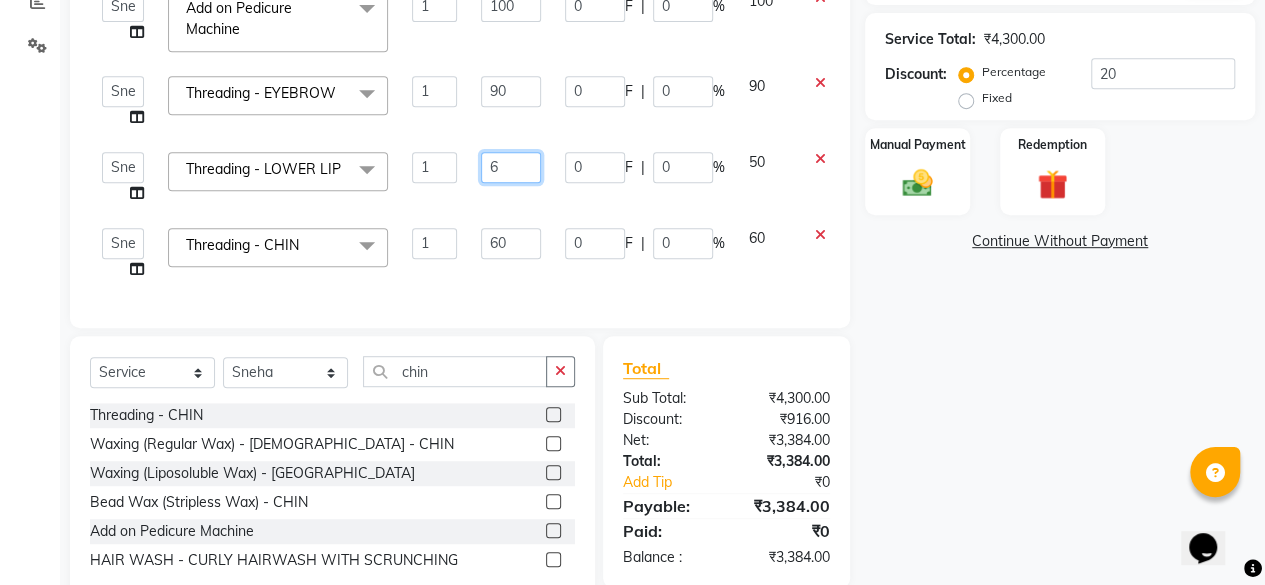 type on "60" 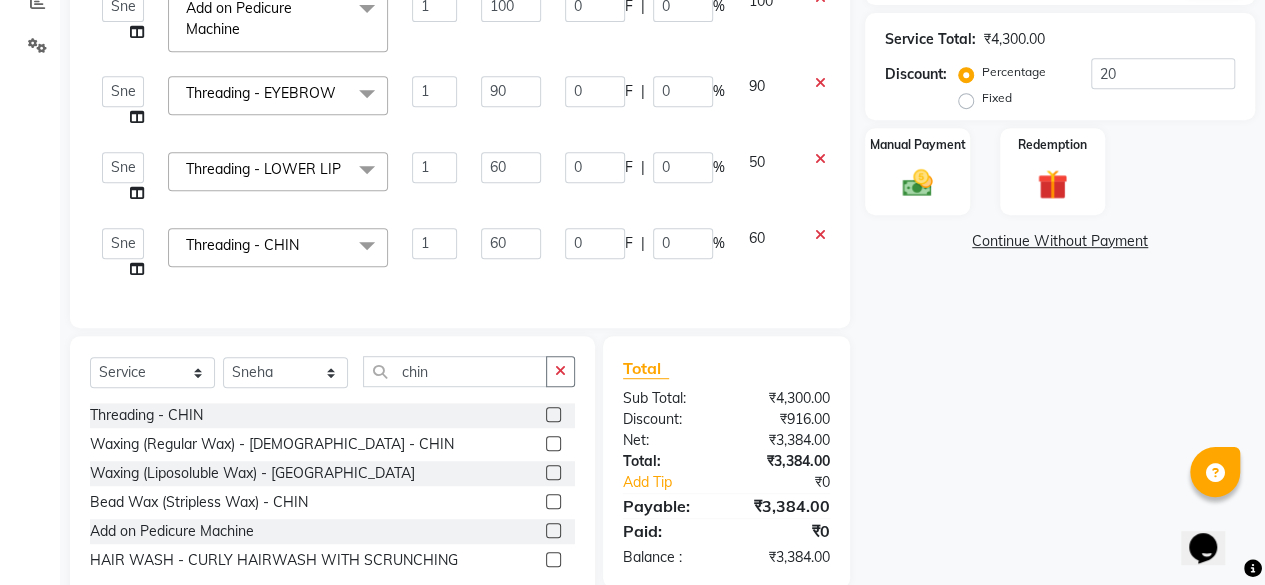 scroll, scrollTop: 130, scrollLeft: 0, axis: vertical 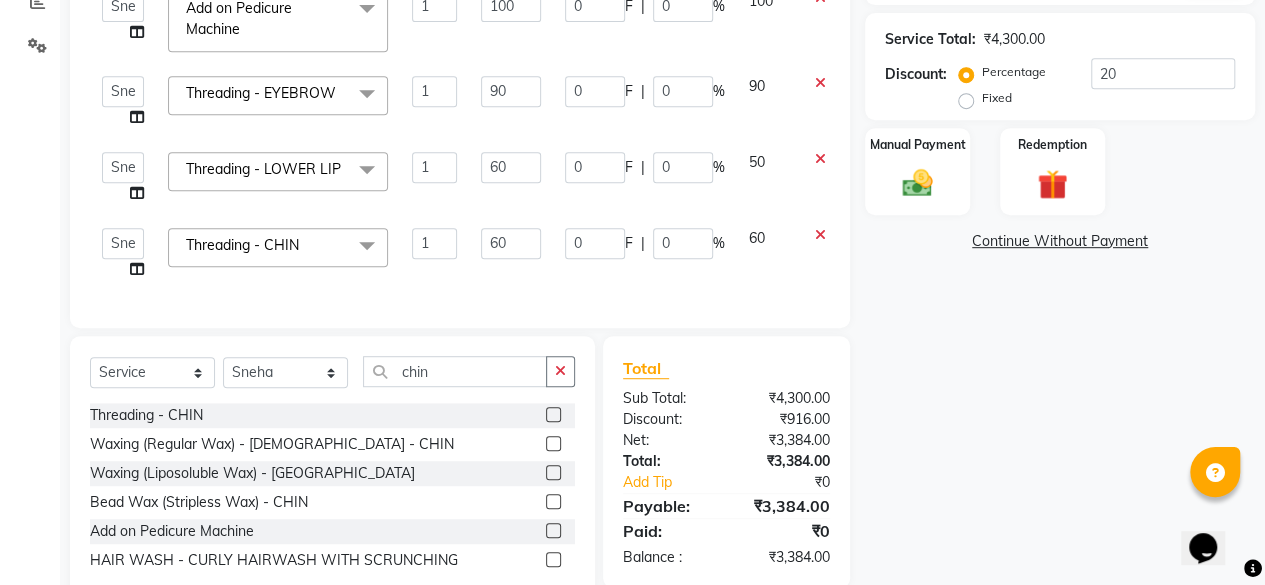 click on "60" 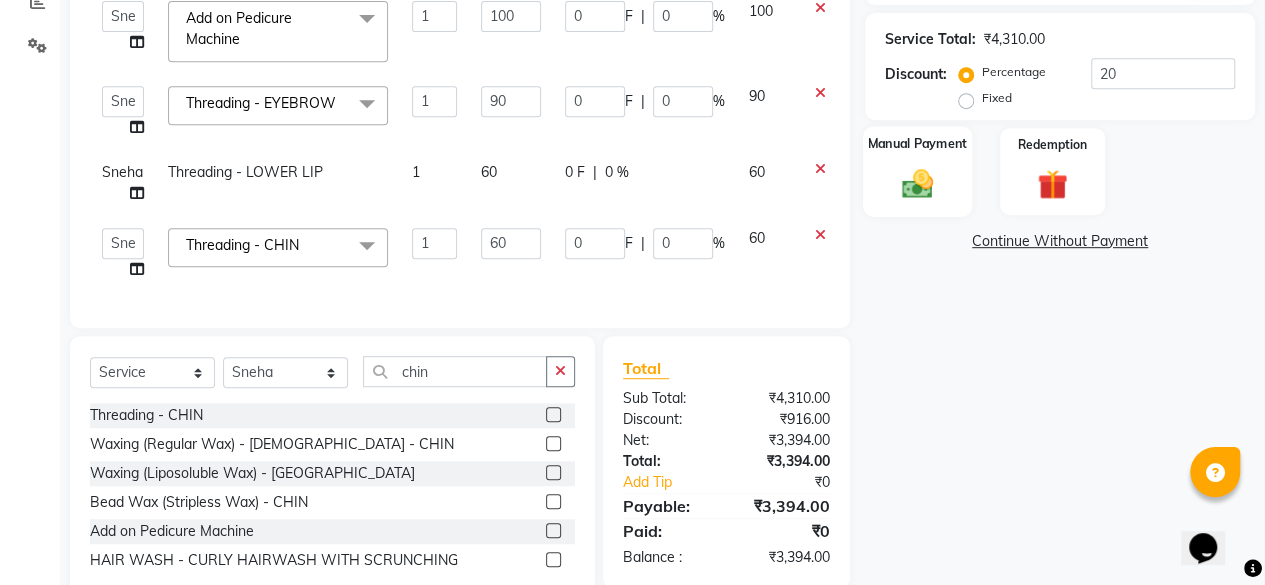 click on "Manual Payment" 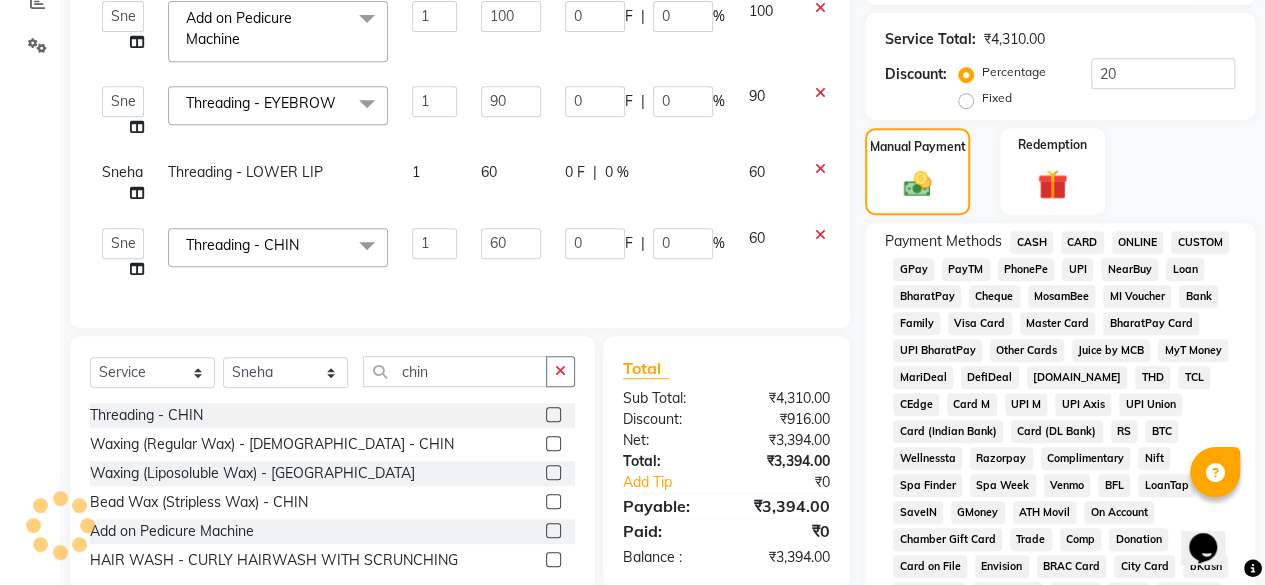 click on "UPI" 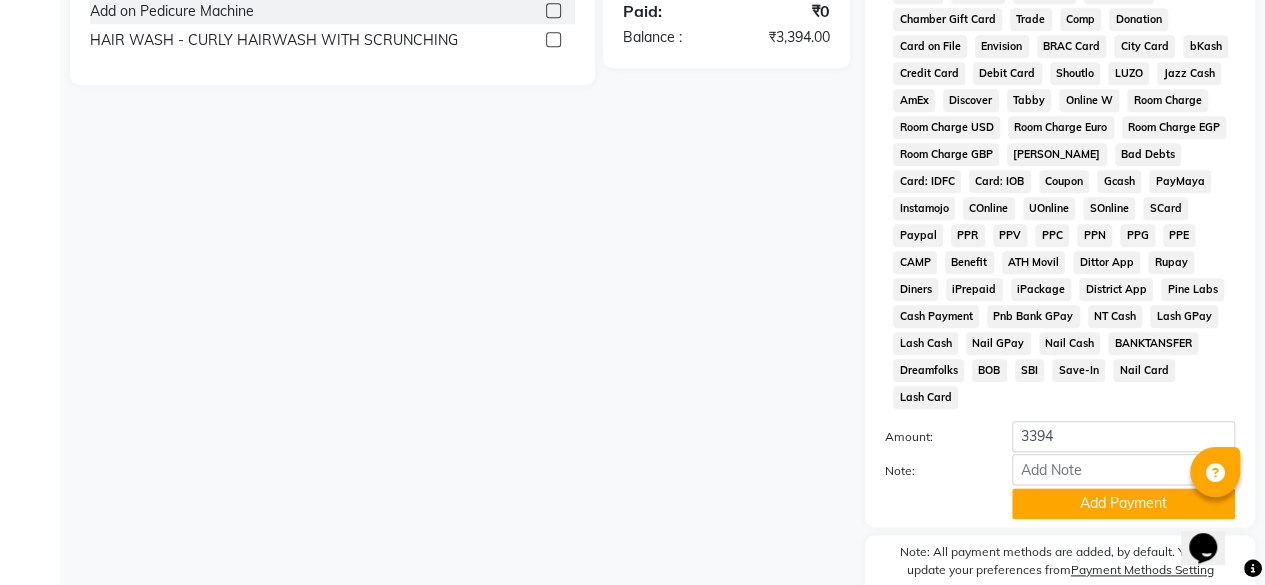 scroll, scrollTop: 0, scrollLeft: 0, axis: both 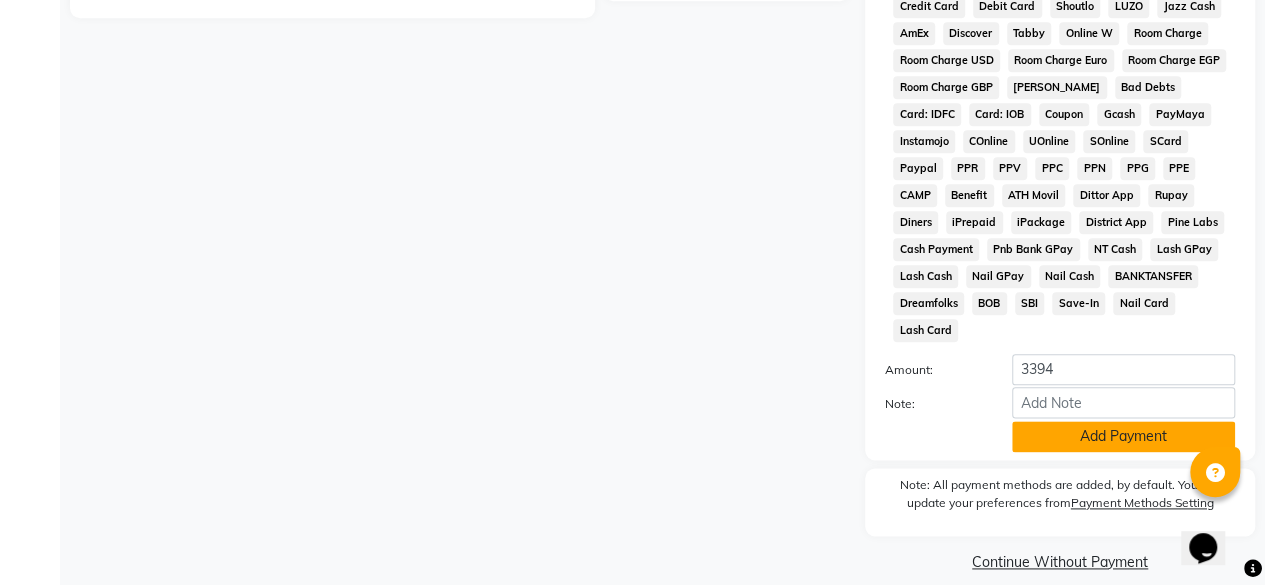 click on "Add Payment" 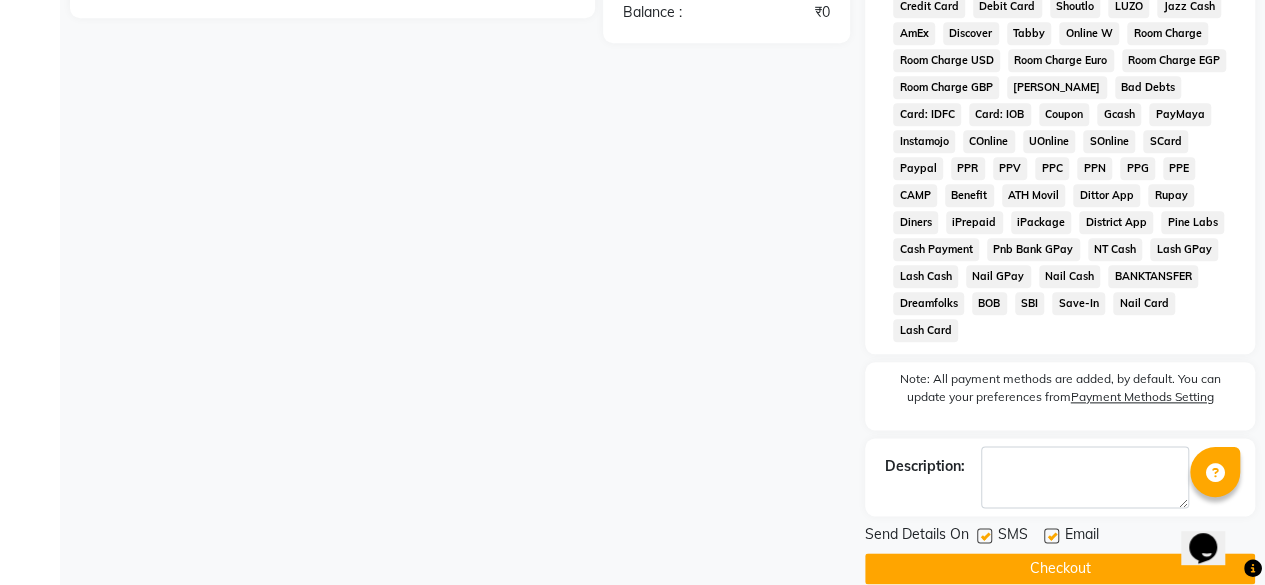 click on "Email" 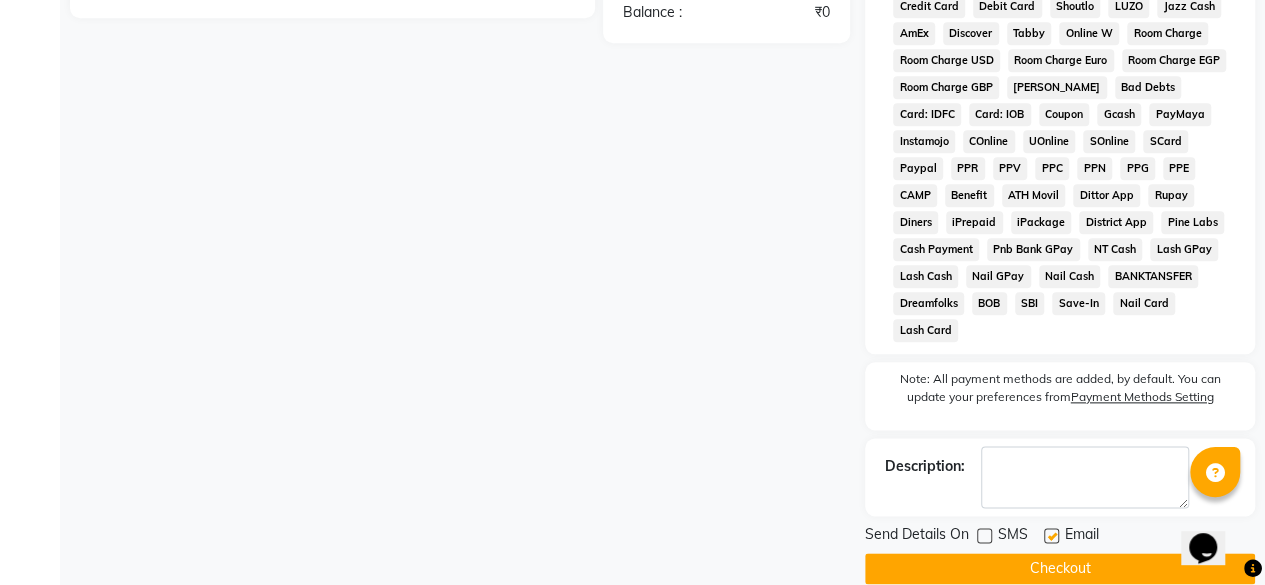 click 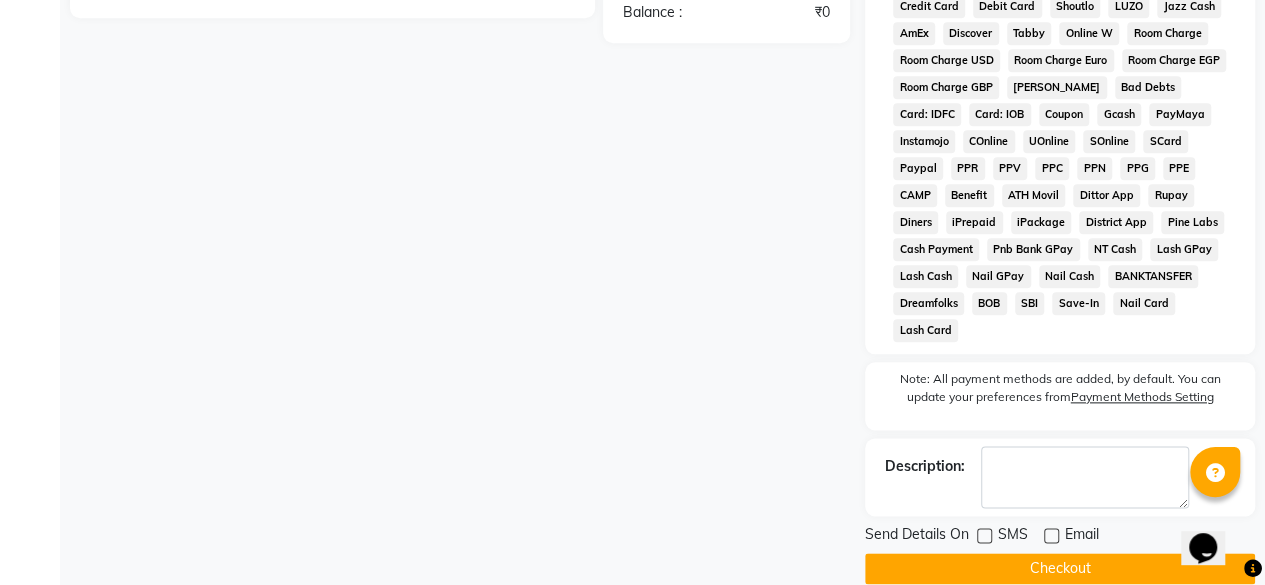 click on "Checkout" 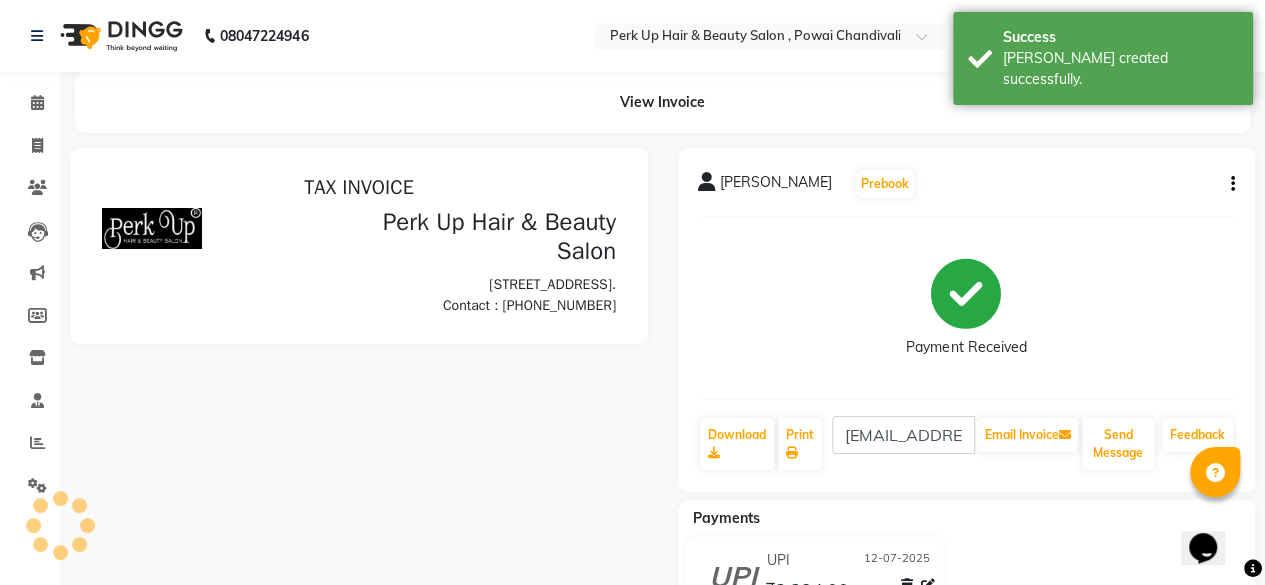 scroll, scrollTop: 0, scrollLeft: 0, axis: both 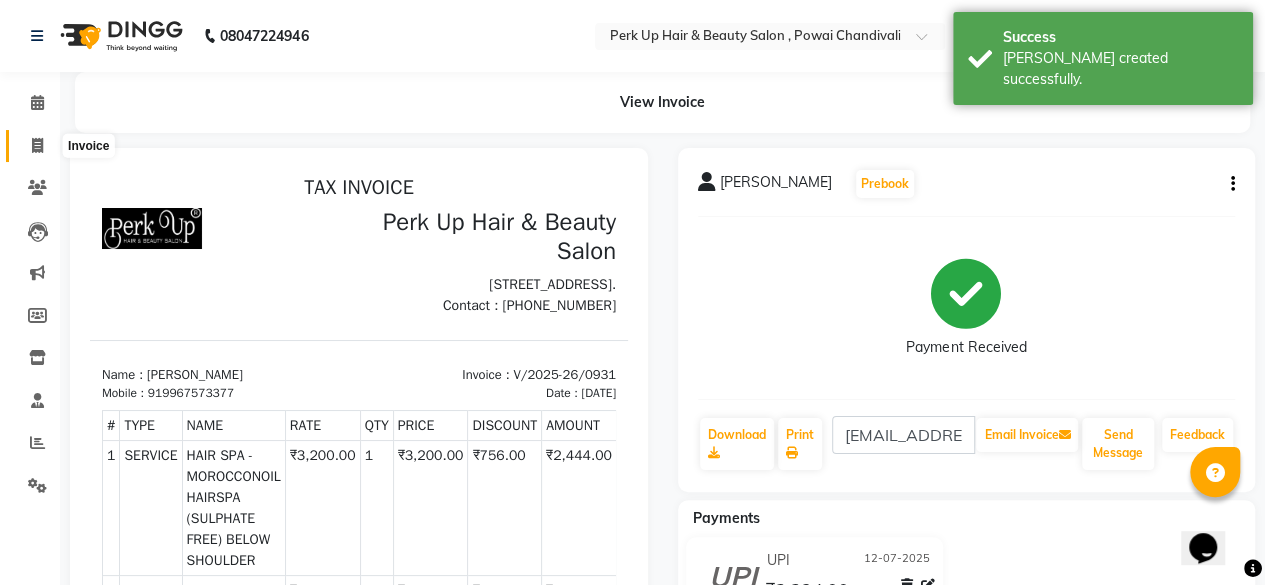 click 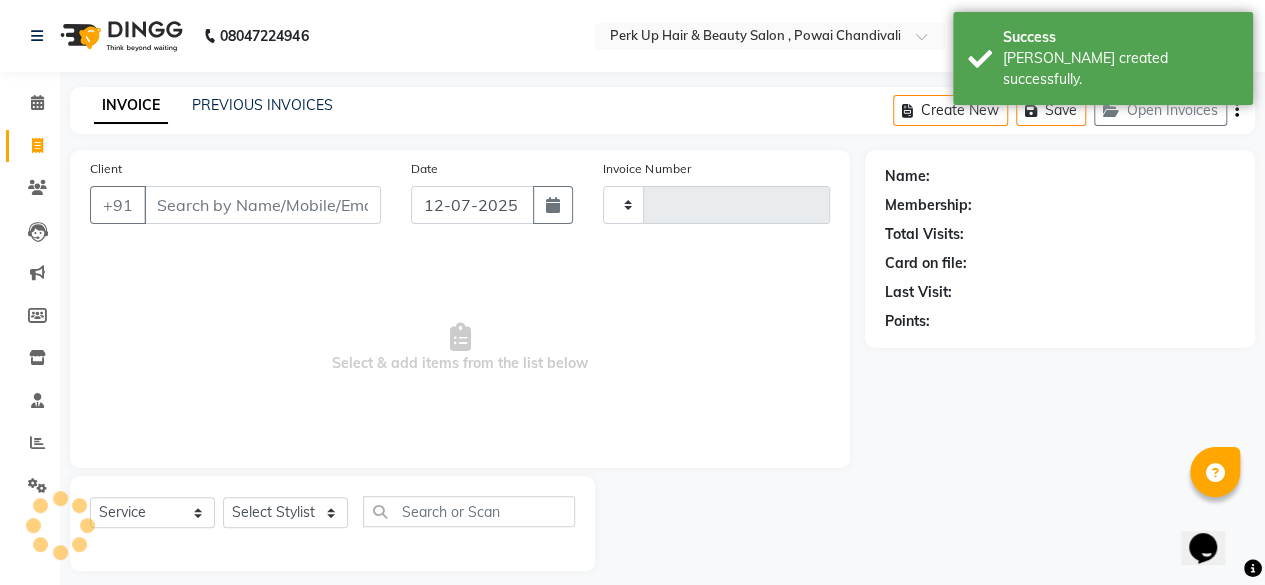 scroll, scrollTop: 15, scrollLeft: 0, axis: vertical 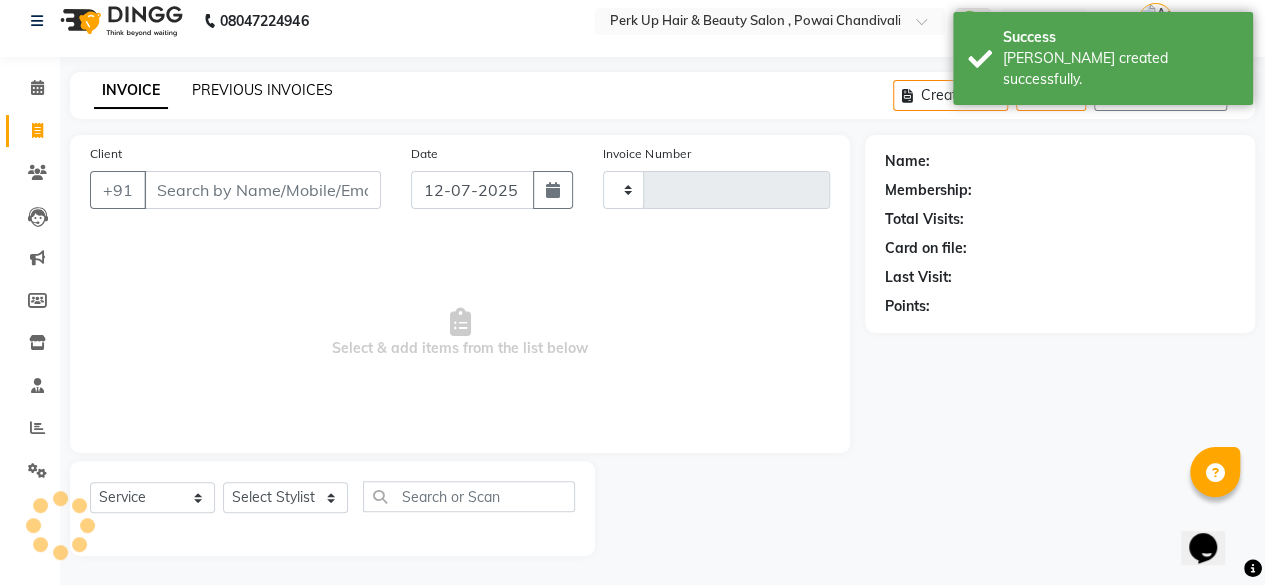 type on "0932" 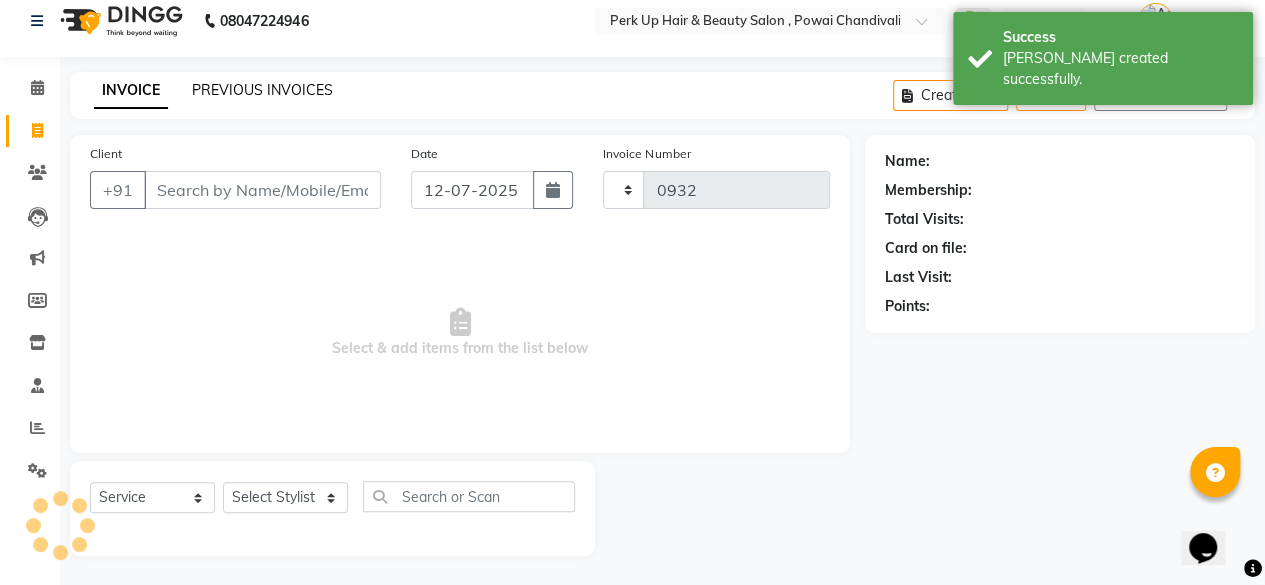 click on "PREVIOUS INVOICES" 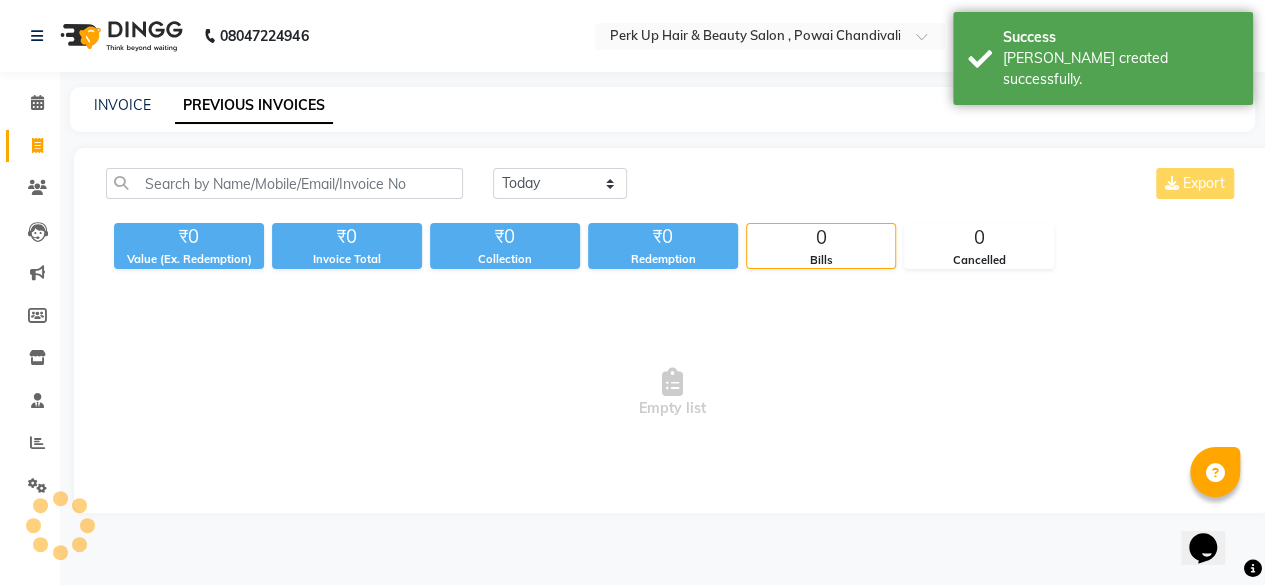 scroll, scrollTop: 0, scrollLeft: 0, axis: both 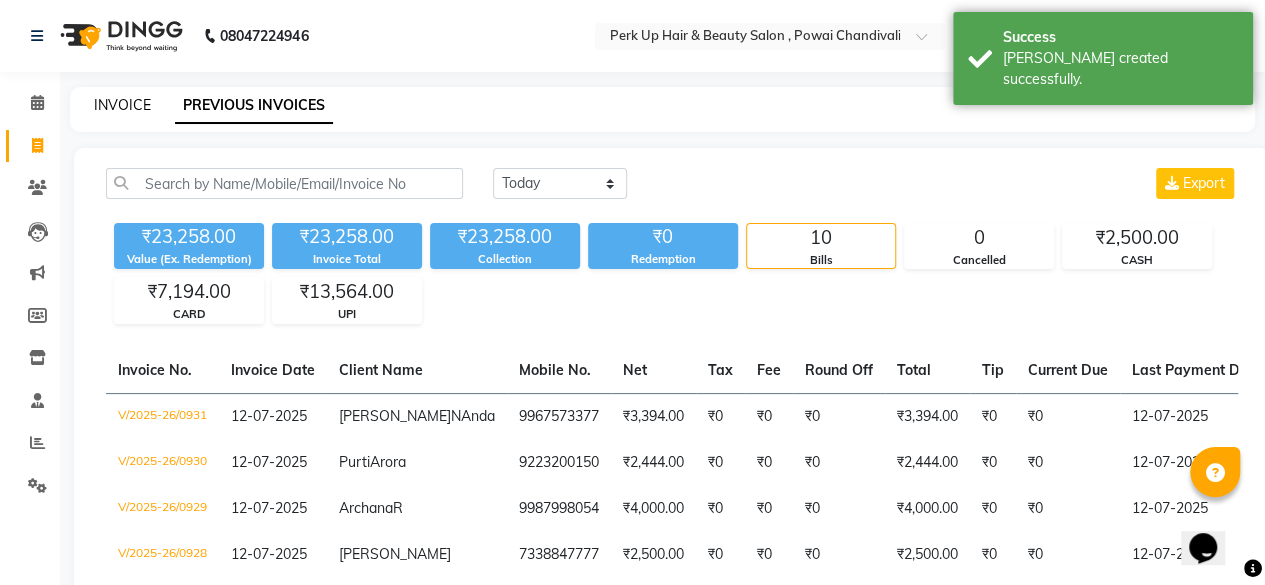 click on "INVOICE" 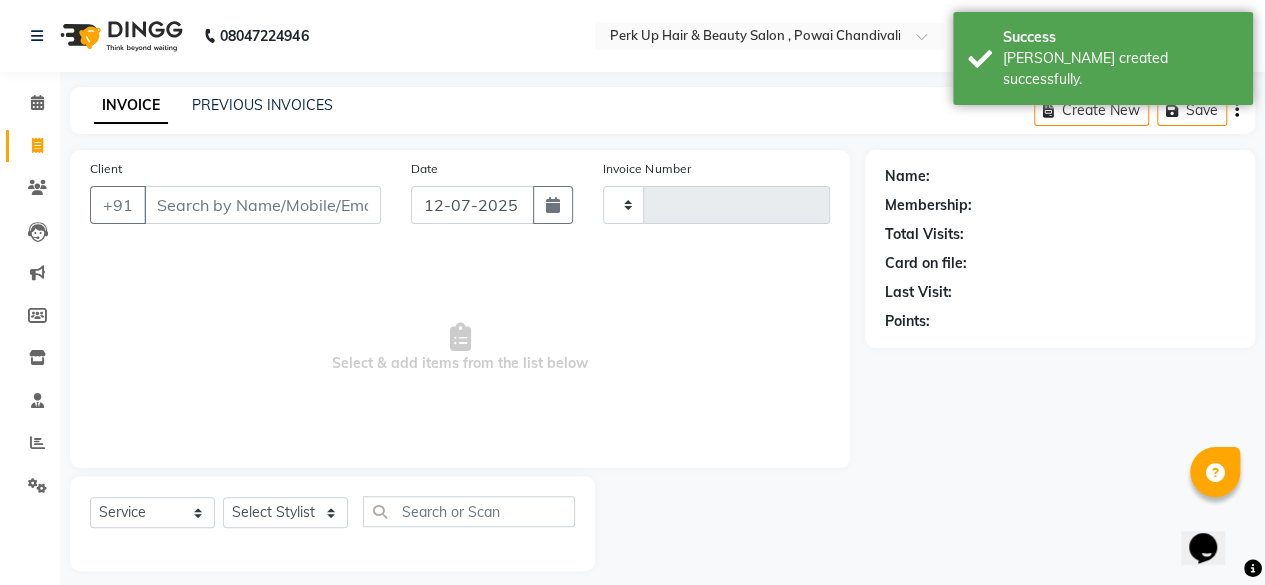 type on "0932" 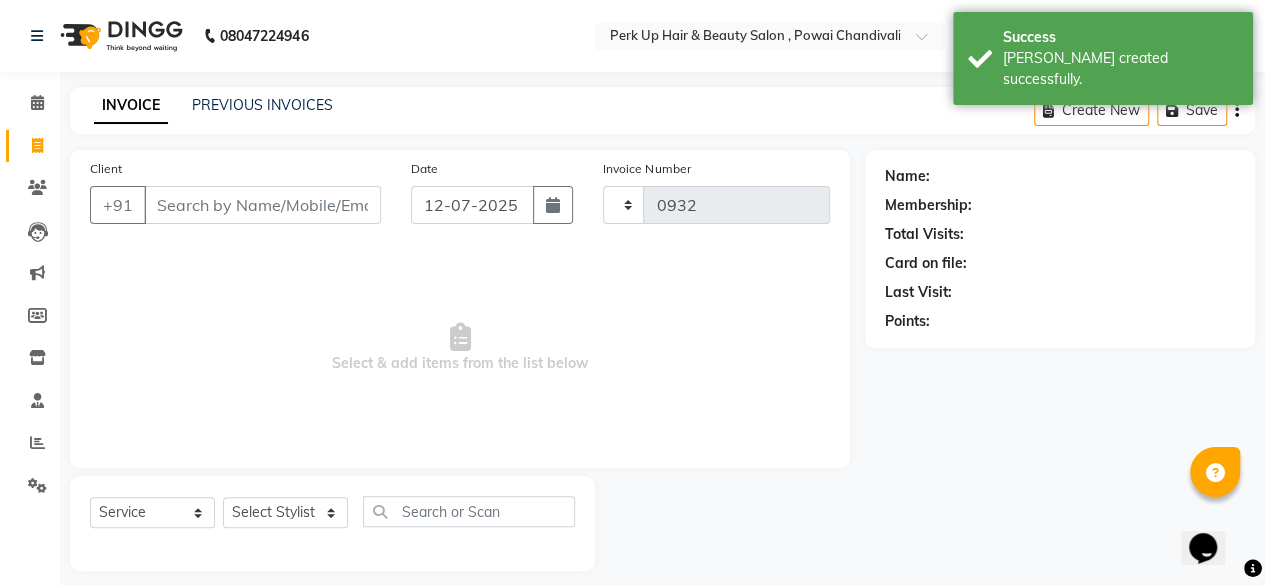 scroll, scrollTop: 15, scrollLeft: 0, axis: vertical 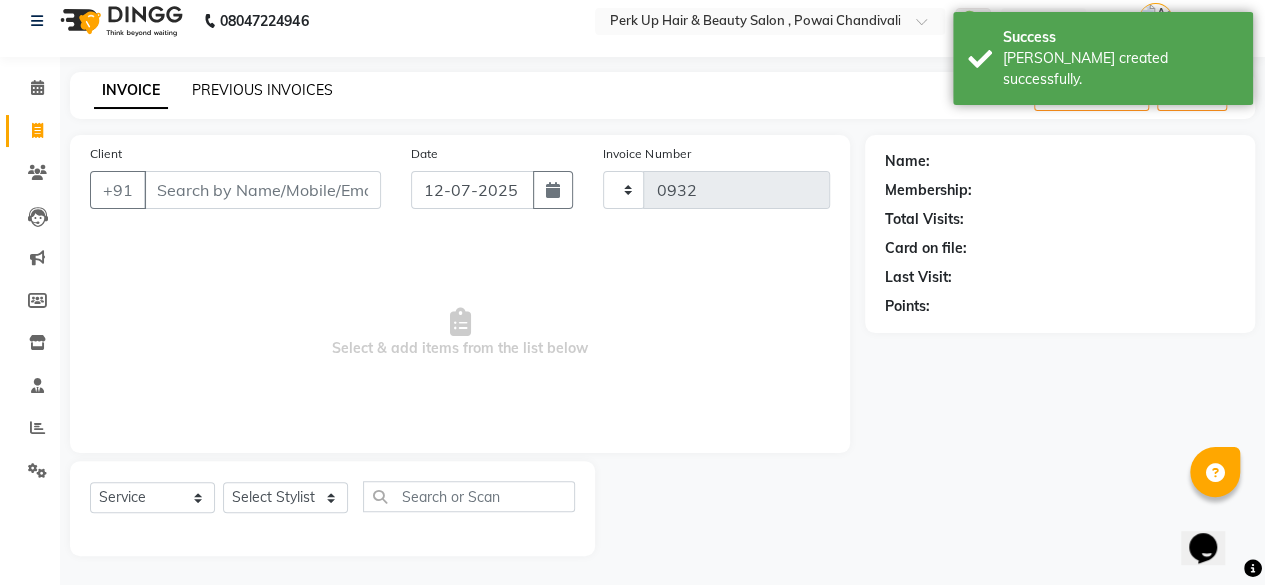 select on "5131" 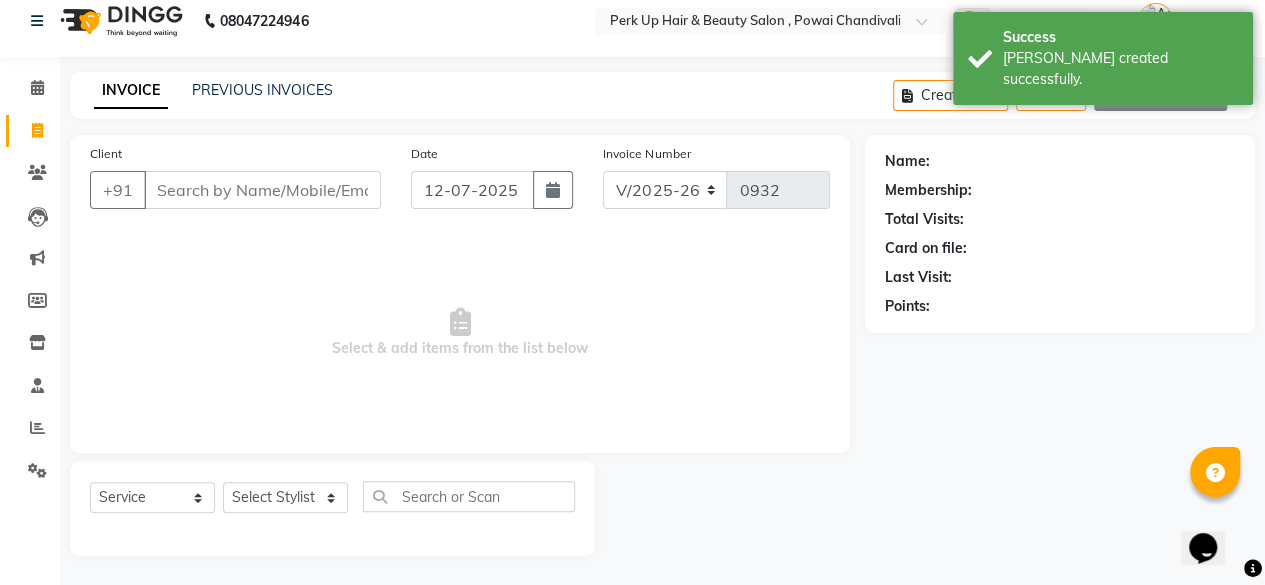 click on "Open Invoices" 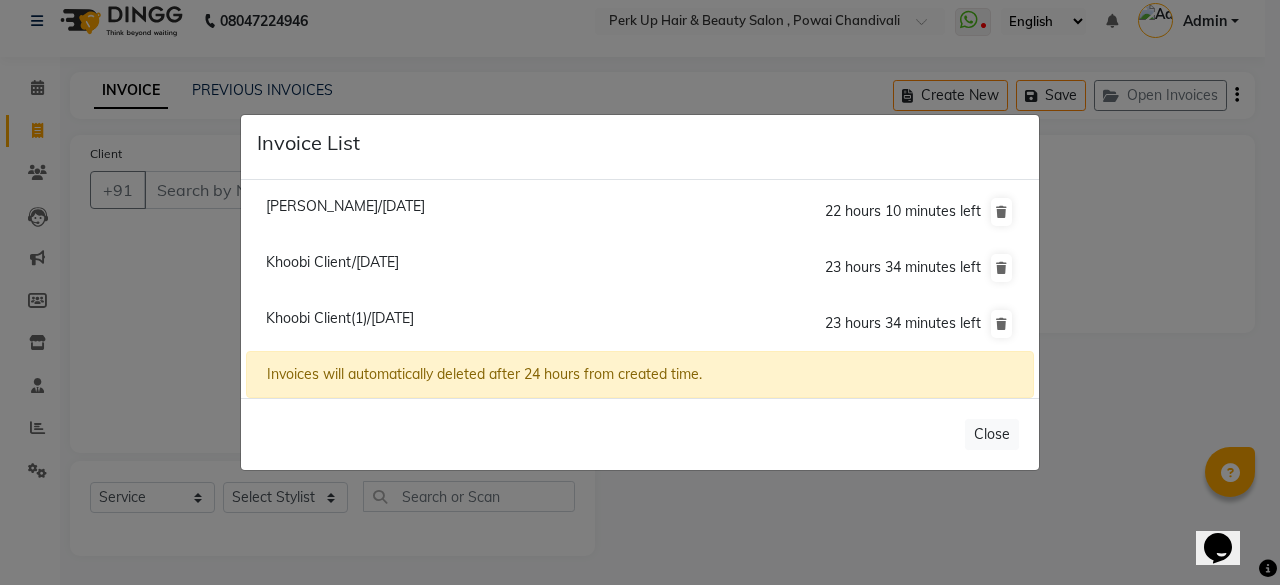 click on "[PERSON_NAME]/[DATE]" 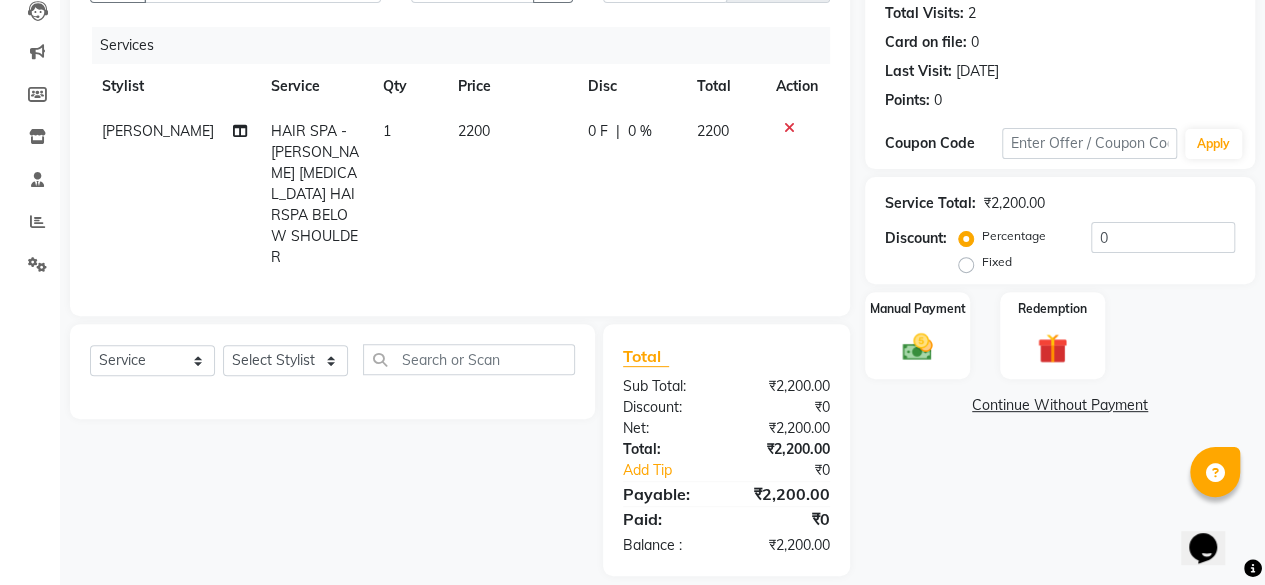 scroll, scrollTop: 234, scrollLeft: 0, axis: vertical 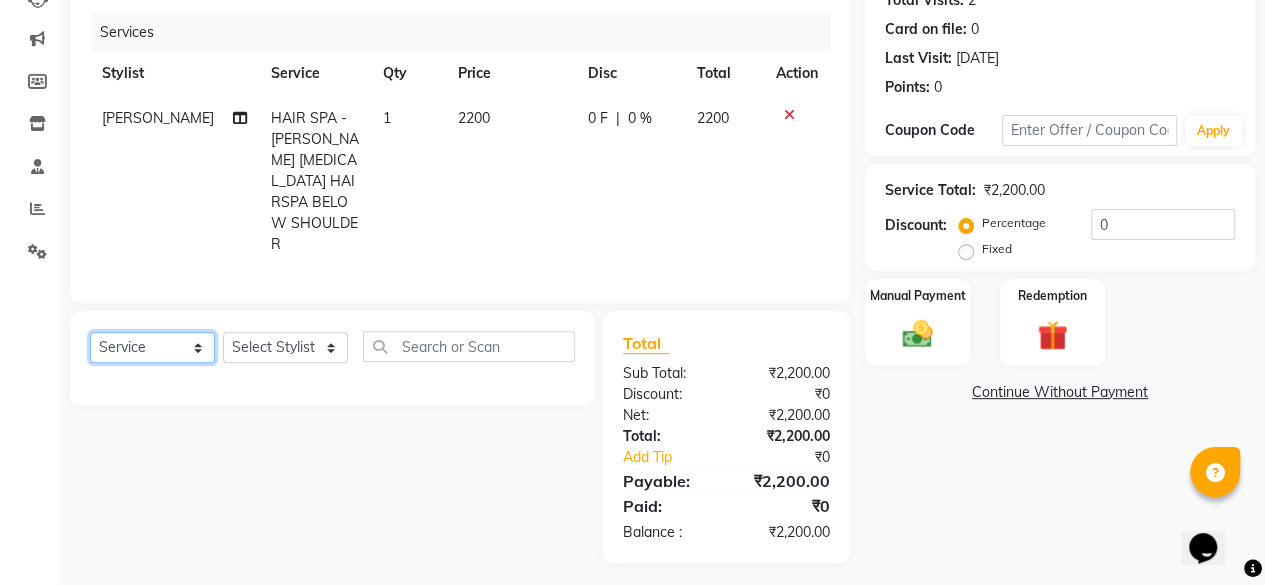 click on "Select  Service  Product  Membership  Package Voucher Prepaid Gift Card" 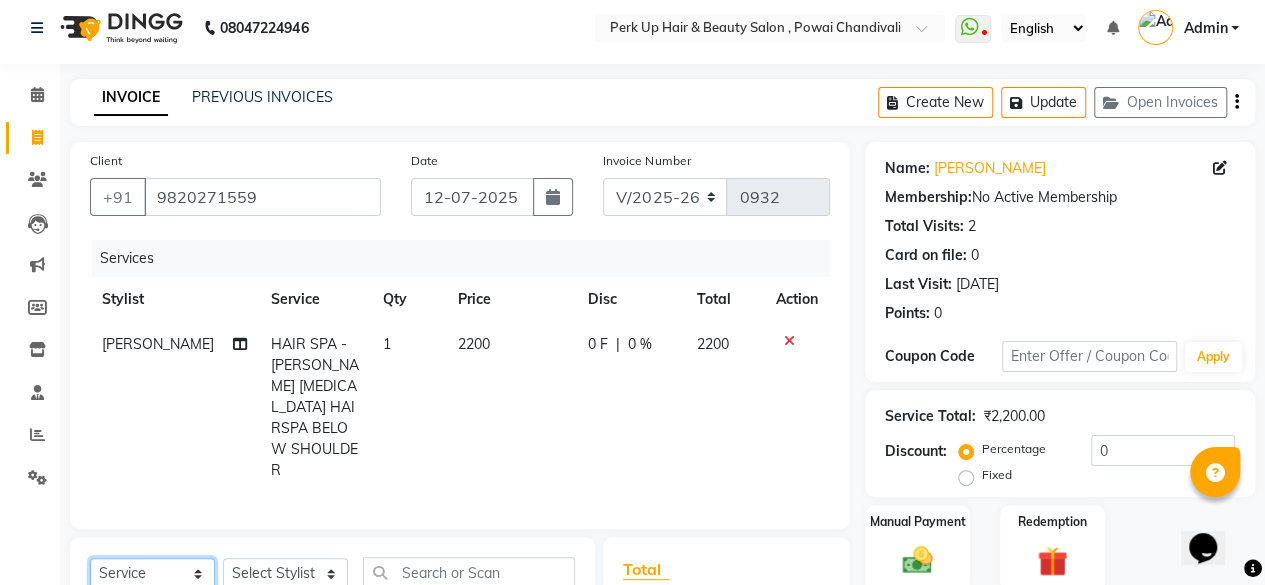 scroll, scrollTop: 0, scrollLeft: 0, axis: both 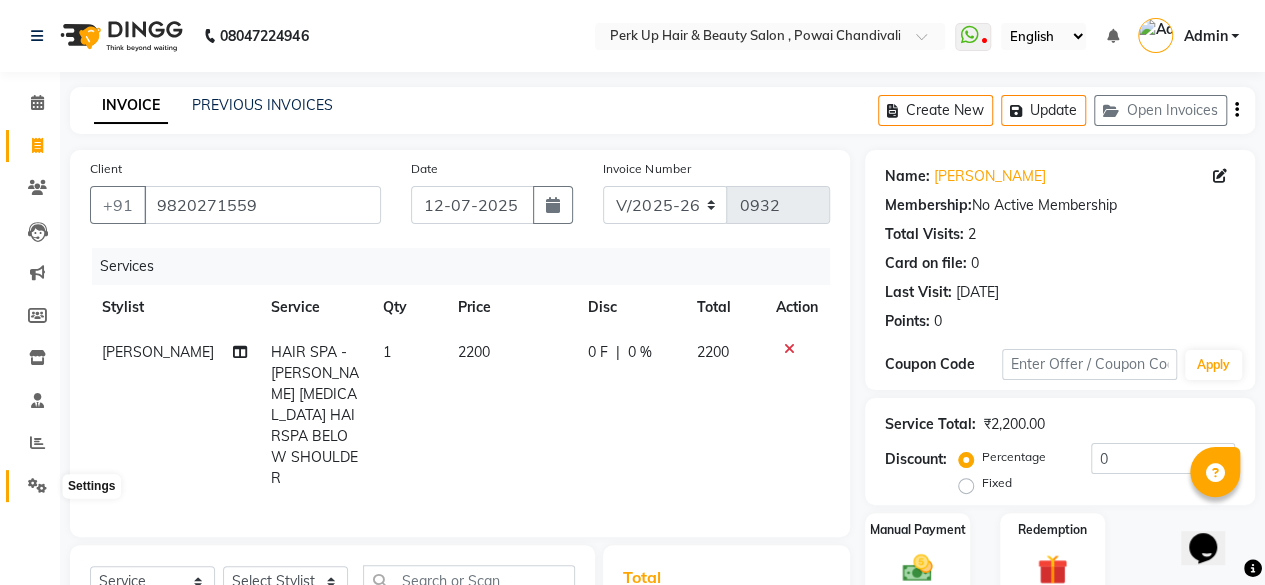 click 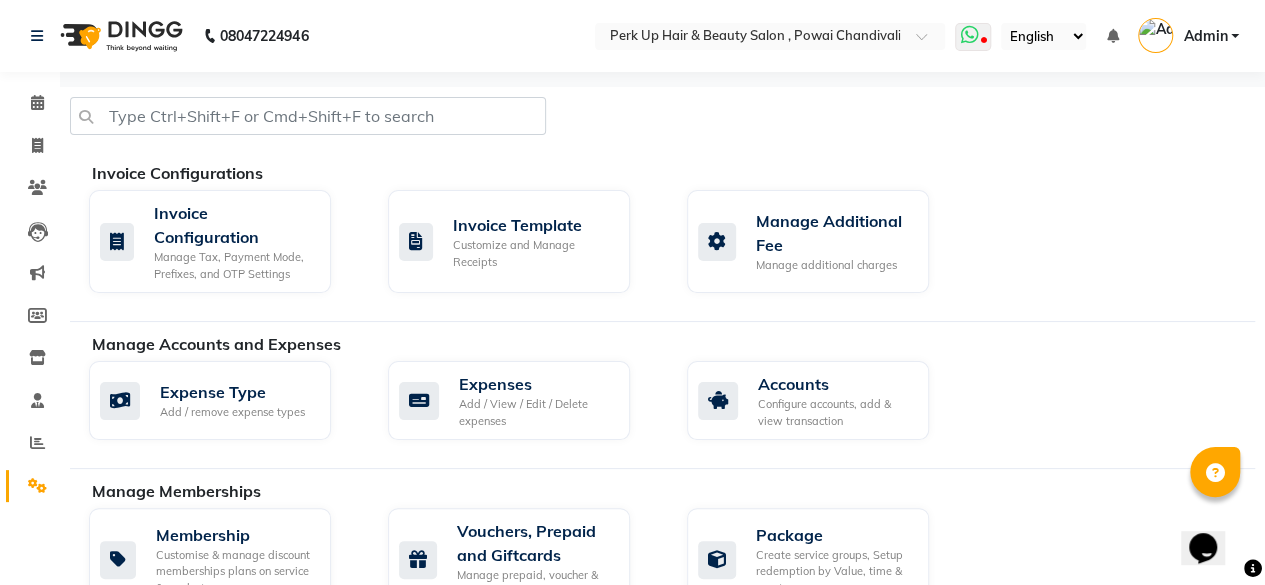 click at bounding box center [969, 35] 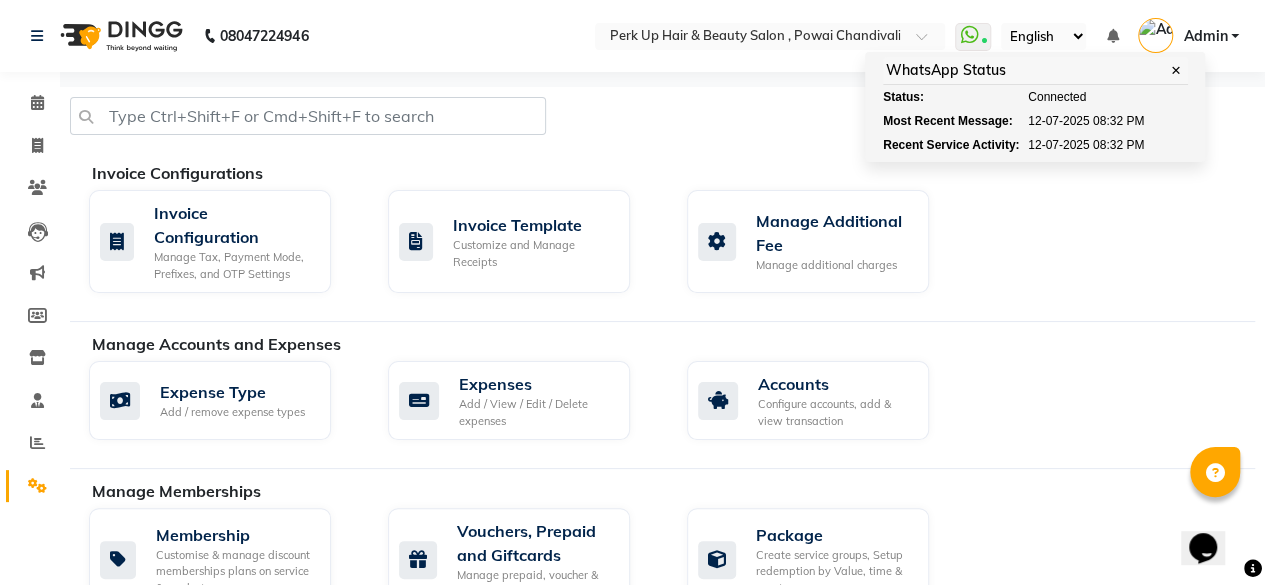 click on "Invoice Configuration Manage Tax, Payment Mode, Prefixes, and OTP Settings  Invoice Template Customize and Manage Receipts  Manage Additional Fee Manage additional charges" 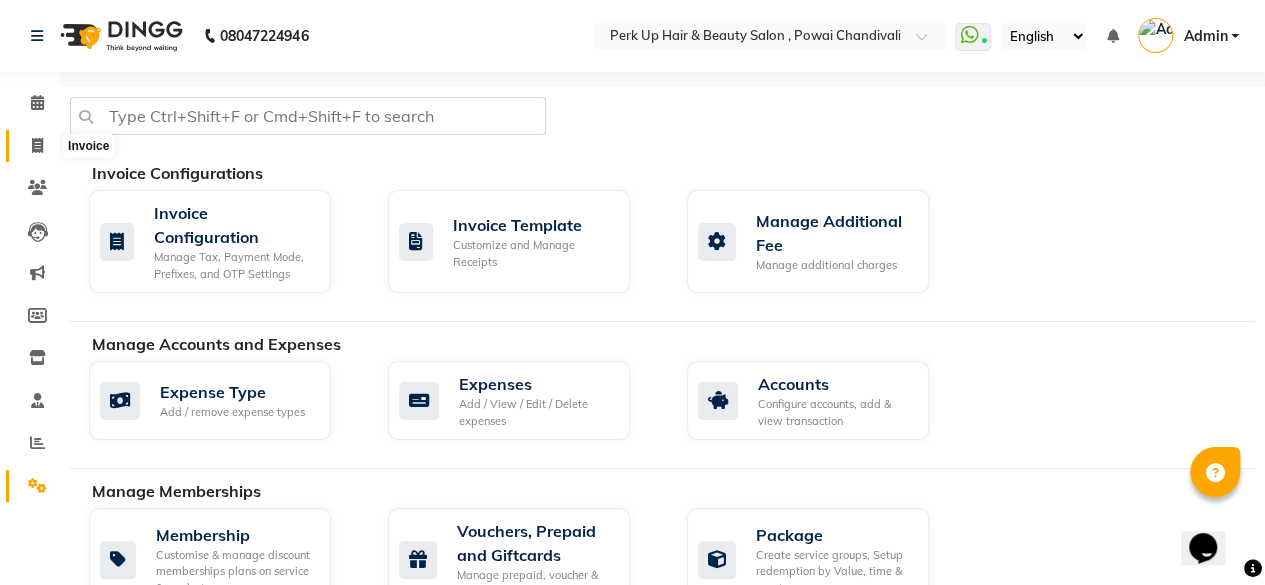 click 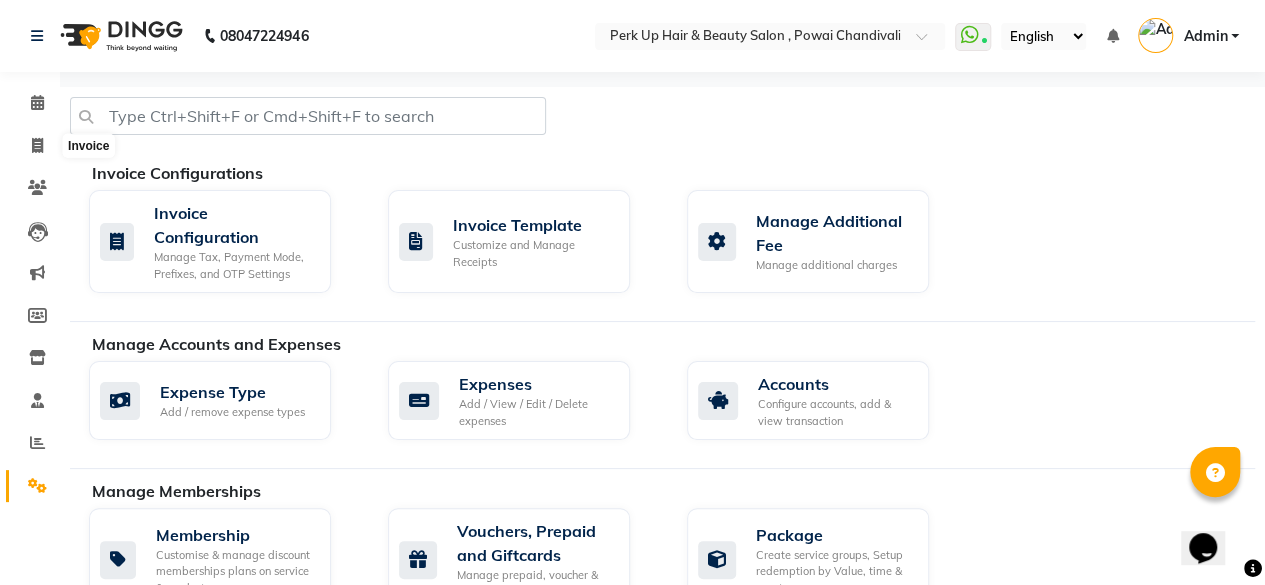 select on "5131" 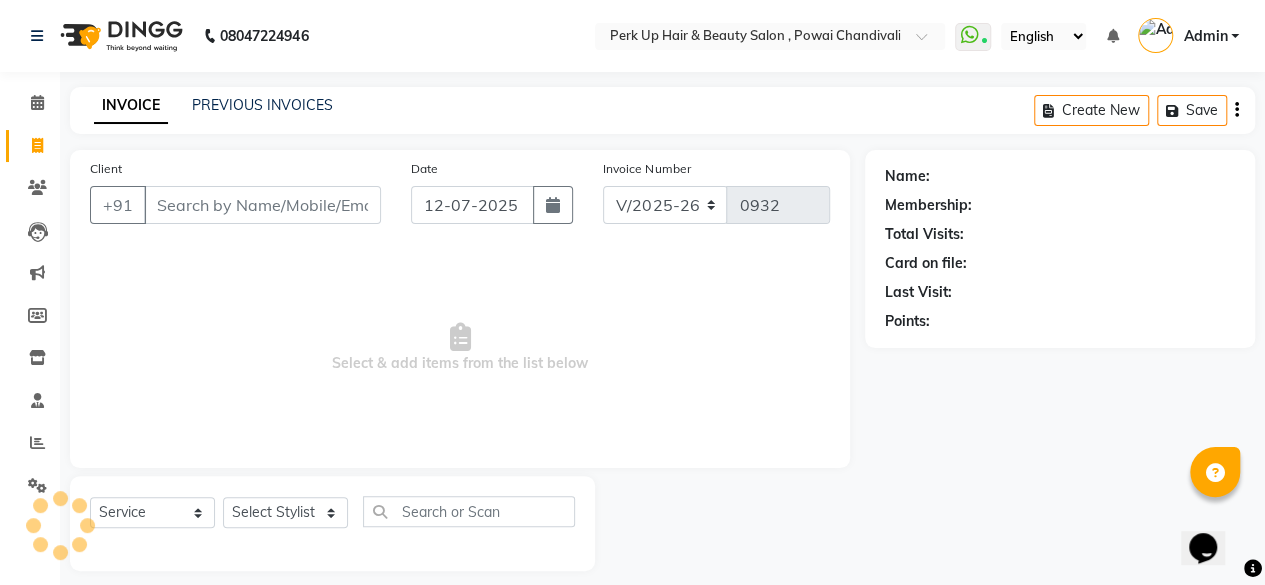 scroll, scrollTop: 15, scrollLeft: 0, axis: vertical 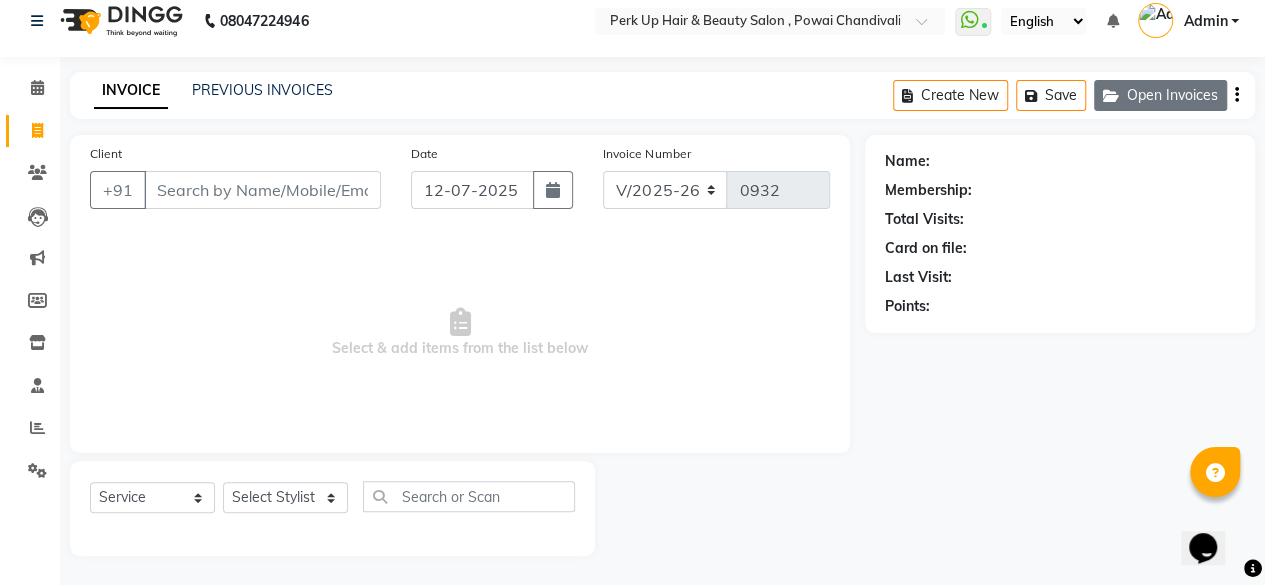 click on "Open Invoices" 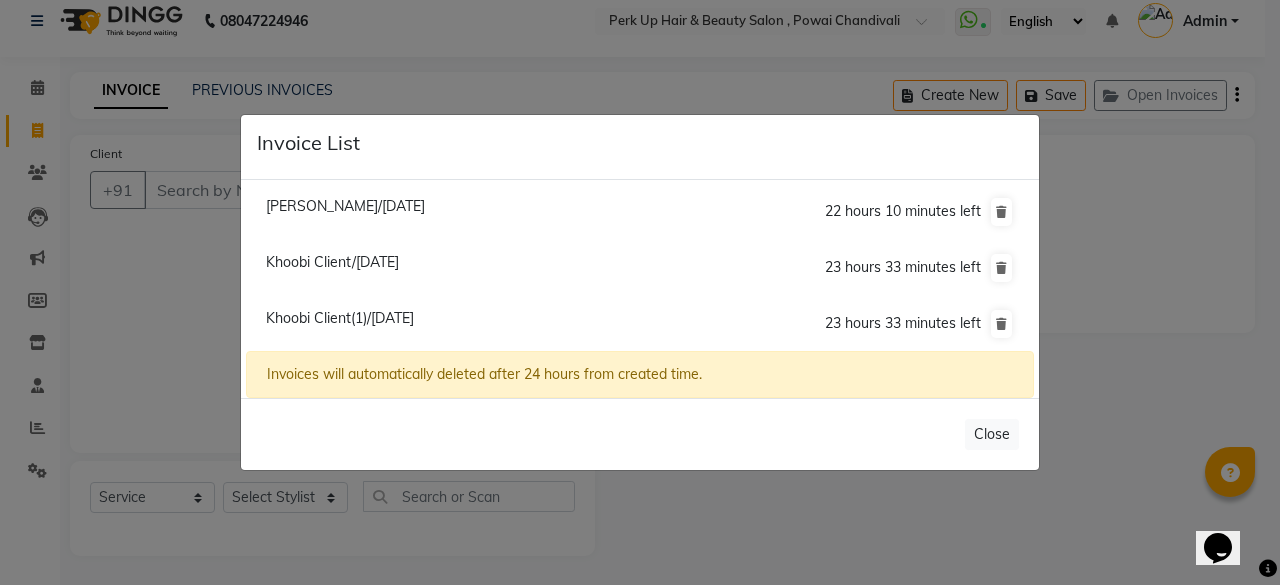 click on "[PERSON_NAME]/[DATE]" 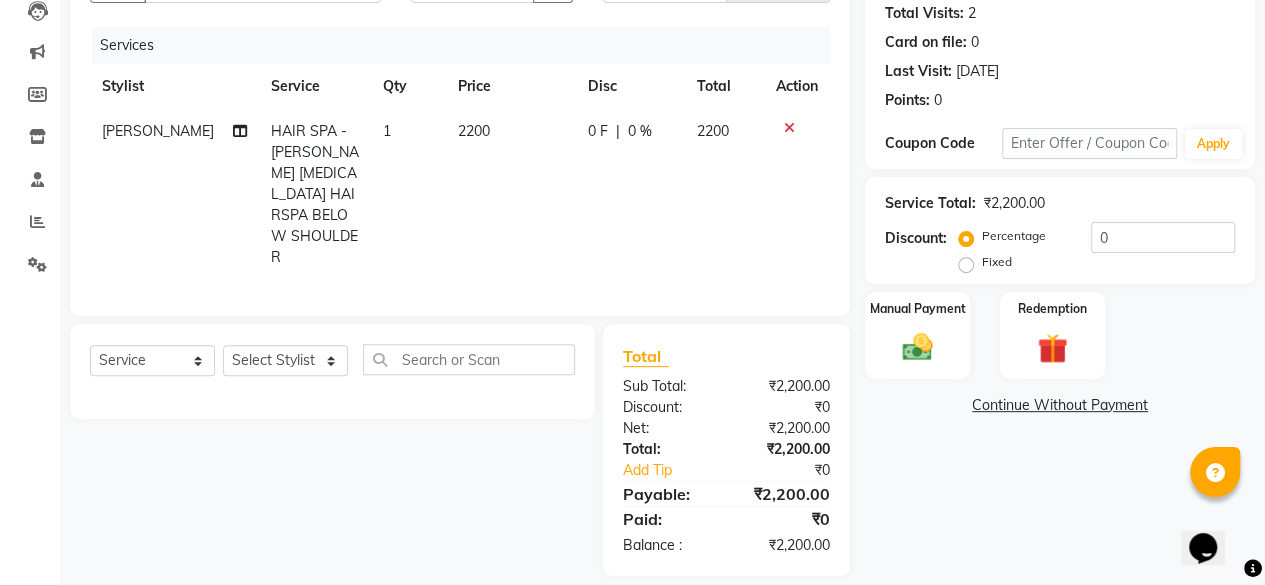 scroll, scrollTop: 234, scrollLeft: 0, axis: vertical 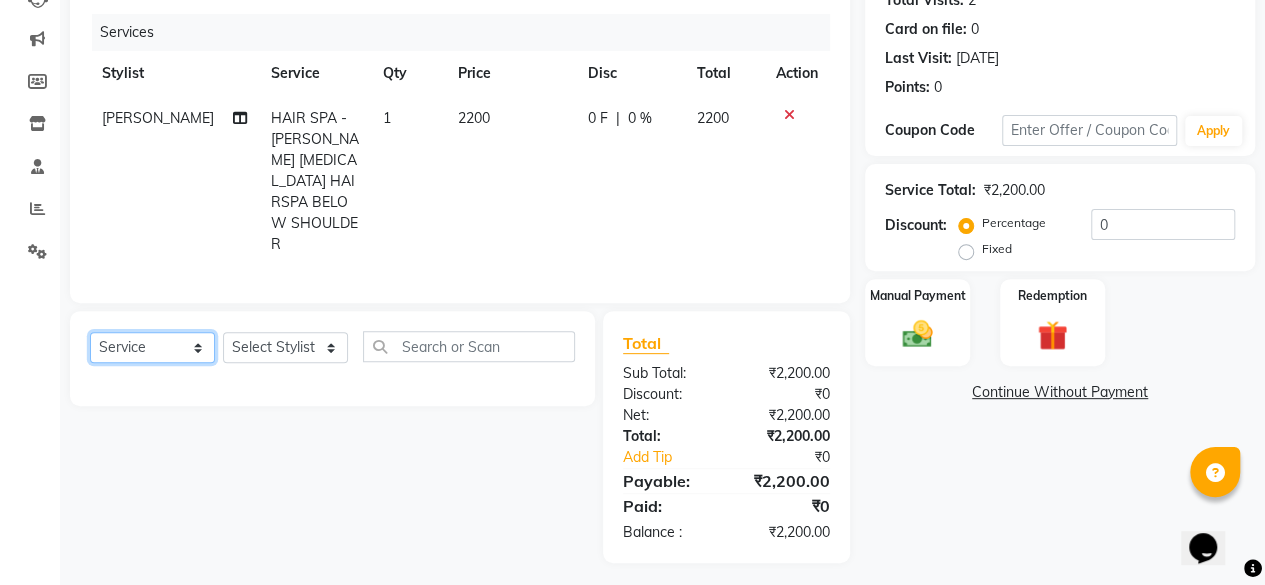 click on "Select  Service  Product  Membership  Package Voucher Prepaid Gift Card" 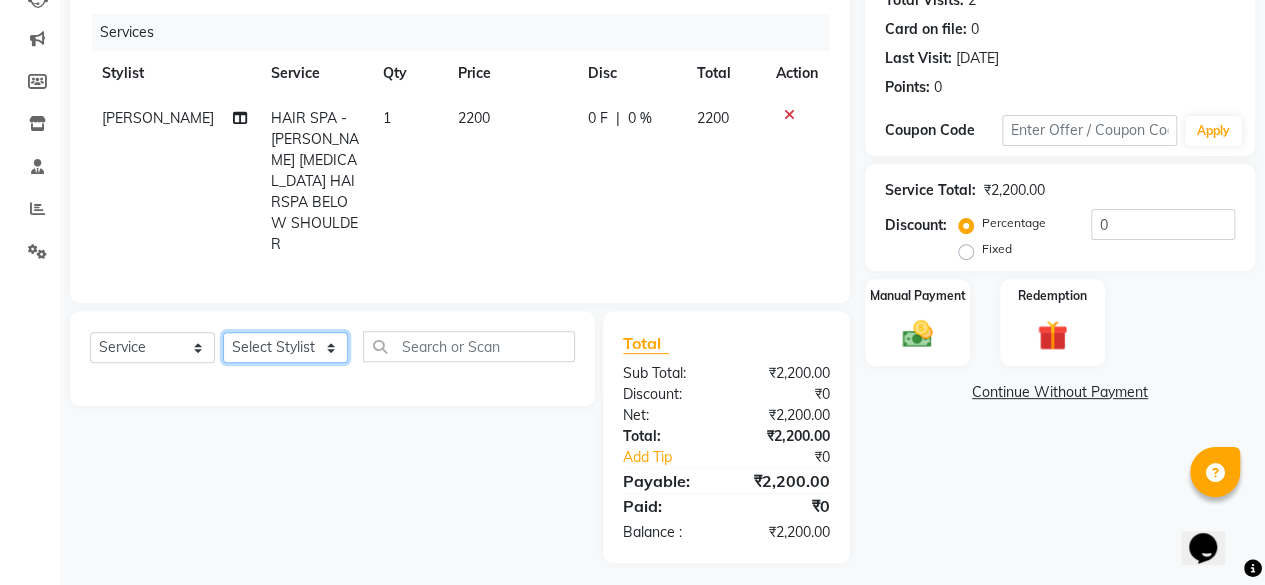 click on "Select Stylist [PERSON_NAME] danish [PERSON_NAME] [PERSON_NAME]		 [PERSON_NAME] [PERSON_NAME]			 Raju [PERSON_NAME]			 [PERSON_NAME]			 [PERSON_NAME] [PERSON_NAME] [PERSON_NAME] Seja [PERSON_NAME] Shaves [PERSON_NAME]" 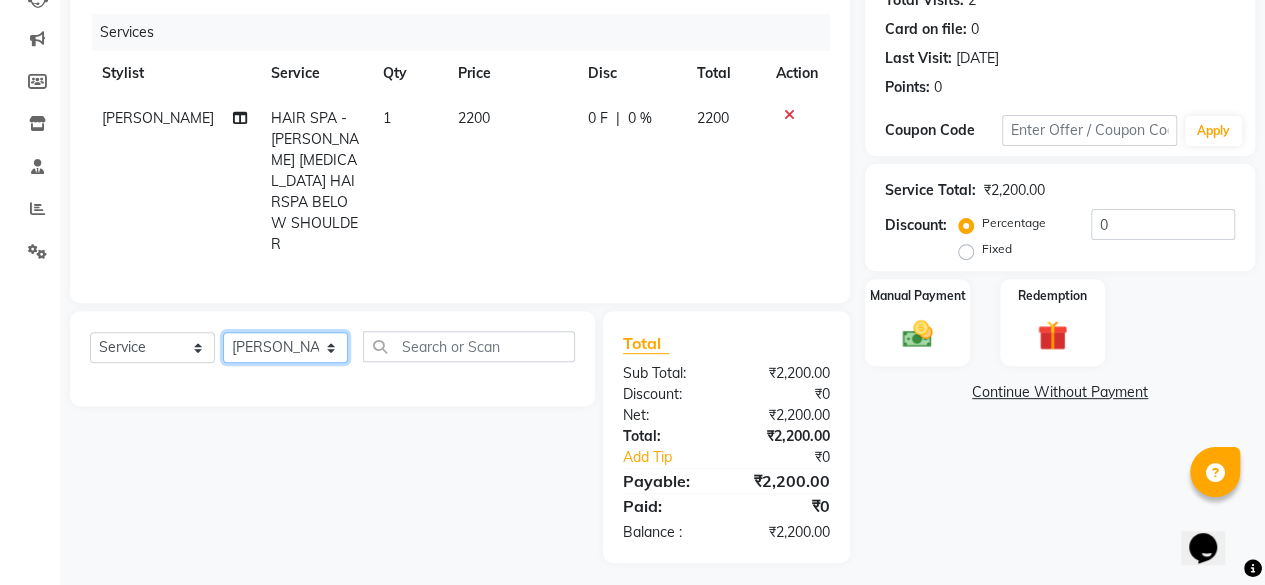 click on "Select Stylist [PERSON_NAME] danish [PERSON_NAME] [PERSON_NAME]		 [PERSON_NAME] [PERSON_NAME]			 Raju [PERSON_NAME]			 [PERSON_NAME]			 [PERSON_NAME] [PERSON_NAME] [PERSON_NAME] Seja [PERSON_NAME] Shaves [PERSON_NAME]" 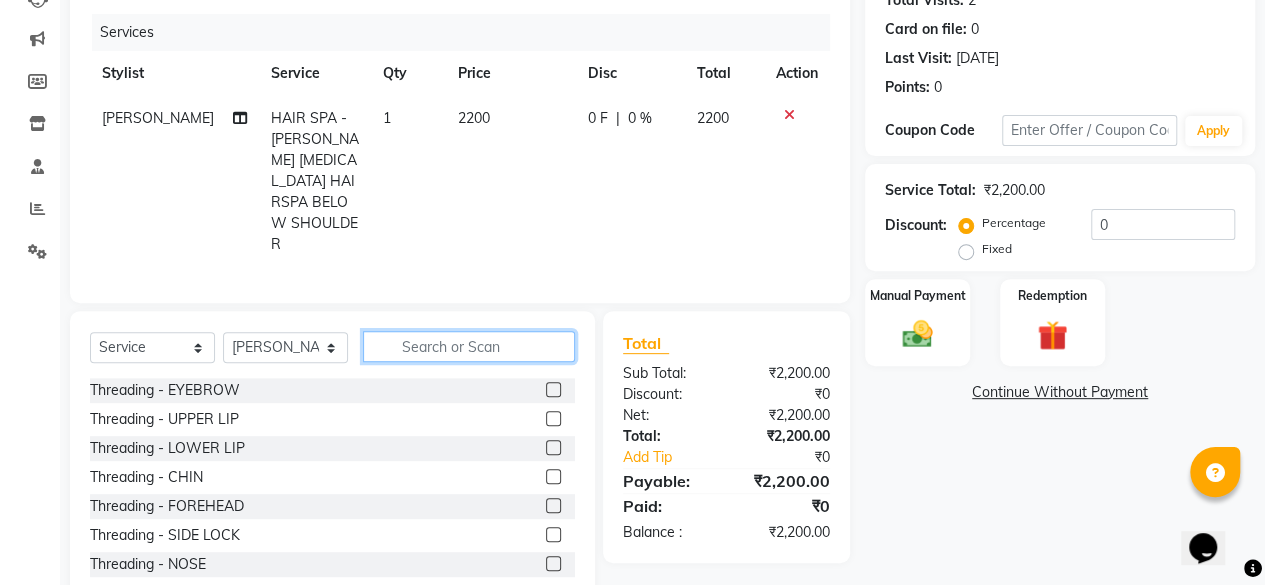 click 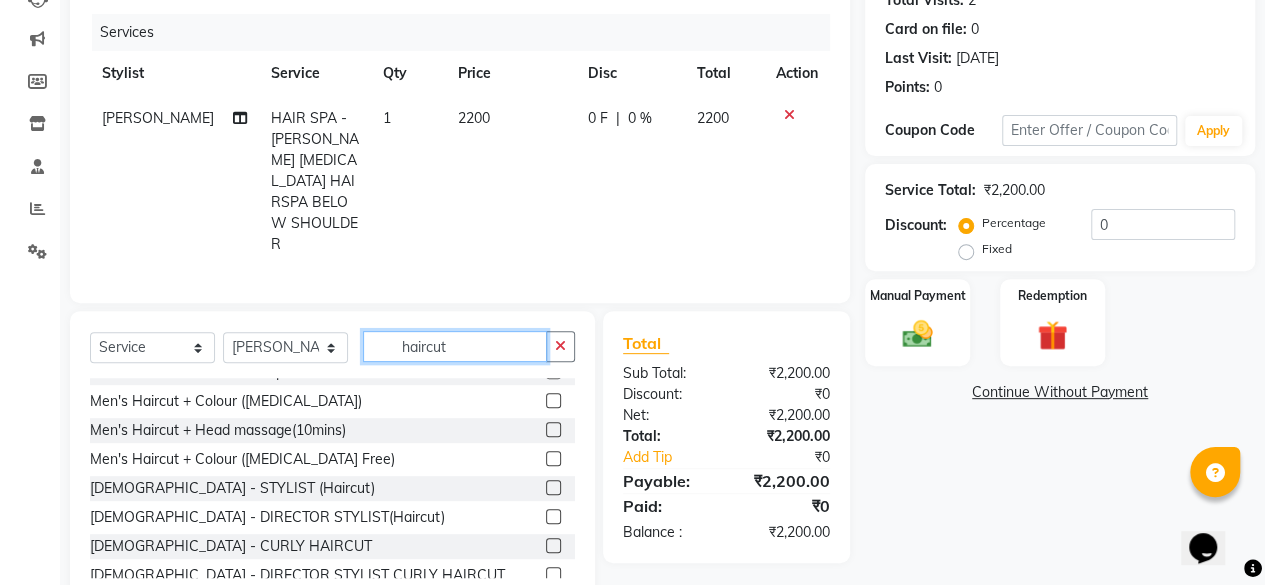 scroll, scrollTop: 160, scrollLeft: 0, axis: vertical 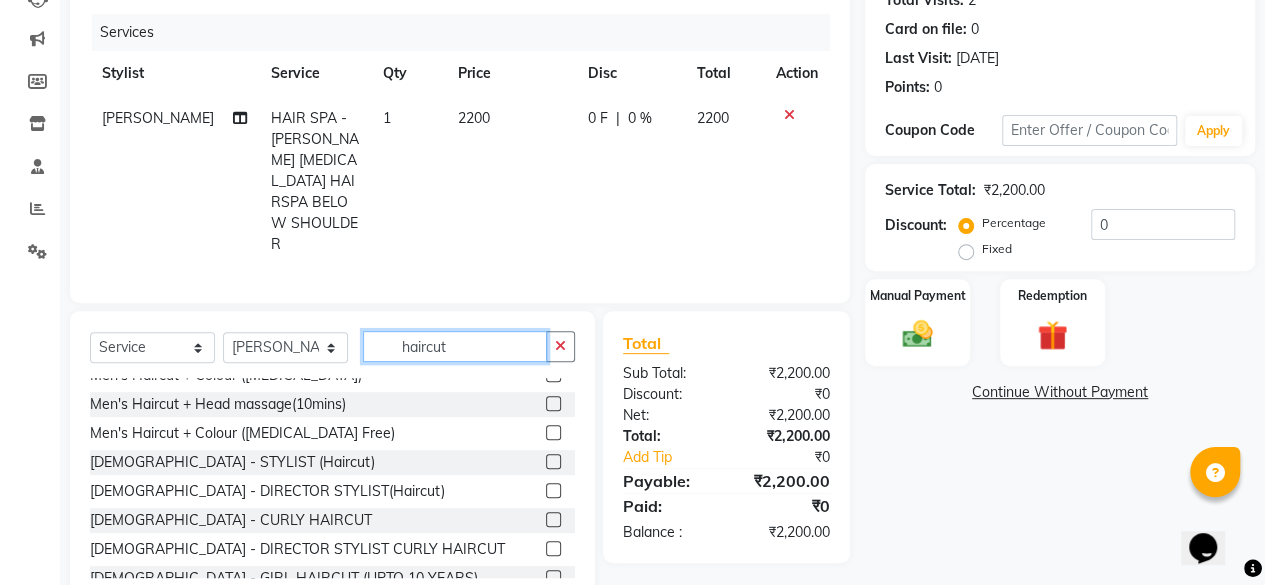 type on "haircut" 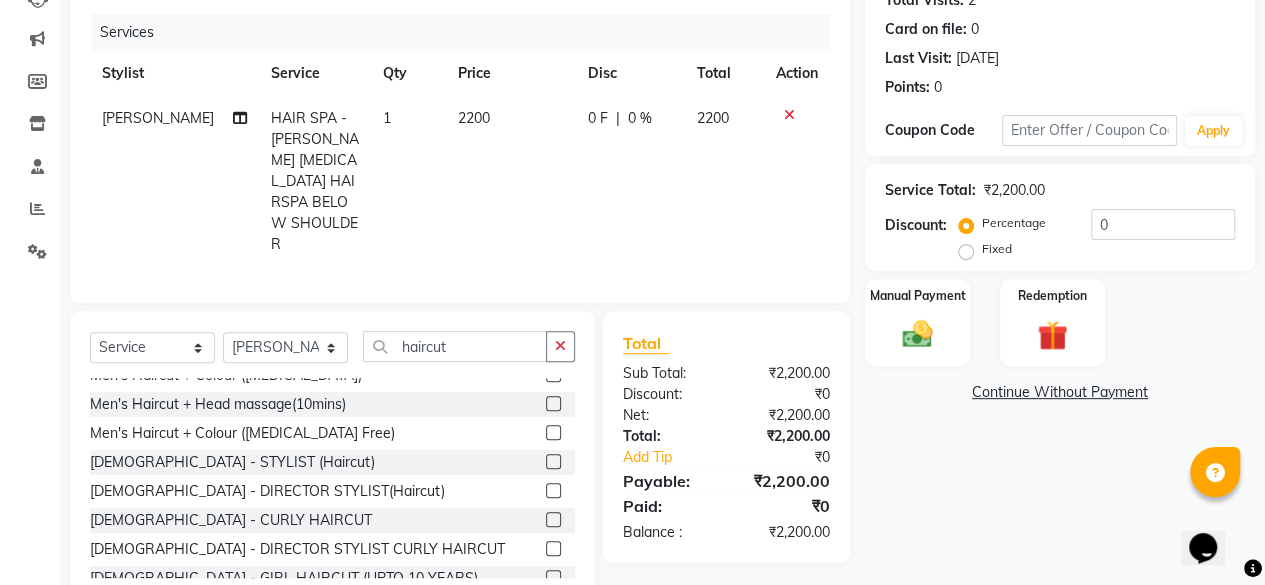 click 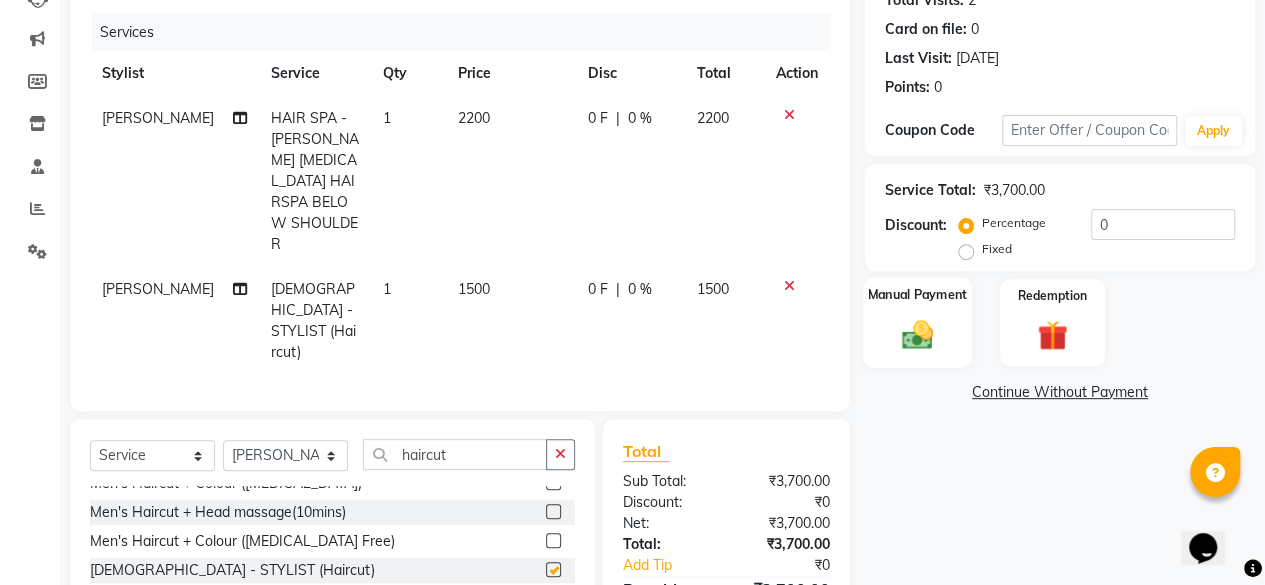 checkbox on "false" 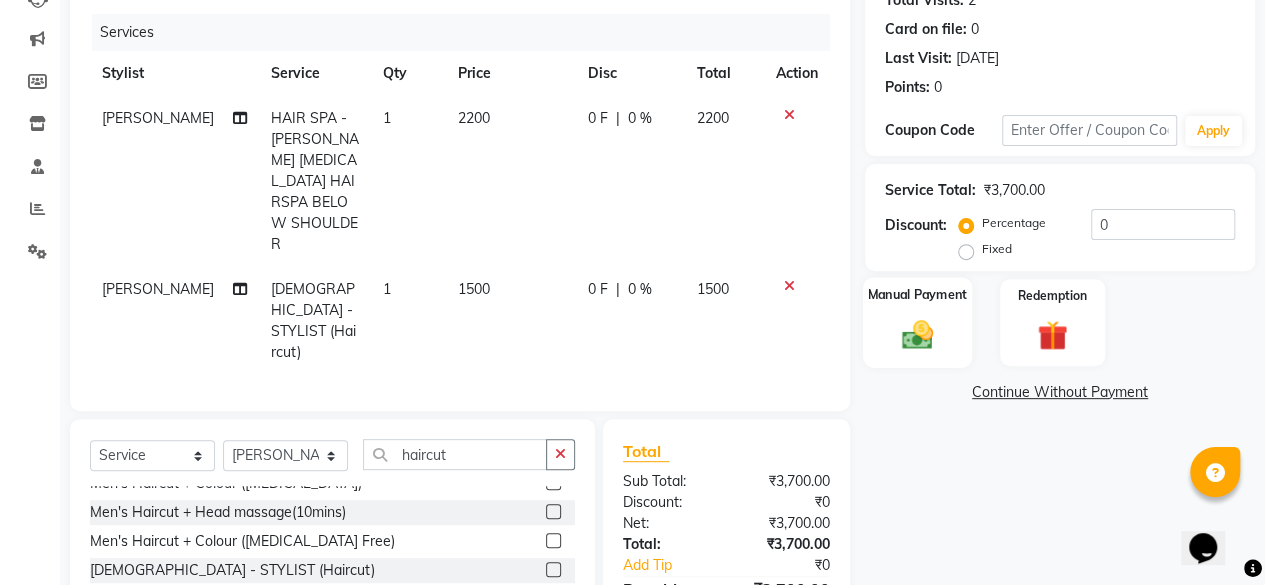 click 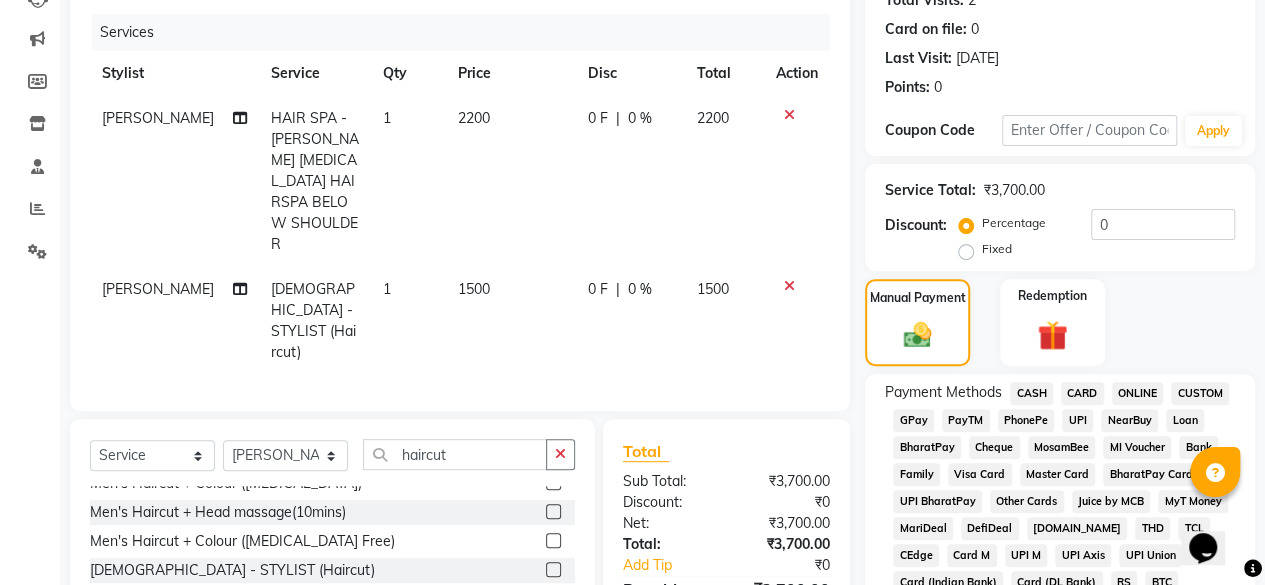 click on "CARD" 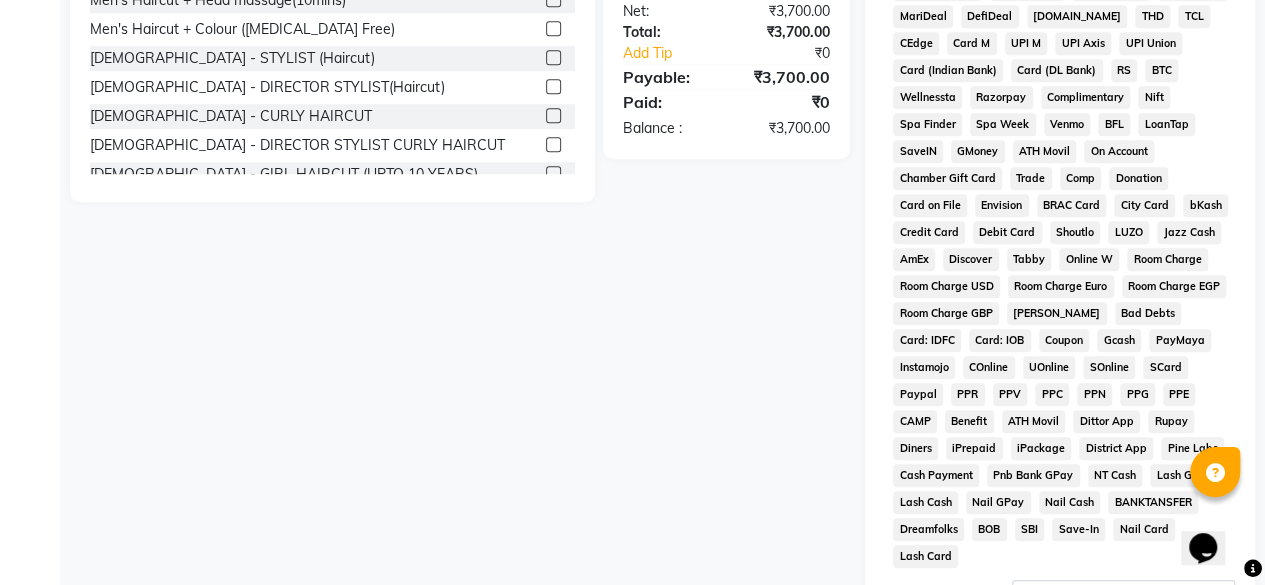 scroll, scrollTop: 972, scrollLeft: 0, axis: vertical 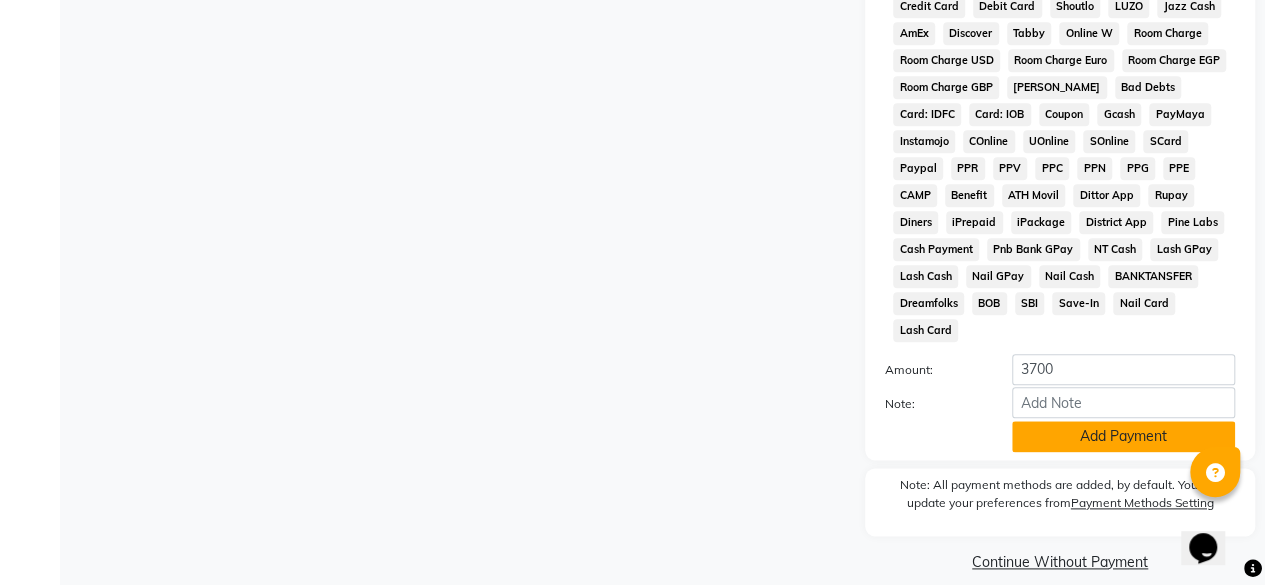click on "Add Payment" 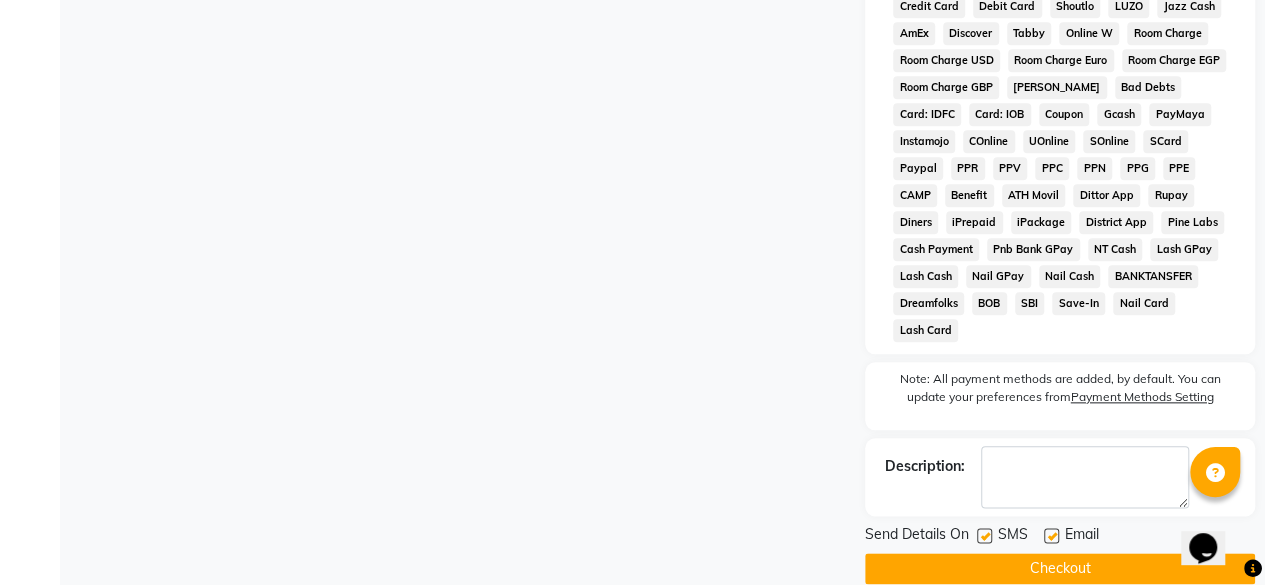 click on "Checkout" 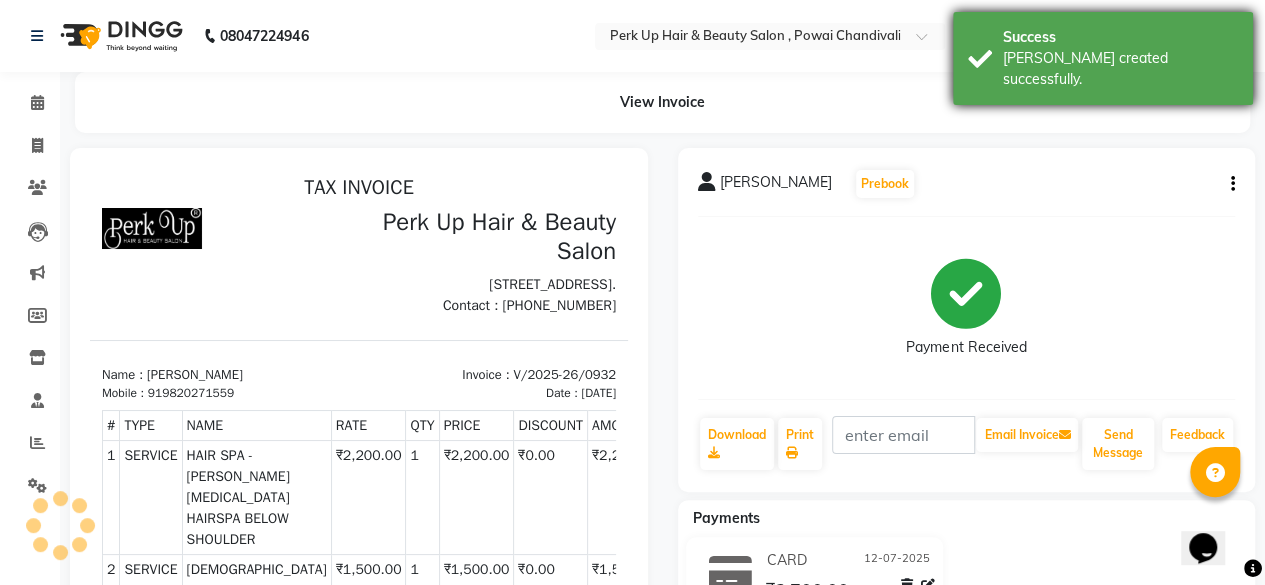 scroll, scrollTop: 0, scrollLeft: 0, axis: both 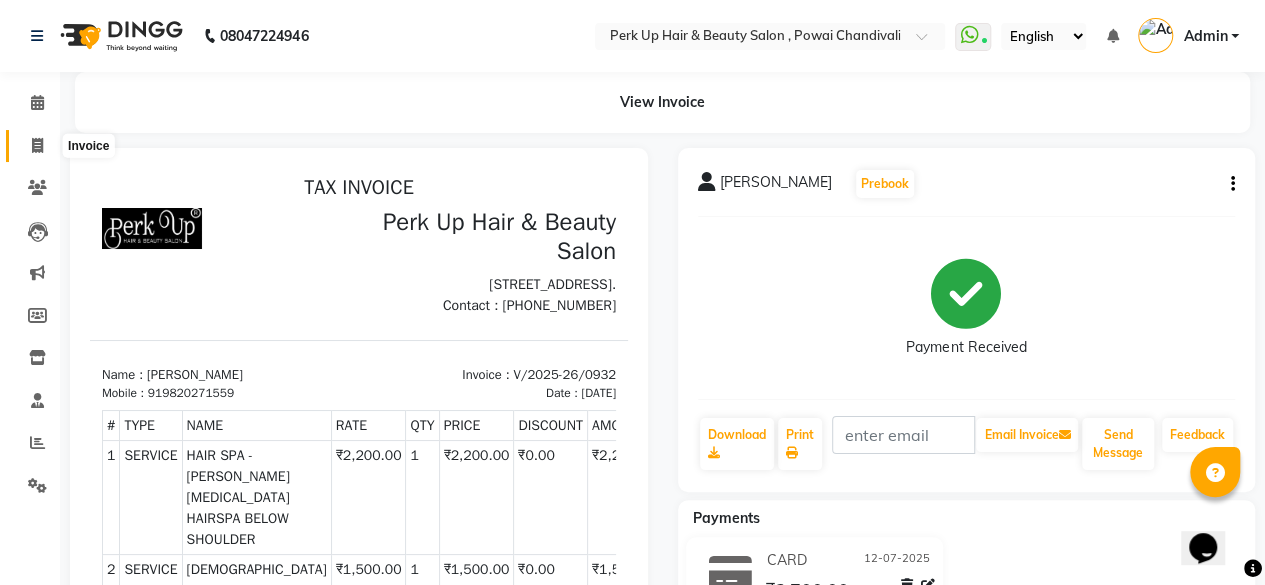 click 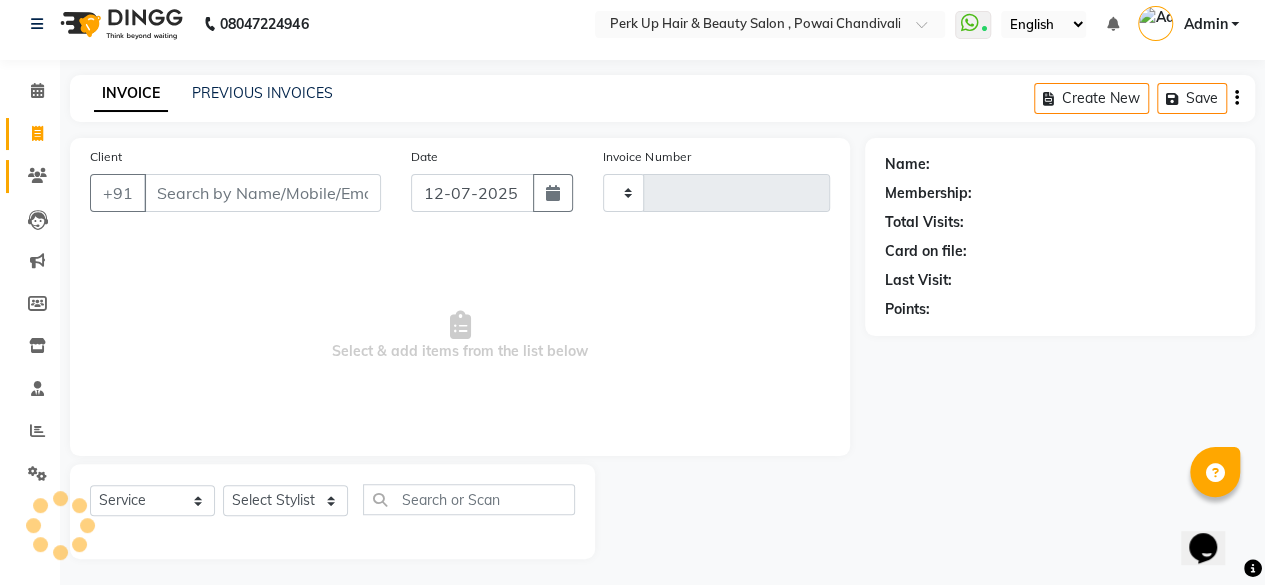type on "0933" 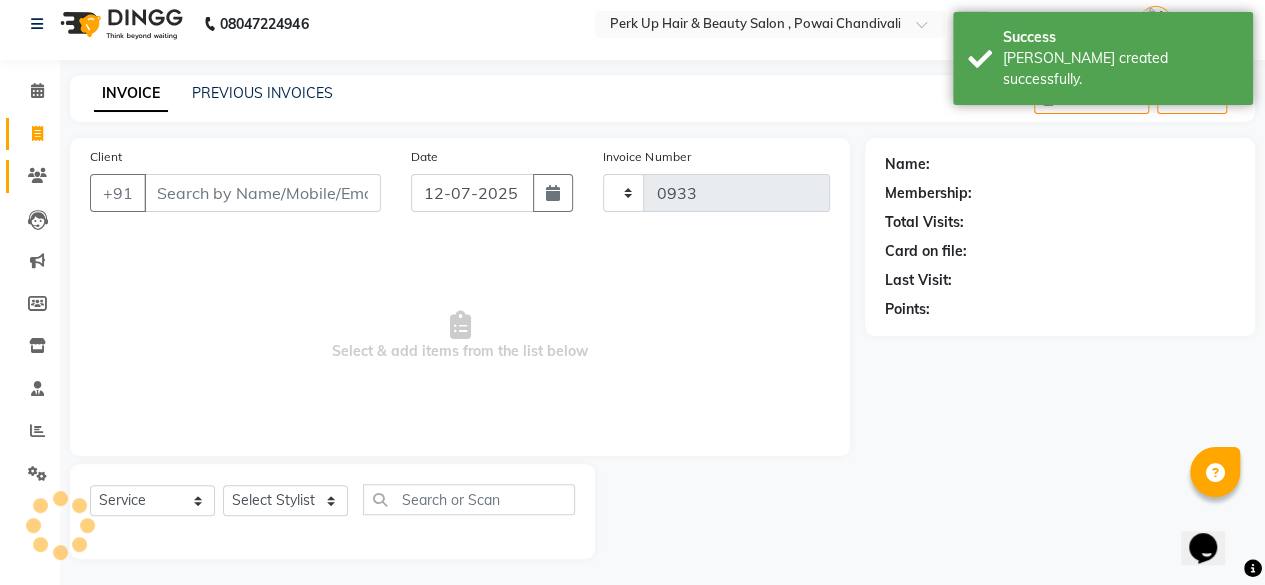 select on "5131" 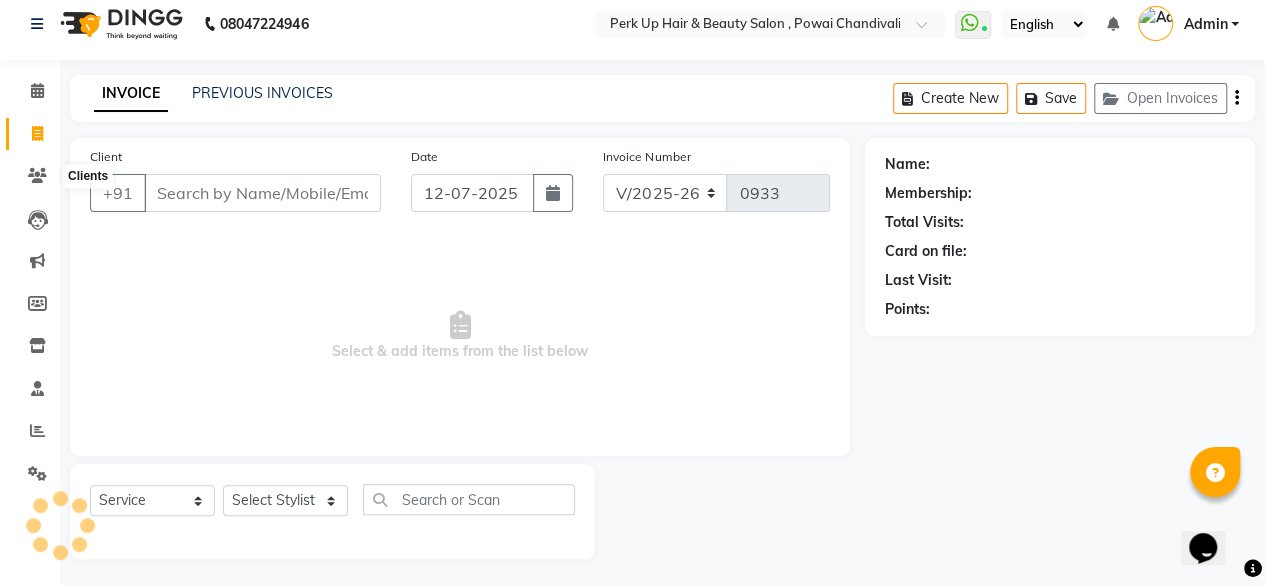 scroll, scrollTop: 15, scrollLeft: 0, axis: vertical 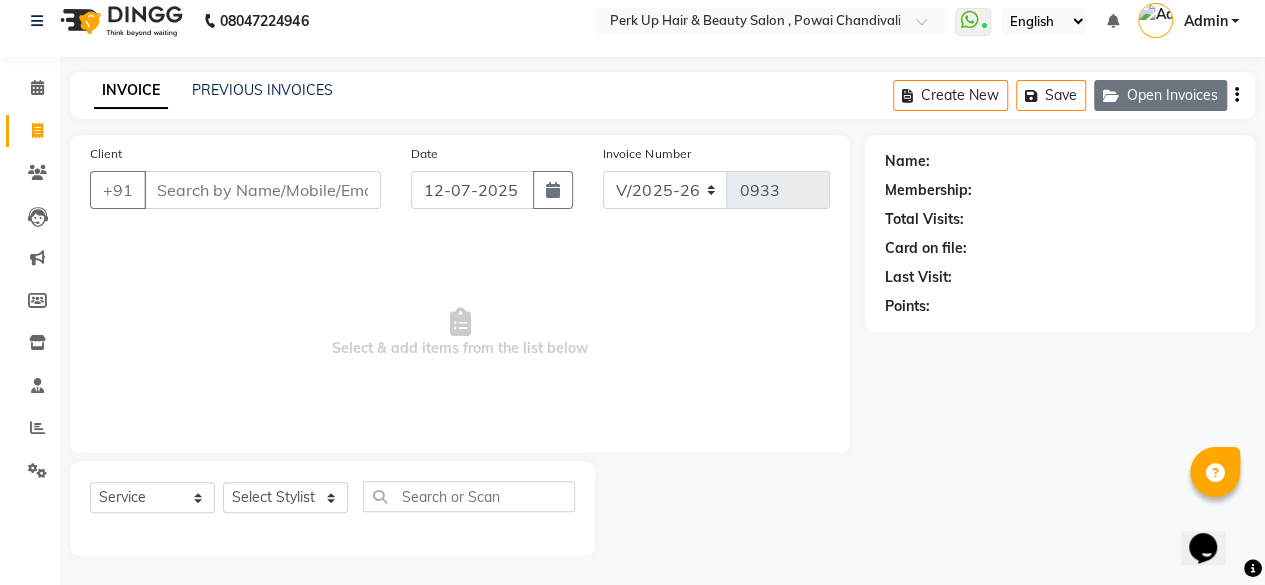 click 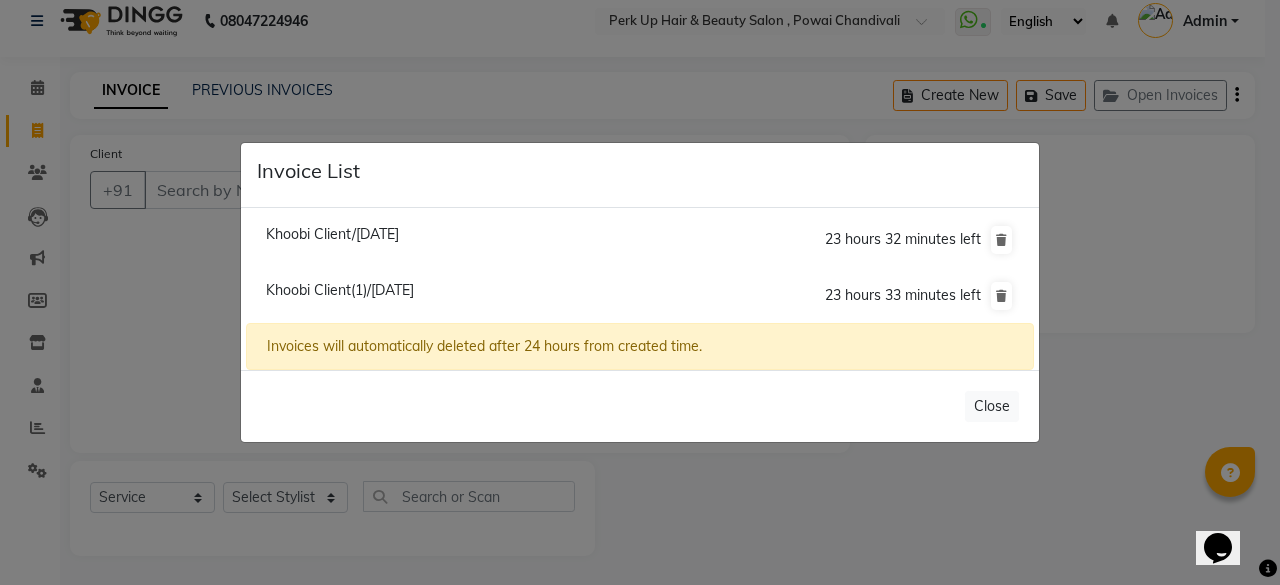 click on "Invoice List  Khoobi Client/[DATE]  23 hours 32 minutes left  Khoobi Client(1)/[DATE]  23 hours 33 minutes left  Invoices will automatically deleted after 24 hours from created time.   Close" 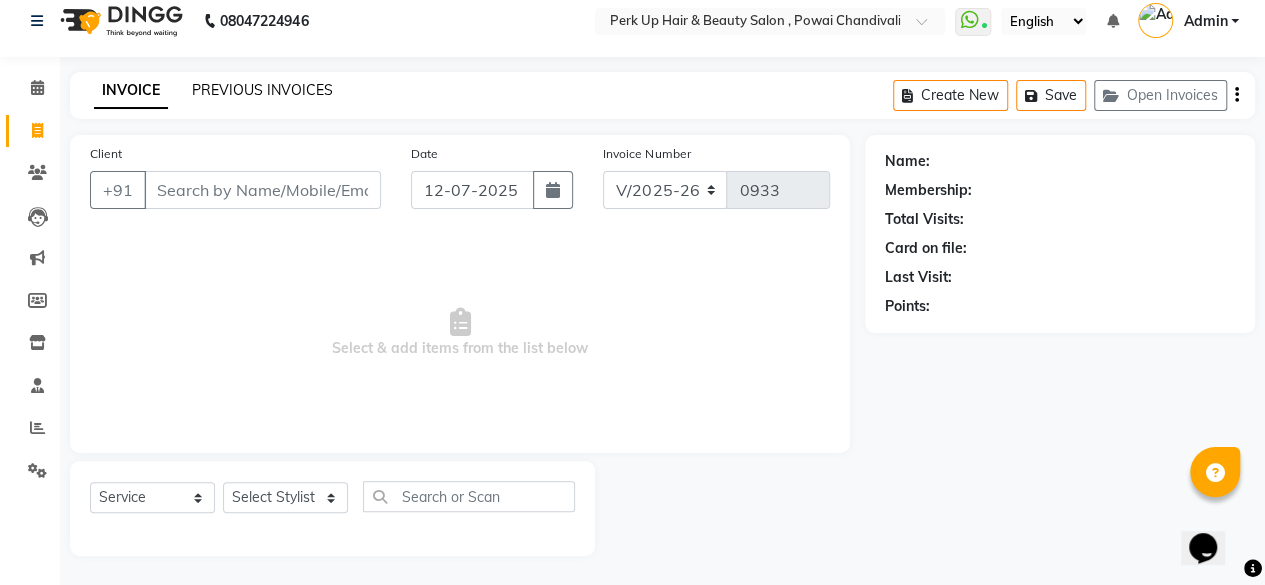 click on "PREVIOUS INVOICES" 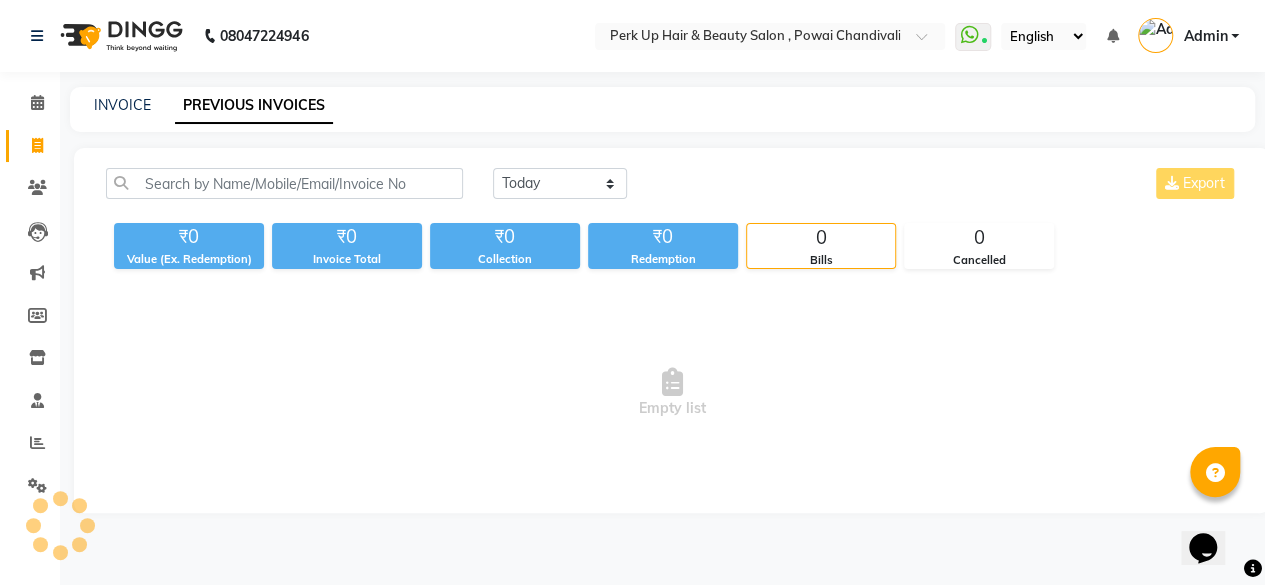 scroll, scrollTop: 0, scrollLeft: 0, axis: both 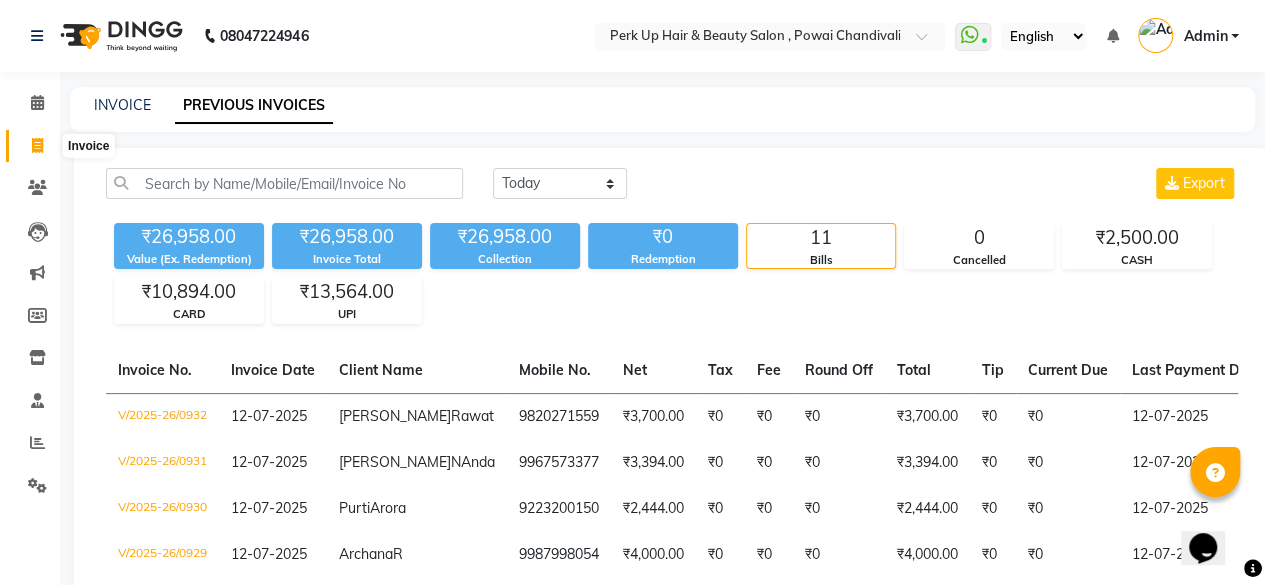 click 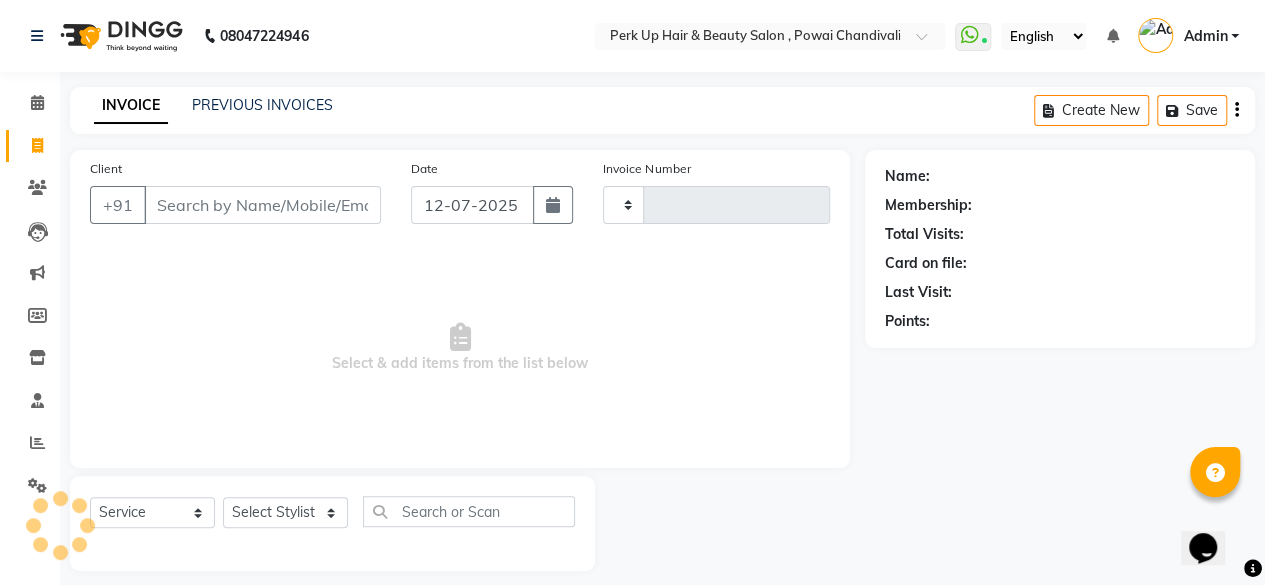type on "0933" 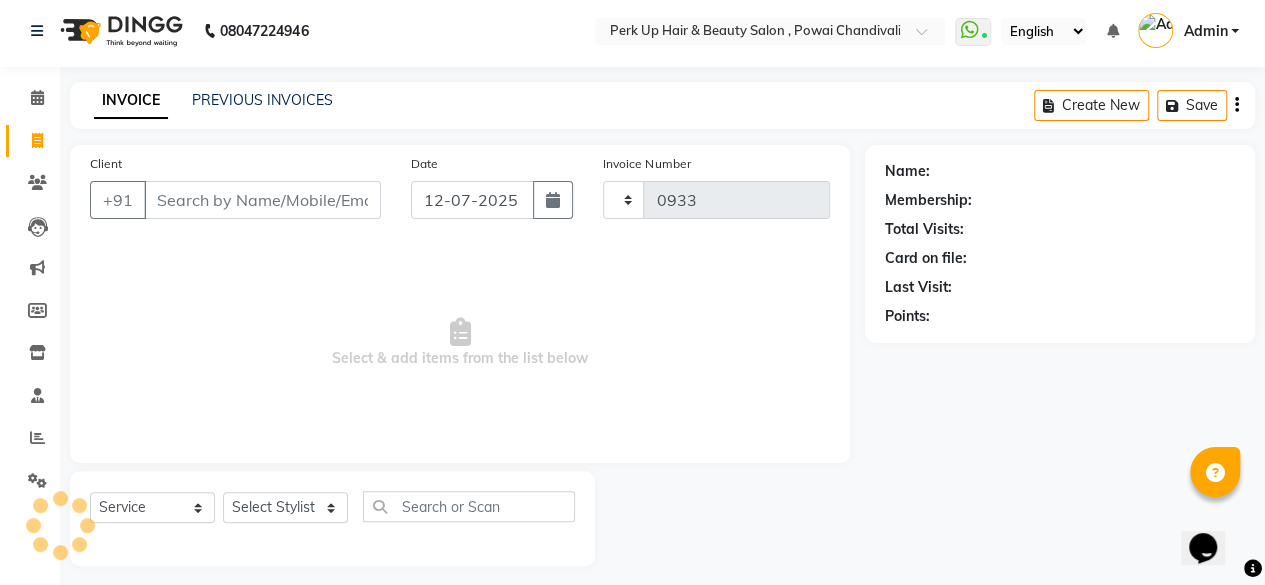 select on "5131" 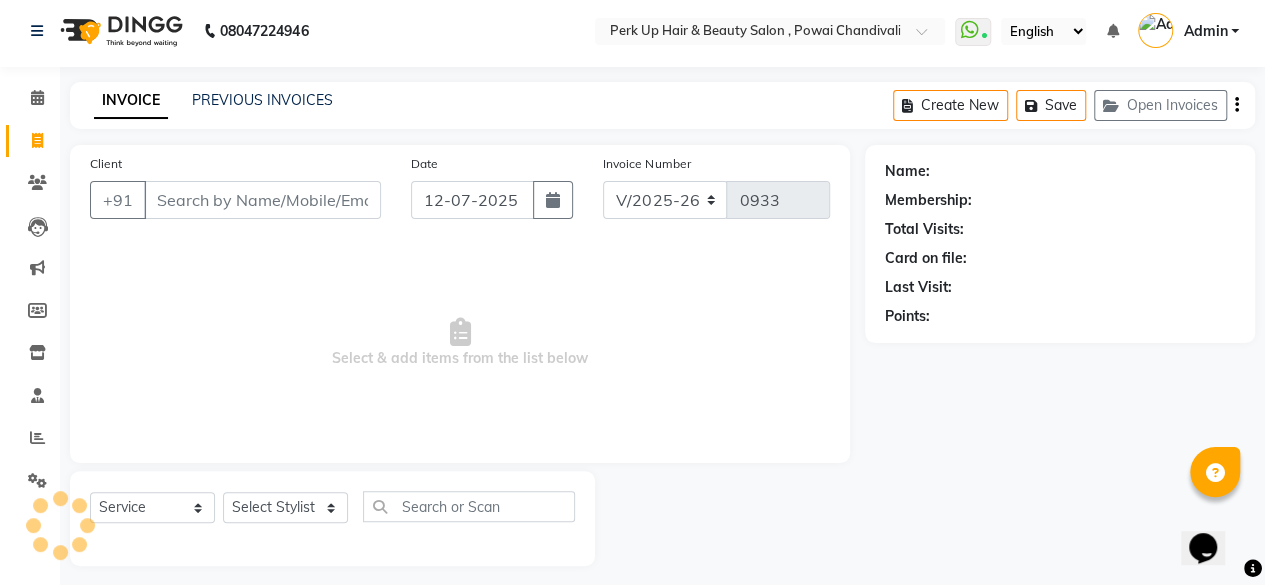 scroll, scrollTop: 15, scrollLeft: 0, axis: vertical 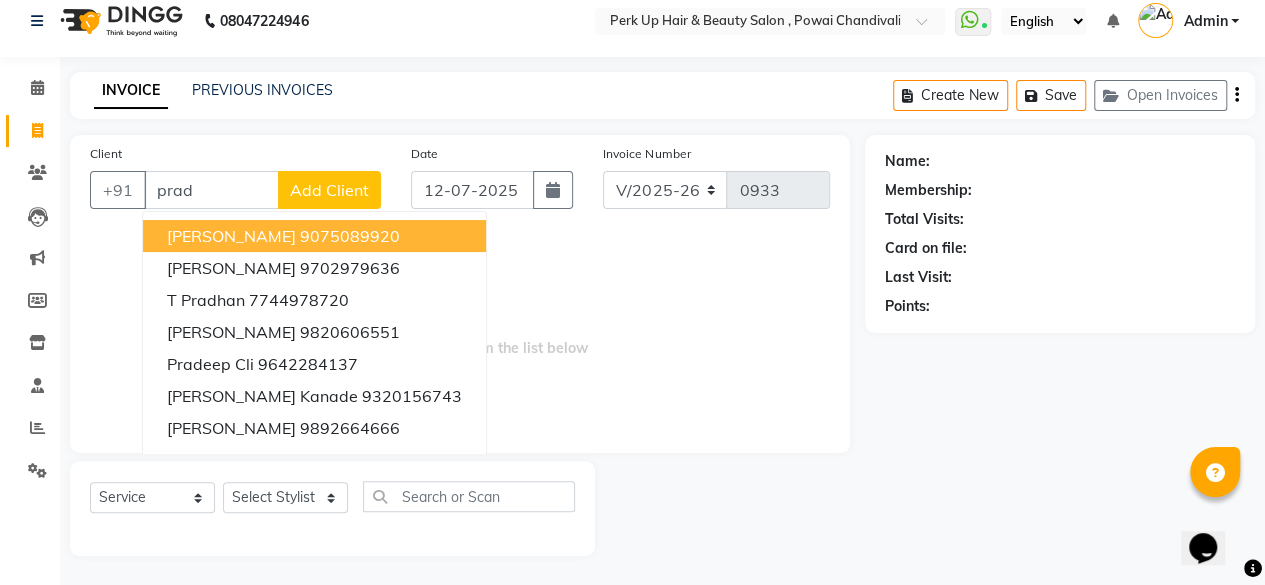 click on "[PERSON_NAME]" at bounding box center (231, 236) 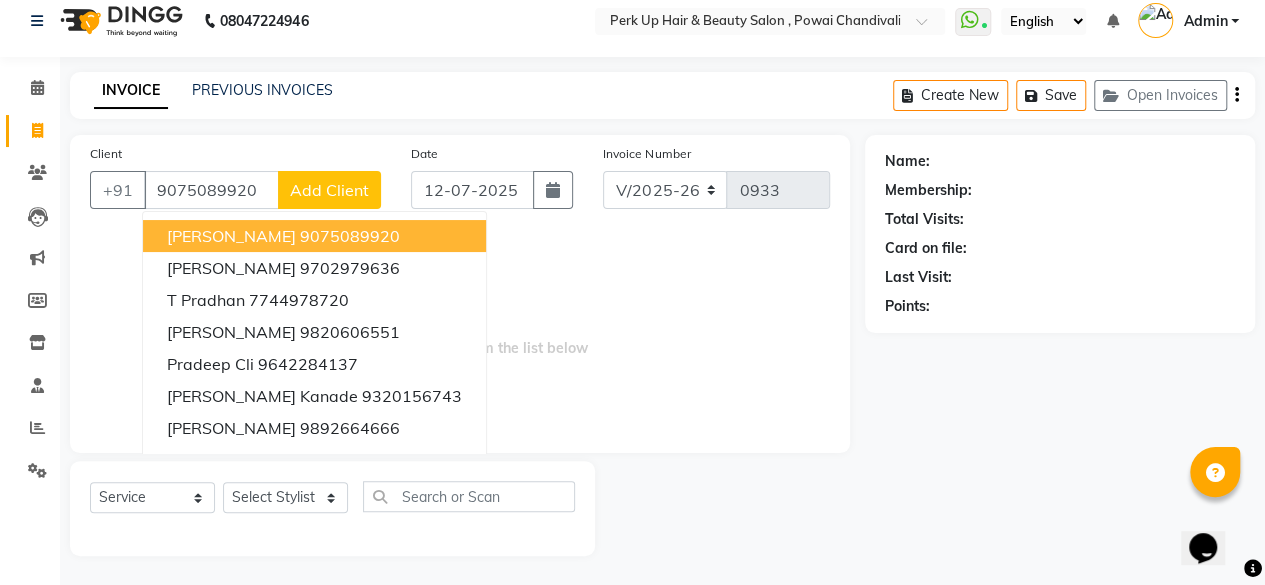type on "9075089920" 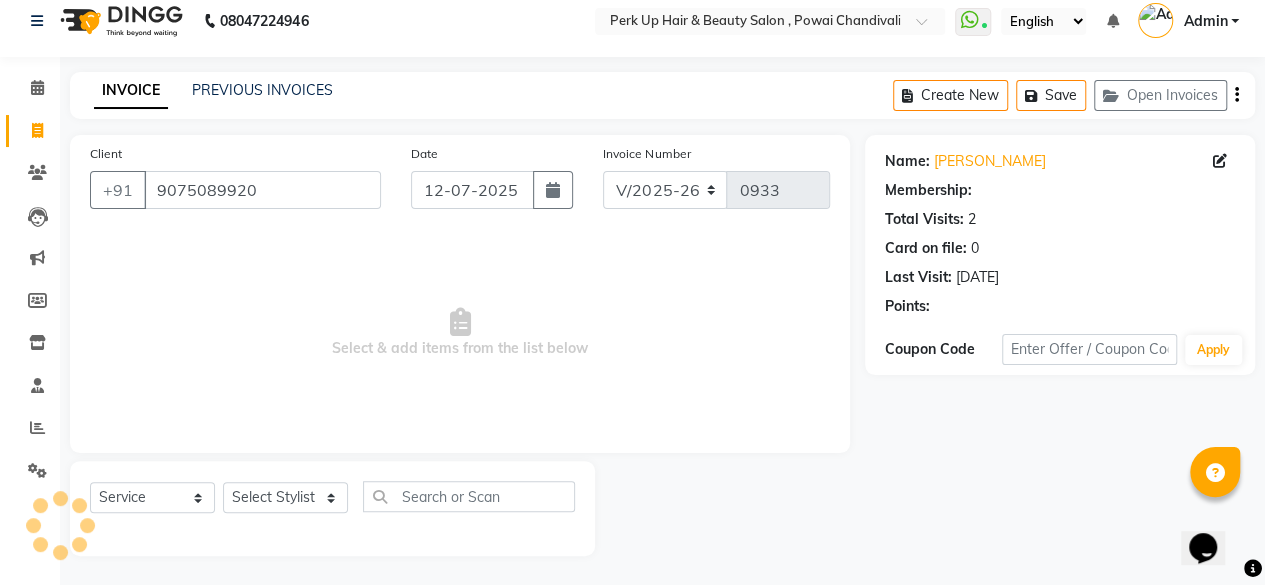 select on "1: Object" 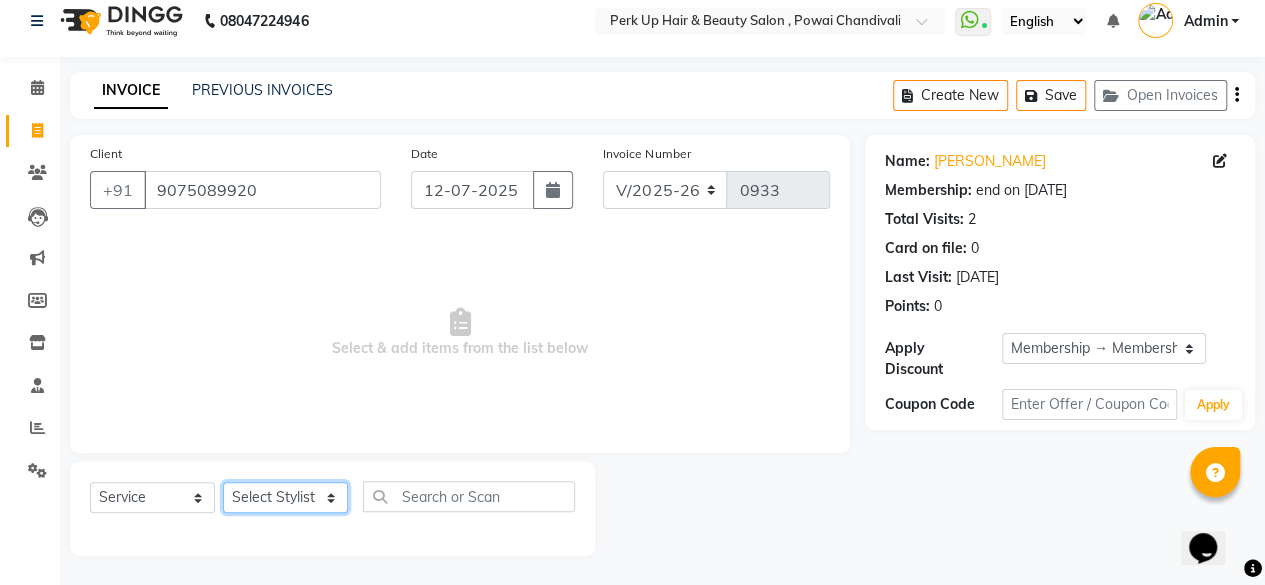 click on "Select Stylist [PERSON_NAME] danish [PERSON_NAME] [PERSON_NAME]		 [PERSON_NAME] [PERSON_NAME]			 Raju [PERSON_NAME]			 [PERSON_NAME]			 [PERSON_NAME] [PERSON_NAME] [PERSON_NAME] Seja [PERSON_NAME] Shaves [PERSON_NAME]" 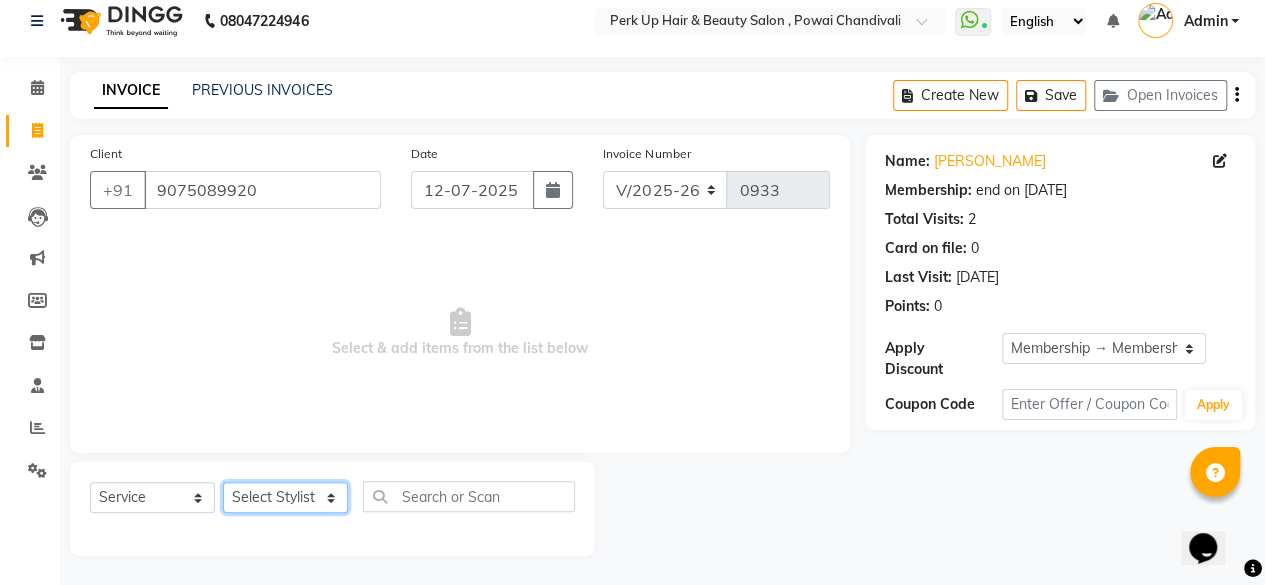 select on "46593" 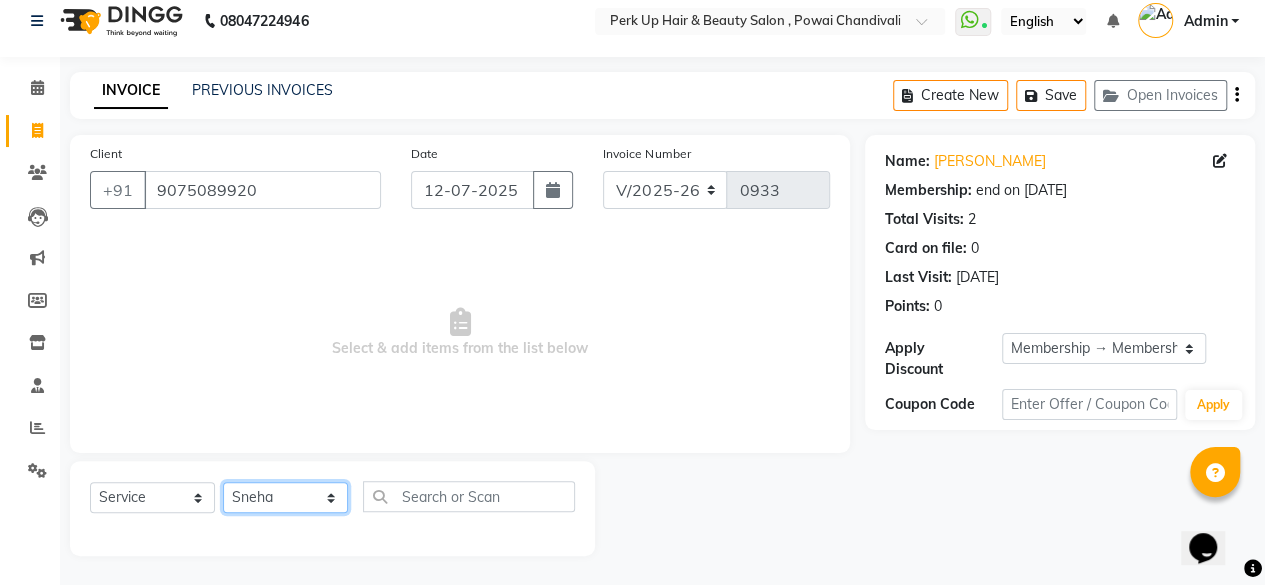 click on "Select Stylist [PERSON_NAME] danish [PERSON_NAME] [PERSON_NAME]		 [PERSON_NAME] [PERSON_NAME]			 Raju [PERSON_NAME]			 [PERSON_NAME]			 [PERSON_NAME] [PERSON_NAME] [PERSON_NAME] Seja [PERSON_NAME] Shaves [PERSON_NAME]" 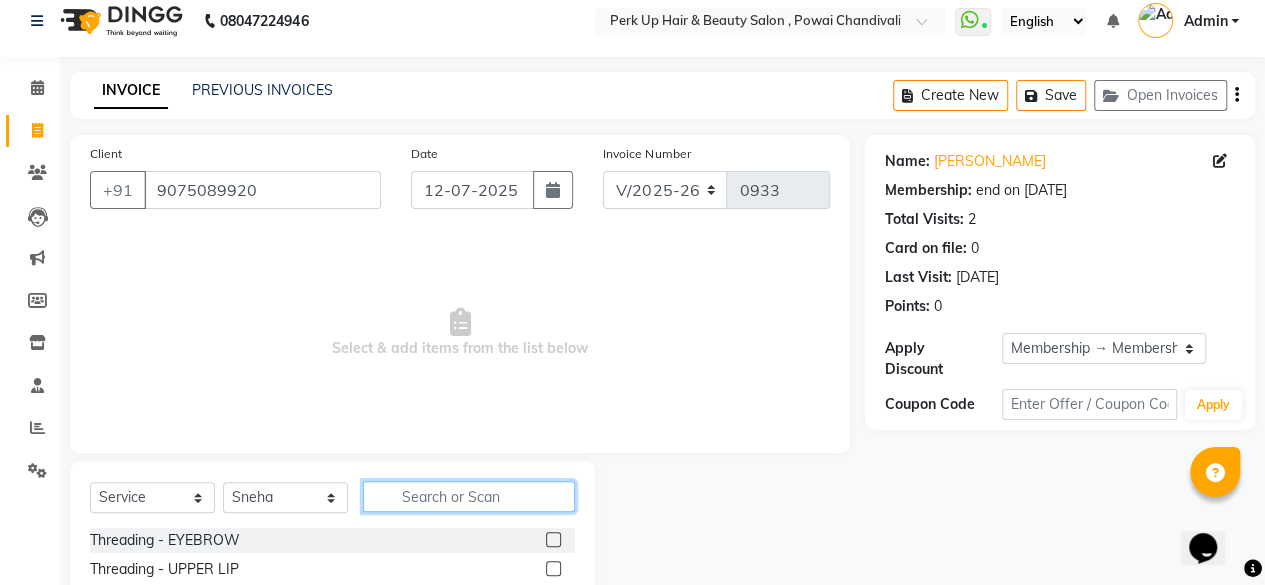 click 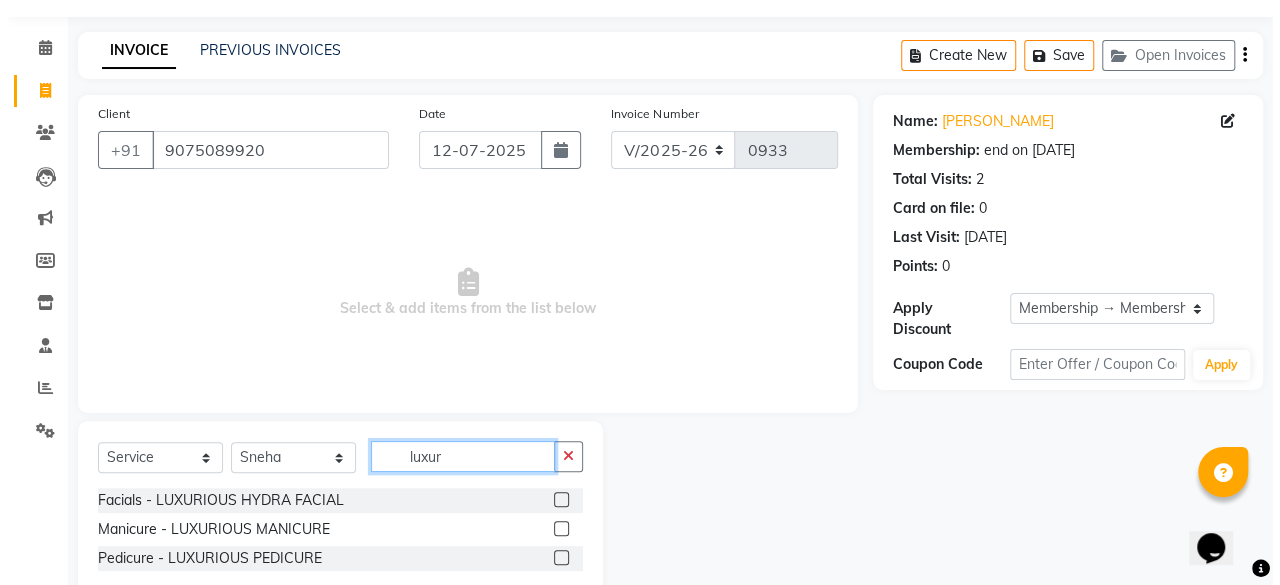 scroll, scrollTop: 102, scrollLeft: 0, axis: vertical 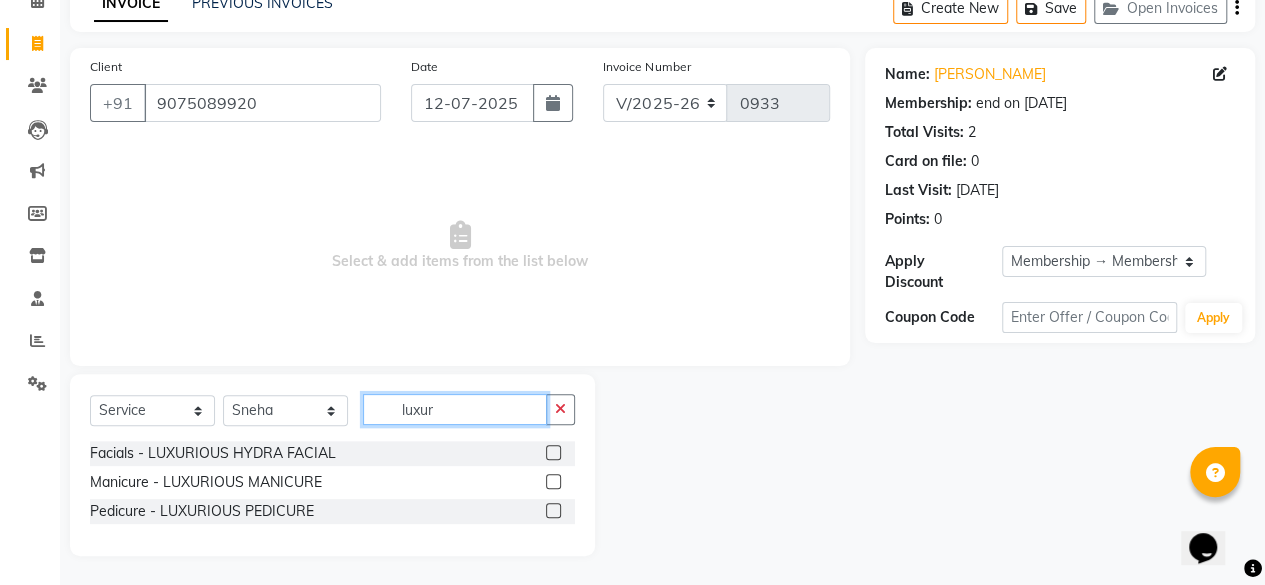 type on "luxur" 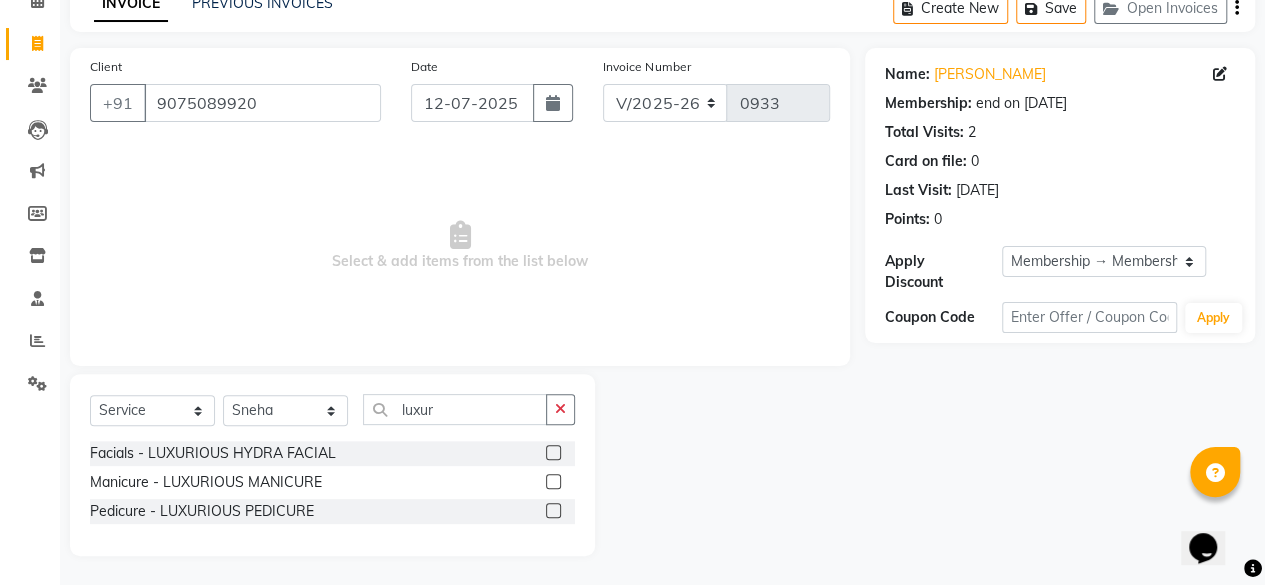 click 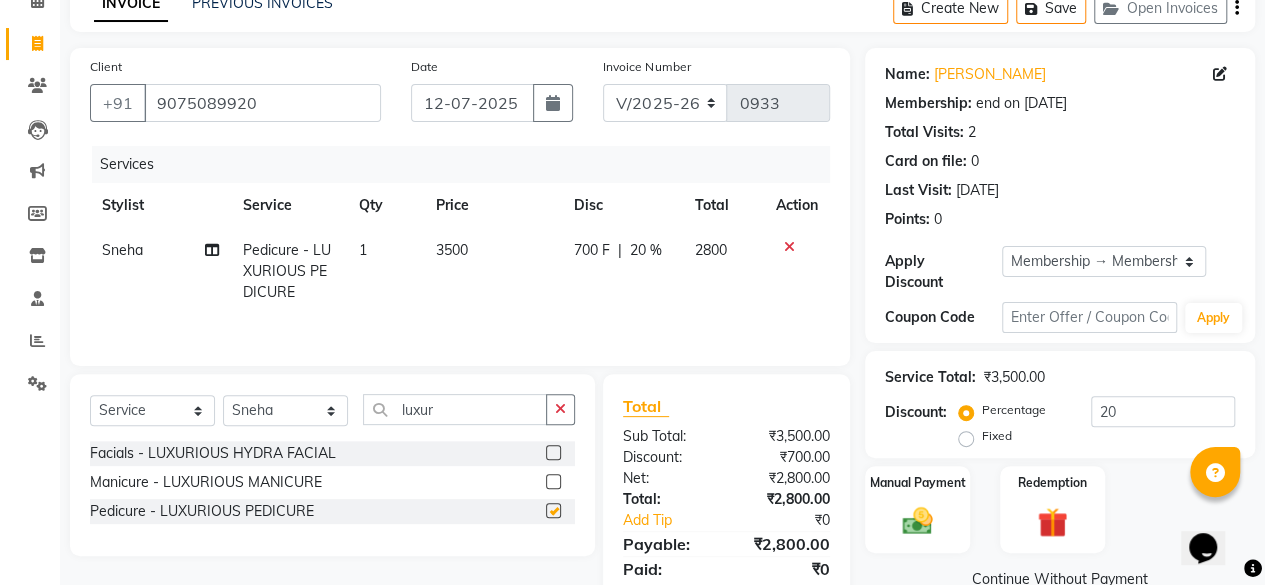 checkbox on "false" 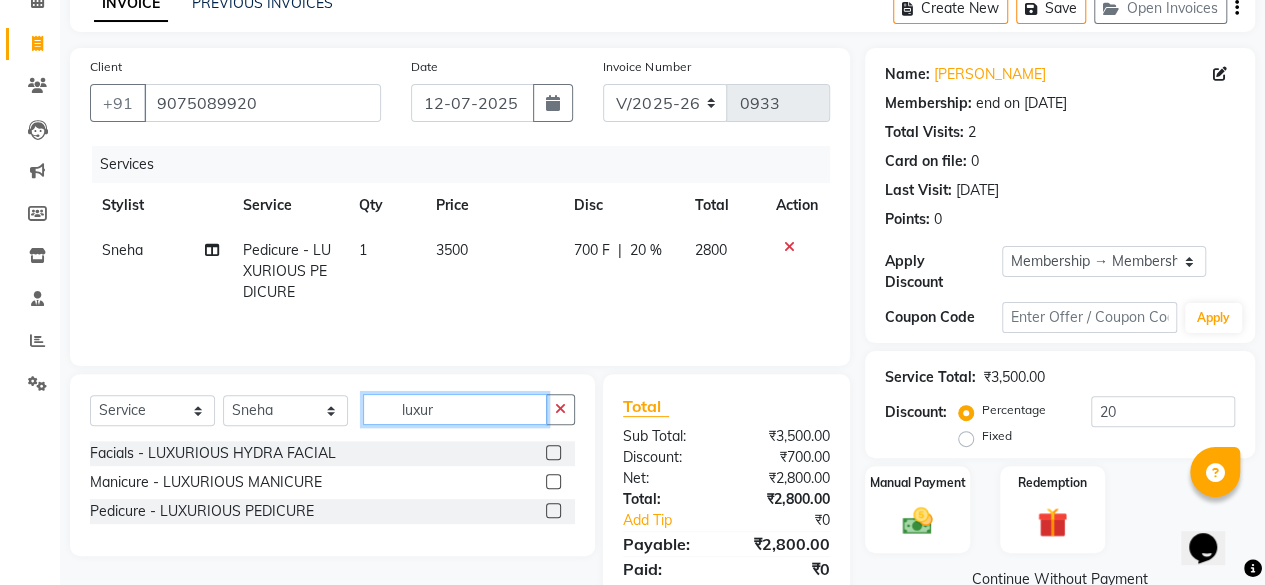 click on "luxur" 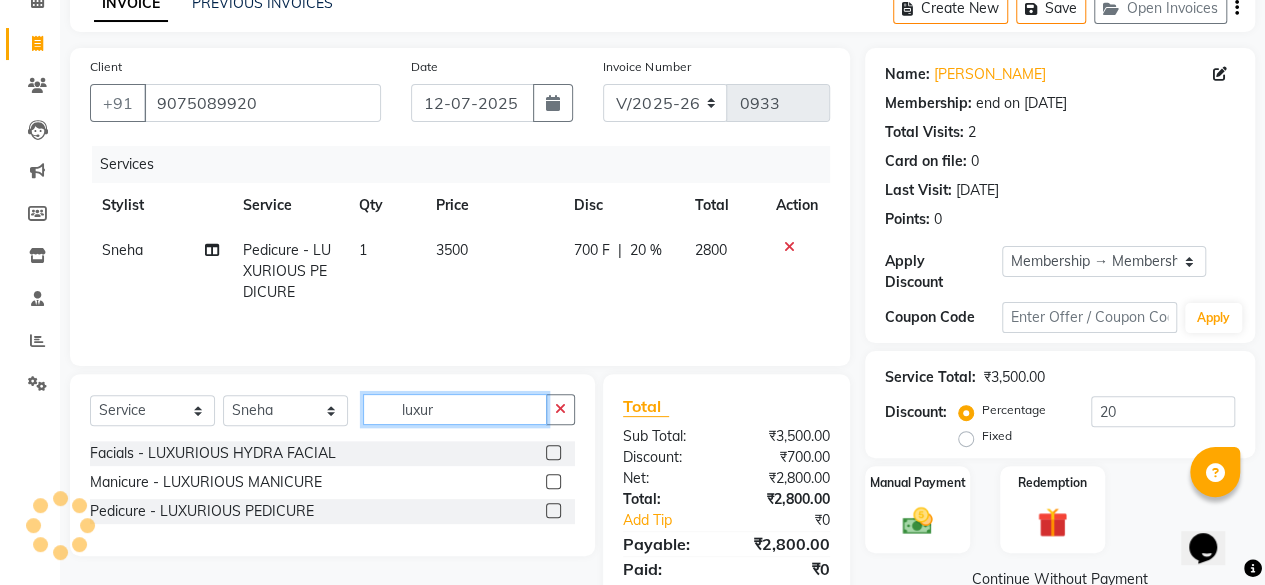 drag, startPoint x: 498, startPoint y: 413, endPoint x: 406, endPoint y: 407, distance: 92.19544 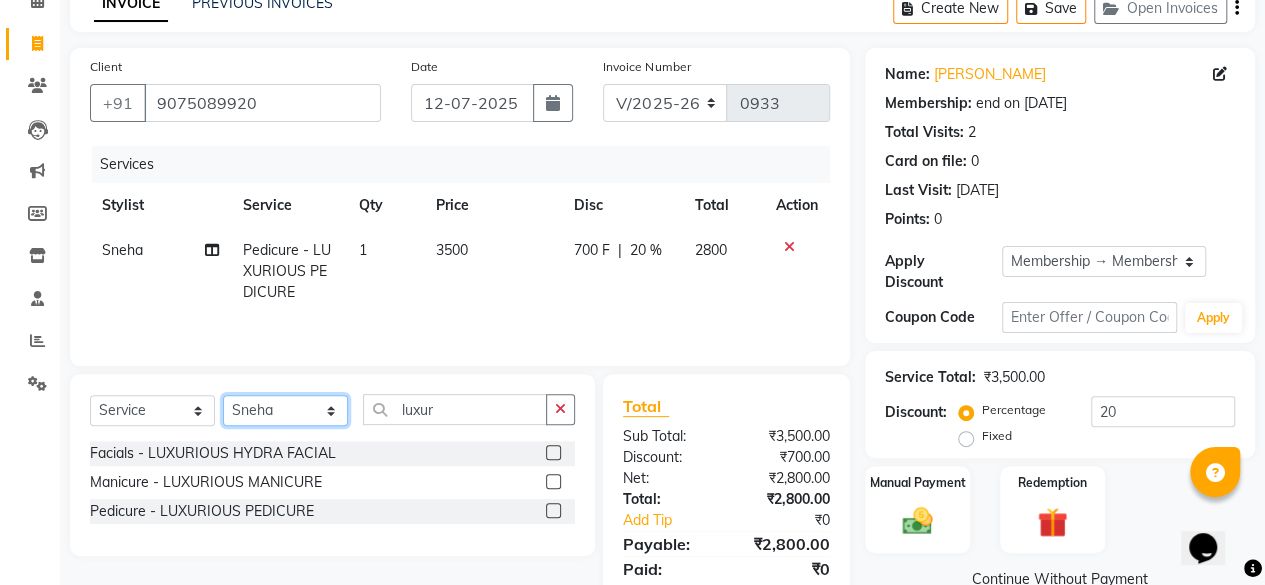click on "Select Stylist [PERSON_NAME] danish [PERSON_NAME] [PERSON_NAME]		 [PERSON_NAME] [PERSON_NAME]			 Raju [PERSON_NAME]			 [PERSON_NAME]			 [PERSON_NAME] [PERSON_NAME] [PERSON_NAME] Seja [PERSON_NAME] Shaves [PERSON_NAME]" 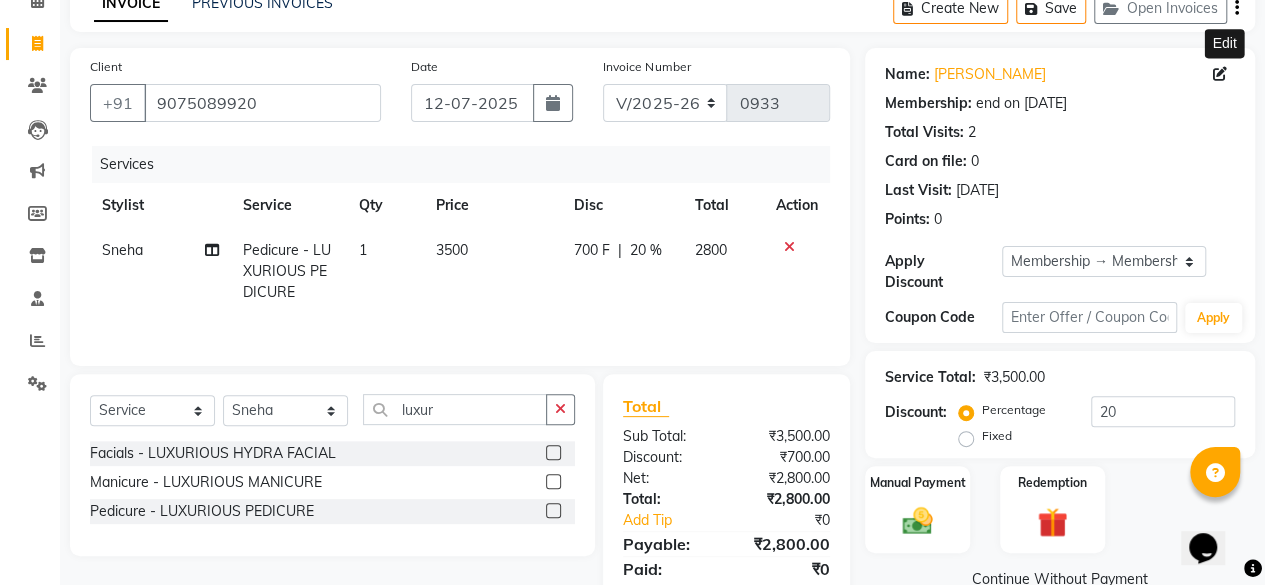 click 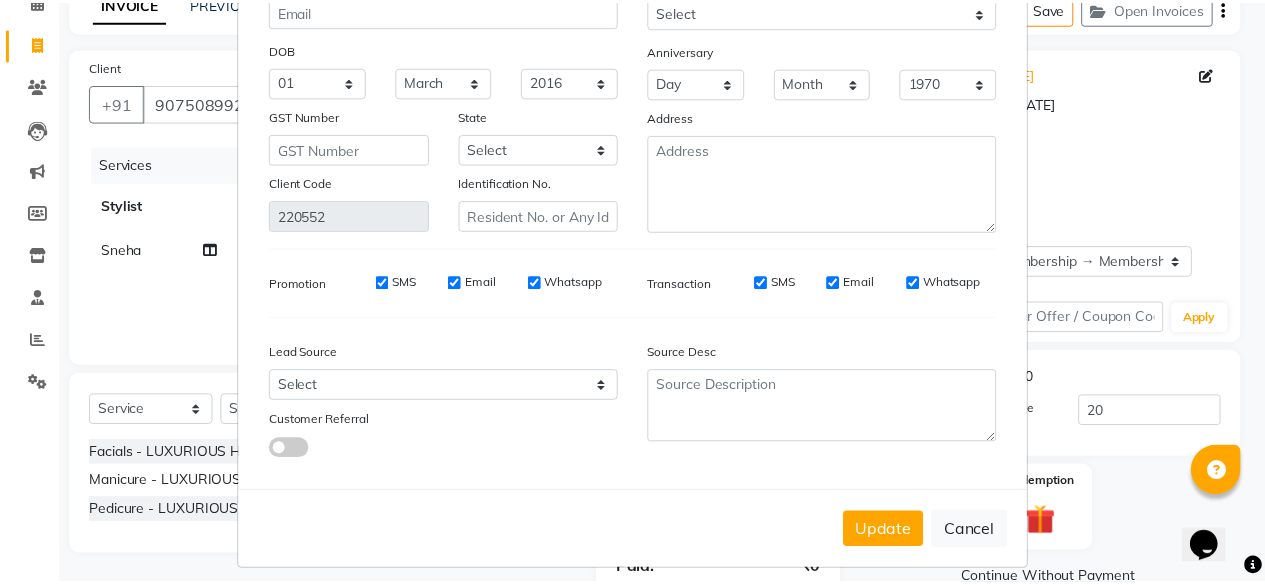 scroll, scrollTop: 224, scrollLeft: 0, axis: vertical 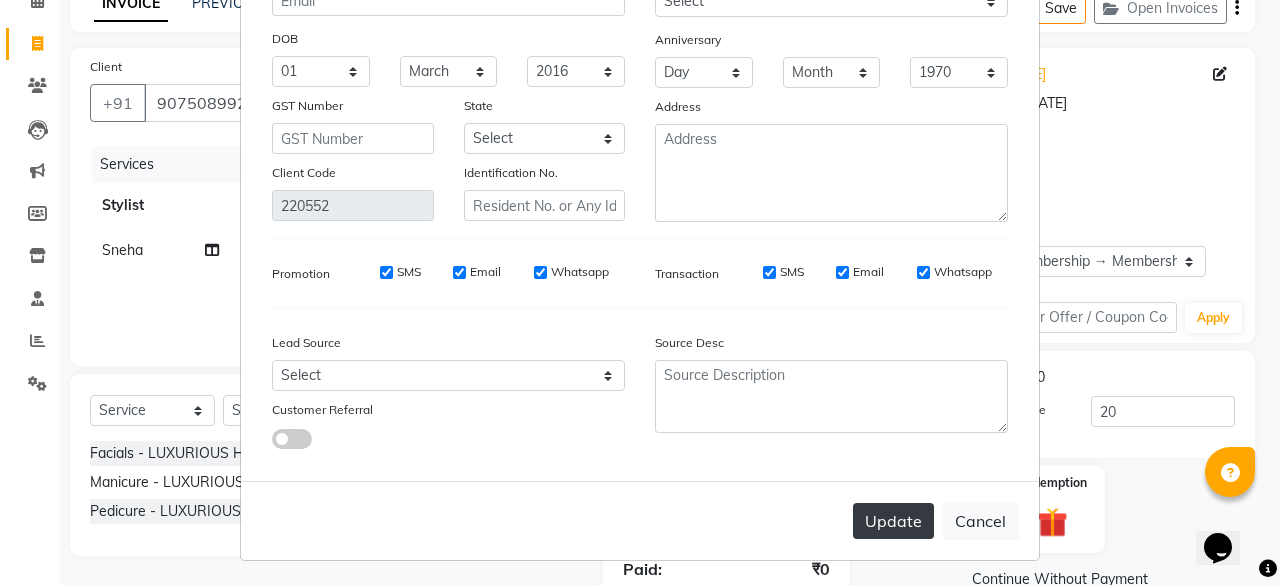 type on "[PERSON_NAME]" 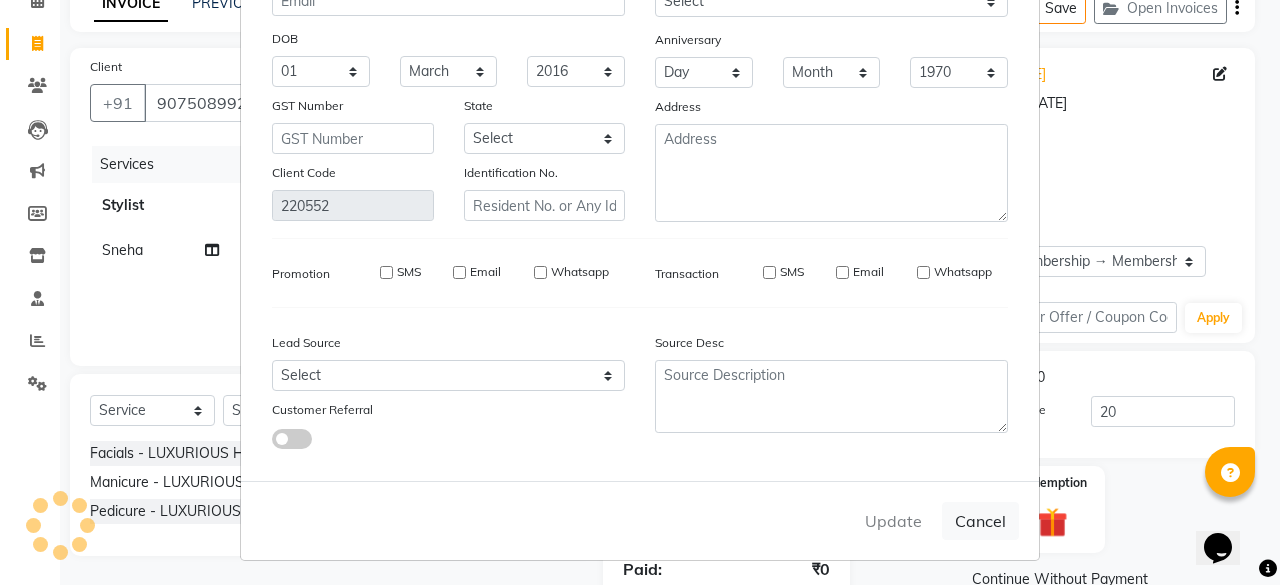type 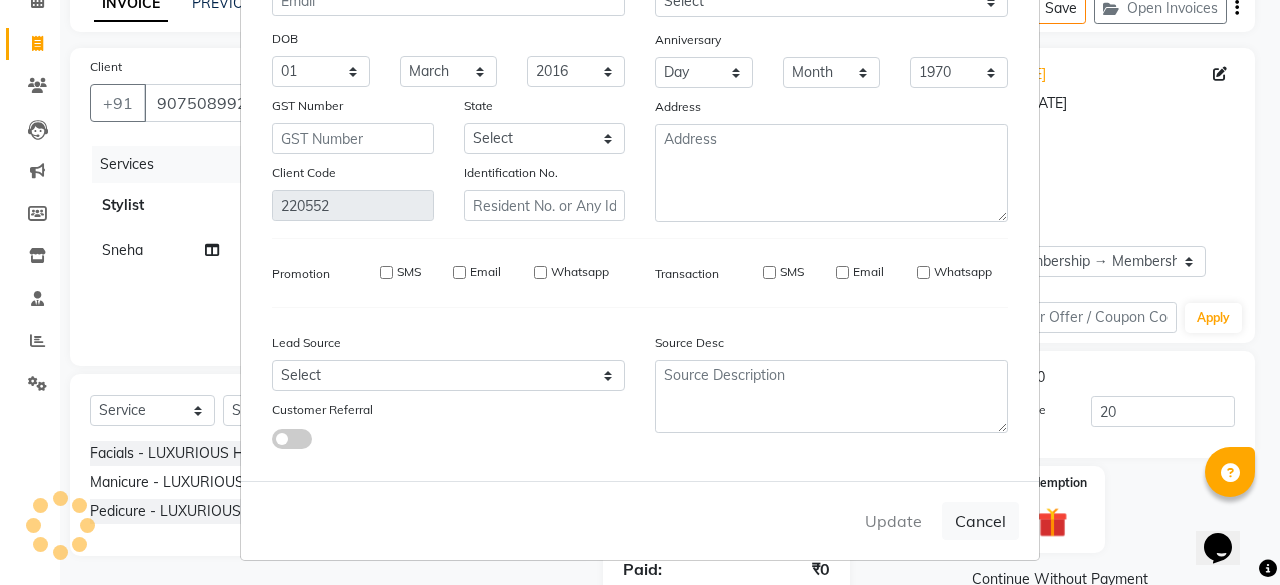 type 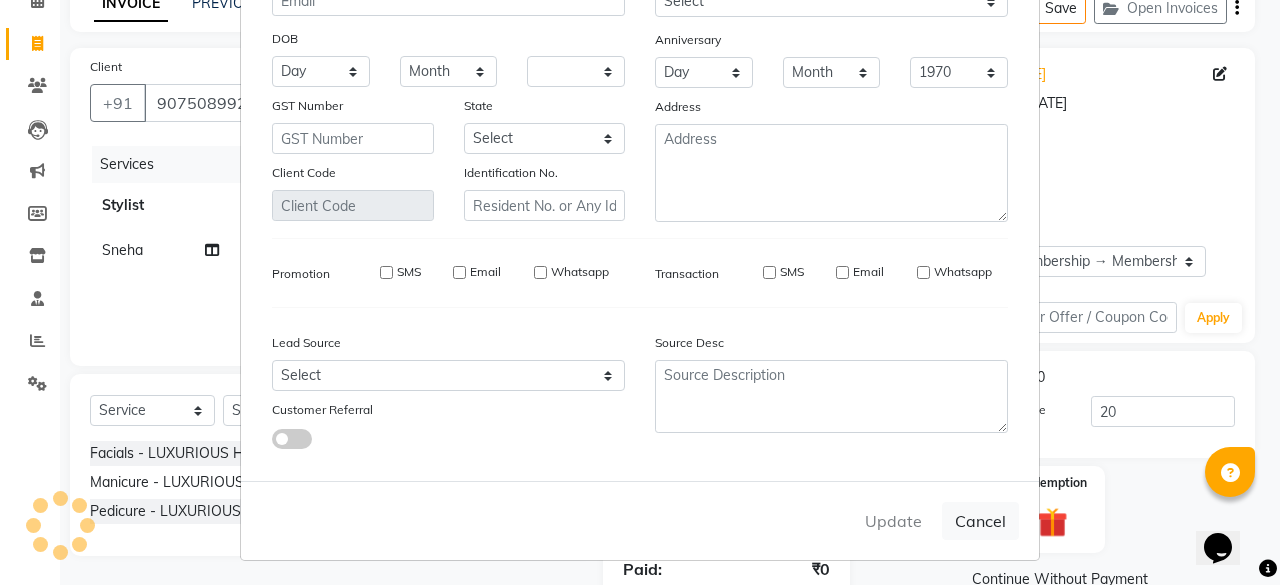 select 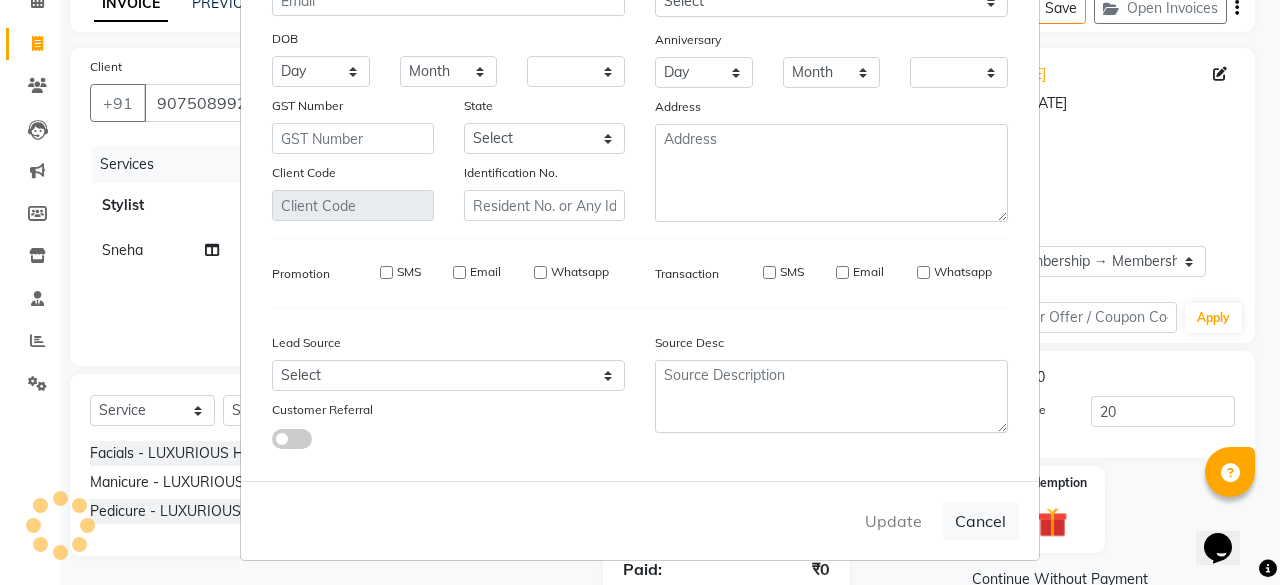 type on "0" 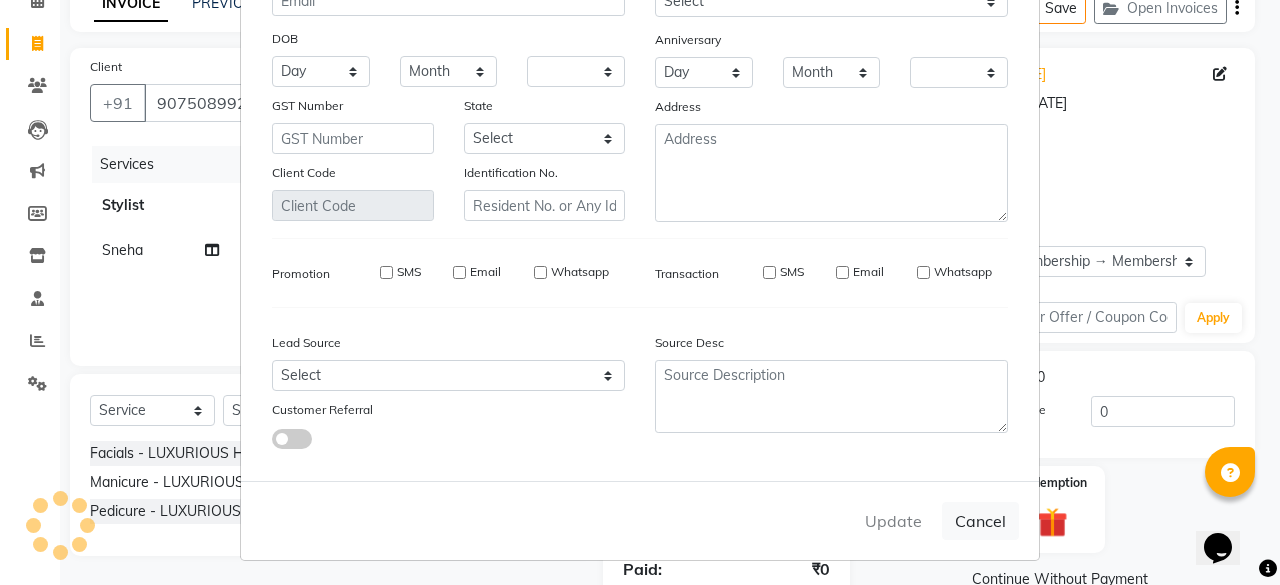 select on "2: Object" 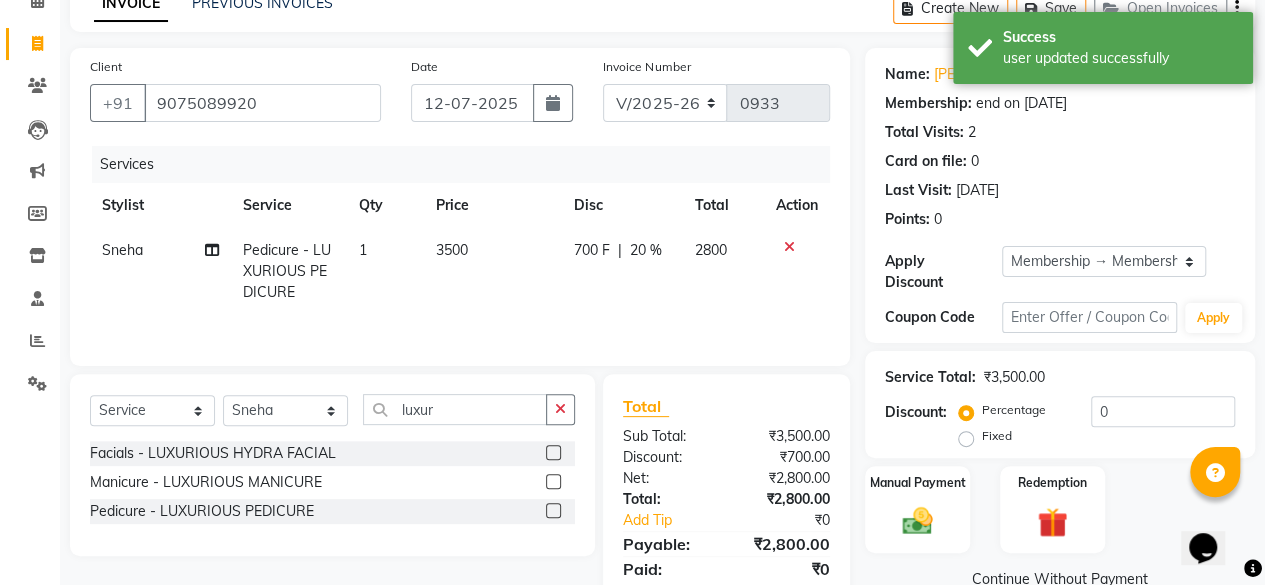 type on "20" 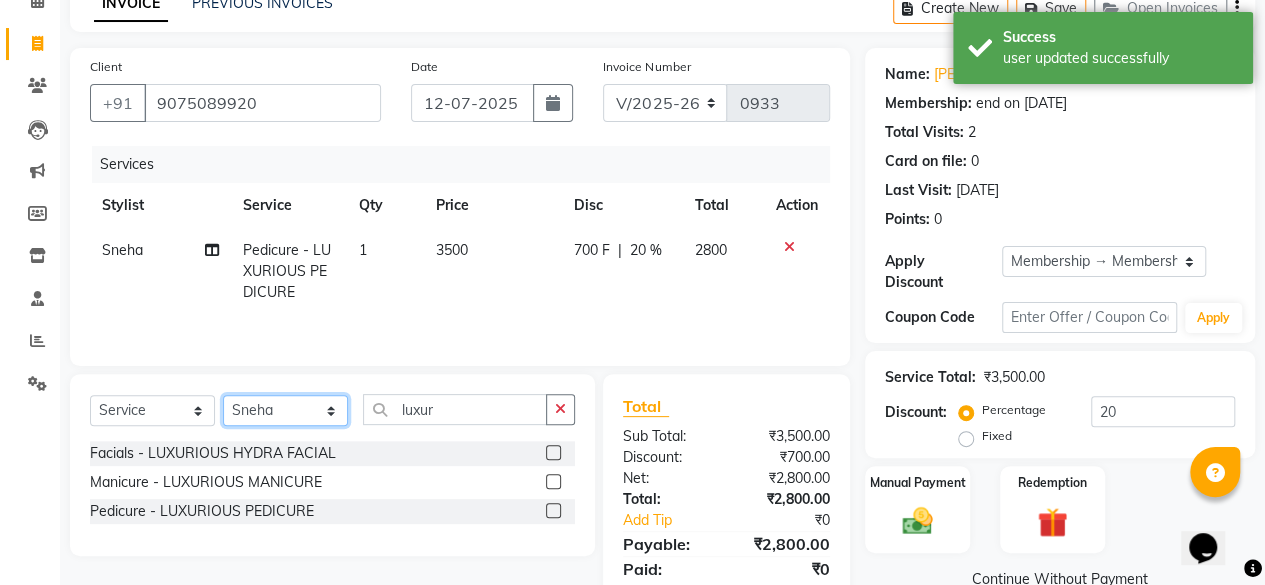 click on "Select Stylist [PERSON_NAME] danish [PERSON_NAME] [PERSON_NAME]		 [PERSON_NAME] [PERSON_NAME]			 Raju [PERSON_NAME]			 [PERSON_NAME]			 [PERSON_NAME] [PERSON_NAME] [PERSON_NAME] Seja [PERSON_NAME] Shaves [PERSON_NAME]" 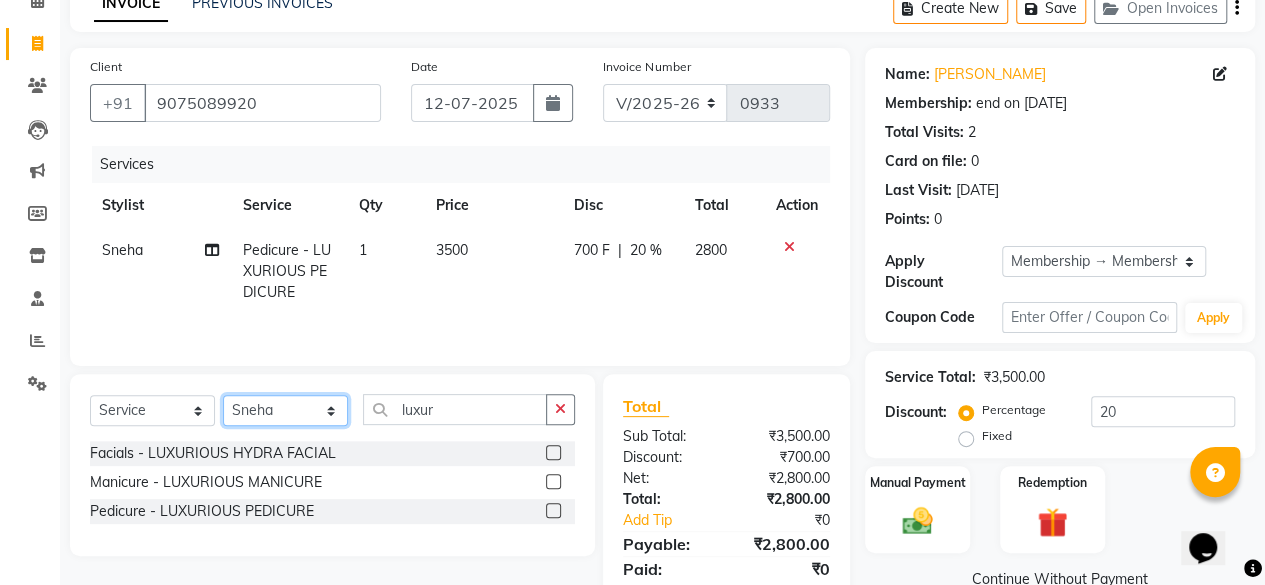 select on "32894" 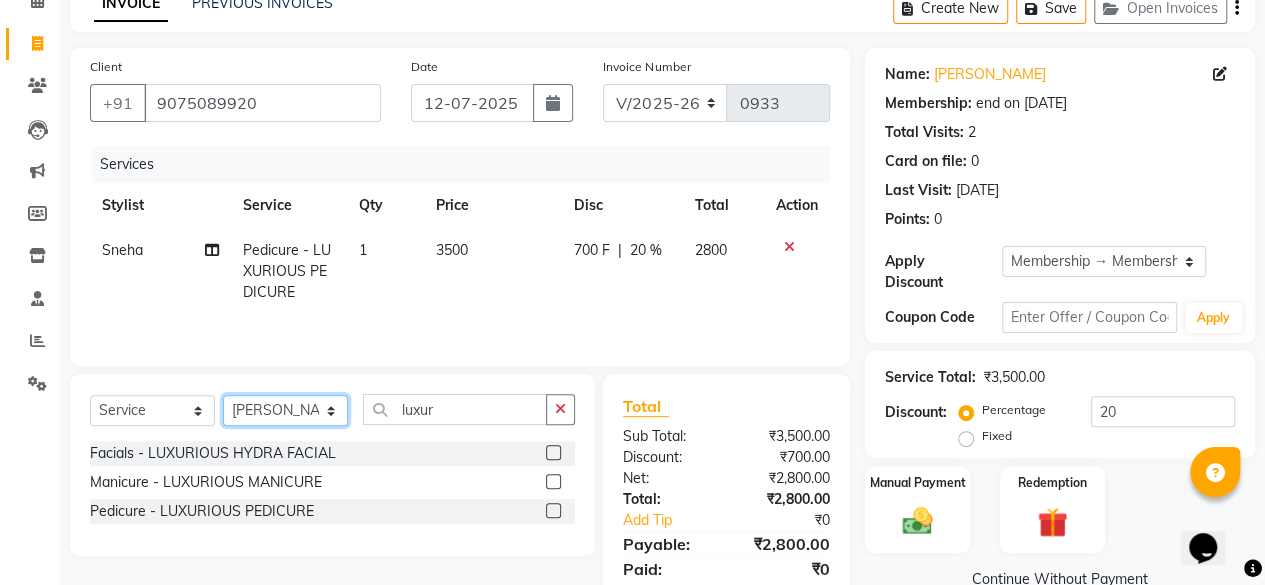 click on "Select Stylist [PERSON_NAME] danish [PERSON_NAME] [PERSON_NAME]		 [PERSON_NAME] [PERSON_NAME]			 Raju [PERSON_NAME]			 [PERSON_NAME]			 [PERSON_NAME] [PERSON_NAME] [PERSON_NAME] Seja [PERSON_NAME] Shaves [PERSON_NAME]" 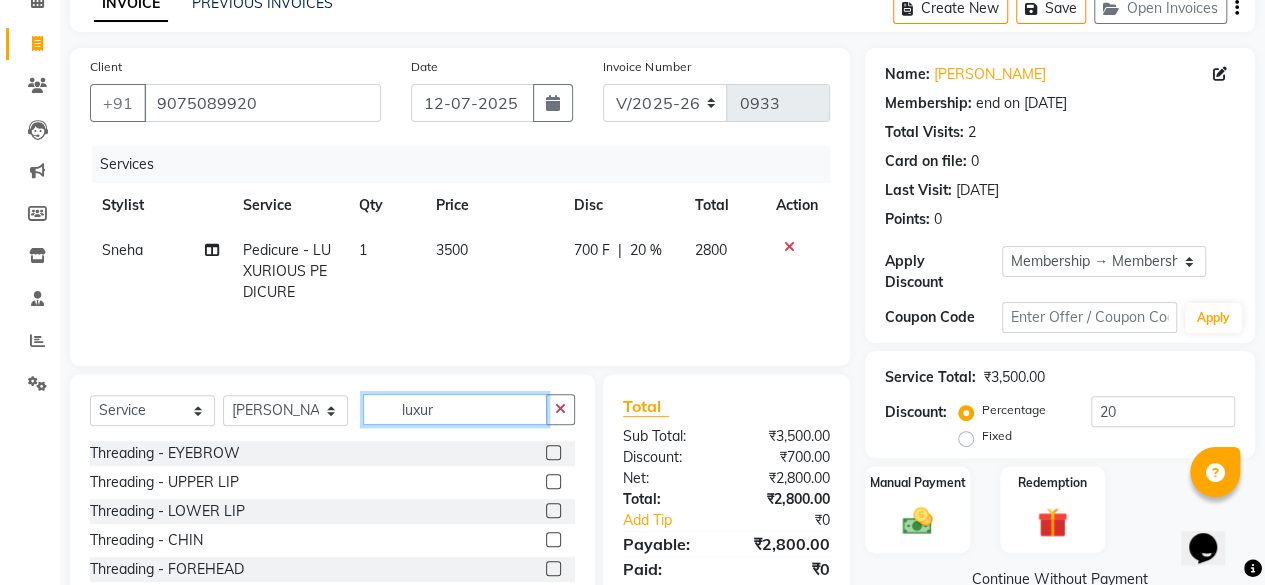 click on "luxur" 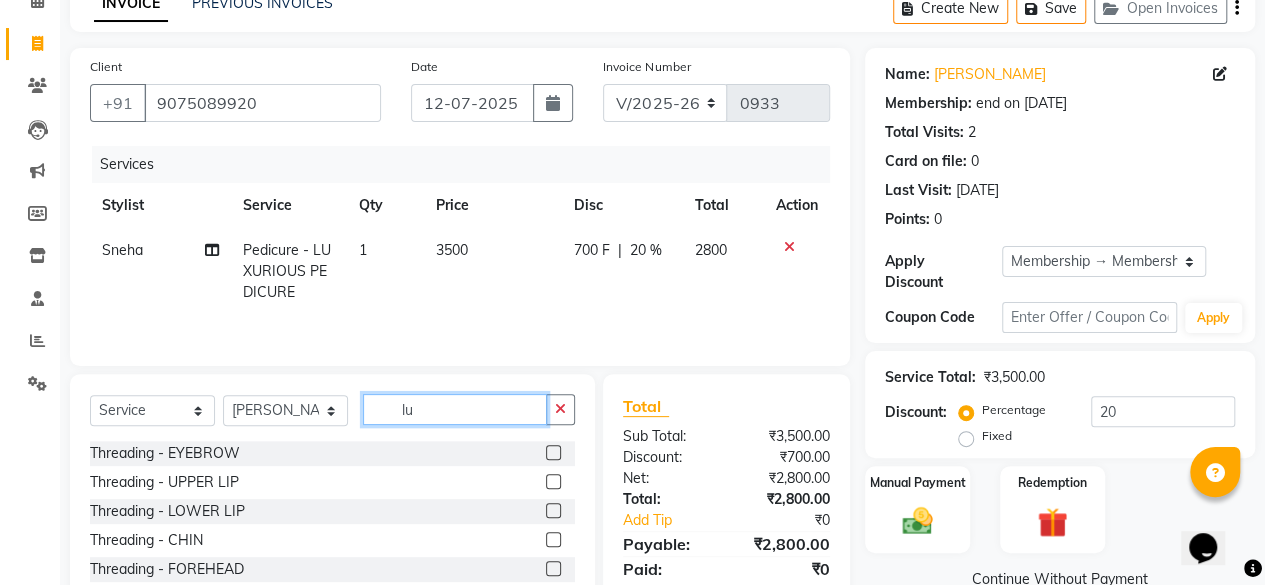 type on "l" 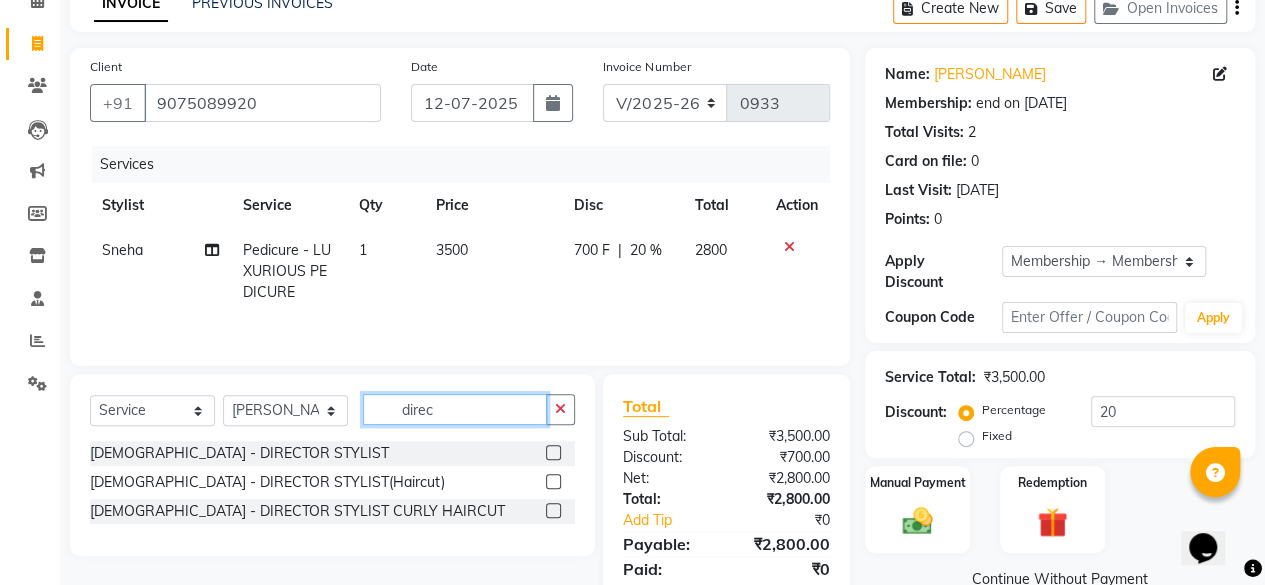 type on "direc" 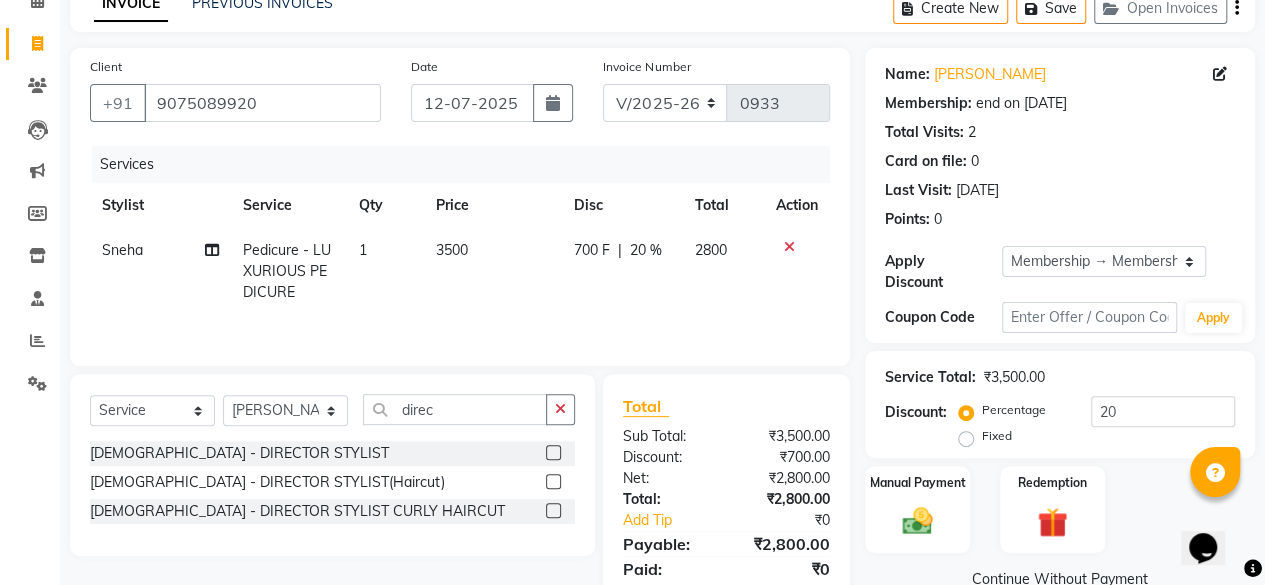click 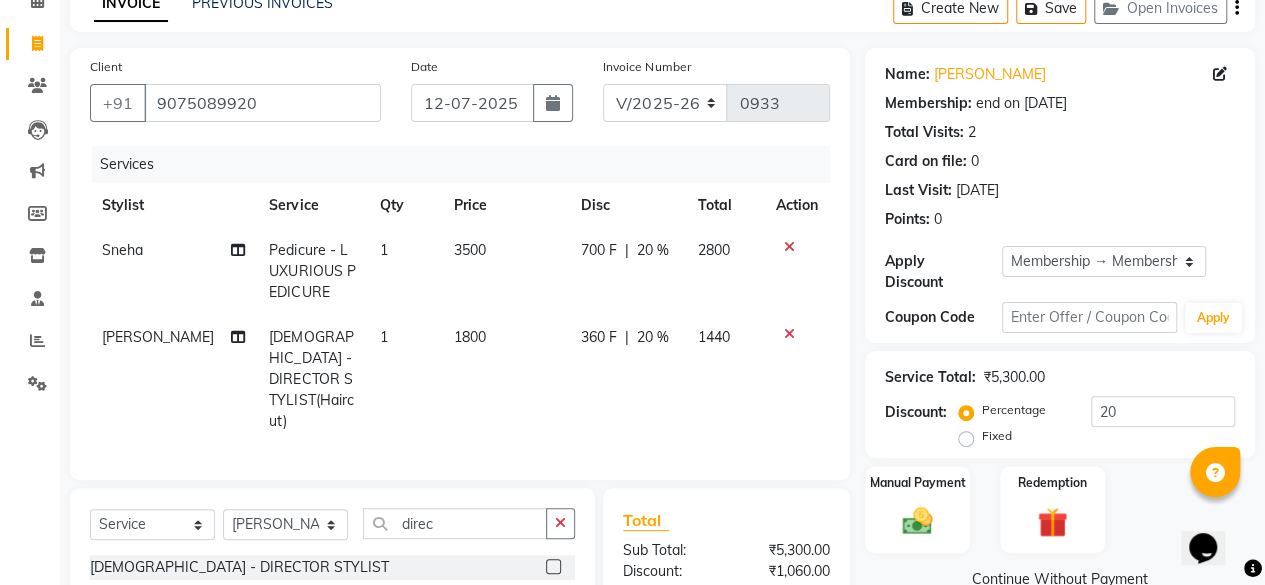checkbox on "false" 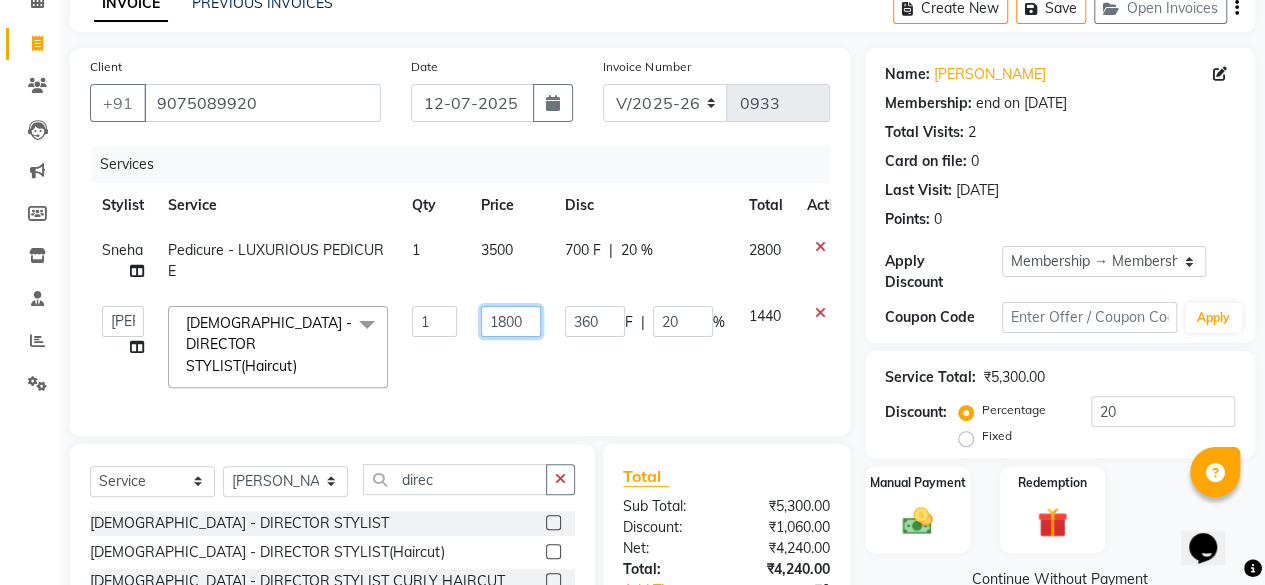 click on "1800" 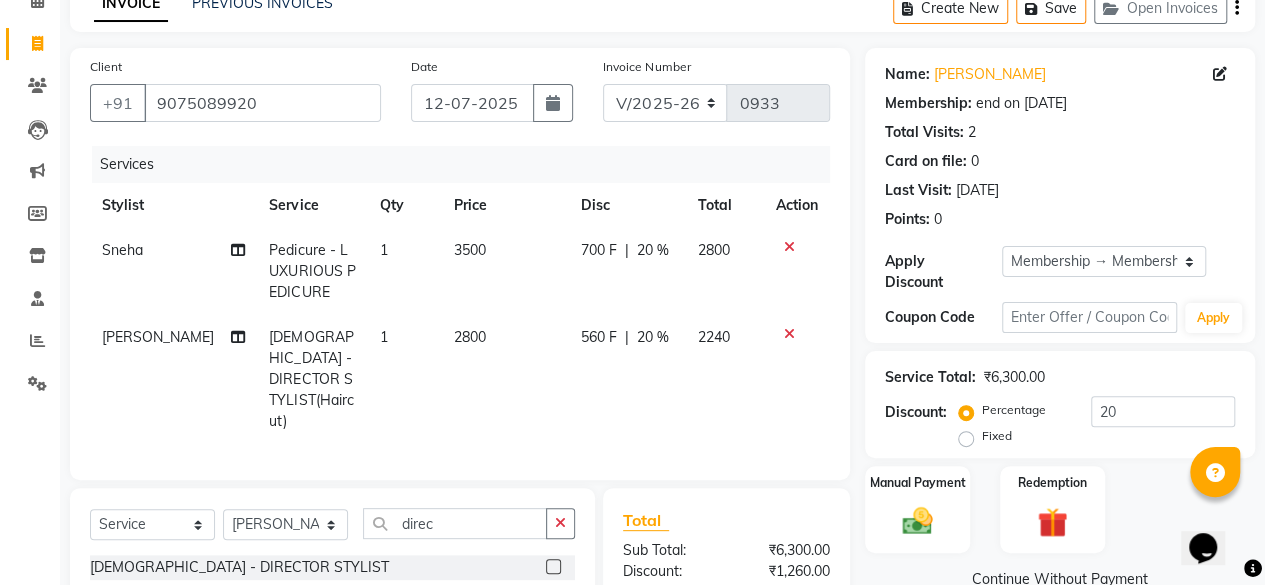 click on "2800" 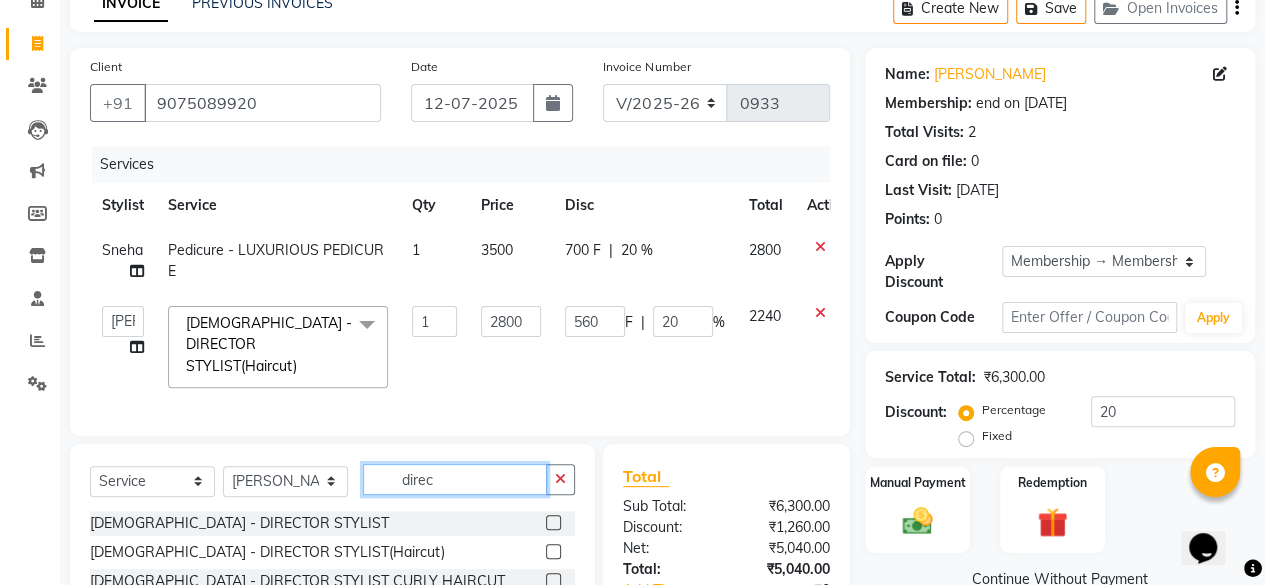 drag, startPoint x: 447, startPoint y: 477, endPoint x: 373, endPoint y: 493, distance: 75.70998 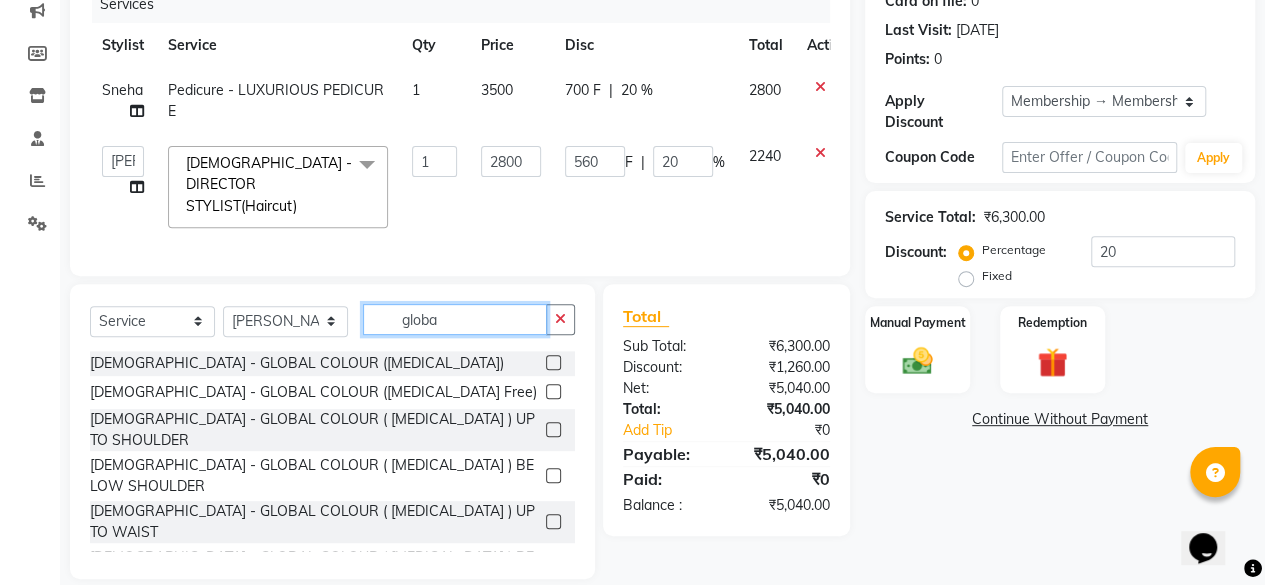 scroll, scrollTop: 278, scrollLeft: 0, axis: vertical 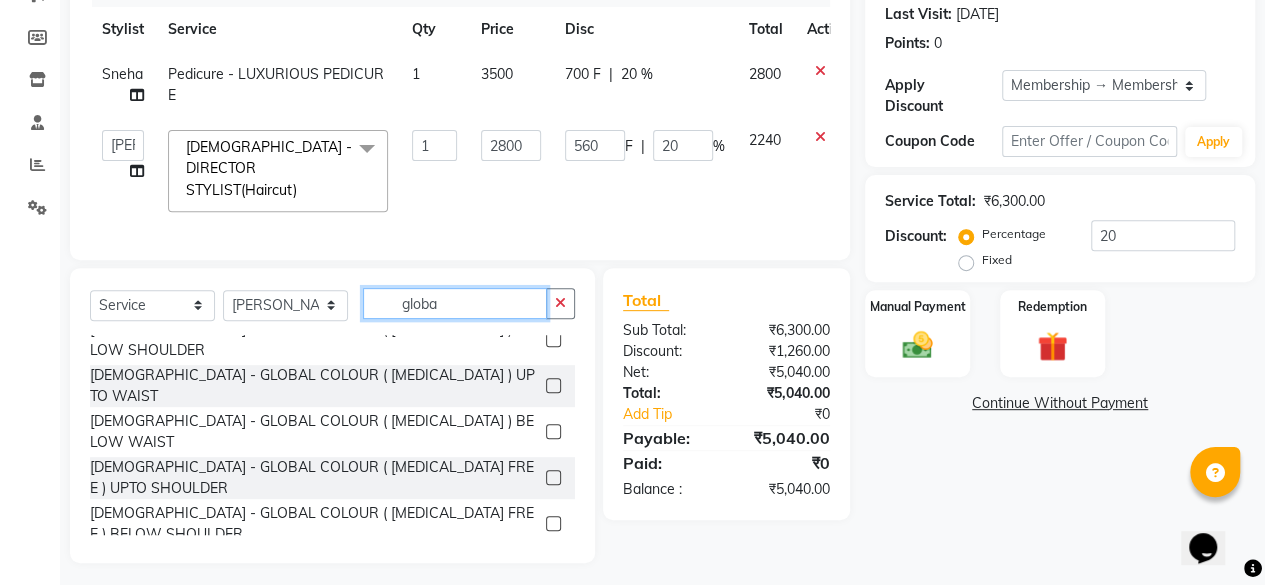 type on "globa" 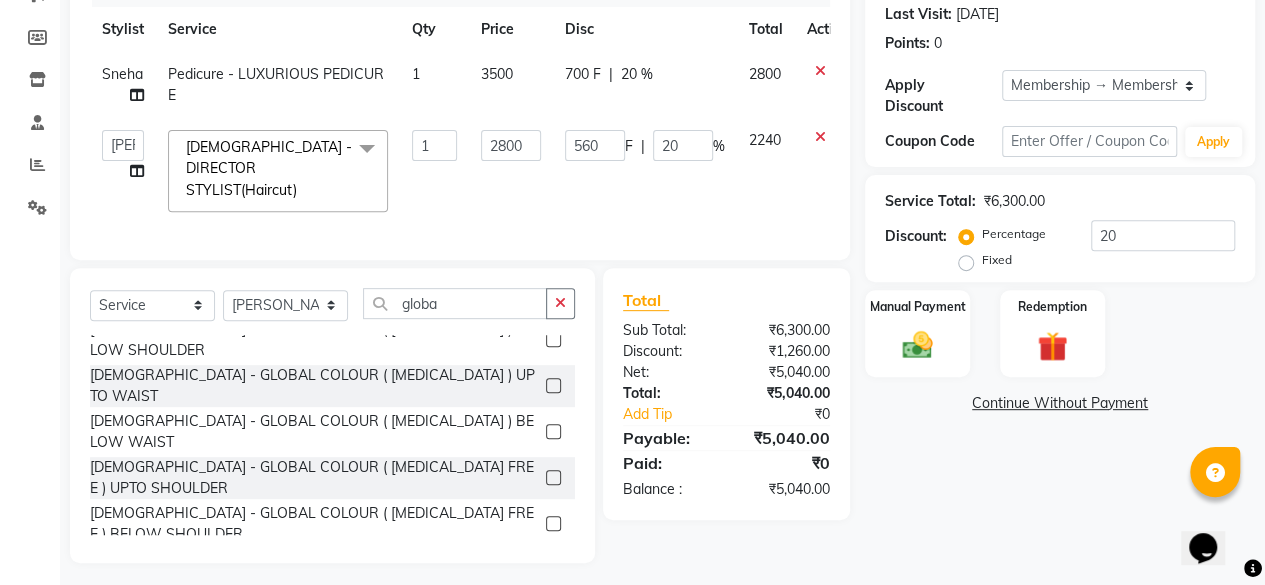 click 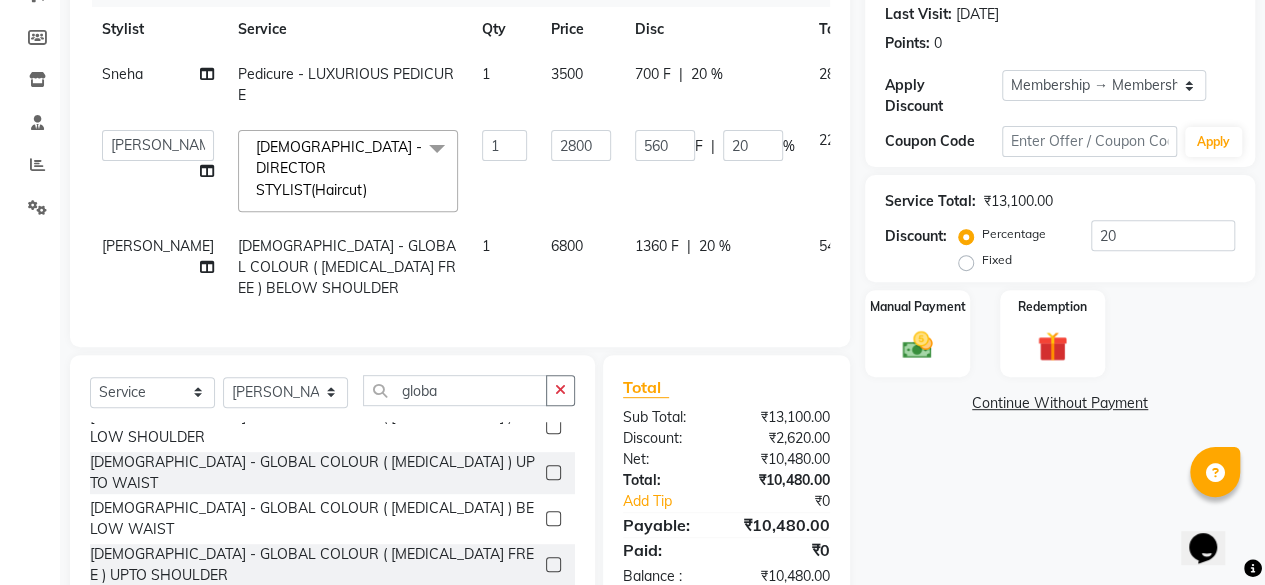 checkbox on "false" 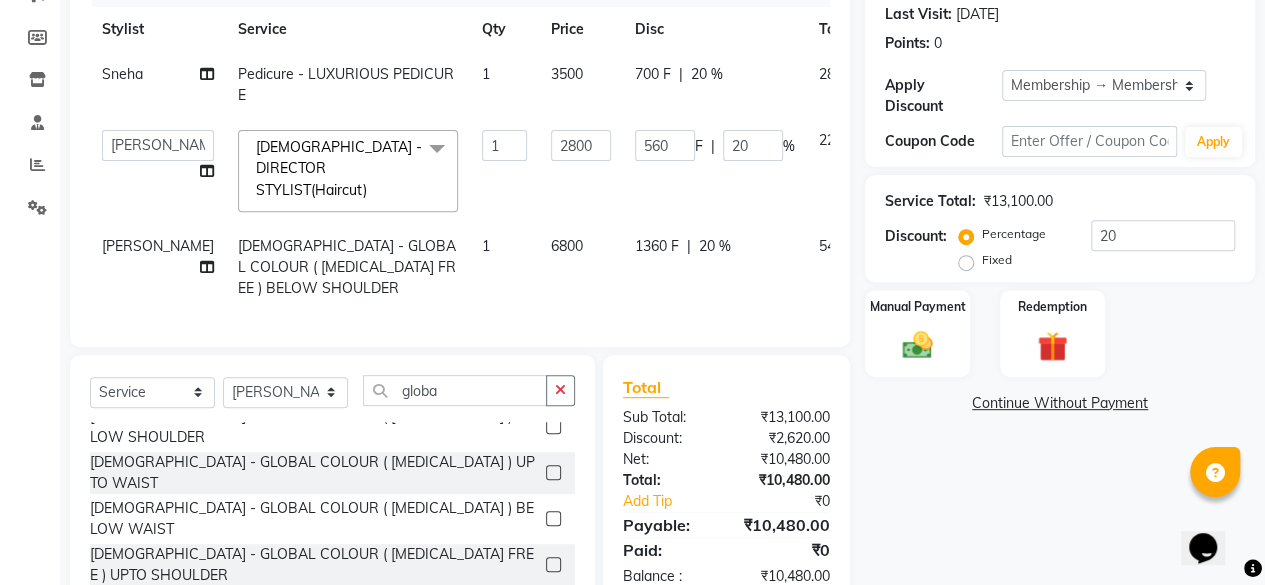 click at bounding box center (552, 565) 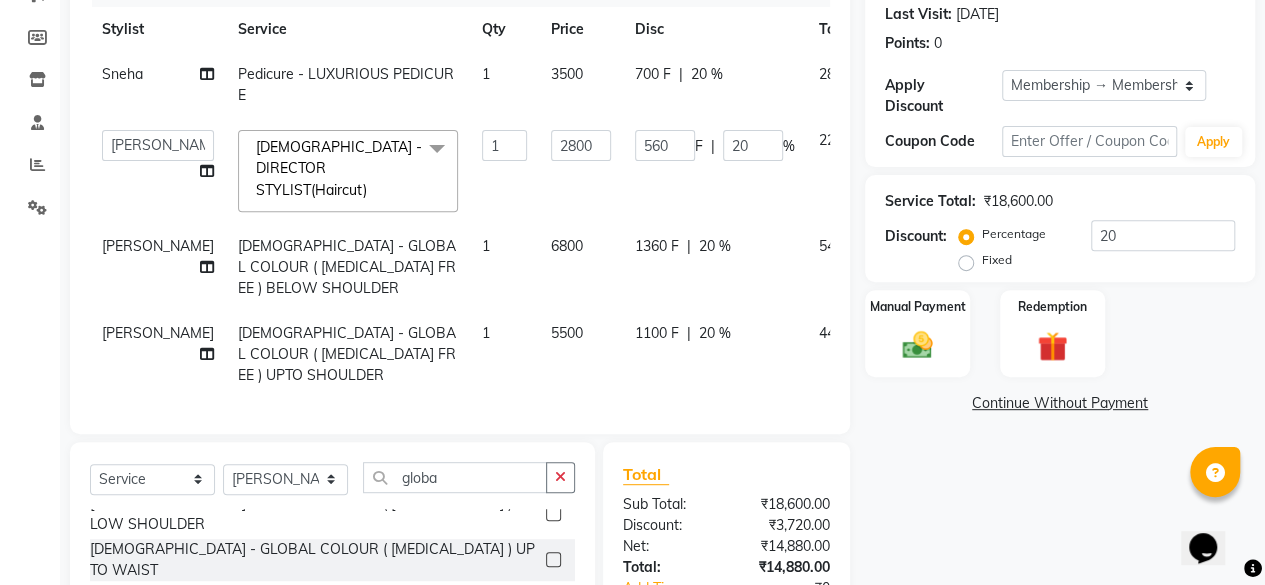 checkbox on "false" 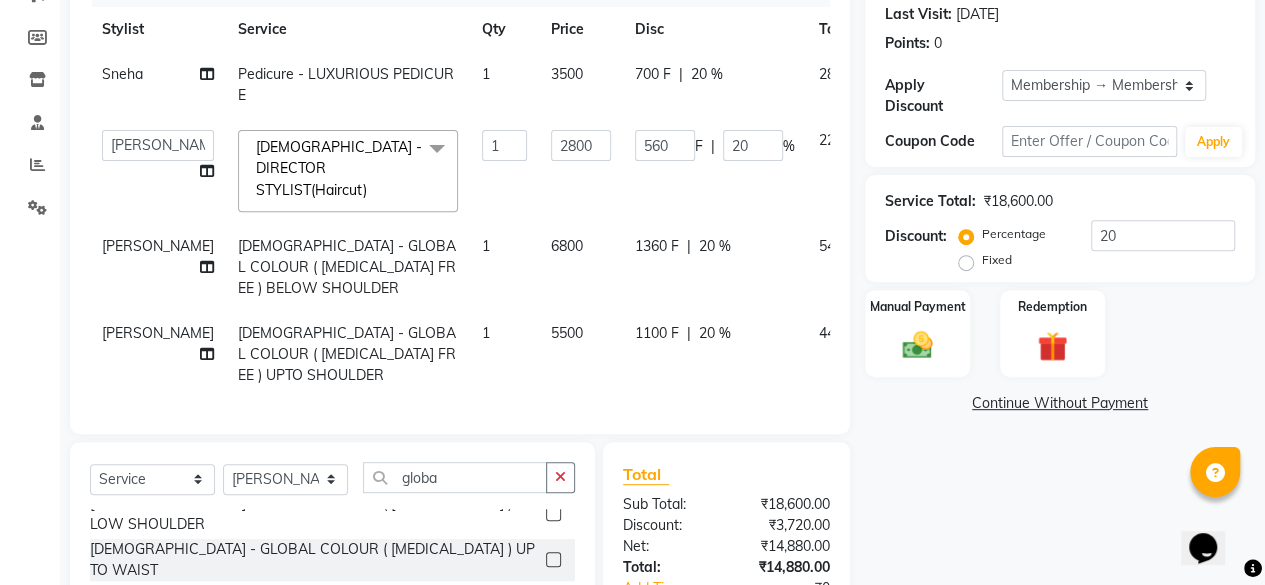 click 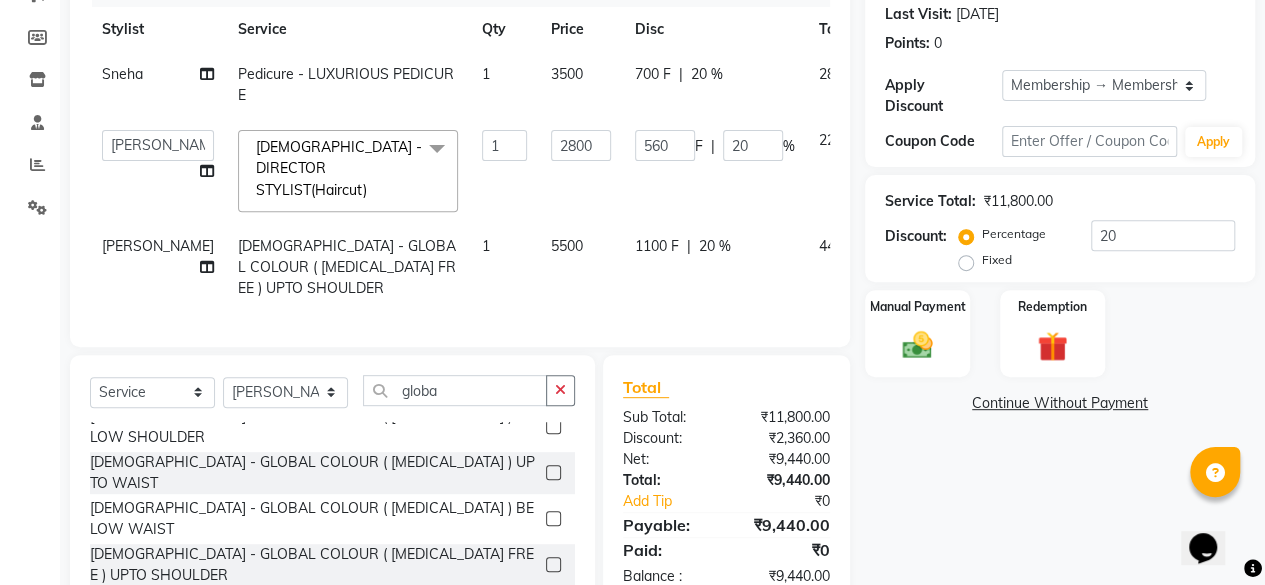 click on "5500" 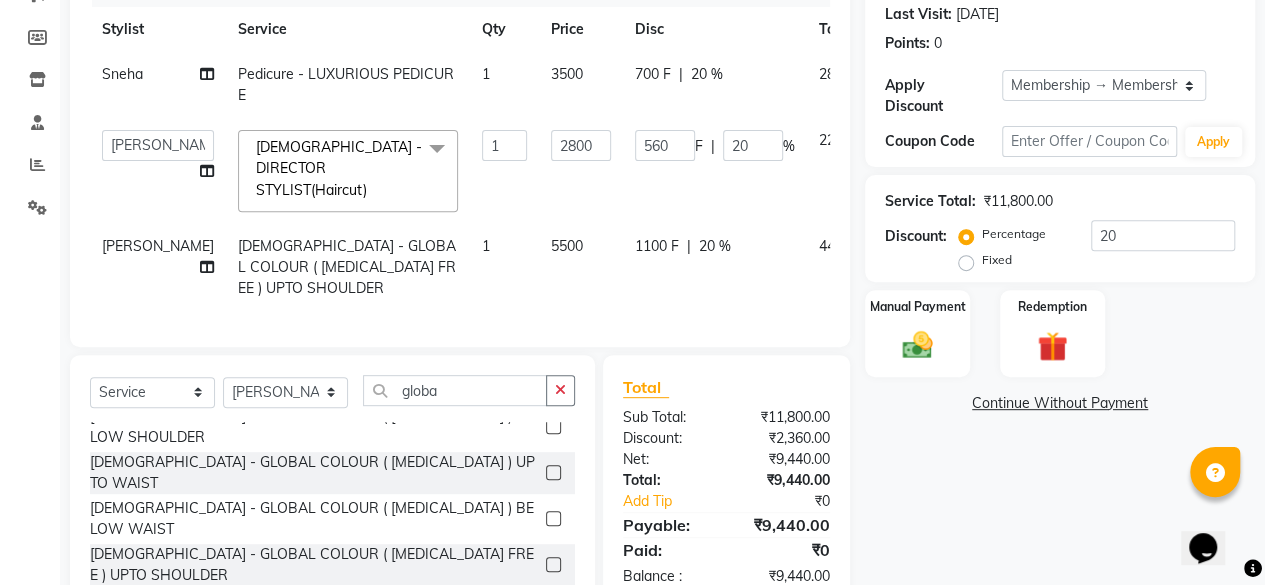 select on "32894" 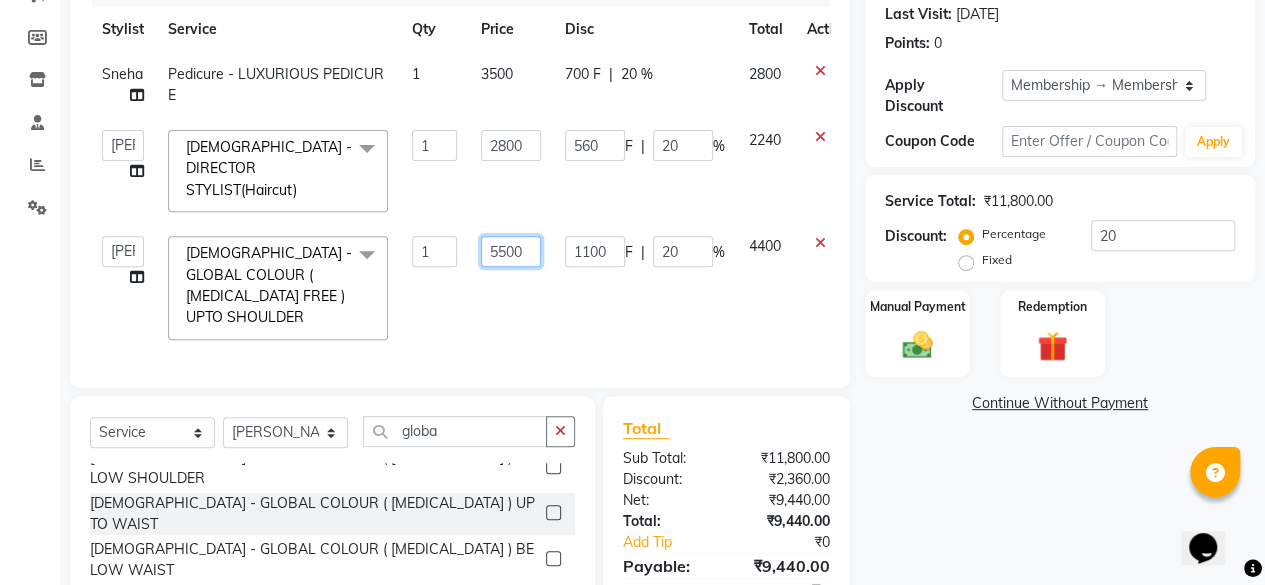 drag, startPoint x: 540, startPoint y: 221, endPoint x: 472, endPoint y: 239, distance: 70.34202 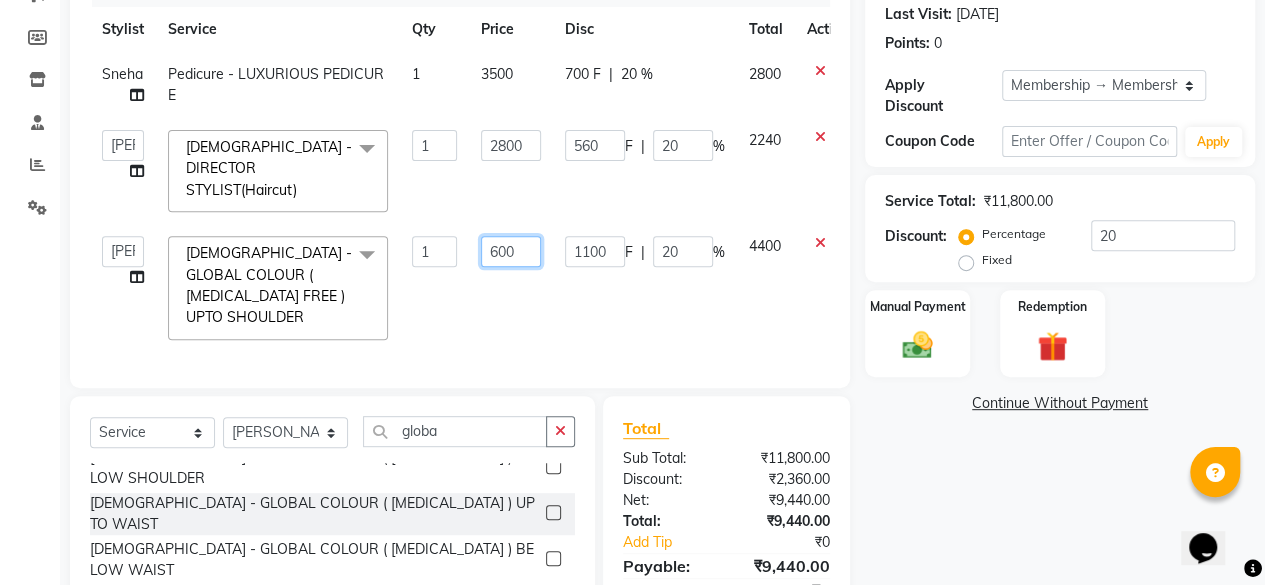 type on "6000" 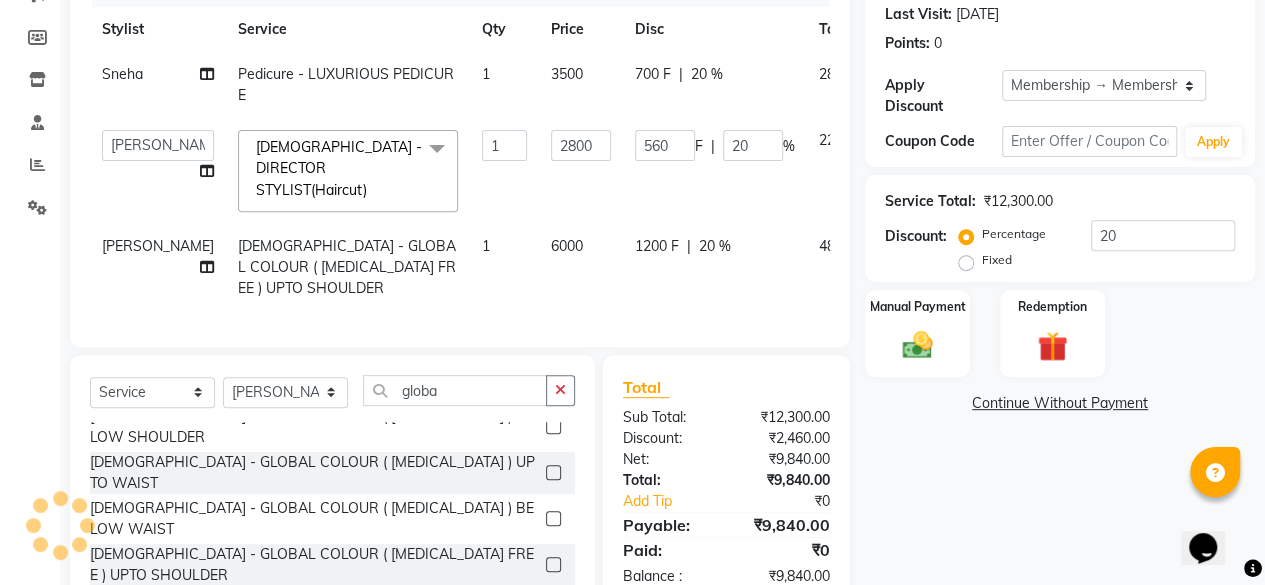click on "6000" 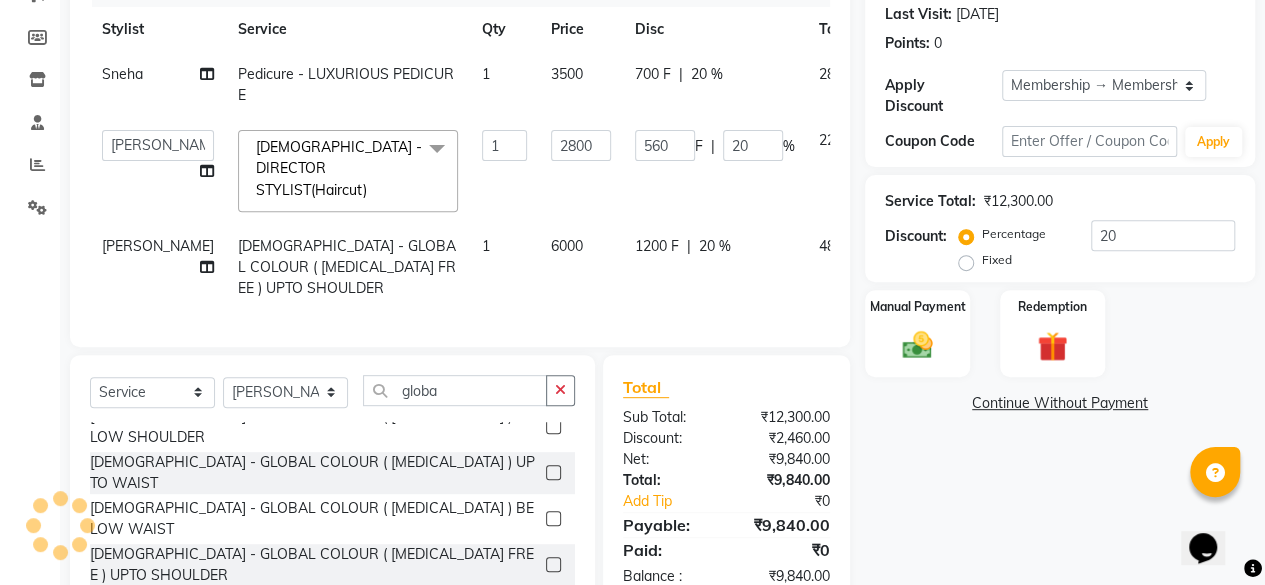 select on "32894" 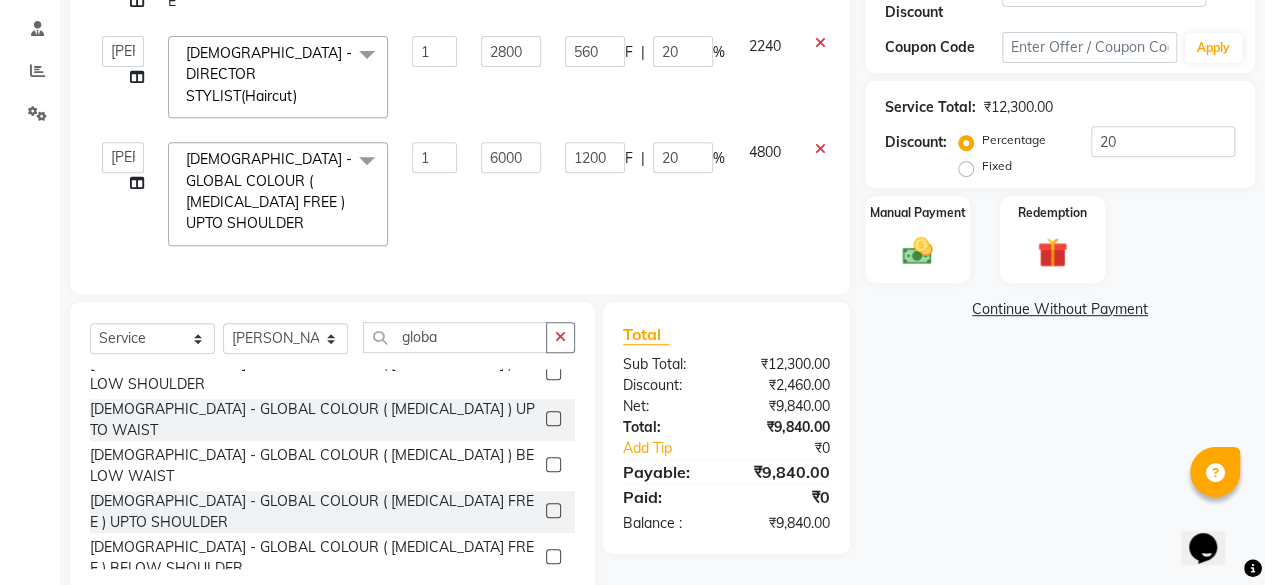 scroll, scrollTop: 405, scrollLeft: 0, axis: vertical 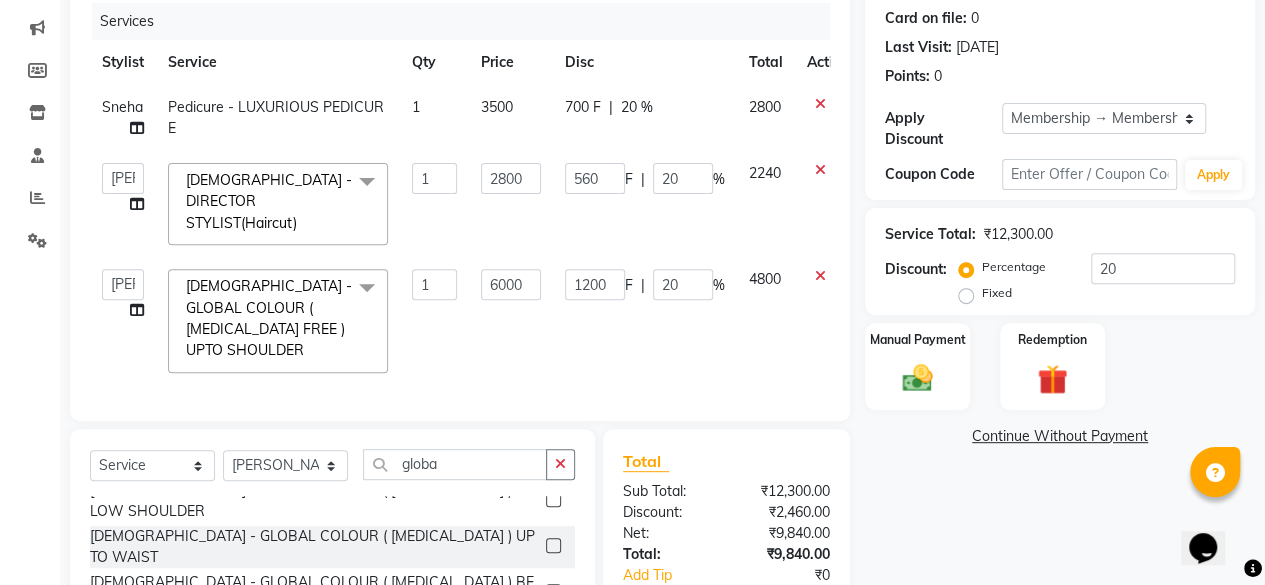 click on "20 %" 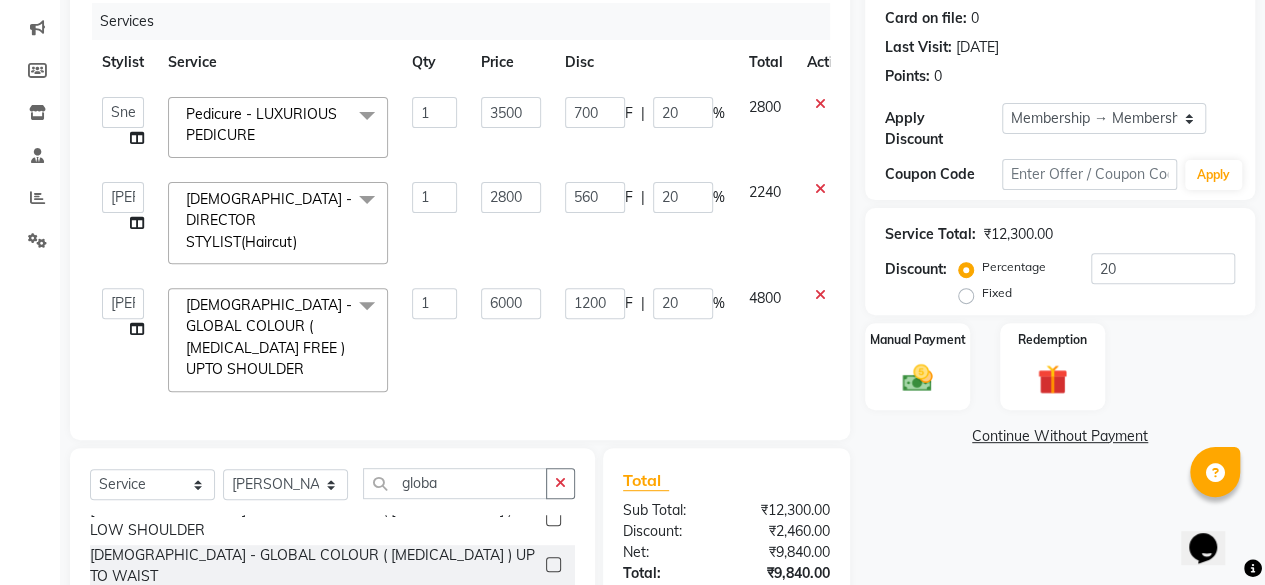 click on "700 F | 20 %" 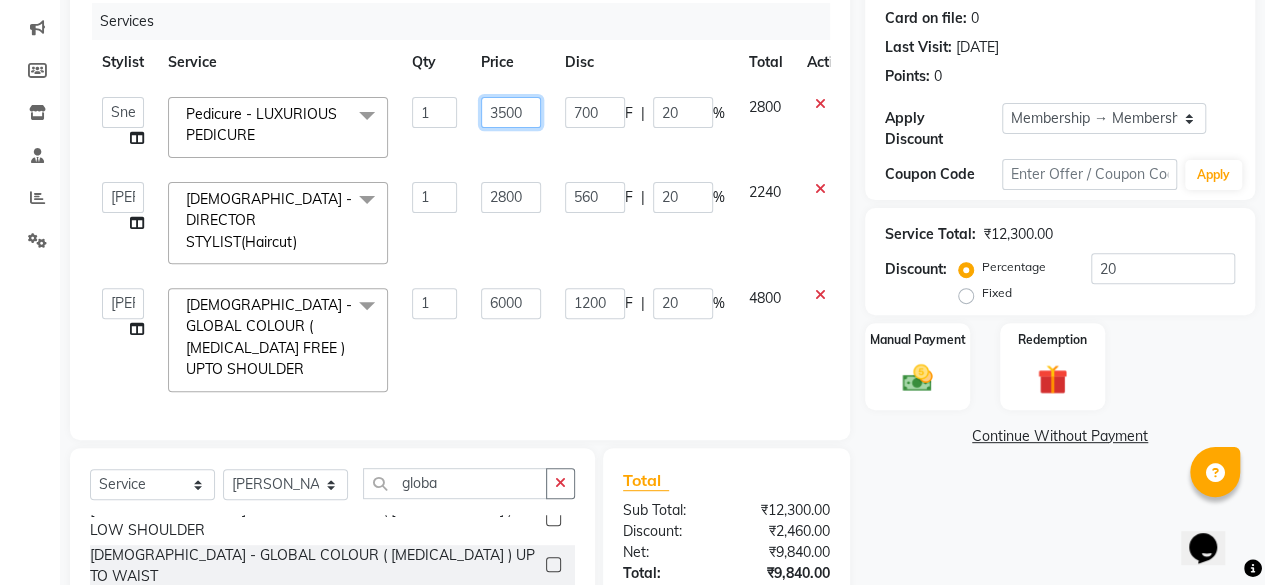 click on "3500" 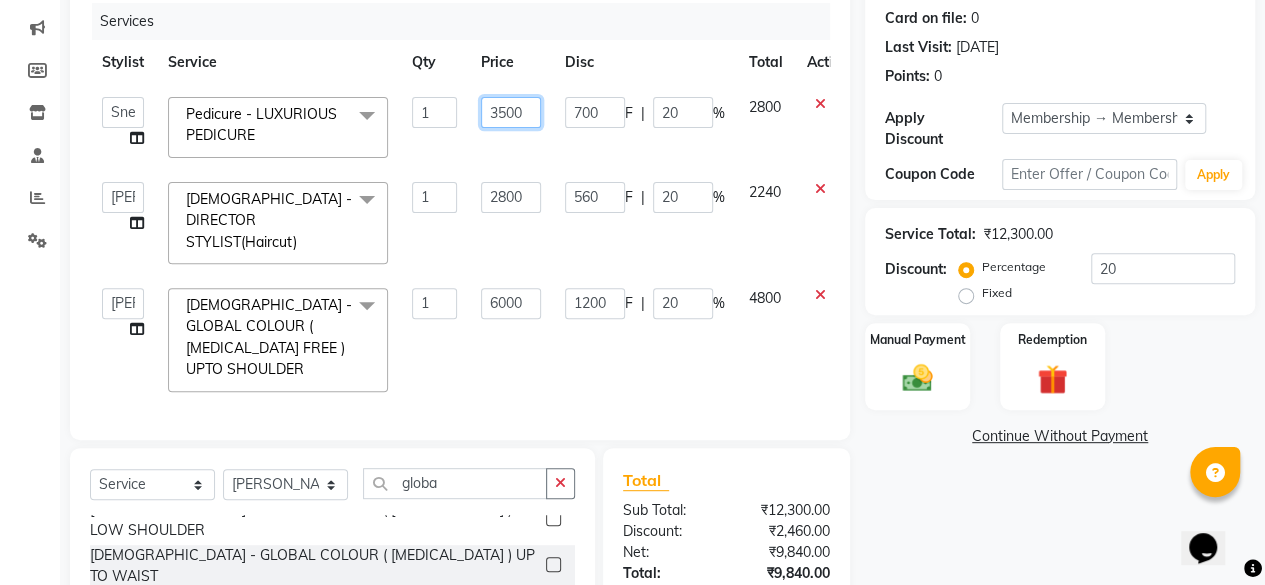 type on "3200" 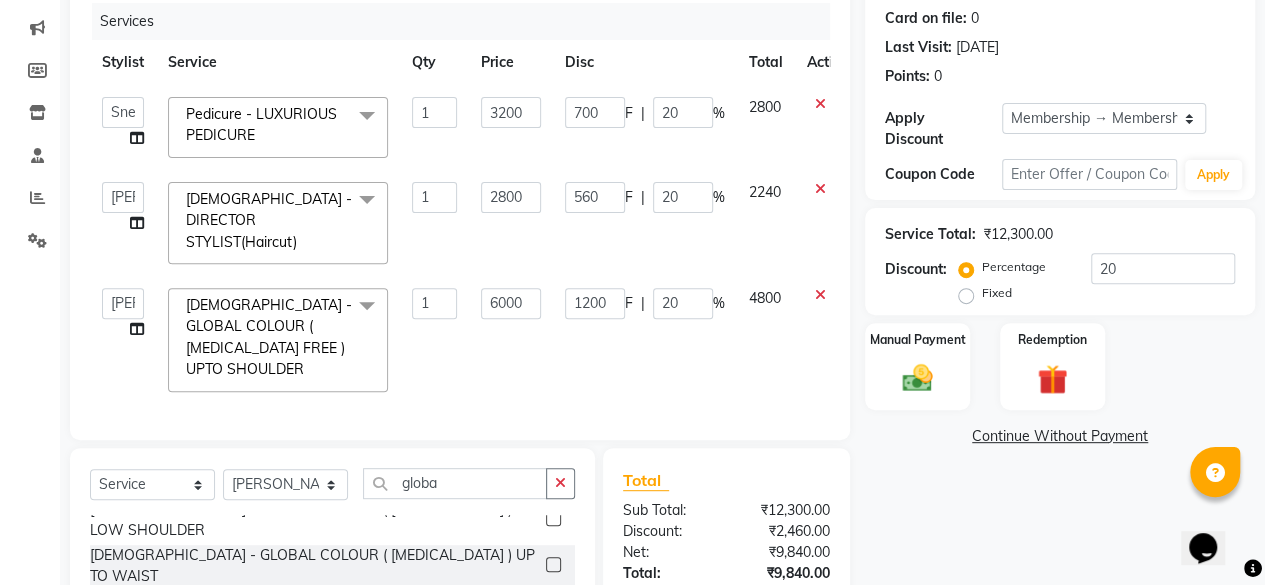 click on "3200" 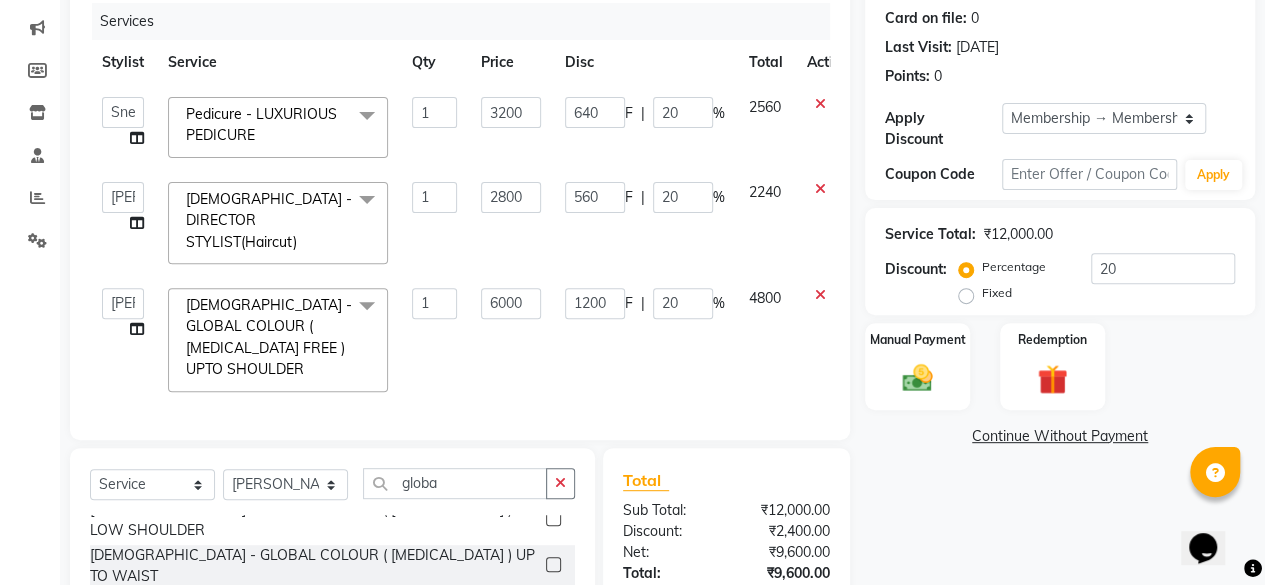 scroll, scrollTop: 423, scrollLeft: 0, axis: vertical 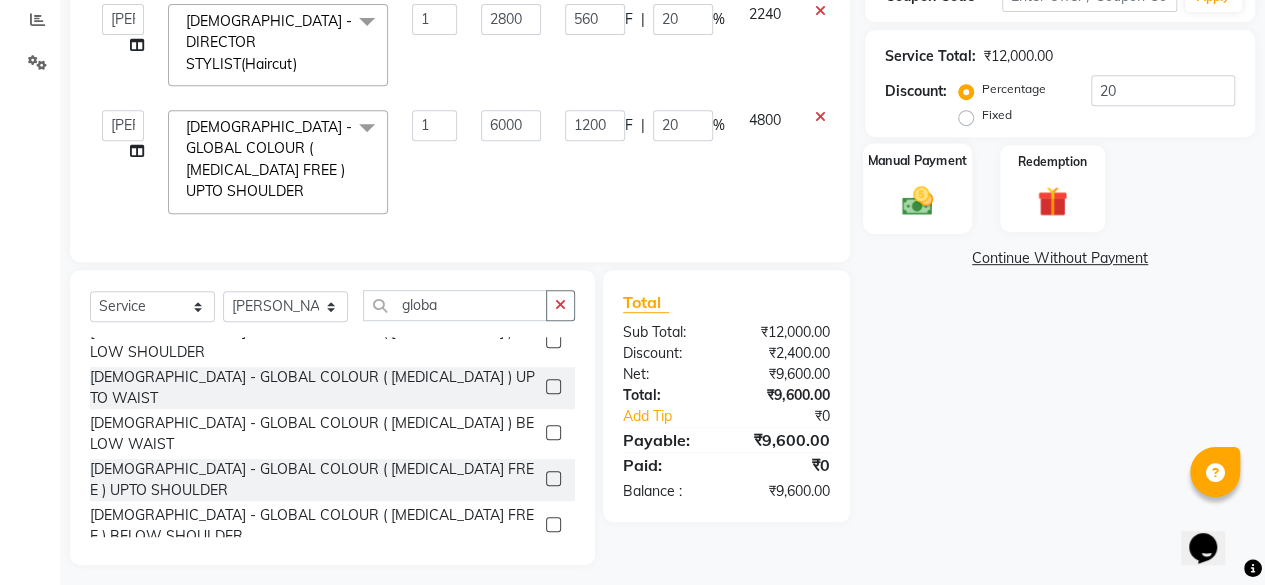 drag, startPoint x: 910, startPoint y: 207, endPoint x: 912, endPoint y: 220, distance: 13.152946 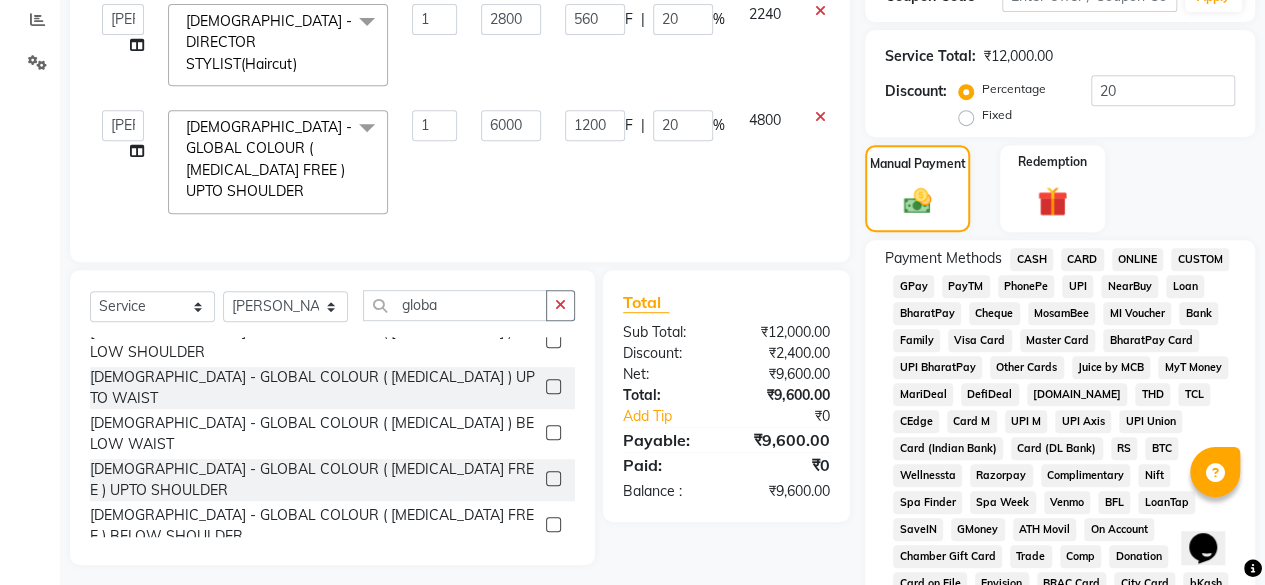 click on "UPI" 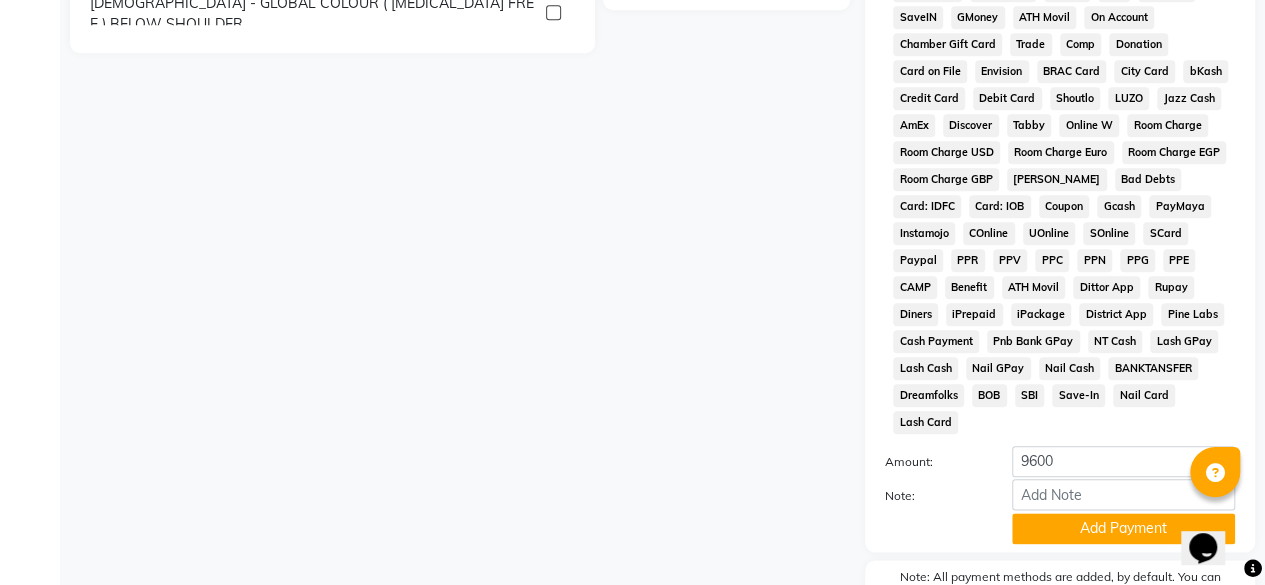 scroll, scrollTop: 1027, scrollLeft: 0, axis: vertical 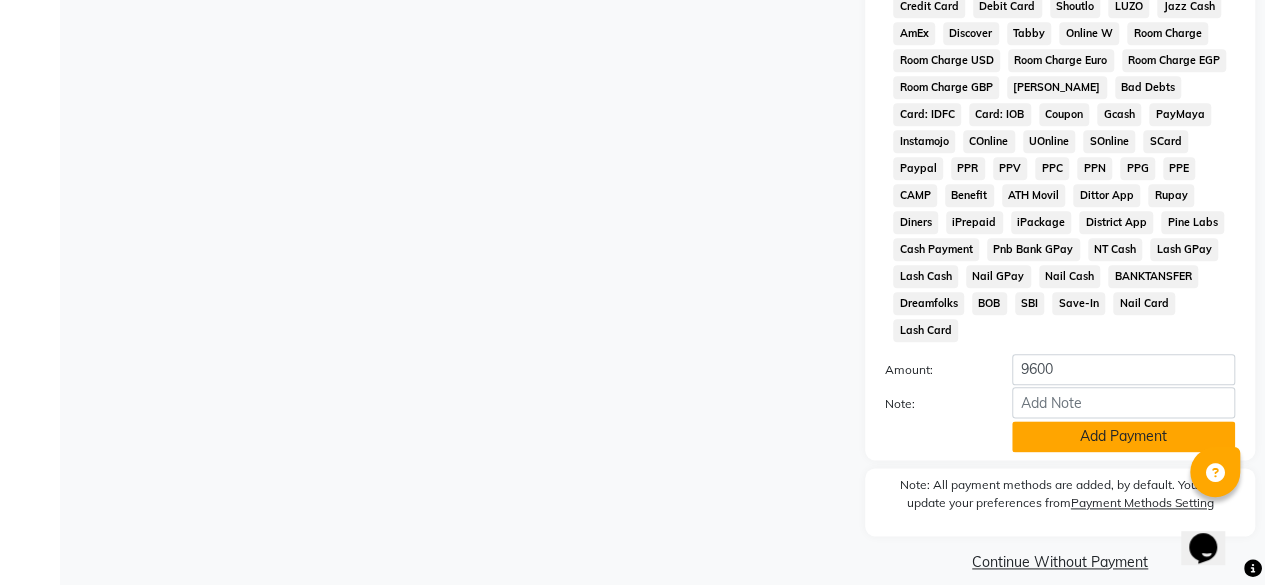 click on "Add Payment" 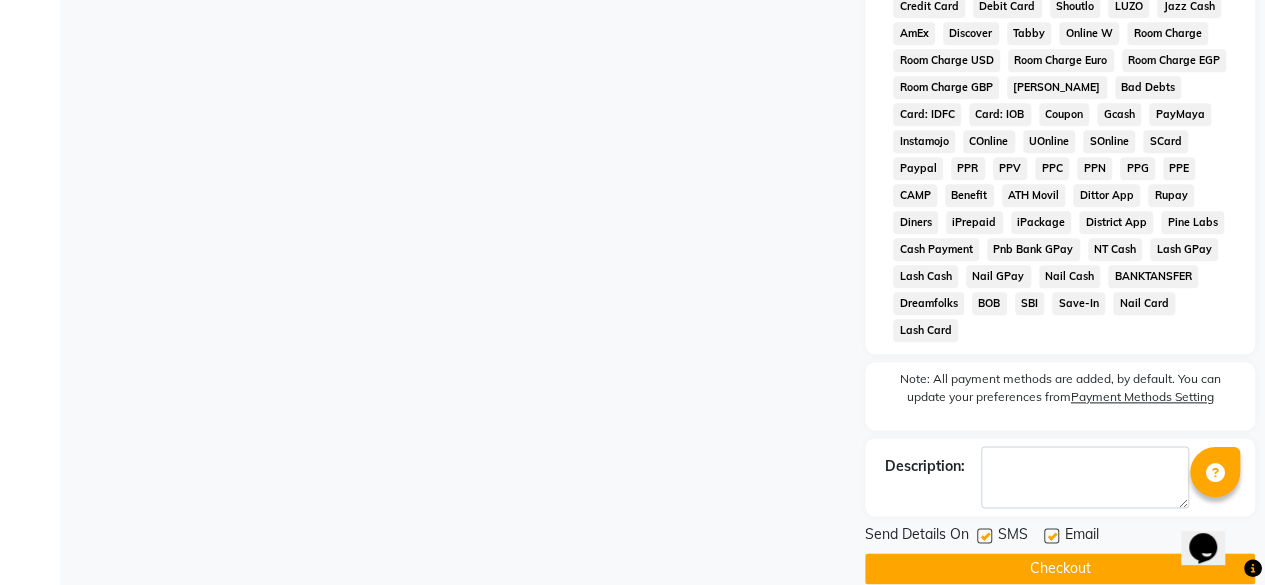 click 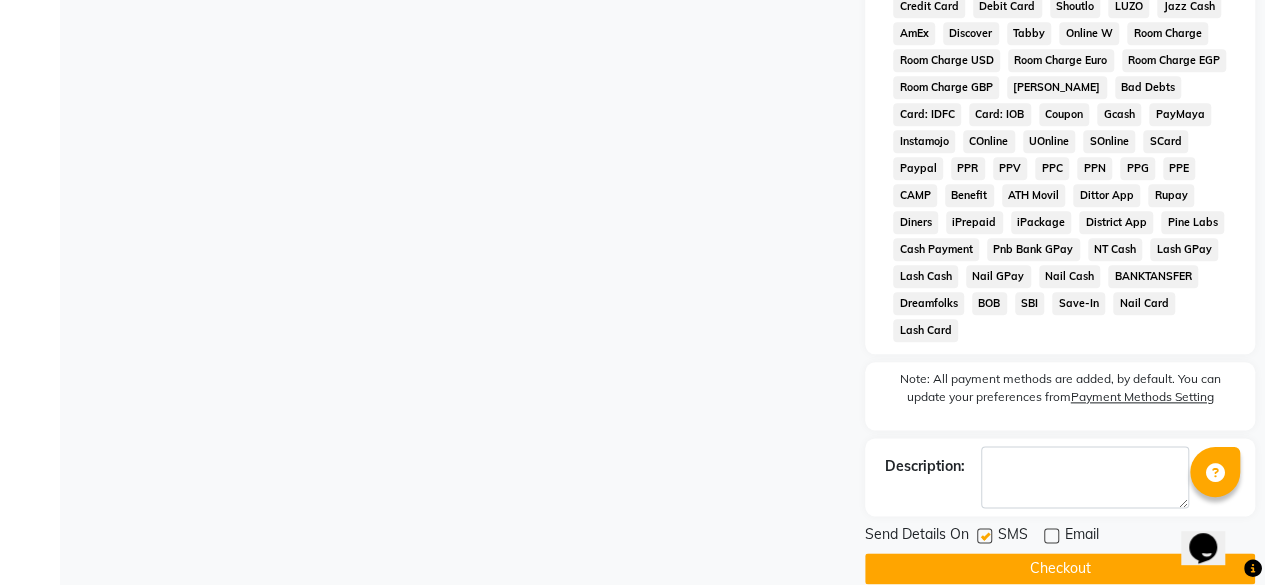 click 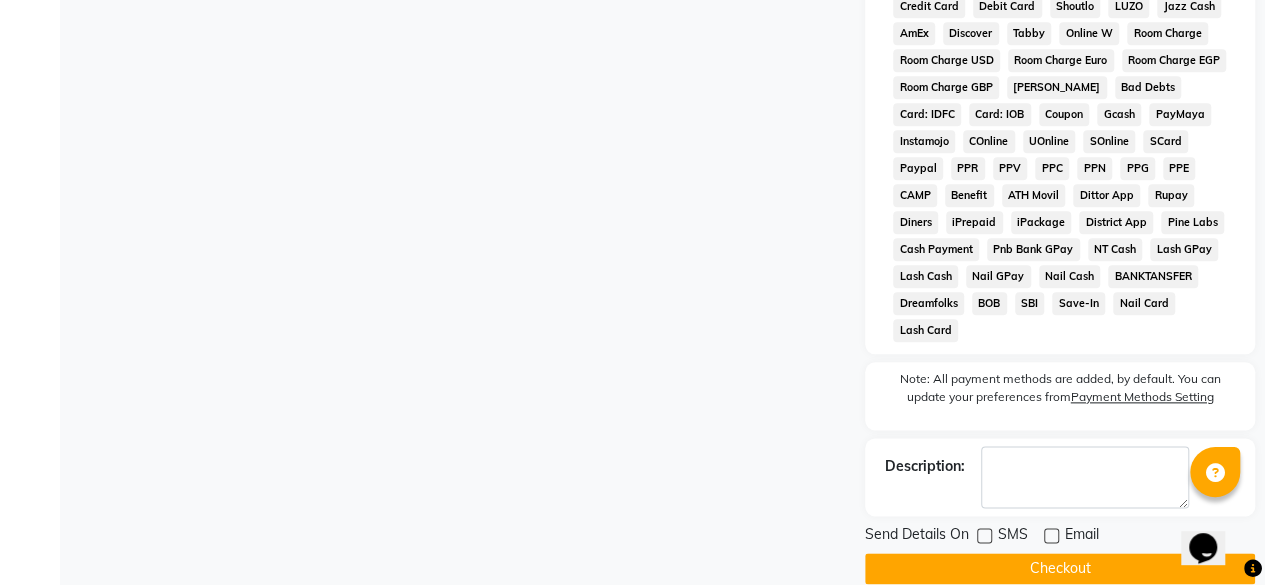 click on "Checkout" 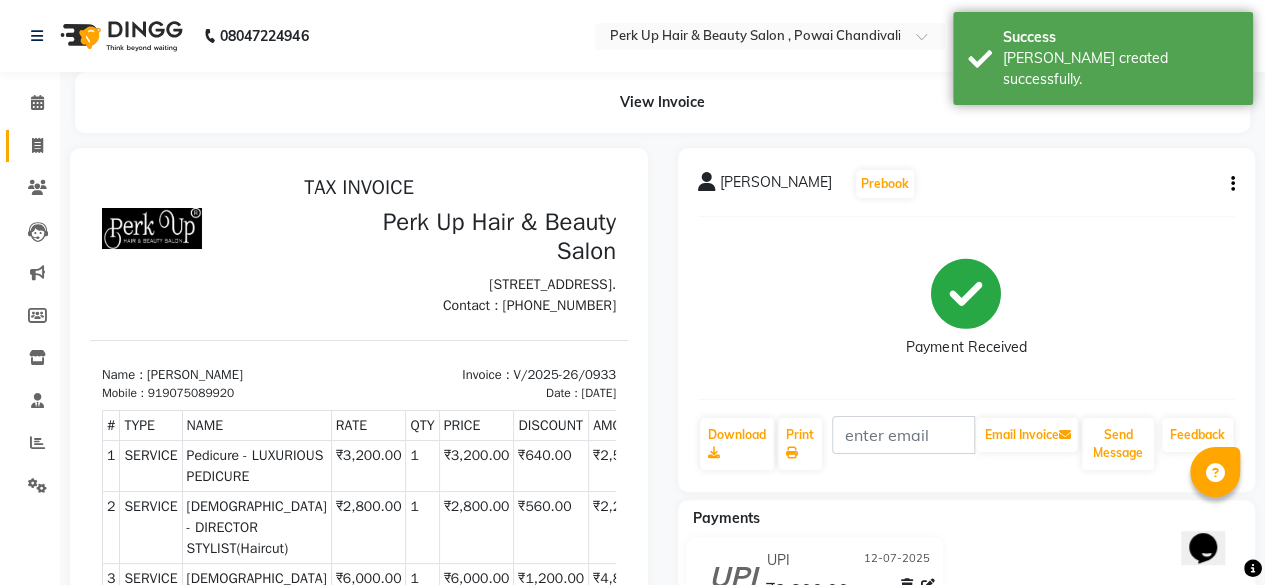 scroll, scrollTop: 0, scrollLeft: 0, axis: both 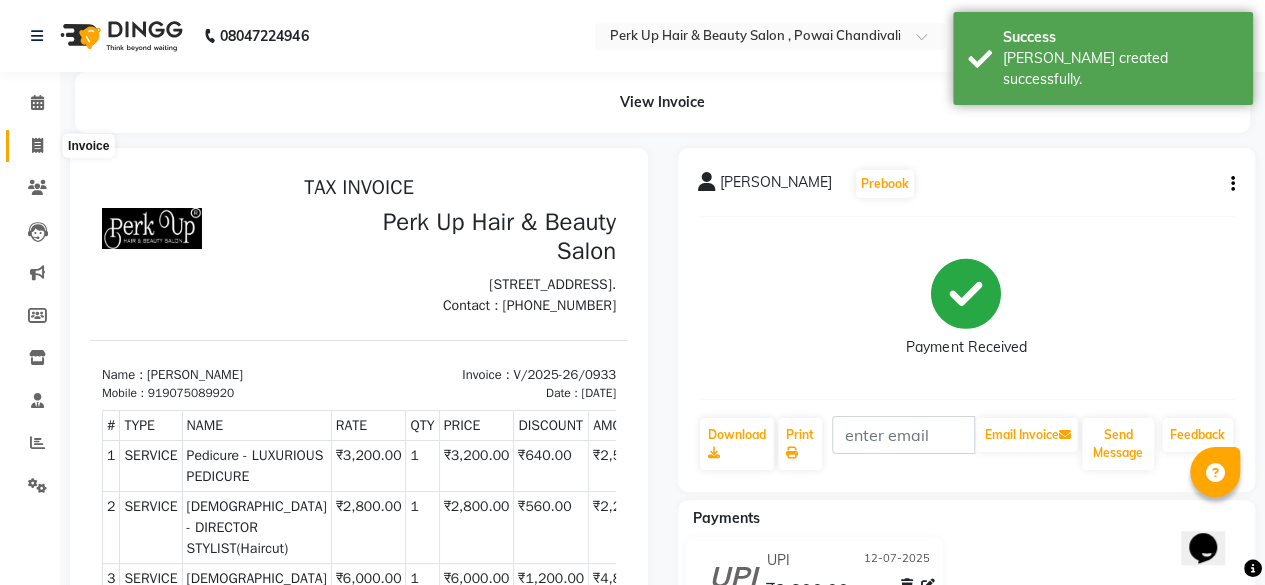 click 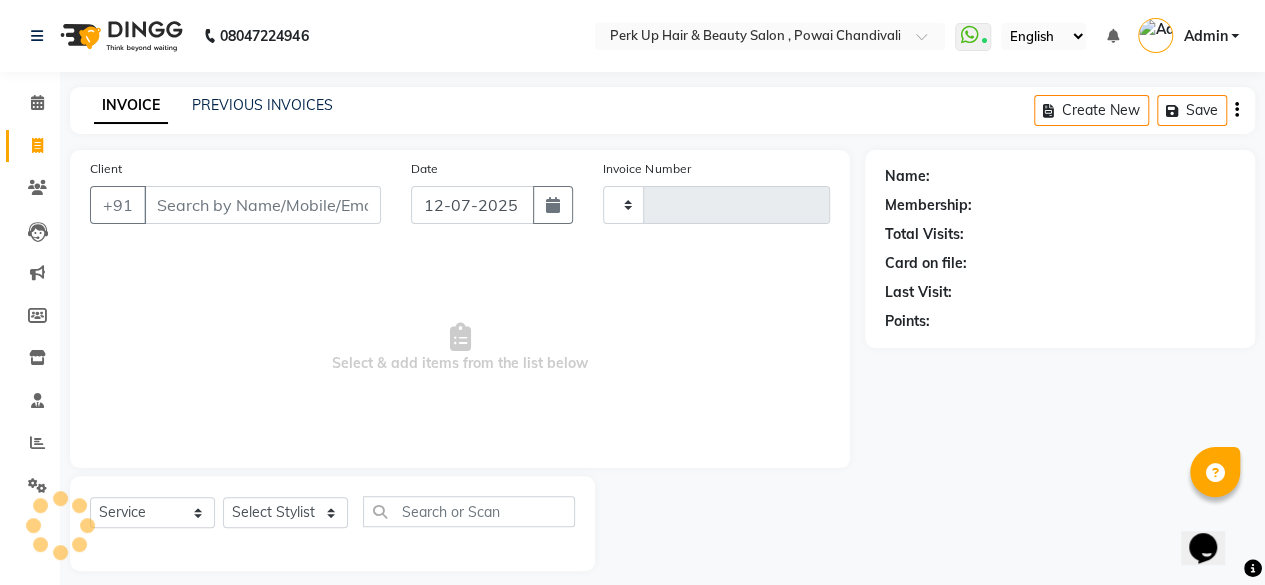 type on "0934" 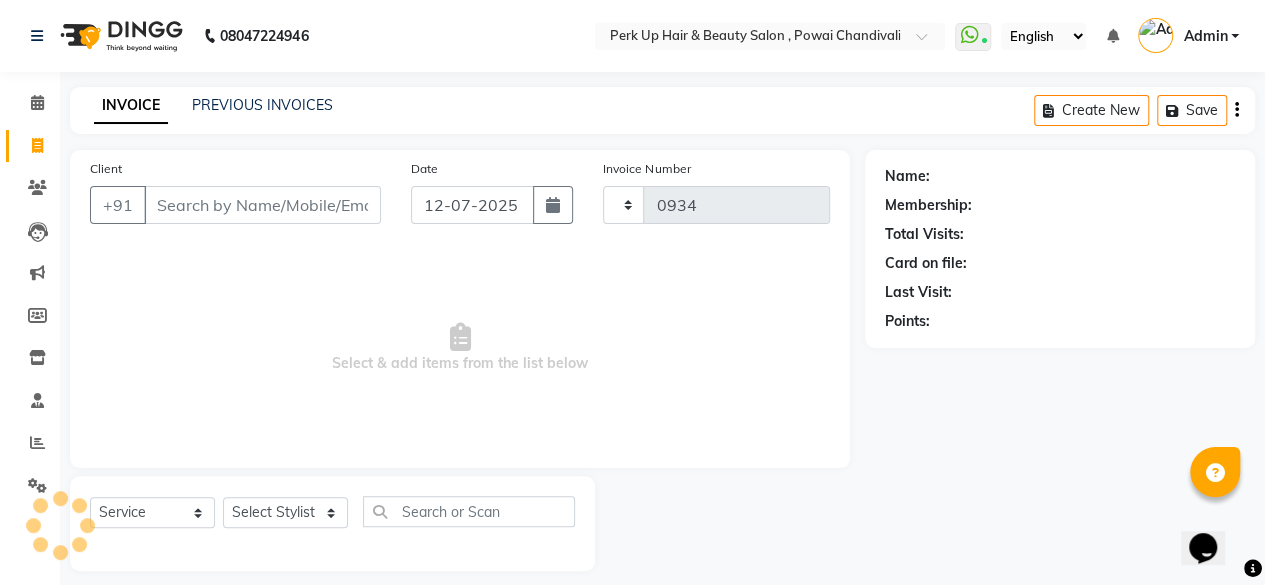 scroll, scrollTop: 15, scrollLeft: 0, axis: vertical 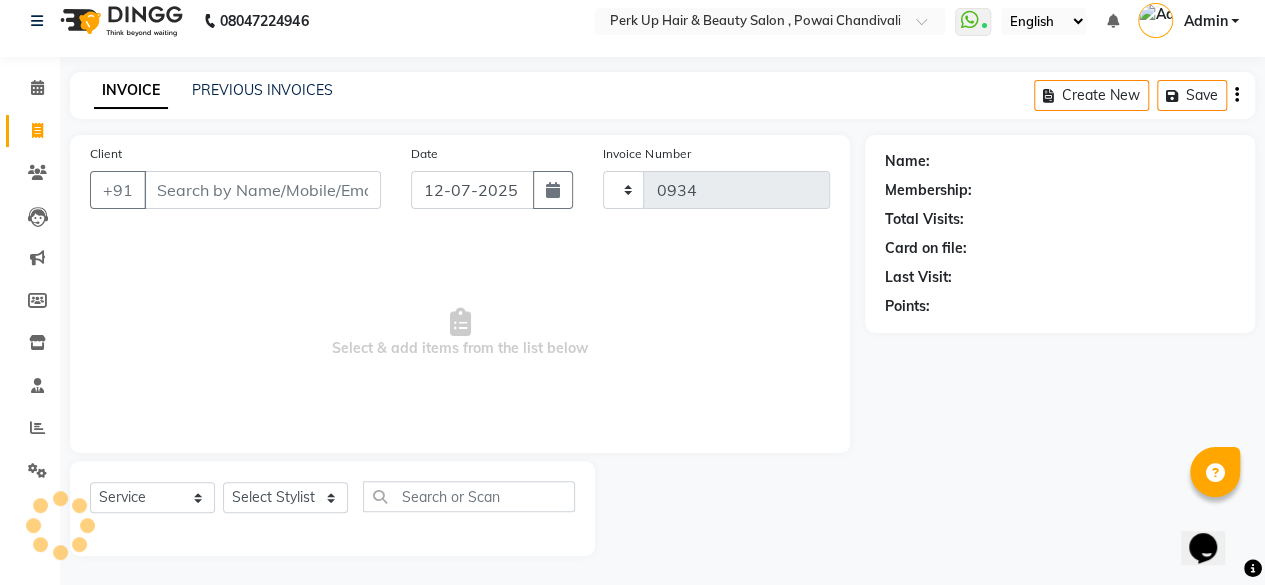 select on "5131" 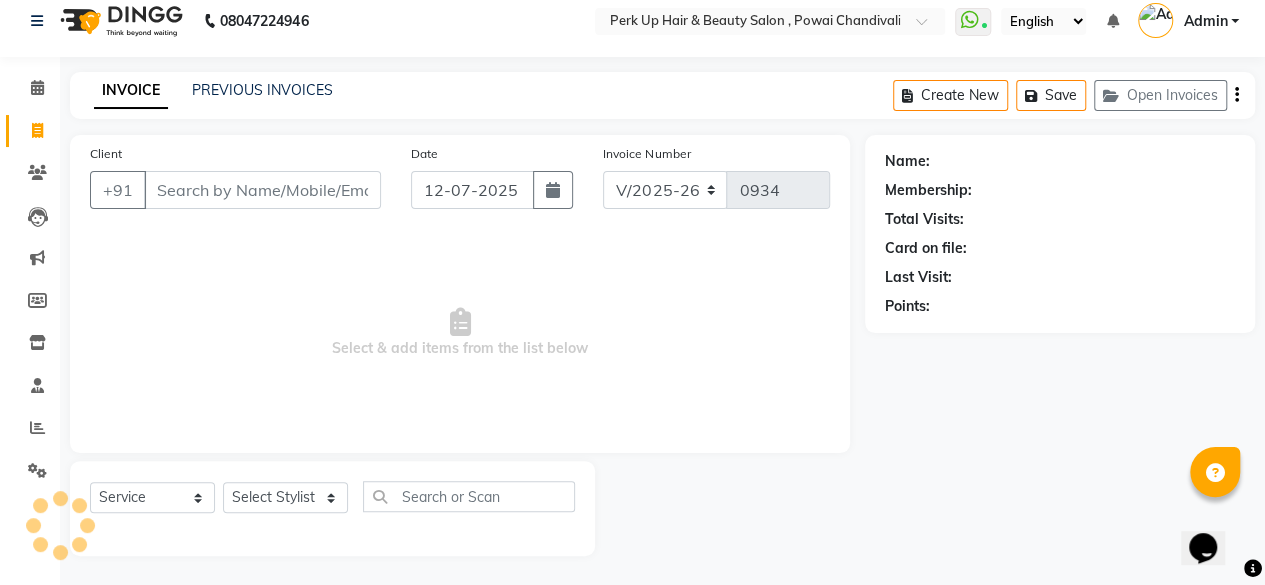 click on "PREVIOUS INVOICES" 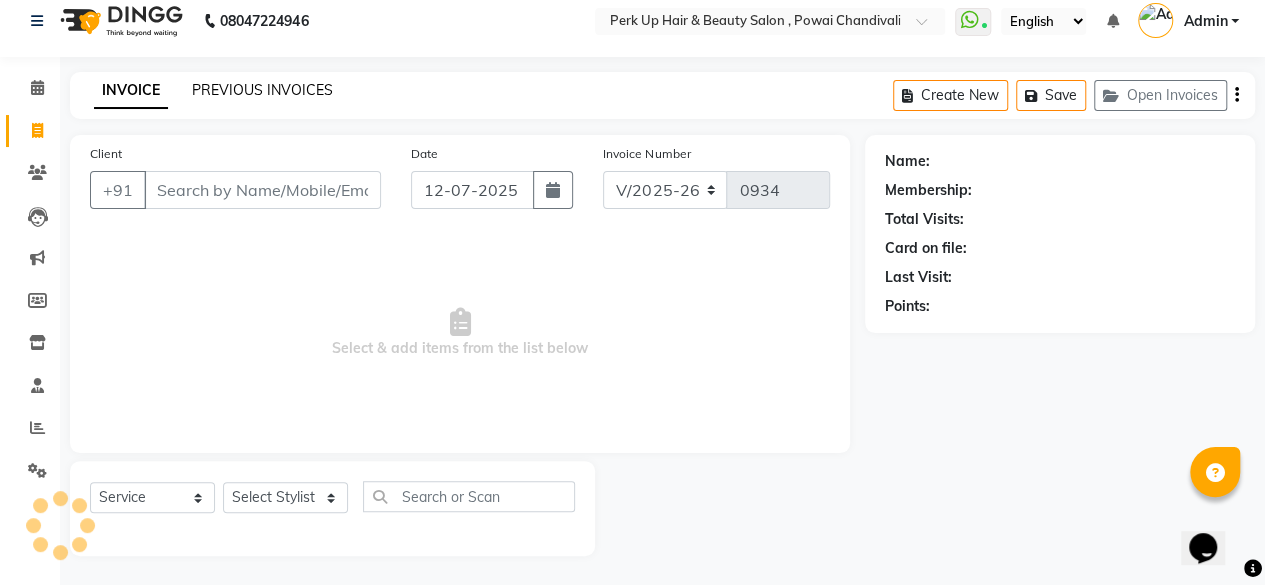 click on "PREVIOUS INVOICES" 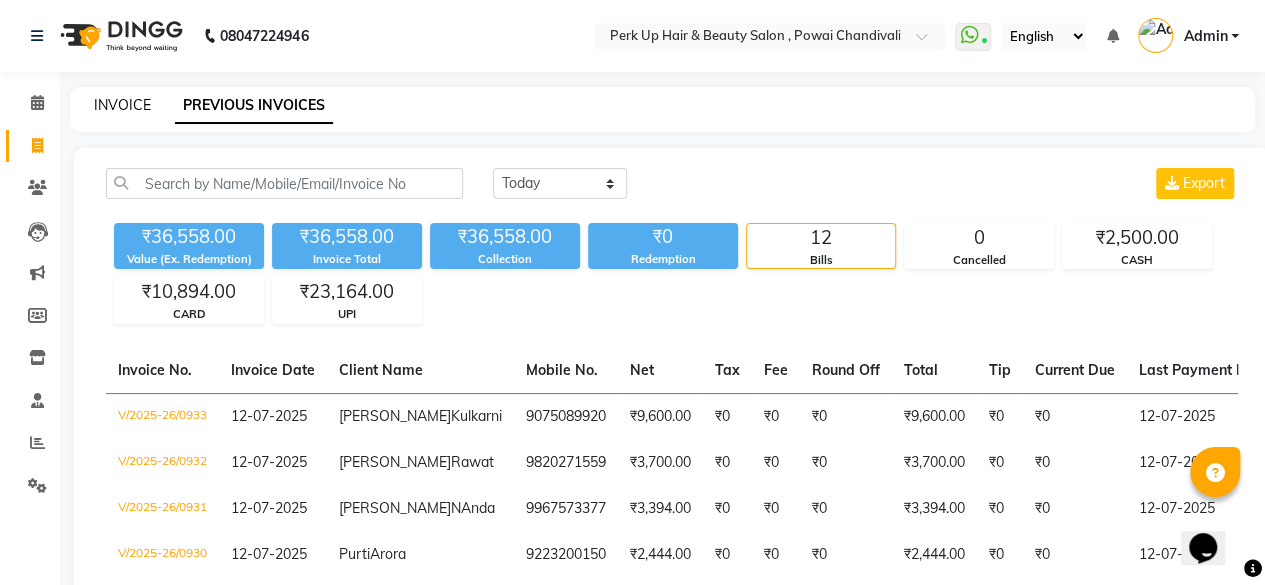 click on "INVOICE" 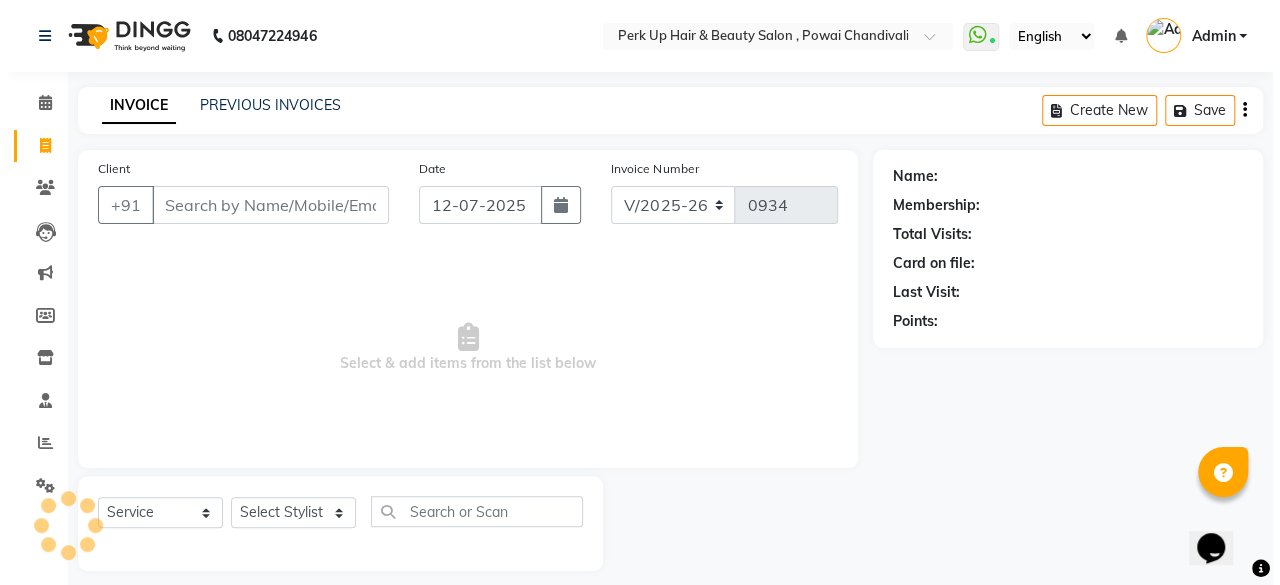 scroll, scrollTop: 15, scrollLeft: 0, axis: vertical 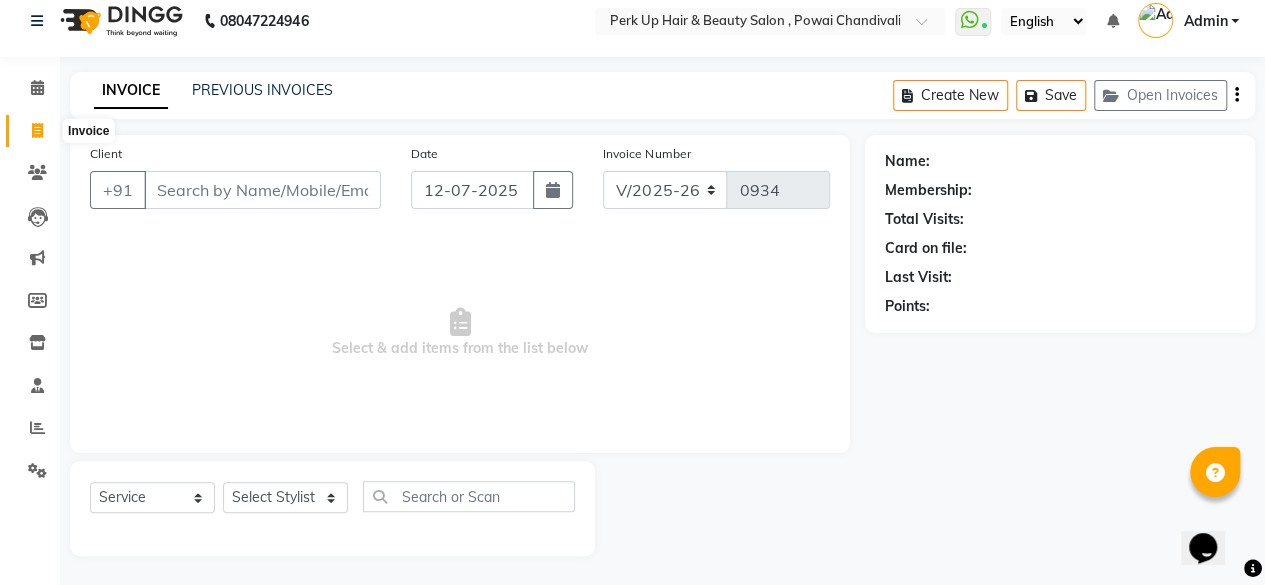 click 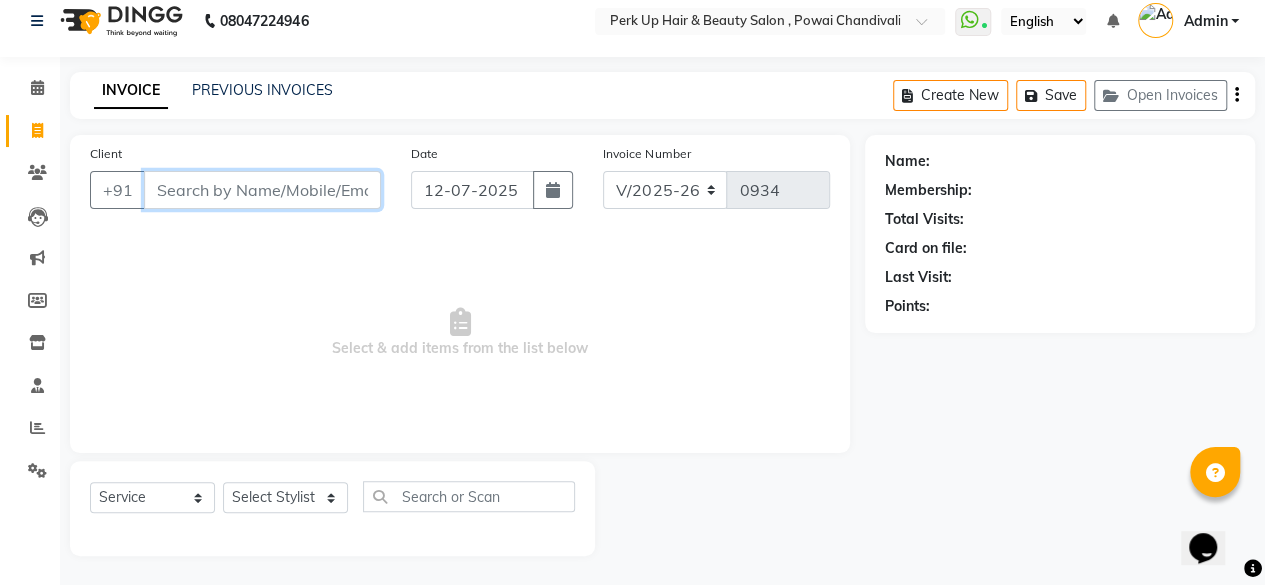 paste on "9848198535" 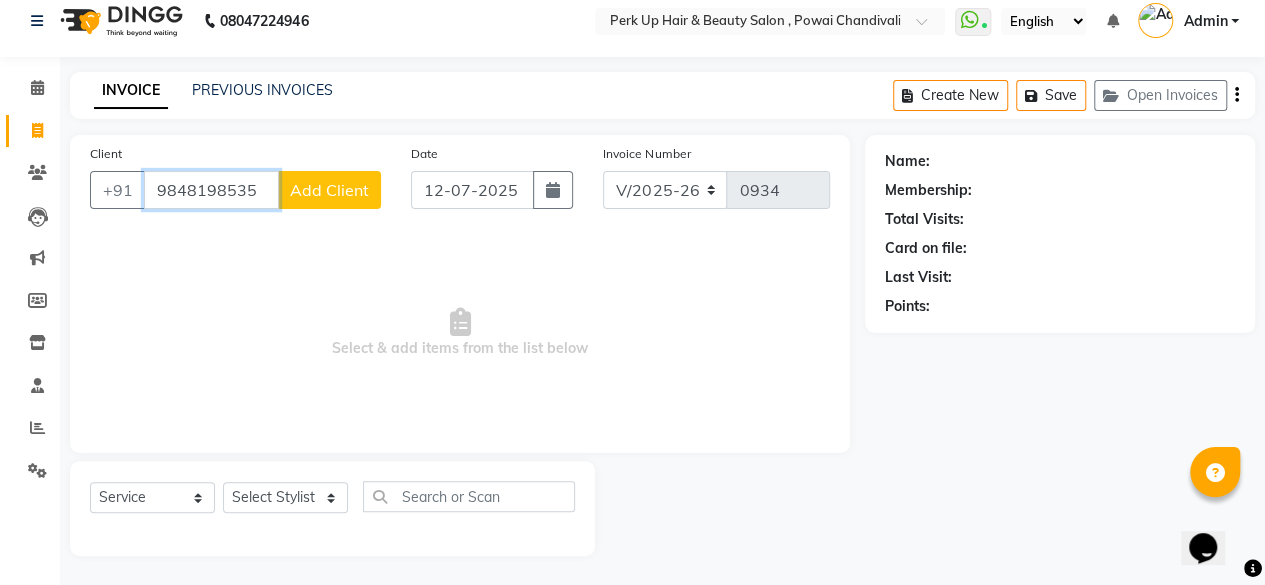 type on "9848198535" 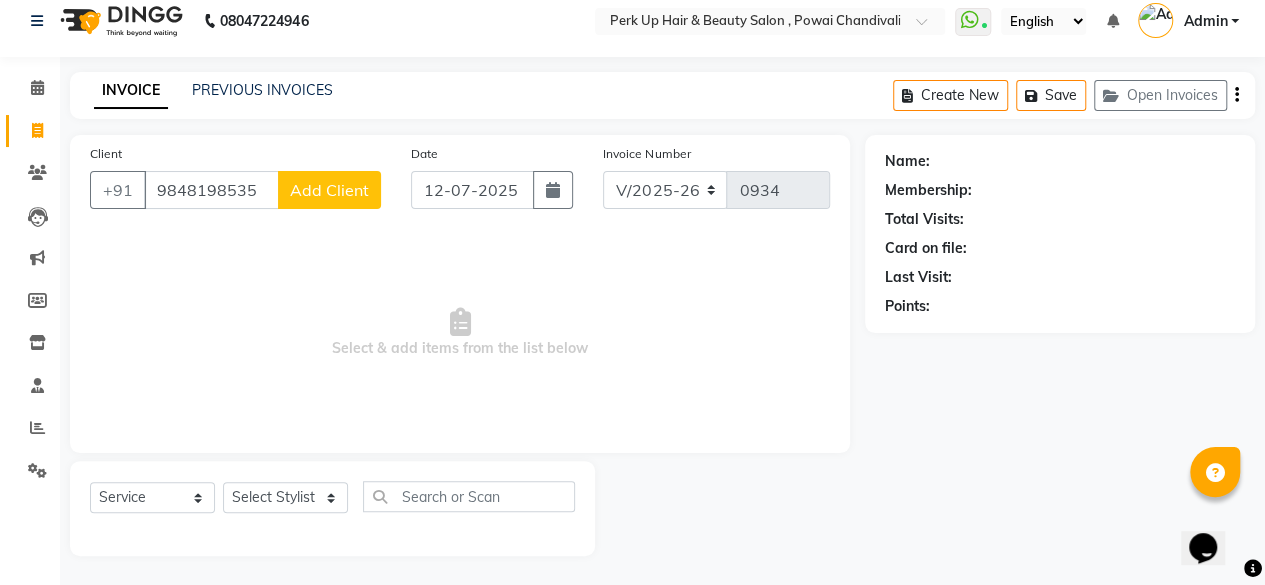 click on "Add Client" 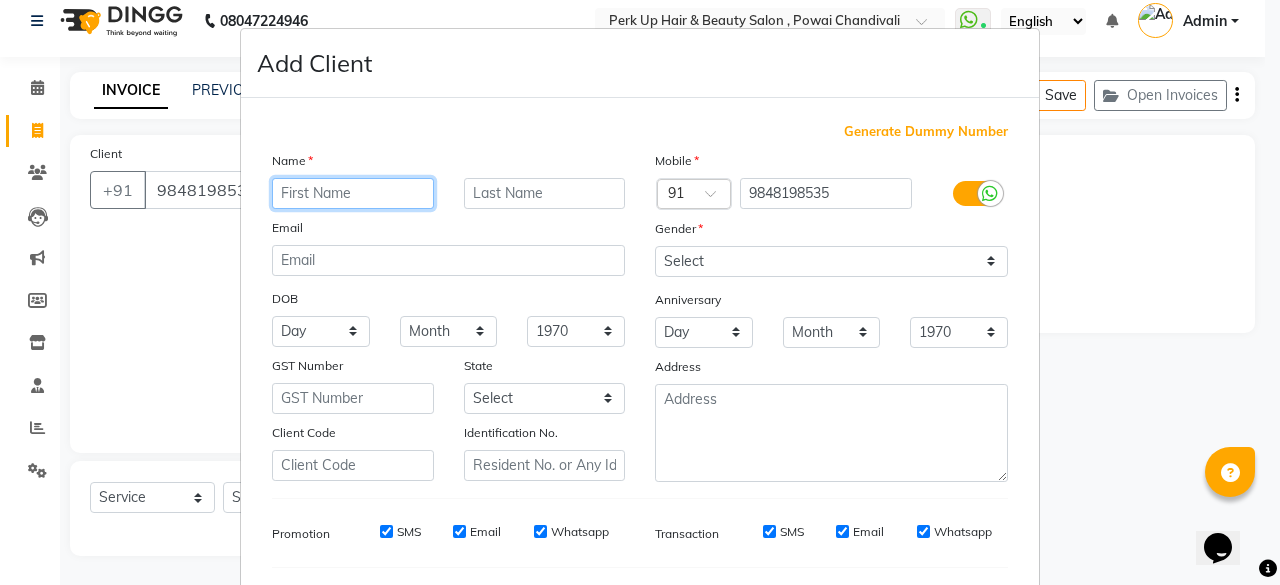 paste on "Srinivas" 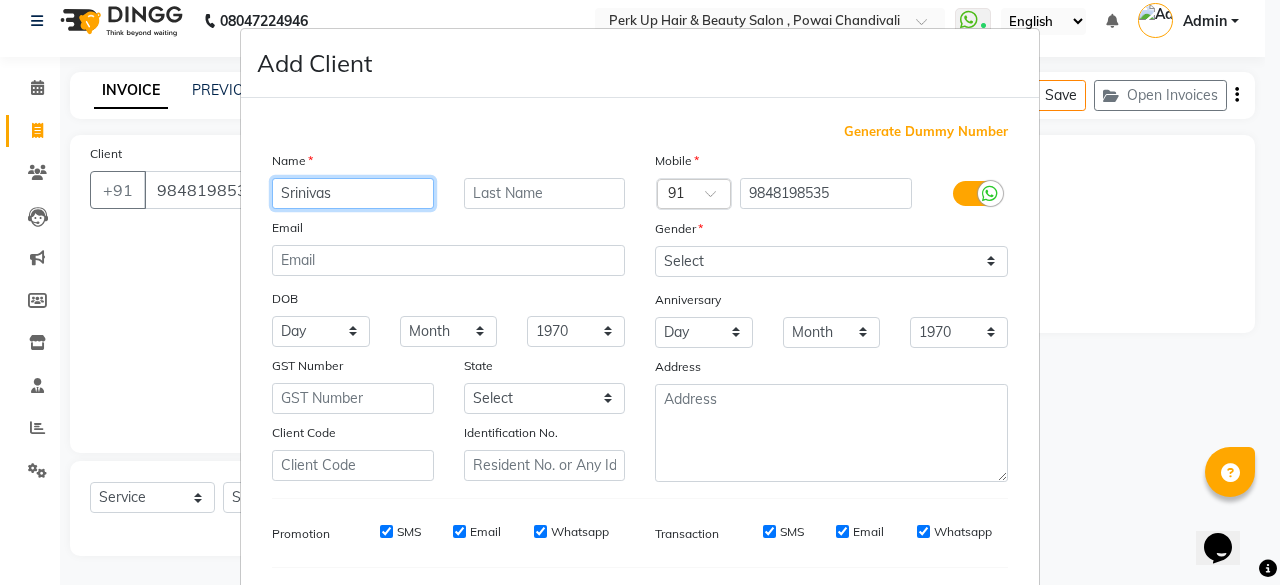 type on "Srinivas" 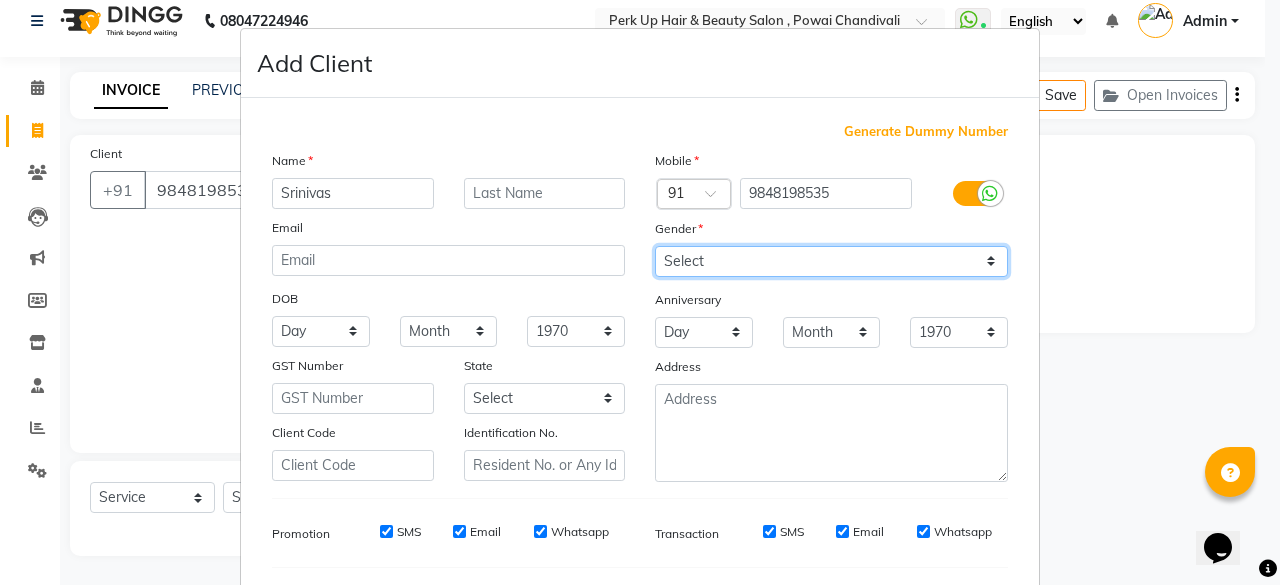 click on "Select [DEMOGRAPHIC_DATA] [DEMOGRAPHIC_DATA] Other Prefer Not To Say" at bounding box center [831, 261] 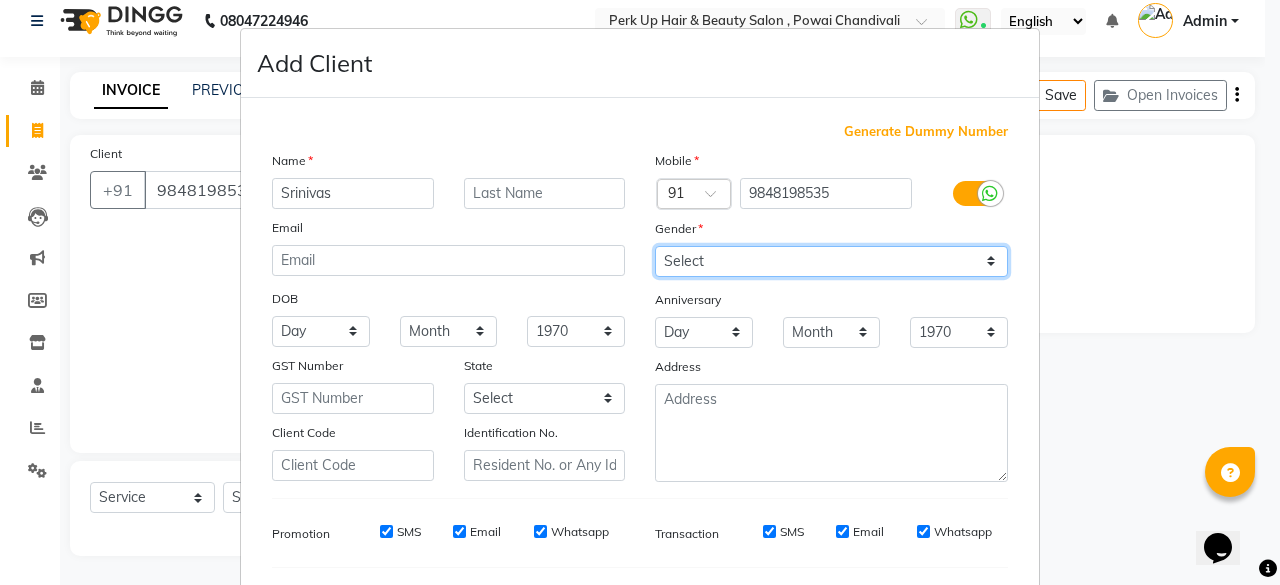 select on "[DEMOGRAPHIC_DATA]" 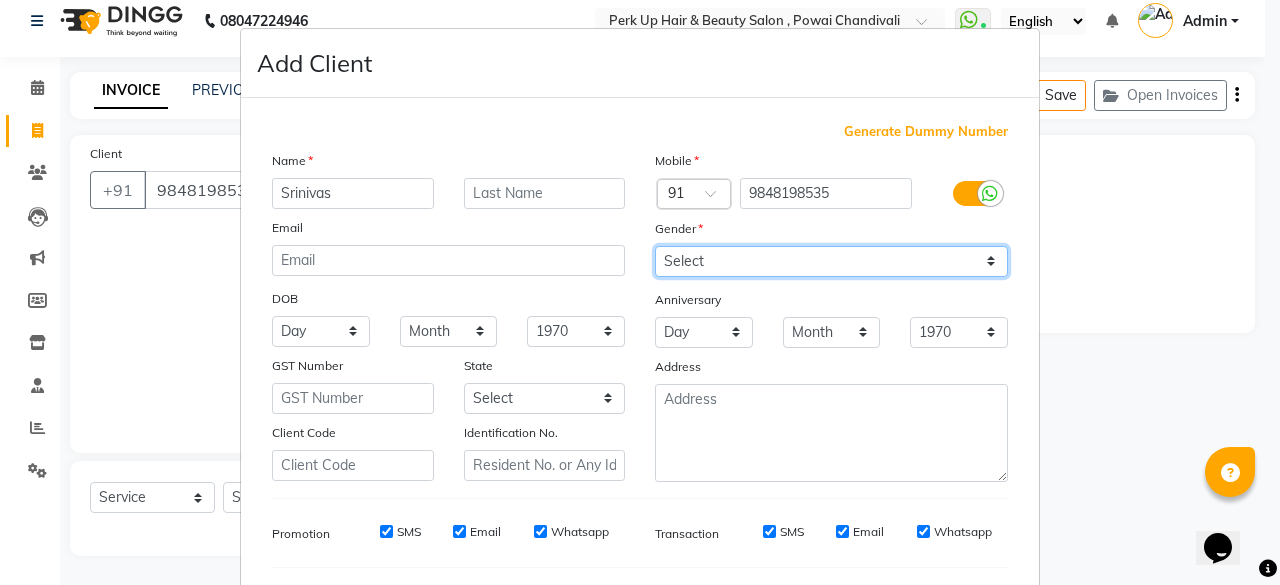 click on "Select [DEMOGRAPHIC_DATA] [DEMOGRAPHIC_DATA] Other Prefer Not To Say" at bounding box center (831, 261) 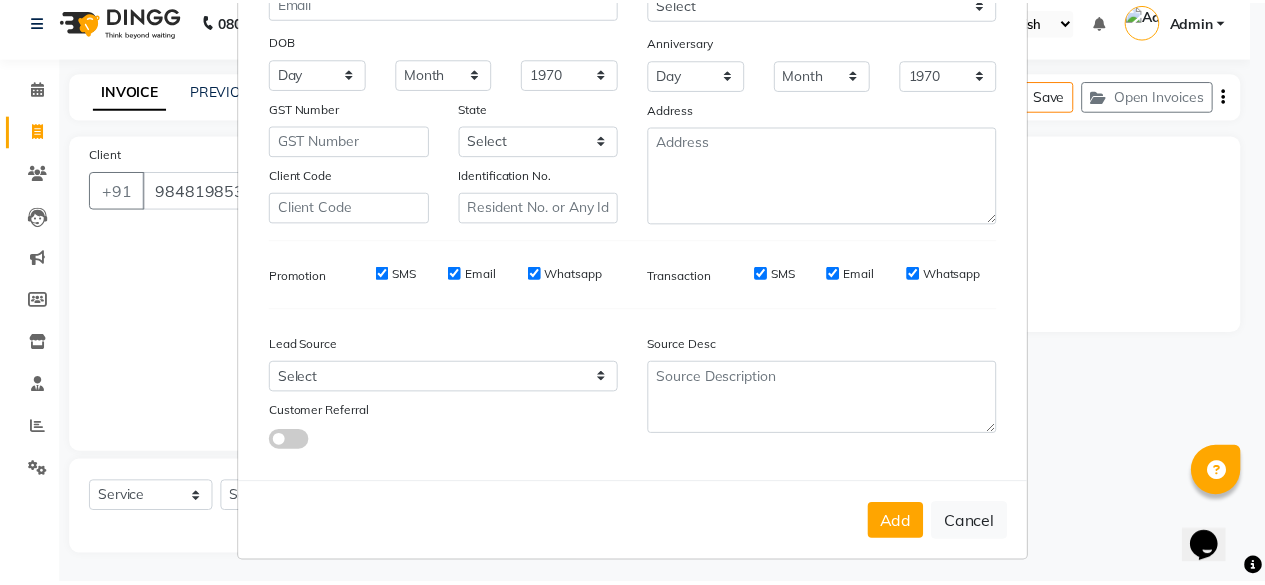 scroll, scrollTop: 260, scrollLeft: 0, axis: vertical 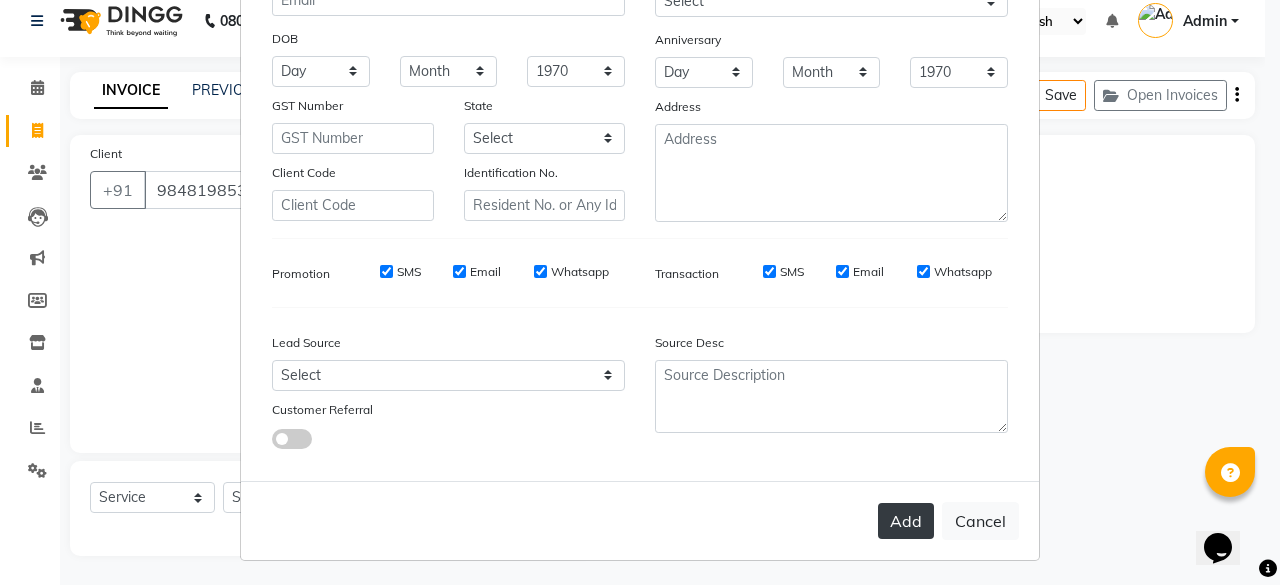 click on "Add" at bounding box center [906, 521] 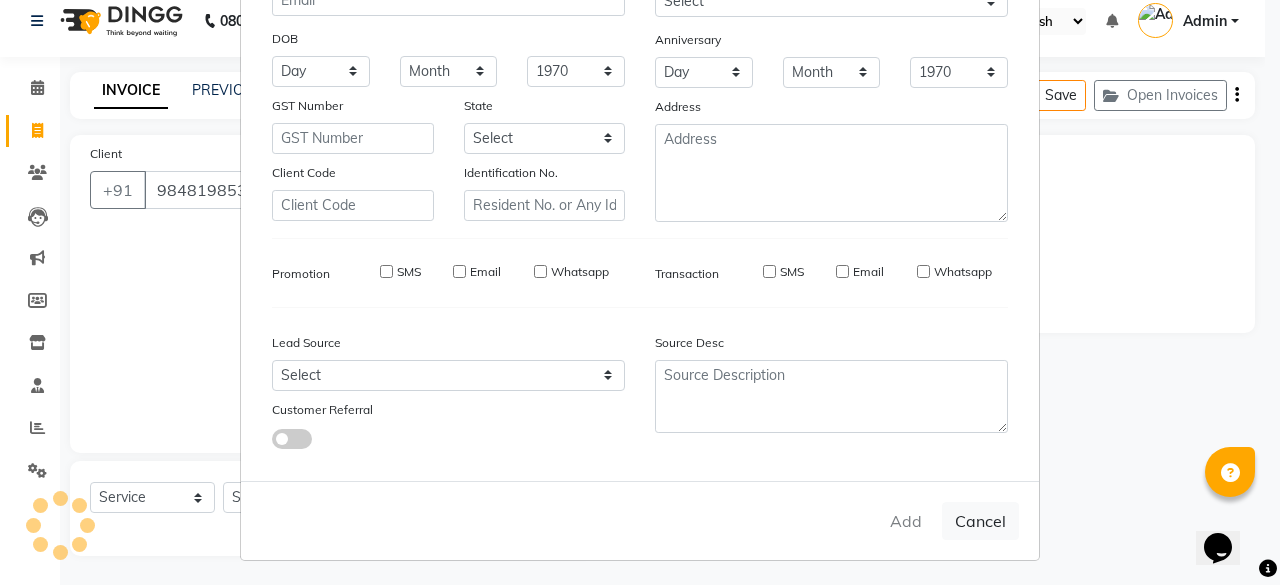 type 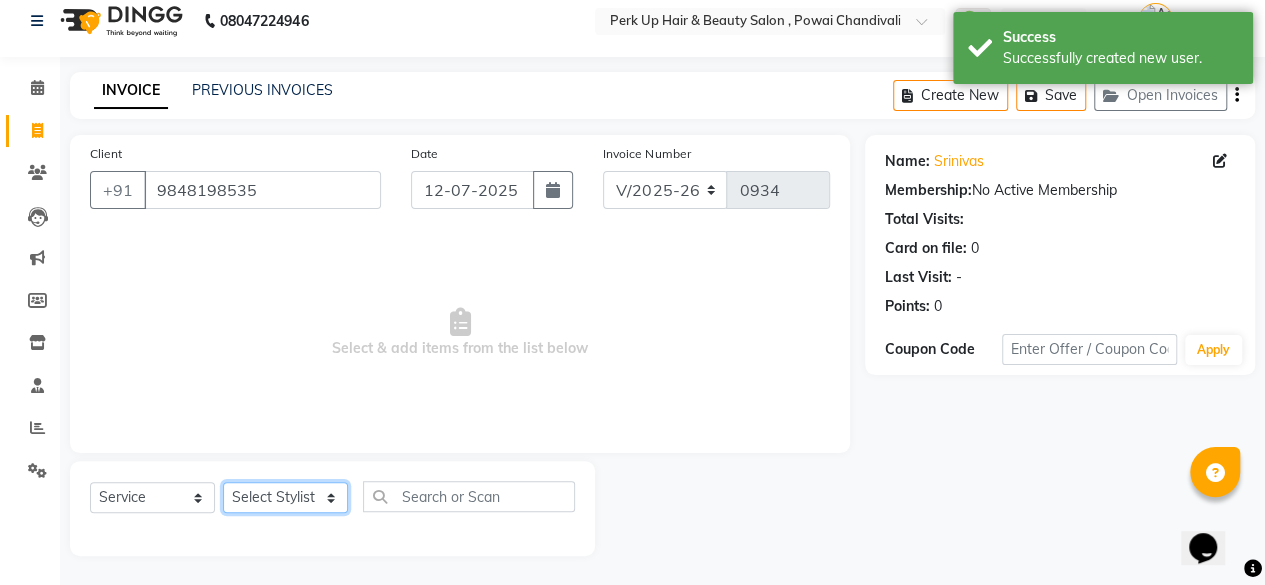 click on "Select Stylist [PERSON_NAME] danish [PERSON_NAME] [PERSON_NAME]		 [PERSON_NAME] [PERSON_NAME]			 Raju [PERSON_NAME]			 [PERSON_NAME]			 [PERSON_NAME] [PERSON_NAME] [PERSON_NAME] Seja [PERSON_NAME] Shaves [PERSON_NAME]" 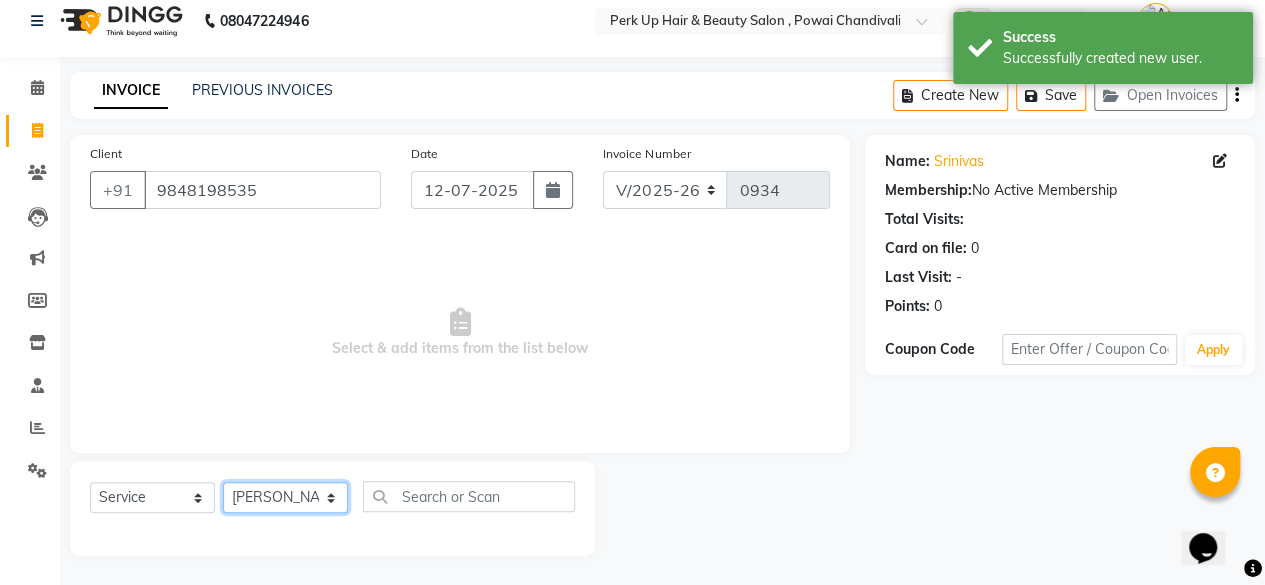 click on "Select Stylist [PERSON_NAME] danish [PERSON_NAME] [PERSON_NAME]		 [PERSON_NAME] [PERSON_NAME]			 Raju [PERSON_NAME]			 [PERSON_NAME]			 [PERSON_NAME] [PERSON_NAME] [PERSON_NAME] Seja [PERSON_NAME] Shaves [PERSON_NAME]" 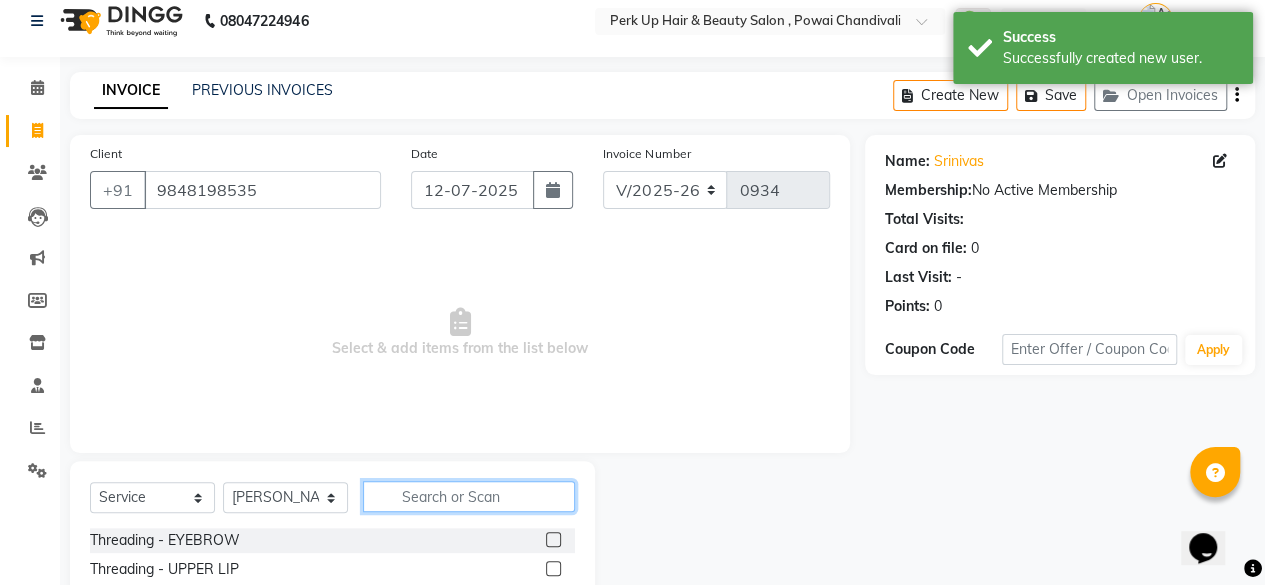click 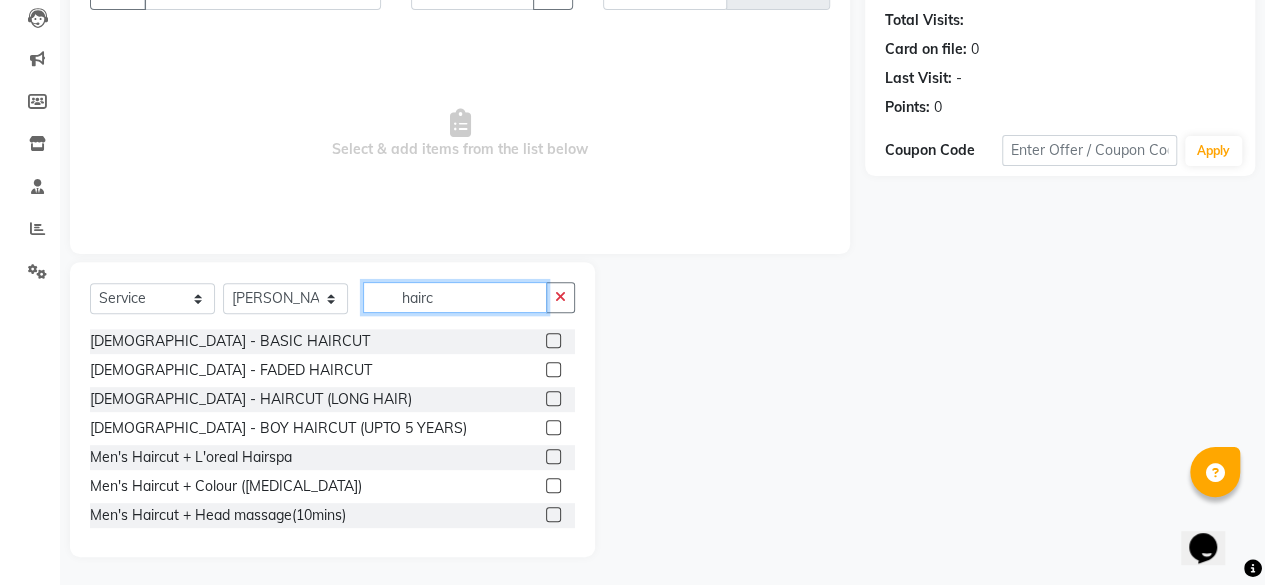scroll, scrollTop: 215, scrollLeft: 0, axis: vertical 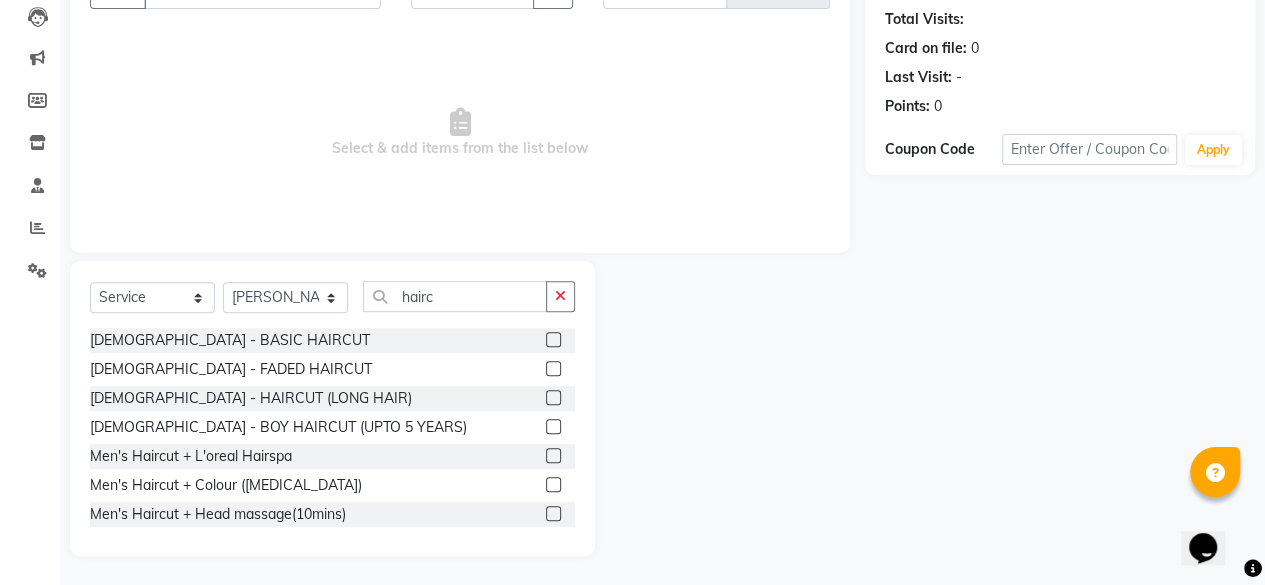 click 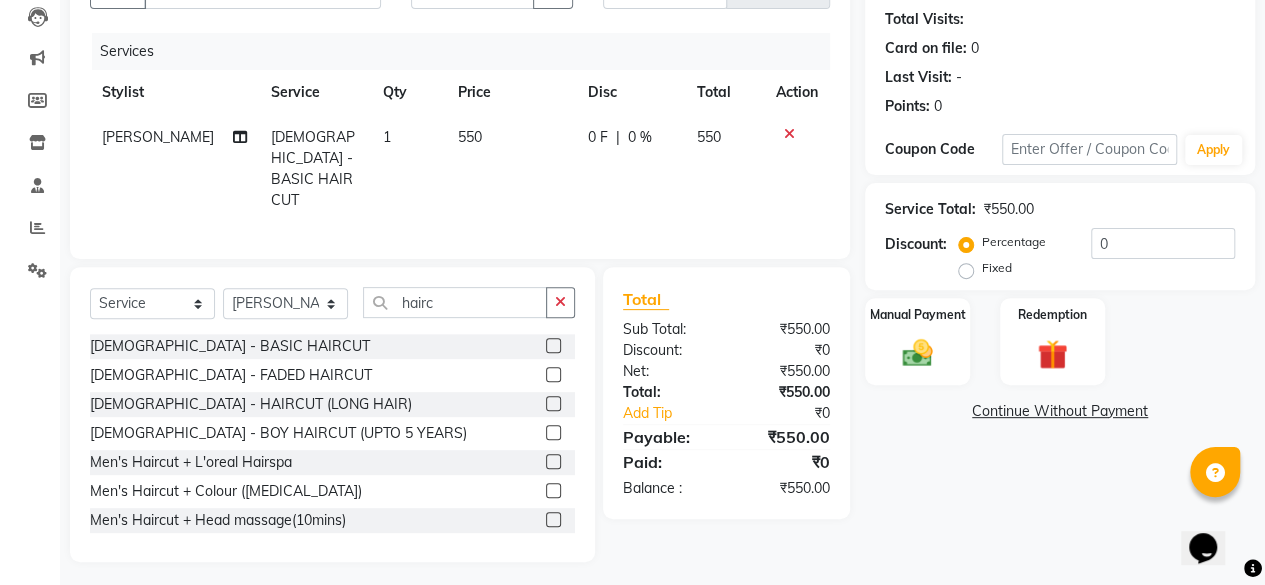 click on "550" 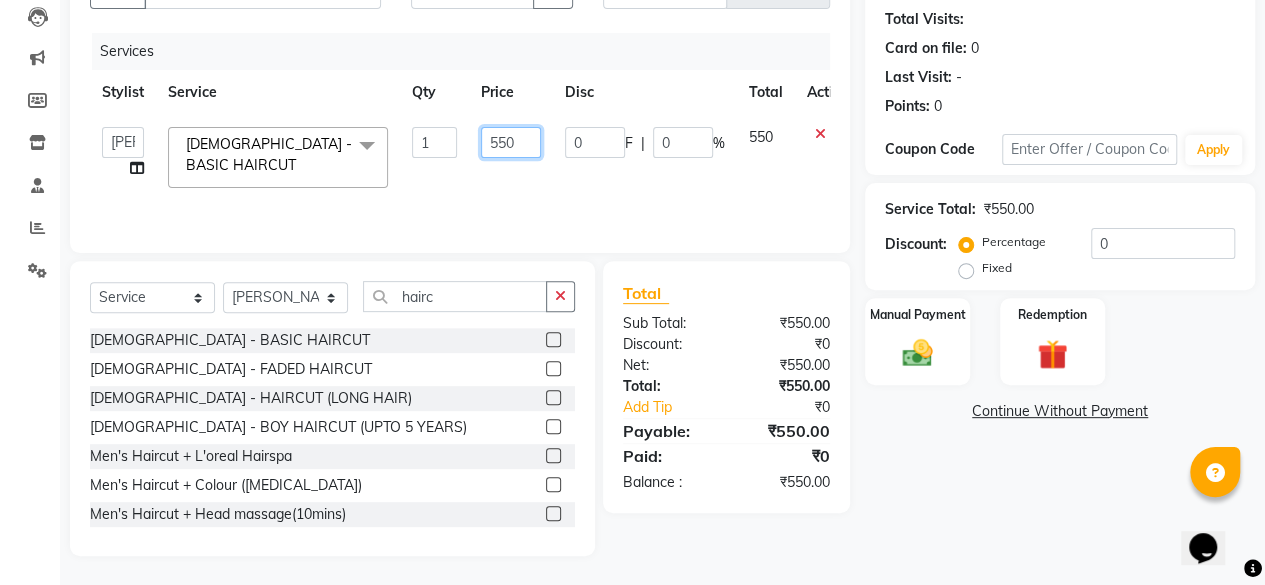drag, startPoint x: 525, startPoint y: 147, endPoint x: 480, endPoint y: 149, distance: 45.044422 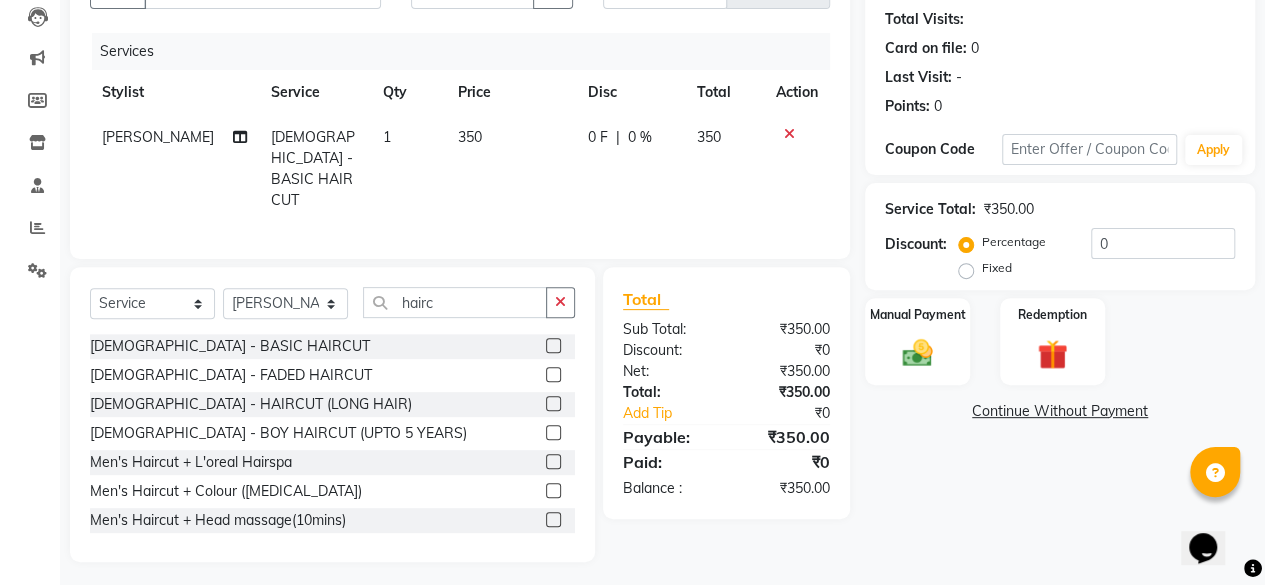 click on "350" 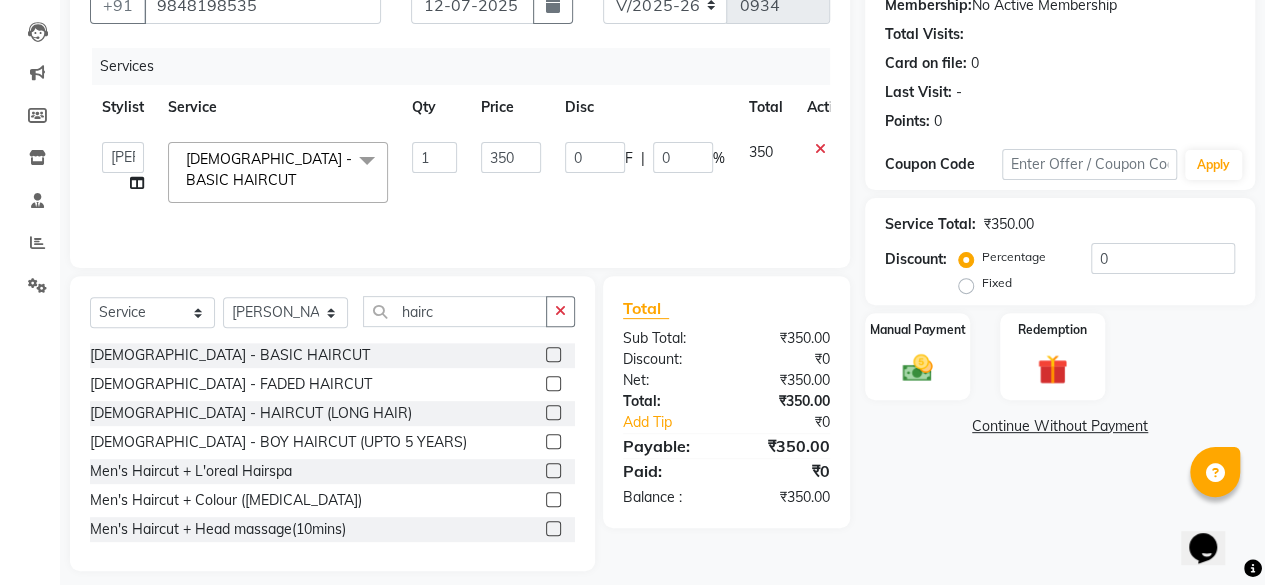 scroll, scrollTop: 215, scrollLeft: 0, axis: vertical 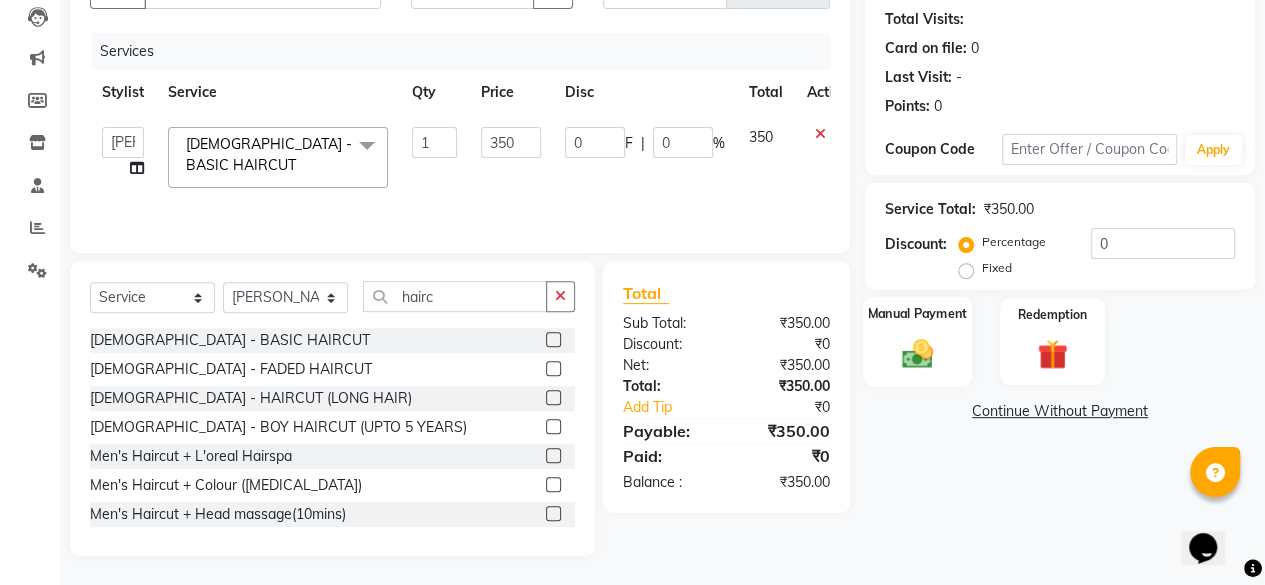 click on "Manual Payment" 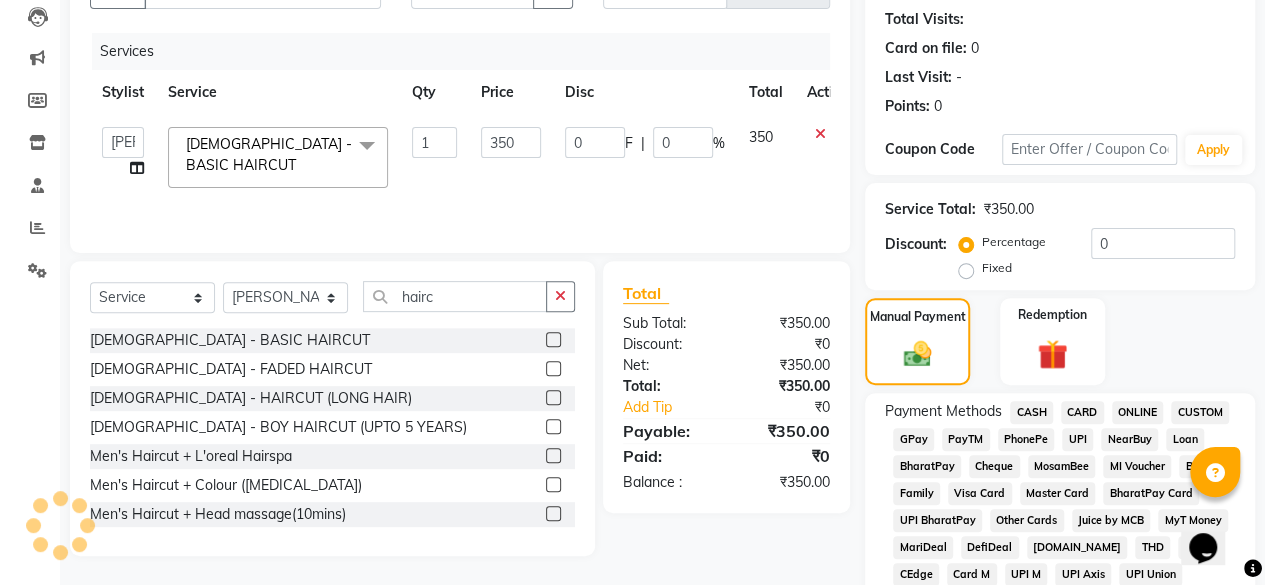 click on "UPI" 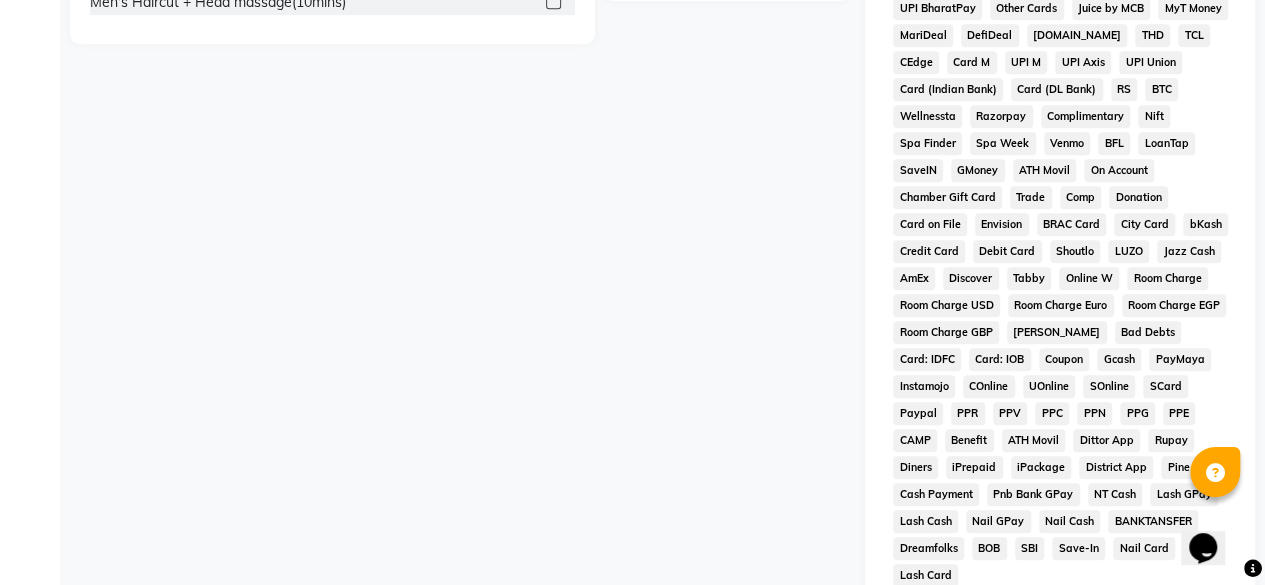 scroll, scrollTop: 972, scrollLeft: 0, axis: vertical 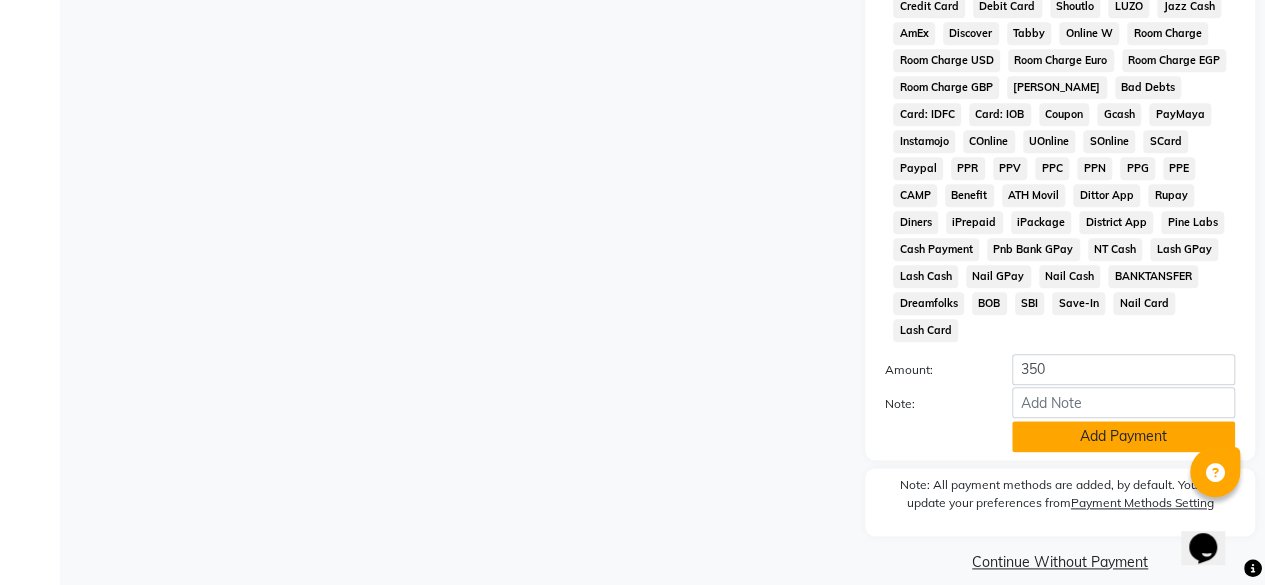 click on "Add Payment" 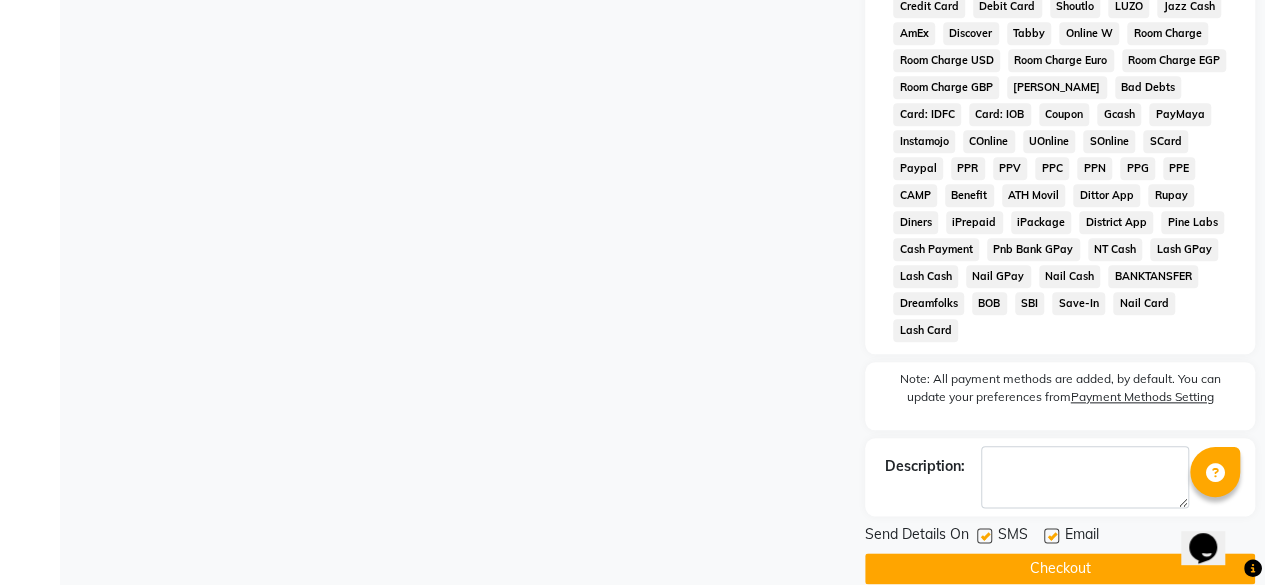 click 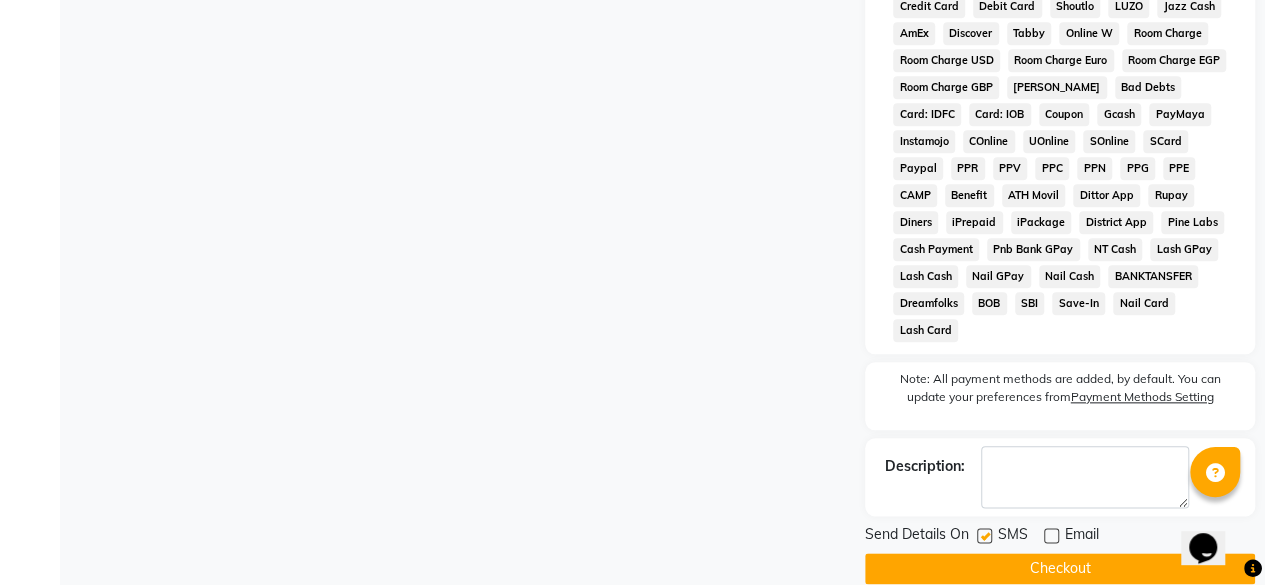 click 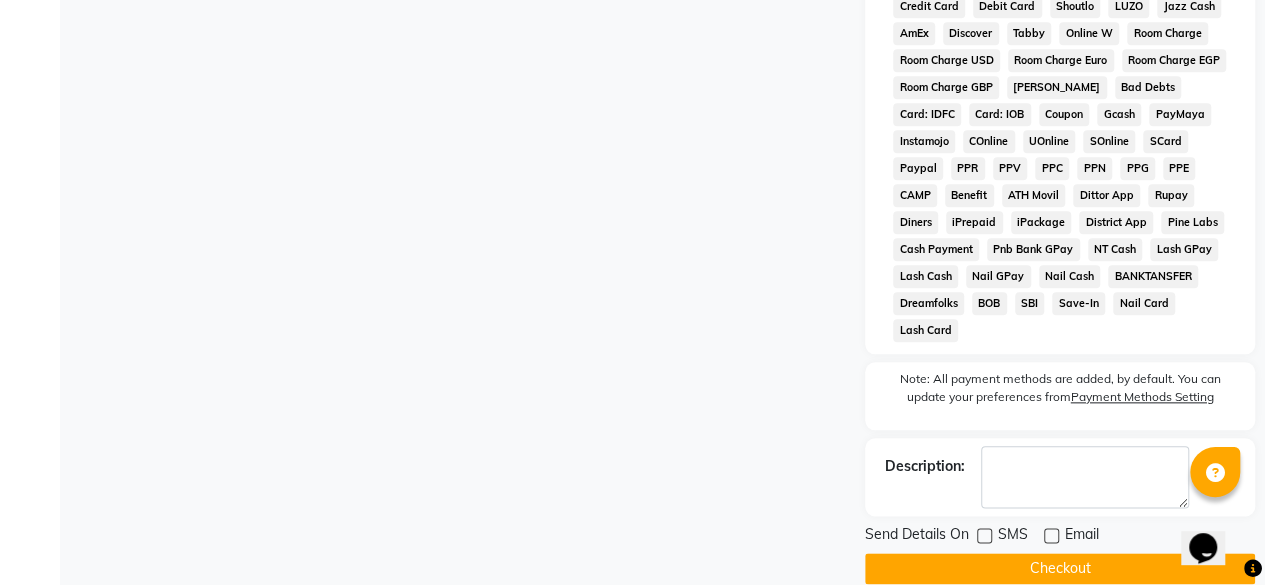 click on "Checkout" 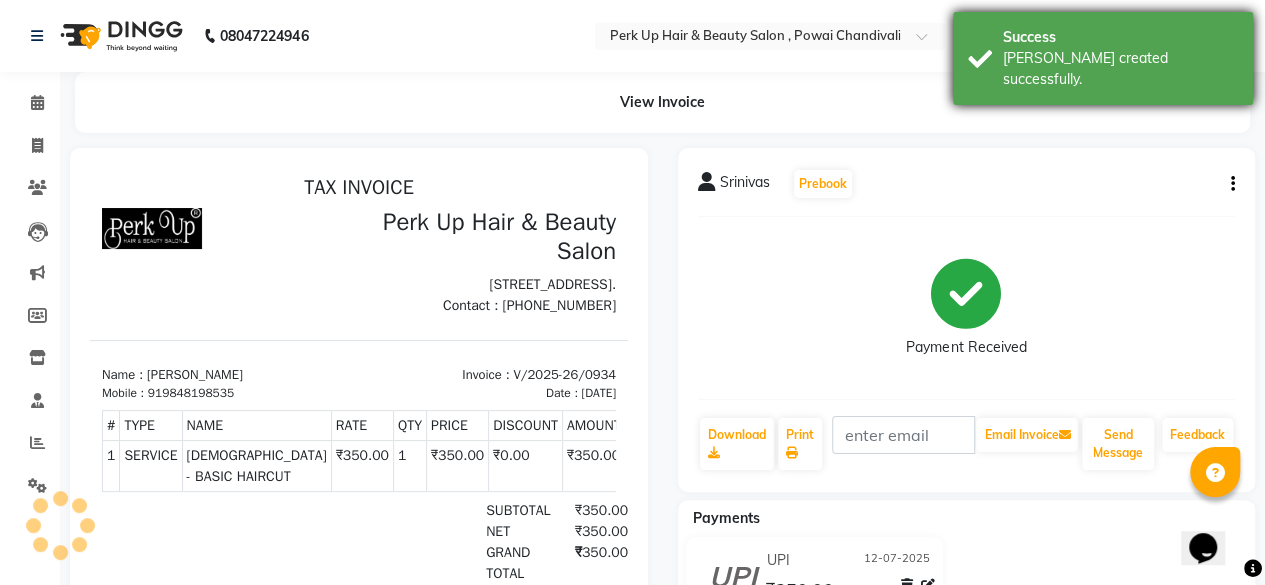 scroll, scrollTop: 0, scrollLeft: 0, axis: both 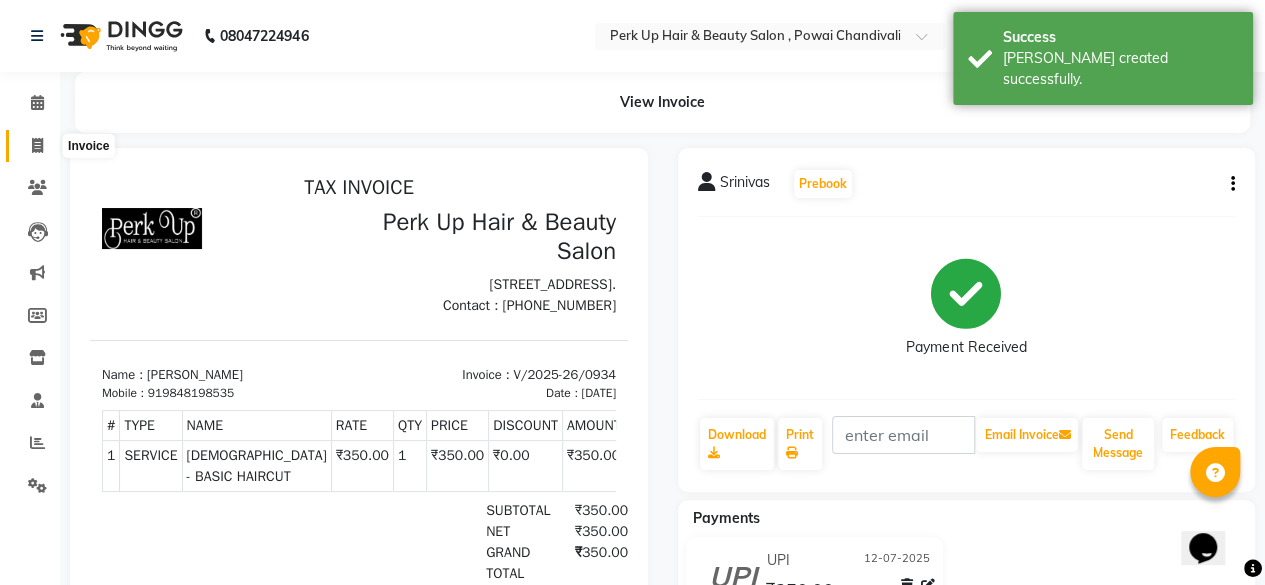 click 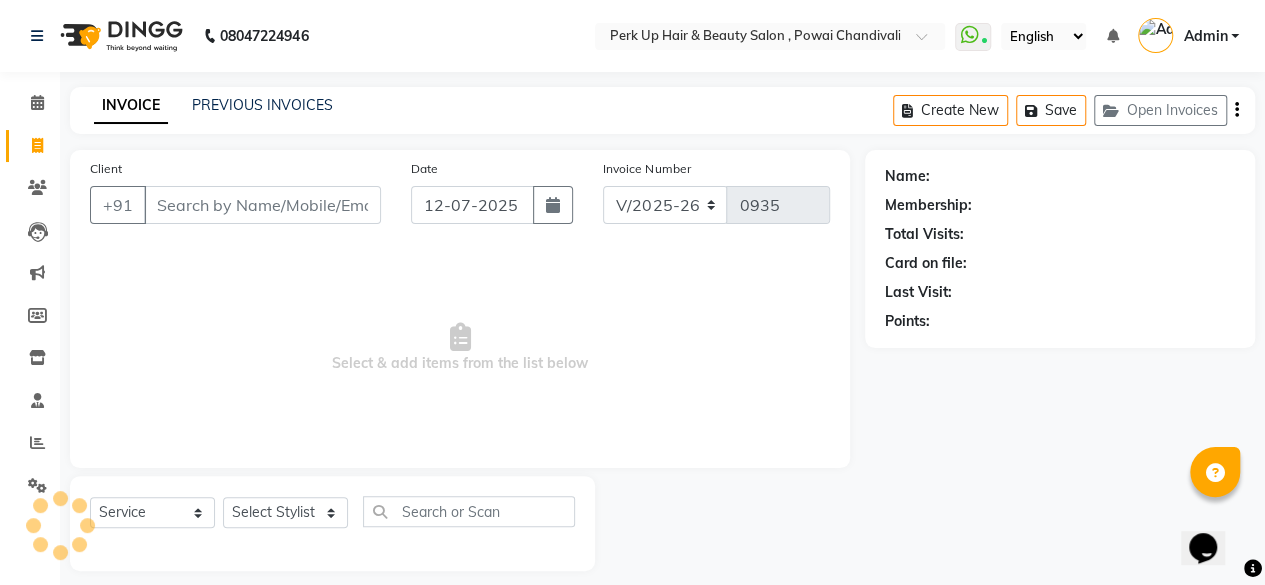 scroll, scrollTop: 15, scrollLeft: 0, axis: vertical 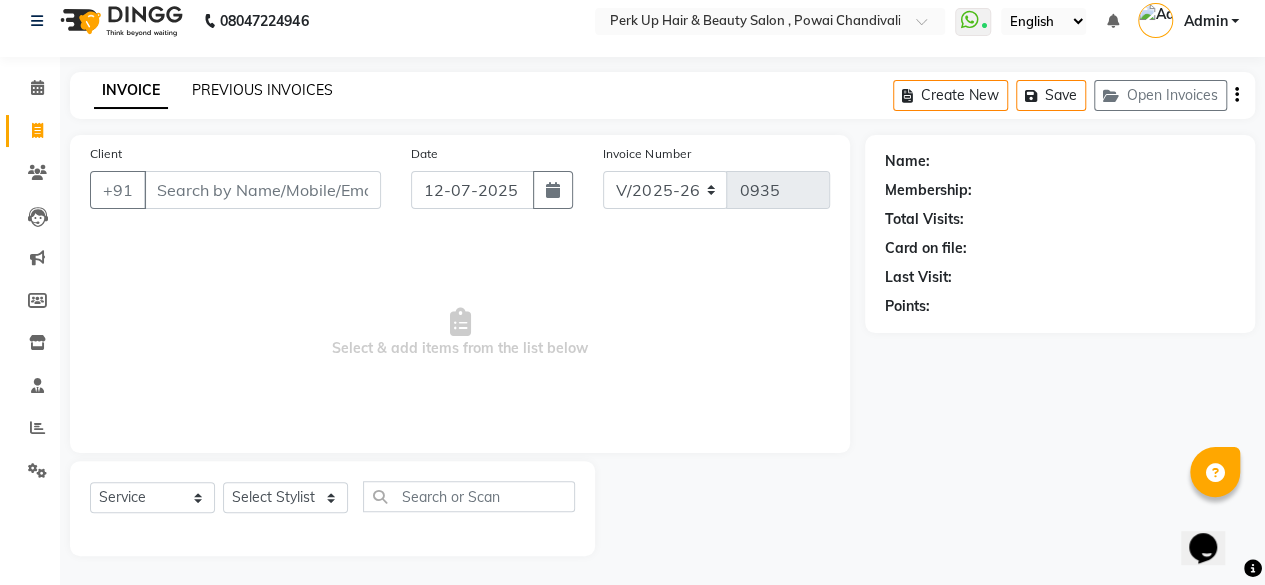 click on "PREVIOUS INVOICES" 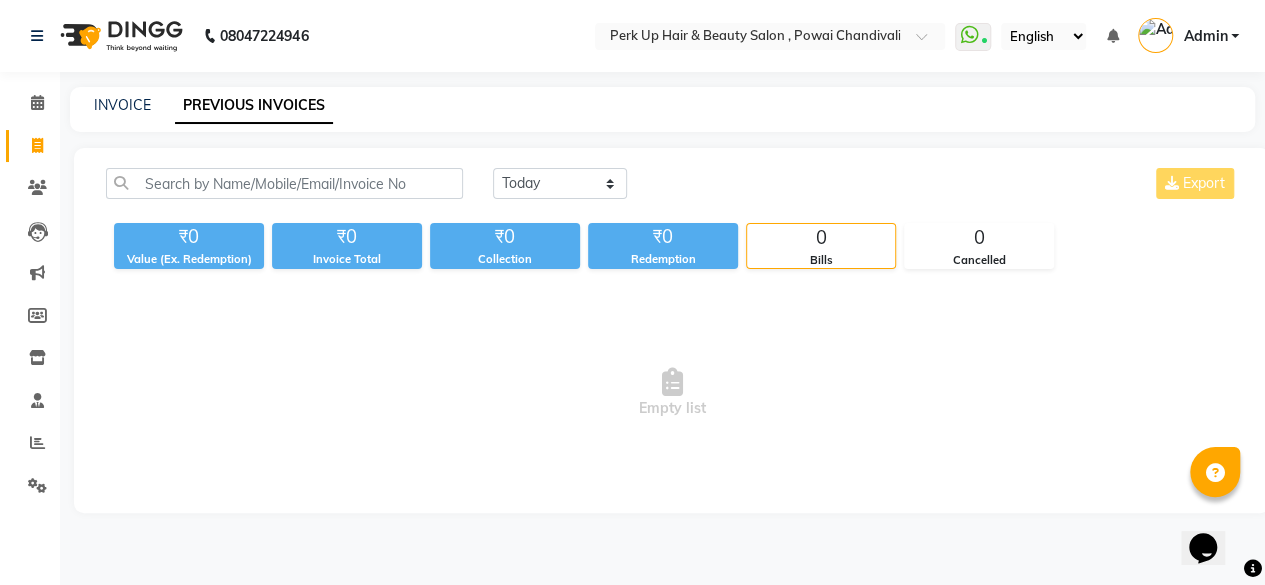 scroll, scrollTop: 0, scrollLeft: 0, axis: both 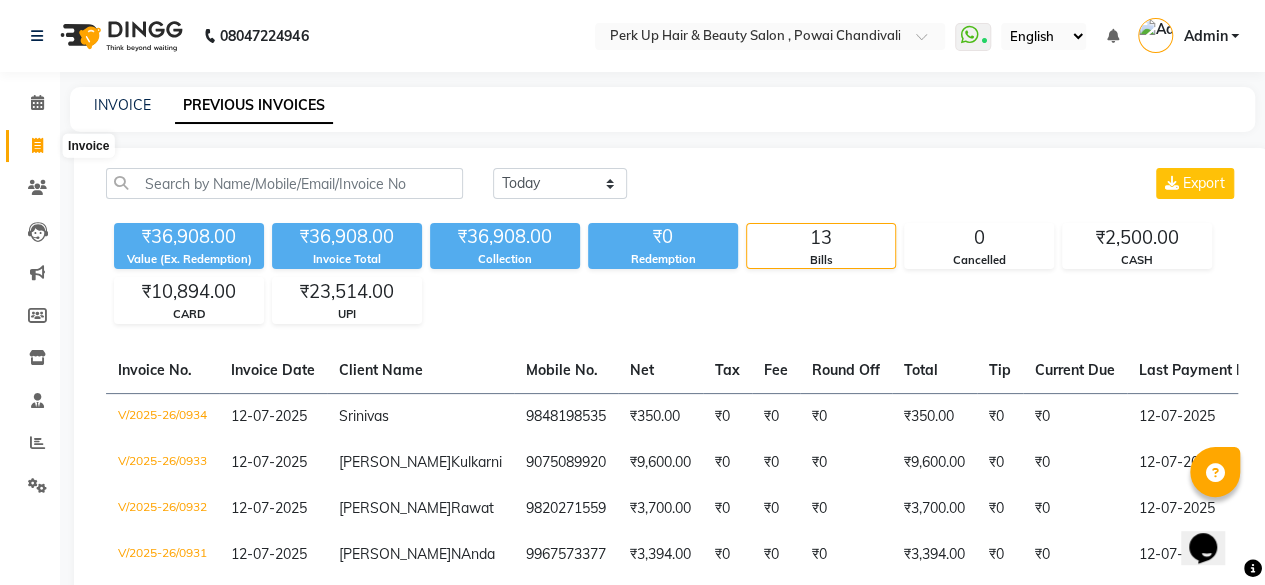 click 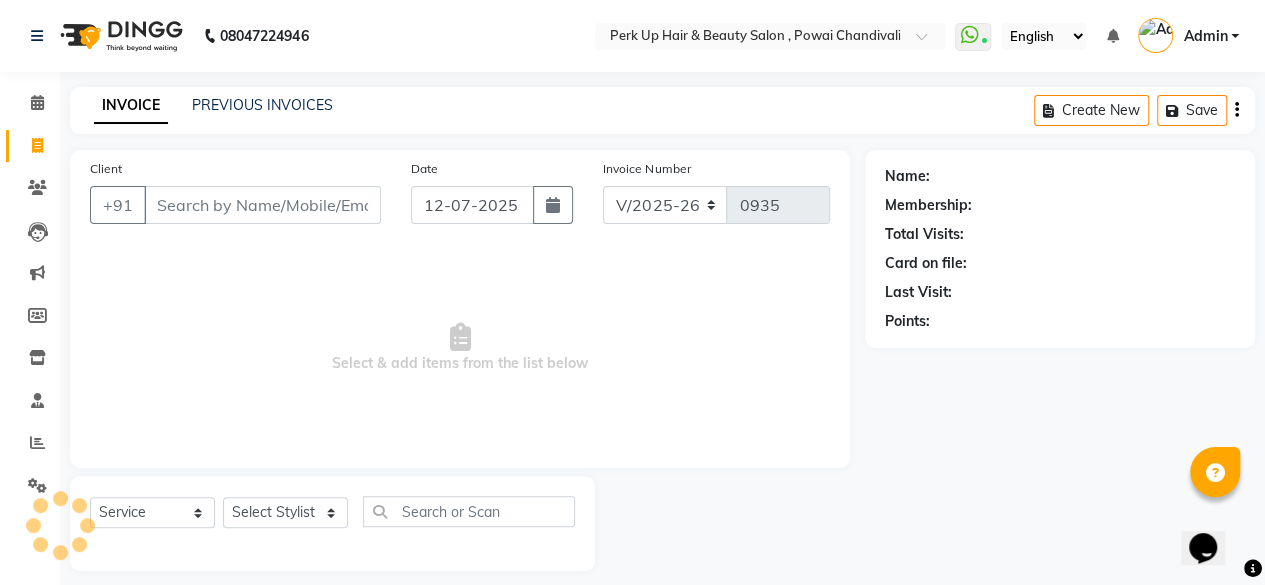 scroll, scrollTop: 15, scrollLeft: 0, axis: vertical 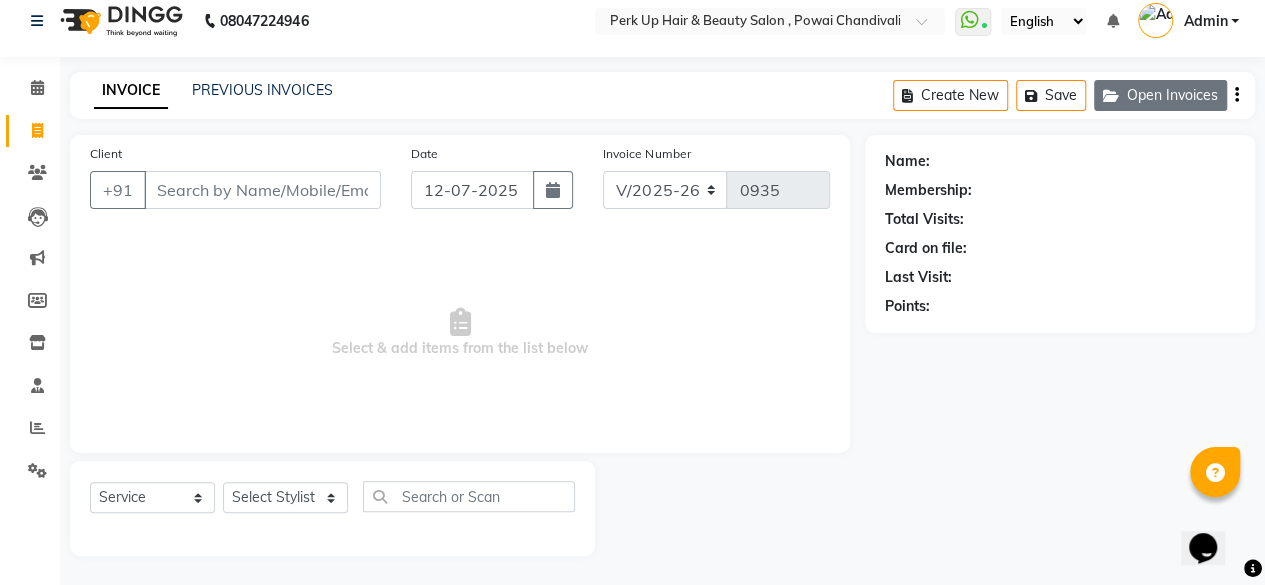 click on "Open Invoices" 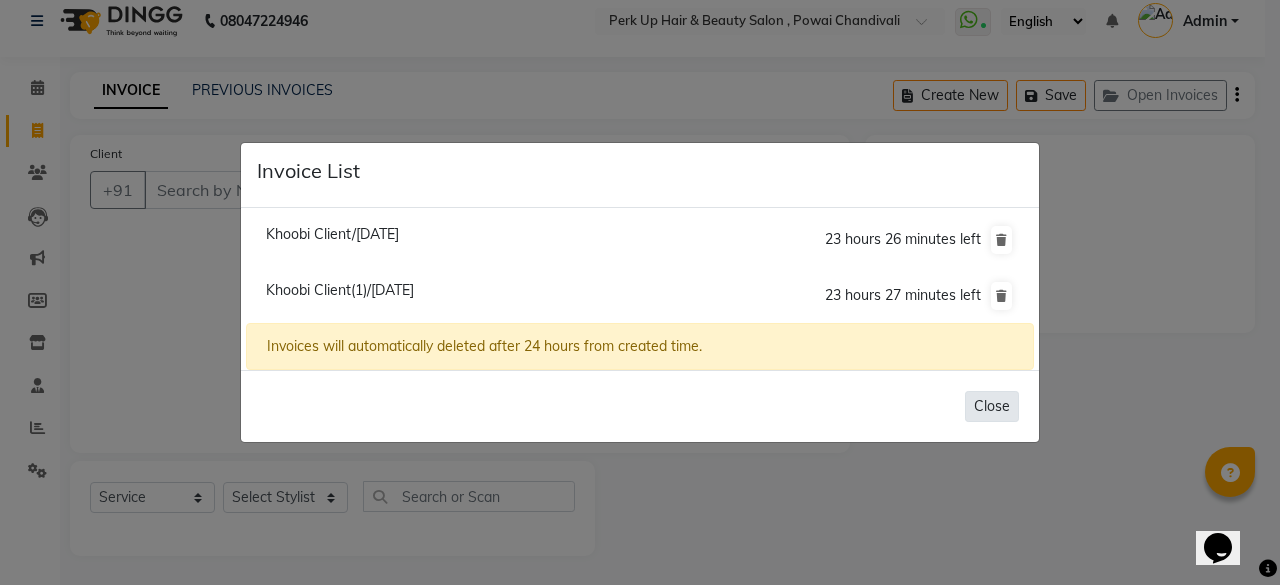 click on "Close" 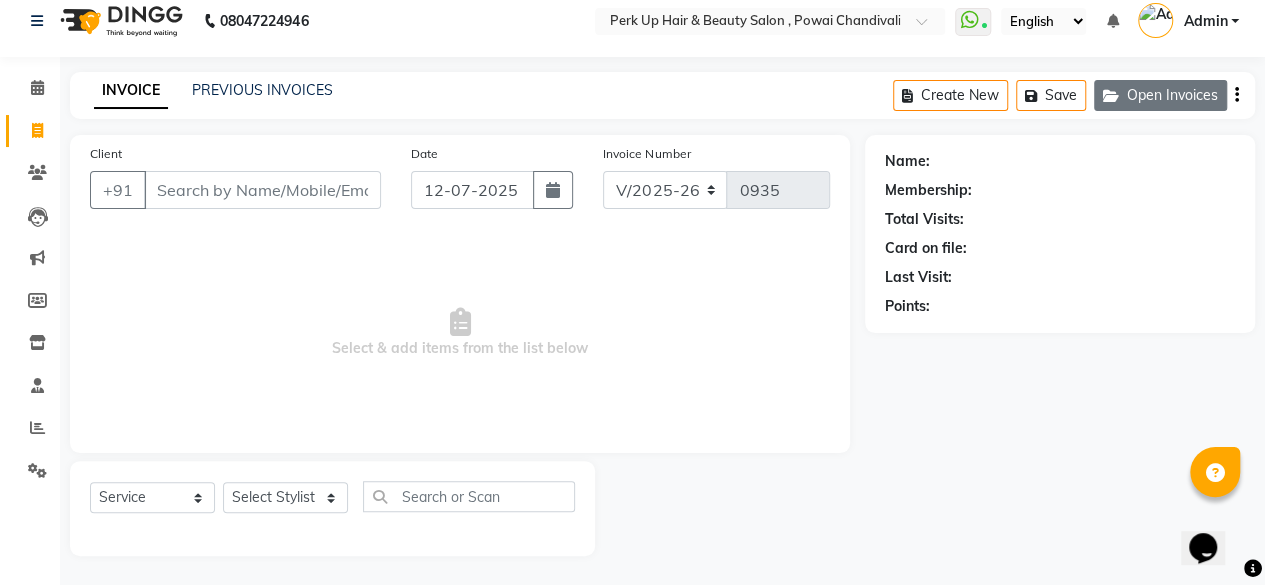 click on "Open Invoices" 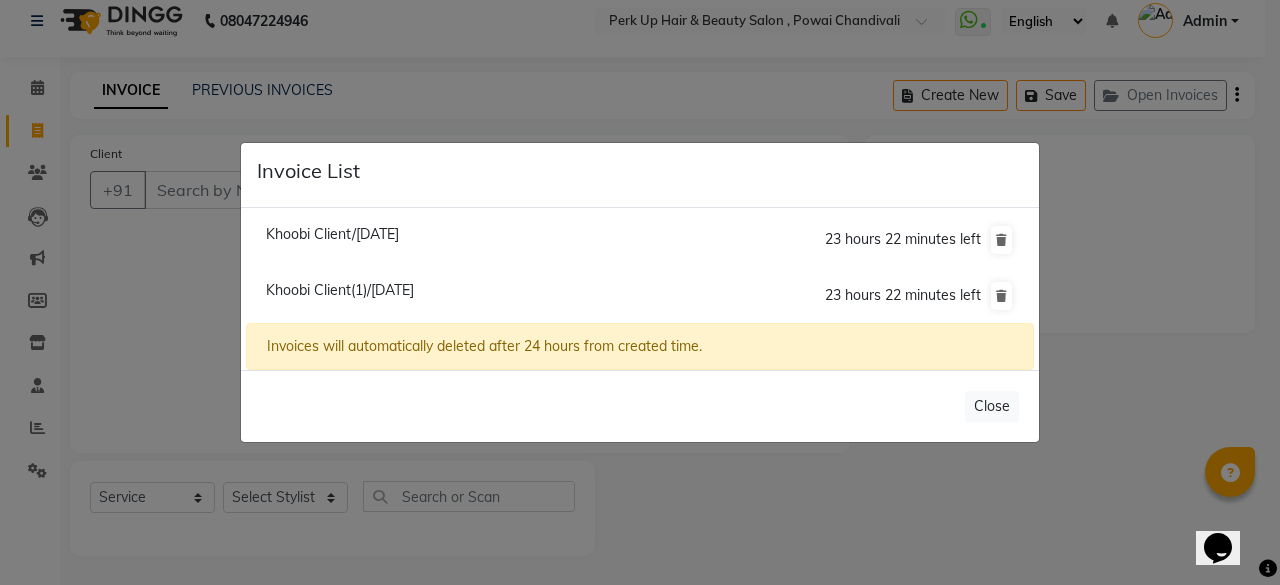 click on "Khoobi Client/[DATE]" 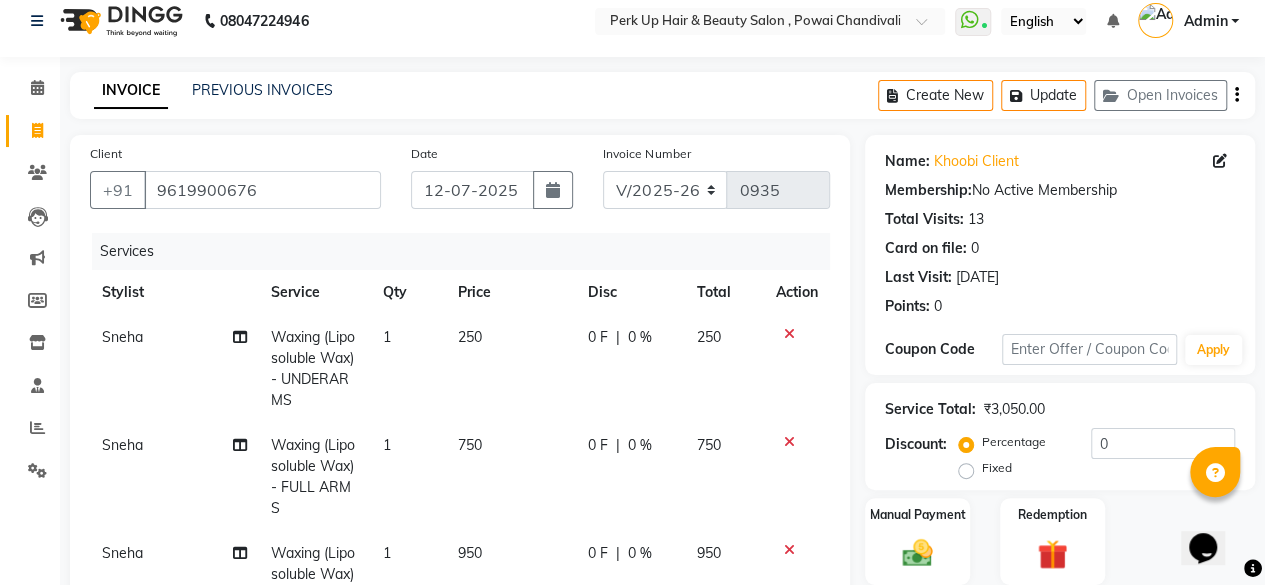 scroll, scrollTop: 454, scrollLeft: 0, axis: vertical 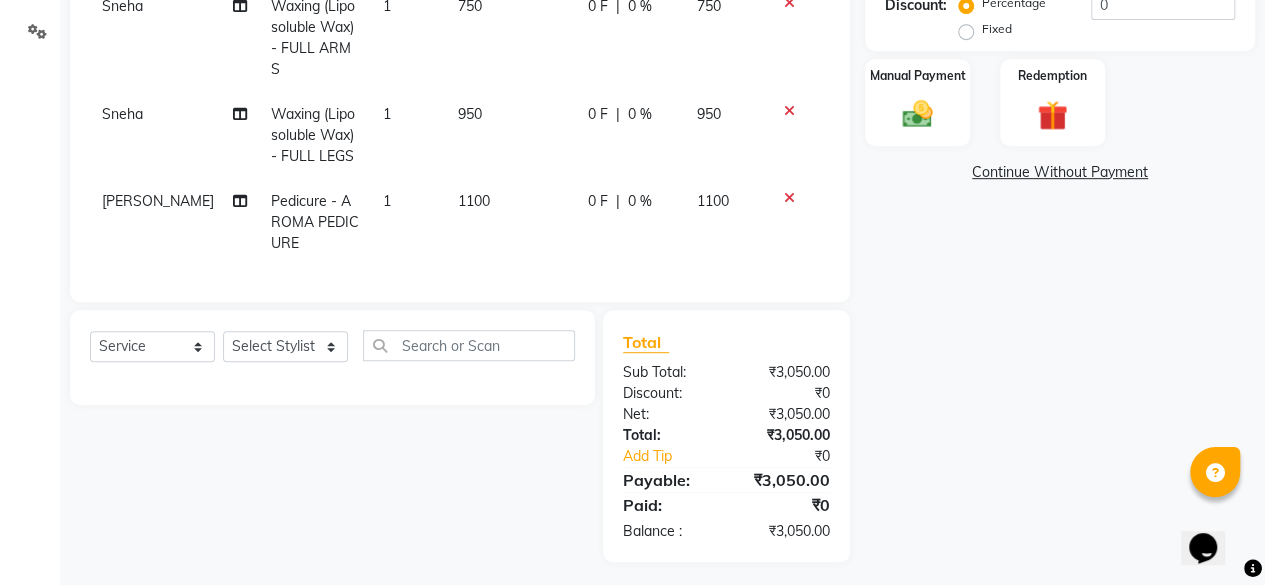 click 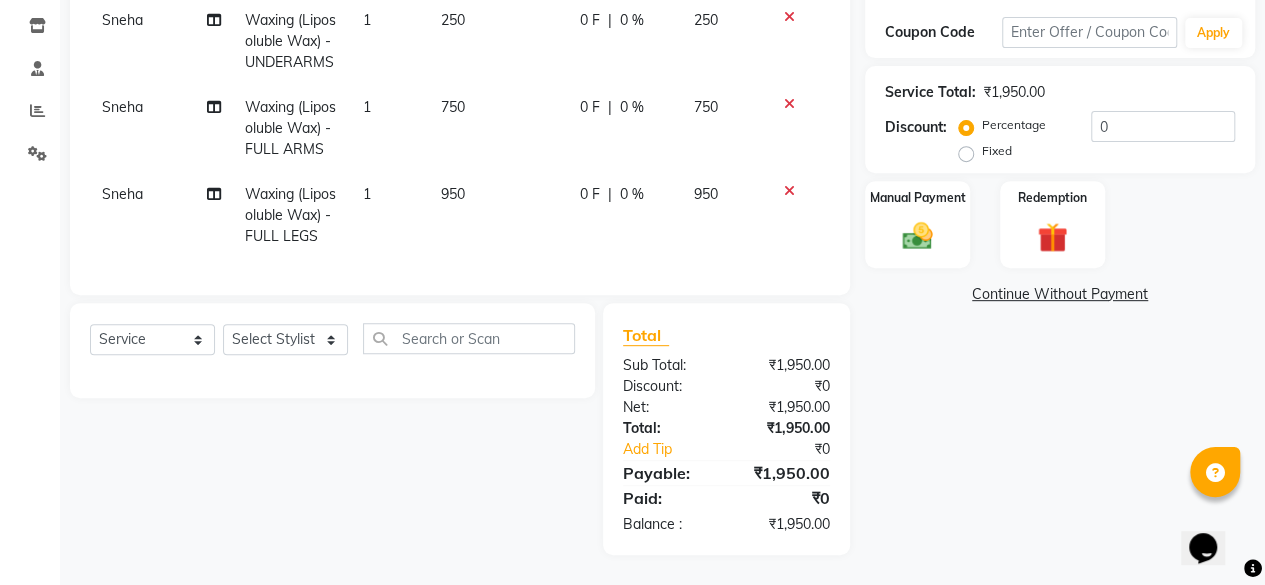 scroll, scrollTop: 346, scrollLeft: 0, axis: vertical 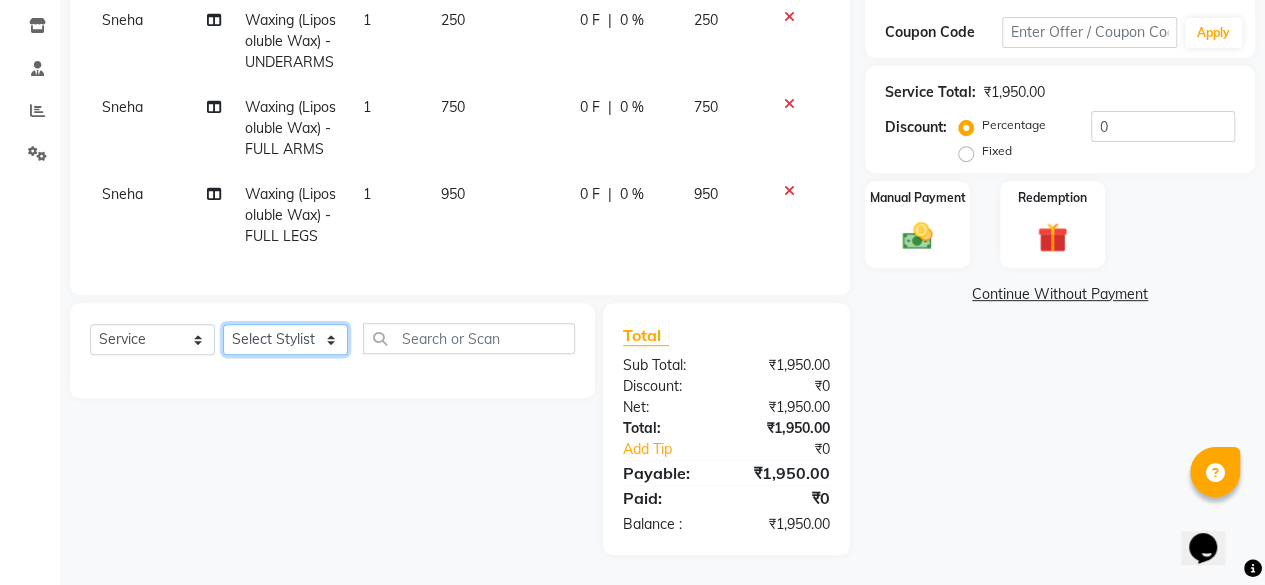 click on "Select Stylist [PERSON_NAME] danish [PERSON_NAME] [PERSON_NAME]		 [PERSON_NAME] [PERSON_NAME]			 Raju [PERSON_NAME]			 [PERSON_NAME]			 [PERSON_NAME] [PERSON_NAME] [PERSON_NAME] Seja [PERSON_NAME] Shaves [PERSON_NAME]" 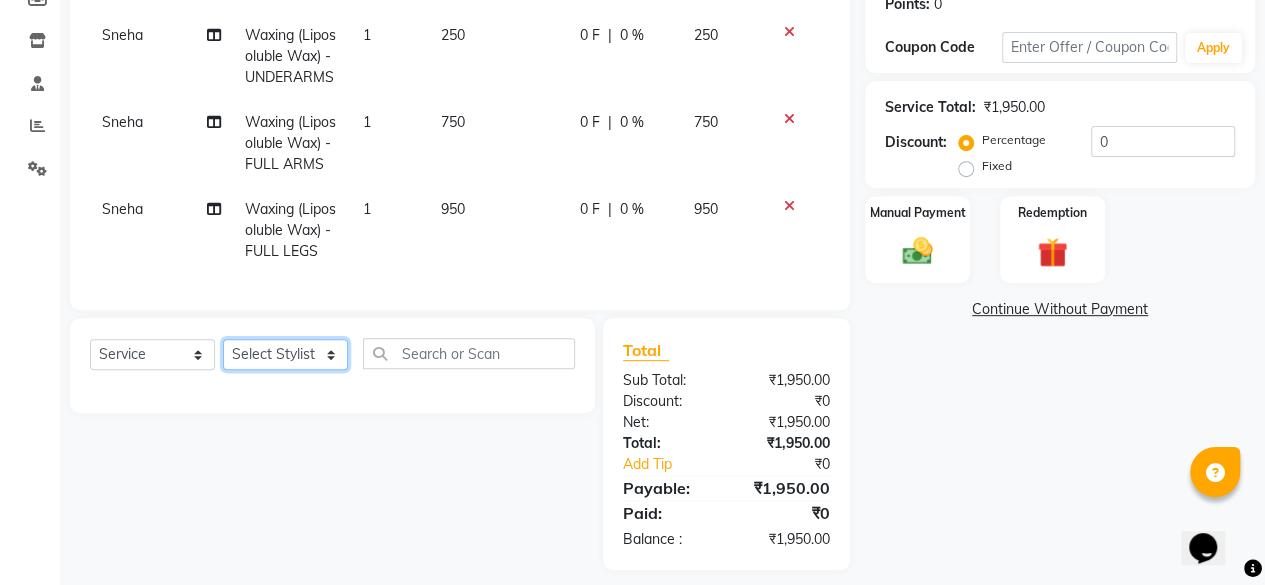 scroll, scrollTop: 346, scrollLeft: 0, axis: vertical 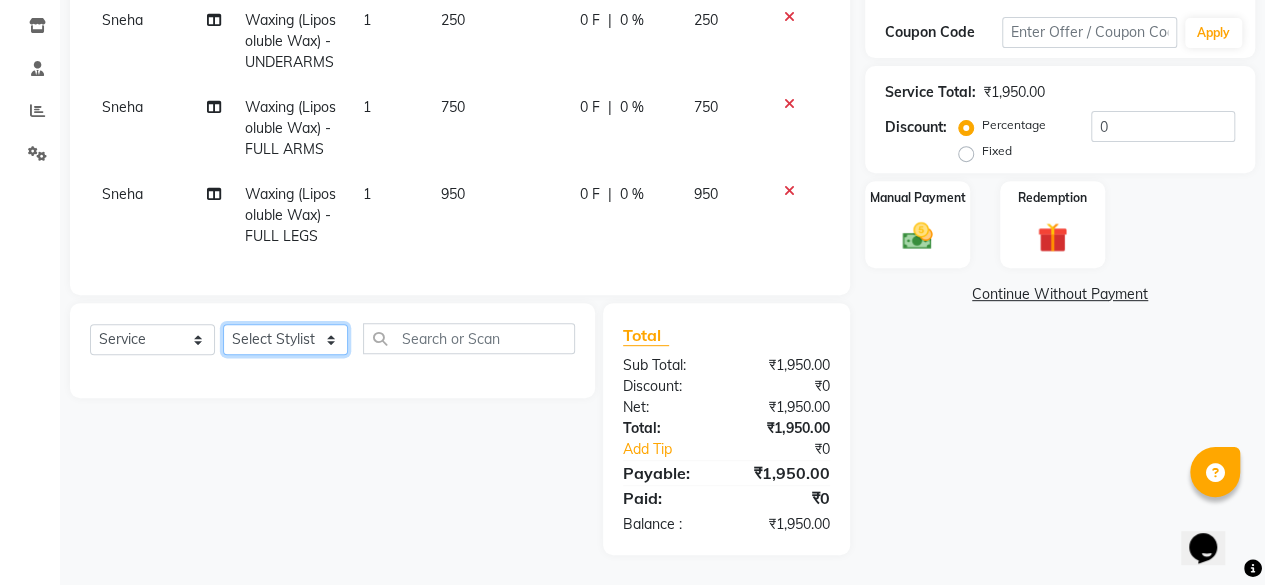 click on "Select Stylist [PERSON_NAME] danish [PERSON_NAME] [PERSON_NAME]		 [PERSON_NAME] [PERSON_NAME]			 Raju [PERSON_NAME]			 [PERSON_NAME]			 [PERSON_NAME] [PERSON_NAME] [PERSON_NAME] Seja [PERSON_NAME] Shaves [PERSON_NAME]" 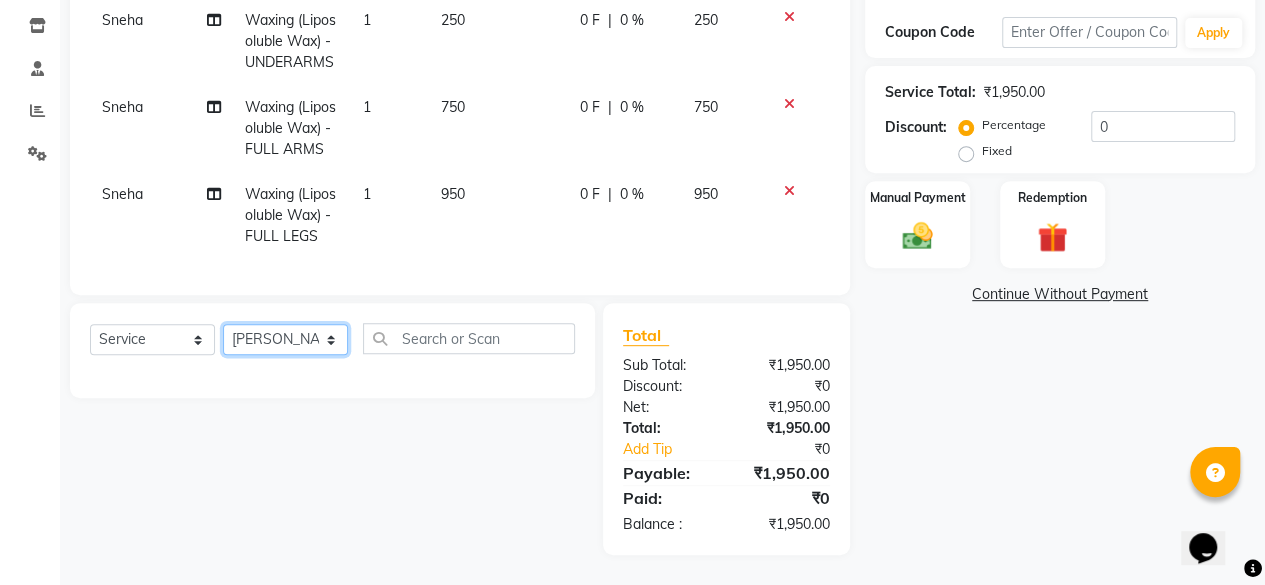 click on "Select Stylist [PERSON_NAME] danish [PERSON_NAME] [PERSON_NAME]		 [PERSON_NAME] [PERSON_NAME]			 Raju [PERSON_NAME]			 [PERSON_NAME]			 [PERSON_NAME] [PERSON_NAME] [PERSON_NAME] Seja [PERSON_NAME] Shaves [PERSON_NAME]" 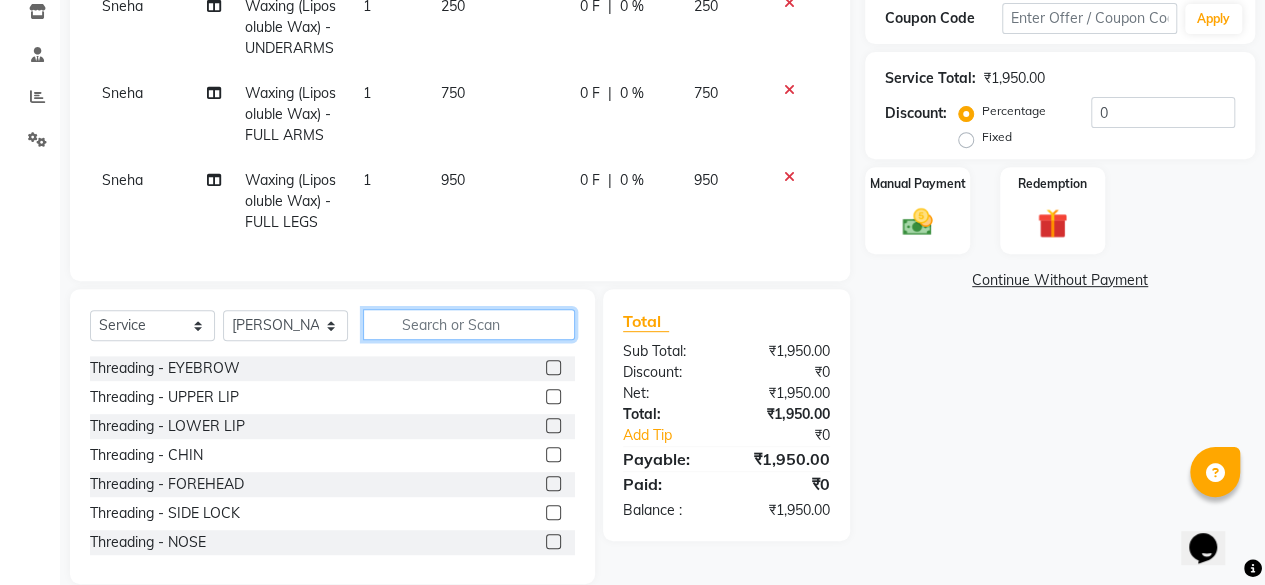click 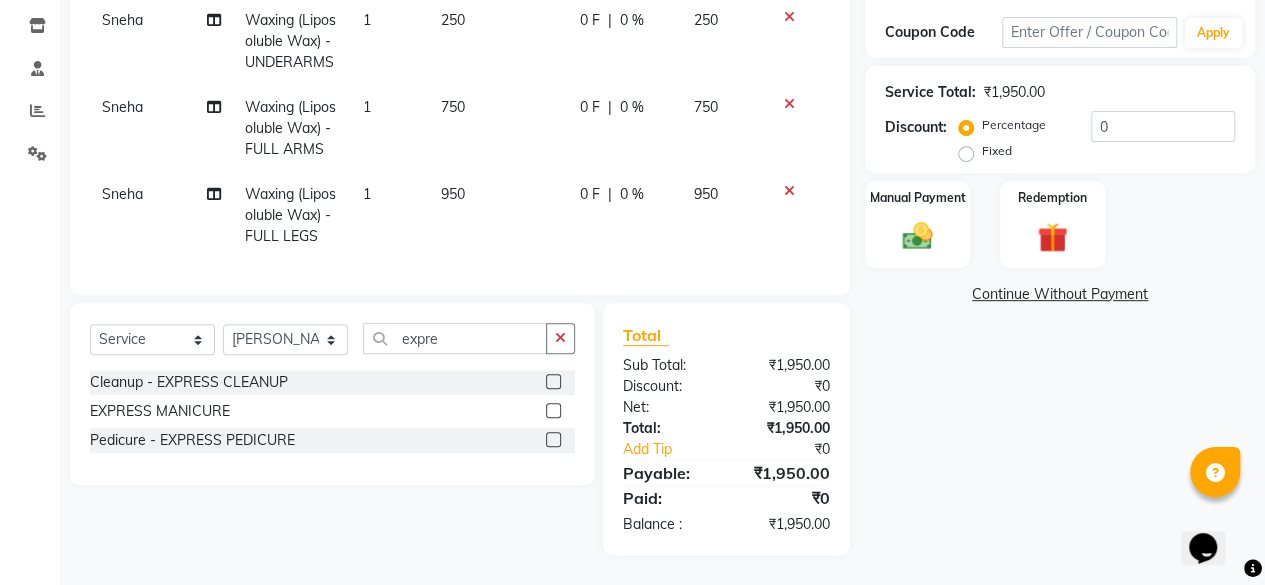 click 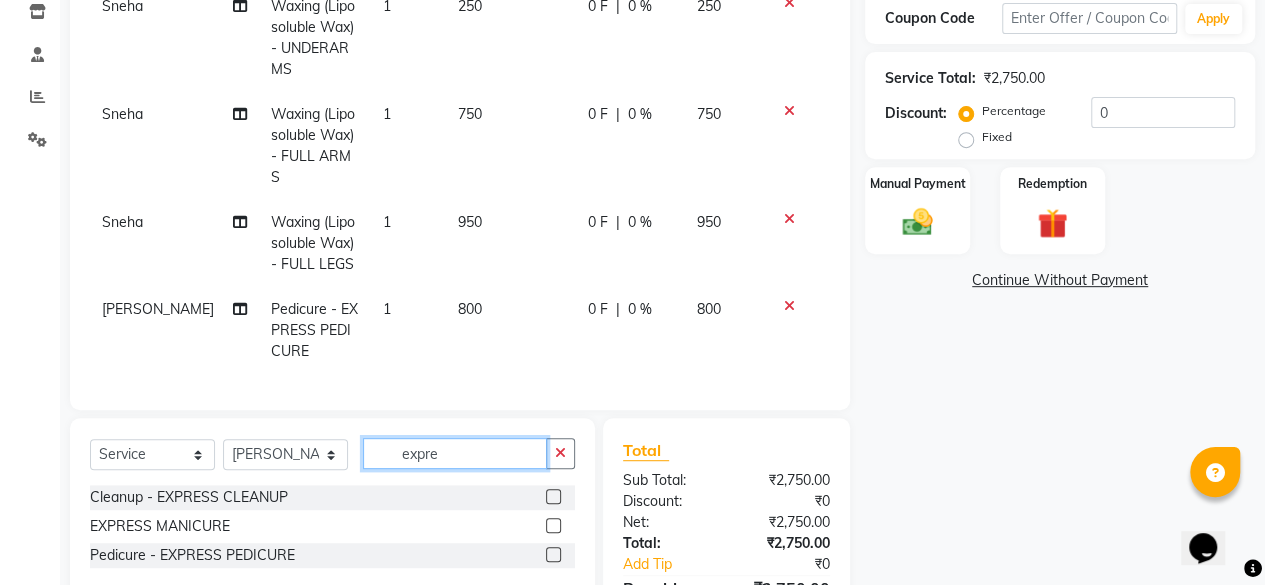 drag, startPoint x: 452, startPoint y: 442, endPoint x: 379, endPoint y: 461, distance: 75.43209 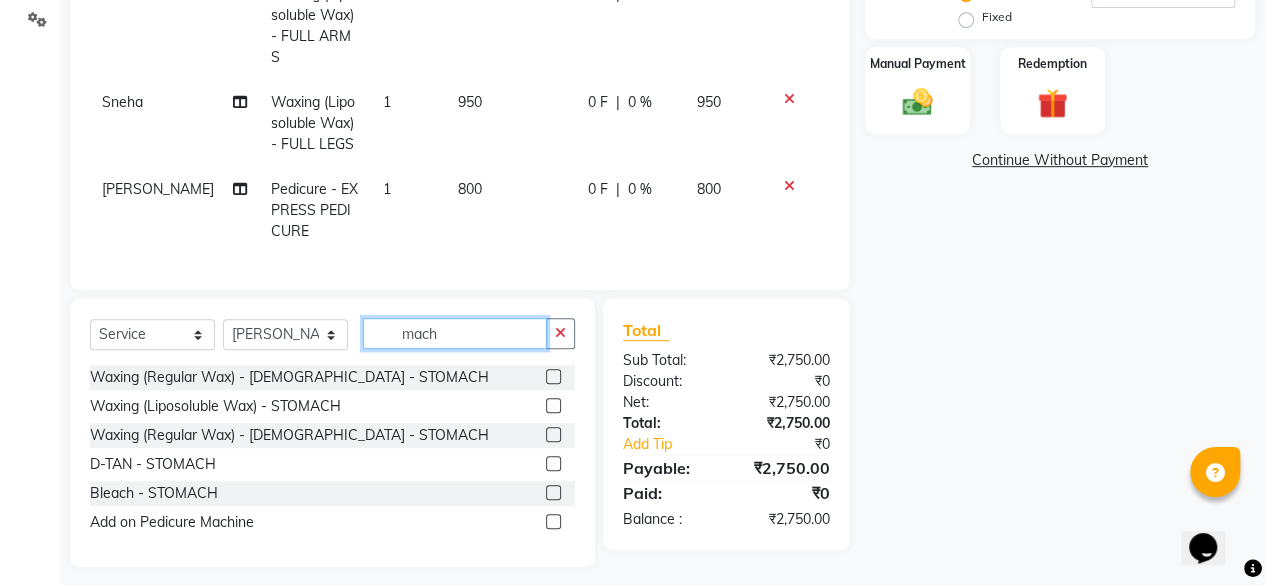 scroll, scrollTop: 471, scrollLeft: 0, axis: vertical 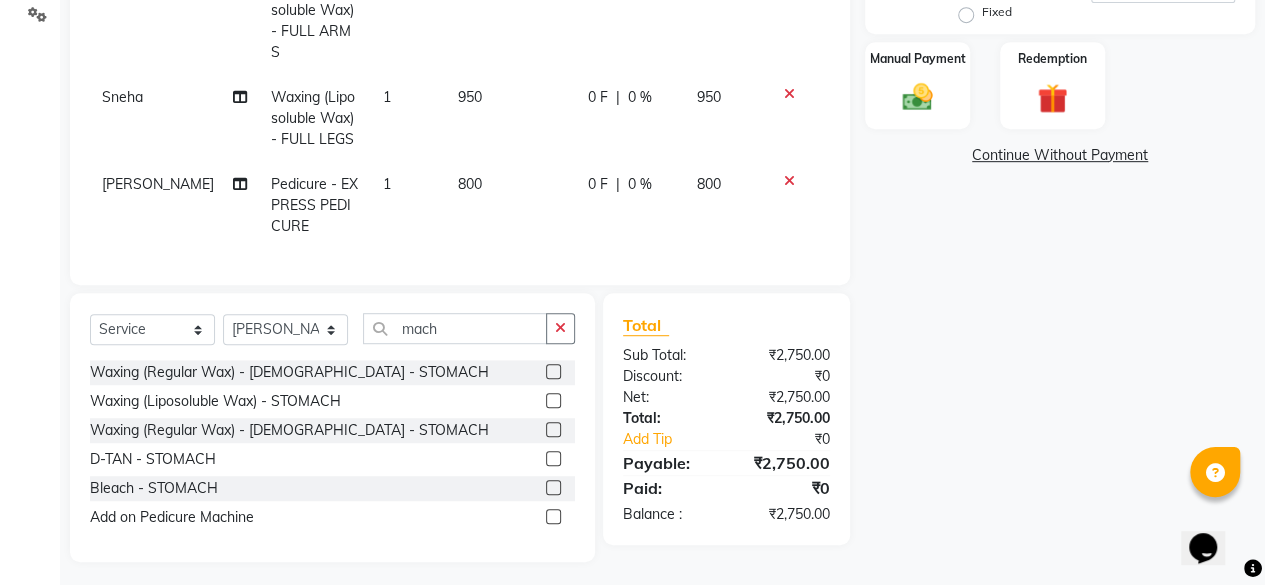 click 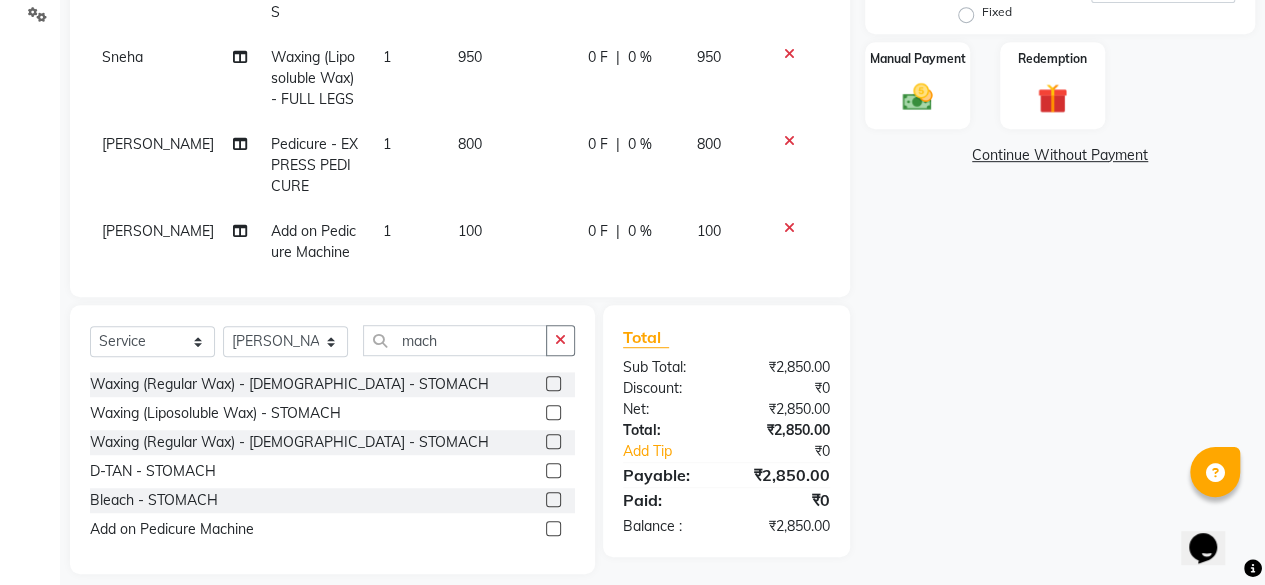 scroll, scrollTop: 48, scrollLeft: 0, axis: vertical 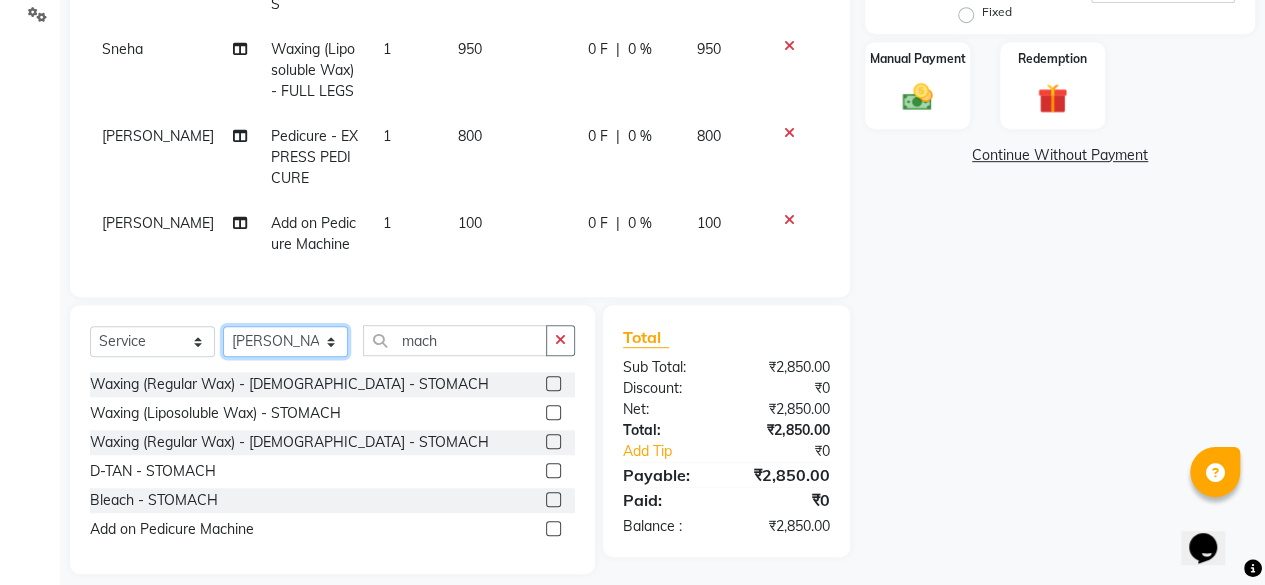 click on "Select Stylist [PERSON_NAME] danish [PERSON_NAME] [PERSON_NAME]		 [PERSON_NAME] [PERSON_NAME]			 Raju [PERSON_NAME]			 [PERSON_NAME]			 [PERSON_NAME] [PERSON_NAME] [PERSON_NAME] Seja [PERSON_NAME] Shaves [PERSON_NAME]" 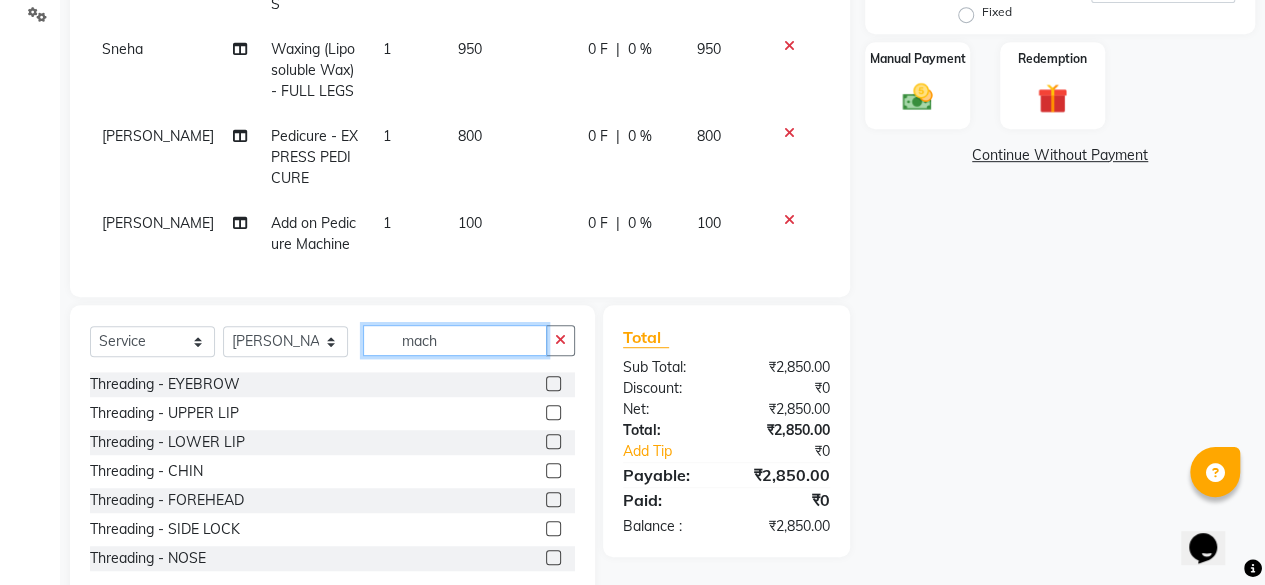 drag, startPoint x: 512, startPoint y: 337, endPoint x: 384, endPoint y: 348, distance: 128.47179 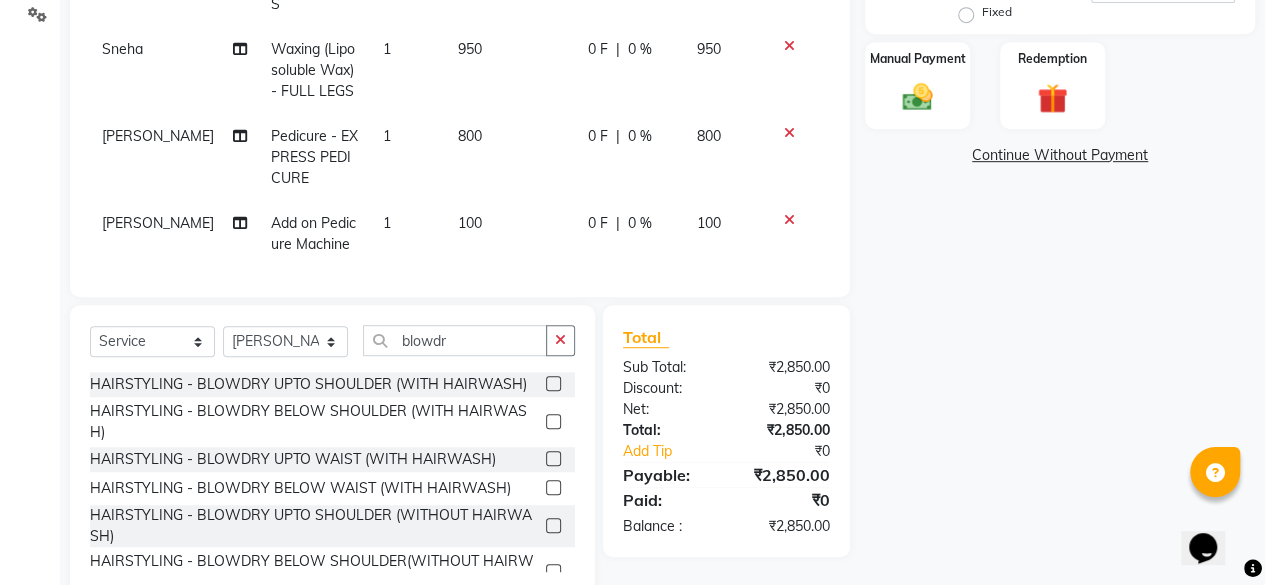 click 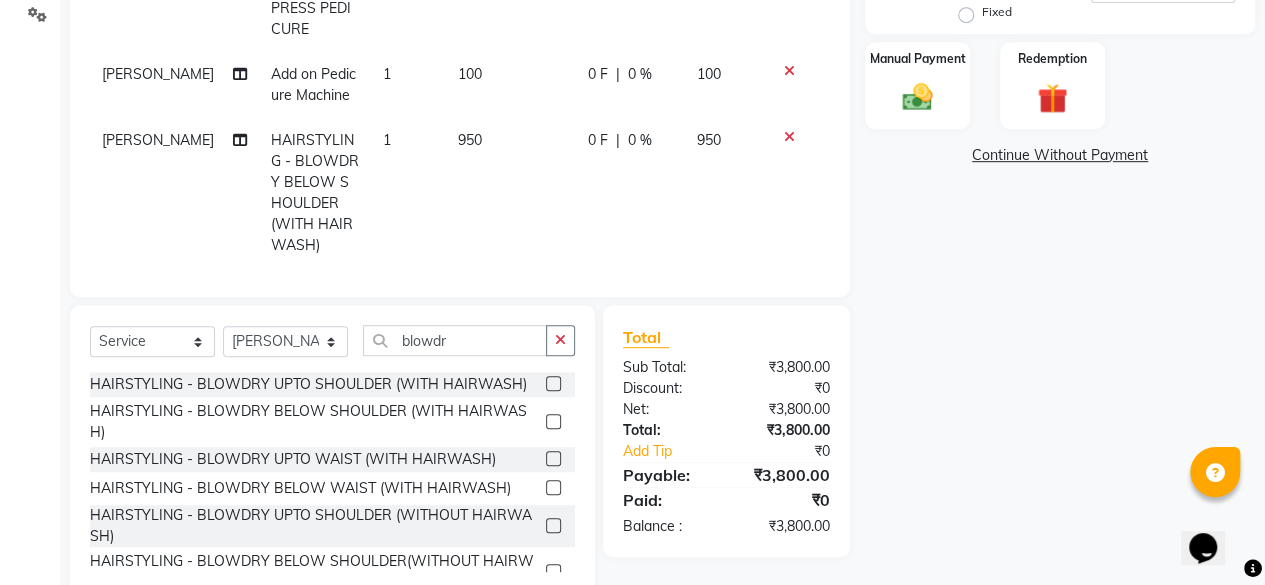 scroll, scrollTop: 198, scrollLeft: 0, axis: vertical 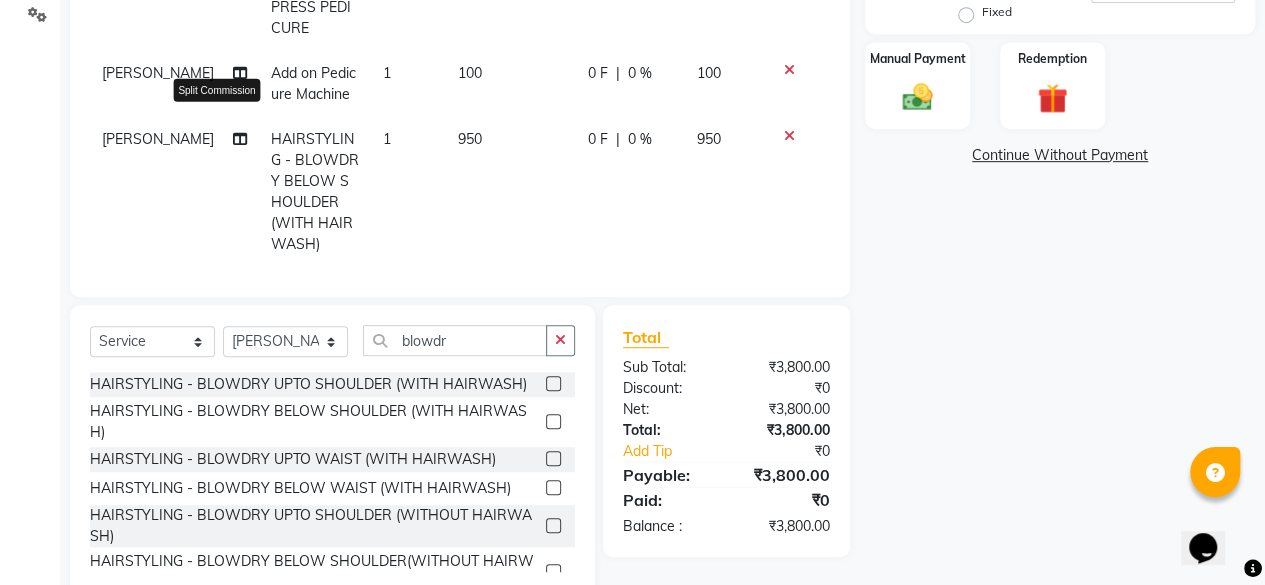 click 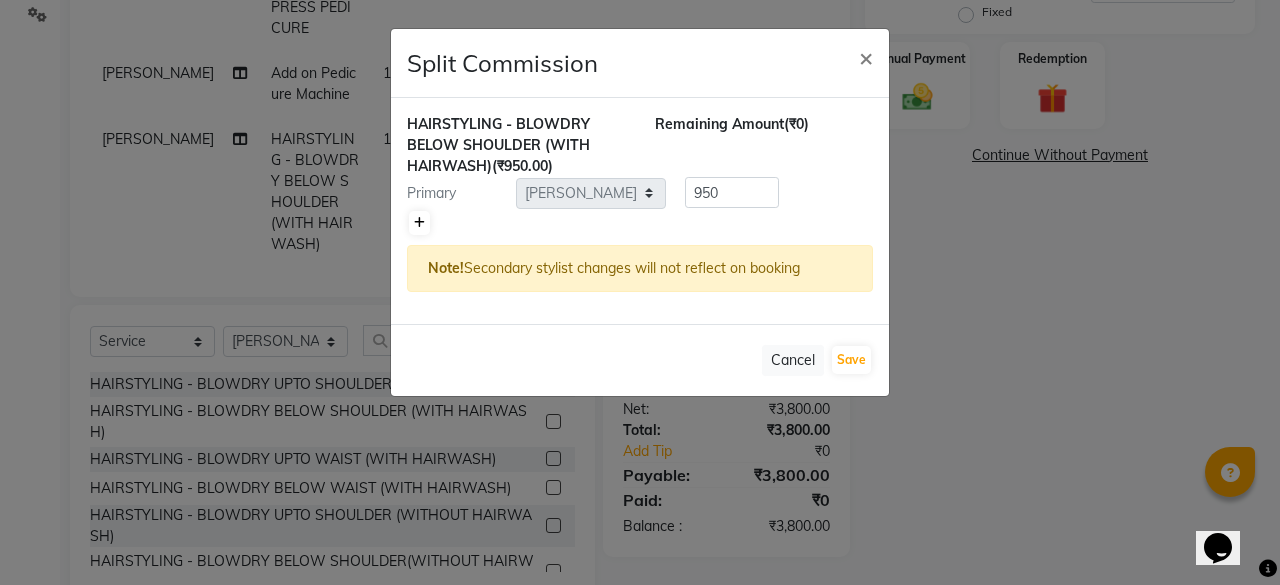 click 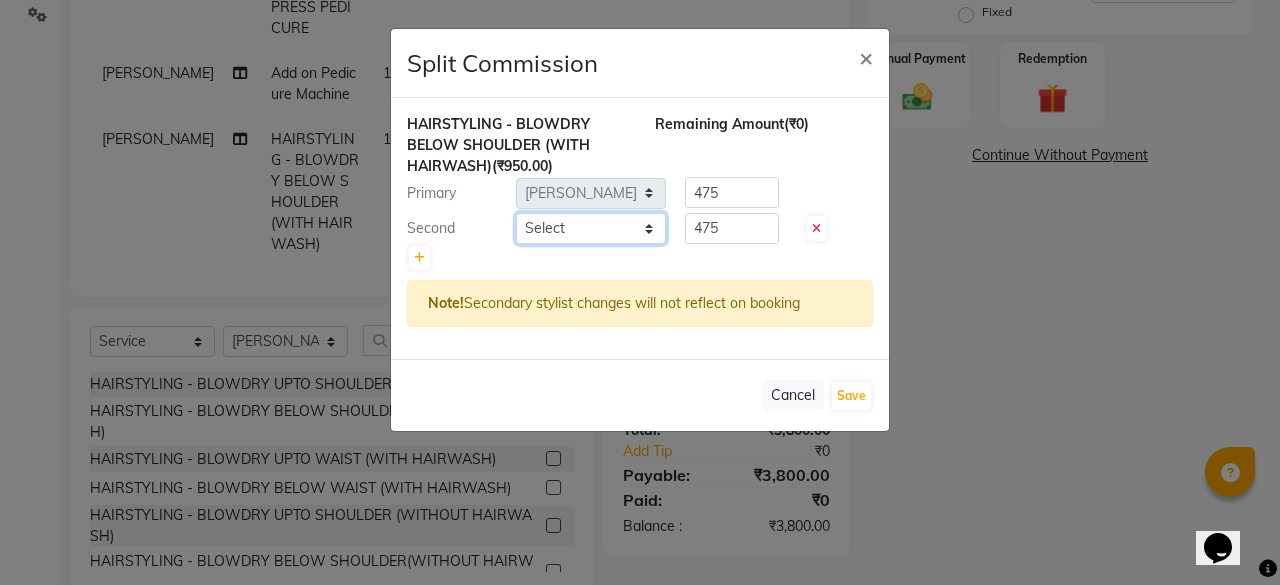 click on "Select  [PERSON_NAME]   danish   [PERSON_NAME]   [PERSON_NAME]		   [PERSON_NAME]   [PERSON_NAME]			   Raju   [PERSON_NAME]			   [PERSON_NAME]			   [PERSON_NAME]   [PERSON_NAME]   [PERSON_NAME]   Seja [PERSON_NAME]   Shaves [PERSON_NAME]" 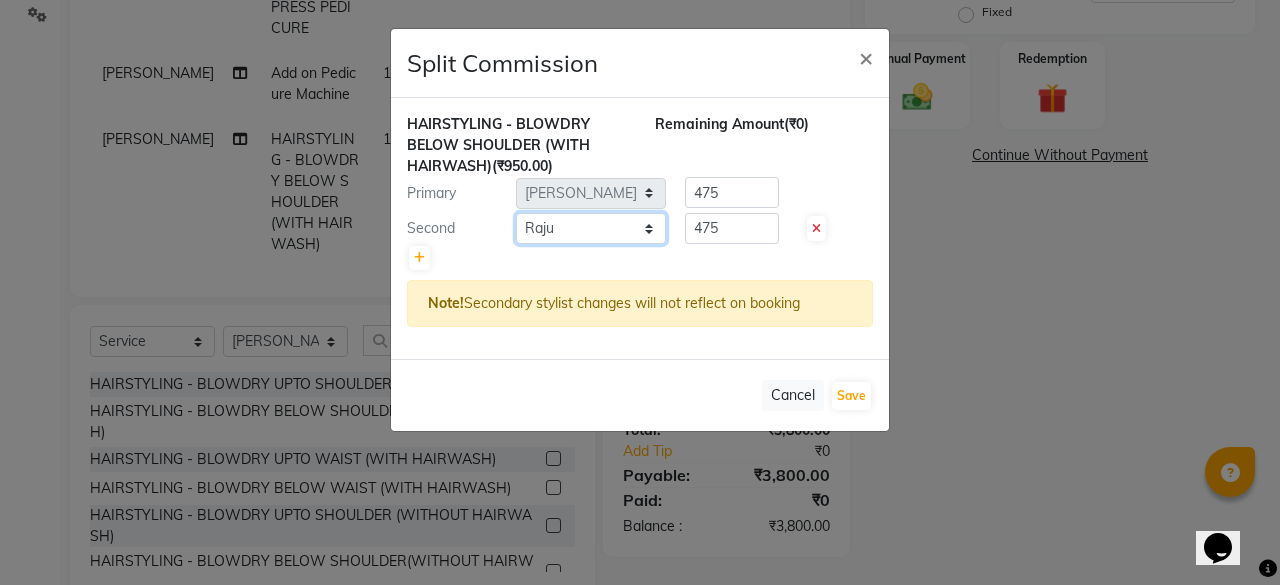 click on "Select  [PERSON_NAME]   danish   [PERSON_NAME]   [PERSON_NAME]		   [PERSON_NAME]   [PERSON_NAME]			   Raju   [PERSON_NAME]			   [PERSON_NAME]			   [PERSON_NAME]   [PERSON_NAME]   [PERSON_NAME]   Seja [PERSON_NAME]   Shaves [PERSON_NAME]" 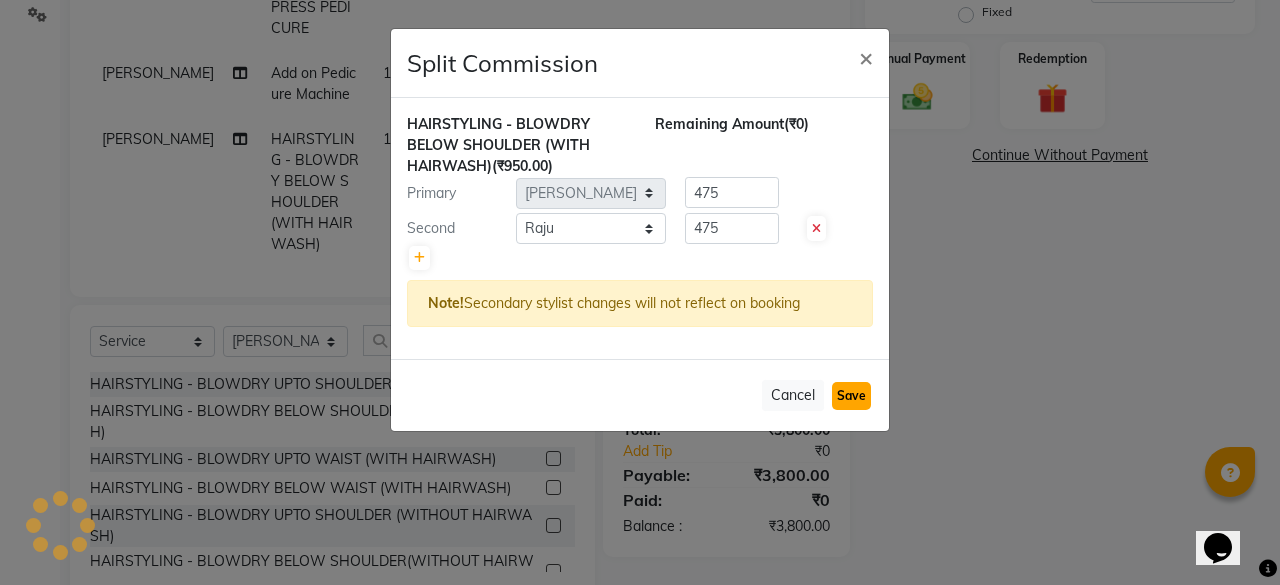 click on "Save" 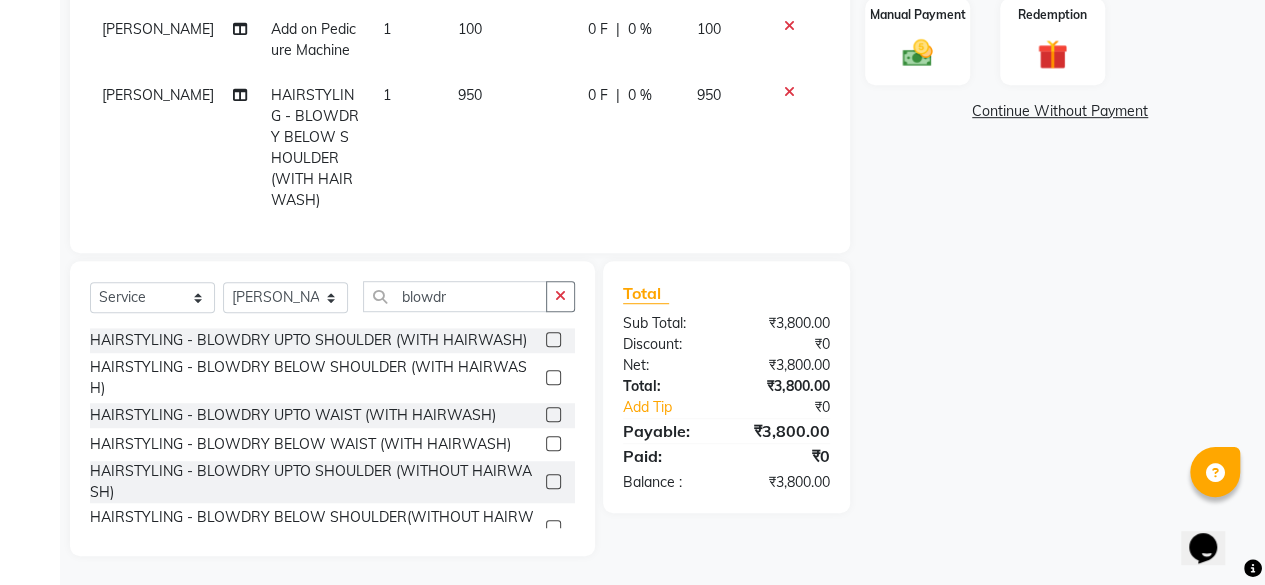 scroll, scrollTop: 0, scrollLeft: 0, axis: both 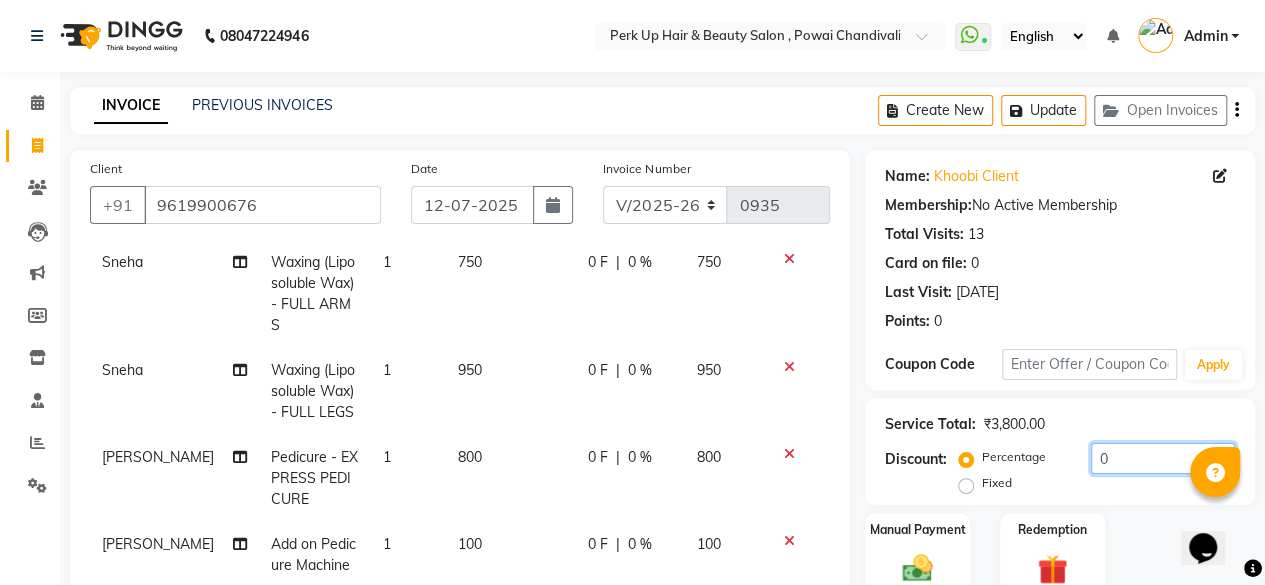 drag, startPoint x: 1106, startPoint y: 457, endPoint x: 1083, endPoint y: 459, distance: 23.086792 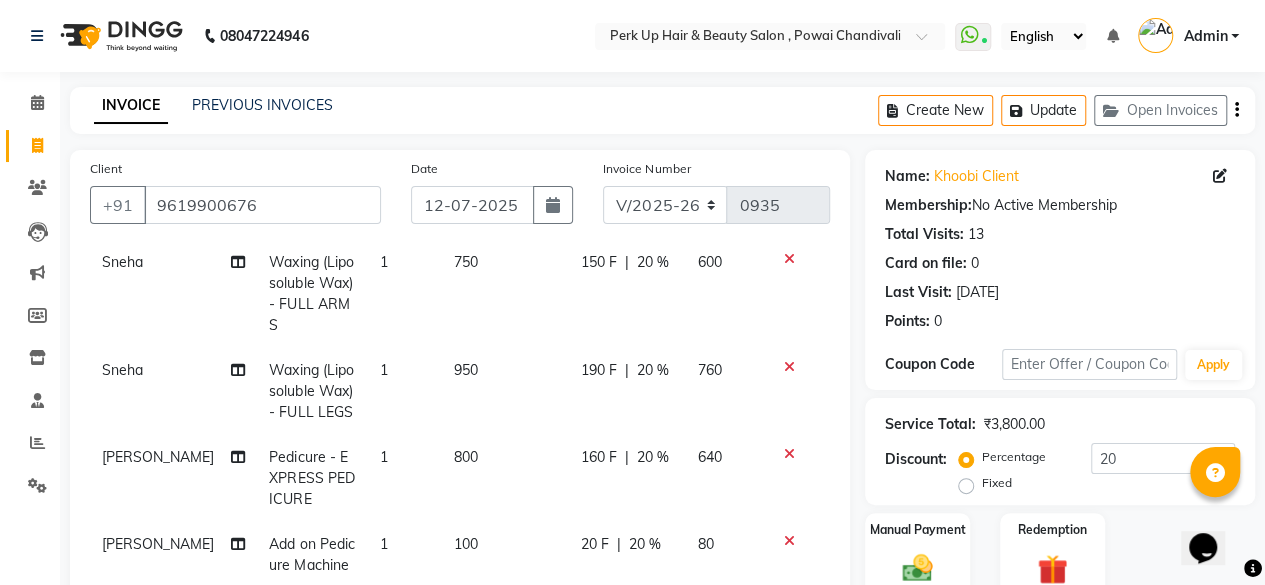 click on "Percentage   Fixed" 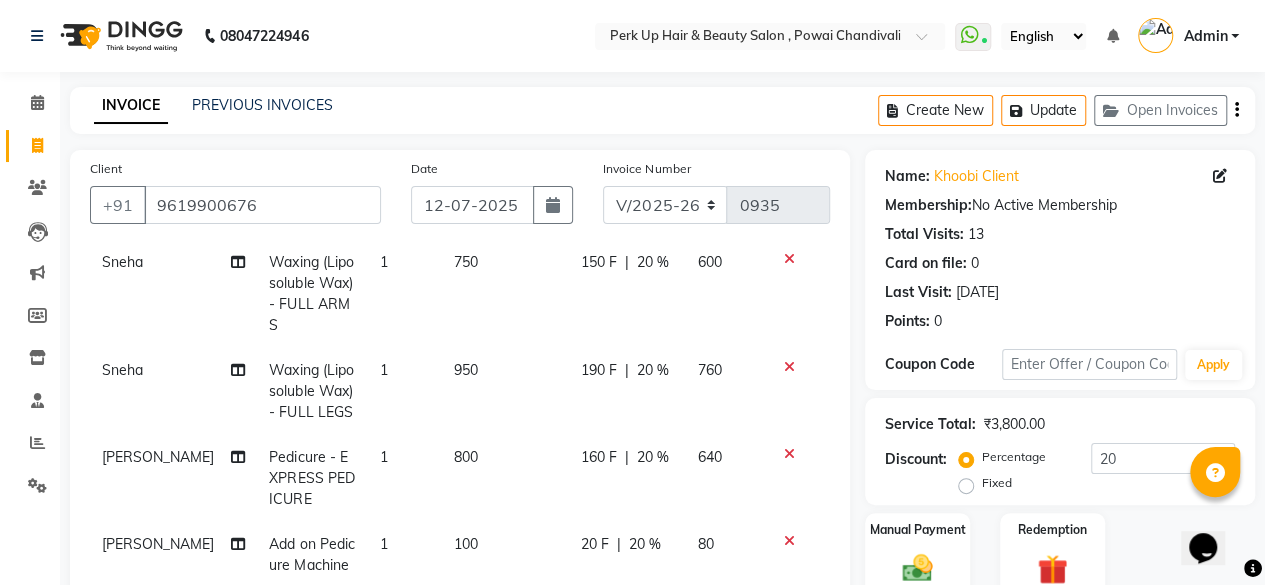 click on "Manual Payment Redemption" 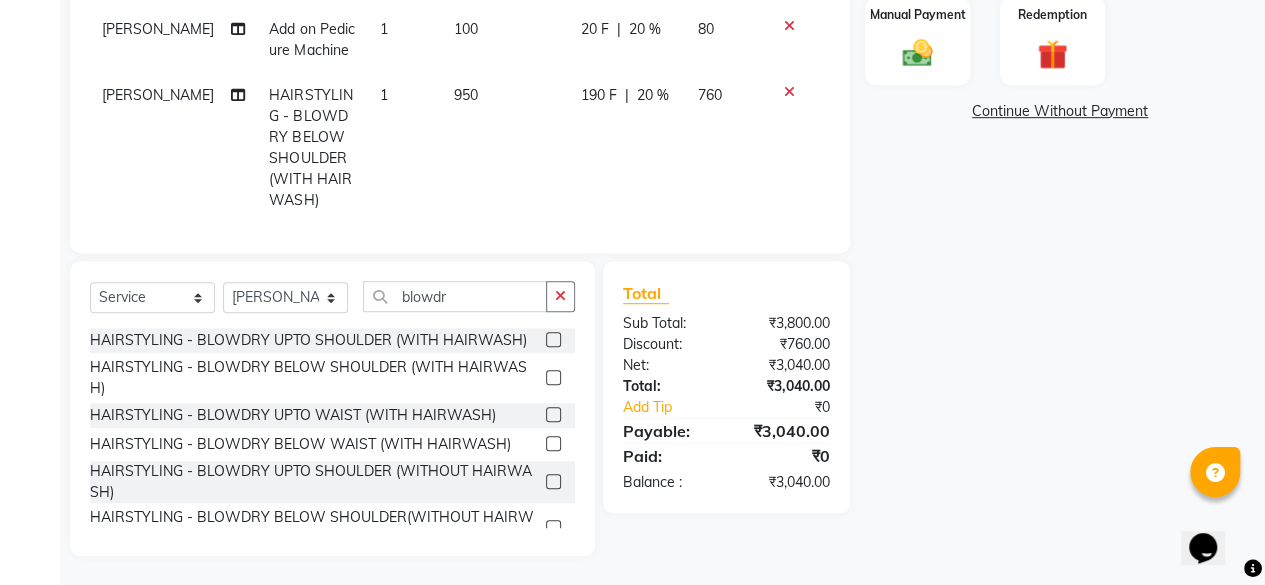 click on "20 %" 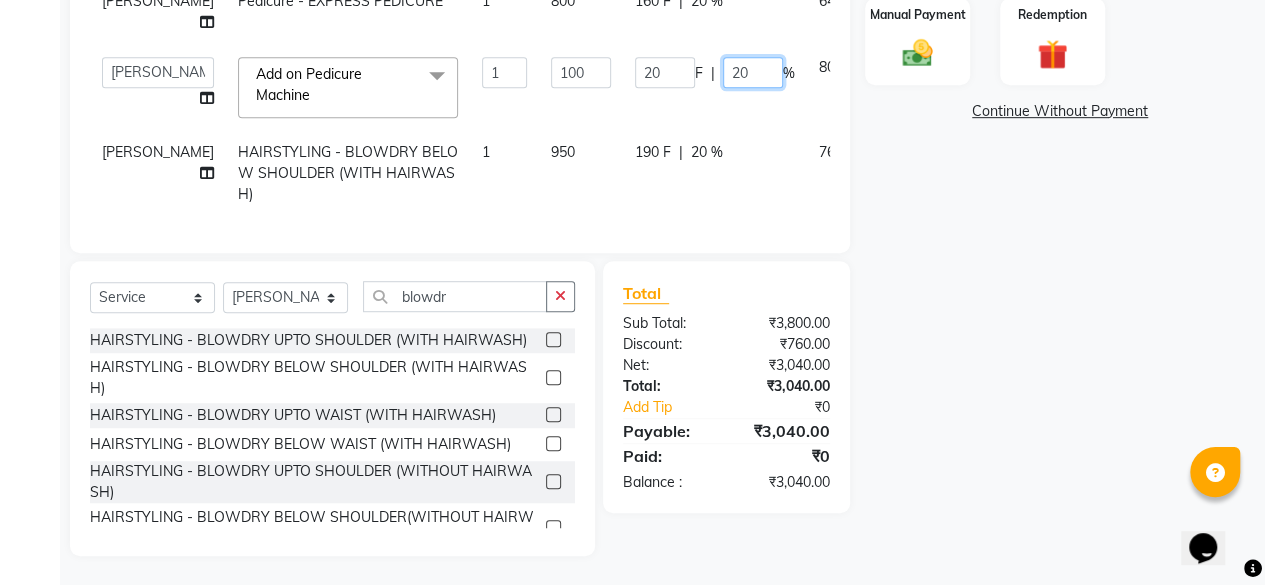click on "20" 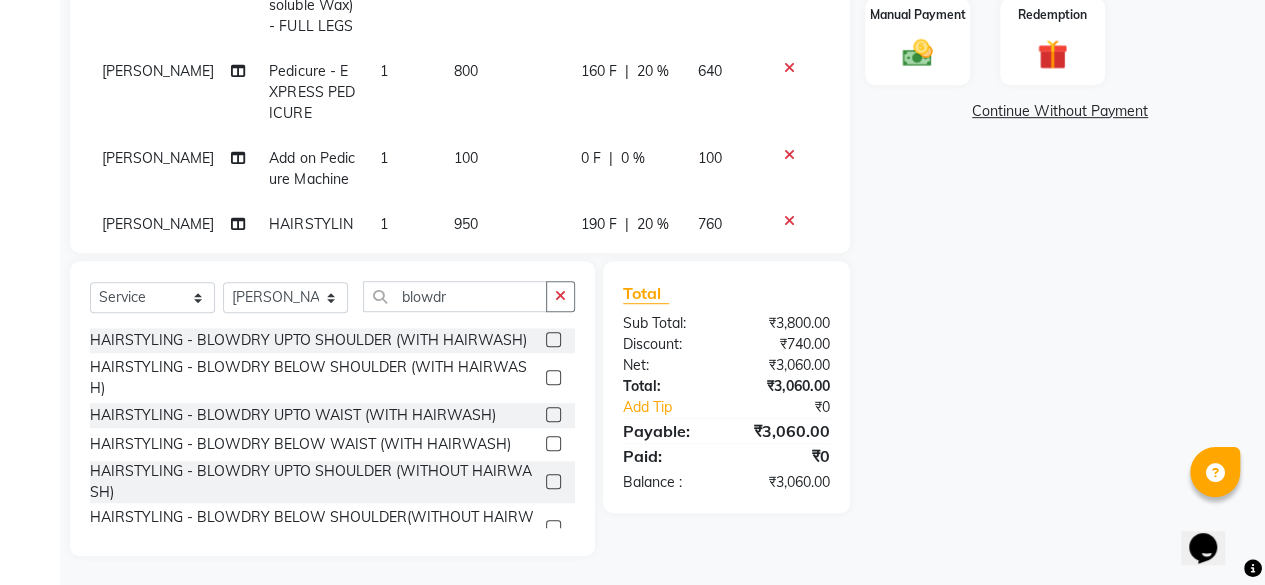 click on "Sneha Waxing (Liposoluble Wax) - UNDERARMS 1 250 50 F | 20 % 200 Sneha Waxing (Liposoluble Wax) - FULL ARMS 1 750 150 F | 20 % 600 Sneha Waxing (Liposoluble Wax) - FULL LEGS 1 950 190 F | 20 % 760 [PERSON_NAME]		 Pedicure - EXPRESS PEDICURE 1 800 160 F | 20 % 640 [PERSON_NAME]		 Add on Pedicure Machine 1 100 0 F | 0 % 100 Shaves Salmani			 HAIRSTYLING - BLOWDRY BELOW SHOULDER (WITH HAIRWASH) 1 950 190 F | 20 % 760" 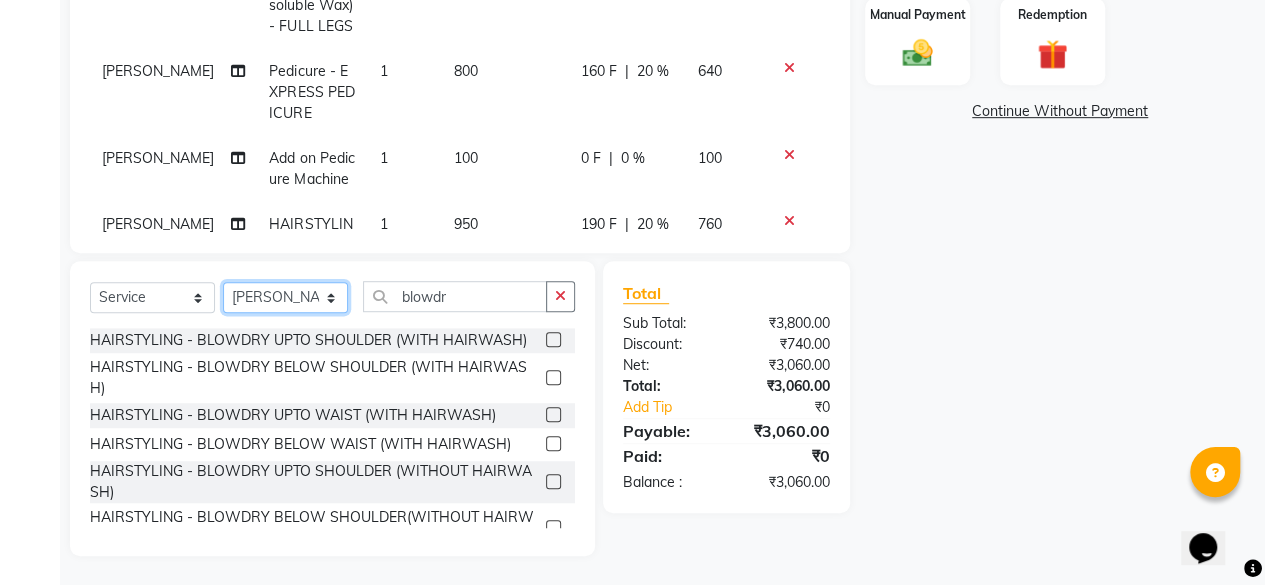 click on "Select Stylist [PERSON_NAME] danish [PERSON_NAME] [PERSON_NAME]		 [PERSON_NAME] [PERSON_NAME]			 Raju [PERSON_NAME]			 [PERSON_NAME]			 [PERSON_NAME] [PERSON_NAME] [PERSON_NAME] Seja [PERSON_NAME] Shaves [PERSON_NAME]" 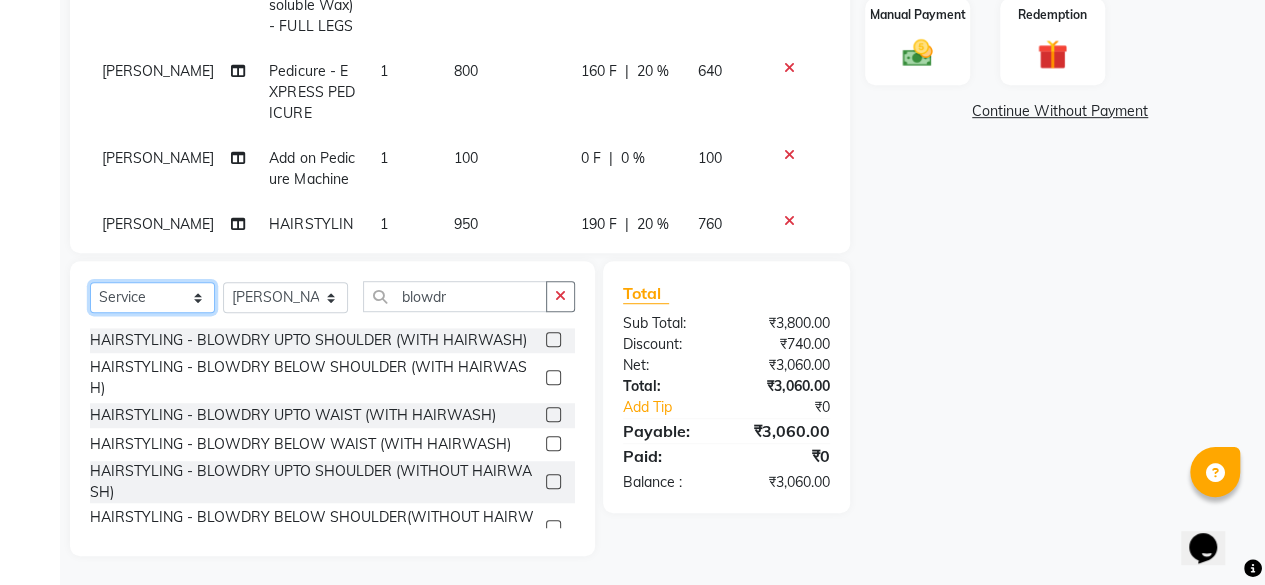 click on "Select  Service  Product  Membership  Package Voucher Prepaid Gift Card" 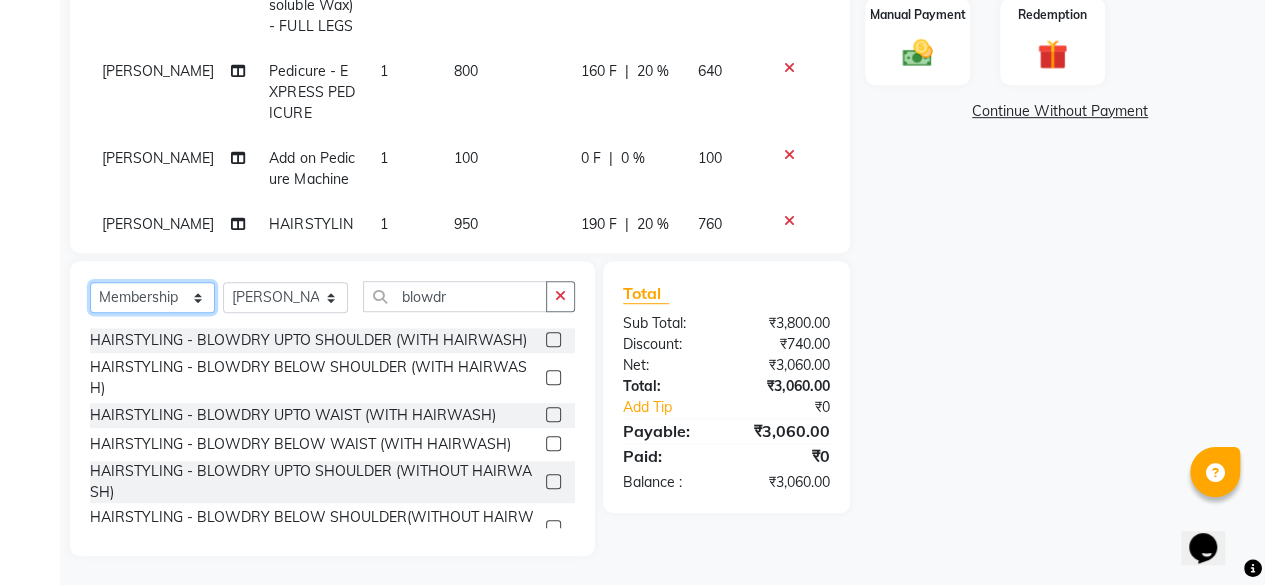 click on "Select  Service  Product  Membership  Package Voucher Prepaid Gift Card" 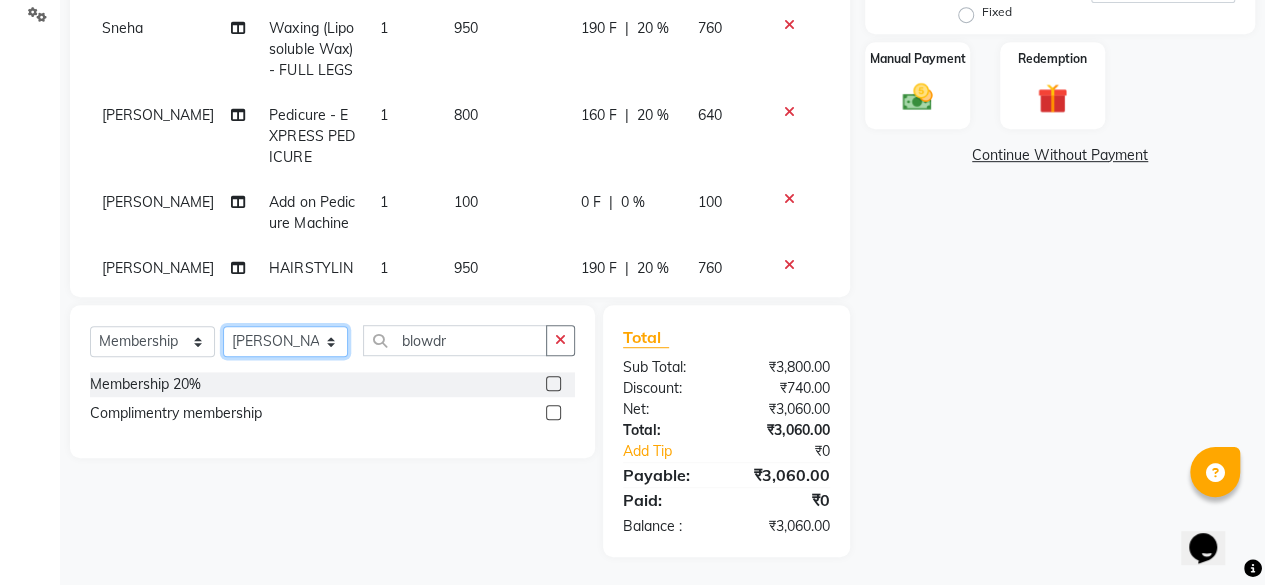 click on "Select Stylist [PERSON_NAME] danish [PERSON_NAME] [PERSON_NAME]		 [PERSON_NAME] [PERSON_NAME]			 Raju [PERSON_NAME]			 [PERSON_NAME]			 [PERSON_NAME] [PERSON_NAME] [PERSON_NAME] Seja [PERSON_NAME] Shaves [PERSON_NAME]" 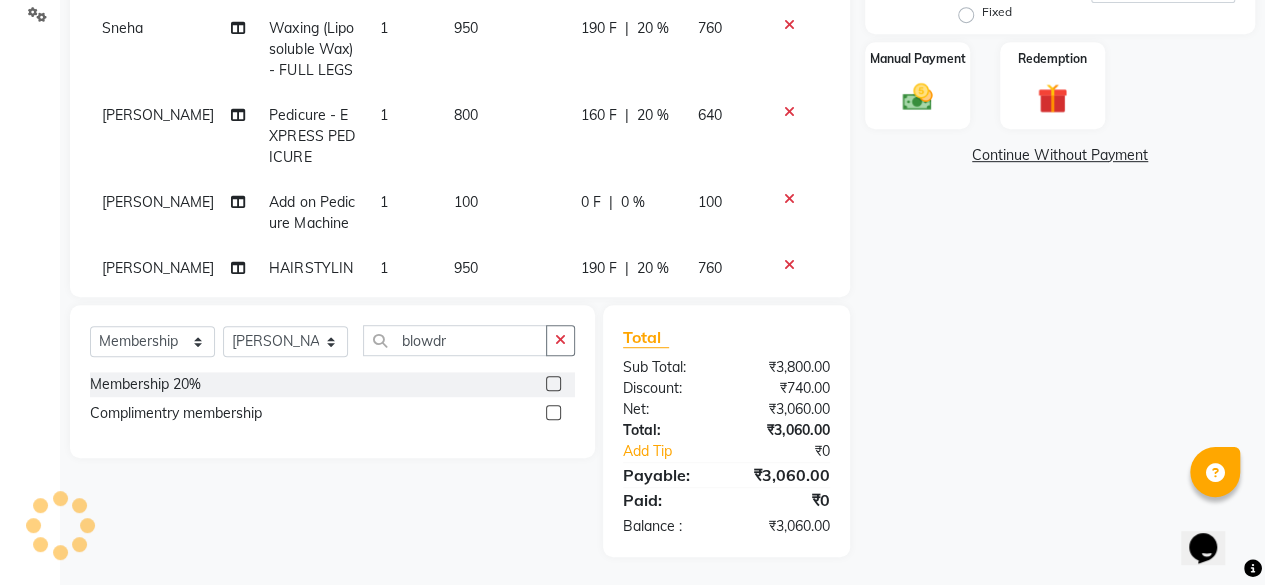 click 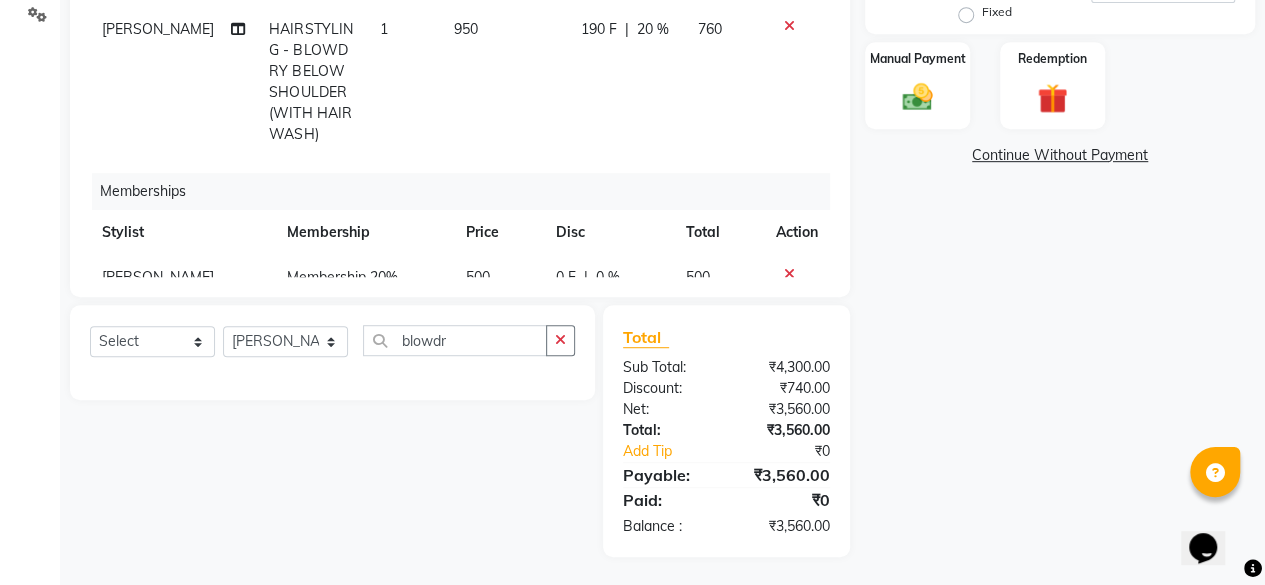 scroll, scrollTop: 341, scrollLeft: 0, axis: vertical 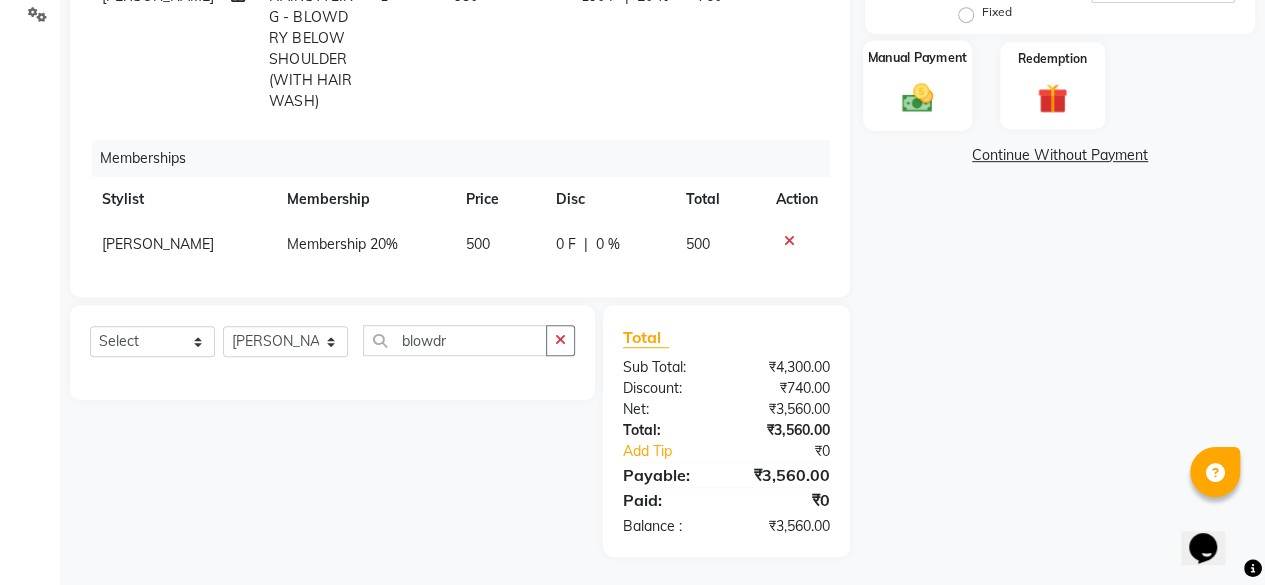 click 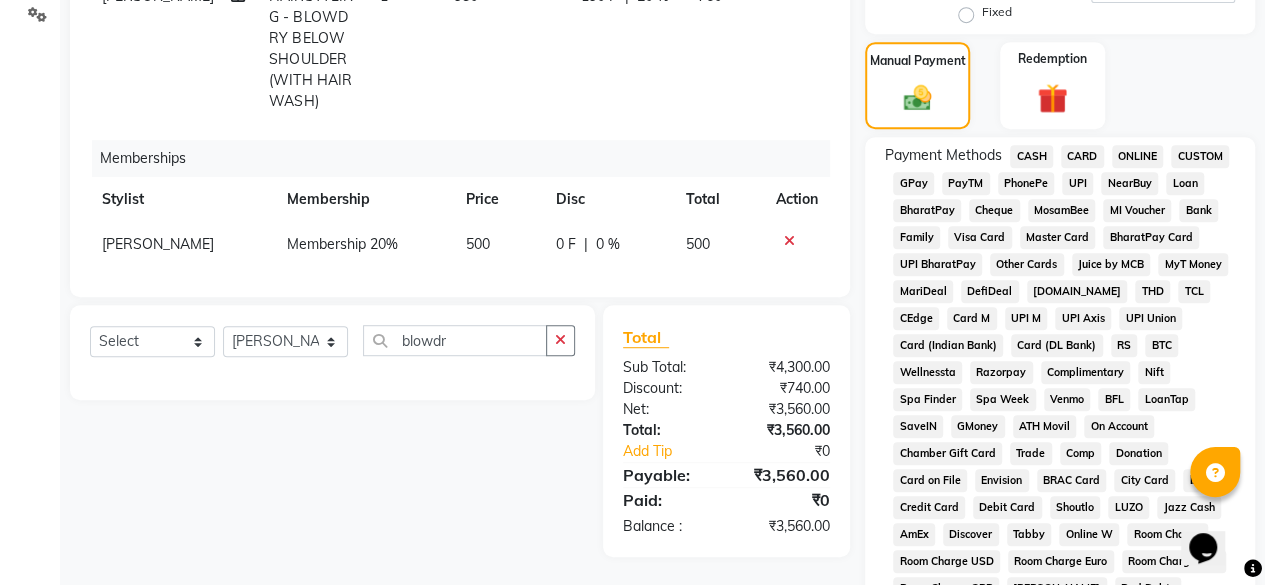click on "UPI" 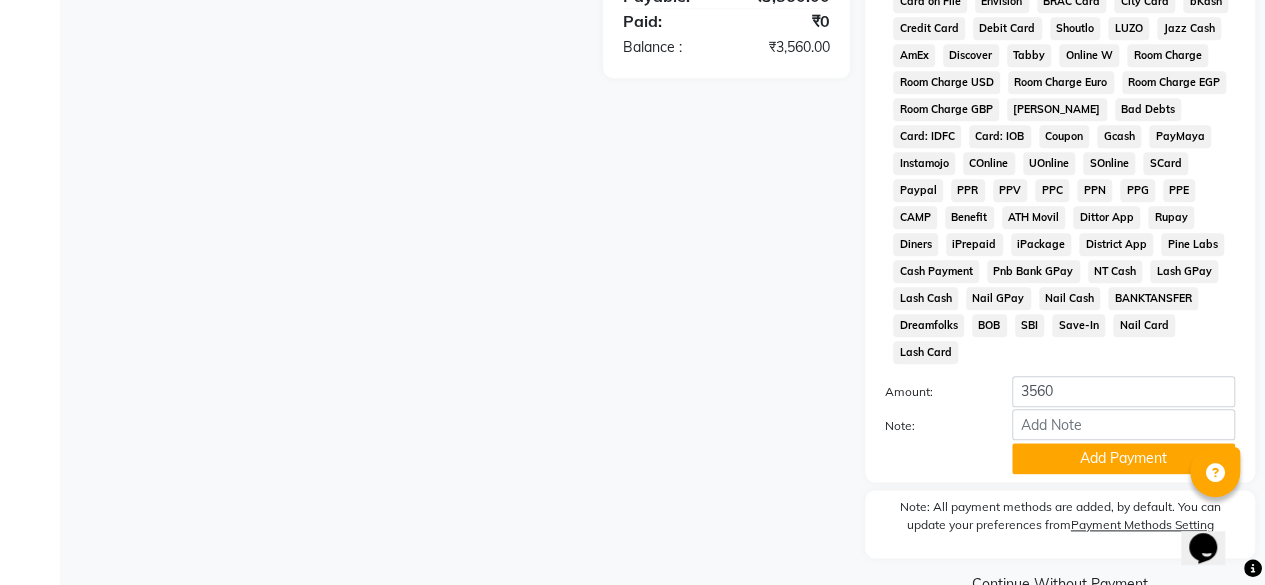 scroll, scrollTop: 972, scrollLeft: 0, axis: vertical 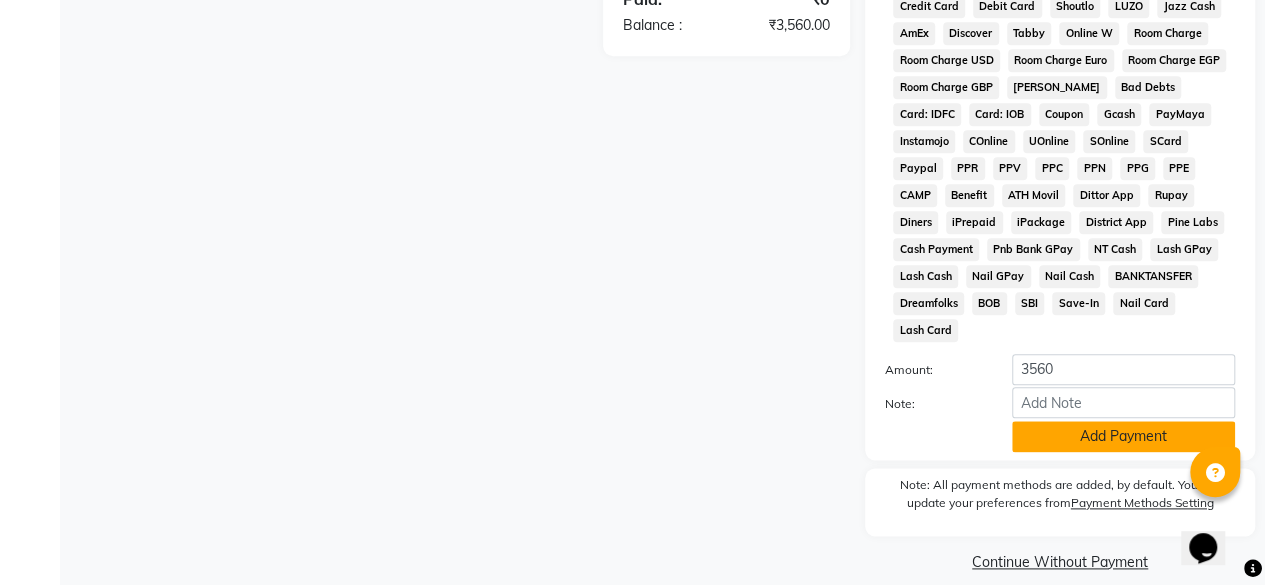 click on "Add Payment" 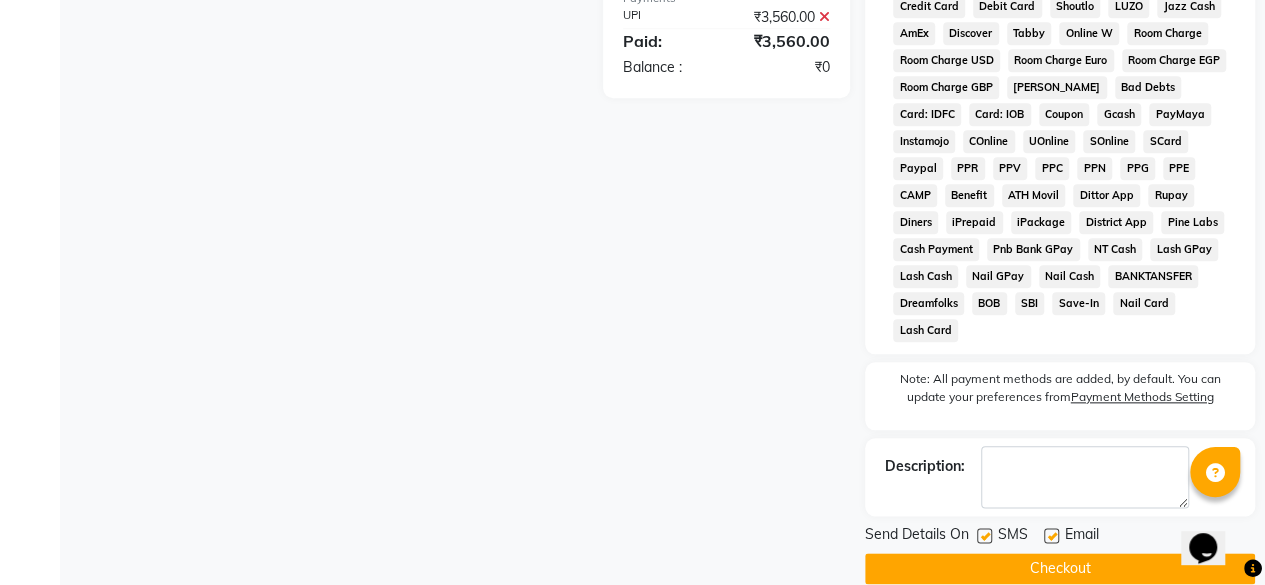 click 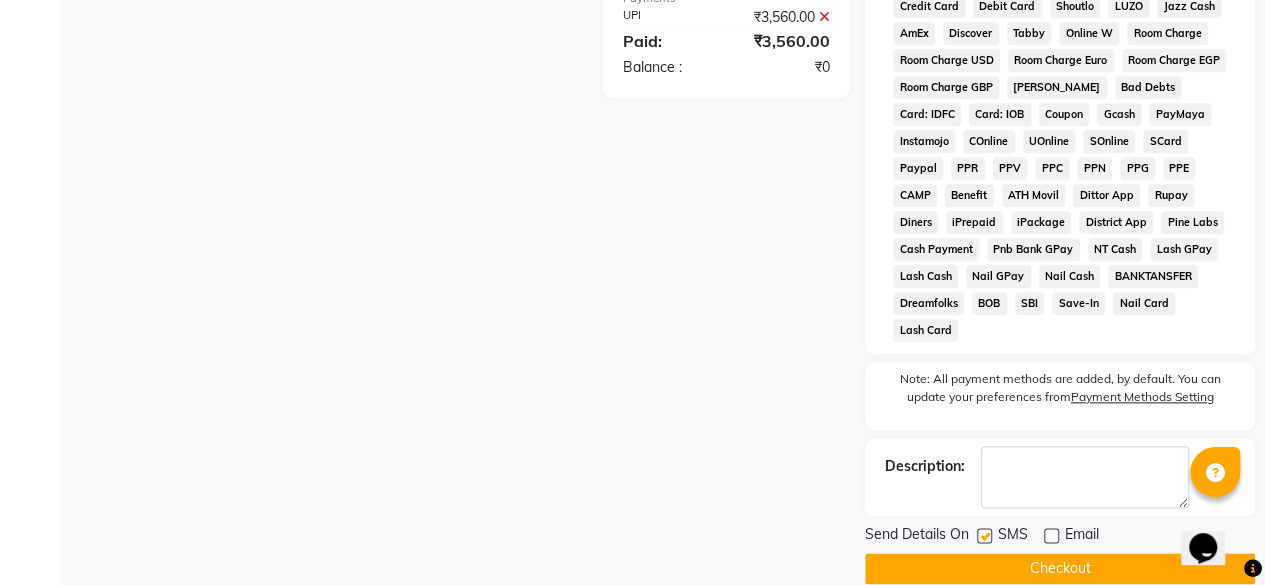 click 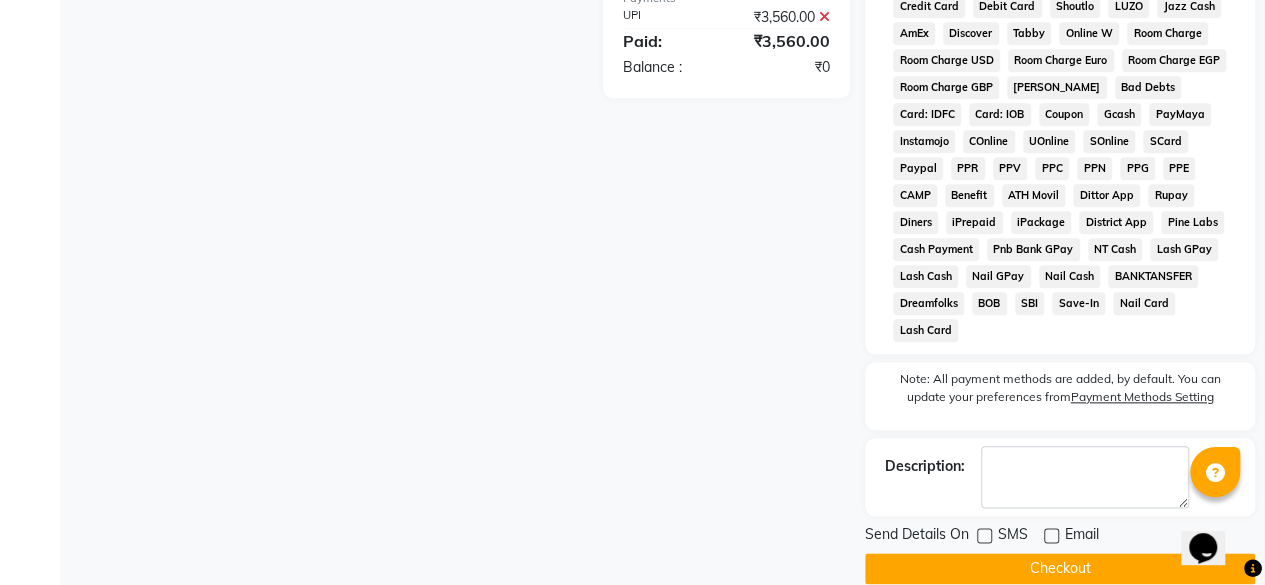 click on "Checkout" 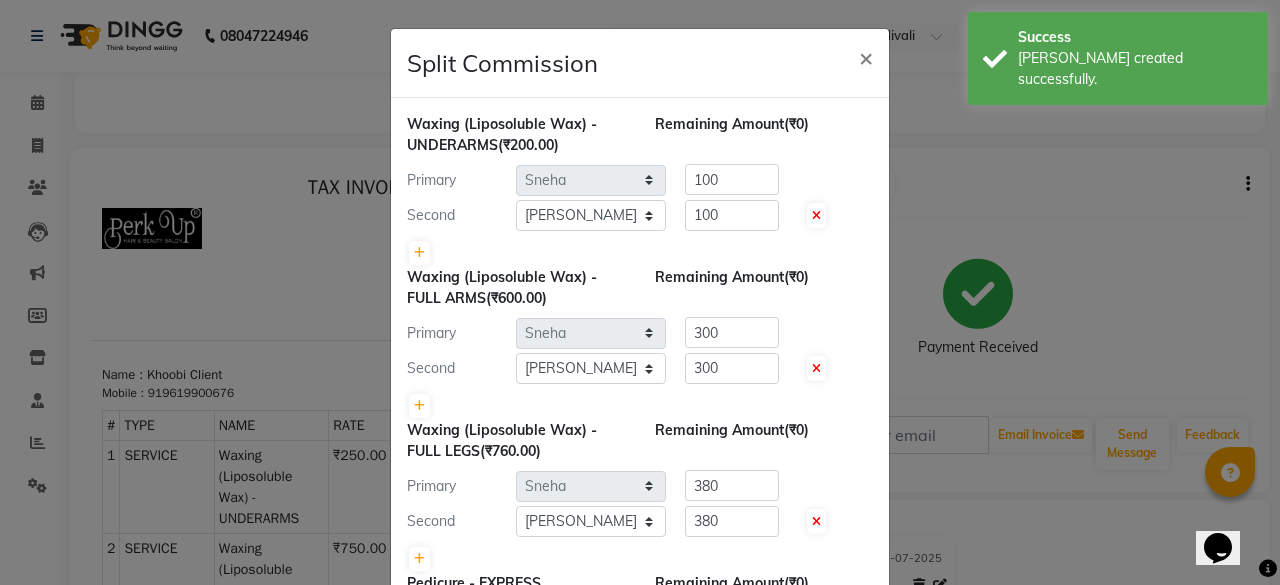 scroll, scrollTop: 0, scrollLeft: 0, axis: both 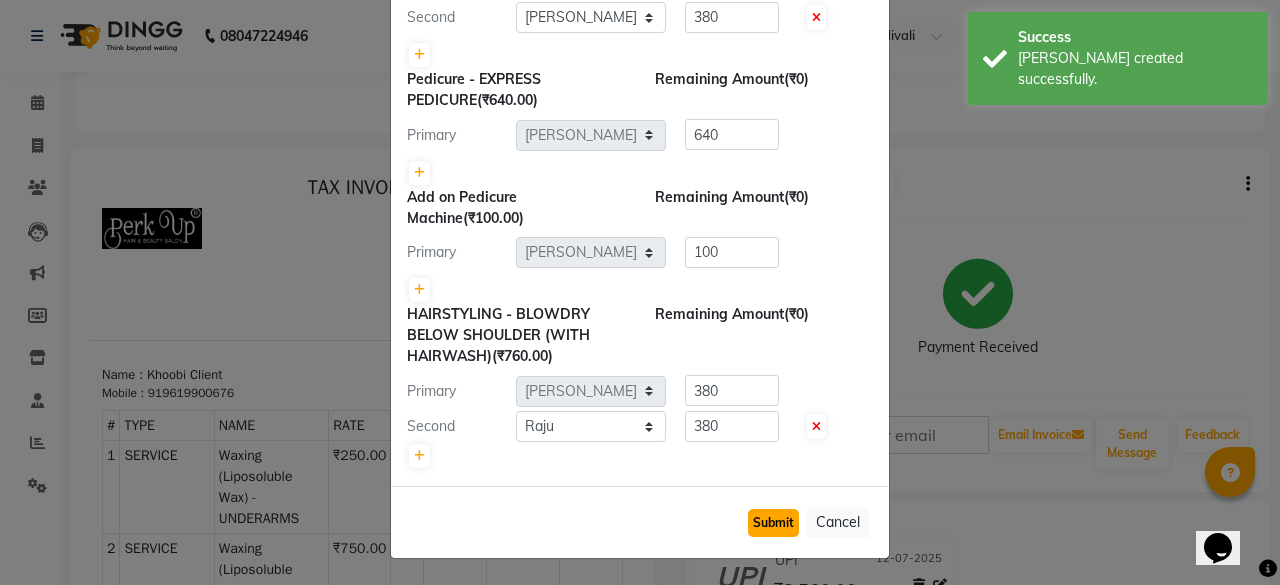 click on "Submit" 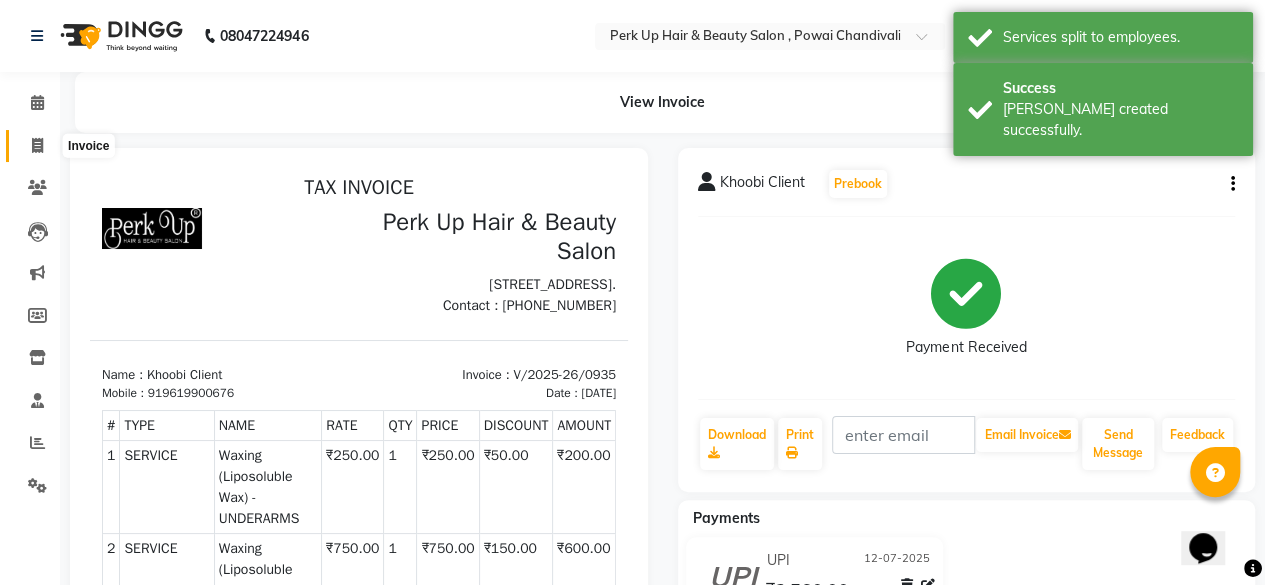 click 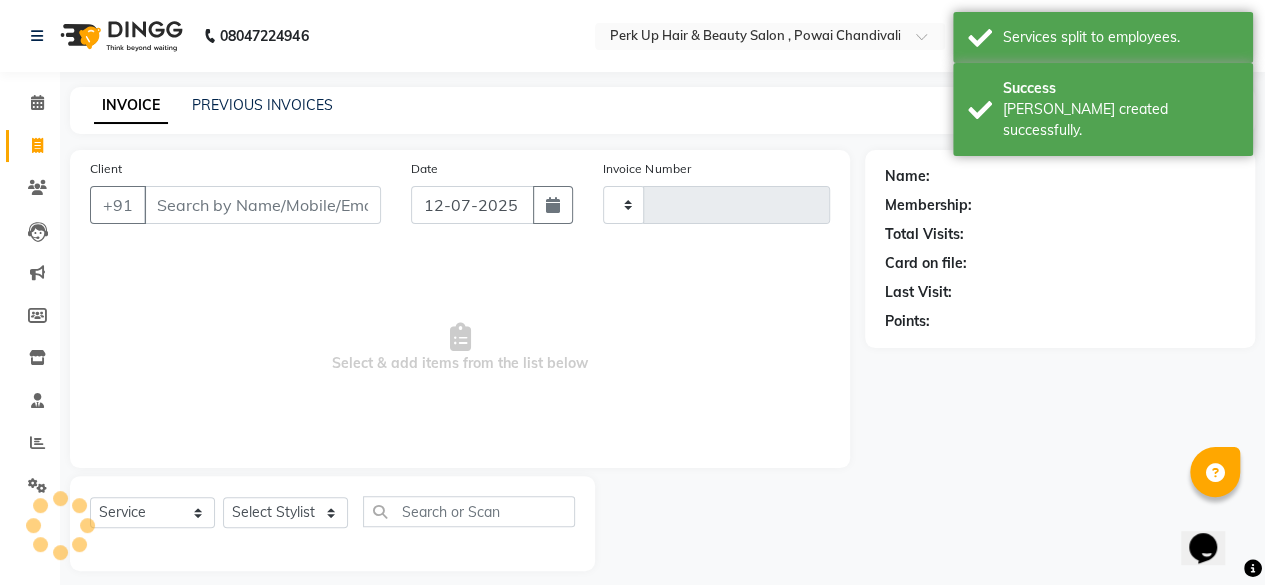 scroll, scrollTop: 15, scrollLeft: 0, axis: vertical 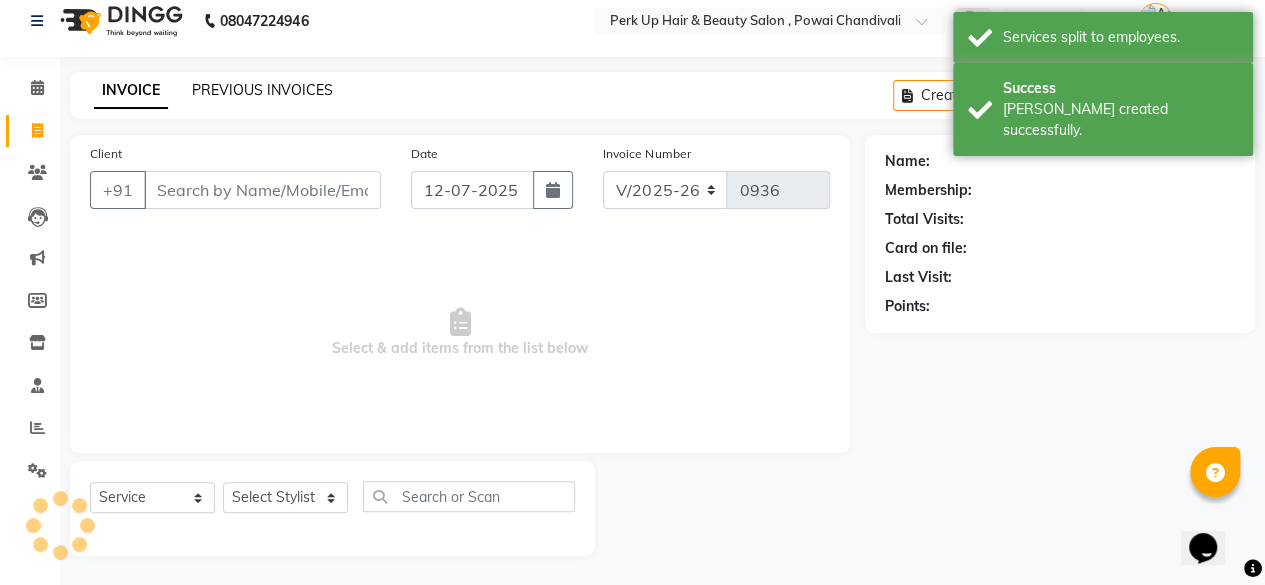 click on "PREVIOUS INVOICES" 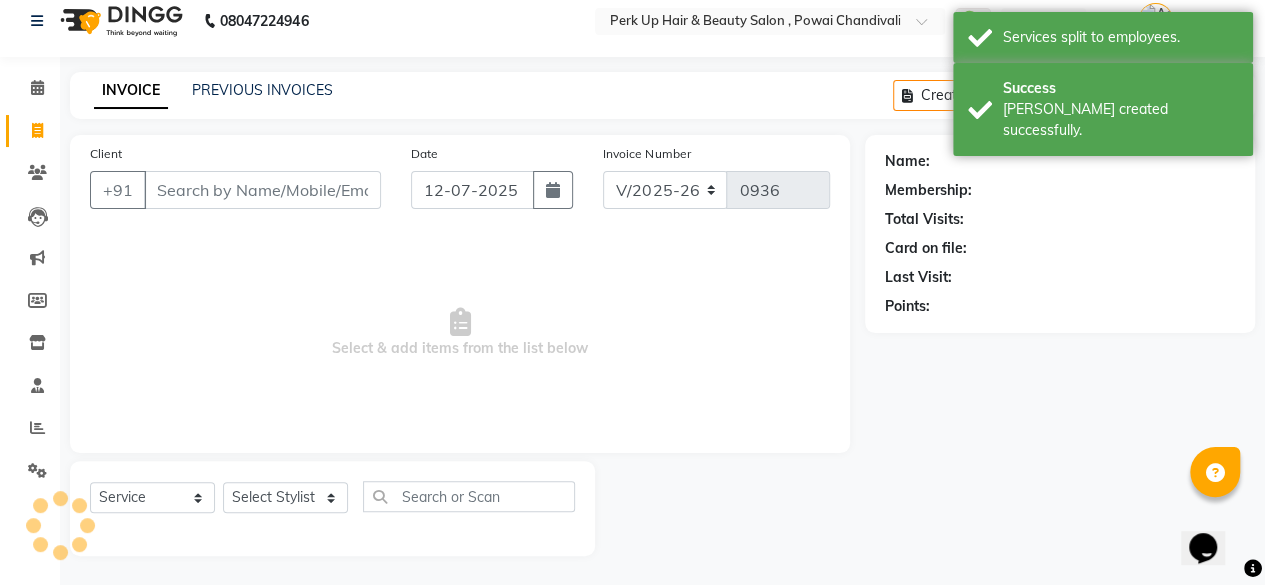 scroll, scrollTop: 0, scrollLeft: 0, axis: both 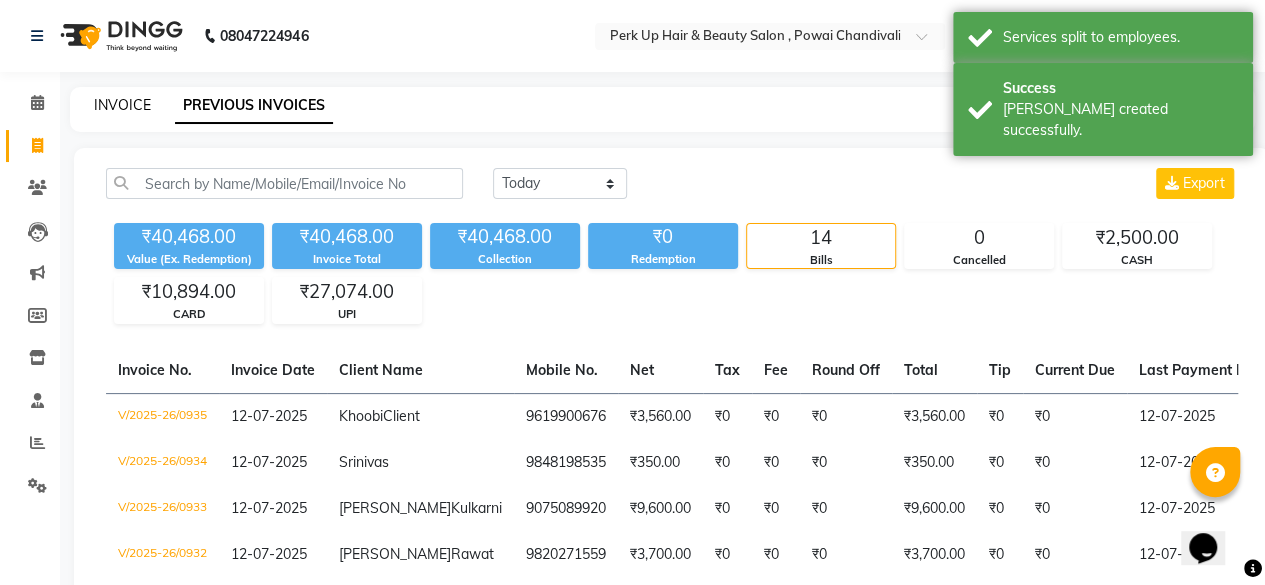 click on "INVOICE" 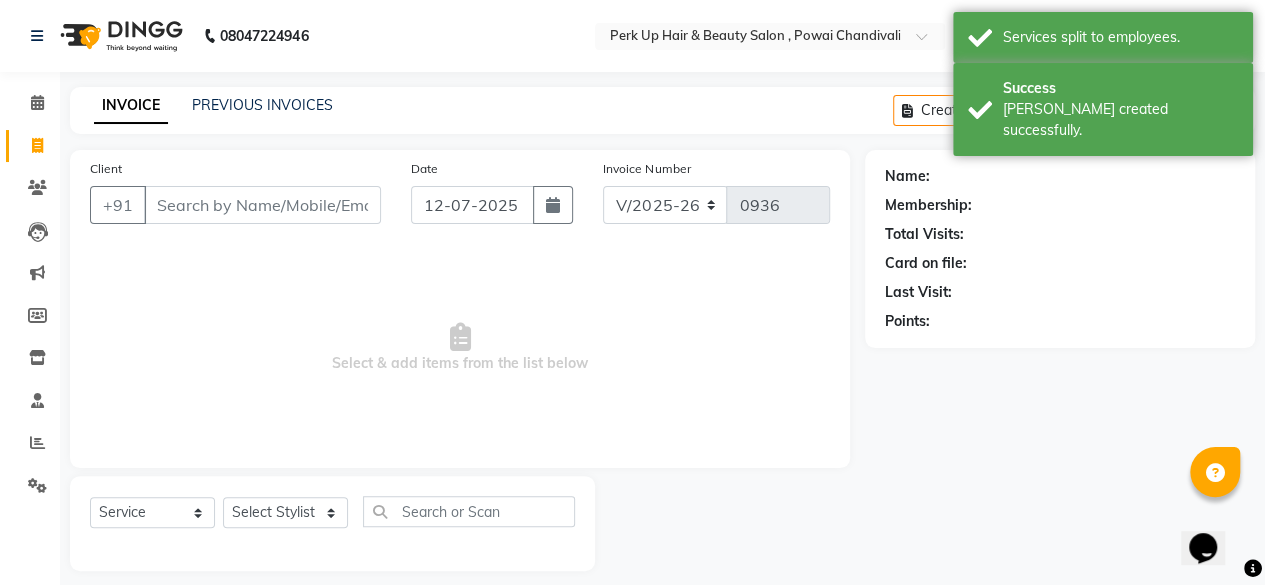 scroll, scrollTop: 15, scrollLeft: 0, axis: vertical 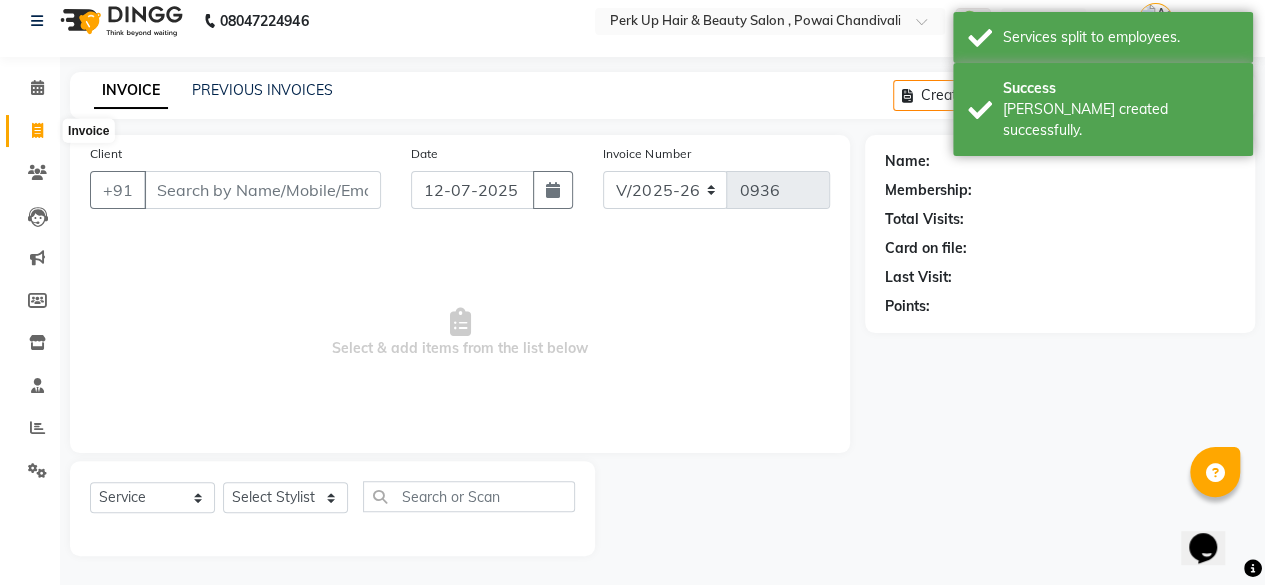click 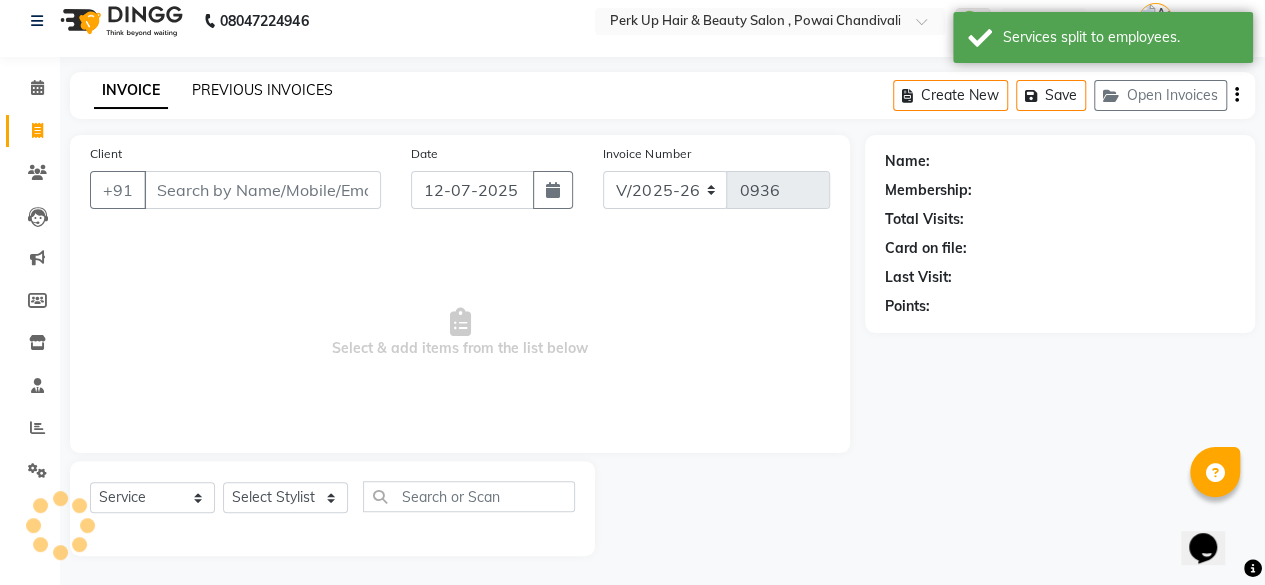 click on "PREVIOUS INVOICES" 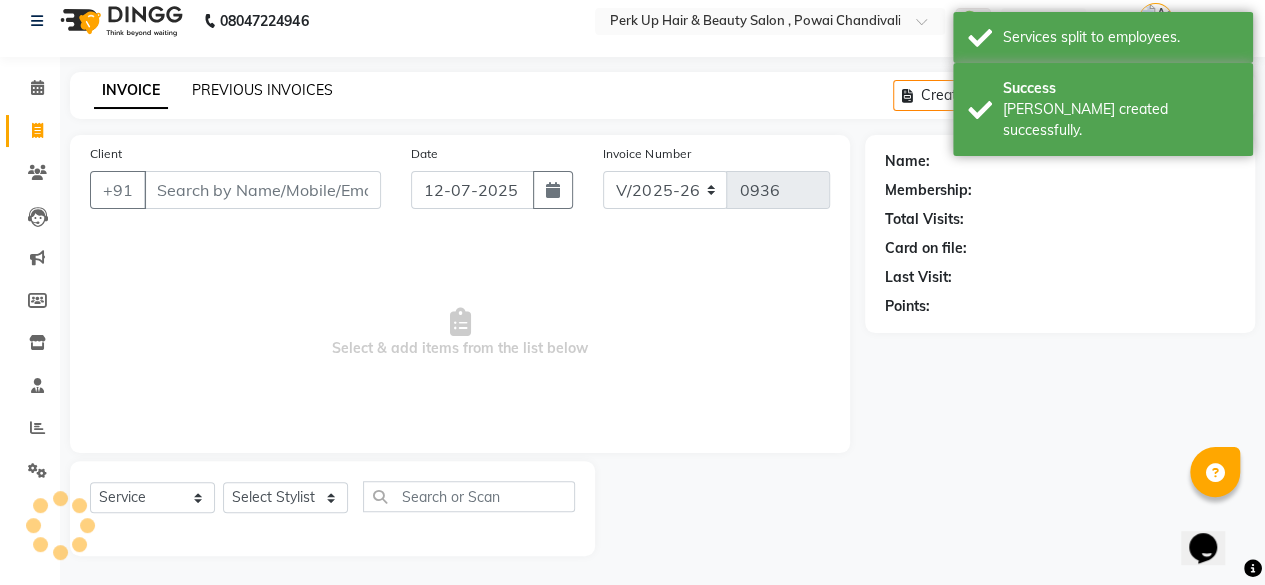 scroll, scrollTop: 0, scrollLeft: 0, axis: both 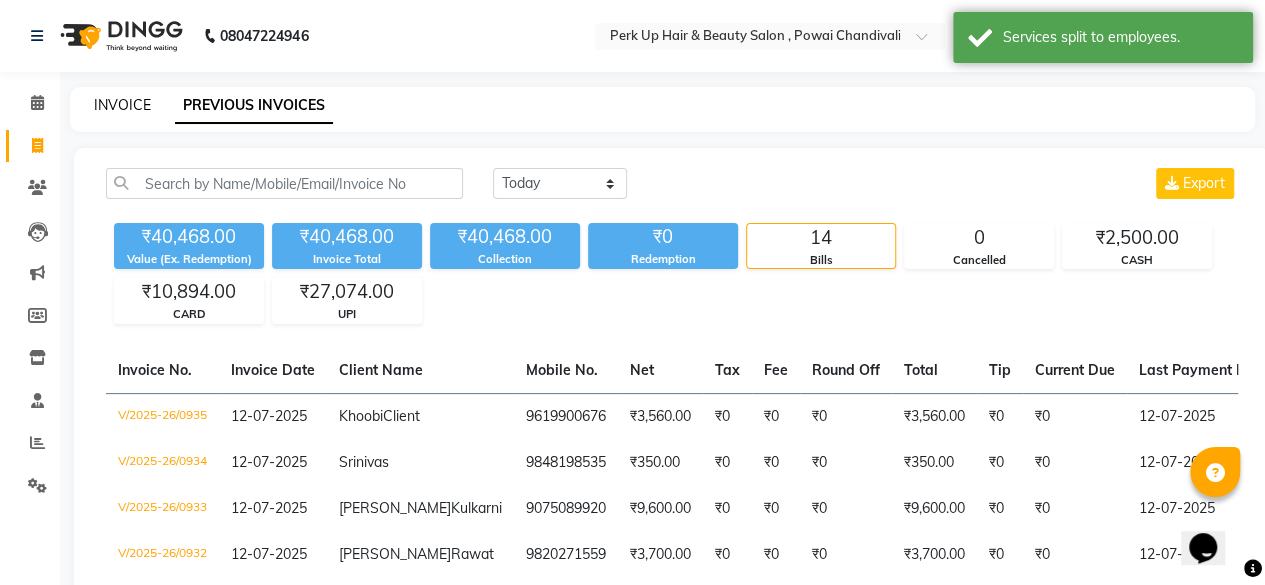 click on "INVOICE" 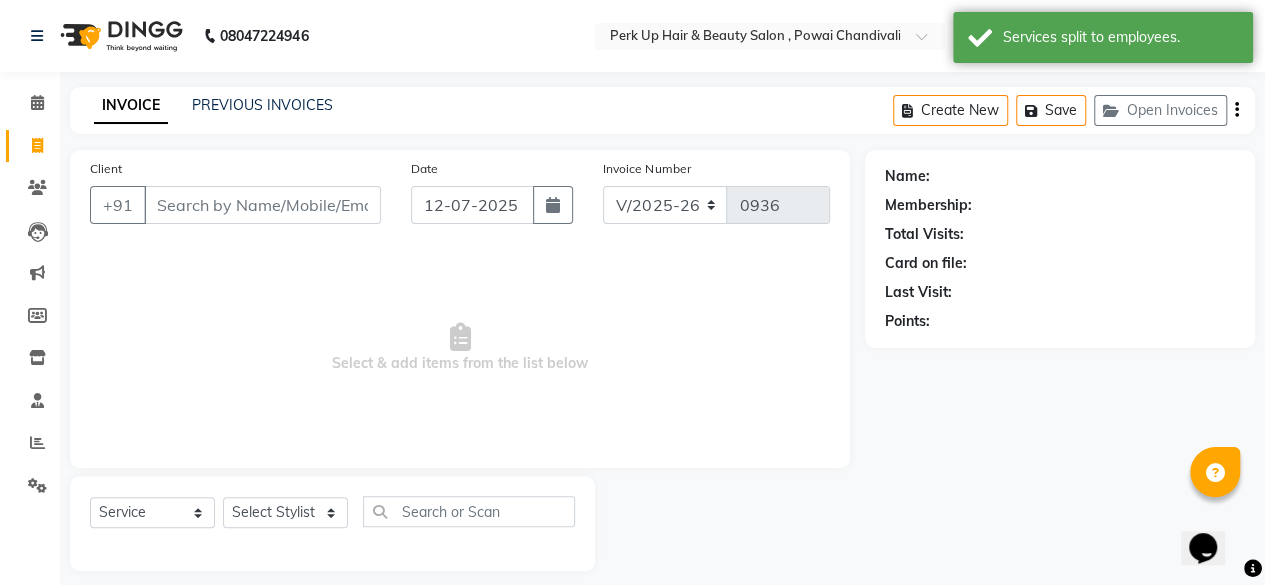 scroll, scrollTop: 15, scrollLeft: 0, axis: vertical 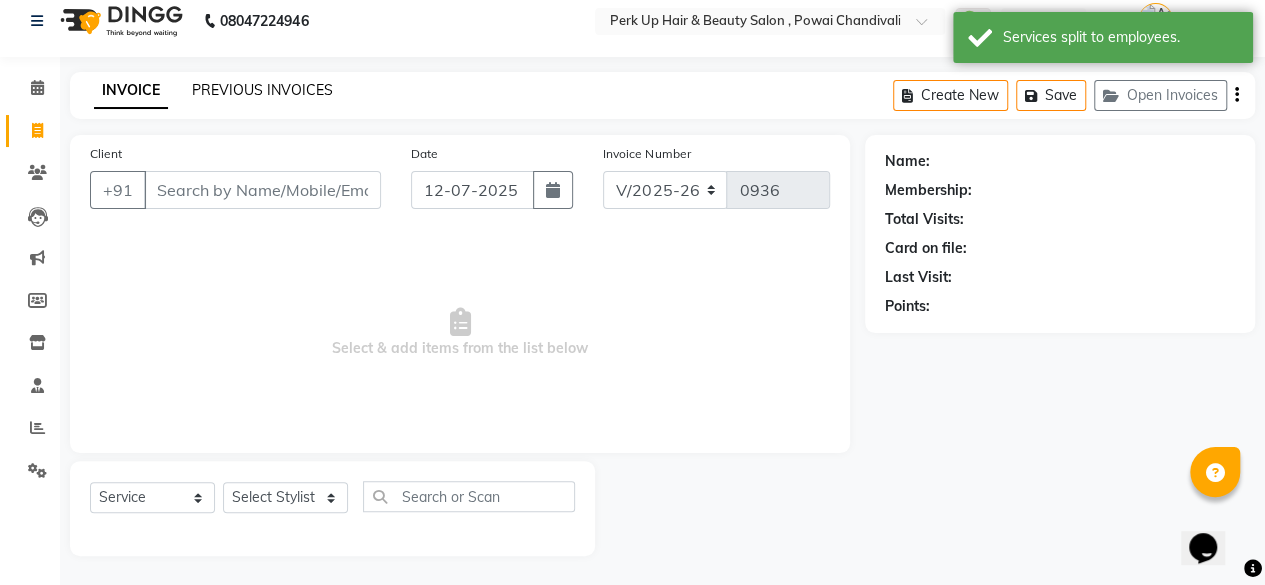 click on "PREVIOUS INVOICES" 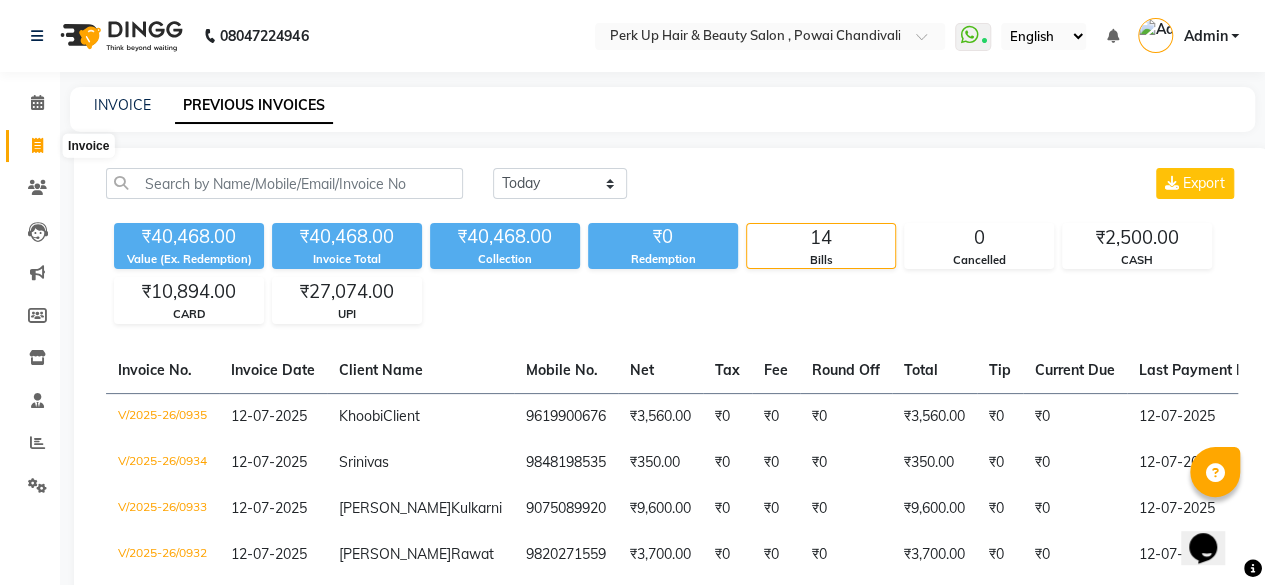 click 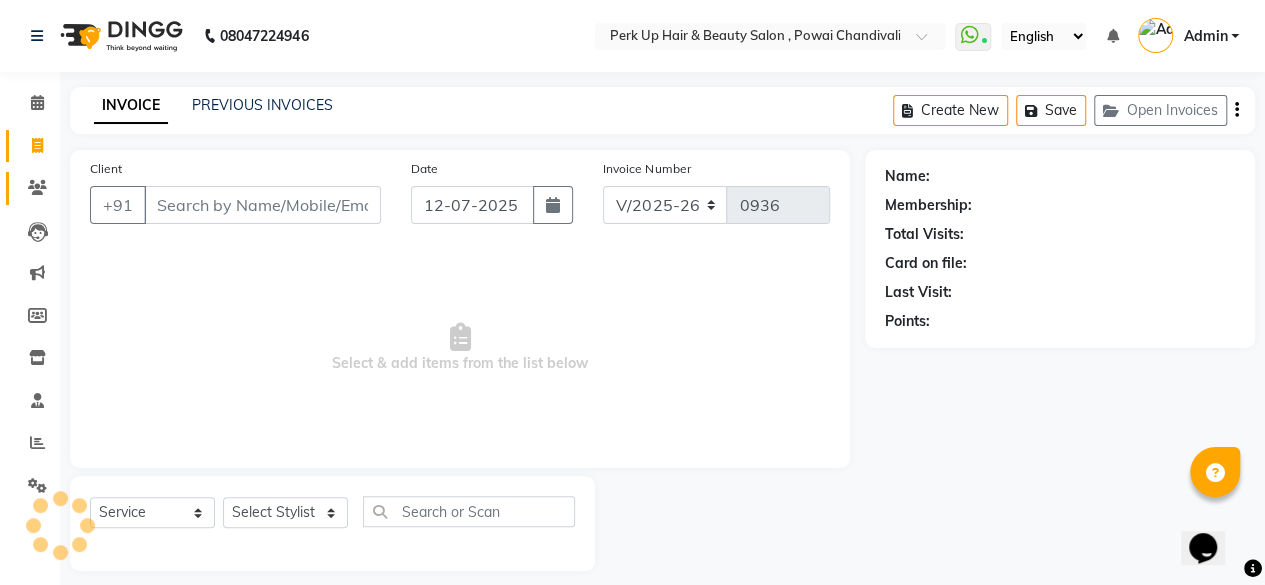 scroll, scrollTop: 15, scrollLeft: 0, axis: vertical 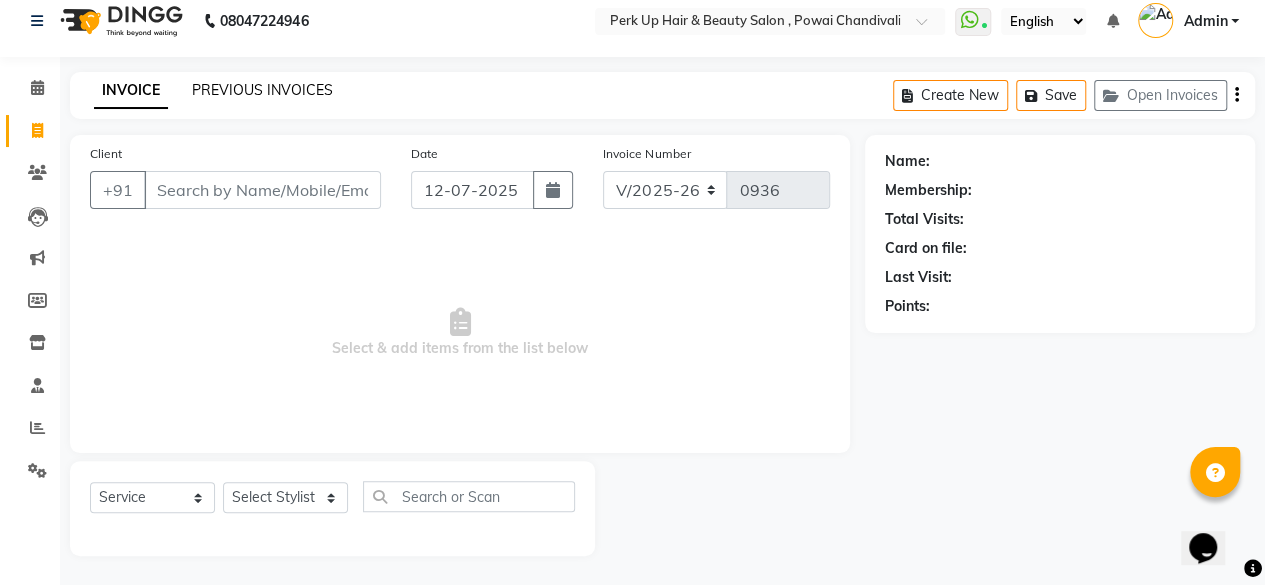 click on "PREVIOUS INVOICES" 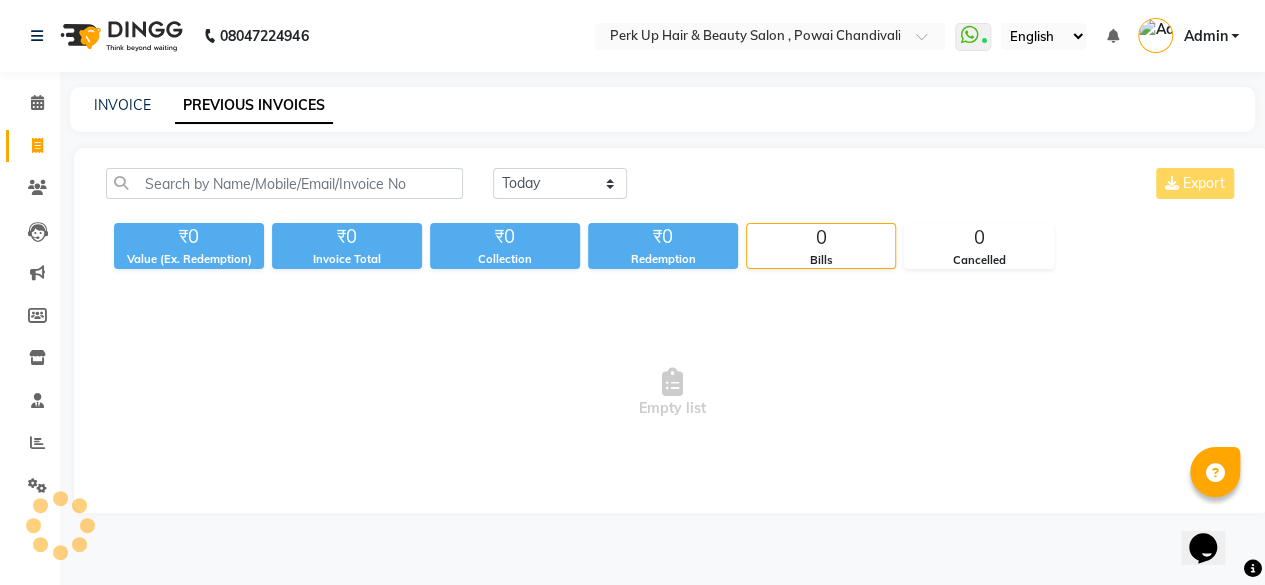 scroll, scrollTop: 0, scrollLeft: 0, axis: both 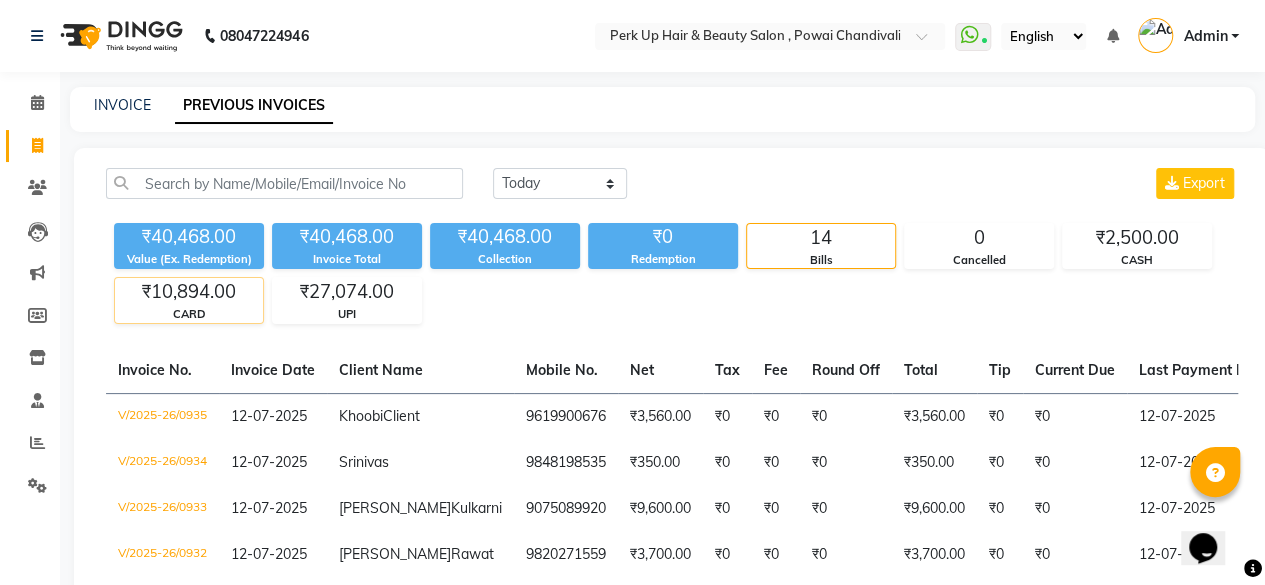 click on "CARD" 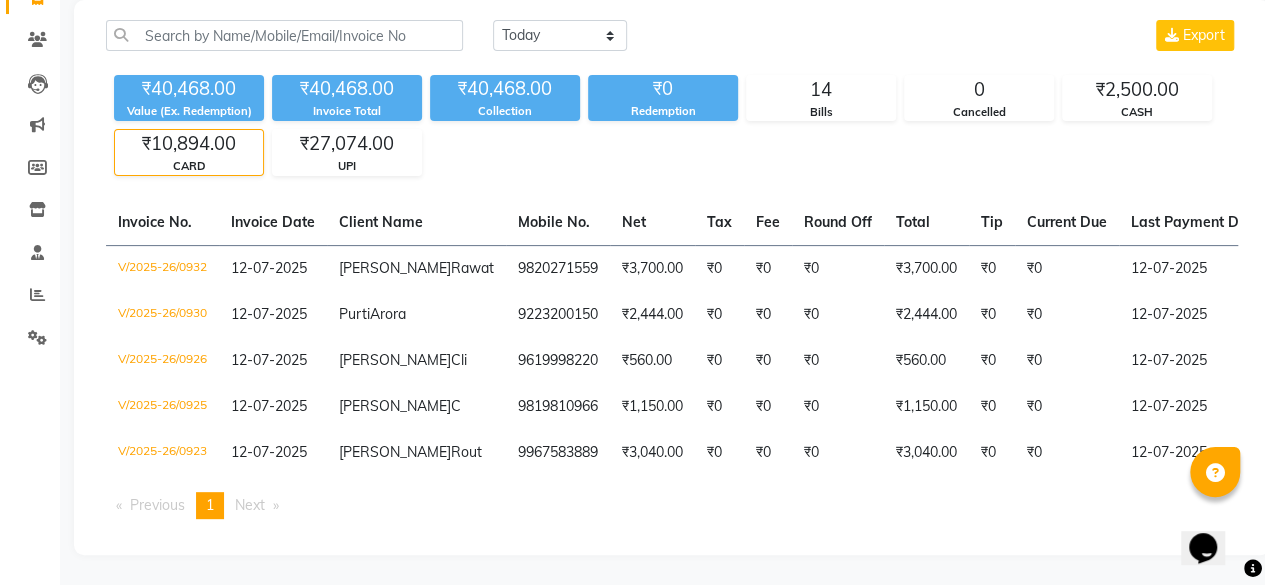 scroll, scrollTop: 0, scrollLeft: 0, axis: both 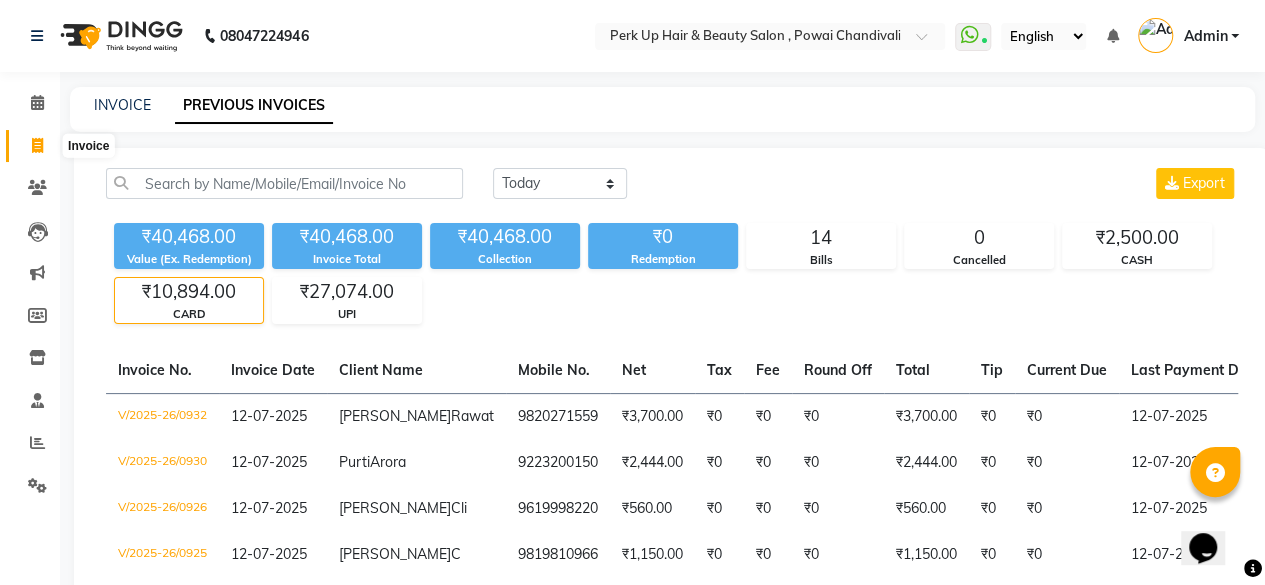 click 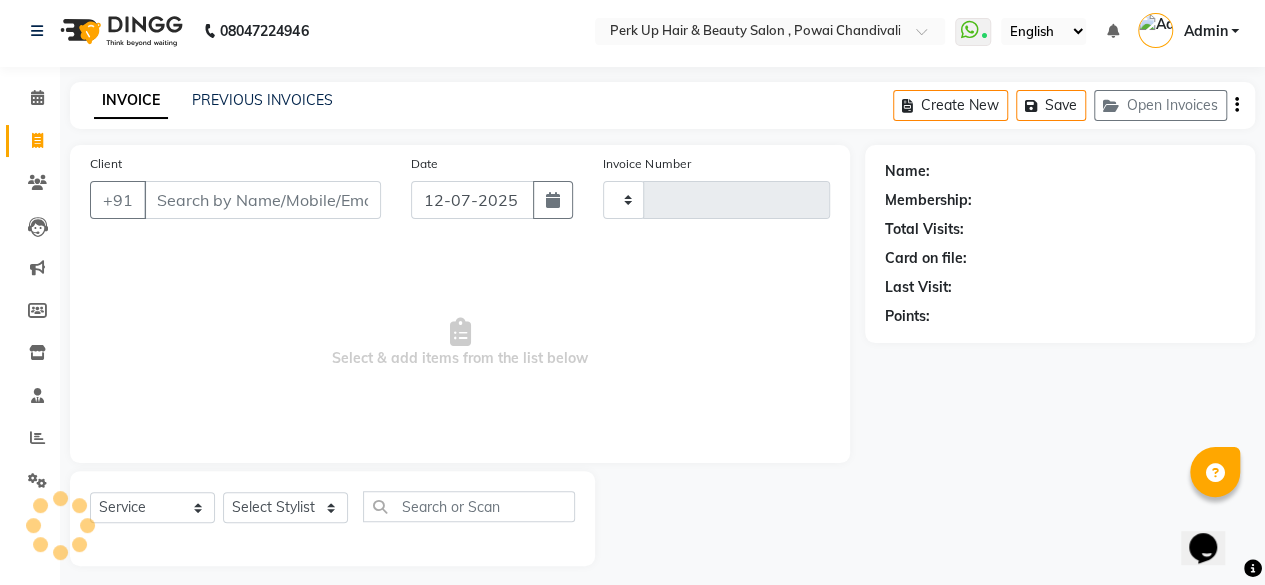 scroll, scrollTop: 15, scrollLeft: 0, axis: vertical 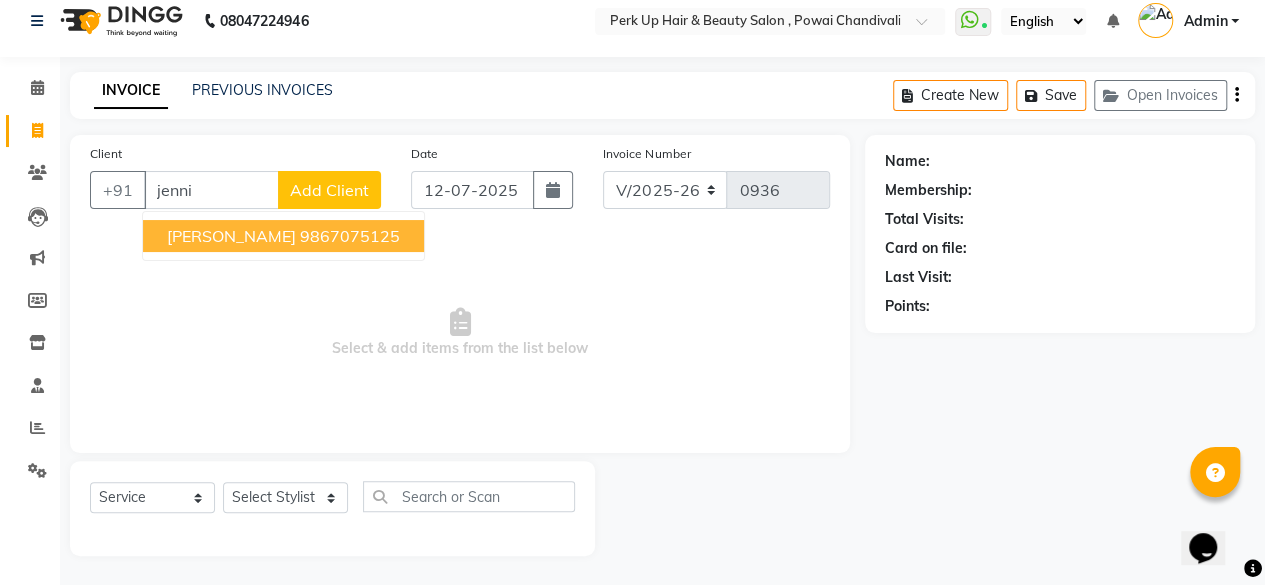 click on "[PERSON_NAME]" at bounding box center [231, 236] 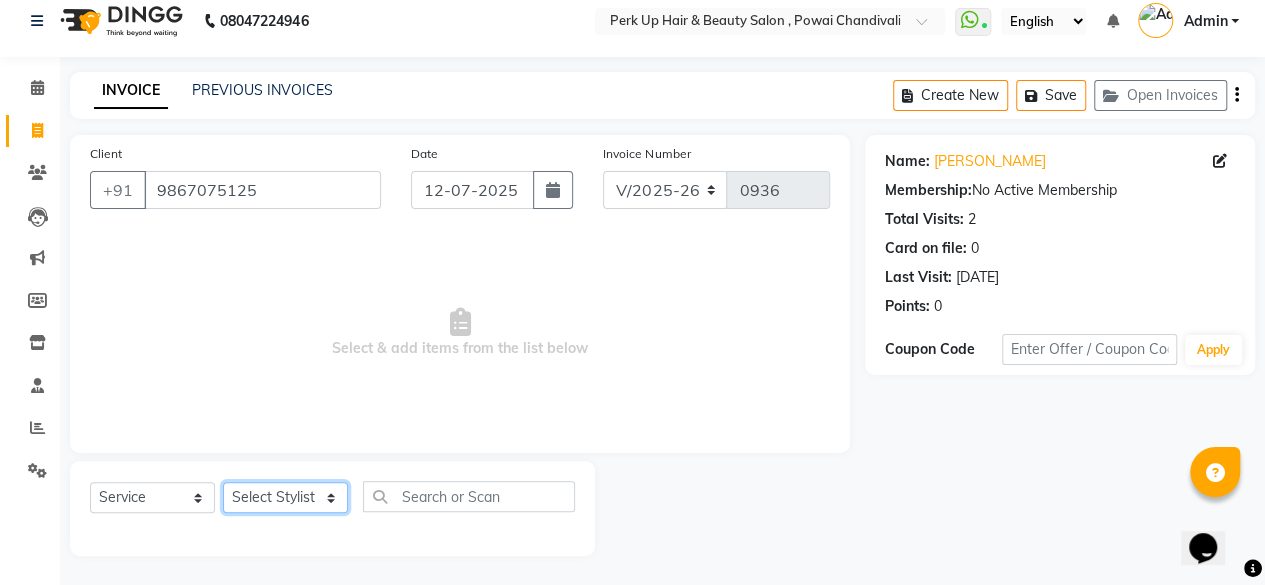 click on "Select Stylist [PERSON_NAME] danish [PERSON_NAME] [PERSON_NAME]		 [PERSON_NAME] [PERSON_NAME]			 Raju [PERSON_NAME]			 [PERSON_NAME]			 [PERSON_NAME] [PERSON_NAME] [PERSON_NAME] Seja [PERSON_NAME] Shaves [PERSON_NAME]" 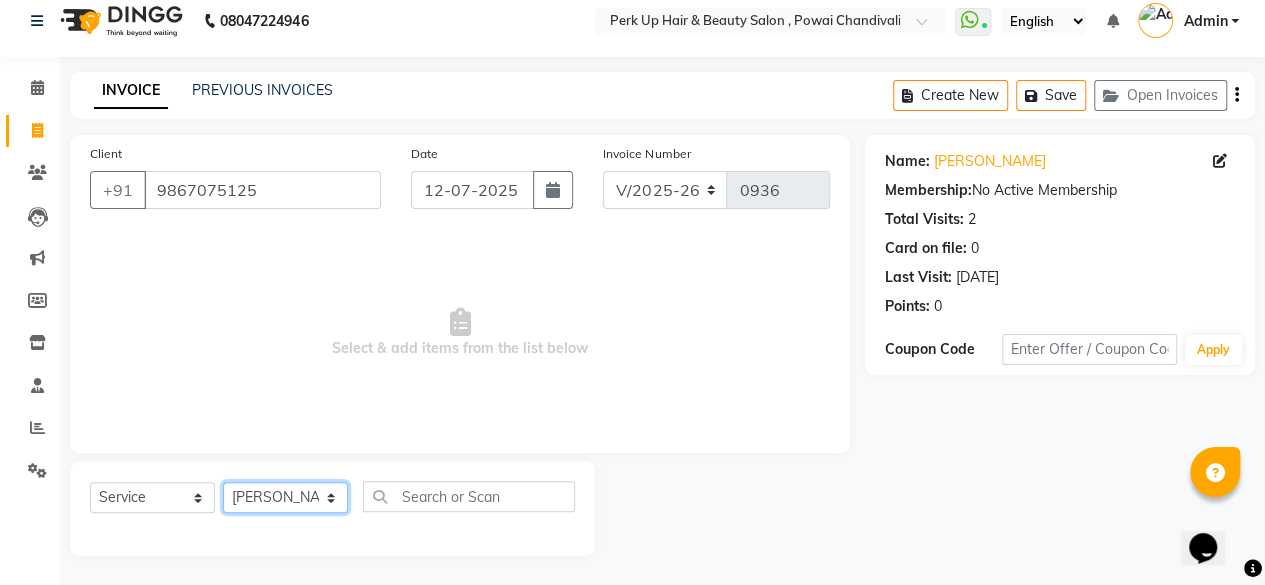 click on "Select Stylist [PERSON_NAME] danish [PERSON_NAME] [PERSON_NAME]		 [PERSON_NAME] [PERSON_NAME]			 Raju [PERSON_NAME]			 [PERSON_NAME]			 [PERSON_NAME] [PERSON_NAME] [PERSON_NAME] Seja [PERSON_NAME] Shaves [PERSON_NAME]" 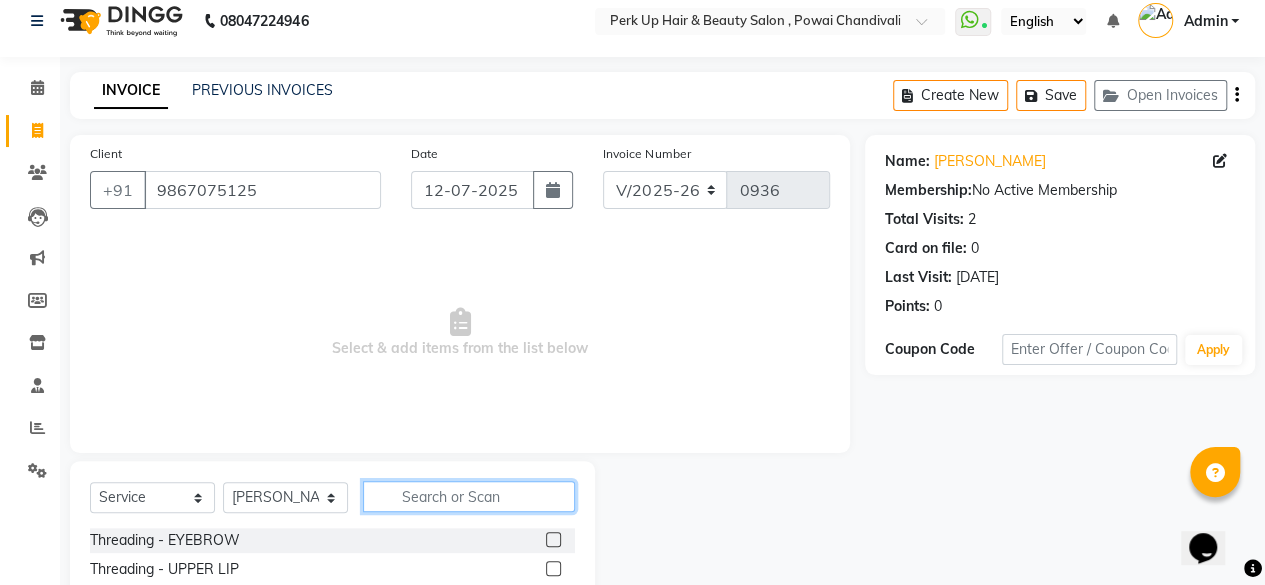 click 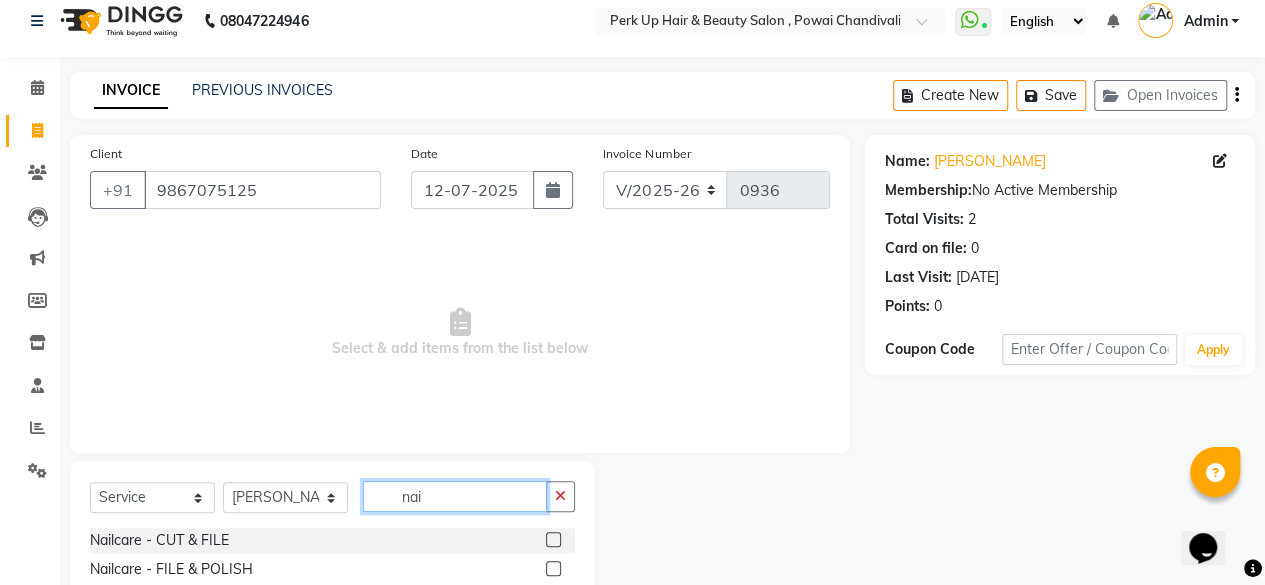 scroll, scrollTop: 215, scrollLeft: 0, axis: vertical 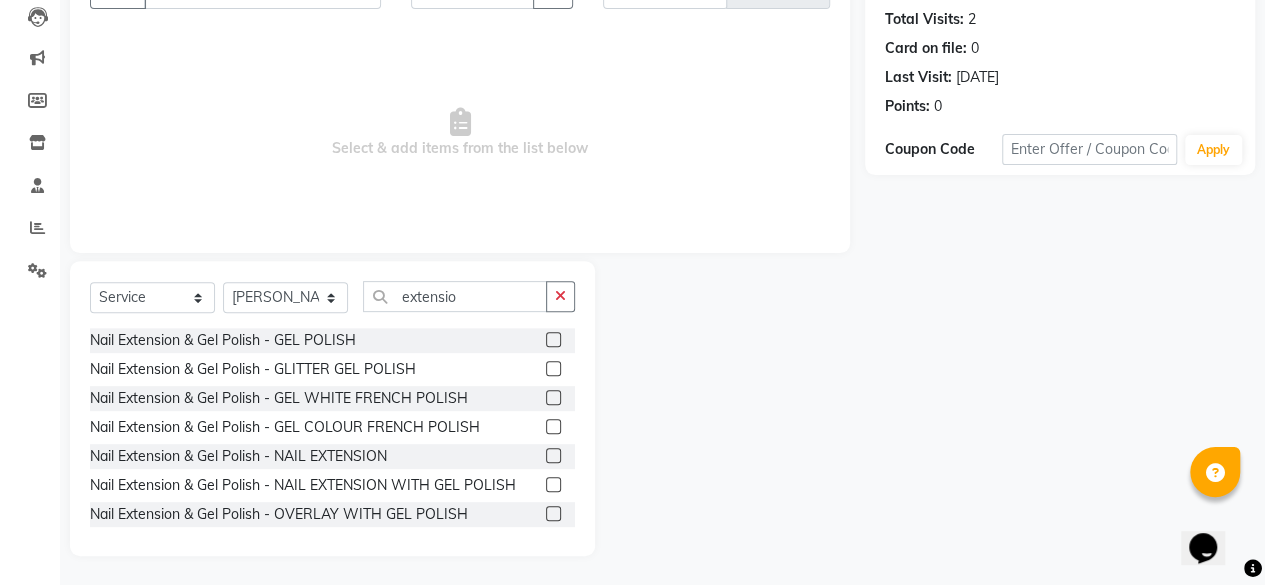 click 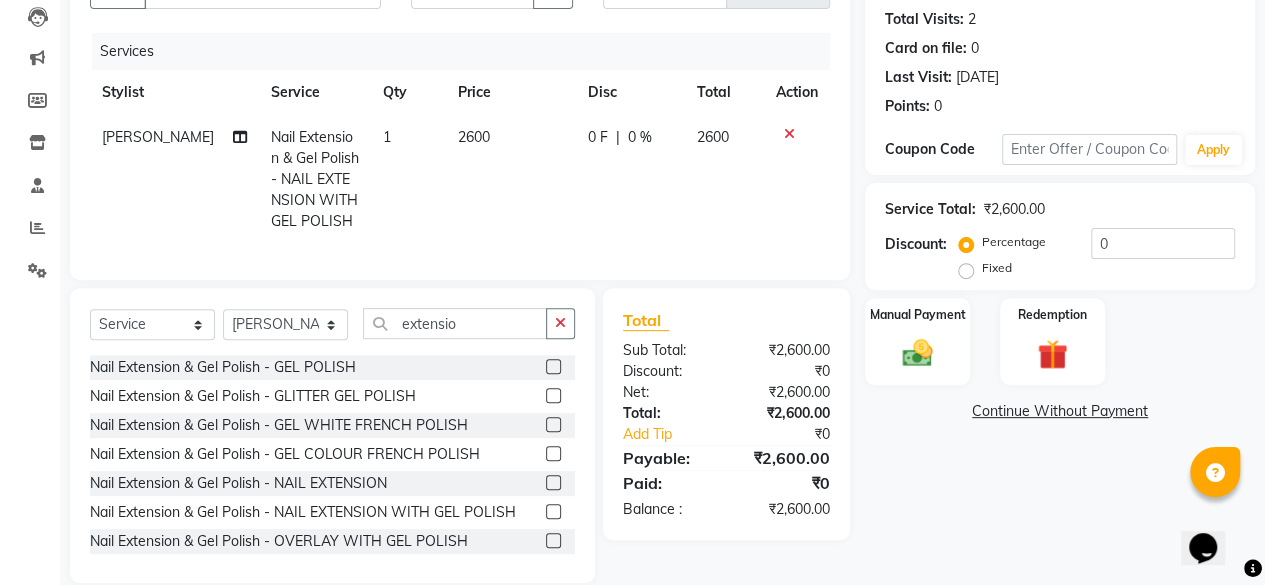 click on "0 F" 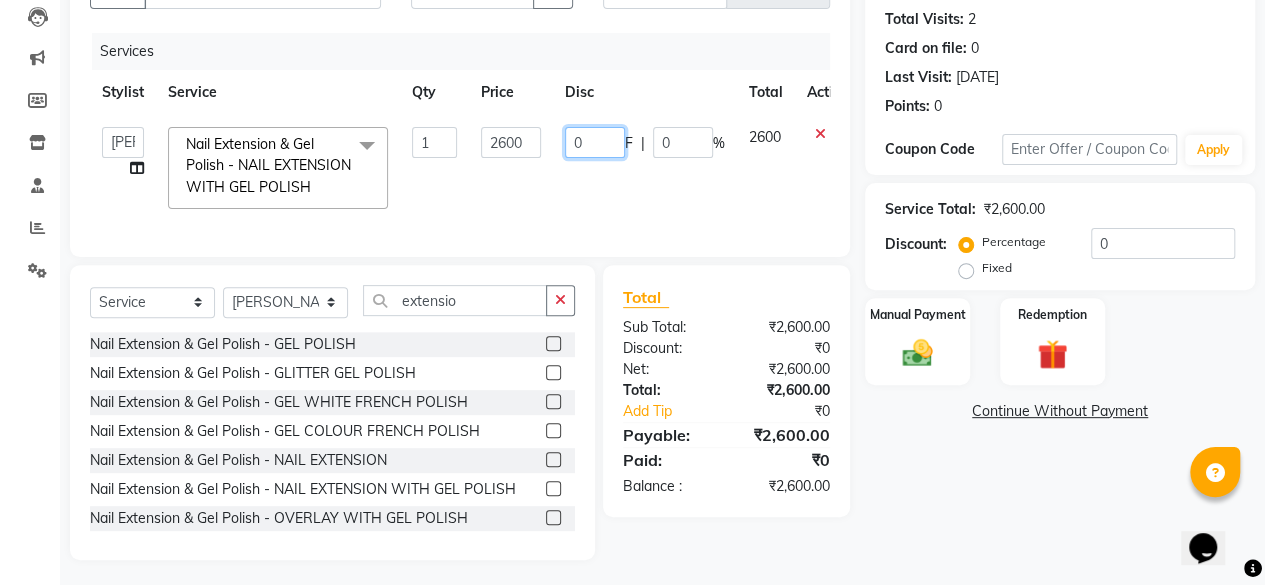 click on "0" 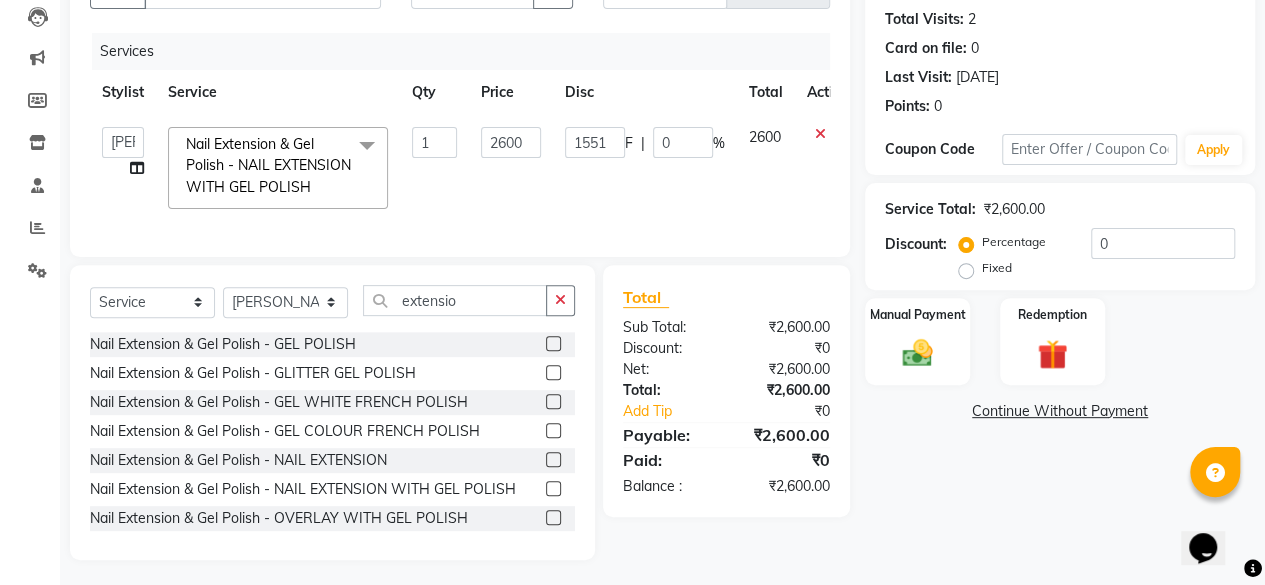 click on "1551 F | 0 %" 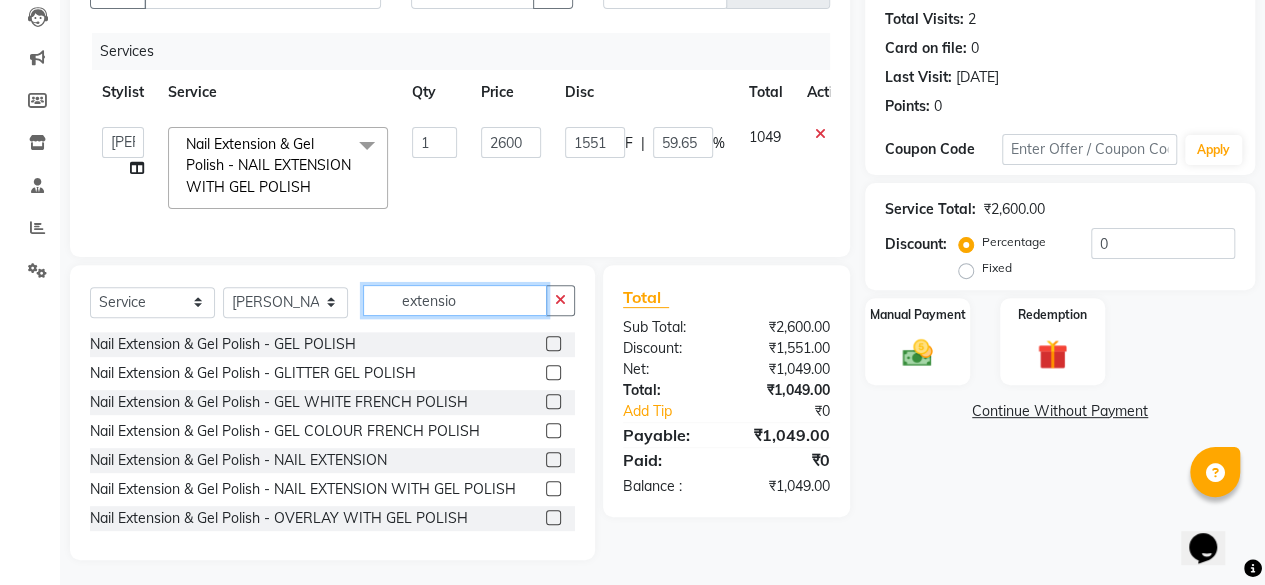 click on "extensio" 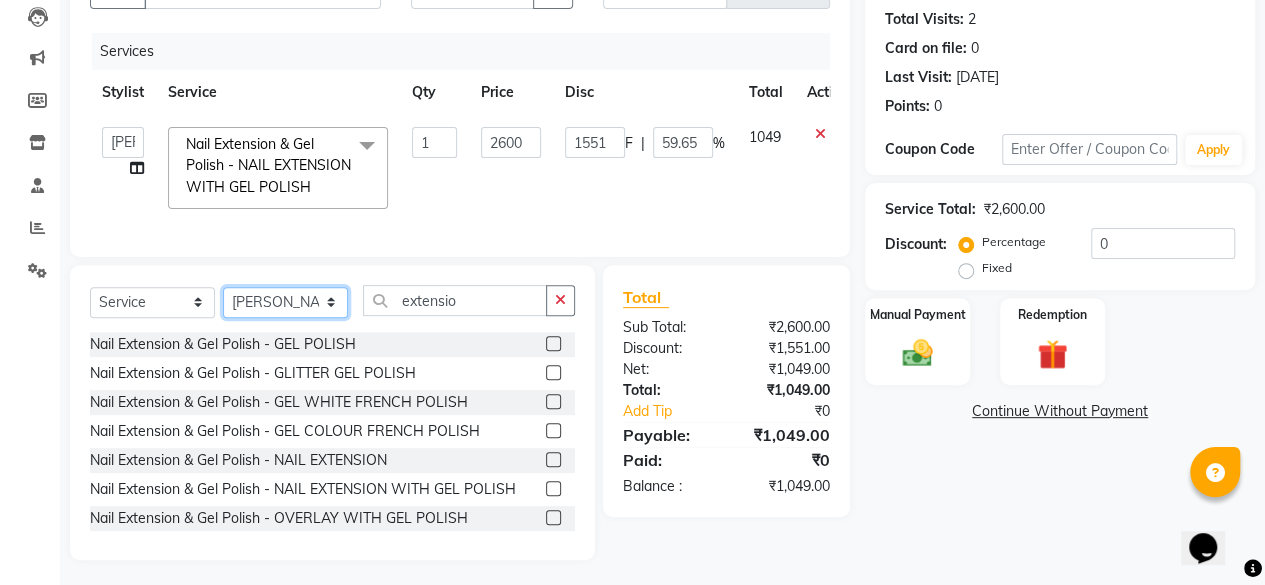 click on "Select Stylist [PERSON_NAME] danish [PERSON_NAME] [PERSON_NAME]		 [PERSON_NAME] [PERSON_NAME]			 Raju [PERSON_NAME]			 [PERSON_NAME]			 [PERSON_NAME] [PERSON_NAME] [PERSON_NAME] Seja [PERSON_NAME] Shaves [PERSON_NAME]" 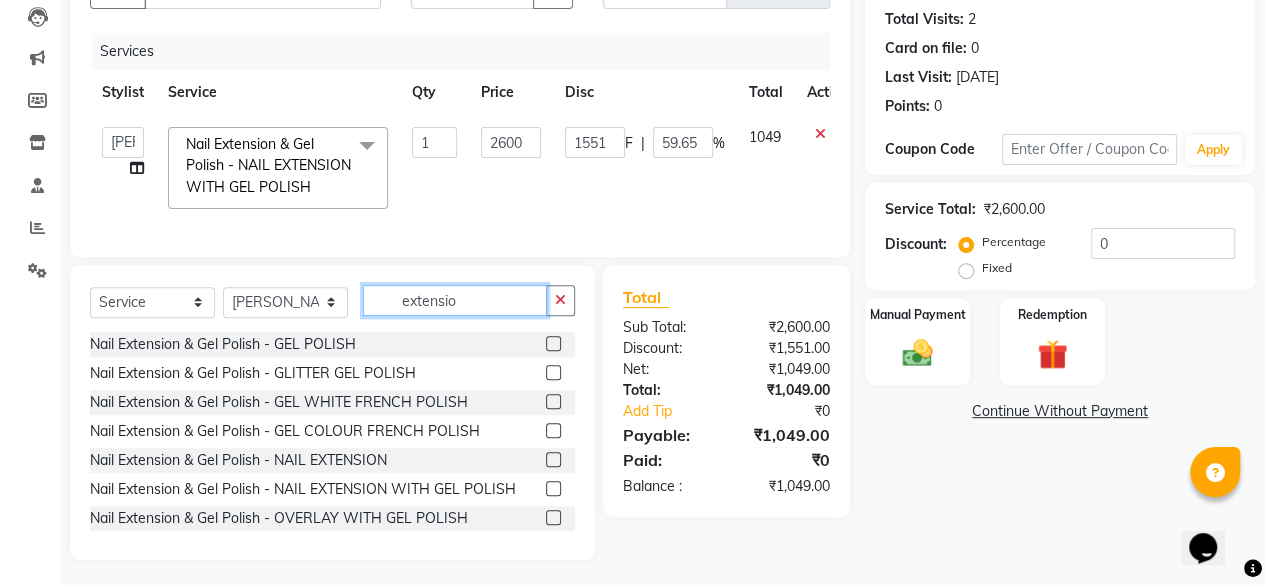 click on "extensio" 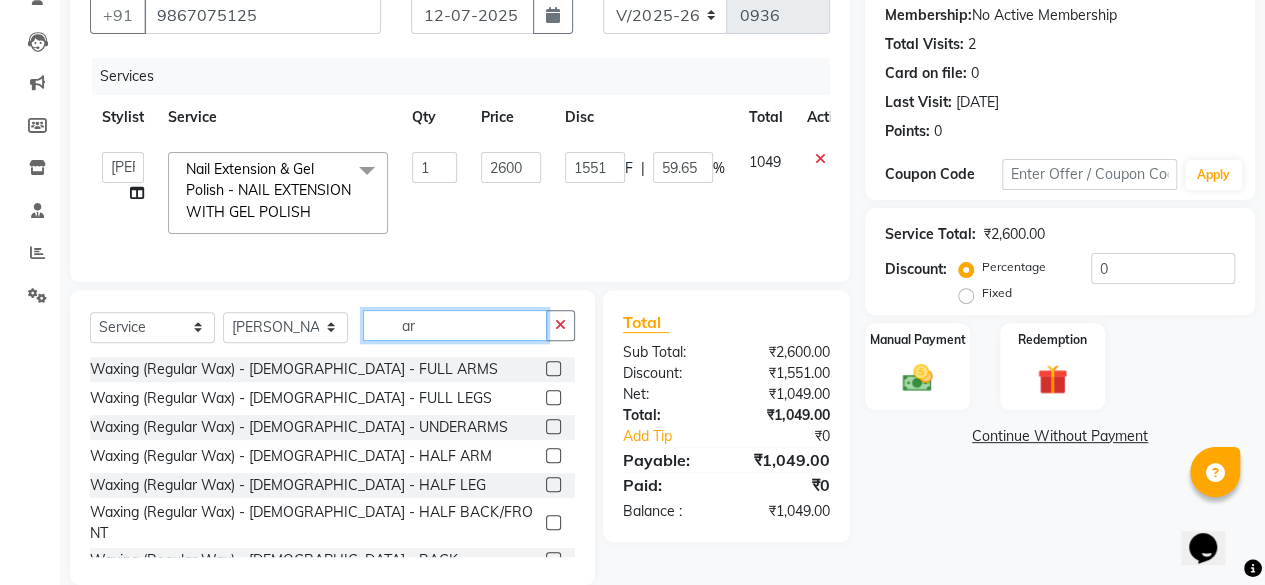 scroll, scrollTop: 215, scrollLeft: 0, axis: vertical 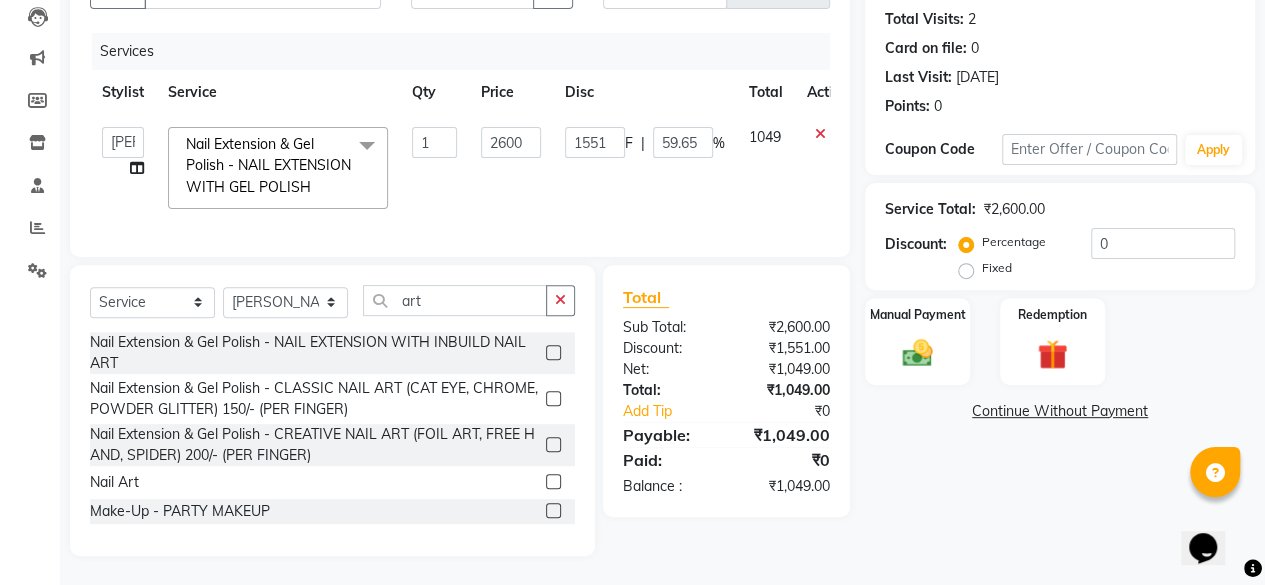click 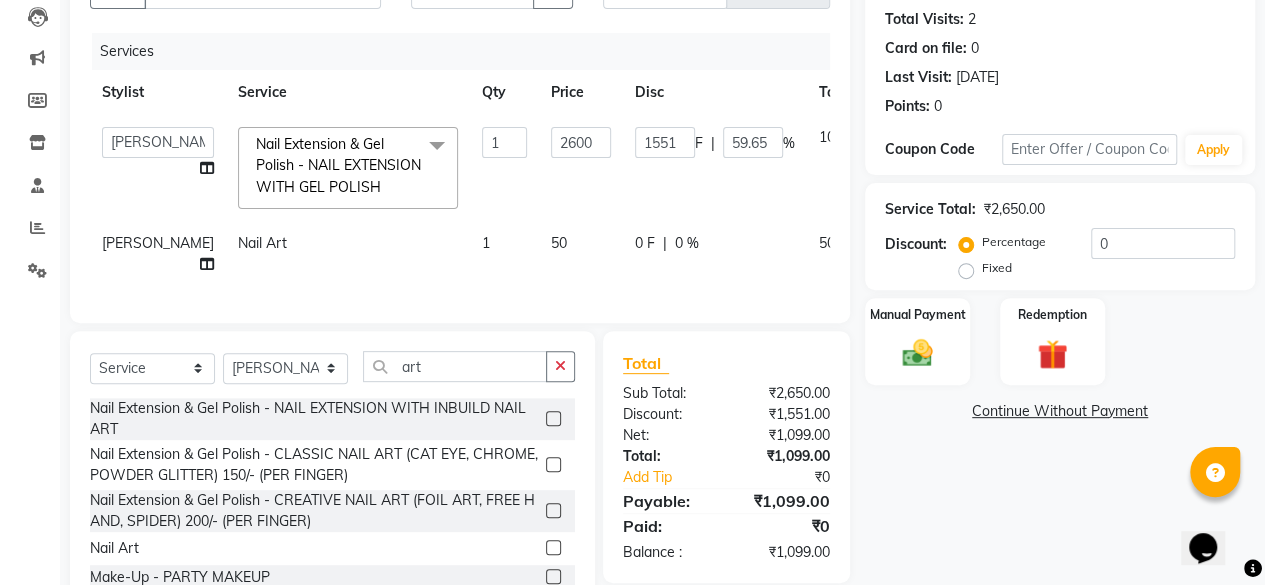 click on "50" 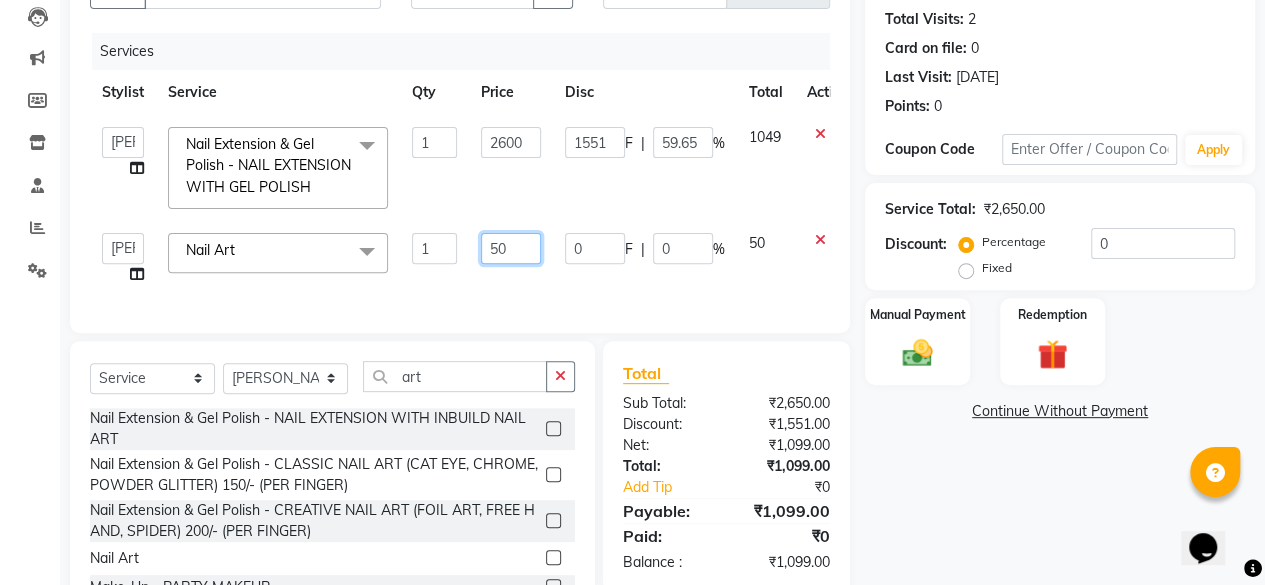 drag, startPoint x: 516, startPoint y: 249, endPoint x: 458, endPoint y: 266, distance: 60.440052 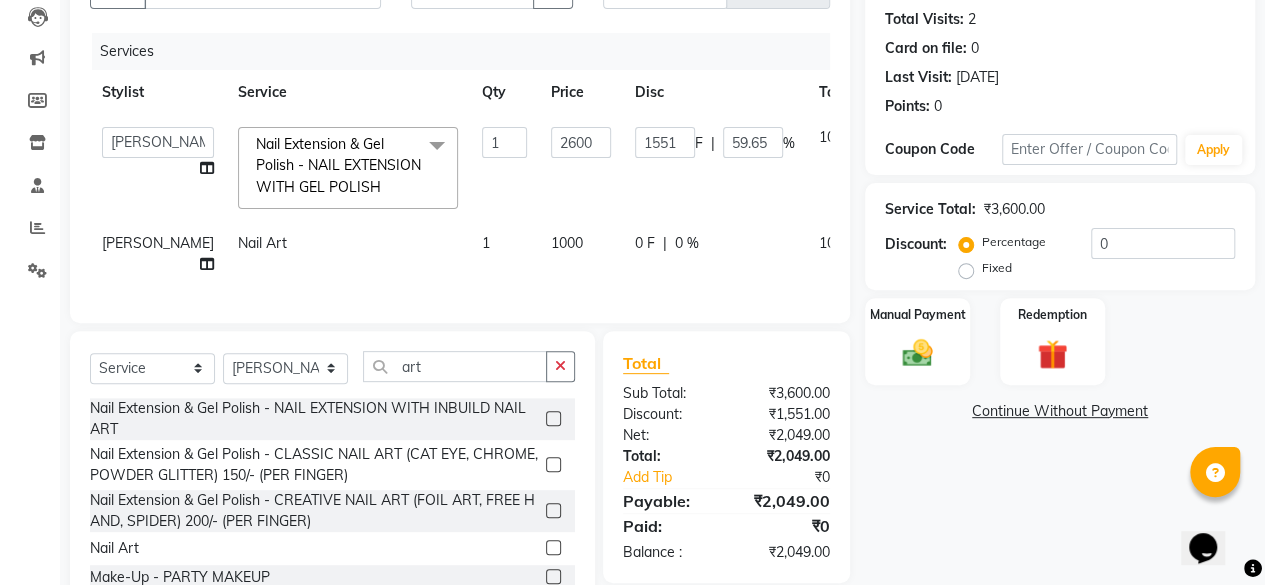 click on "[PERSON_NAME] Art  1 1000 0 F | 0 % 1000" 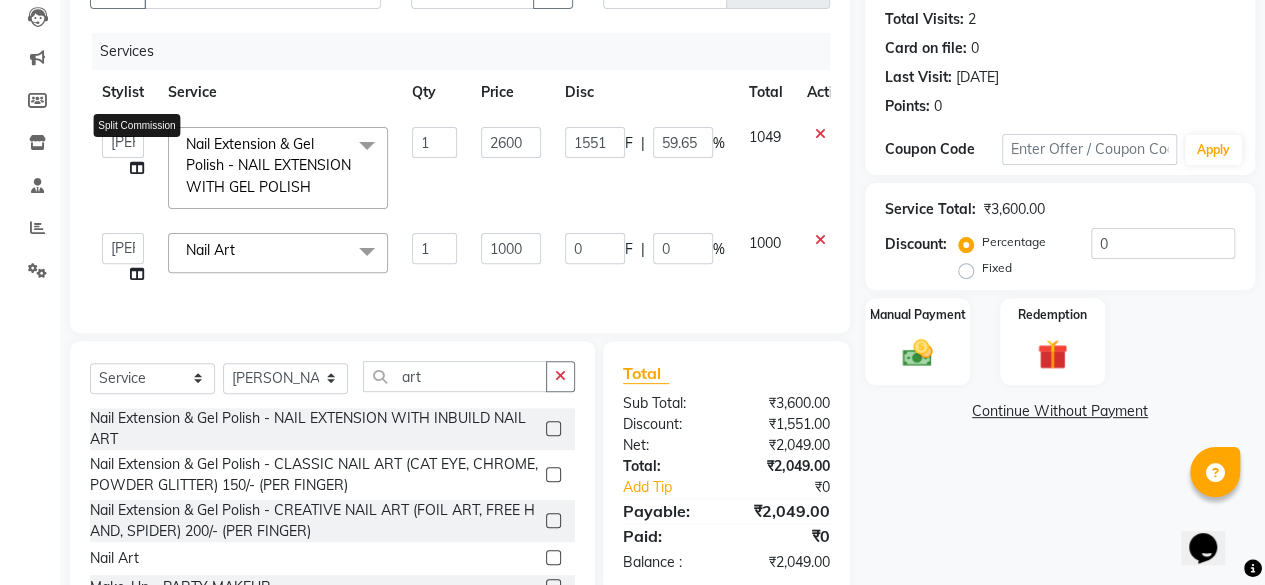 click 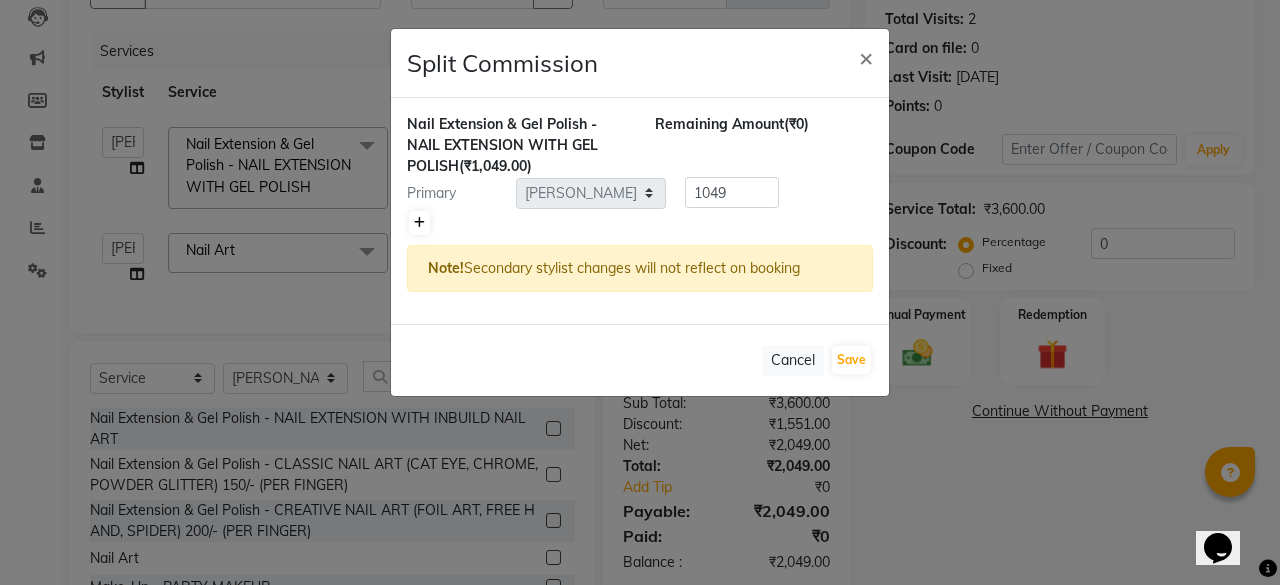 click 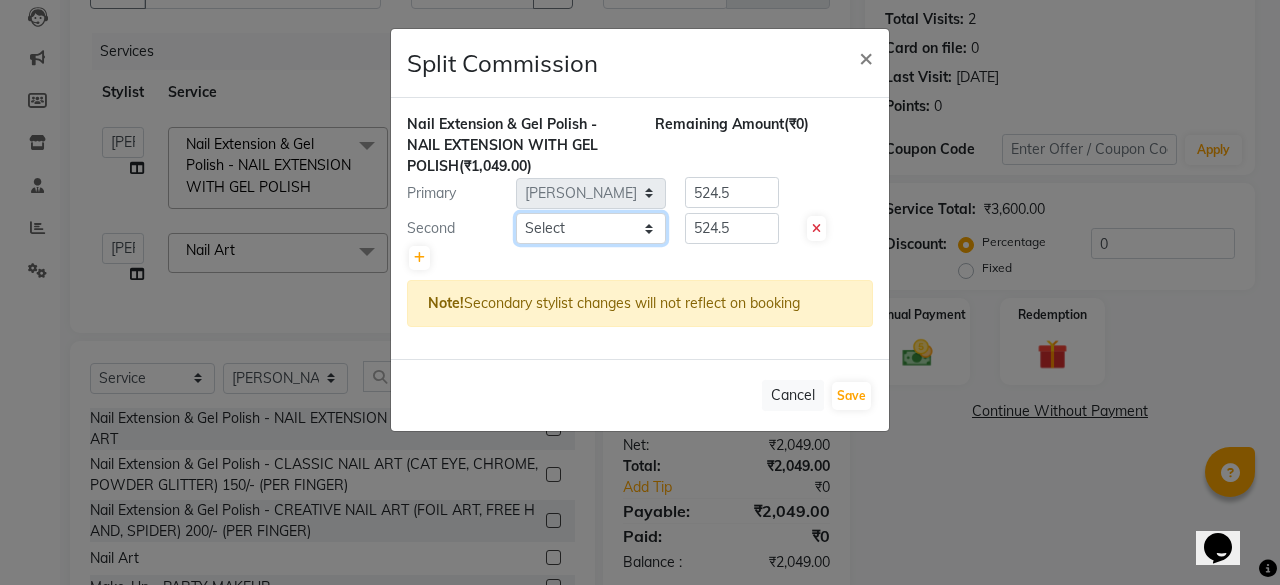 click on "Select  [PERSON_NAME]   danish   [PERSON_NAME]   [PERSON_NAME]		   [PERSON_NAME]   [PERSON_NAME]			   Raju   [PERSON_NAME]			   [PERSON_NAME]			   [PERSON_NAME]   [PERSON_NAME]   [PERSON_NAME]   Seja [PERSON_NAME]   Shaves [PERSON_NAME]" 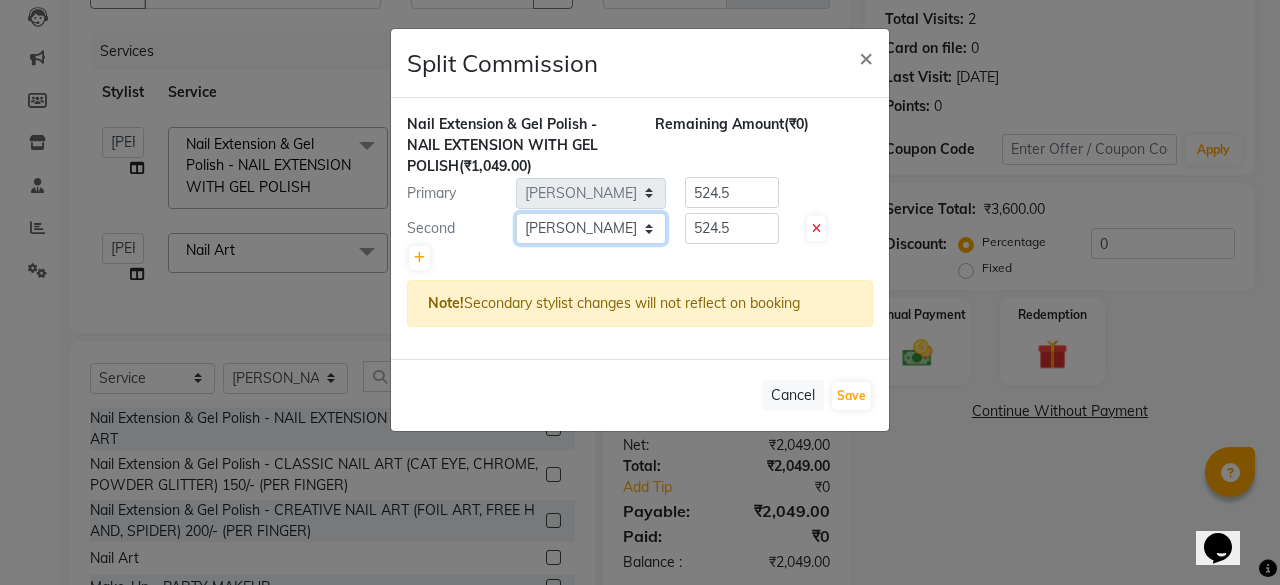 click on "Select  [PERSON_NAME]   danish   [PERSON_NAME]   [PERSON_NAME]		   [PERSON_NAME]   [PERSON_NAME]			   Raju   [PERSON_NAME]			   [PERSON_NAME]			   [PERSON_NAME]   [PERSON_NAME]   [PERSON_NAME]   Seja [PERSON_NAME]   Shaves [PERSON_NAME]" 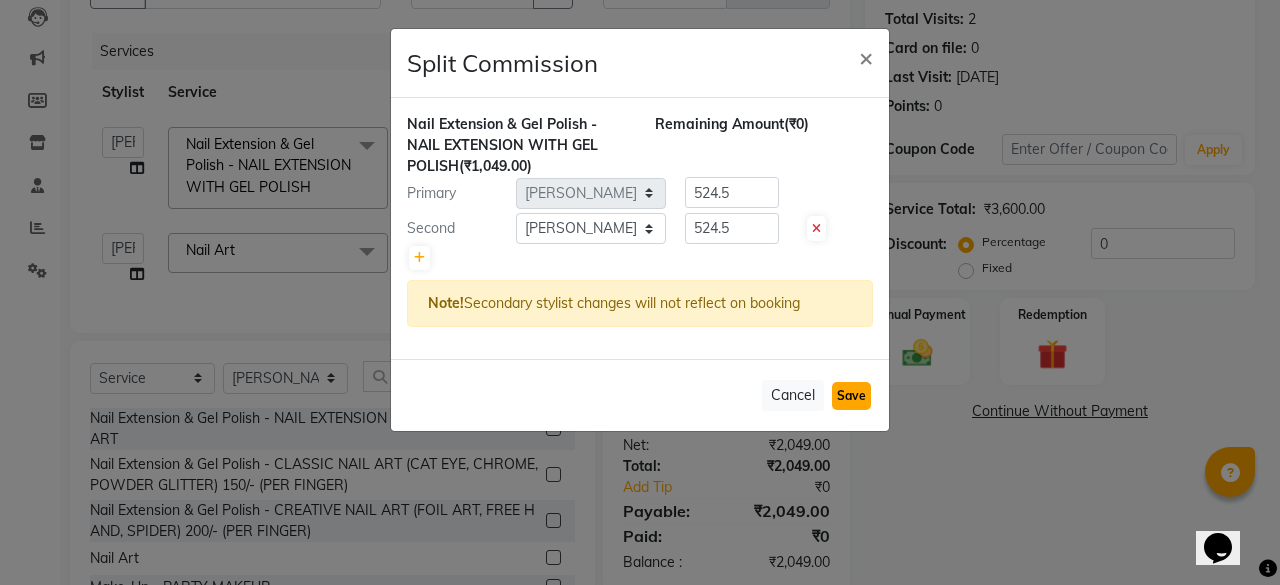 click on "Save" 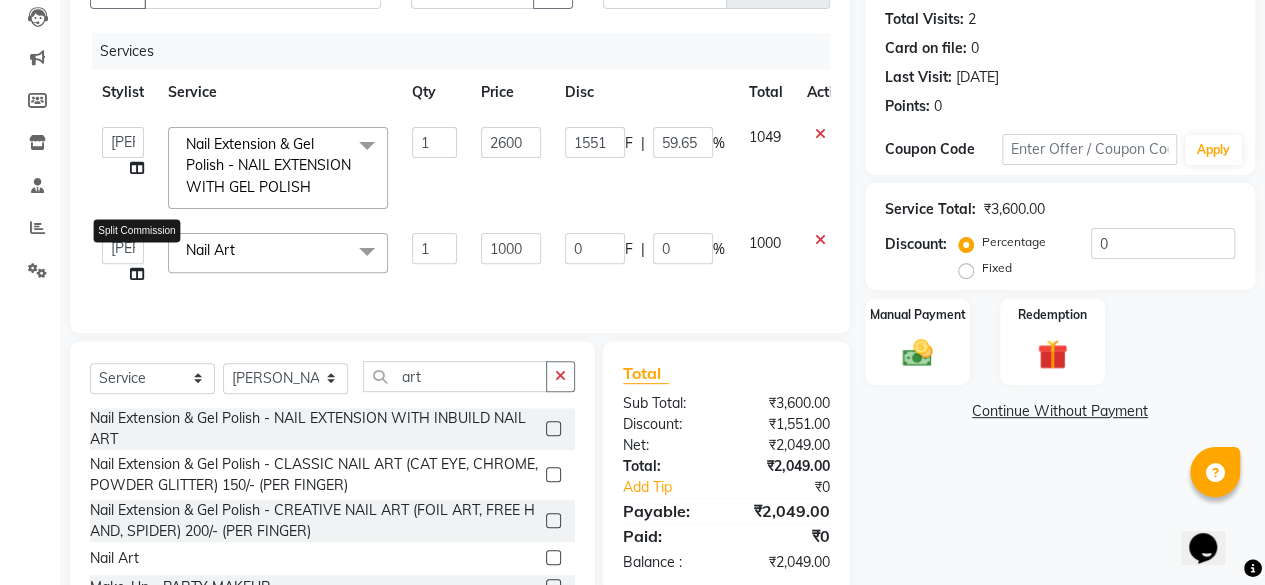 click 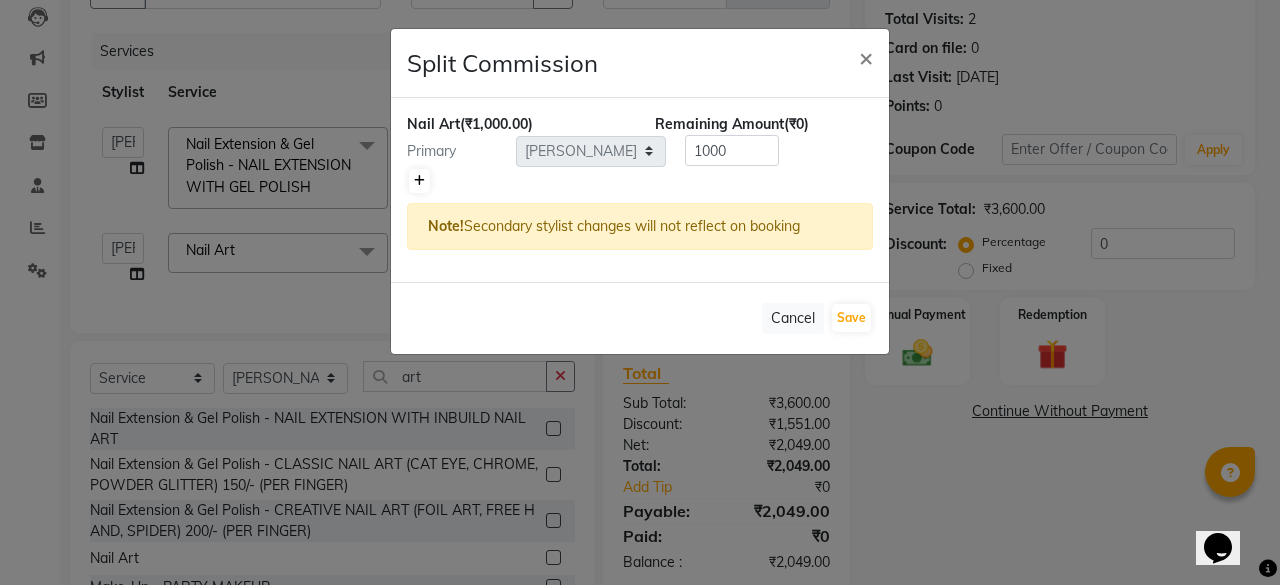 click 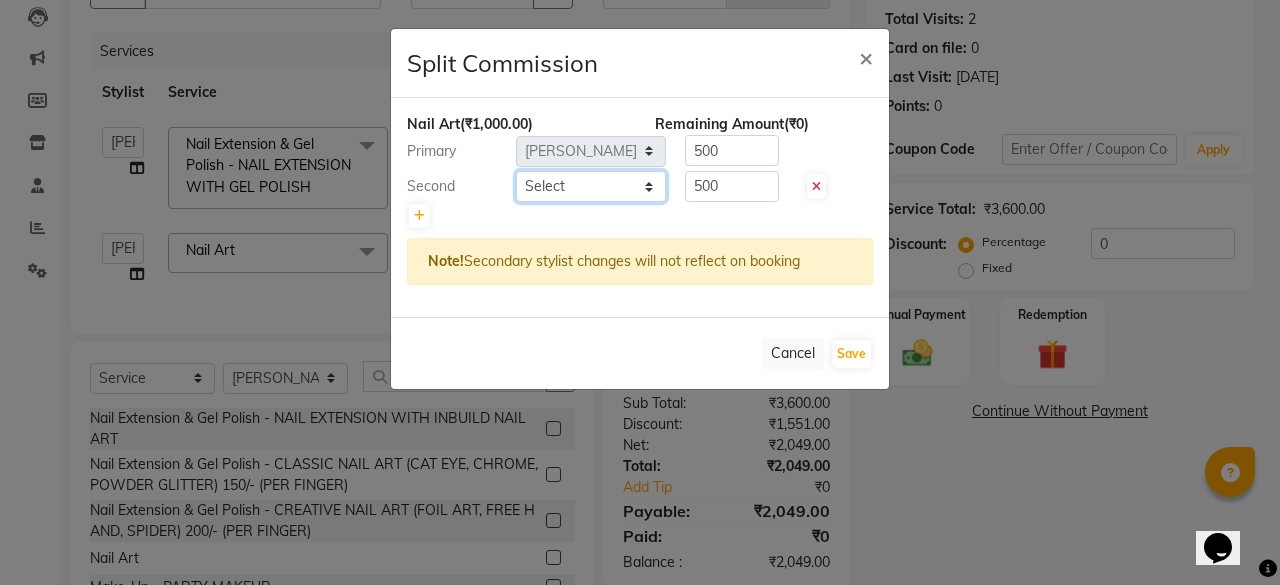 click on "Select  [PERSON_NAME]   danish   [PERSON_NAME]   [PERSON_NAME]		   [PERSON_NAME]   [PERSON_NAME]			   Raju   [PERSON_NAME]			   [PERSON_NAME]			   [PERSON_NAME]   [PERSON_NAME]   [PERSON_NAME]   Seja [PERSON_NAME]   Shaves [PERSON_NAME]" 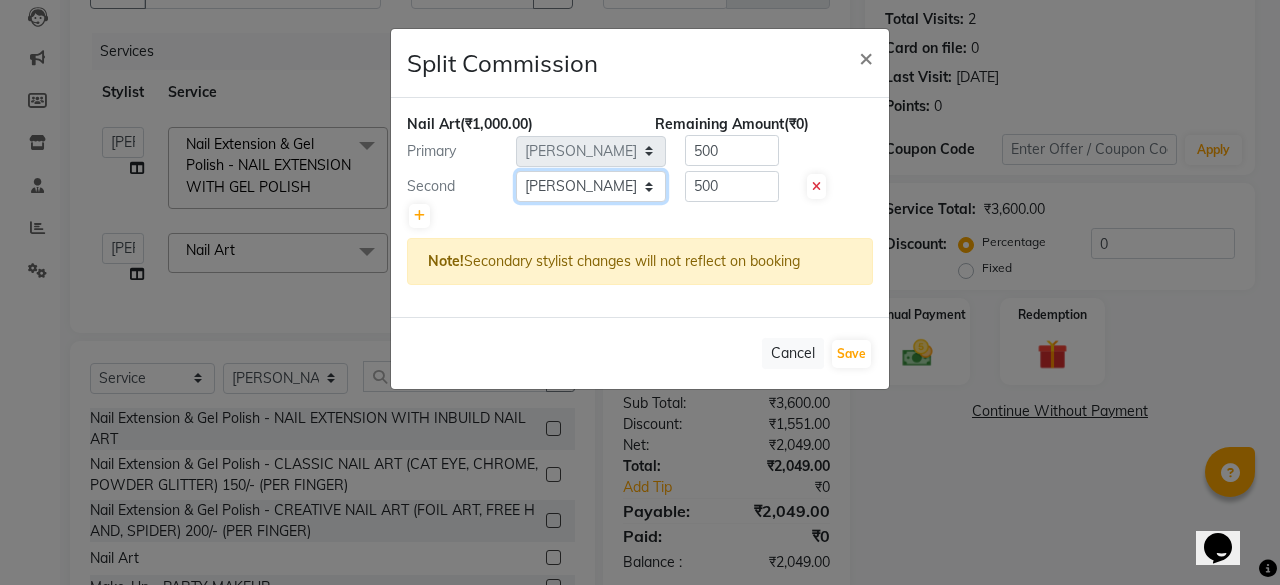 click on "Select  [PERSON_NAME]   danish   [PERSON_NAME]   [PERSON_NAME]		   [PERSON_NAME]   [PERSON_NAME]			   Raju   [PERSON_NAME]			   [PERSON_NAME]			   [PERSON_NAME]   [PERSON_NAME]   [PERSON_NAME]   Seja [PERSON_NAME]   Shaves [PERSON_NAME]" 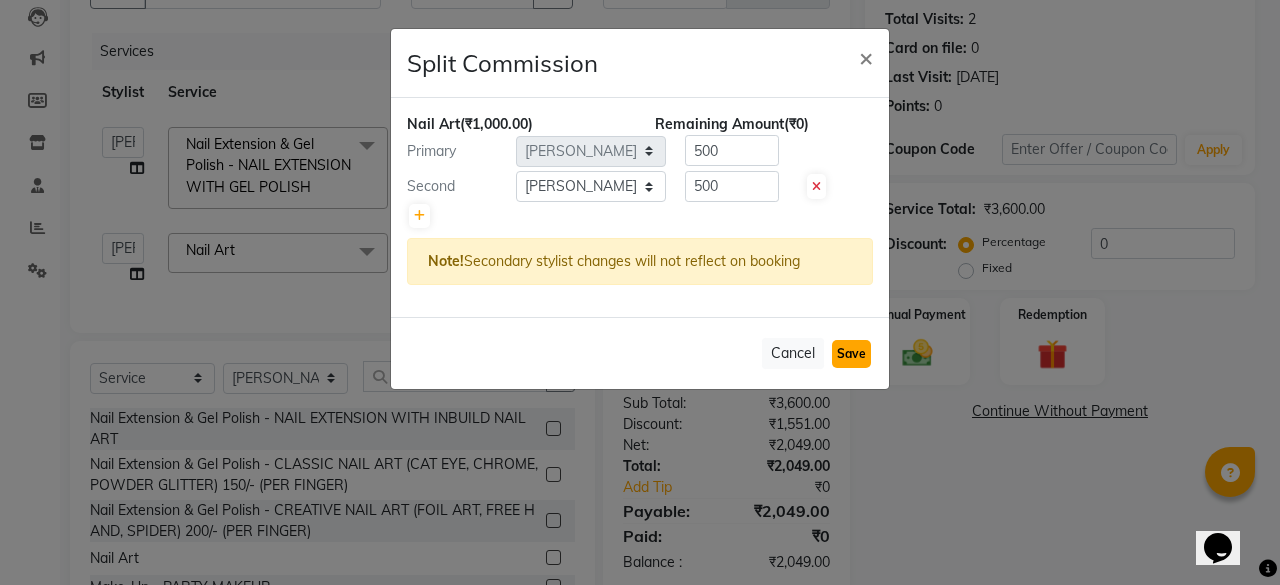 click on "Save" 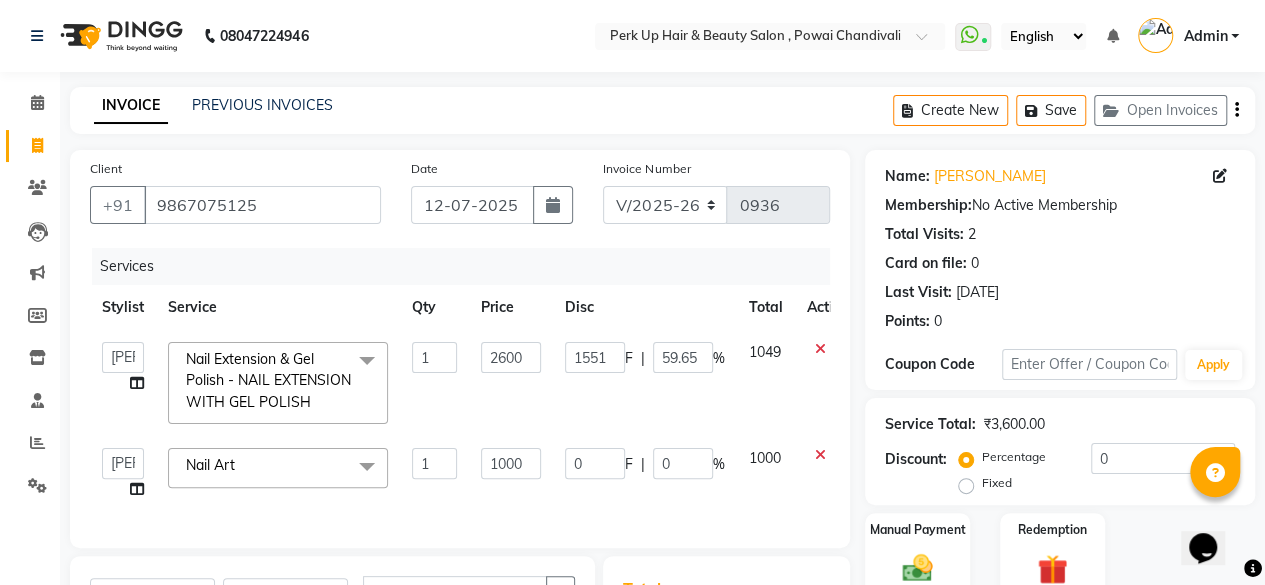scroll, scrollTop: 306, scrollLeft: 0, axis: vertical 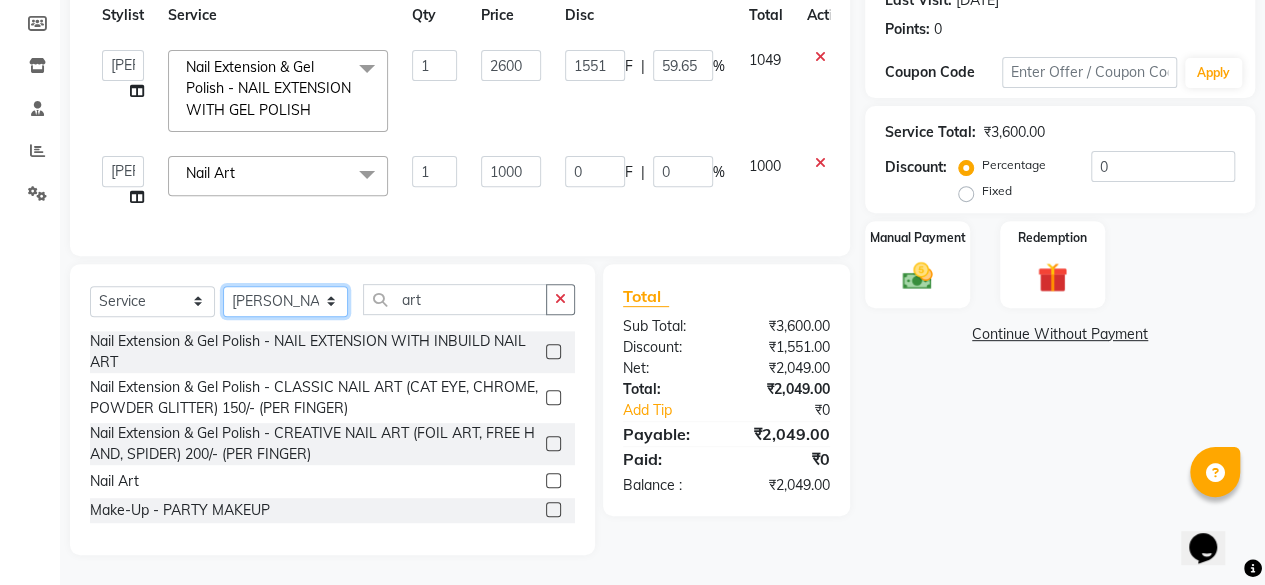 click on "Select Stylist [PERSON_NAME] danish [PERSON_NAME] [PERSON_NAME]		 [PERSON_NAME] [PERSON_NAME]			 Raju [PERSON_NAME]			 [PERSON_NAME]			 [PERSON_NAME] [PERSON_NAME] [PERSON_NAME] Seja [PERSON_NAME] Shaves [PERSON_NAME]" 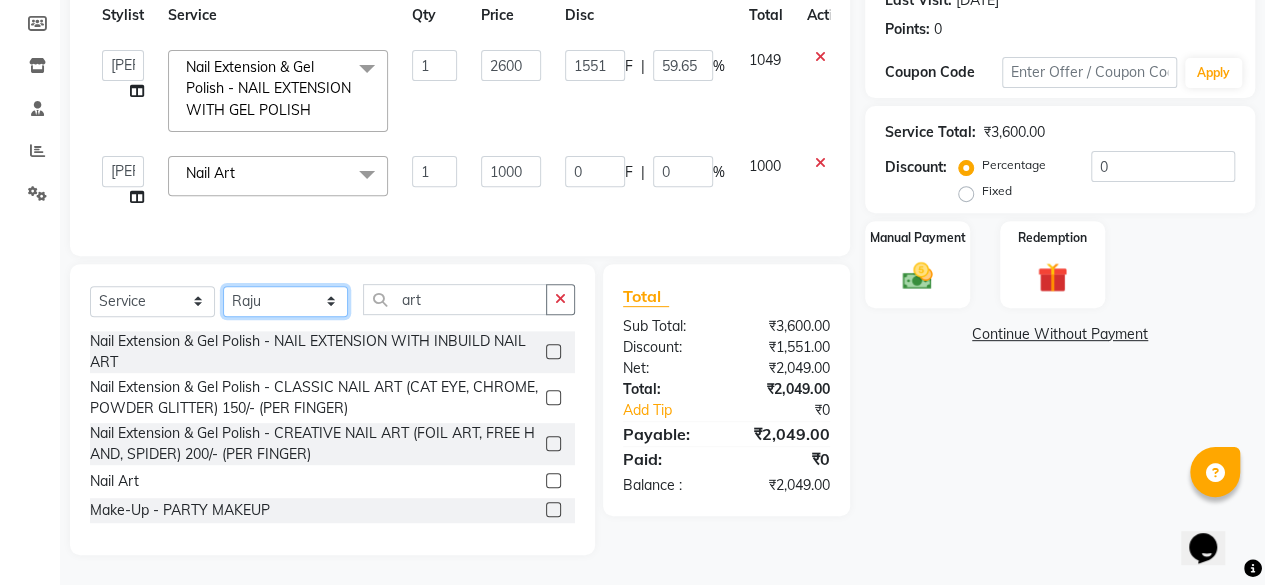click on "Select Stylist [PERSON_NAME] danish [PERSON_NAME] [PERSON_NAME]		 [PERSON_NAME] [PERSON_NAME]			 Raju [PERSON_NAME]			 [PERSON_NAME]			 [PERSON_NAME] [PERSON_NAME] [PERSON_NAME] Seja [PERSON_NAME] Shaves [PERSON_NAME]" 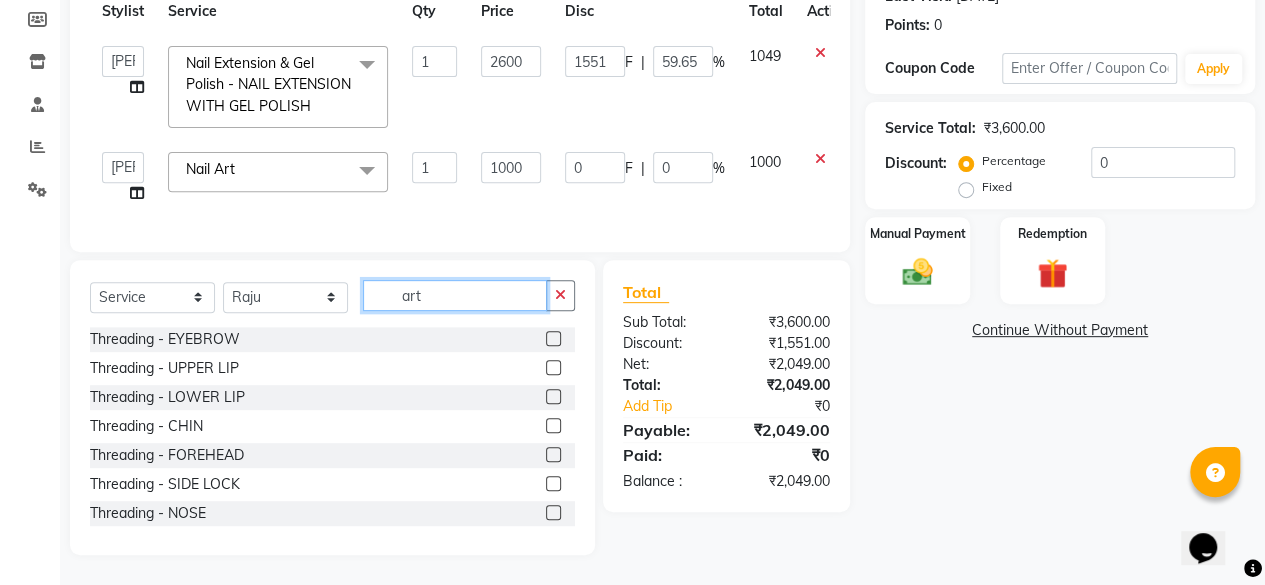 drag, startPoint x: 506, startPoint y: 297, endPoint x: 341, endPoint y: 319, distance: 166.4602 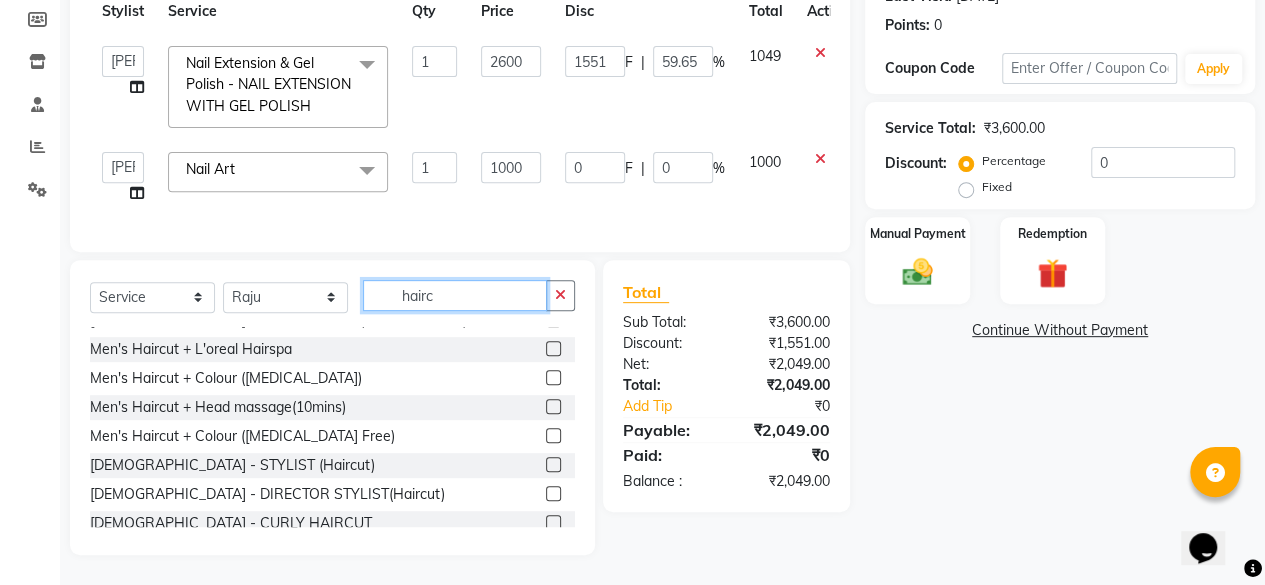 scroll, scrollTop: 120, scrollLeft: 0, axis: vertical 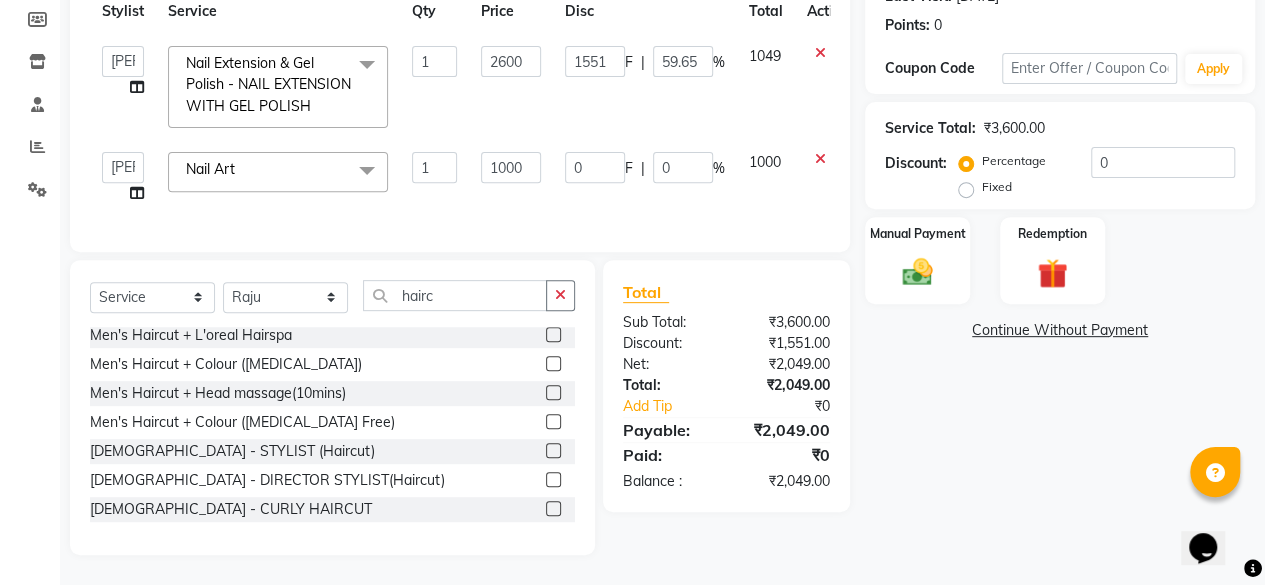click 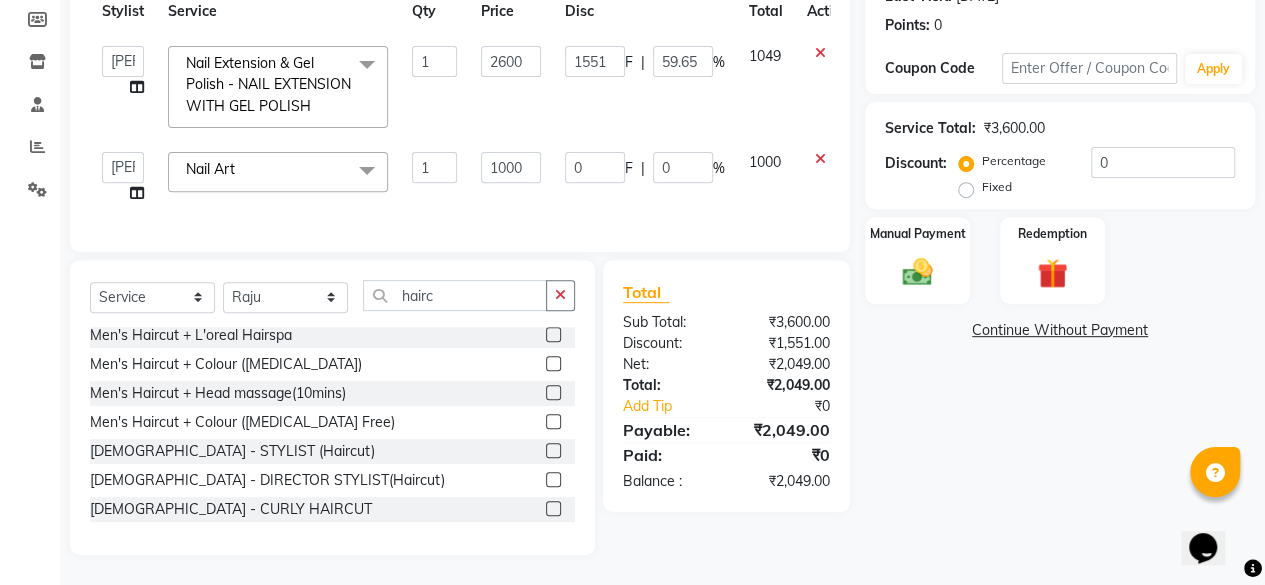 click at bounding box center (552, 451) 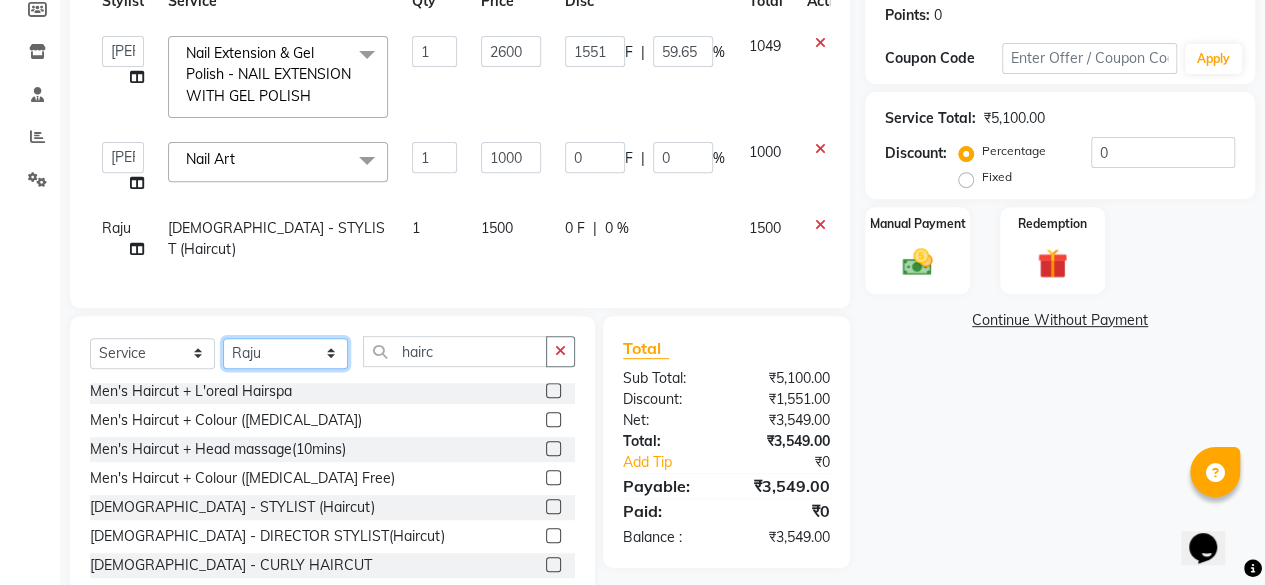 click on "Select Stylist [PERSON_NAME] danish [PERSON_NAME] [PERSON_NAME]		 [PERSON_NAME] [PERSON_NAME]			 Raju [PERSON_NAME]			 [PERSON_NAME]			 [PERSON_NAME] [PERSON_NAME] [PERSON_NAME] Seja [PERSON_NAME] Shaves [PERSON_NAME]" 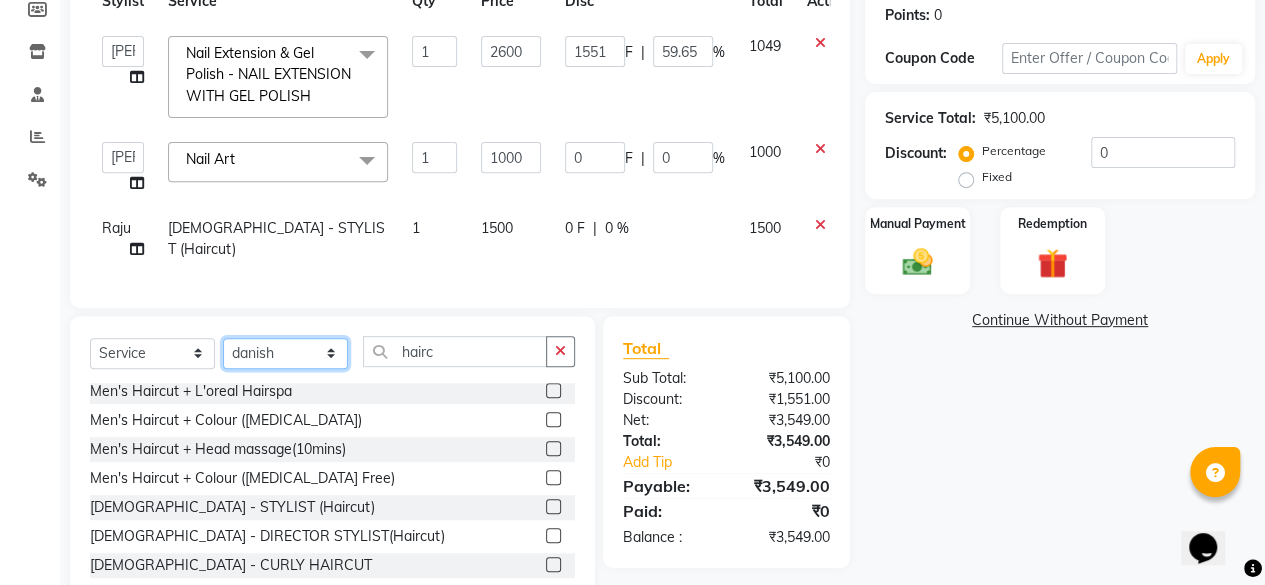click on "Select Stylist [PERSON_NAME] danish [PERSON_NAME] [PERSON_NAME]		 [PERSON_NAME] [PERSON_NAME]			 Raju [PERSON_NAME]			 [PERSON_NAME]			 [PERSON_NAME] [PERSON_NAME] [PERSON_NAME] Seja [PERSON_NAME] Shaves [PERSON_NAME]" 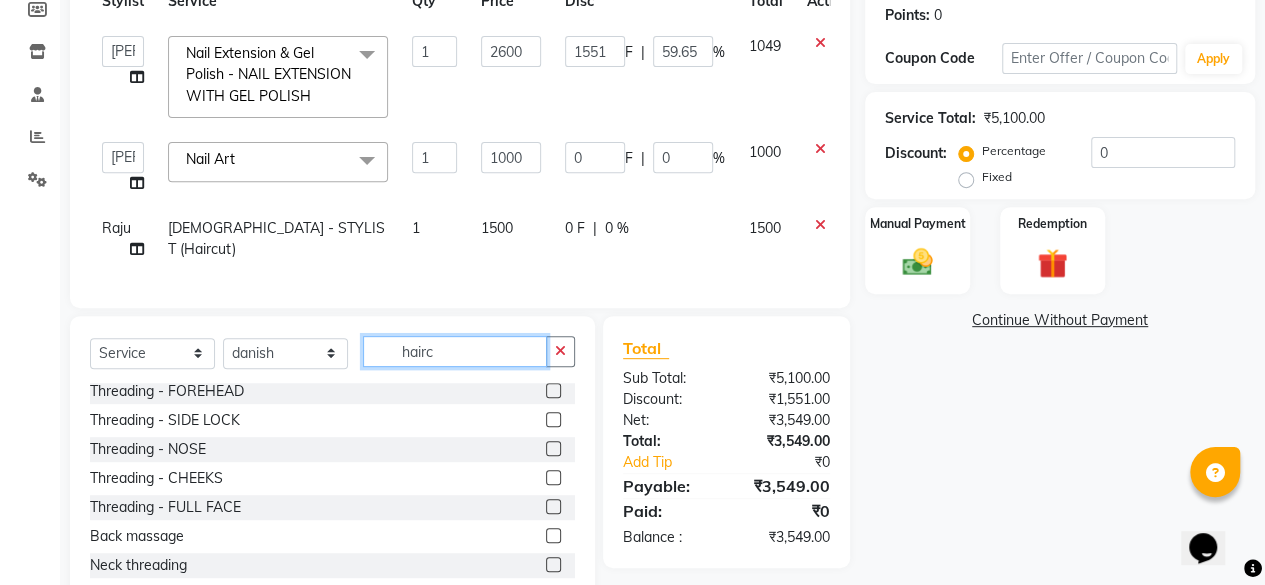 drag, startPoint x: 510, startPoint y: 375, endPoint x: 399, endPoint y: 377, distance: 111.01801 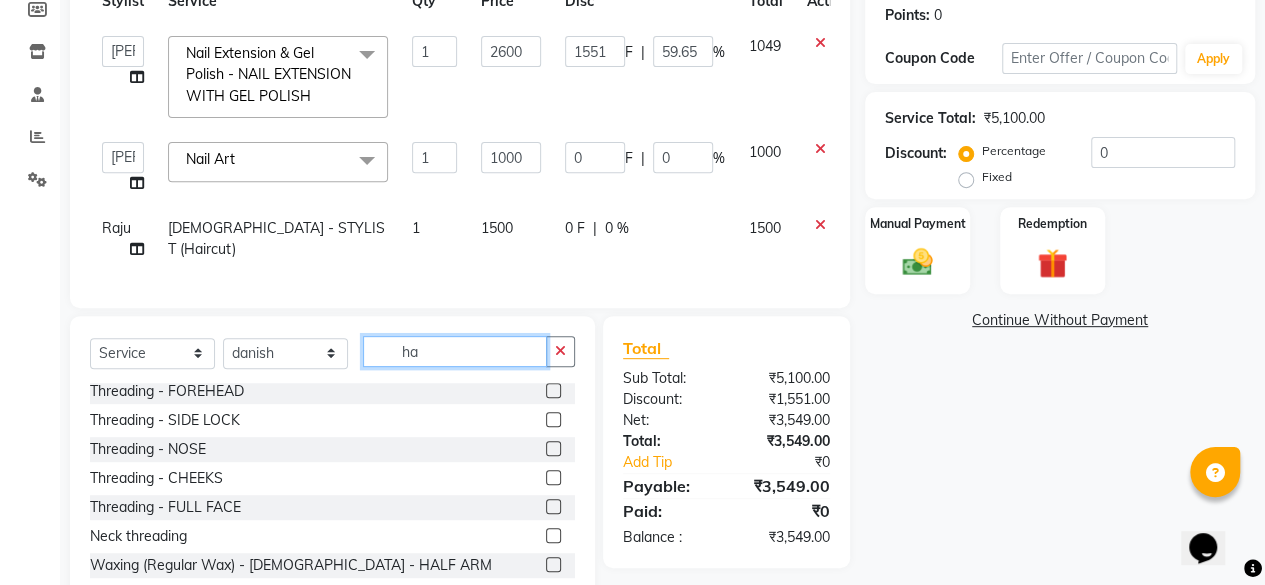 scroll, scrollTop: 0, scrollLeft: 0, axis: both 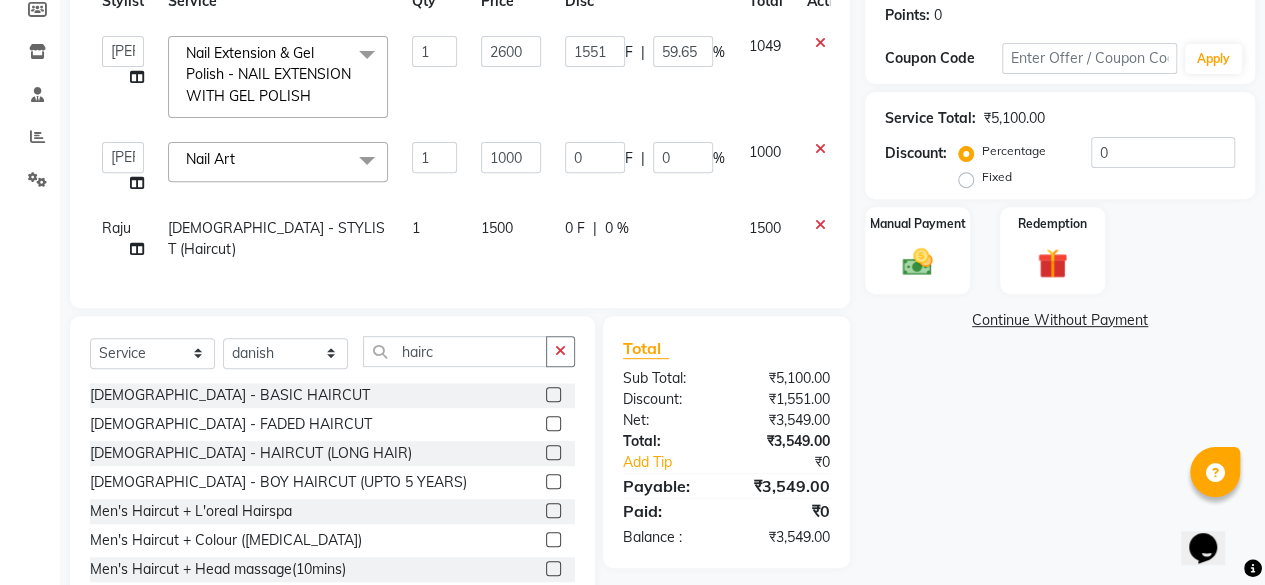 click 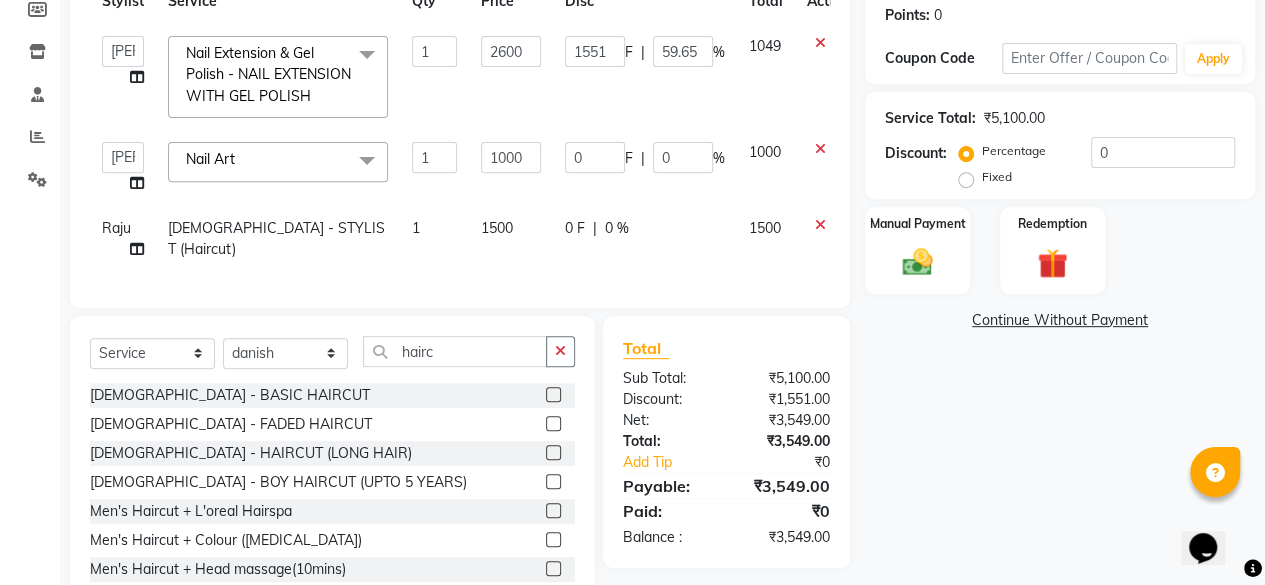 click at bounding box center (552, 395) 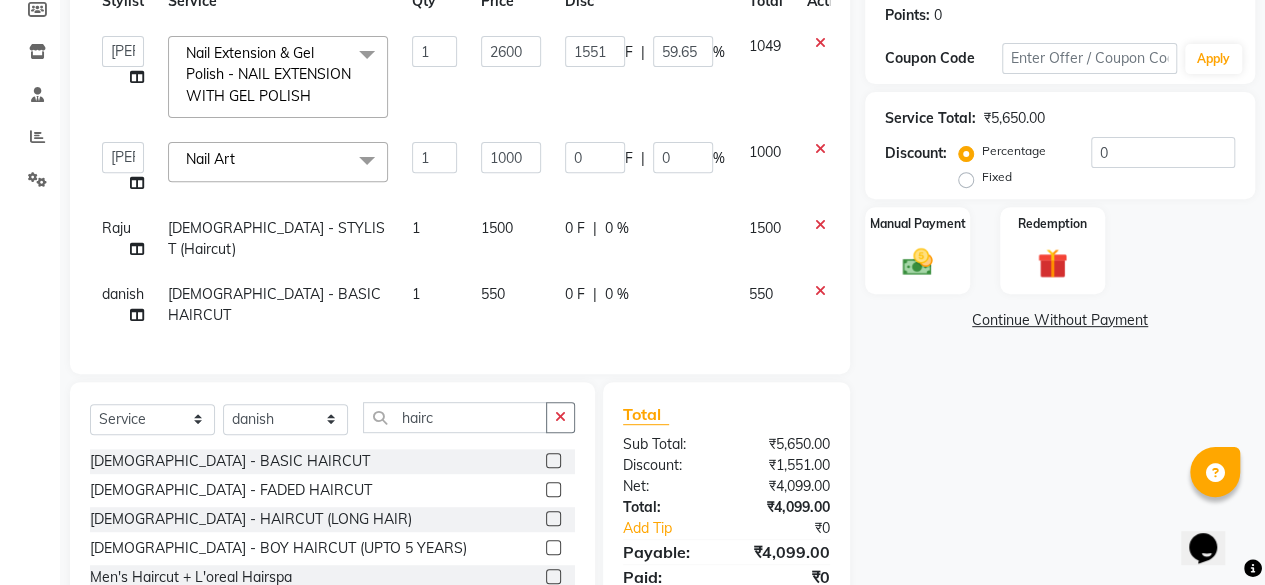 click on "550" 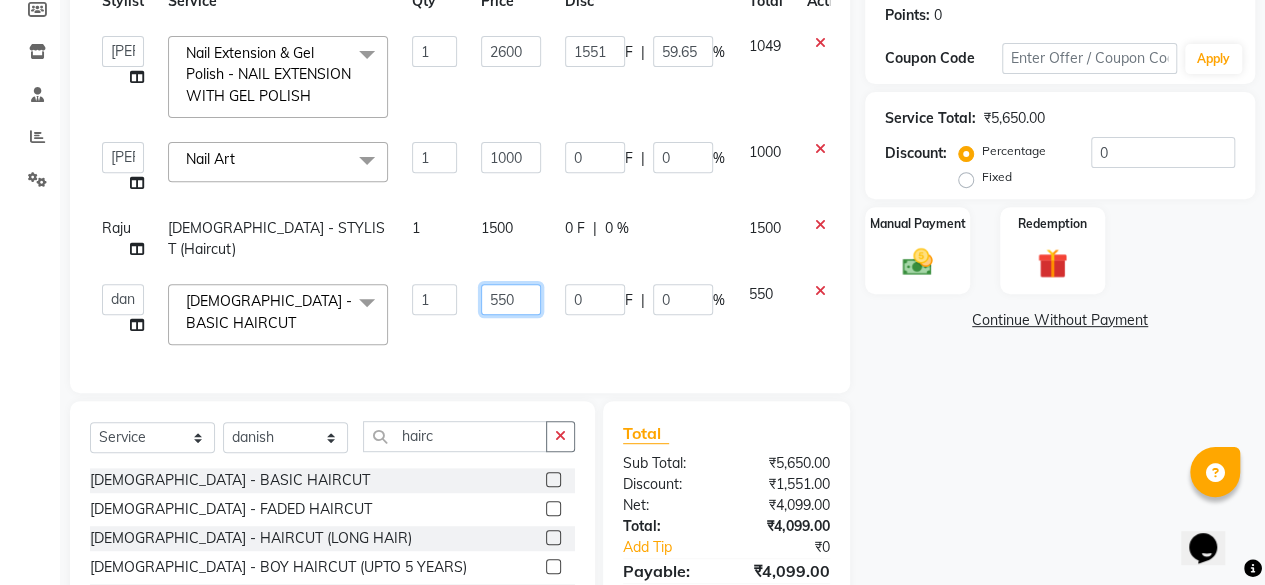 drag, startPoint x: 520, startPoint y: 293, endPoint x: 465, endPoint y: 303, distance: 55.9017 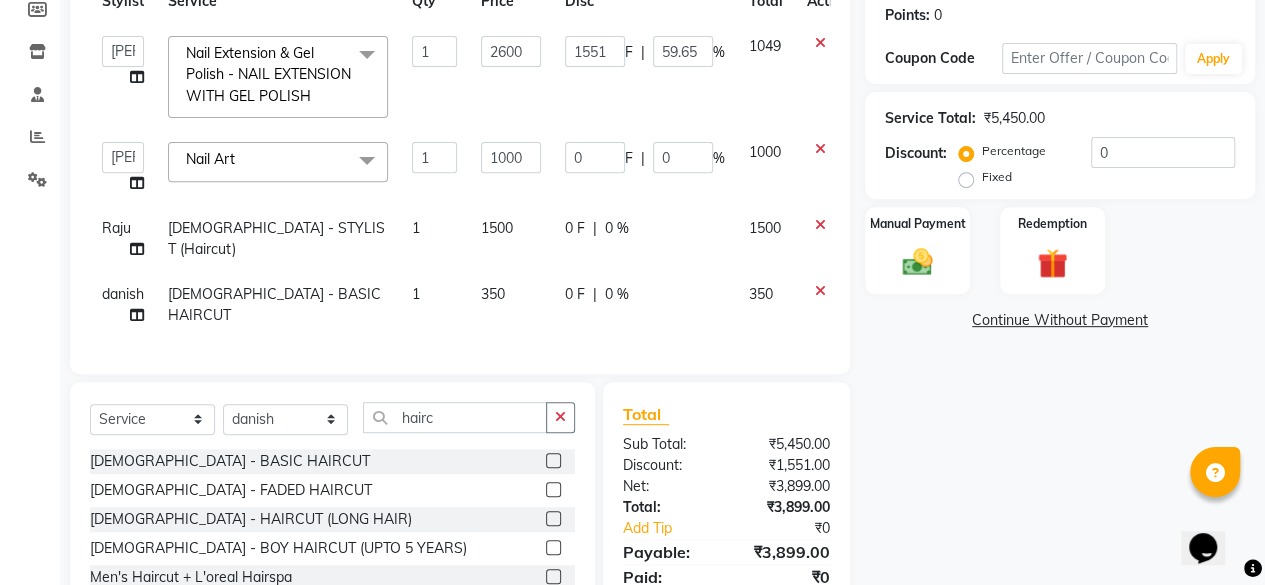 click on "350" 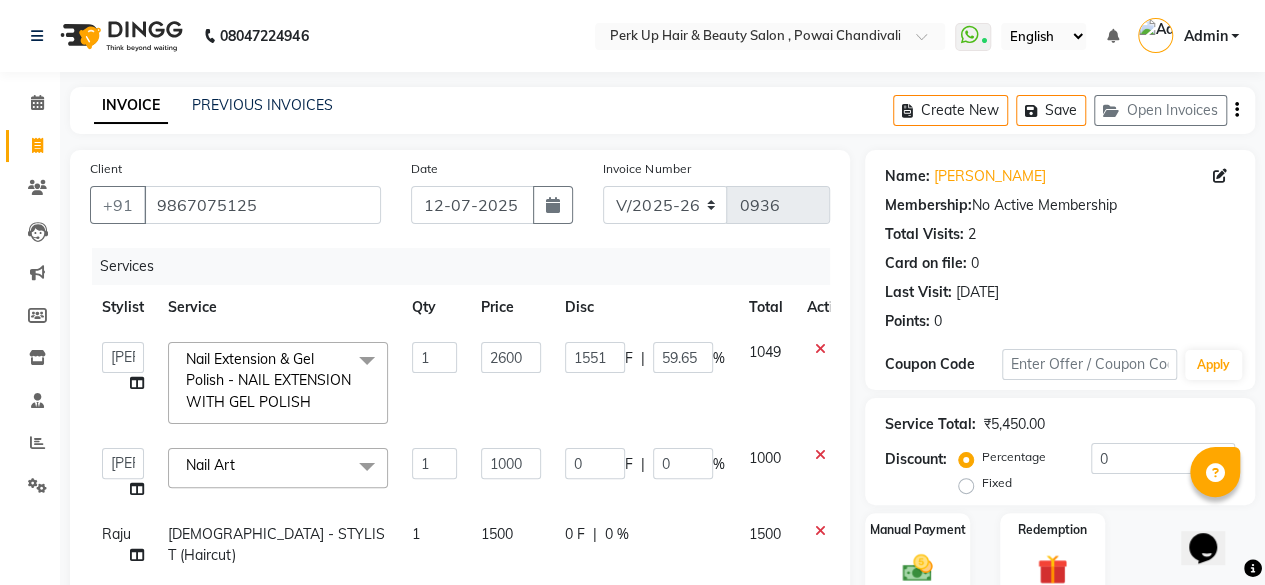 scroll, scrollTop: 460, scrollLeft: 0, axis: vertical 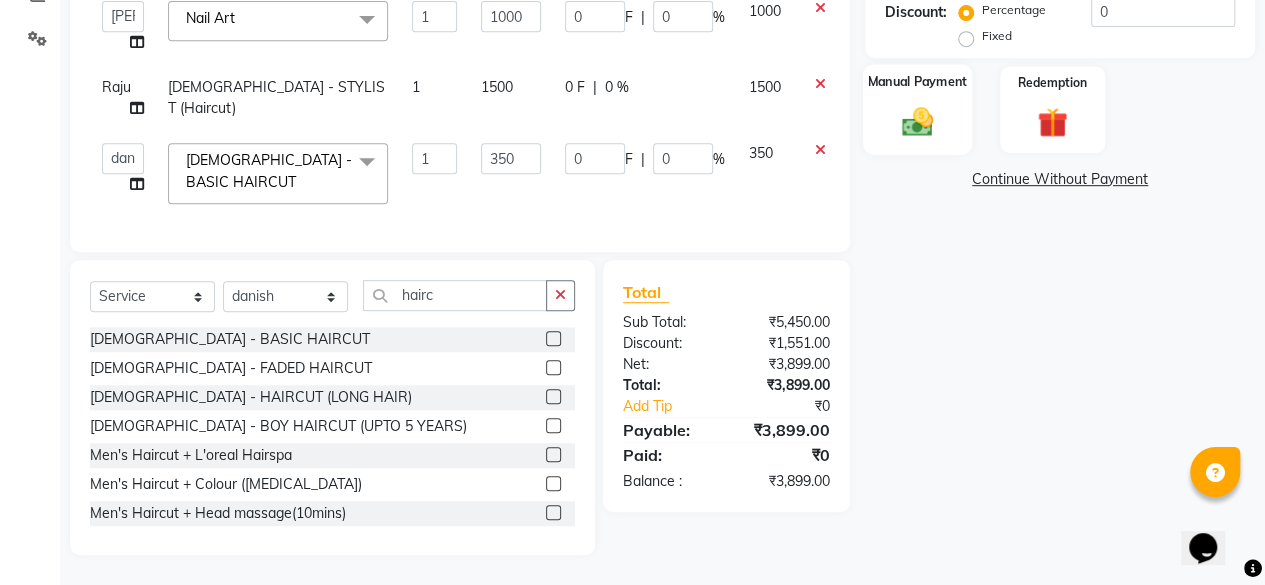 click 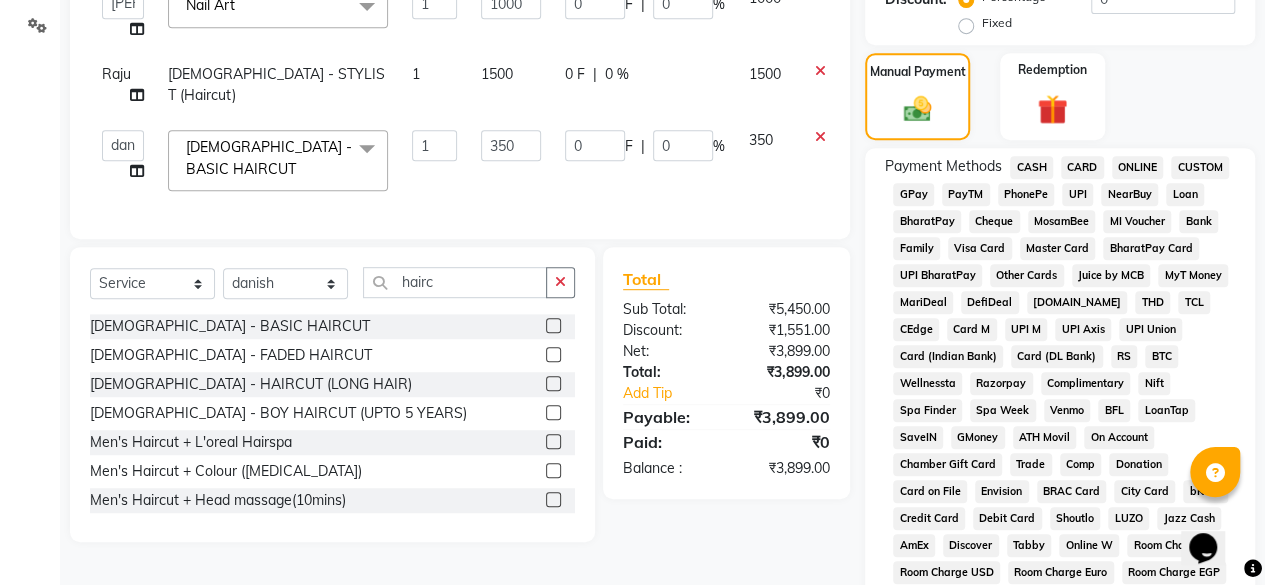 click on "CARD" 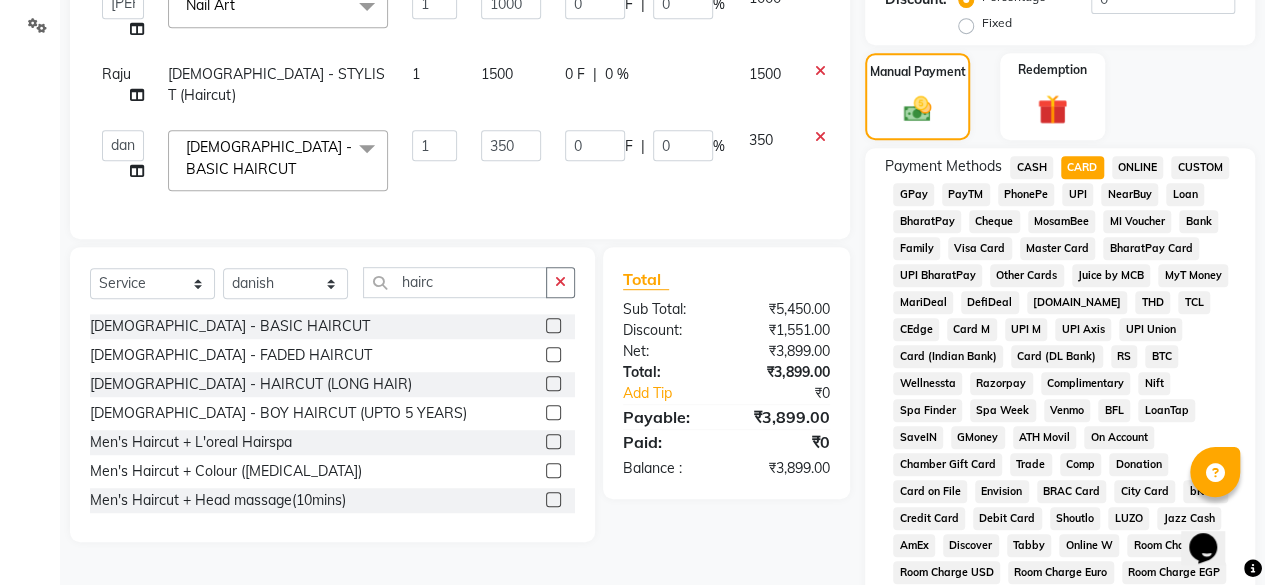 scroll, scrollTop: 972, scrollLeft: 0, axis: vertical 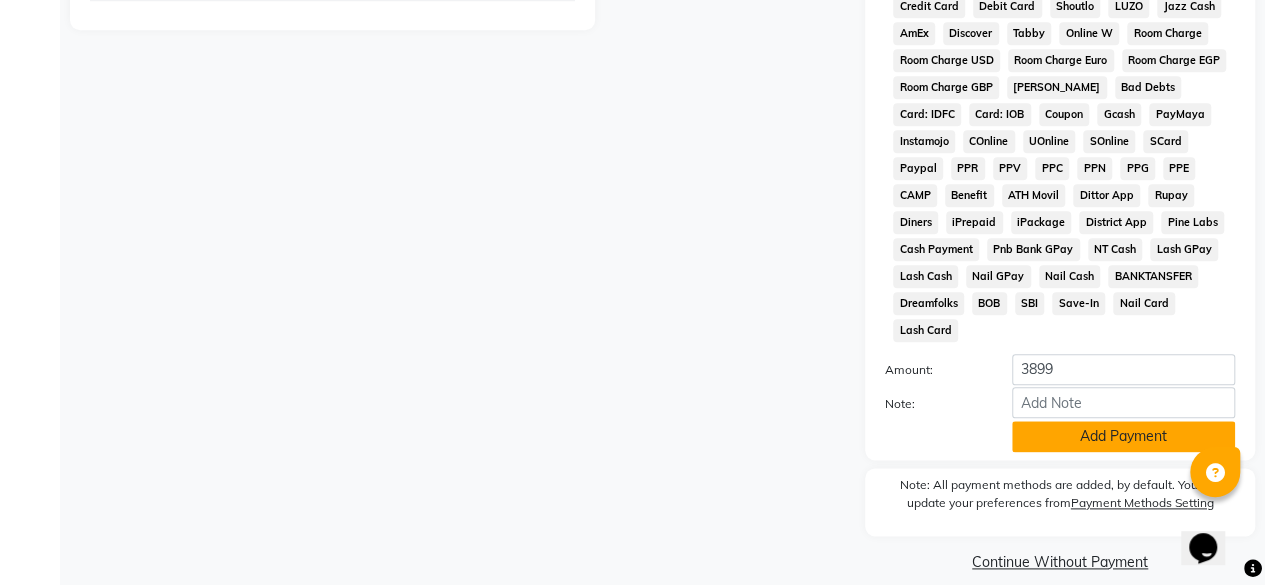 click on "Add Payment" 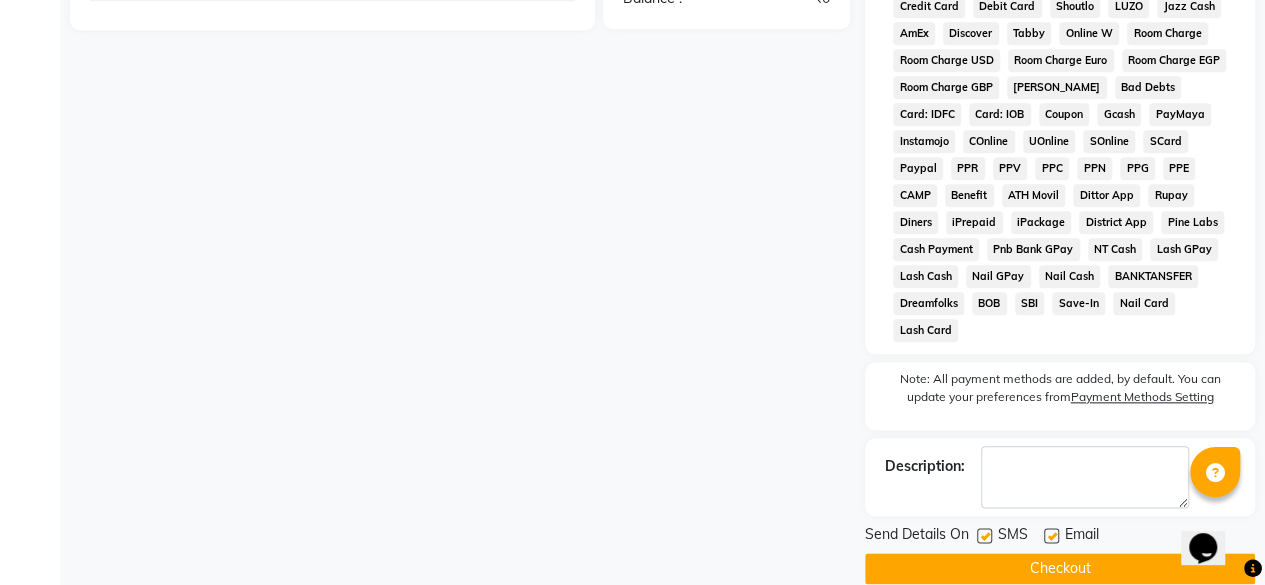 click 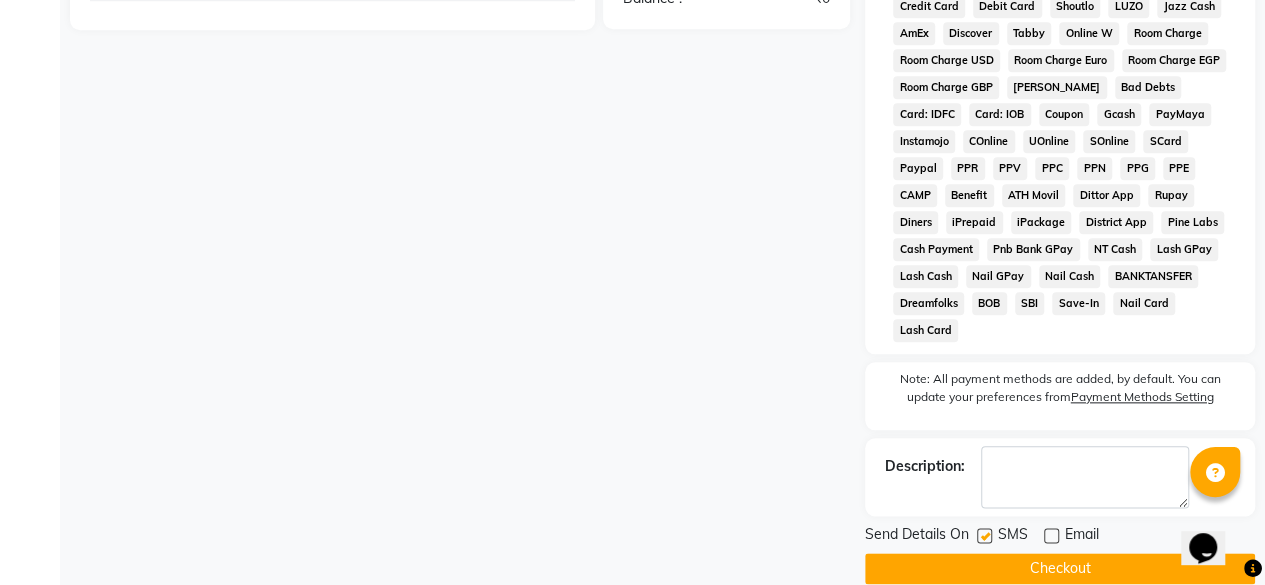 click 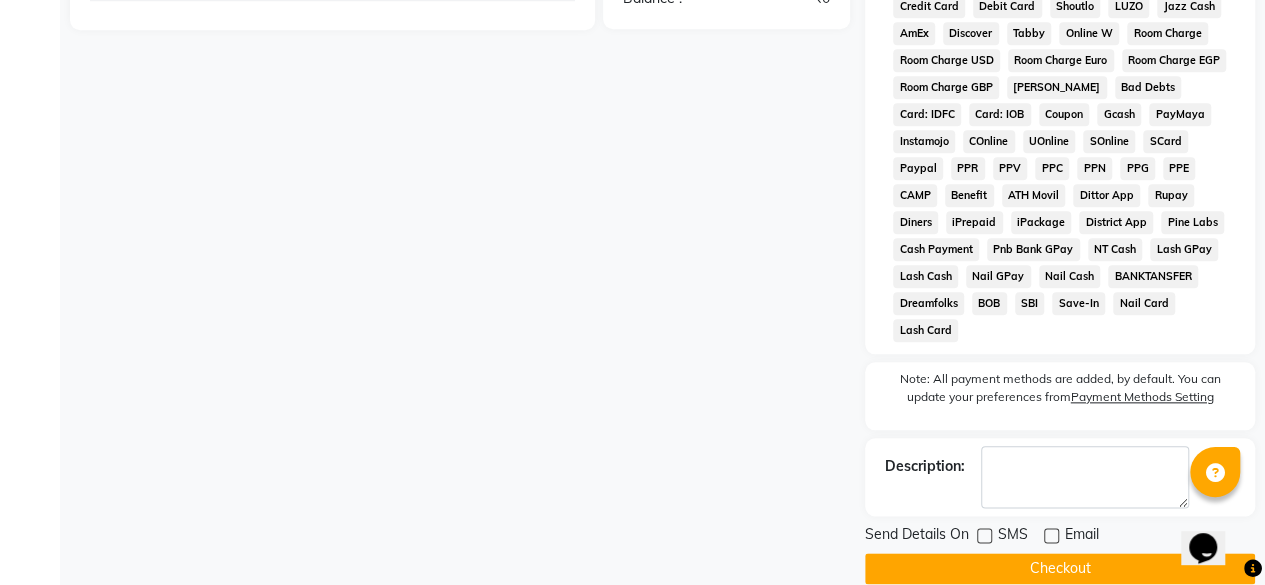 click on "Checkout" 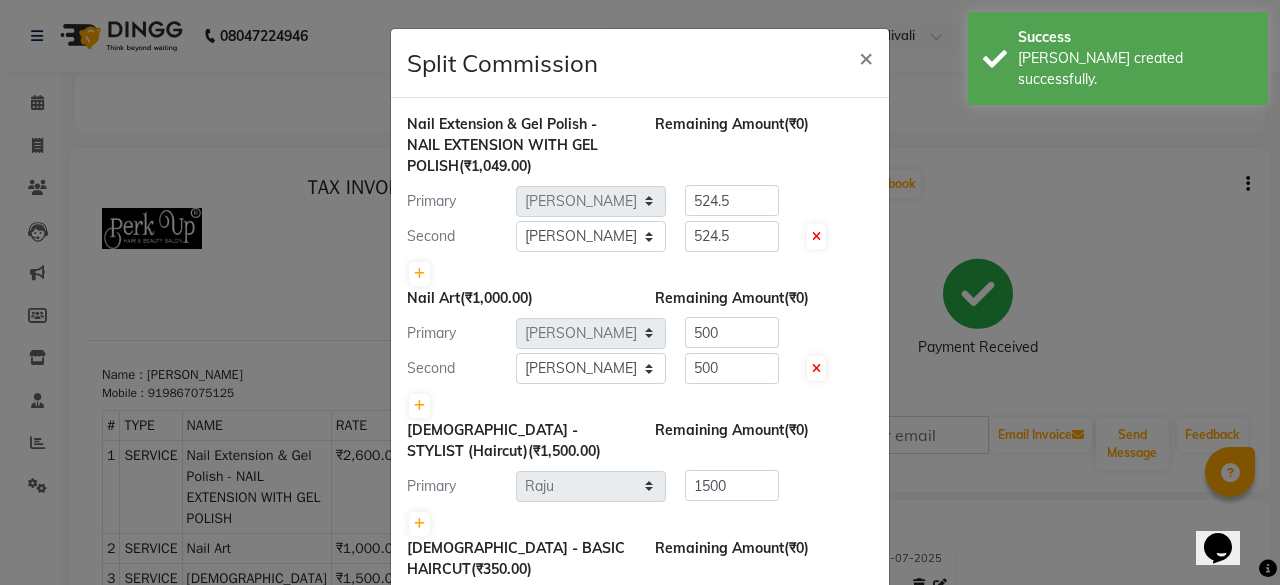 scroll, scrollTop: 0, scrollLeft: 0, axis: both 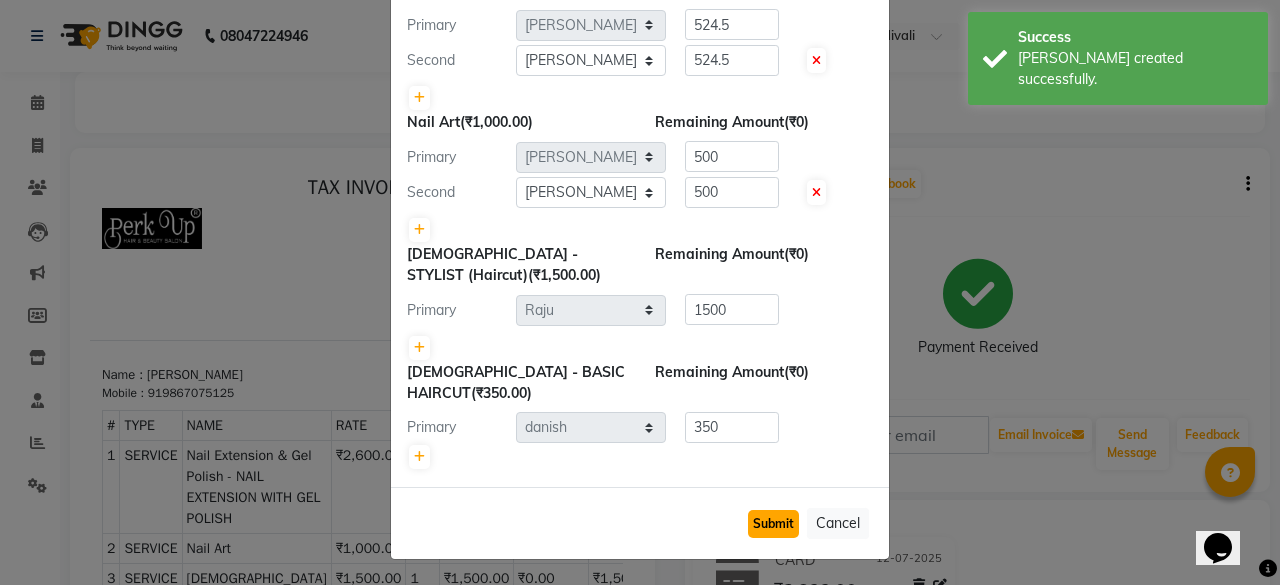 click on "Submit" 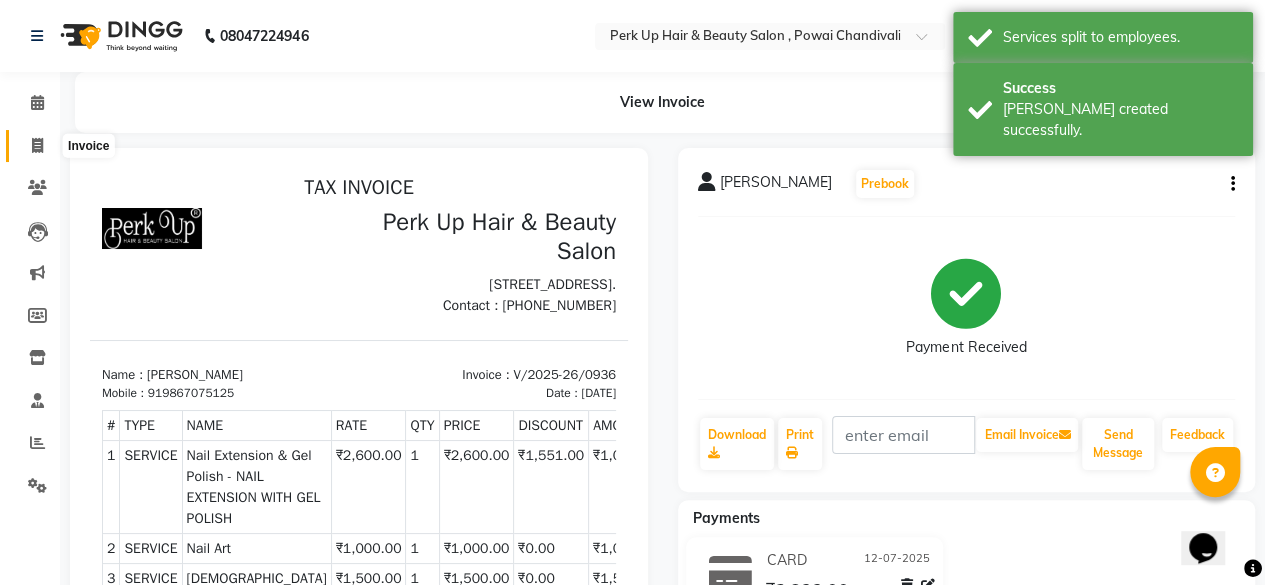 click 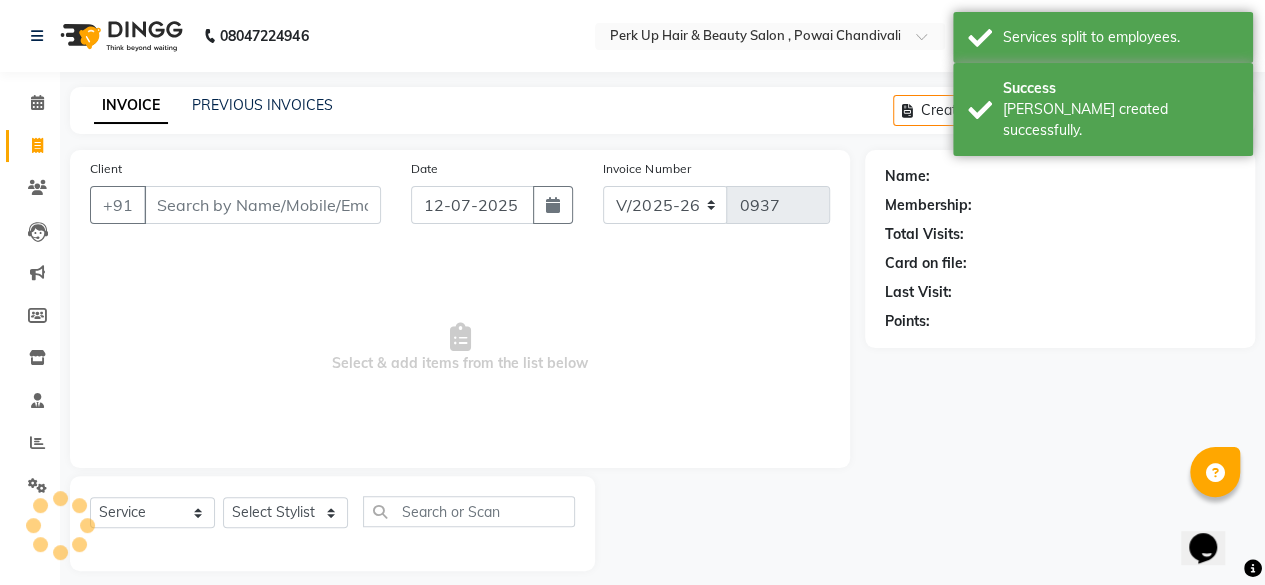 scroll, scrollTop: 15, scrollLeft: 0, axis: vertical 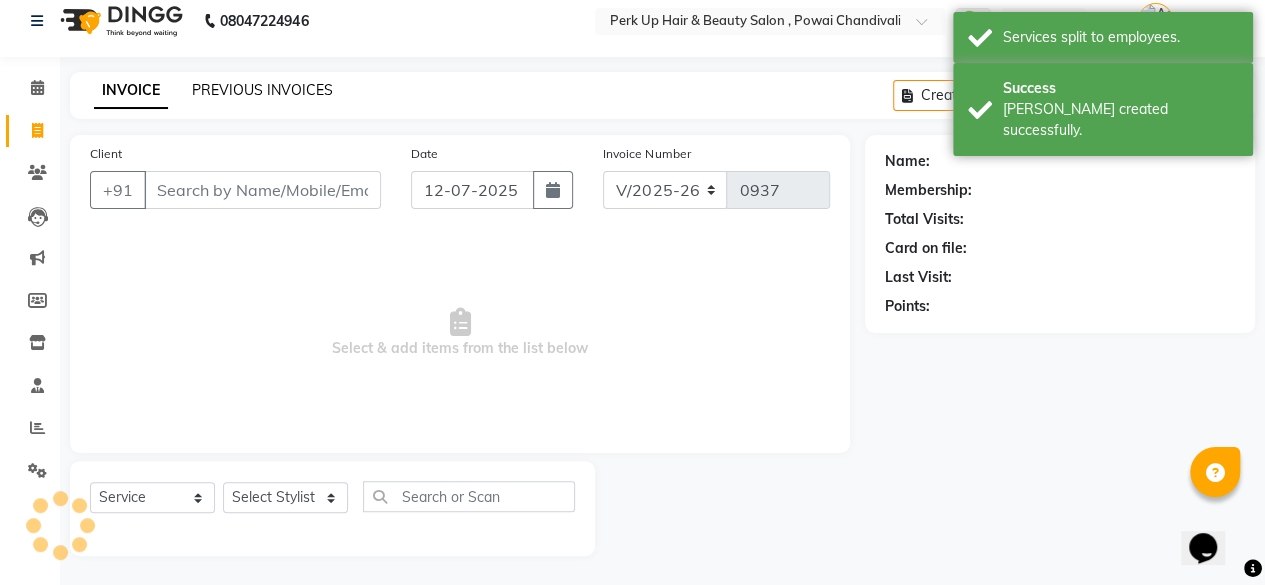click on "PREVIOUS INVOICES" 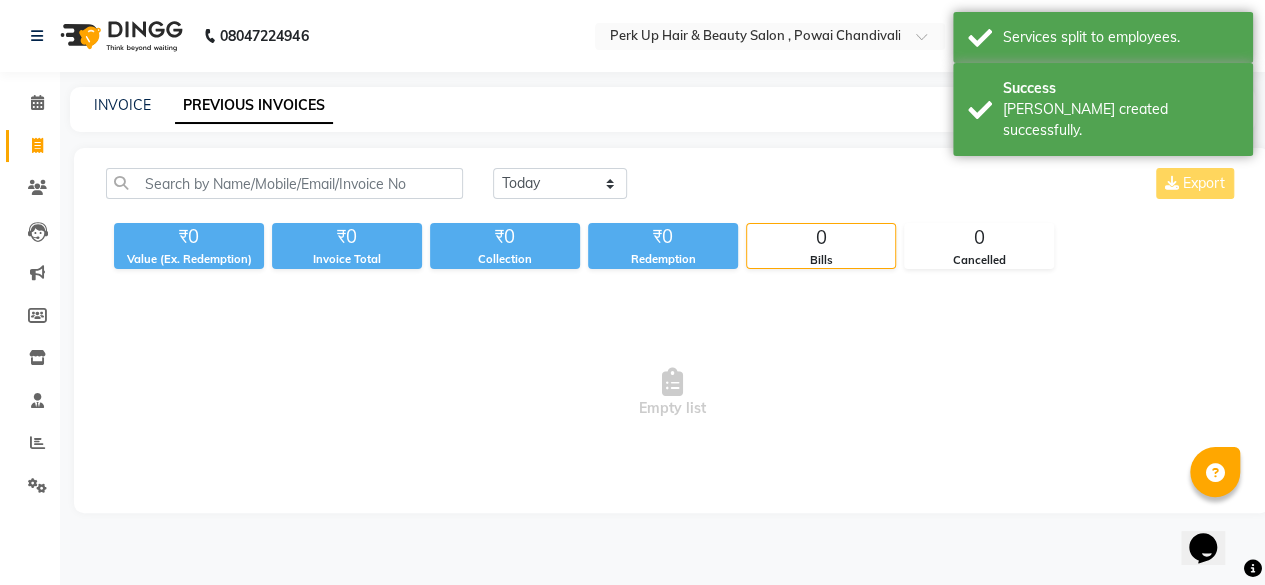 scroll, scrollTop: 0, scrollLeft: 0, axis: both 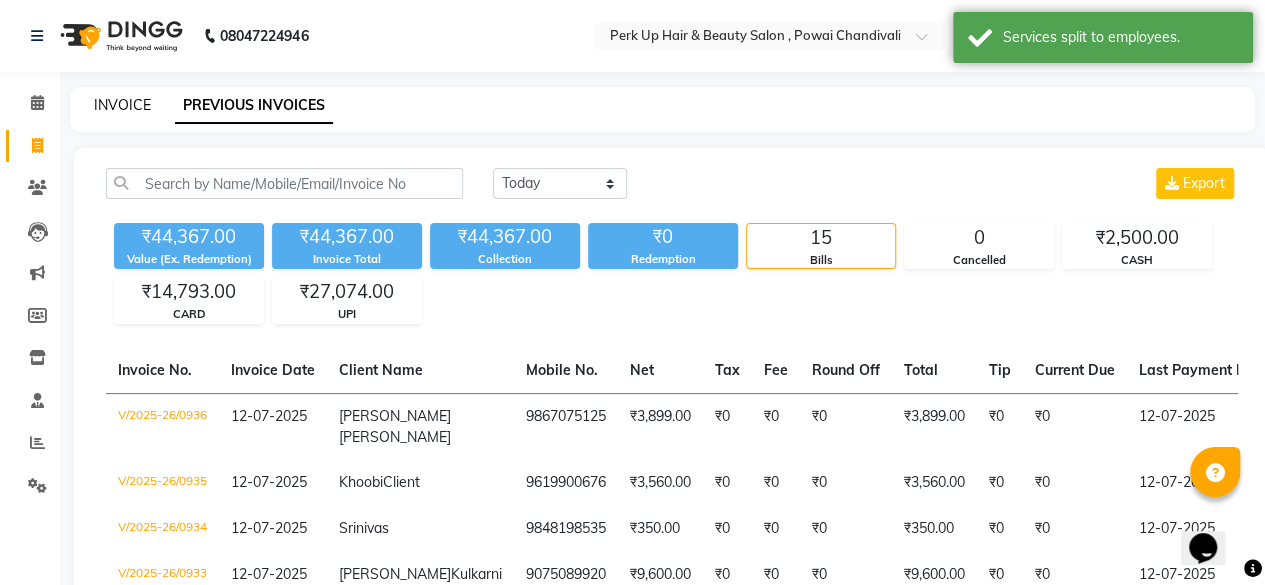 click on "INVOICE" 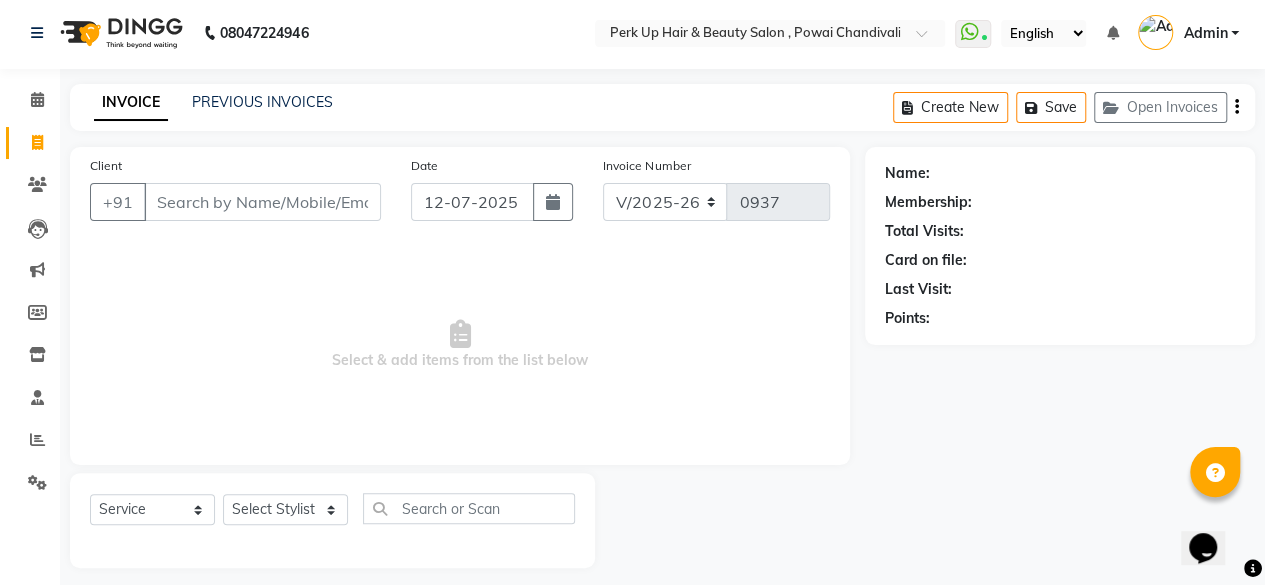 scroll, scrollTop: 0, scrollLeft: 0, axis: both 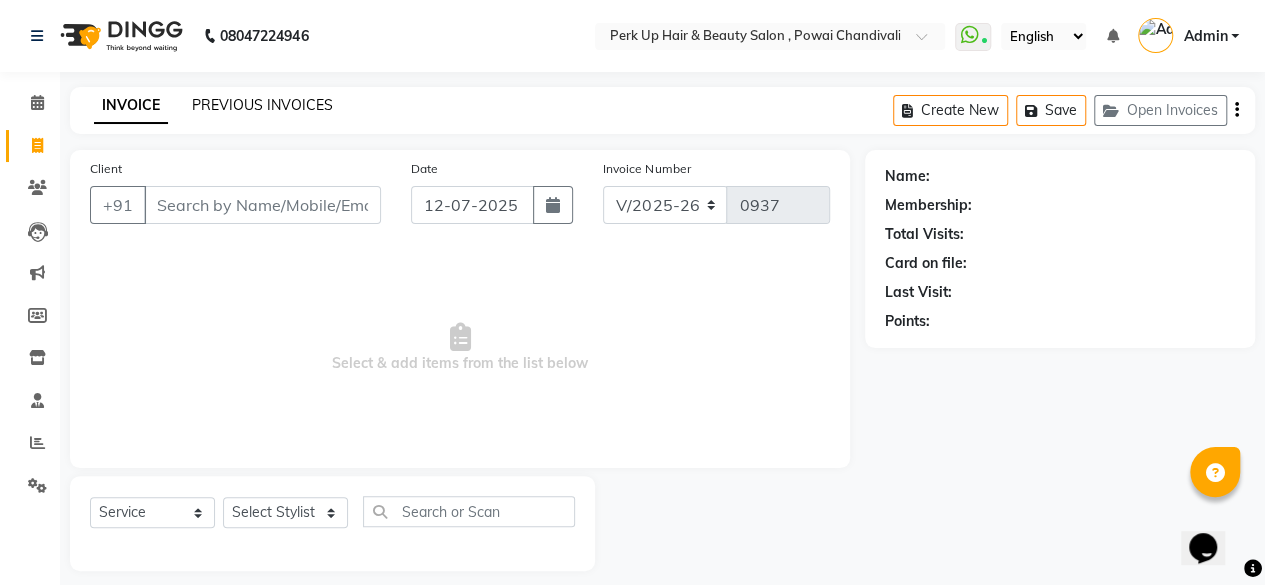 click on "PREVIOUS INVOICES" 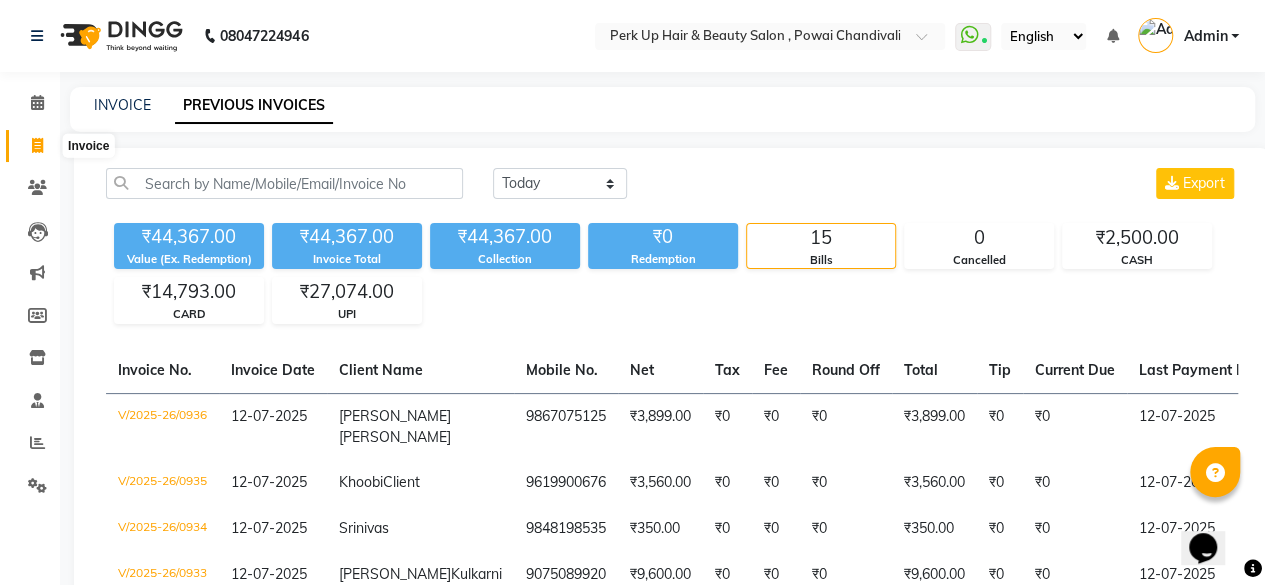 click 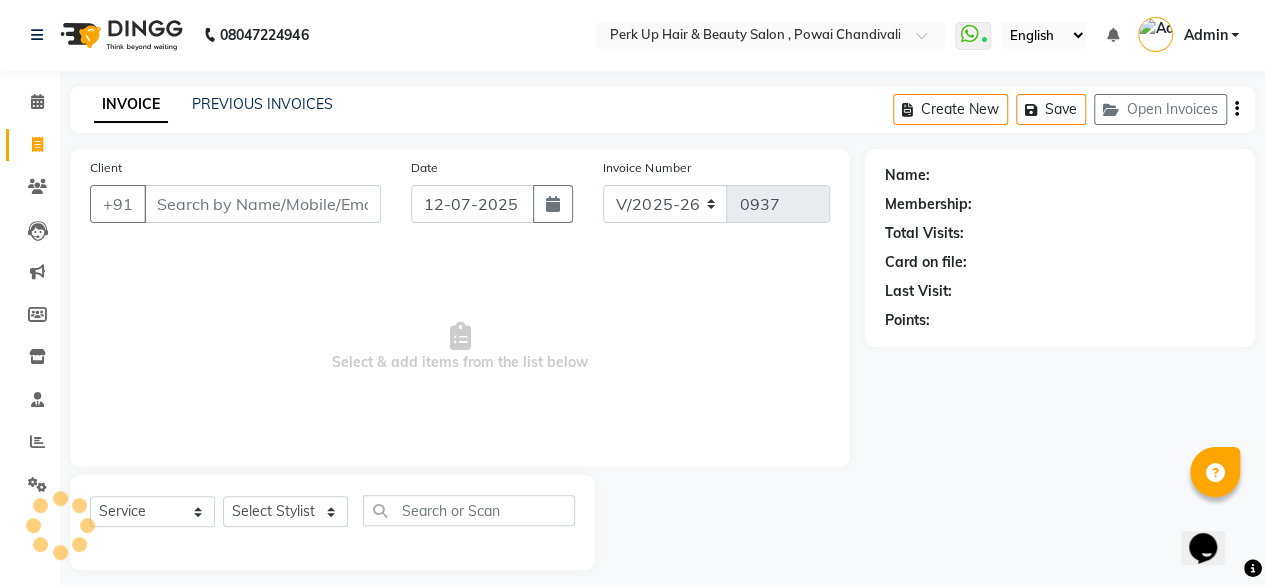 scroll, scrollTop: 15, scrollLeft: 0, axis: vertical 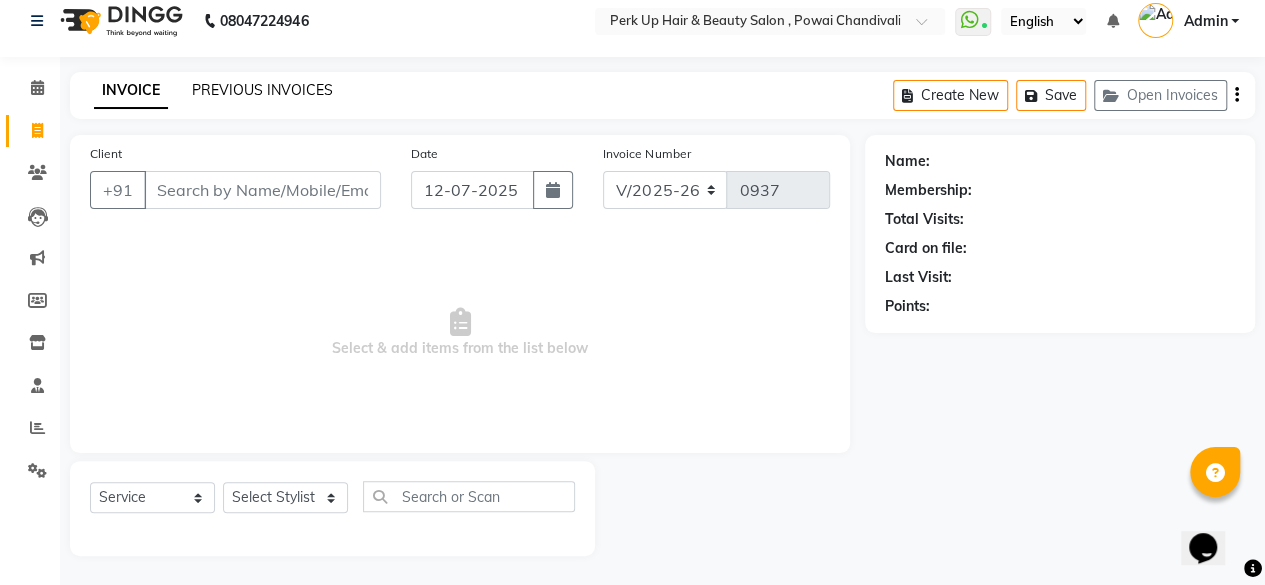 click on "PREVIOUS INVOICES" 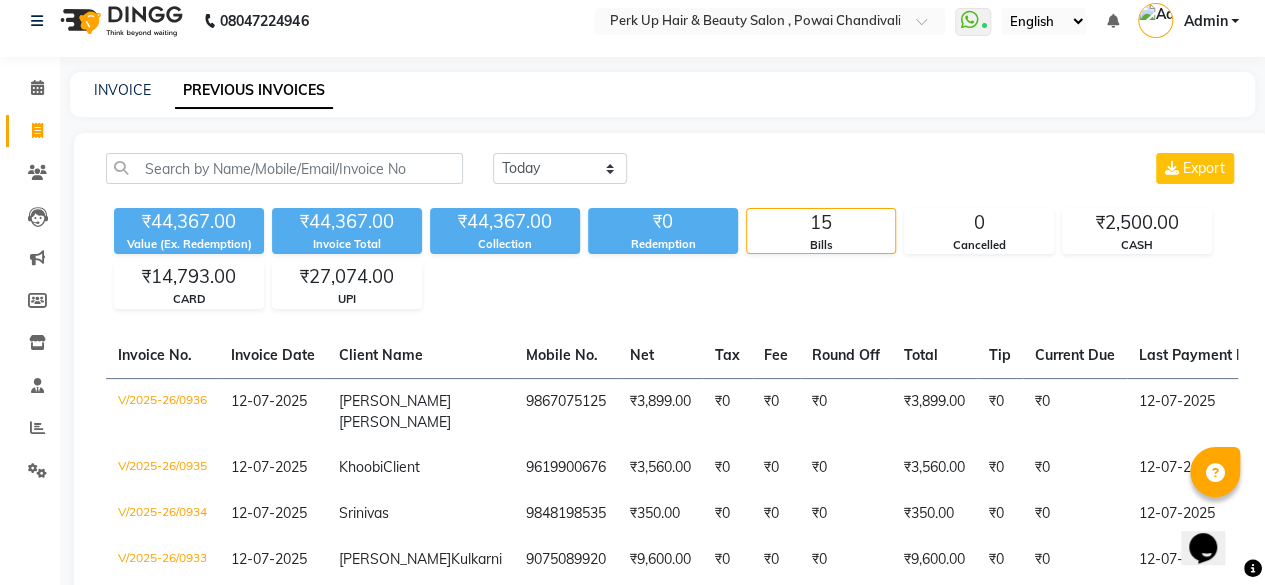 scroll, scrollTop: 0, scrollLeft: 0, axis: both 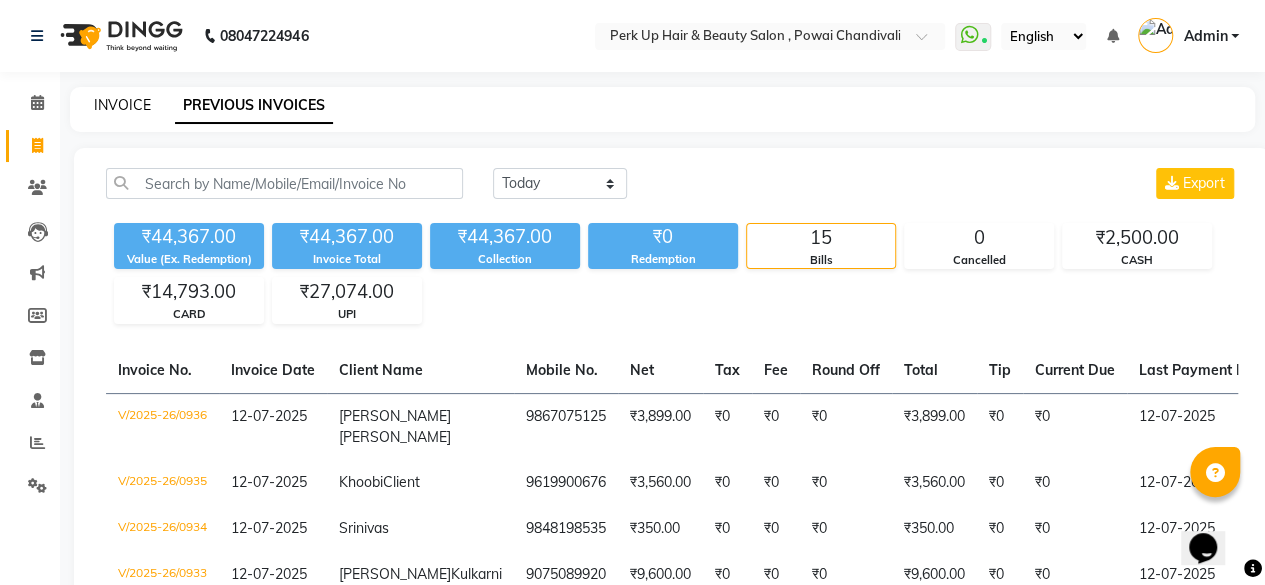 click on "INVOICE" 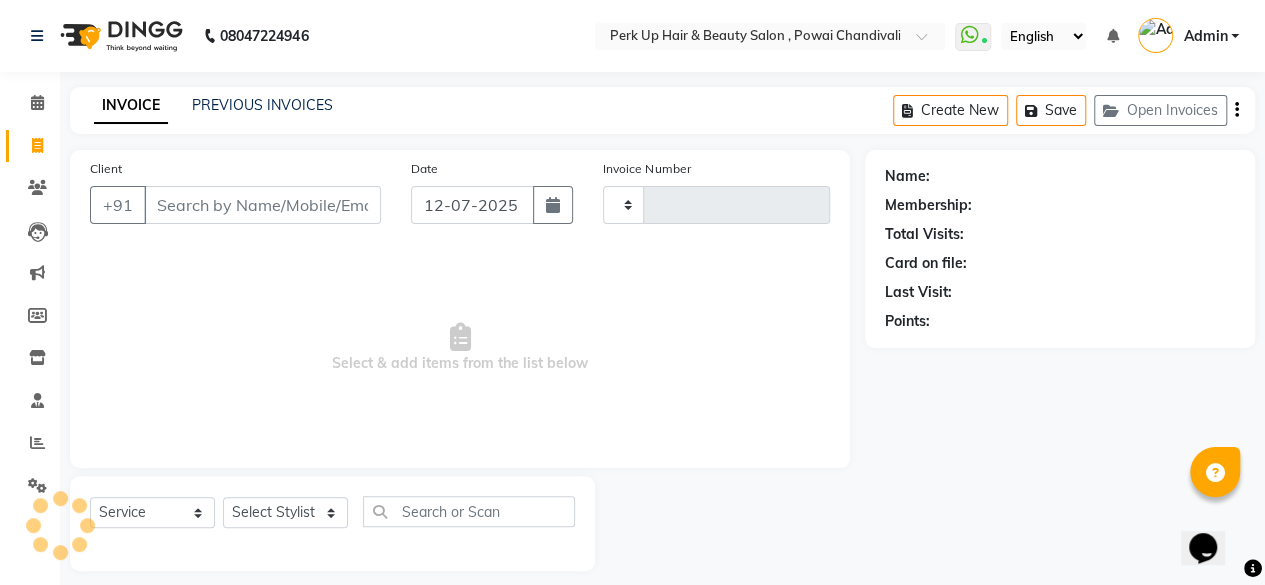 scroll, scrollTop: 15, scrollLeft: 0, axis: vertical 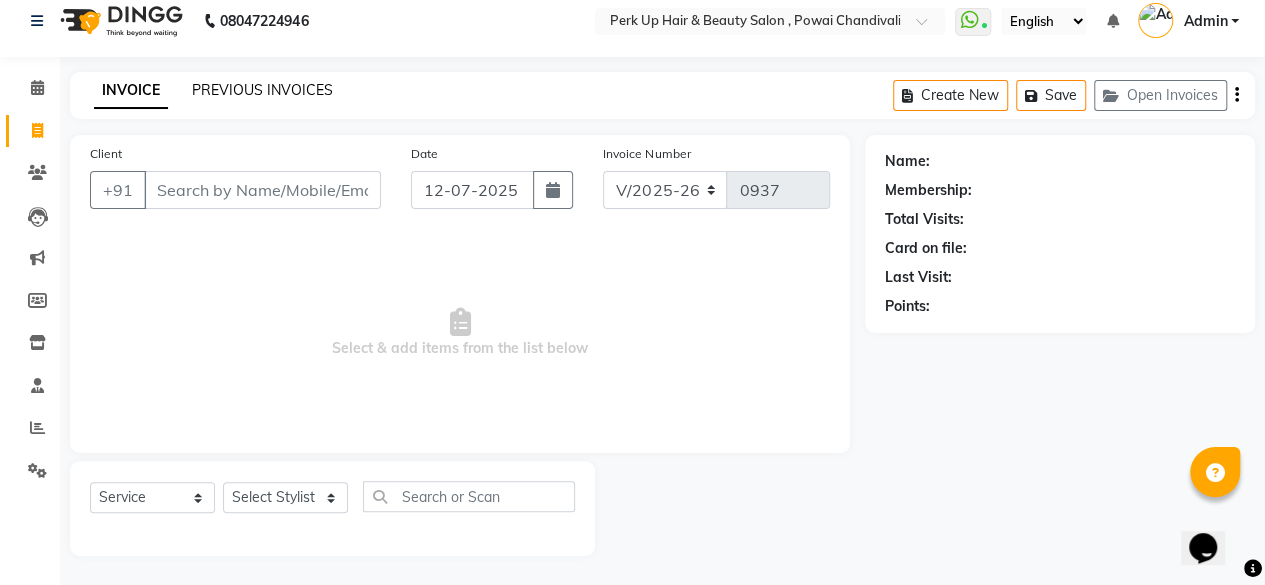 click on "PREVIOUS INVOICES" 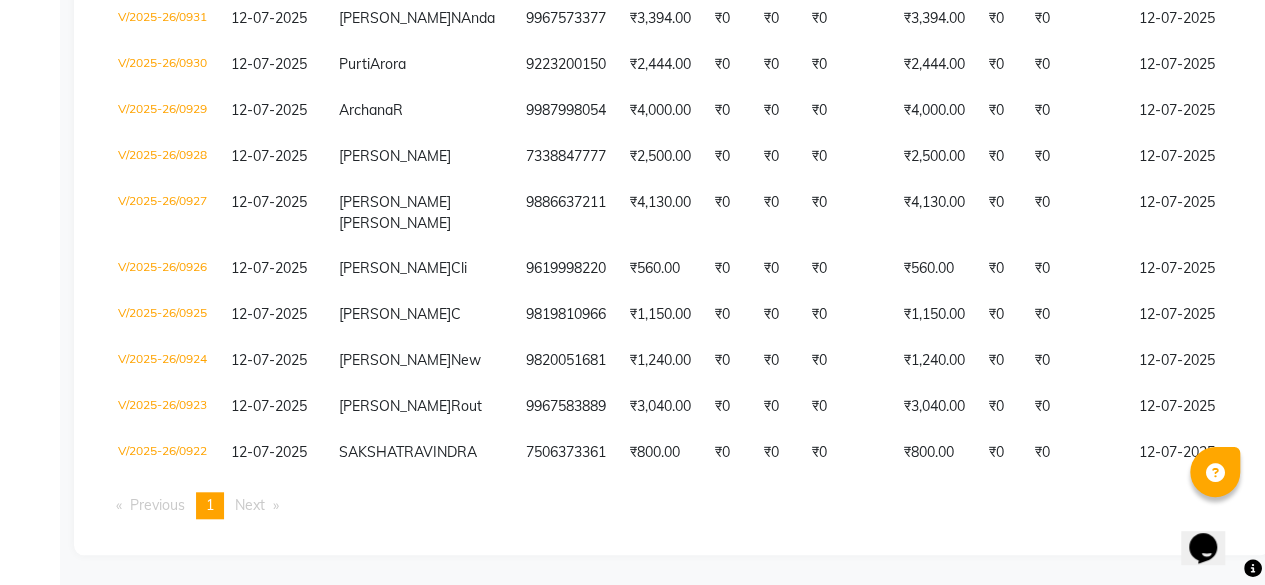 scroll, scrollTop: 0, scrollLeft: 0, axis: both 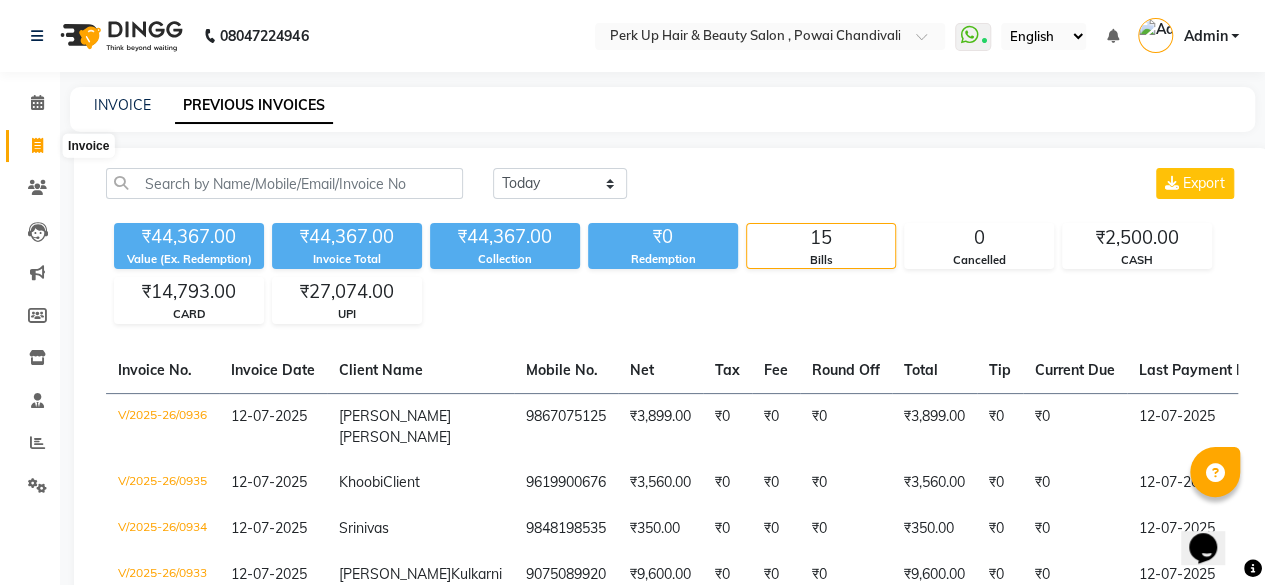 click 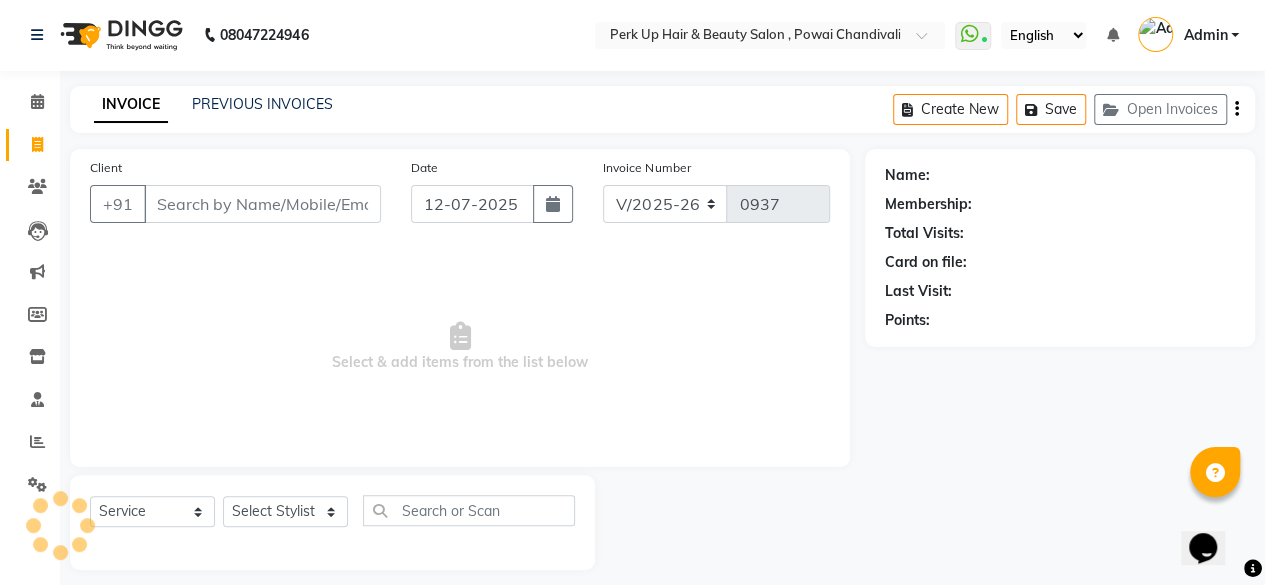 scroll, scrollTop: 15, scrollLeft: 0, axis: vertical 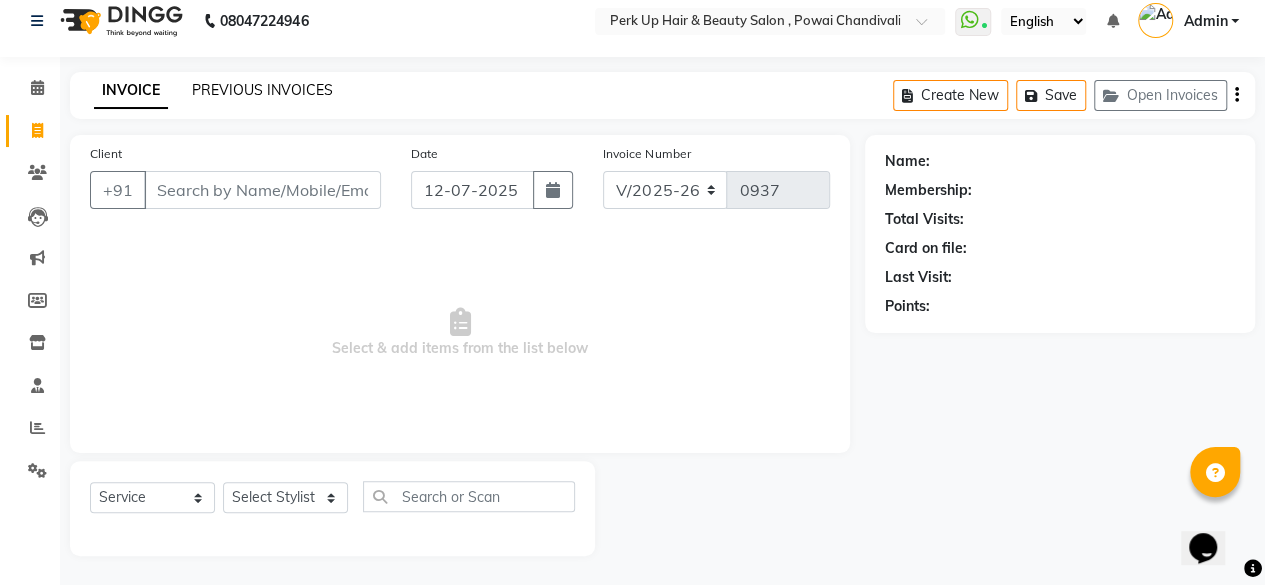 click on "PREVIOUS INVOICES" 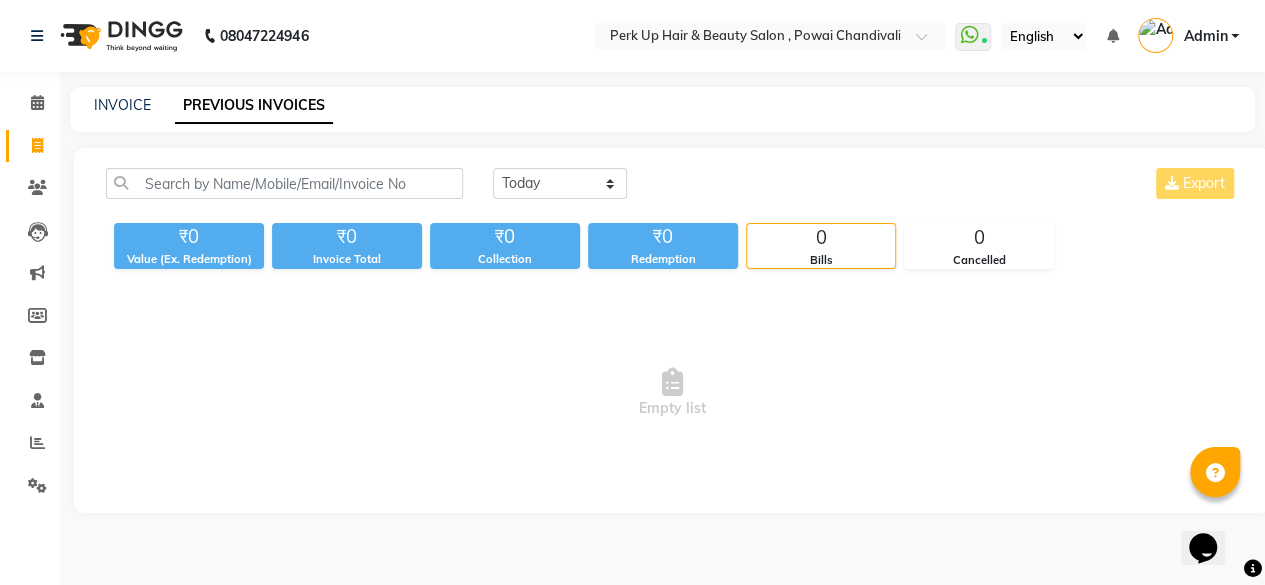 scroll, scrollTop: 0, scrollLeft: 0, axis: both 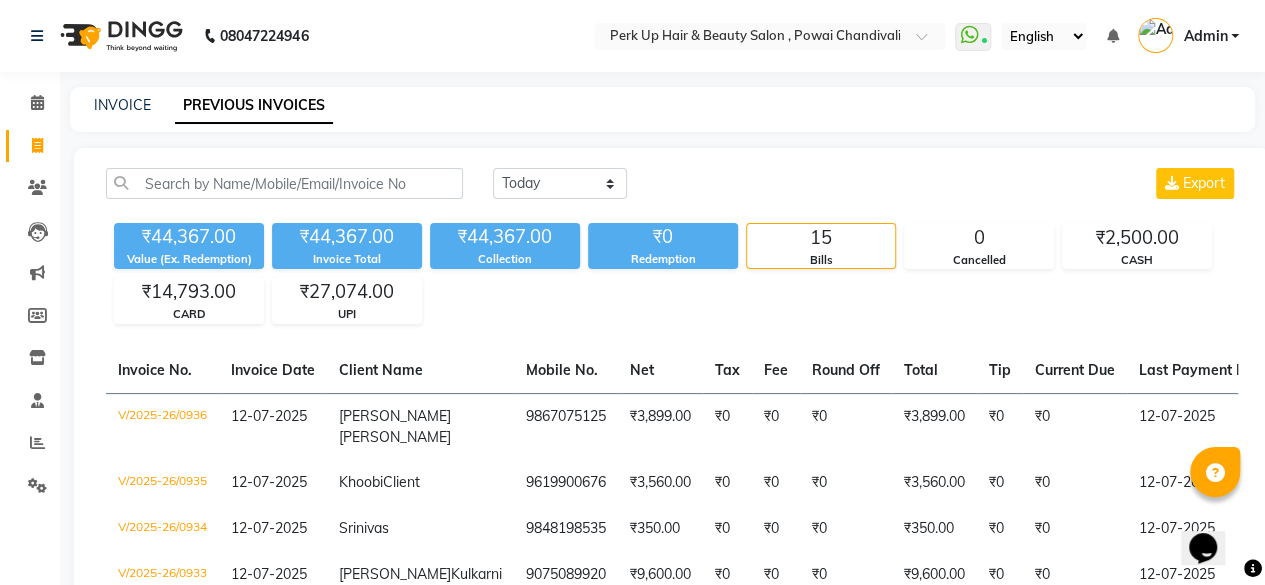 click on "INVOICE" 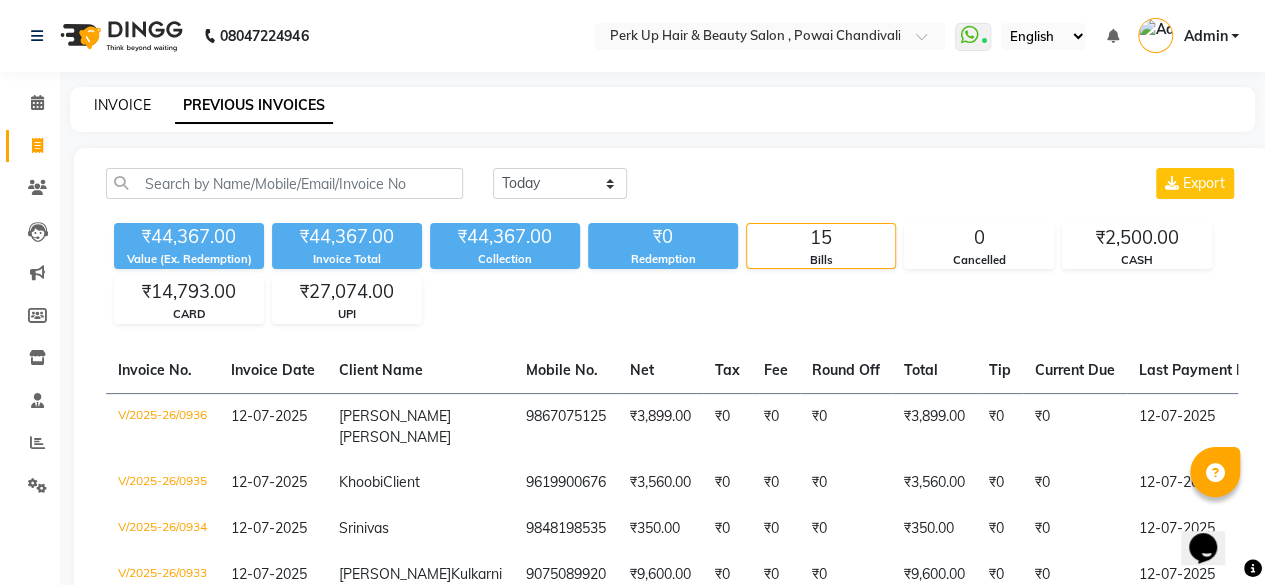 click on "INVOICE" 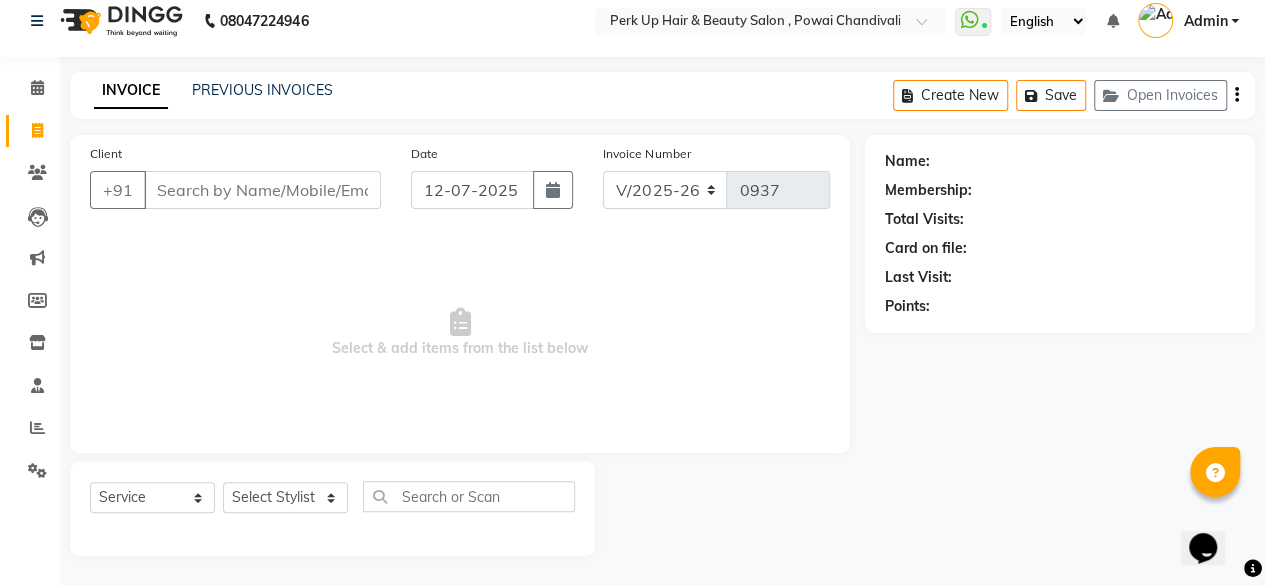 scroll, scrollTop: 0, scrollLeft: 0, axis: both 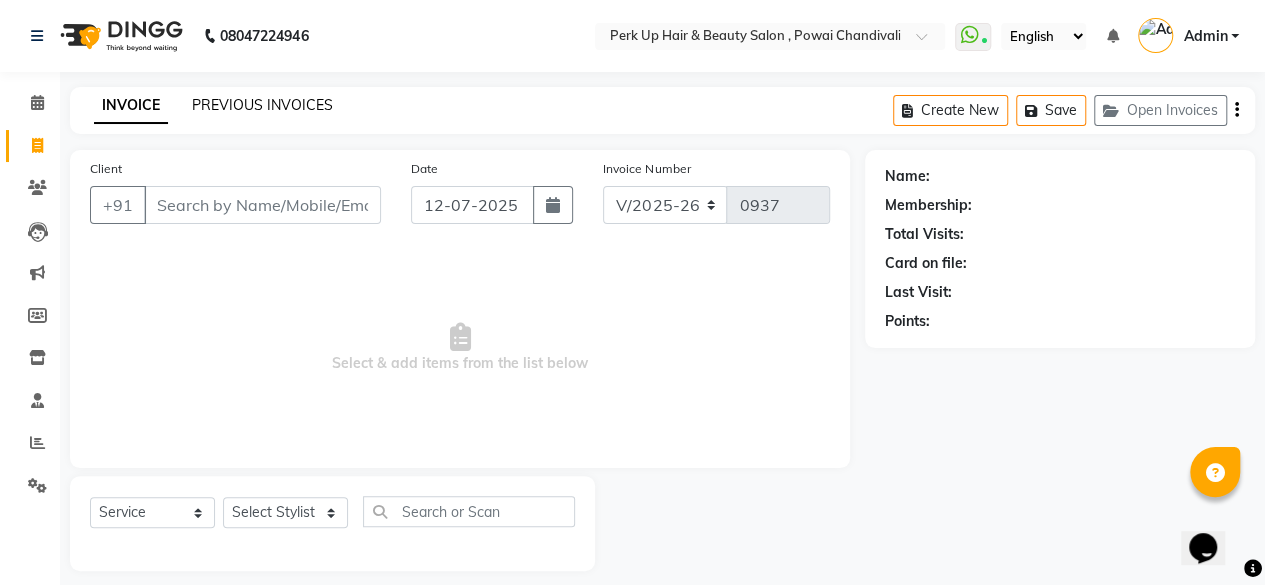 click on "PREVIOUS INVOICES" 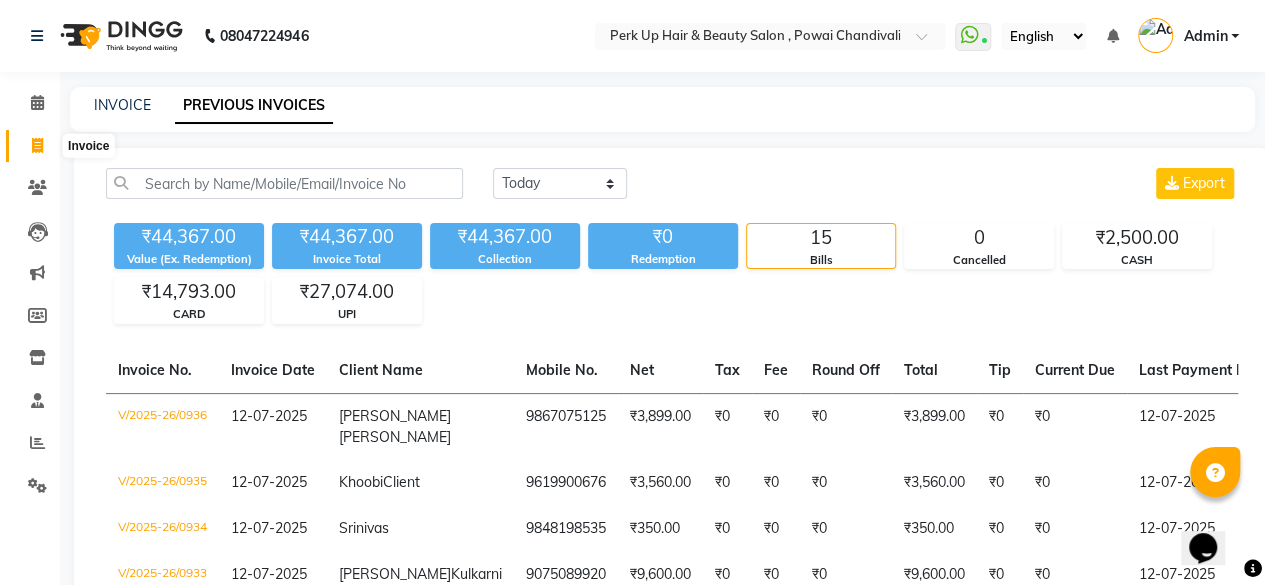click 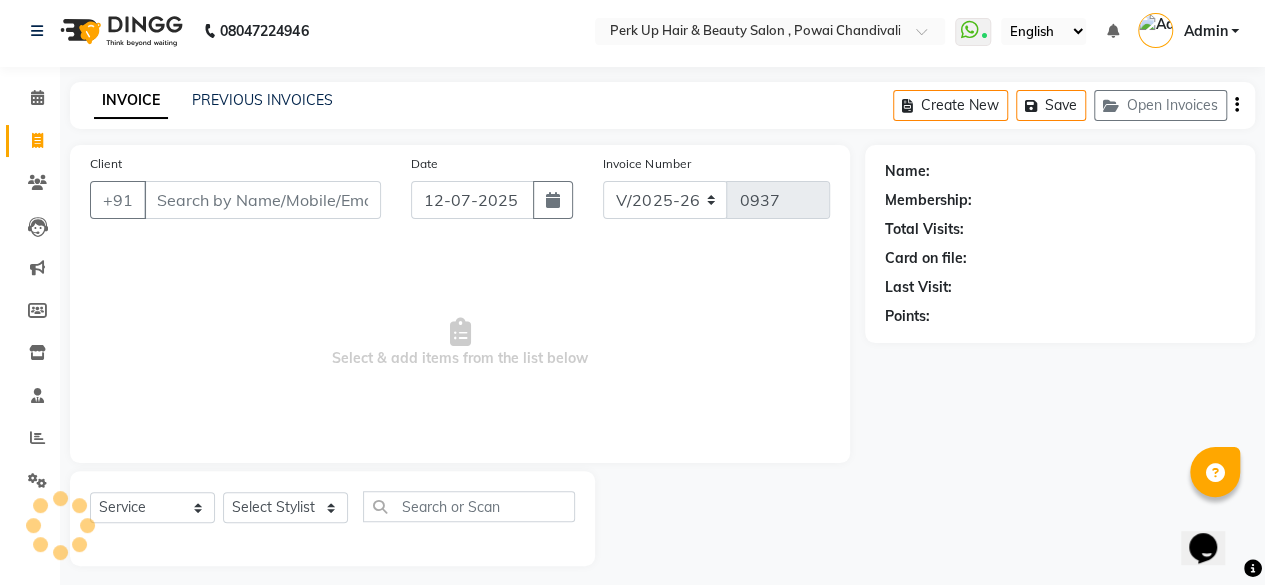 scroll, scrollTop: 15, scrollLeft: 0, axis: vertical 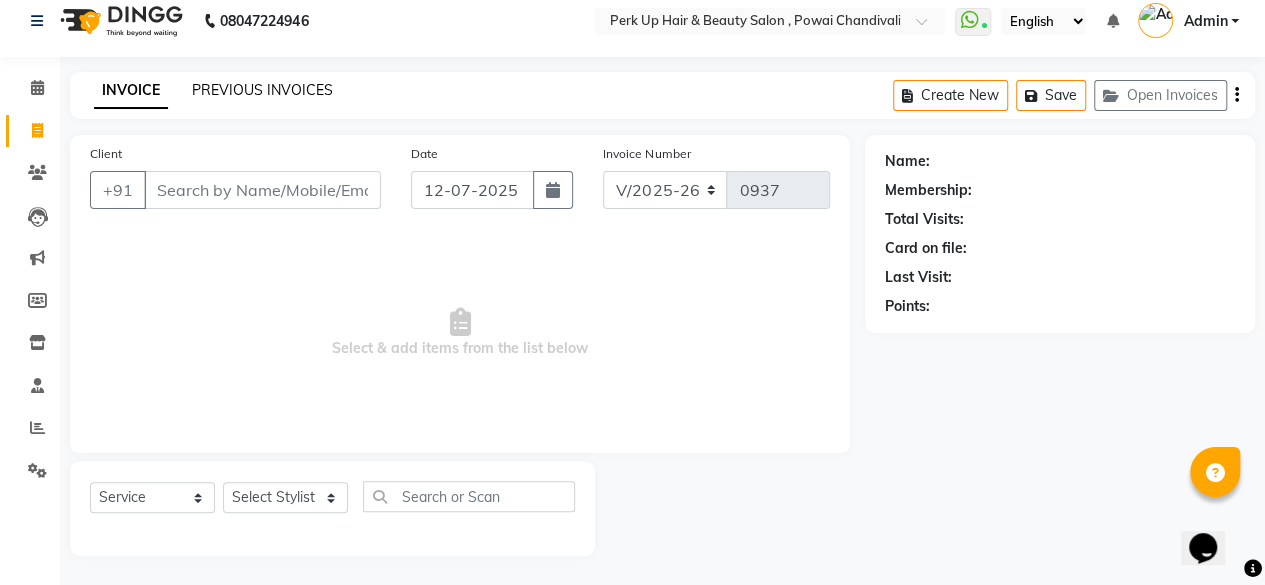 click on "PREVIOUS INVOICES" 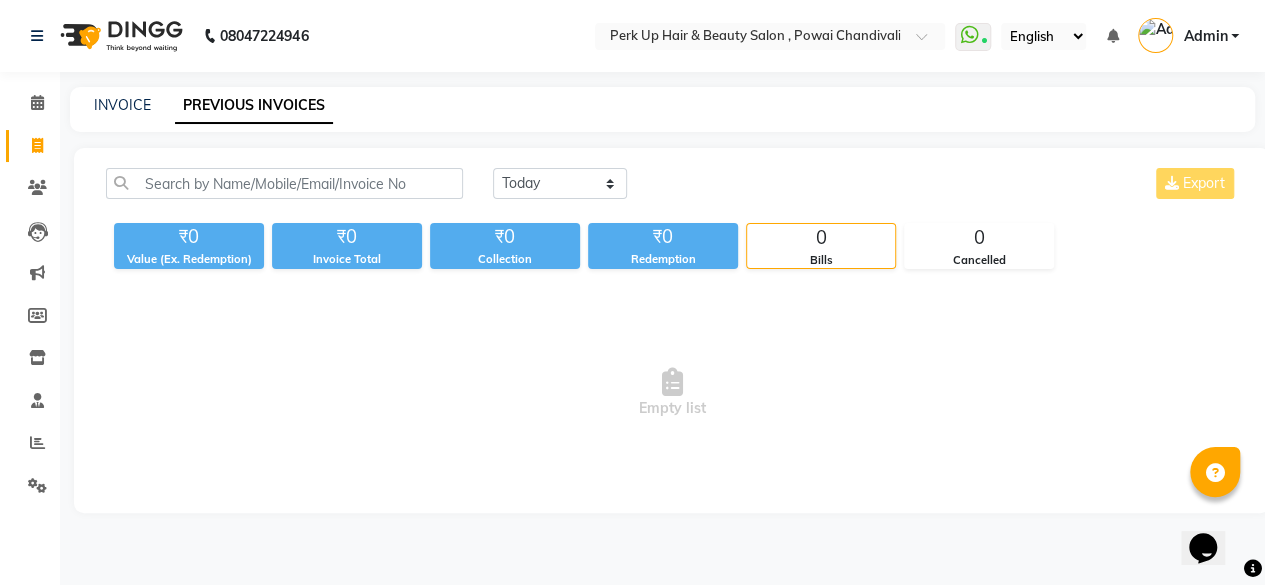 scroll, scrollTop: 0, scrollLeft: 0, axis: both 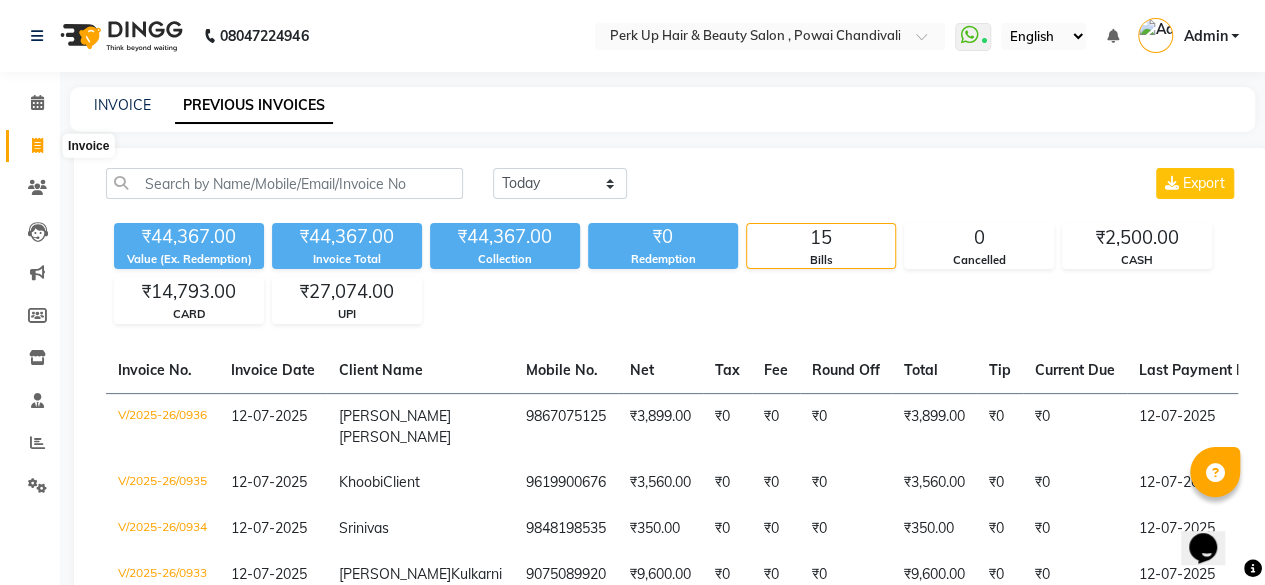 click 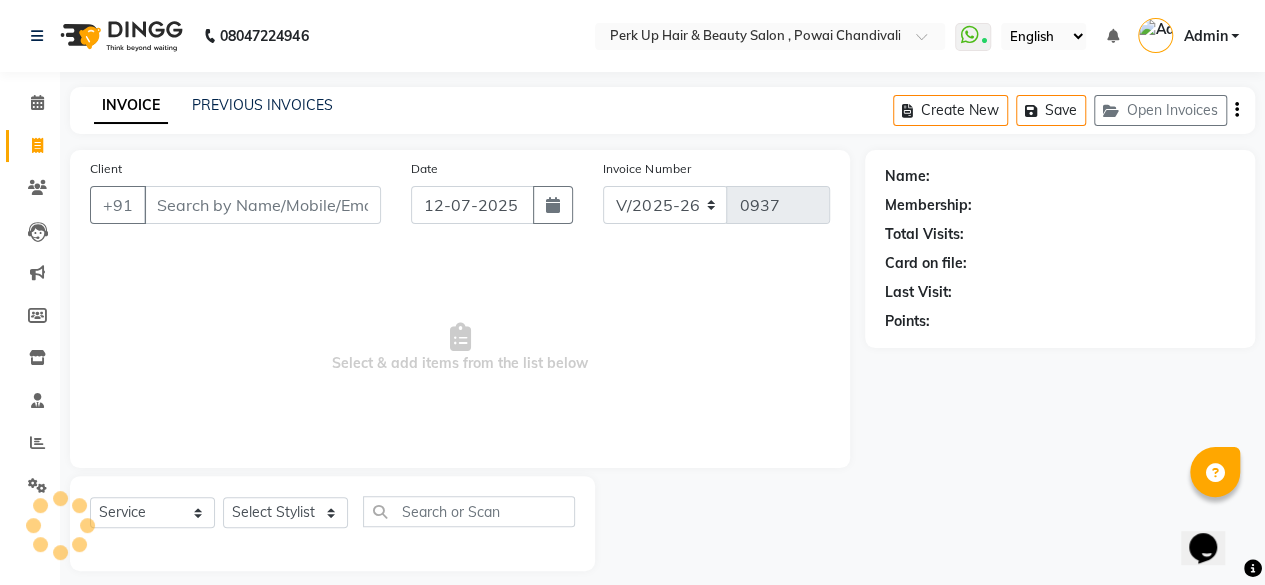 scroll, scrollTop: 15, scrollLeft: 0, axis: vertical 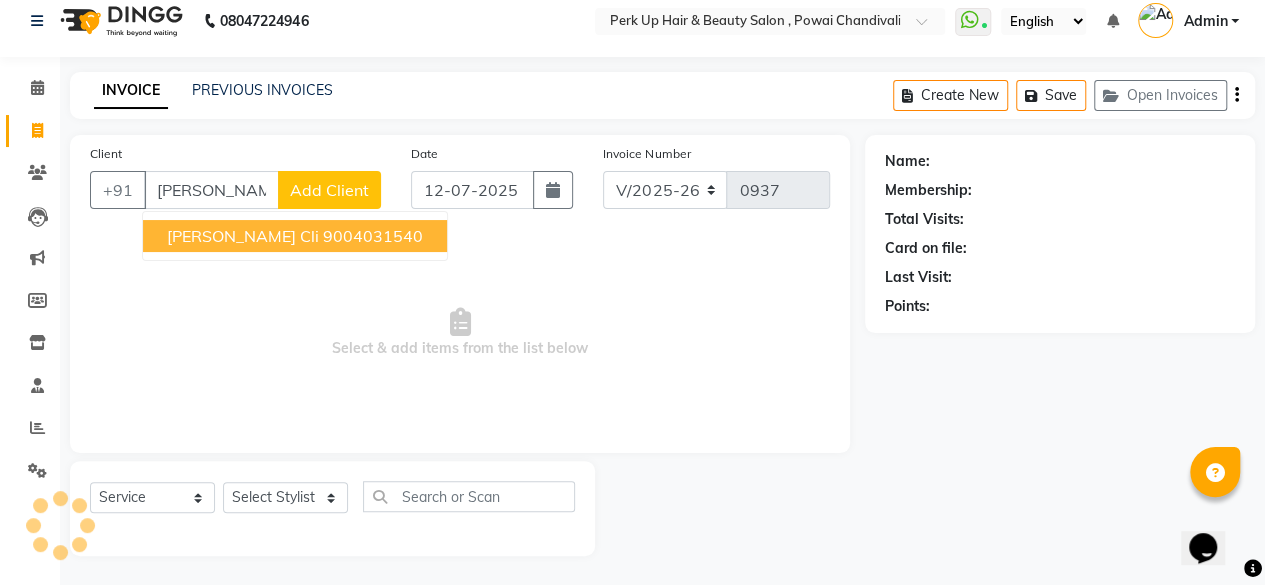 click on "9004031540" at bounding box center (373, 236) 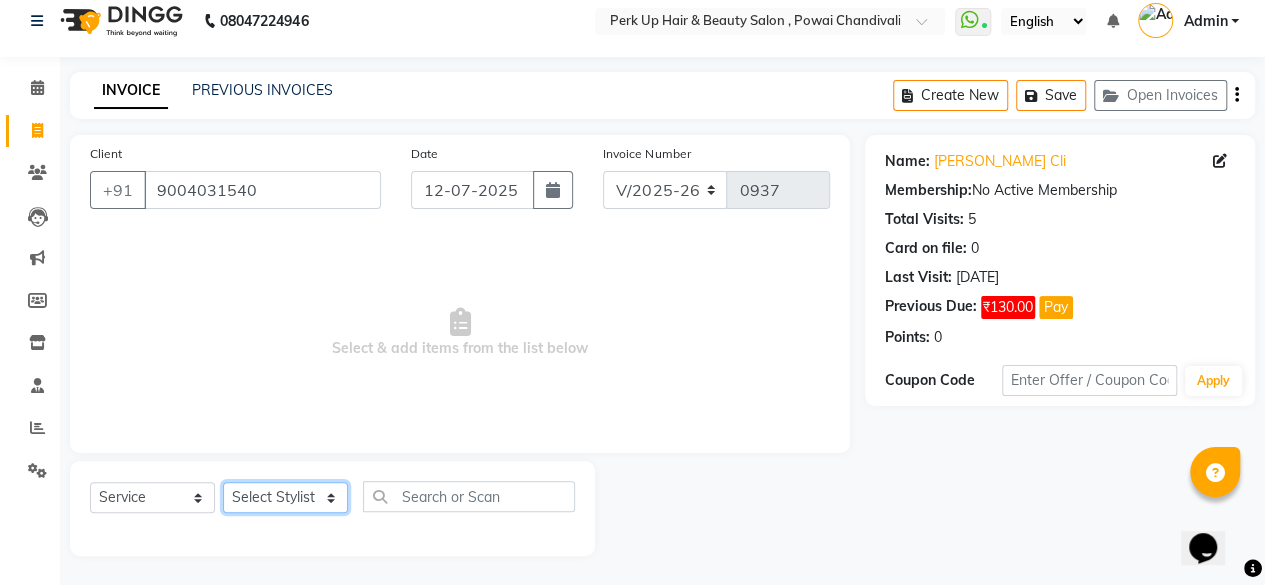 click on "Select Stylist [PERSON_NAME] danish [PERSON_NAME] [PERSON_NAME]		 [PERSON_NAME] [PERSON_NAME]			 Raju [PERSON_NAME]			 [PERSON_NAME]			 [PERSON_NAME] [PERSON_NAME] [PERSON_NAME] Seja [PERSON_NAME] Shaves [PERSON_NAME]" 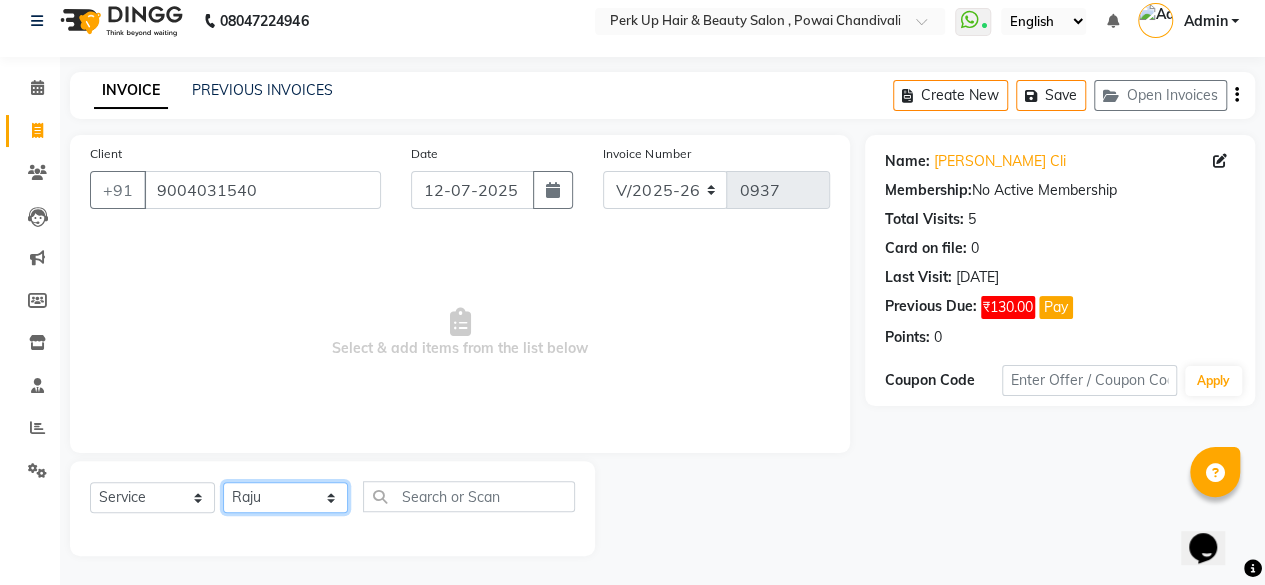click on "Select Stylist [PERSON_NAME] danish [PERSON_NAME] [PERSON_NAME]		 [PERSON_NAME] [PERSON_NAME]			 Raju [PERSON_NAME]			 [PERSON_NAME]			 [PERSON_NAME] [PERSON_NAME] [PERSON_NAME] Seja [PERSON_NAME] Shaves [PERSON_NAME]" 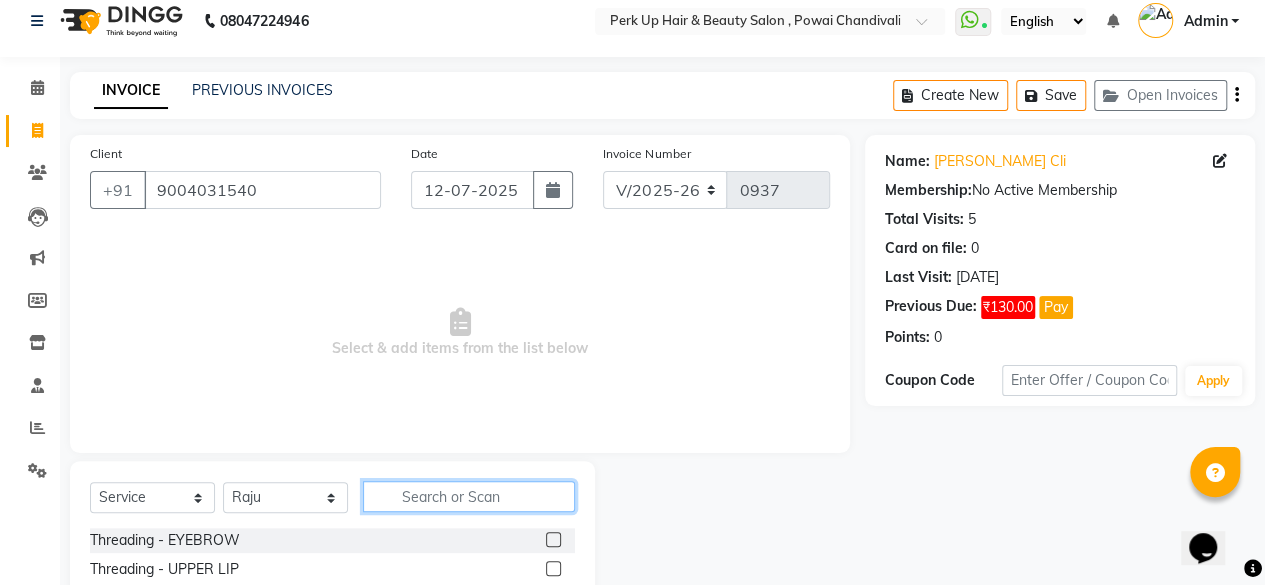 click 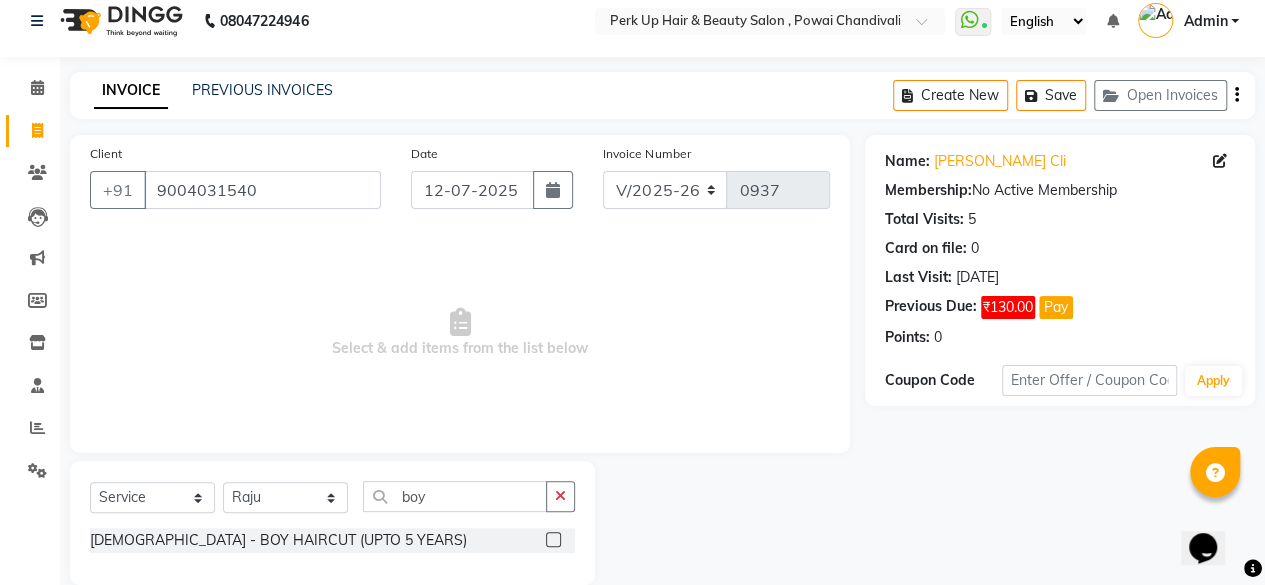 click 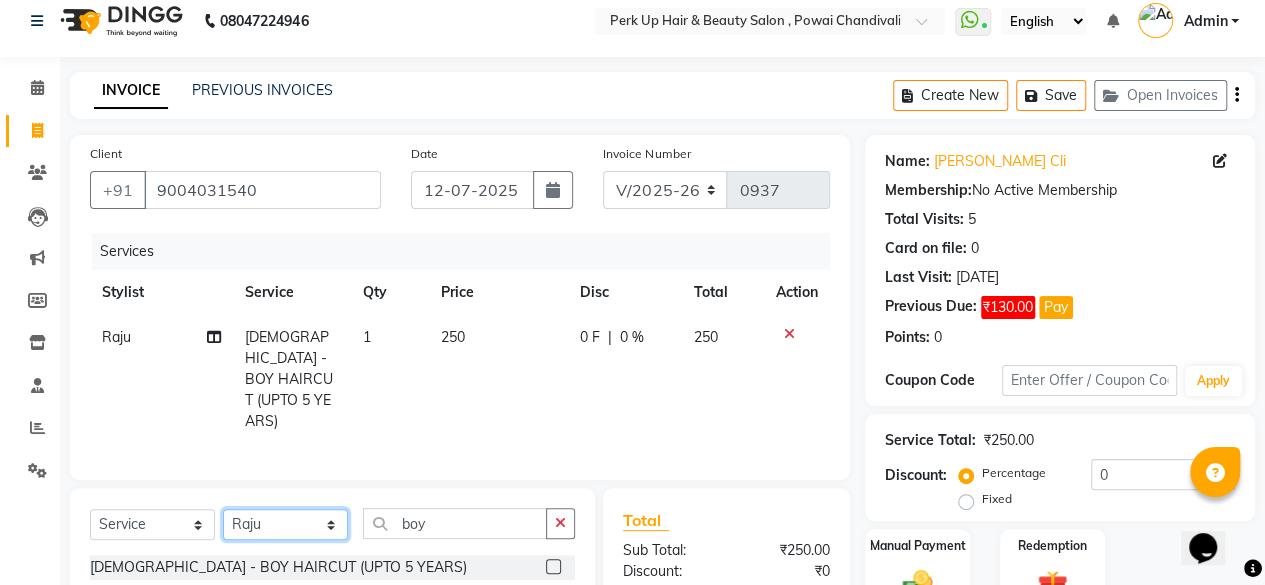 click on "Select Stylist [PERSON_NAME] danish [PERSON_NAME] [PERSON_NAME]		 [PERSON_NAME] [PERSON_NAME]			 Raju [PERSON_NAME]			 [PERSON_NAME]			 [PERSON_NAME] [PERSON_NAME] [PERSON_NAME] Seja [PERSON_NAME] Shaves [PERSON_NAME]" 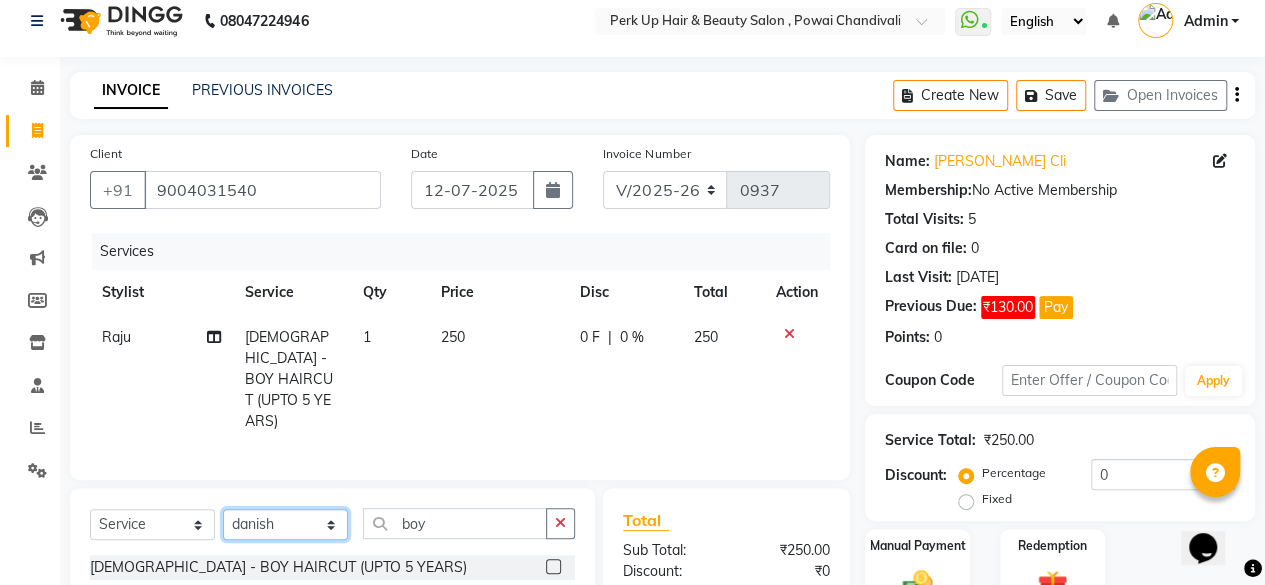 click on "Select Stylist [PERSON_NAME] danish [PERSON_NAME] [PERSON_NAME]		 [PERSON_NAME] [PERSON_NAME]			 Raju [PERSON_NAME]			 [PERSON_NAME]			 [PERSON_NAME] [PERSON_NAME] [PERSON_NAME] Seja [PERSON_NAME] Shaves [PERSON_NAME]" 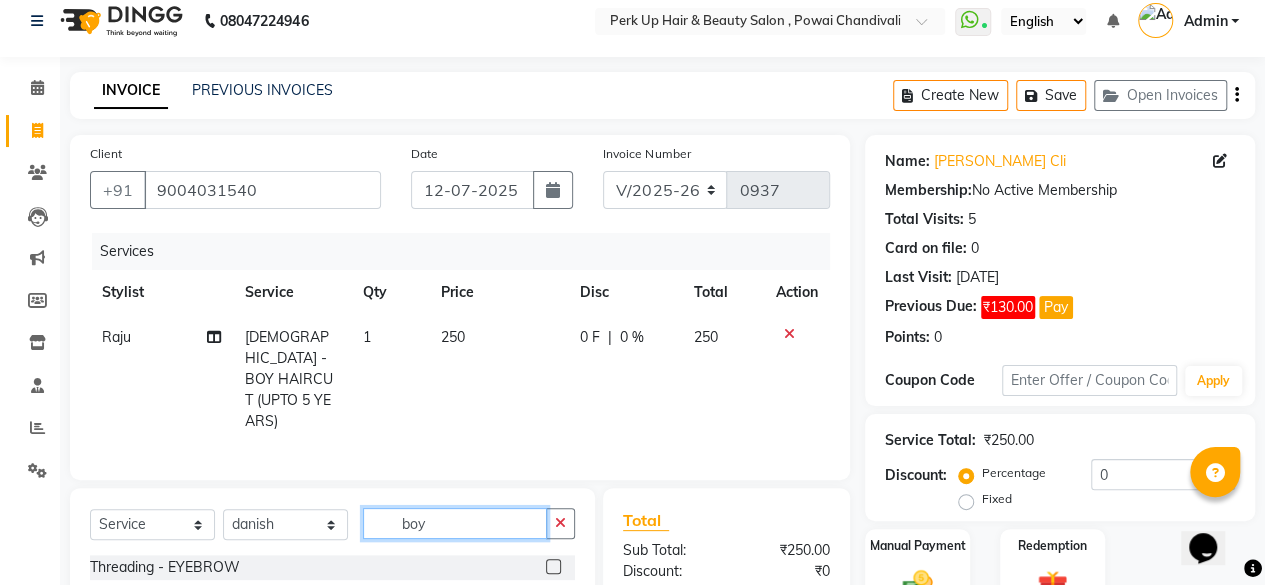 click on "boy" 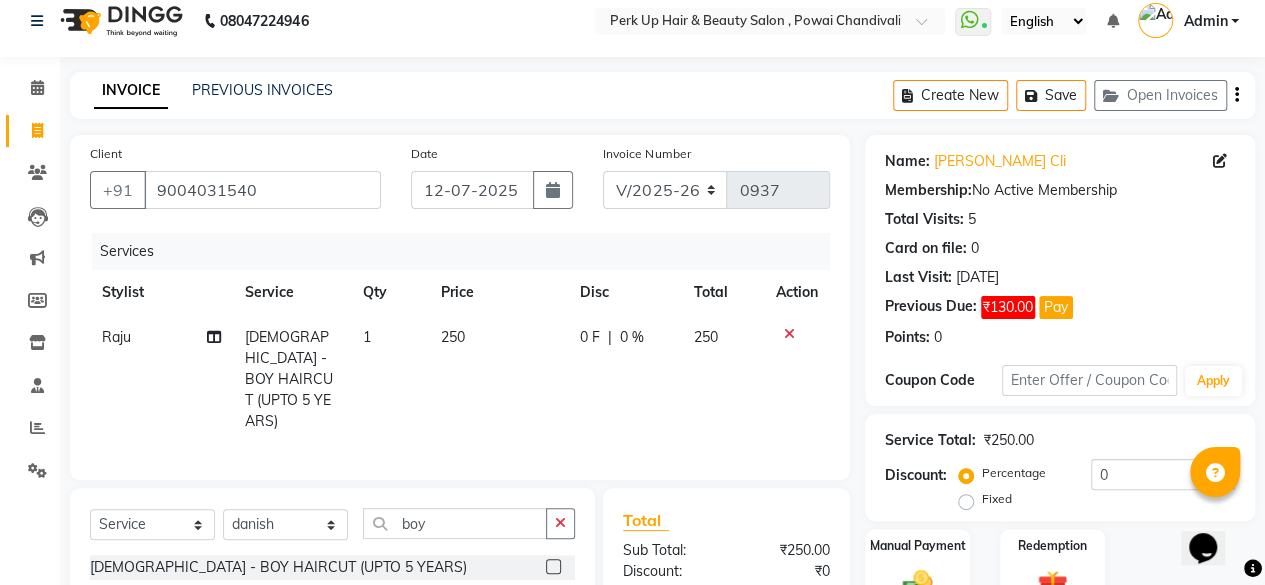 click 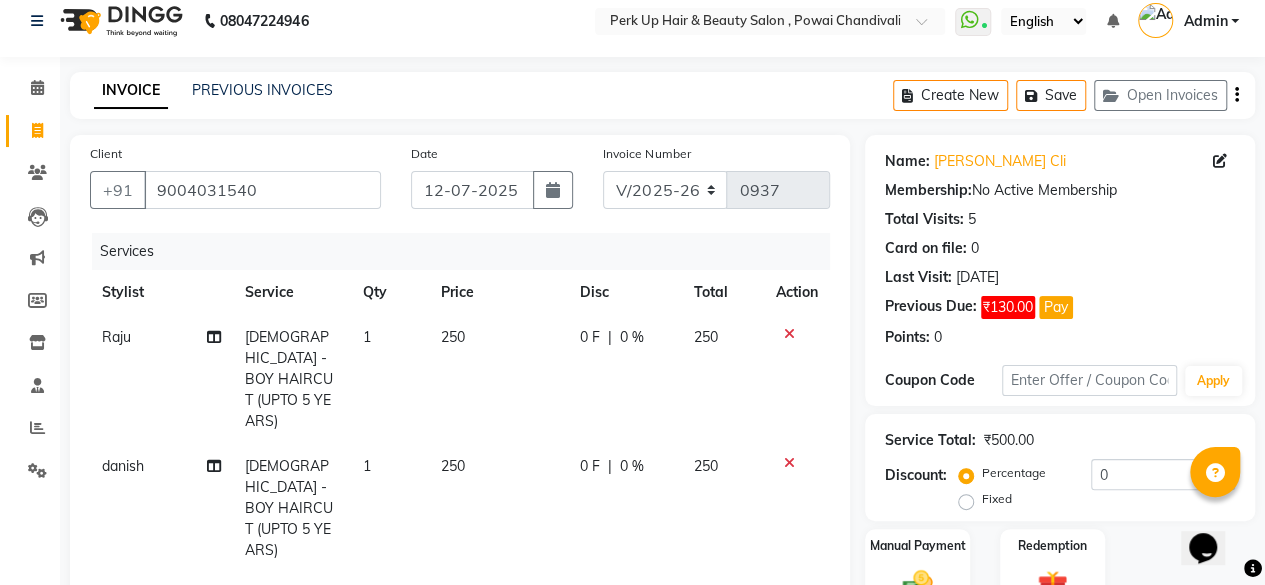 click on "250" 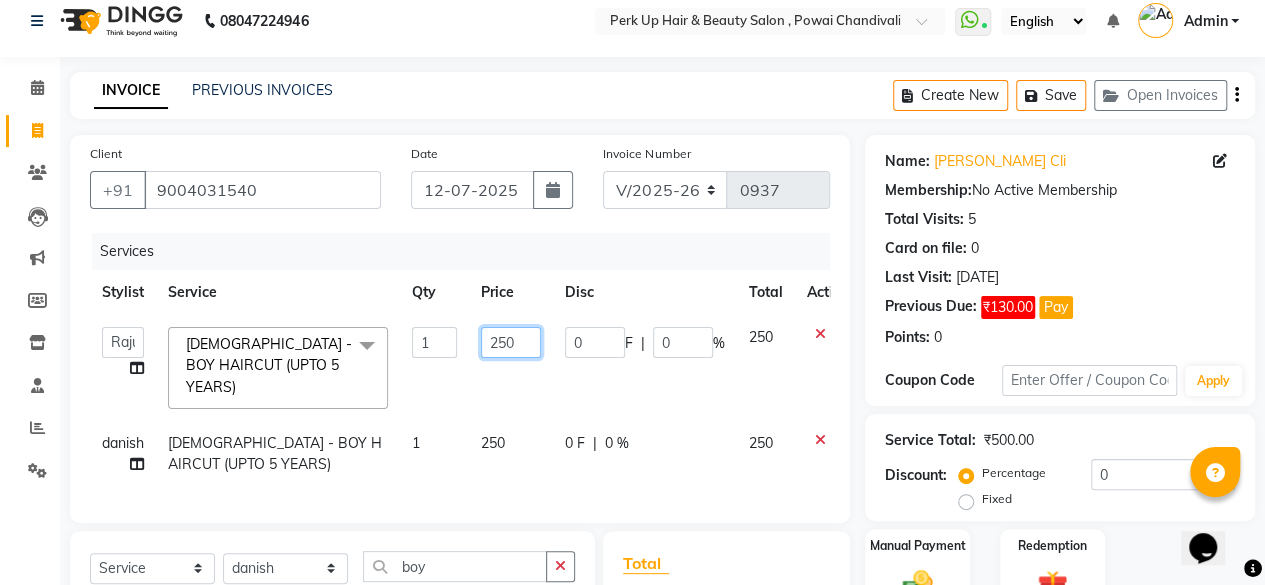 drag, startPoint x: 515, startPoint y: 338, endPoint x: 473, endPoint y: 341, distance: 42.107006 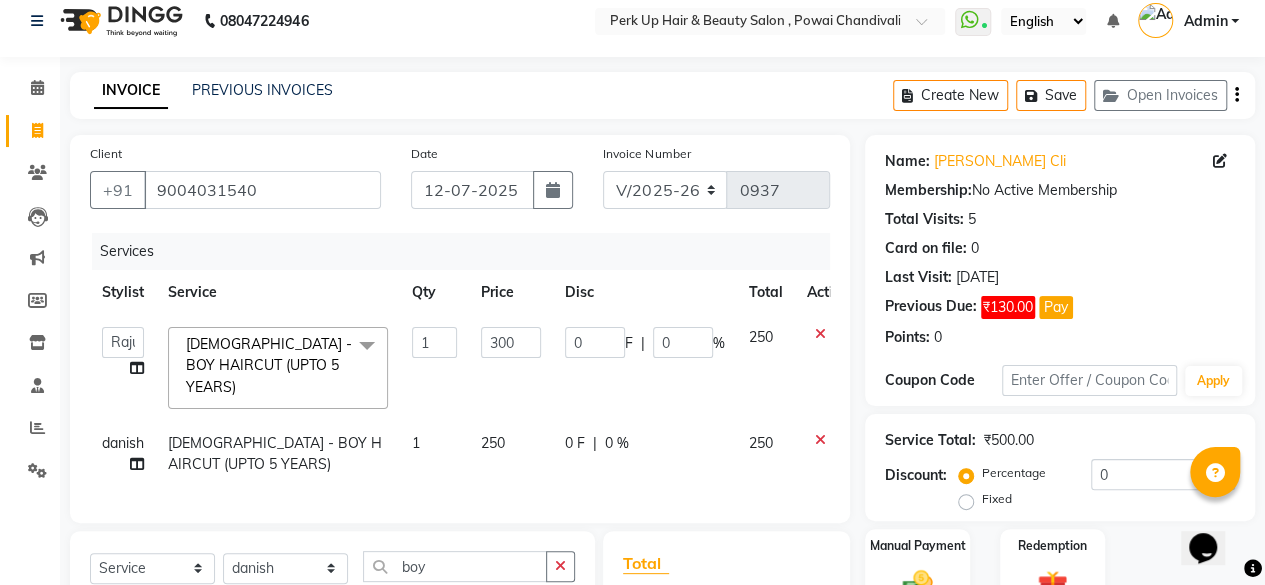 click on "250" 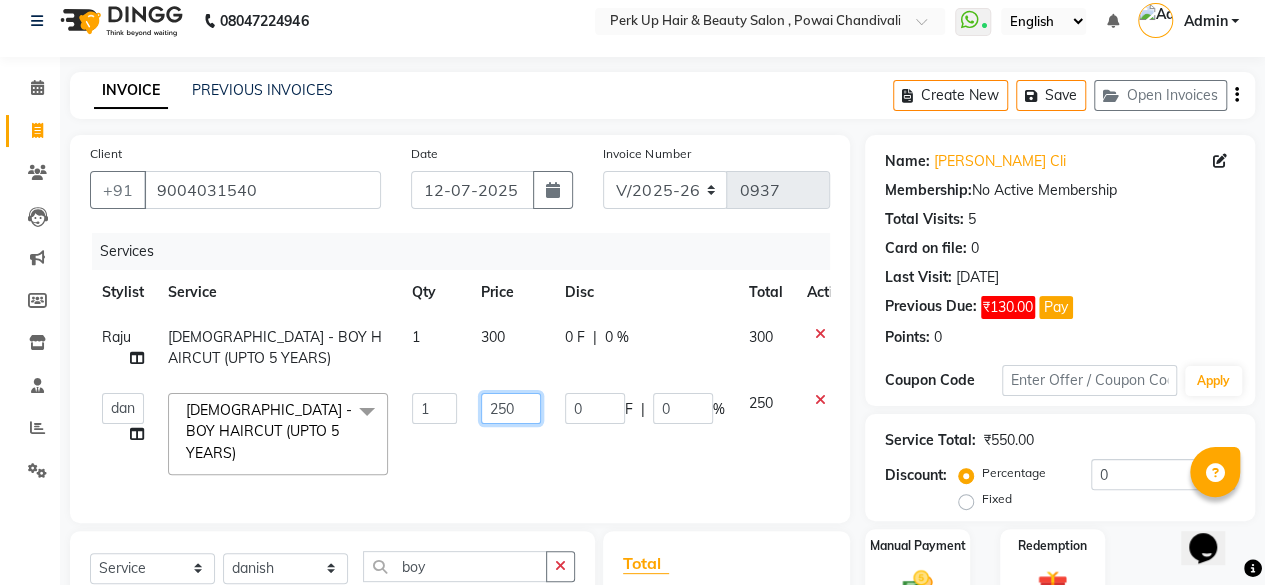 drag, startPoint x: 530, startPoint y: 415, endPoint x: 470, endPoint y: 420, distance: 60.207973 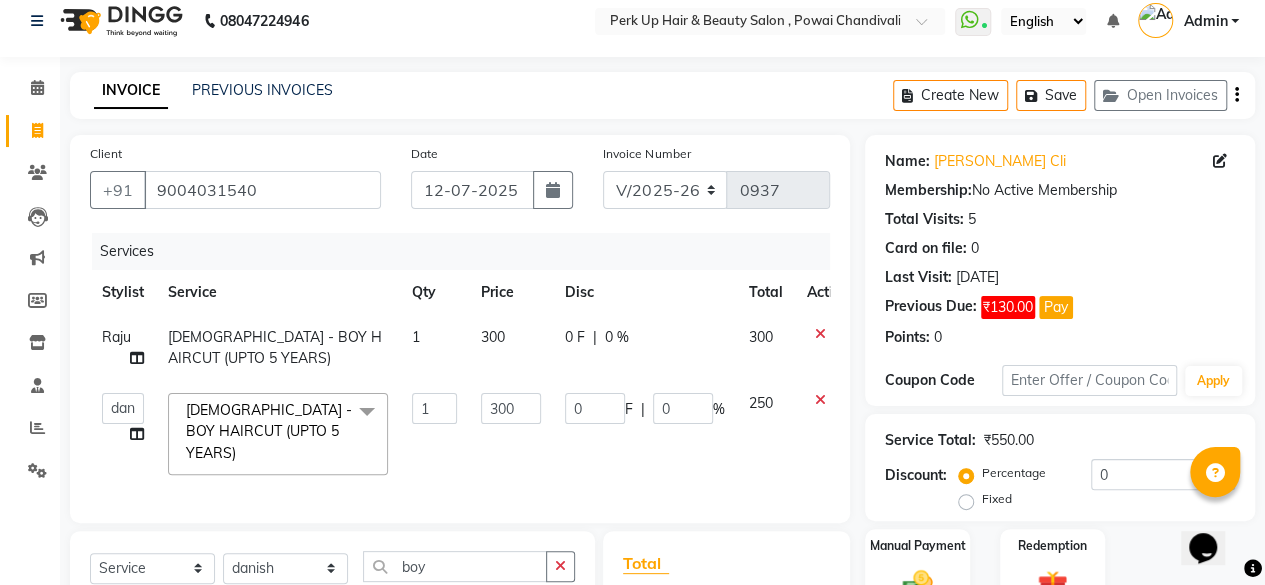 click on "300" 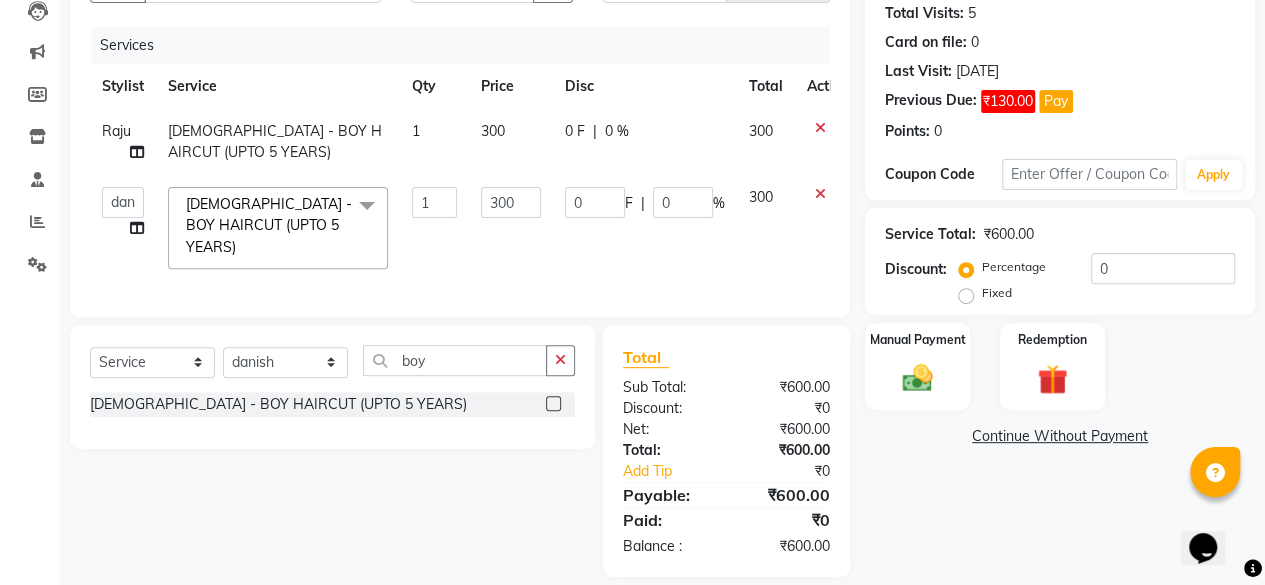 scroll, scrollTop: 234, scrollLeft: 0, axis: vertical 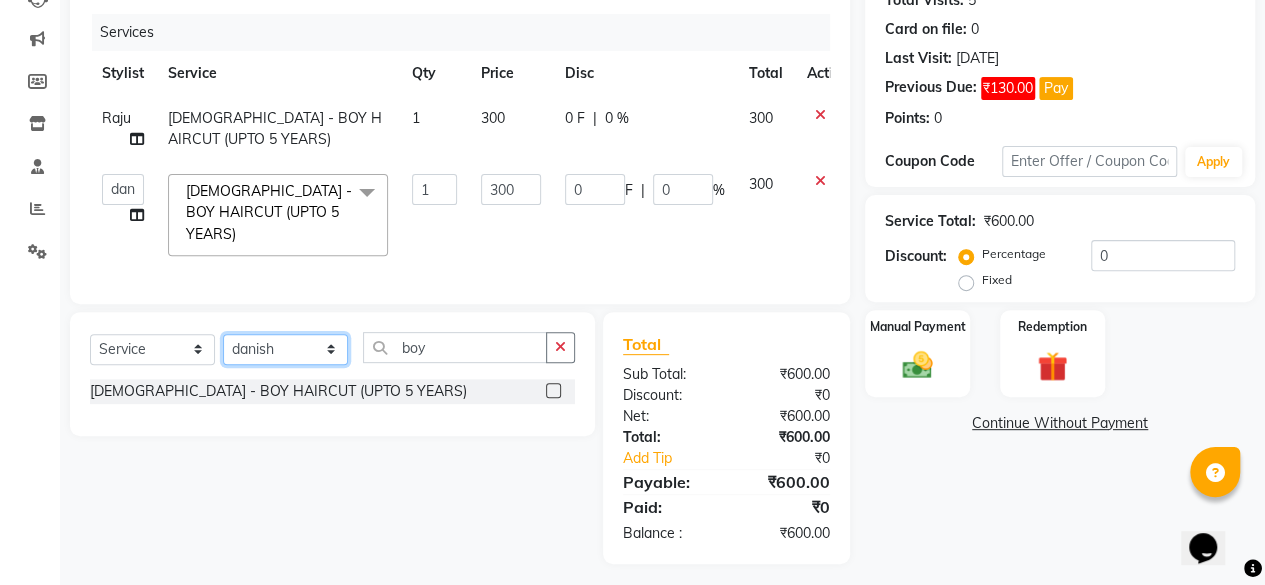 click on "Select Stylist [PERSON_NAME] danish [PERSON_NAME] [PERSON_NAME]		 [PERSON_NAME] [PERSON_NAME]			 Raju [PERSON_NAME]			 [PERSON_NAME]			 [PERSON_NAME] [PERSON_NAME] [PERSON_NAME] Seja [PERSON_NAME] Shaves [PERSON_NAME]" 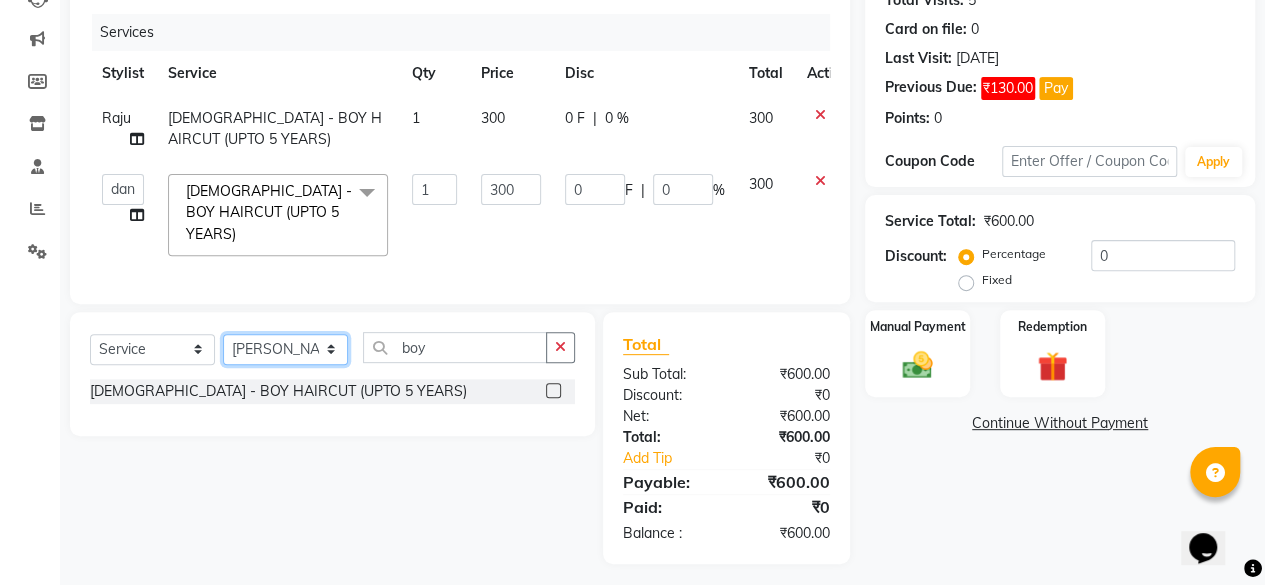 click on "Select Stylist [PERSON_NAME] danish [PERSON_NAME] [PERSON_NAME]		 [PERSON_NAME] [PERSON_NAME]			 Raju [PERSON_NAME]			 [PERSON_NAME]			 [PERSON_NAME] [PERSON_NAME] [PERSON_NAME] Seja [PERSON_NAME] Shaves [PERSON_NAME]" 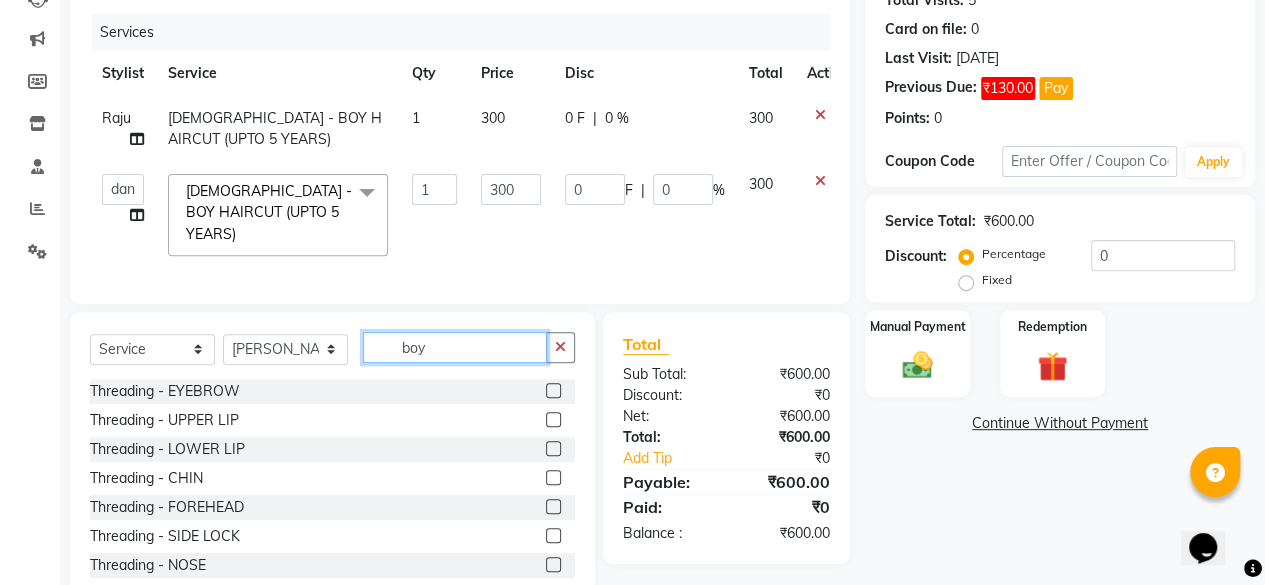 drag, startPoint x: 440, startPoint y: 347, endPoint x: 370, endPoint y: 349, distance: 70.028564 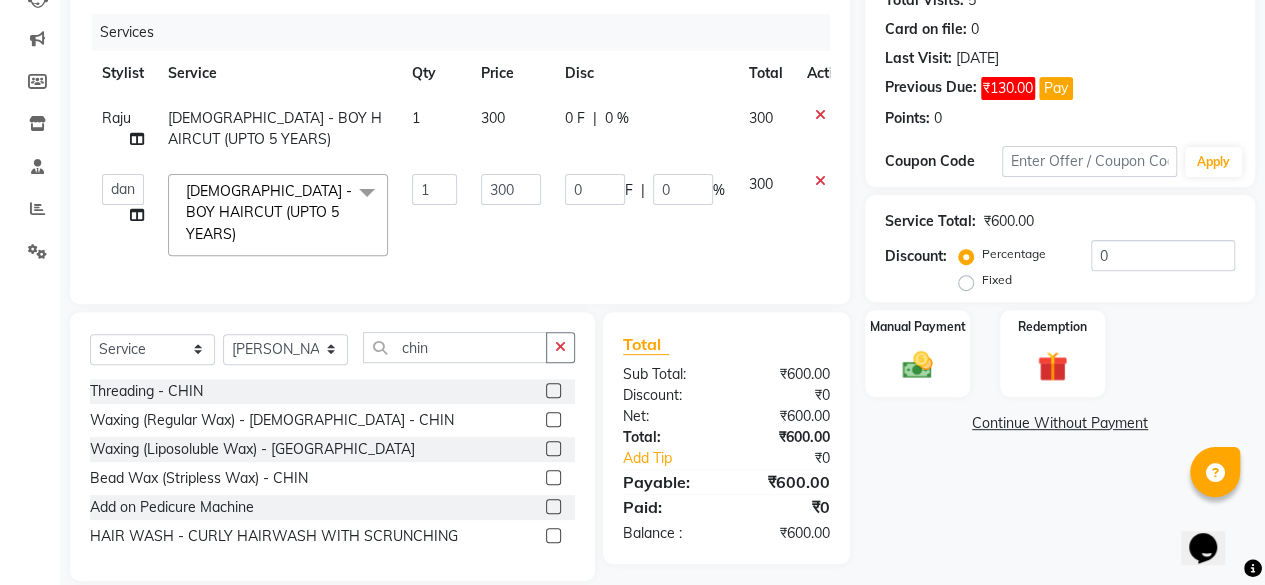 click 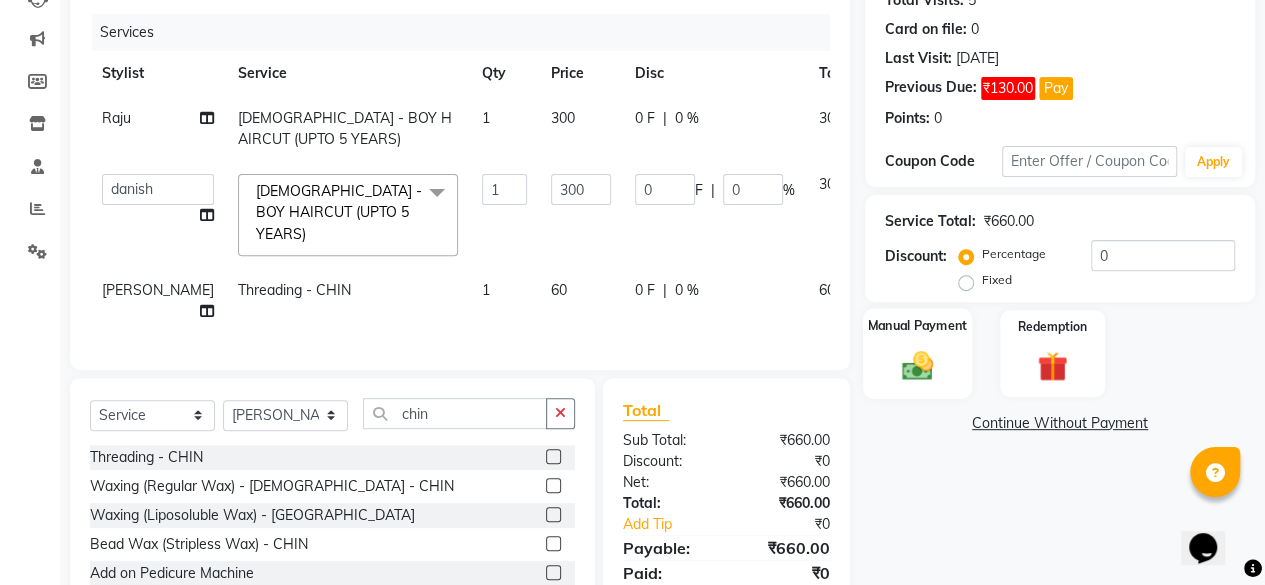 scroll, scrollTop: 339, scrollLeft: 0, axis: vertical 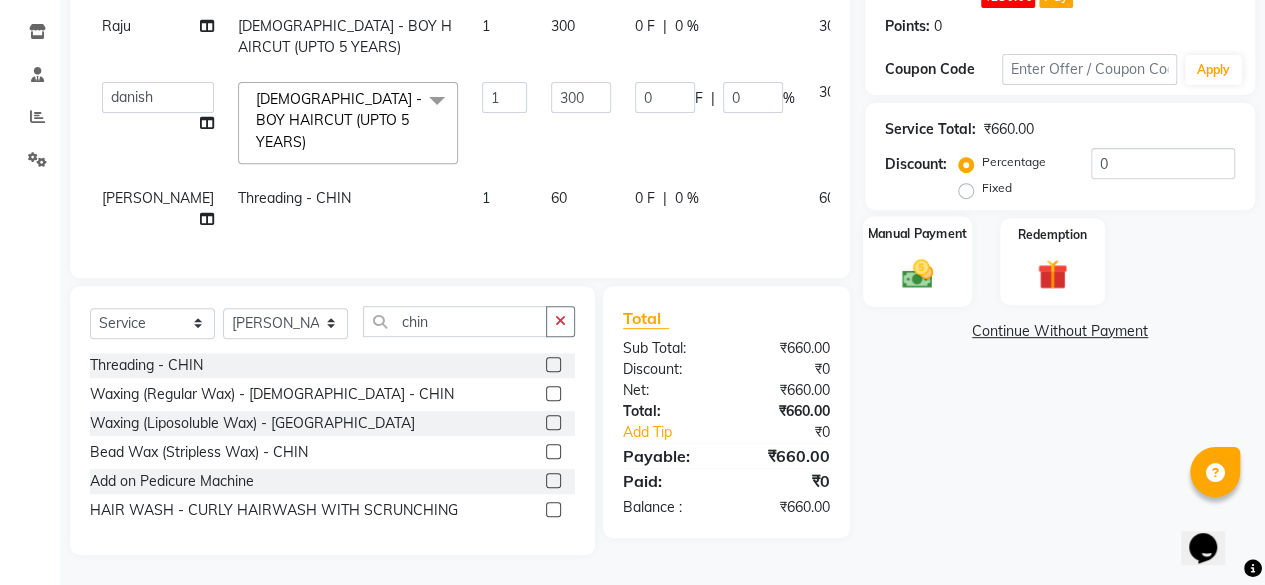 click 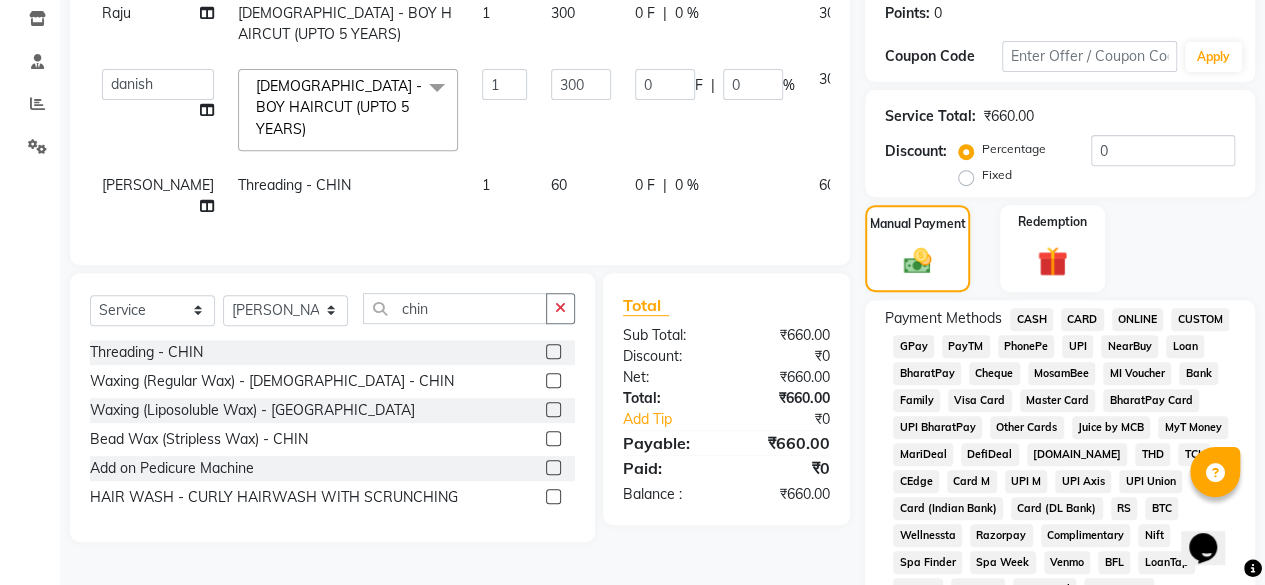 click on "CARD" 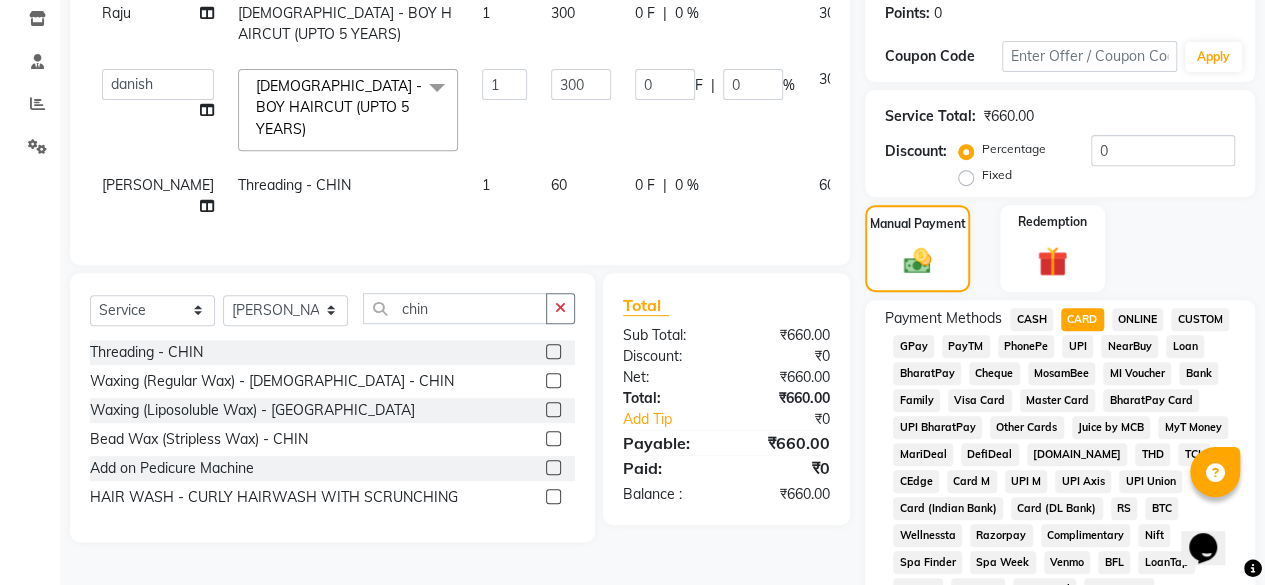 scroll, scrollTop: 1003, scrollLeft: 0, axis: vertical 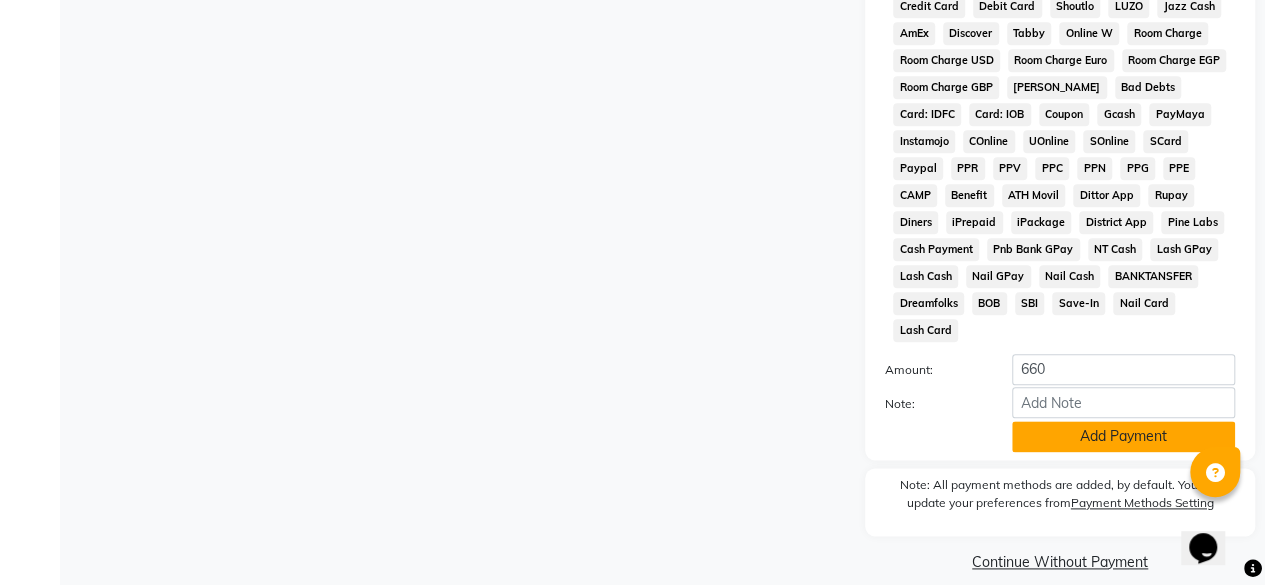click on "Add Payment" 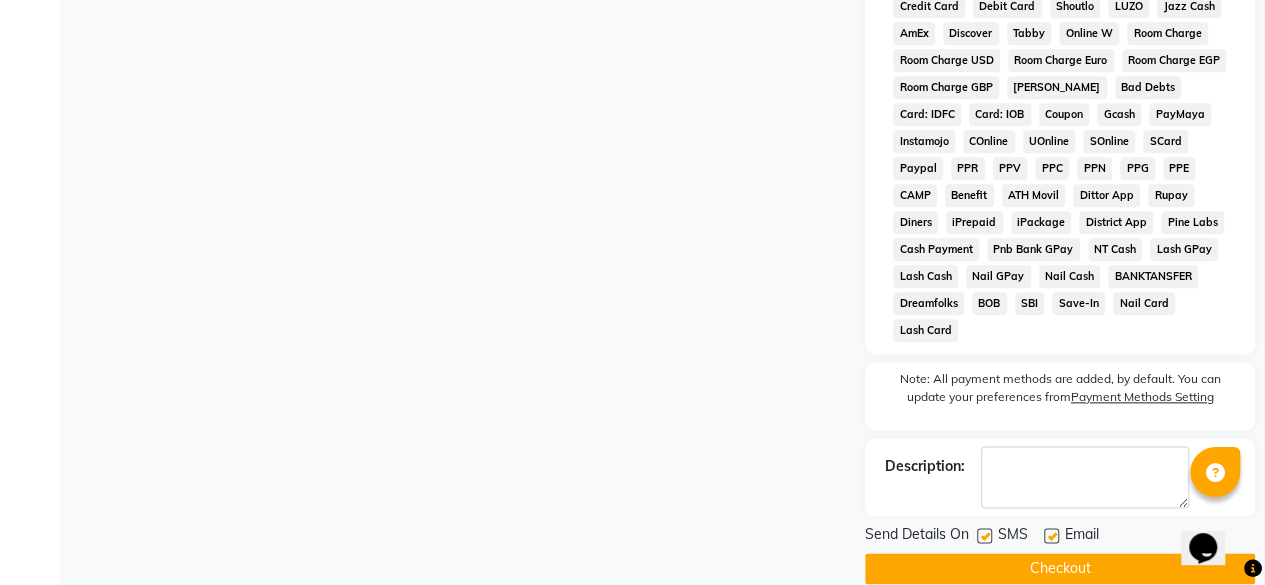 click 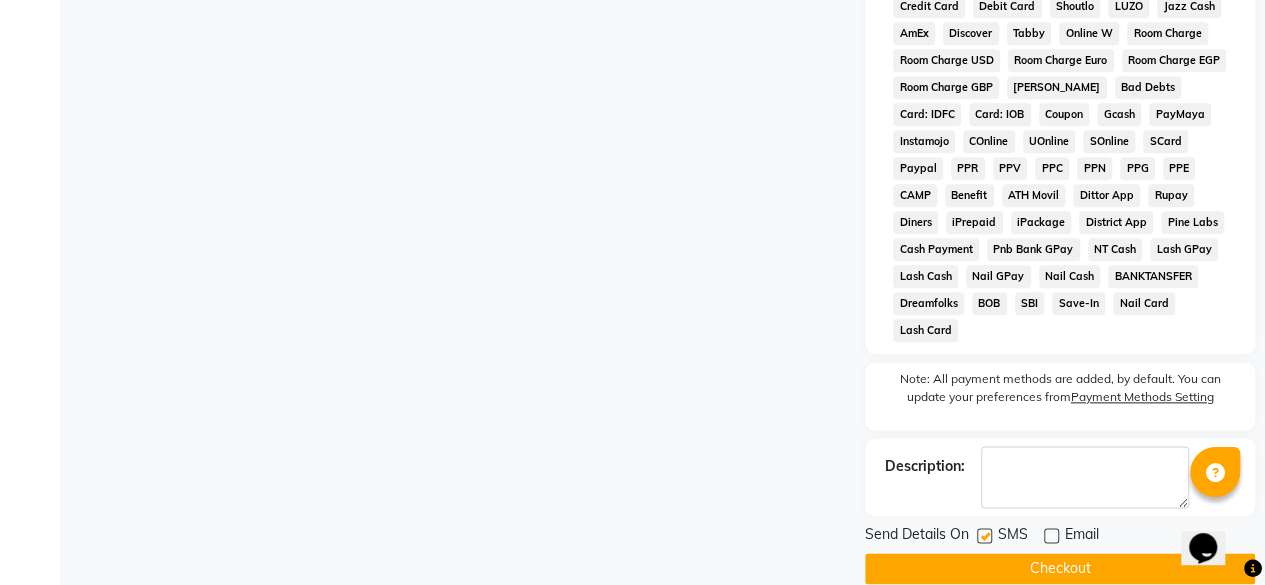 click 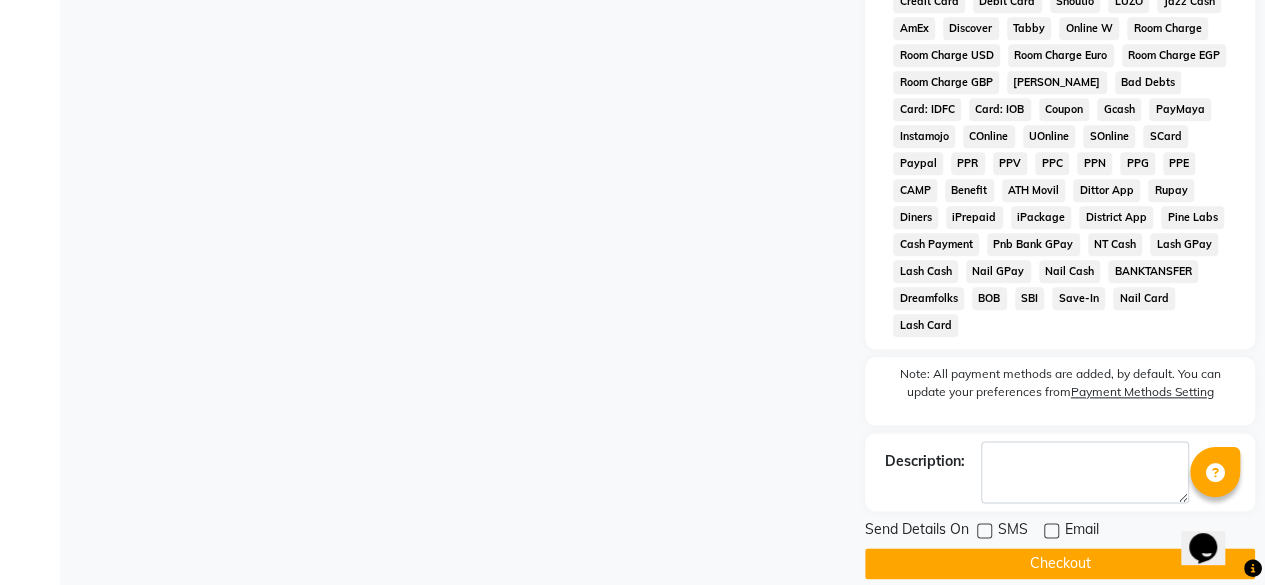 scroll, scrollTop: 1009, scrollLeft: 0, axis: vertical 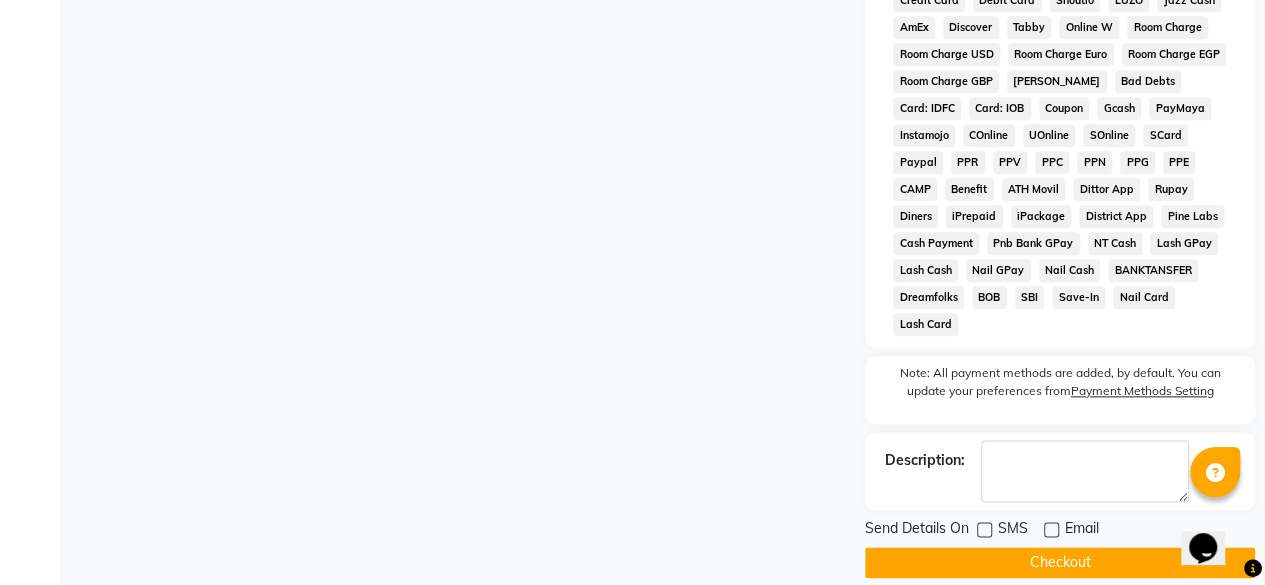 click on "Checkout" 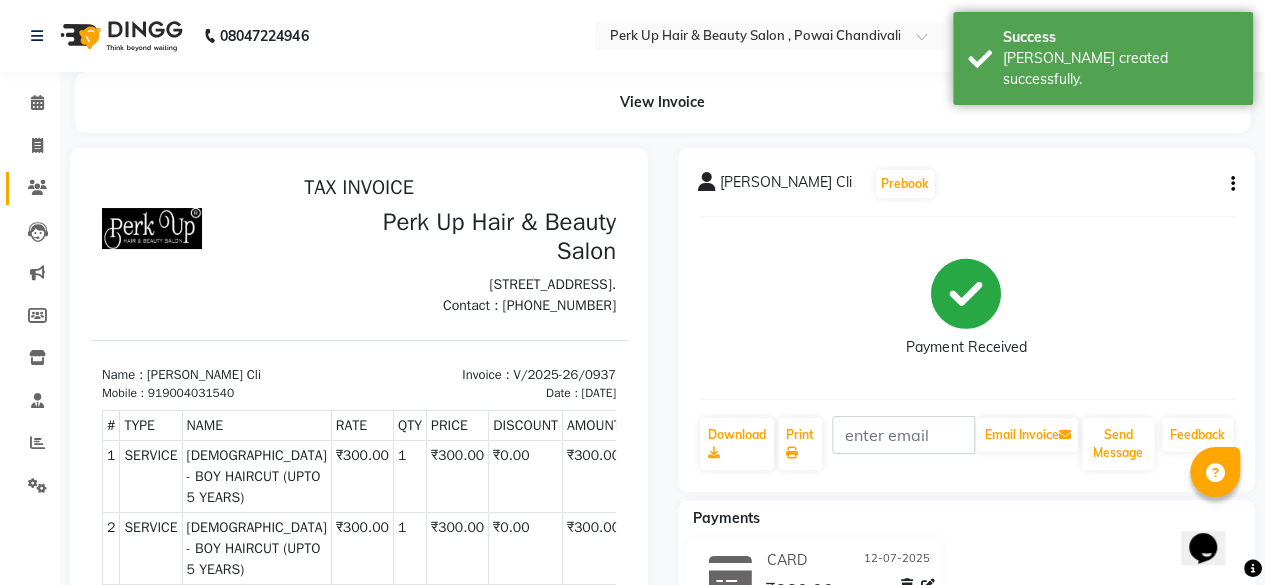scroll, scrollTop: 0, scrollLeft: 0, axis: both 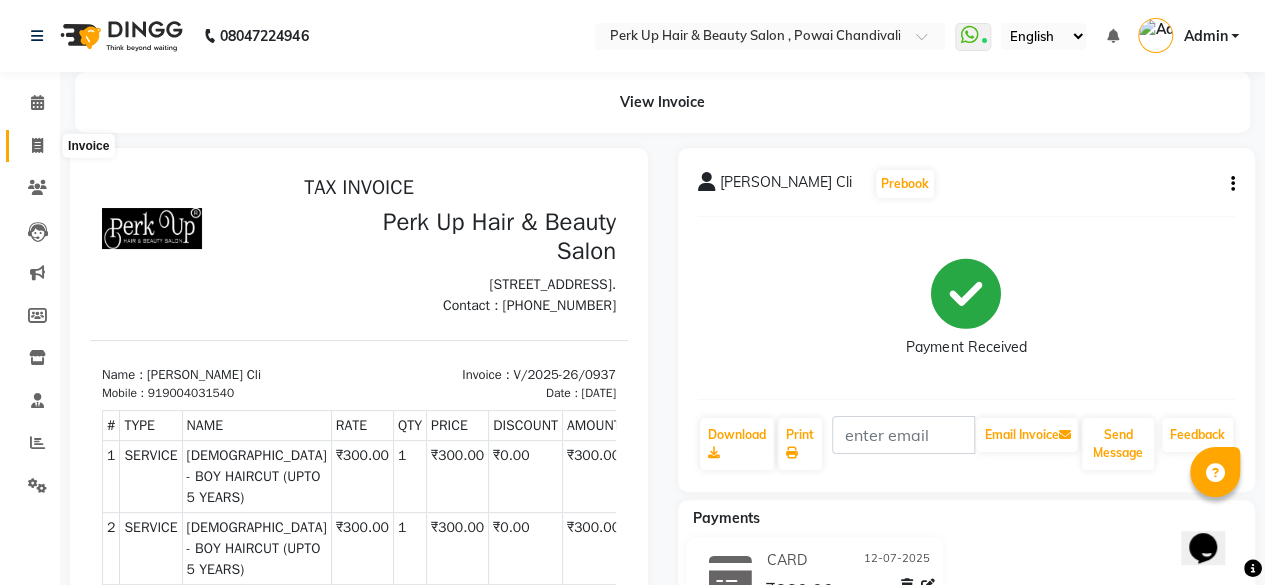 click 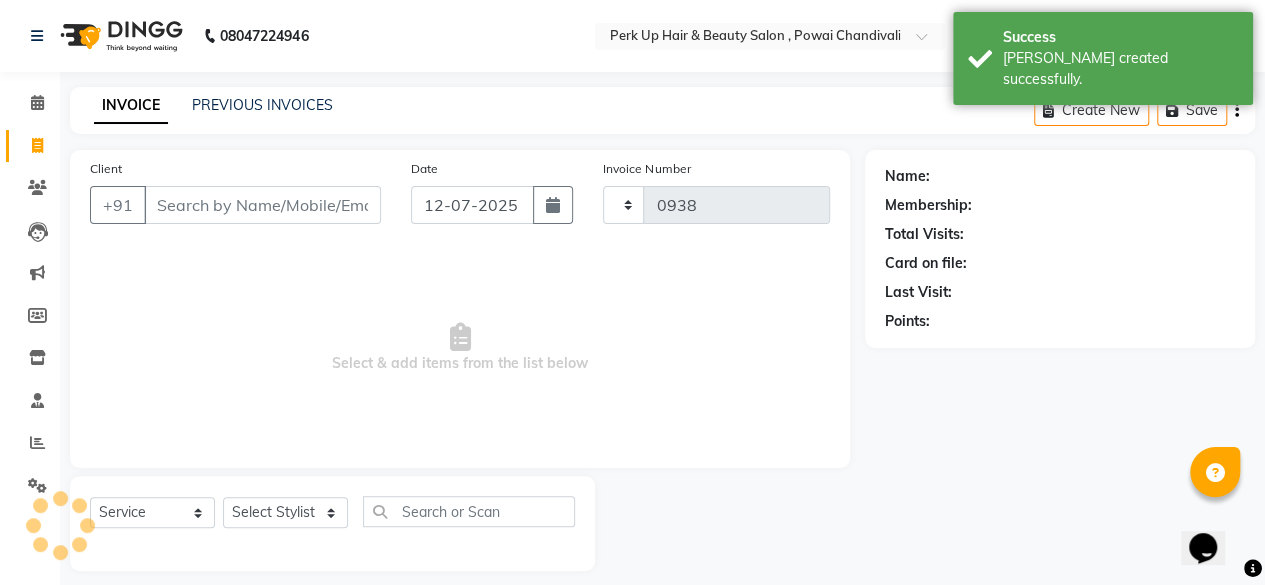 scroll, scrollTop: 15, scrollLeft: 0, axis: vertical 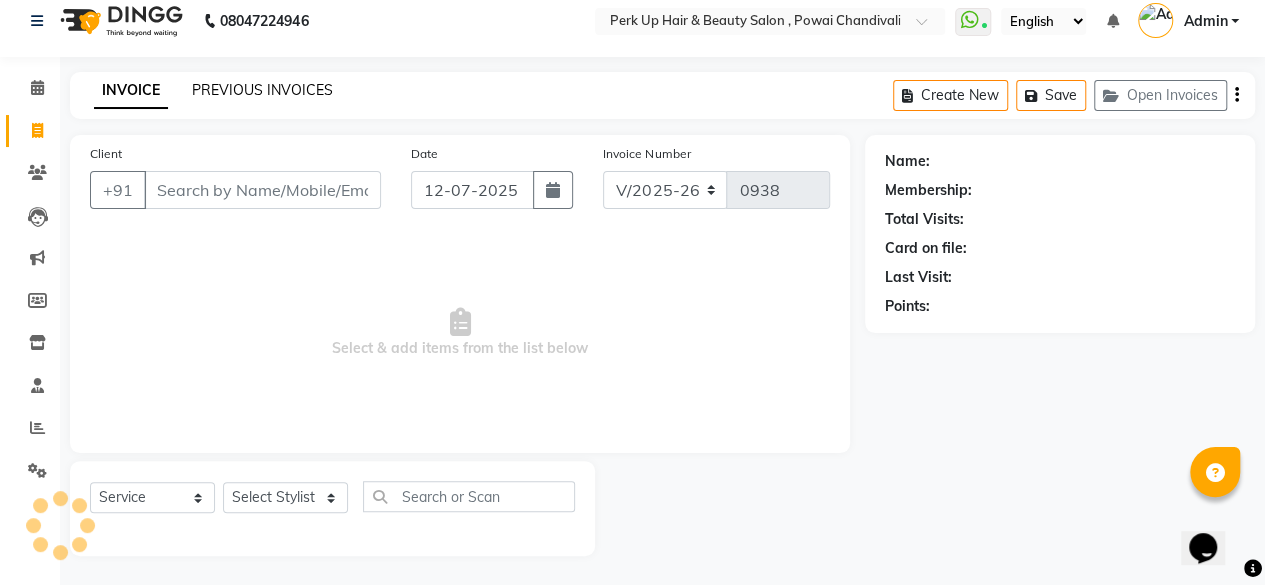 click on "PREVIOUS INVOICES" 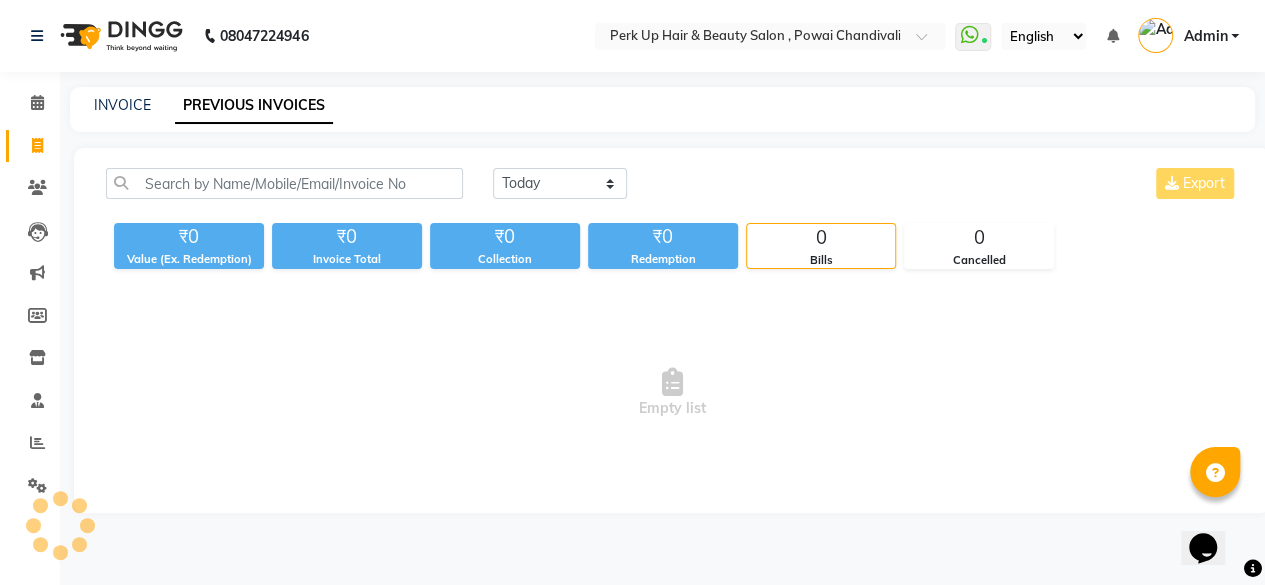 scroll, scrollTop: 0, scrollLeft: 0, axis: both 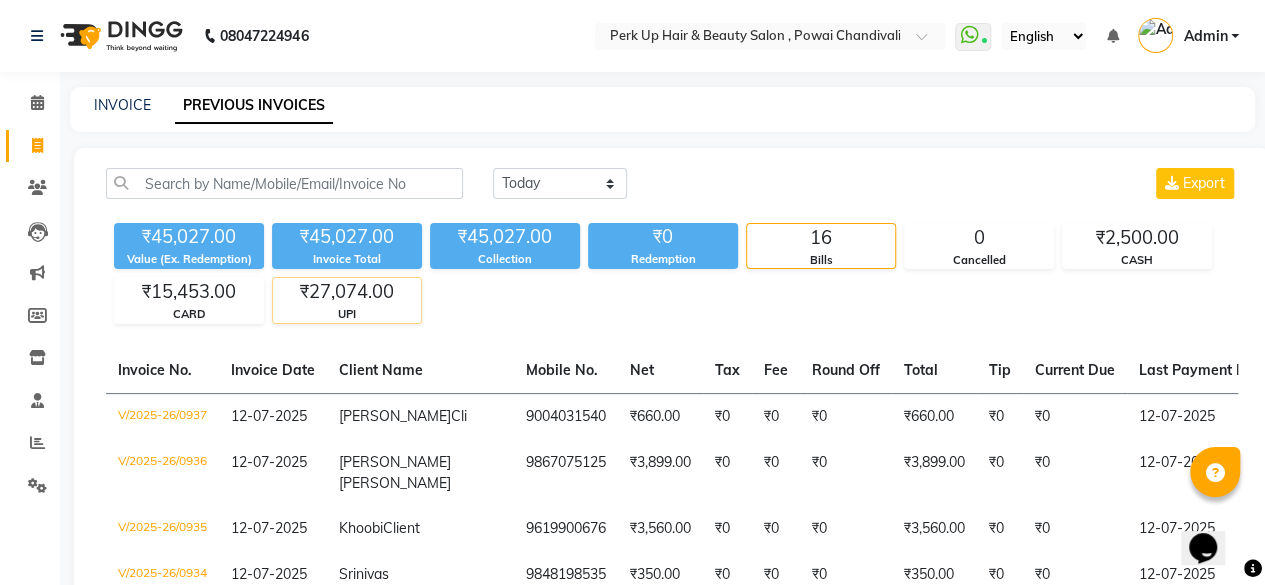 click on "₹27,074.00" 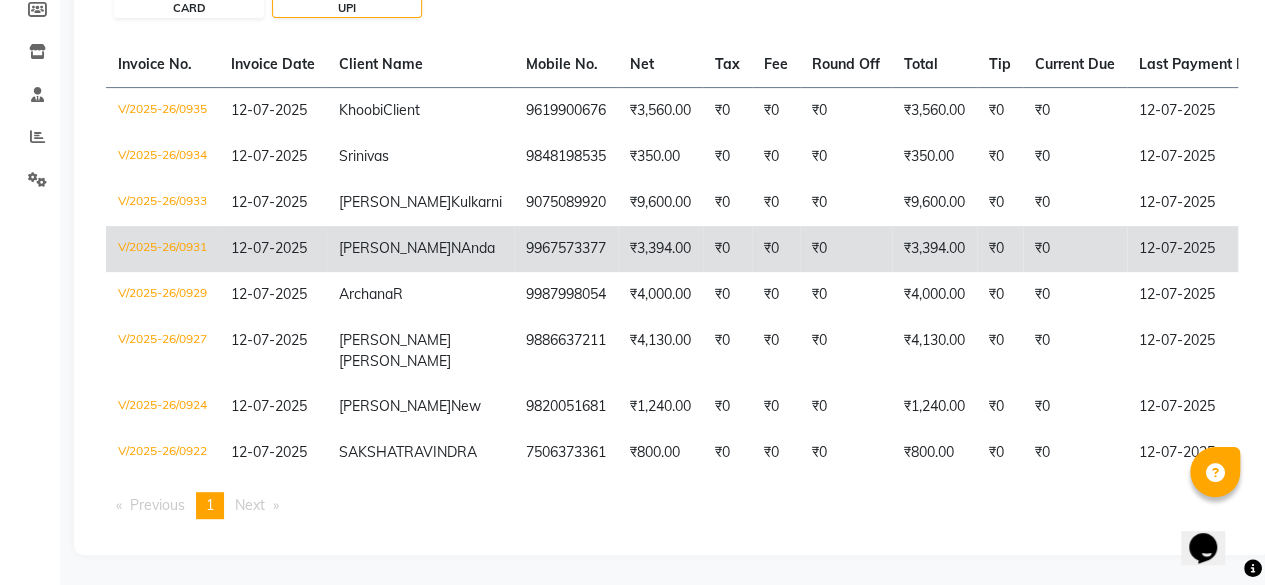 scroll, scrollTop: 0, scrollLeft: 0, axis: both 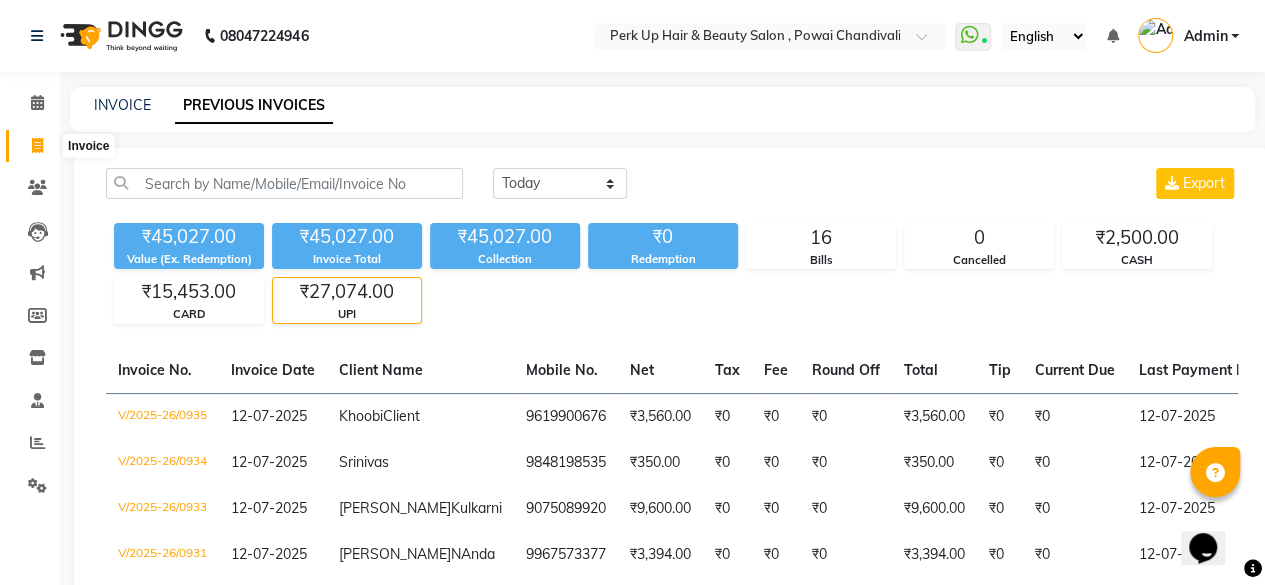 click 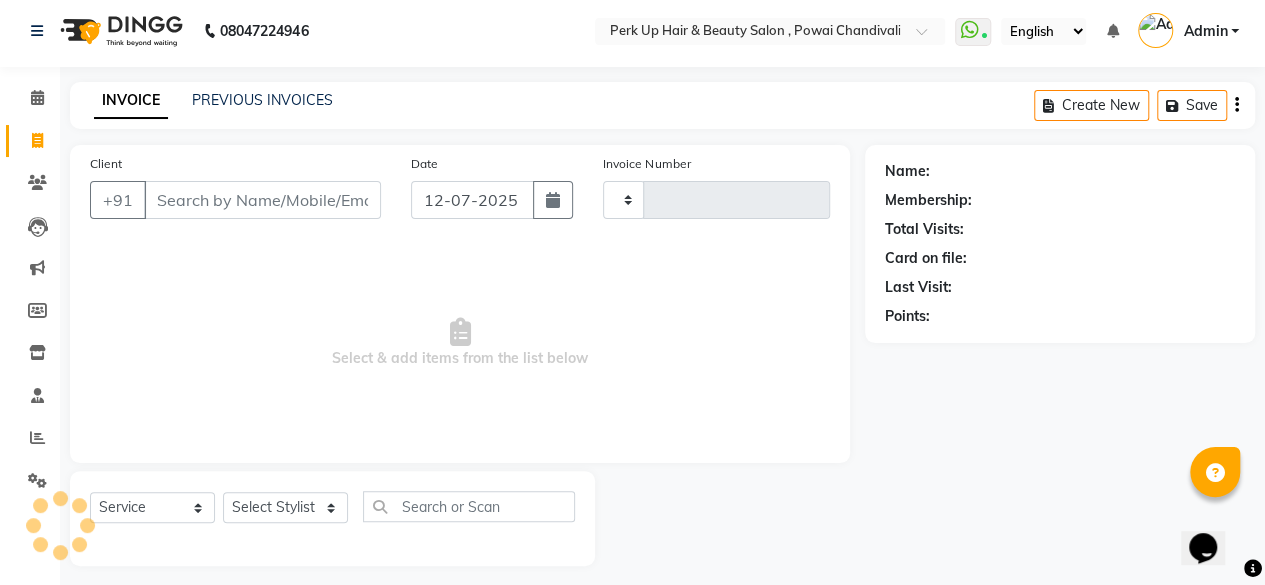 scroll, scrollTop: 15, scrollLeft: 0, axis: vertical 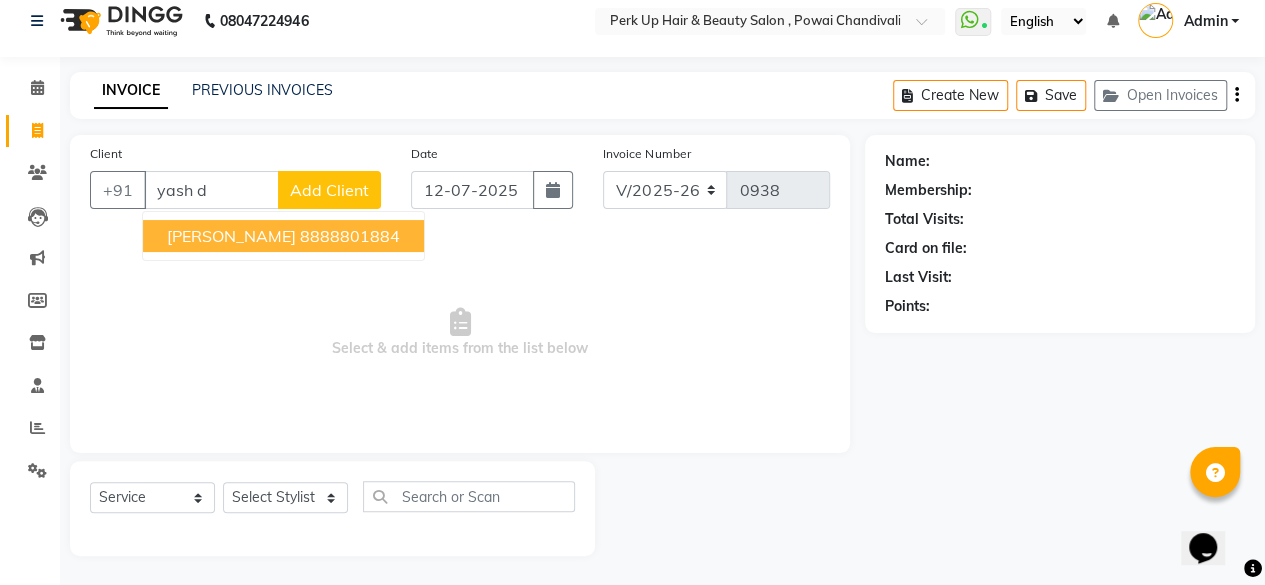 click on "[PERSON_NAME]" at bounding box center (231, 236) 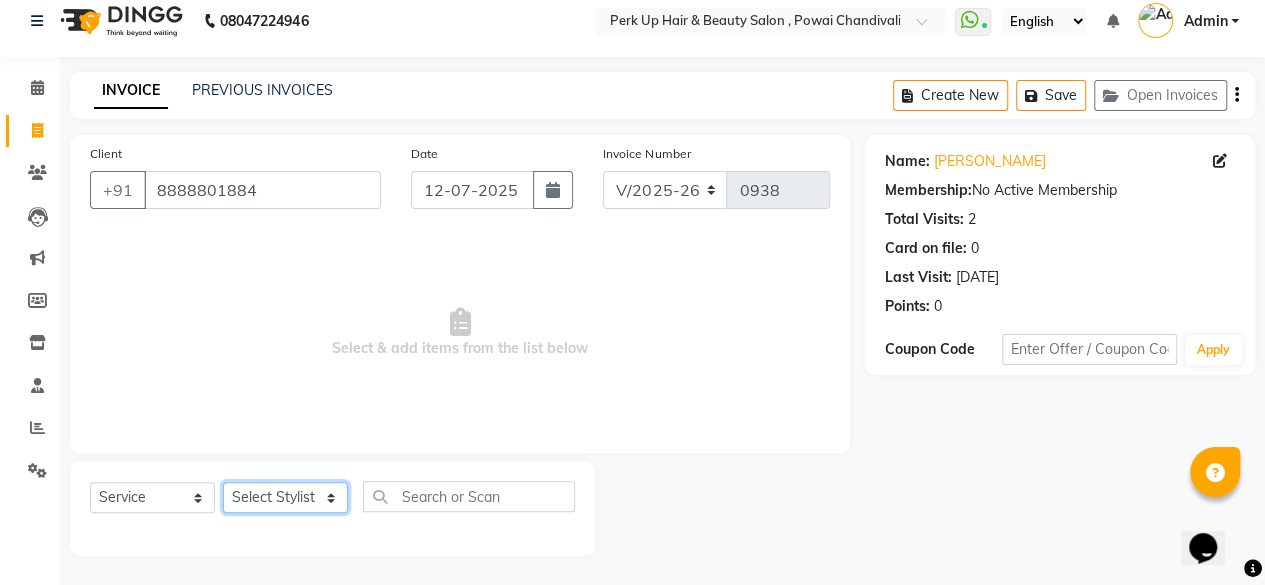 click on "Select Stylist [PERSON_NAME] danish [PERSON_NAME] [PERSON_NAME]		 [PERSON_NAME] [PERSON_NAME]			 Raju [PERSON_NAME]			 [PERSON_NAME]			 [PERSON_NAME] [PERSON_NAME] [PERSON_NAME] Seja [PERSON_NAME] Shaves [PERSON_NAME]" 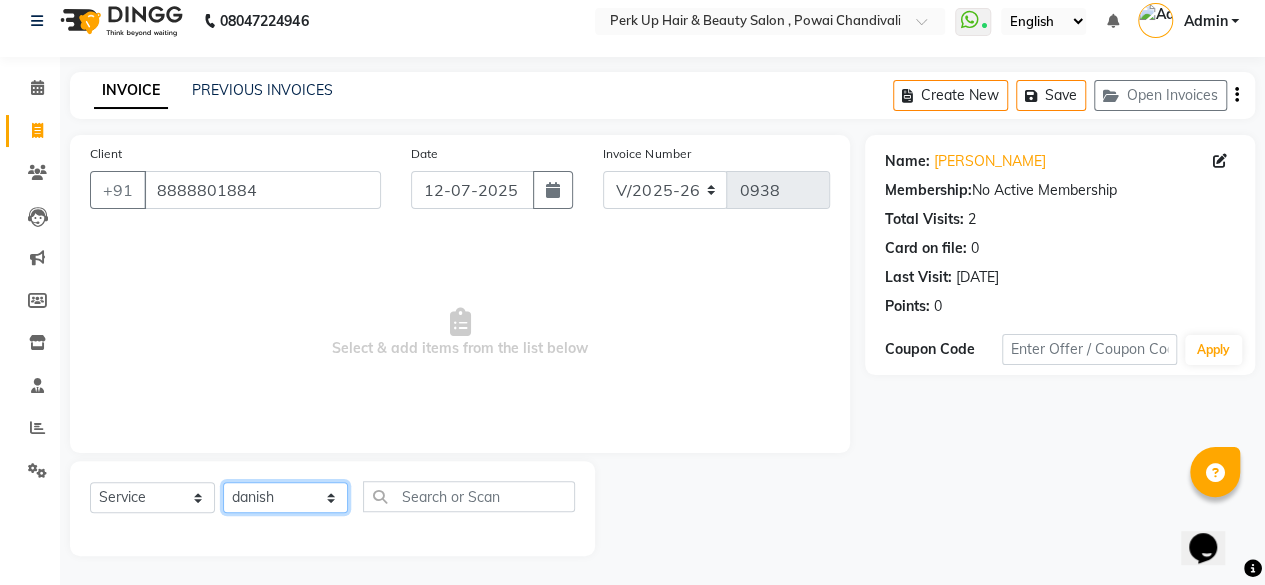 click on "Select Stylist [PERSON_NAME] danish [PERSON_NAME] [PERSON_NAME]		 [PERSON_NAME] [PERSON_NAME]			 Raju [PERSON_NAME]			 [PERSON_NAME]			 [PERSON_NAME] [PERSON_NAME] [PERSON_NAME] Seja [PERSON_NAME] Shaves [PERSON_NAME]" 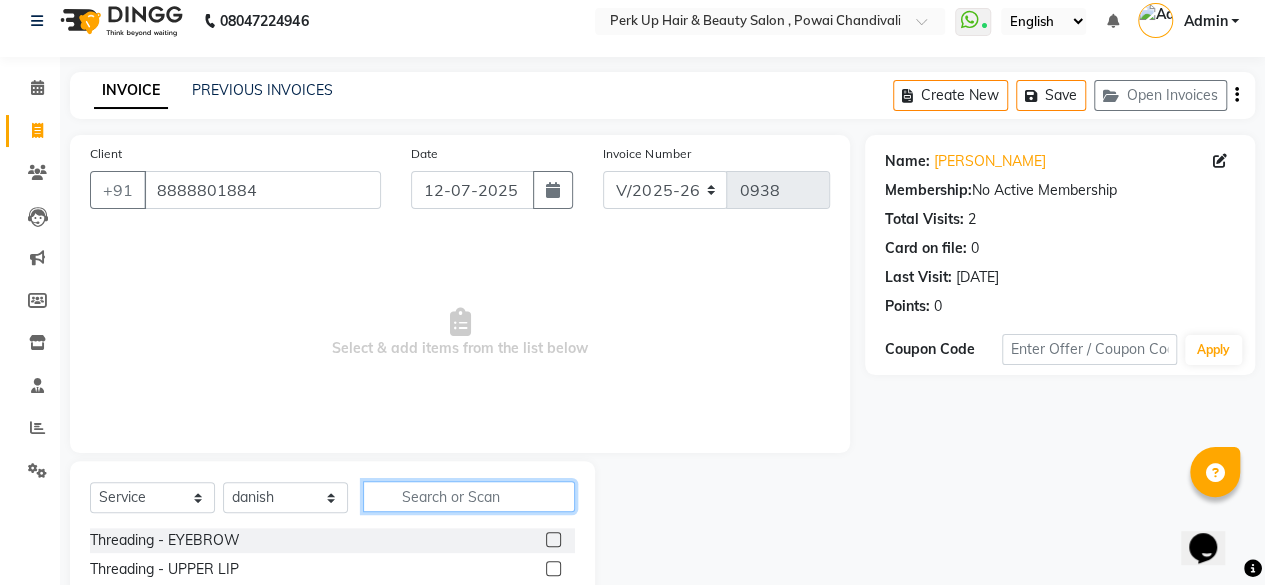 click 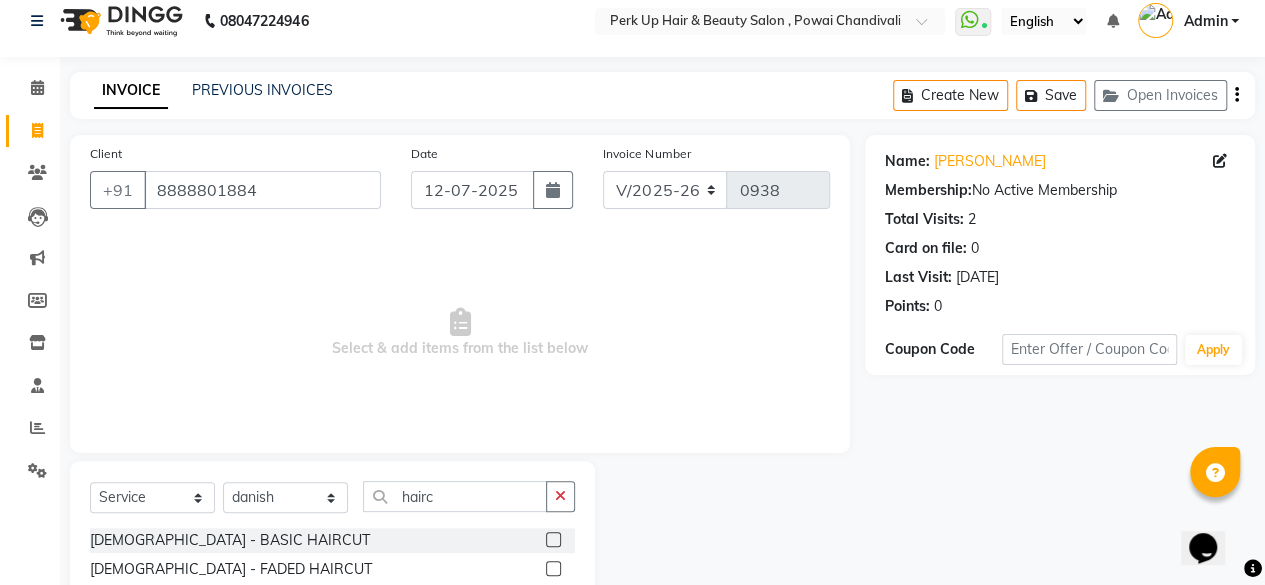 click 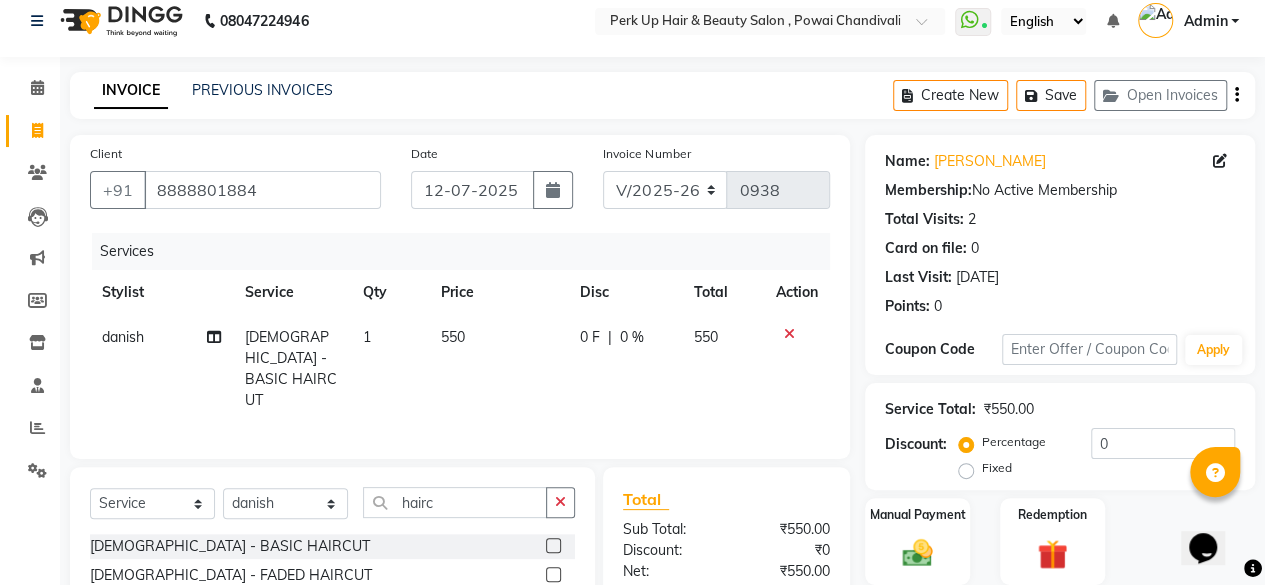 click on "550" 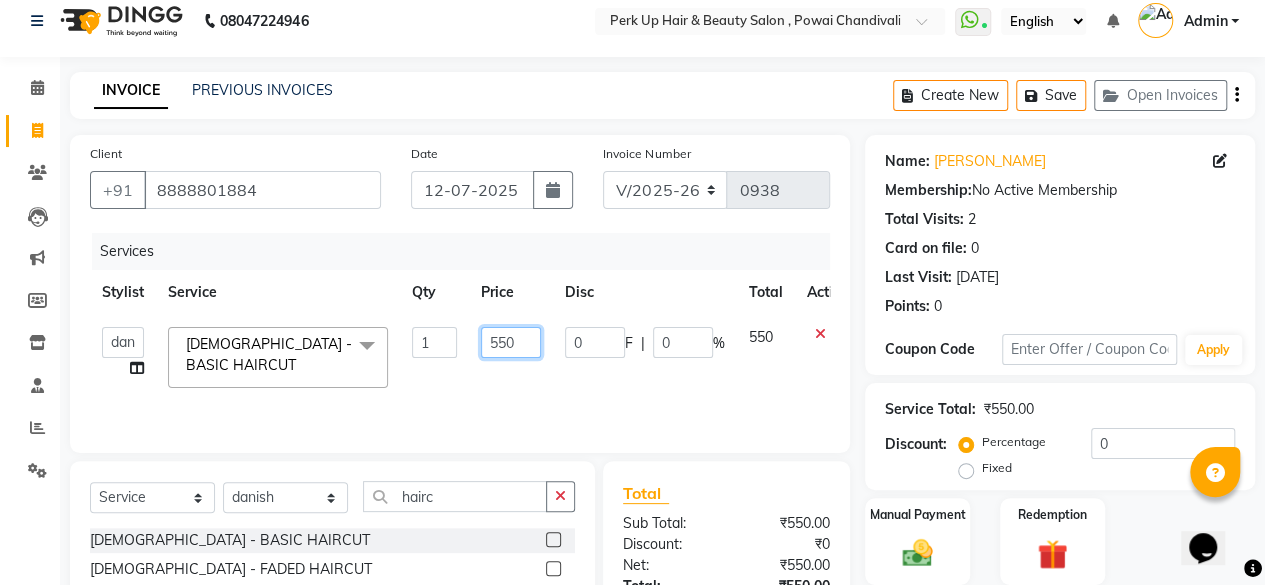 drag, startPoint x: 522, startPoint y: 340, endPoint x: 460, endPoint y: 355, distance: 63.788715 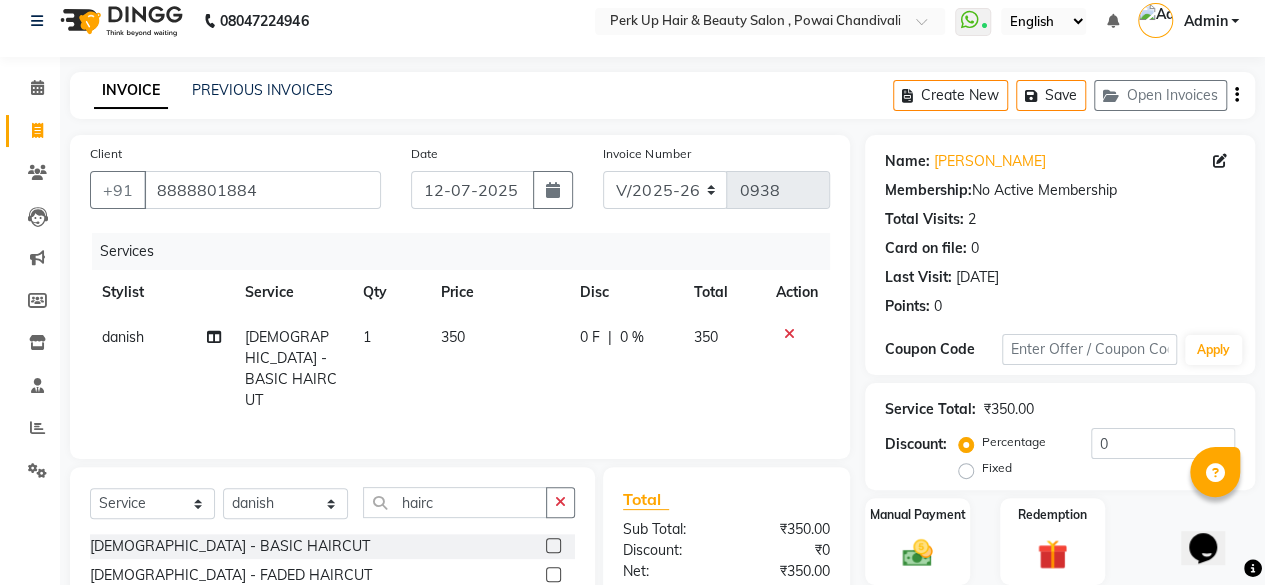 click on "Services Stylist Service Qty Price Disc Total Action danish [DEMOGRAPHIC_DATA] - BASIC HAIRCUT 1 350 0 F | 0 % 350" 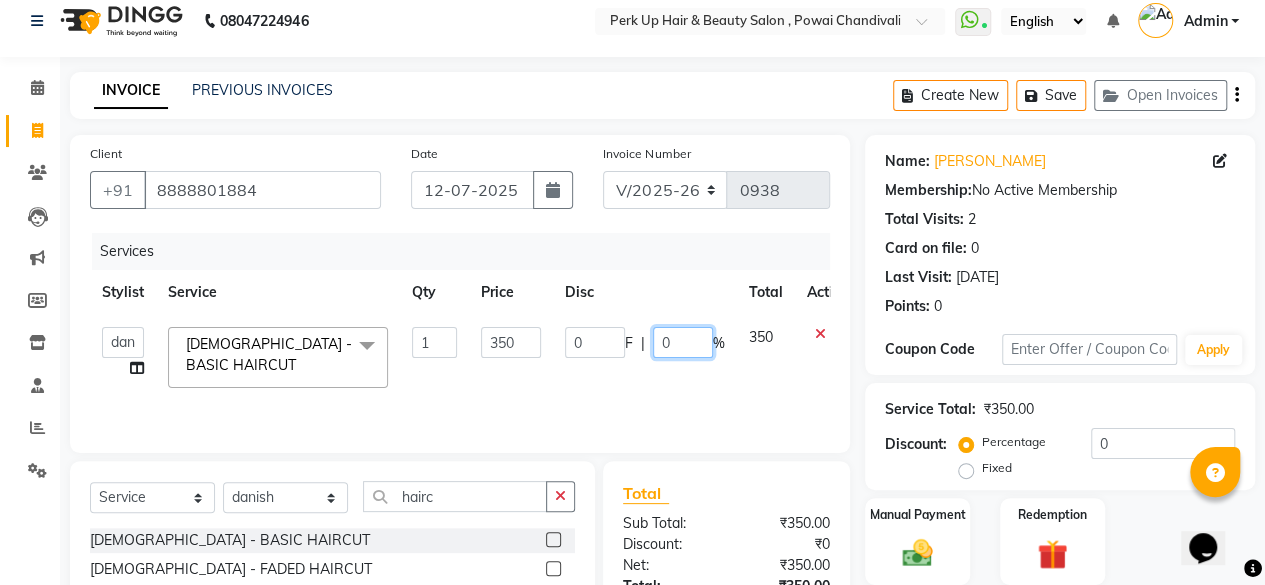 drag, startPoint x: 672, startPoint y: 339, endPoint x: 644, endPoint y: 346, distance: 28.86174 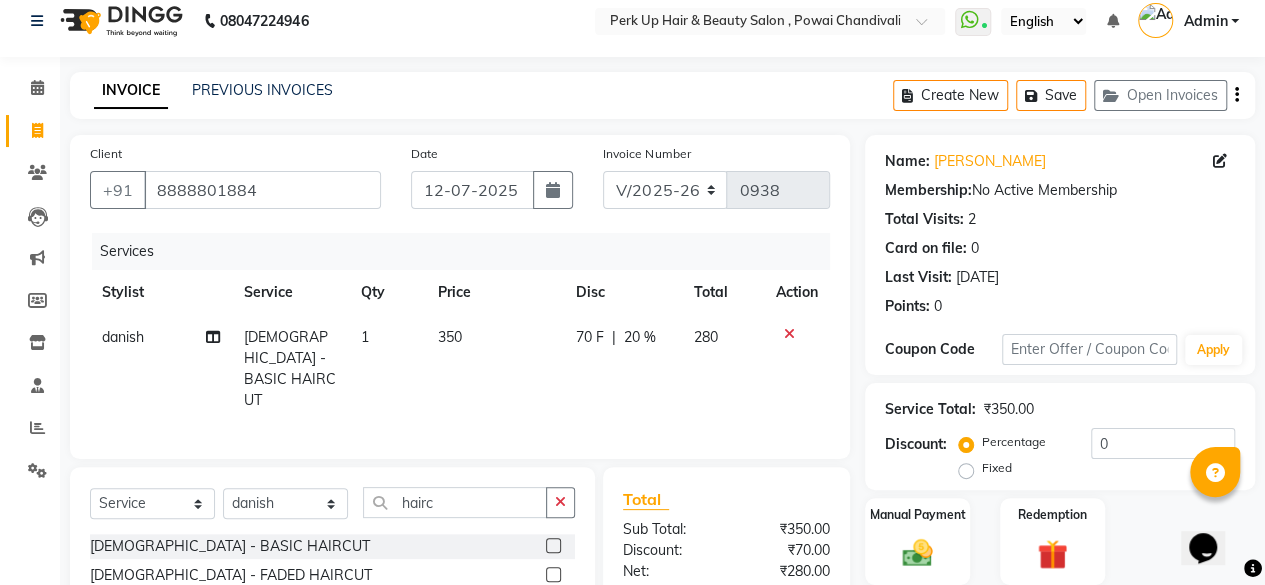 click on "Services Stylist Service Qty Price Disc Total Action danish [DEMOGRAPHIC_DATA] - BASIC HAIRCUT 1 350 70 F | 20 % 280" 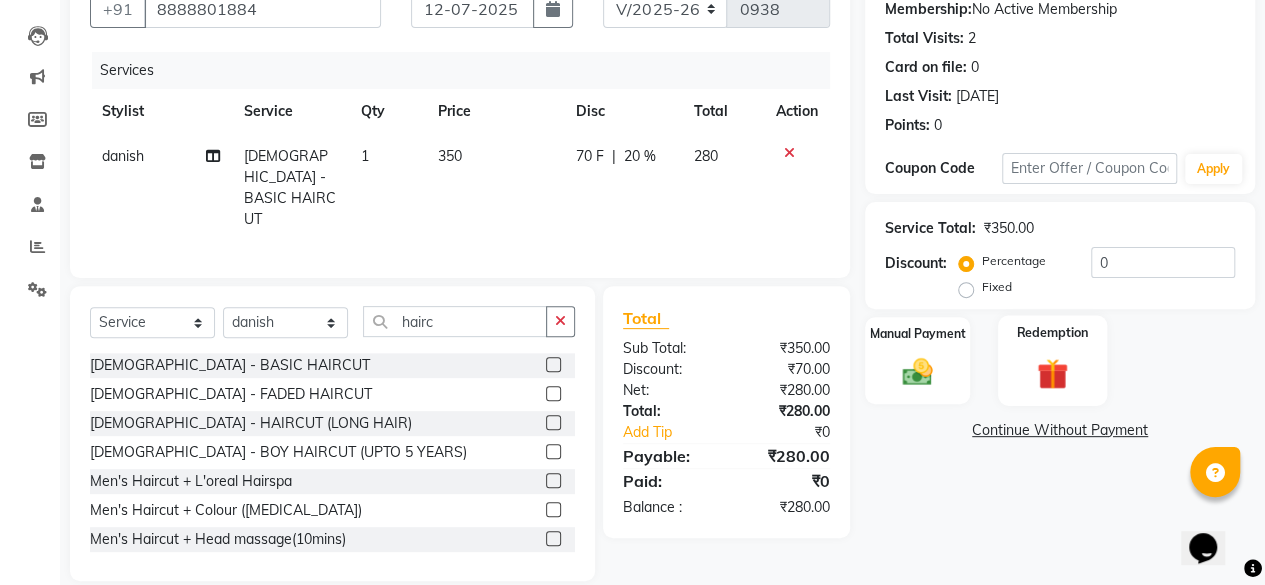 scroll, scrollTop: 215, scrollLeft: 0, axis: vertical 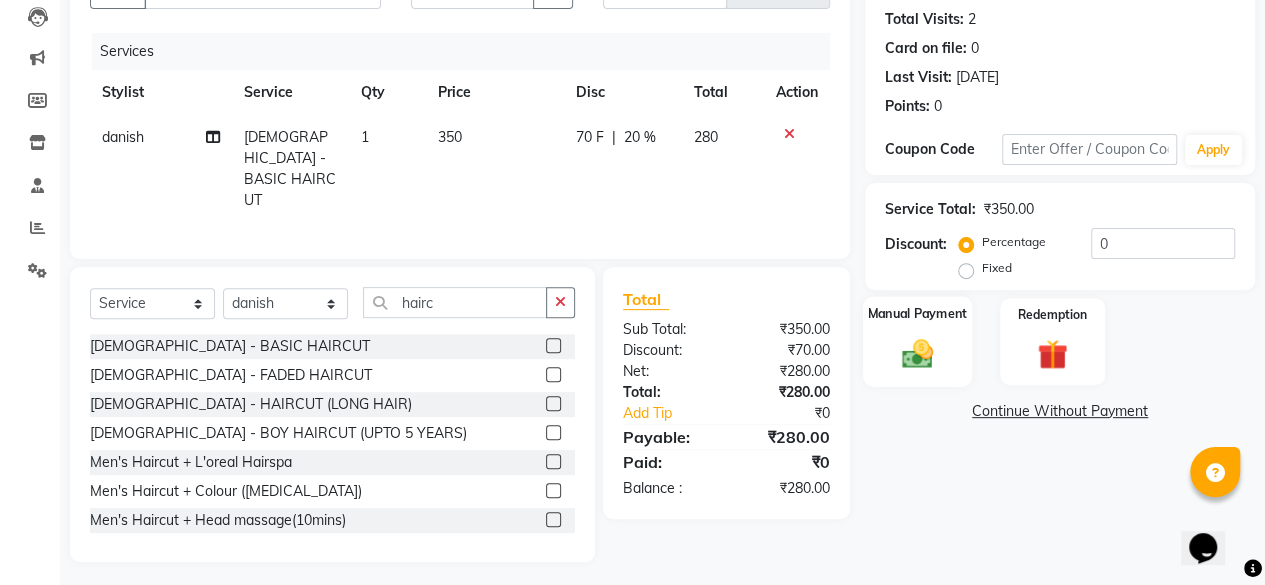 click on "Manual Payment" 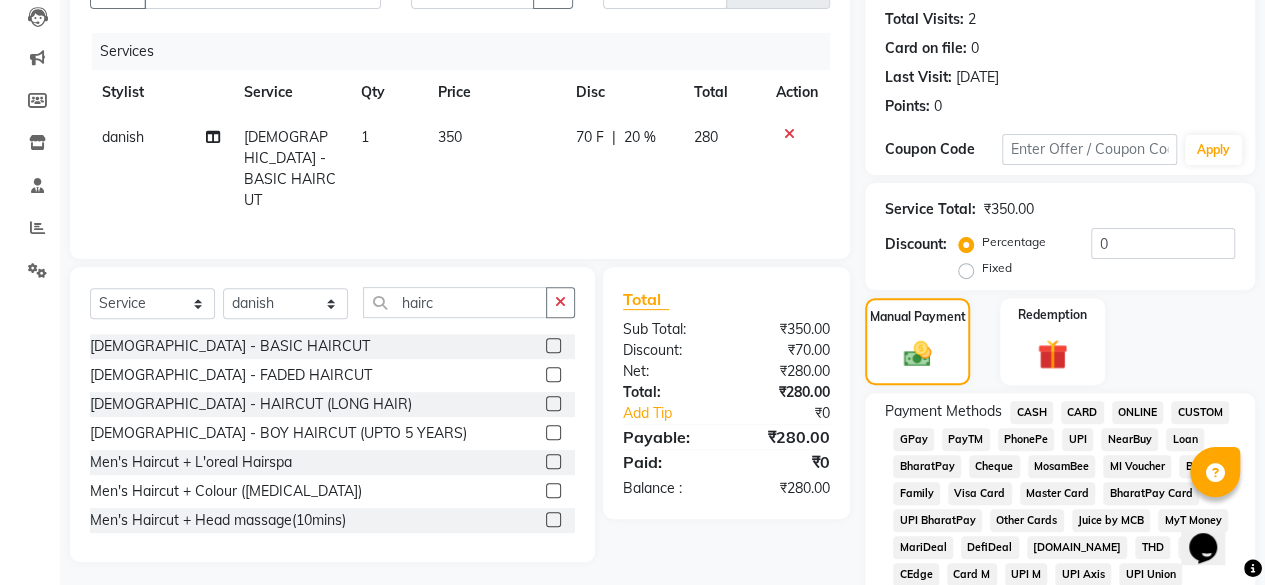 click on "UPI" 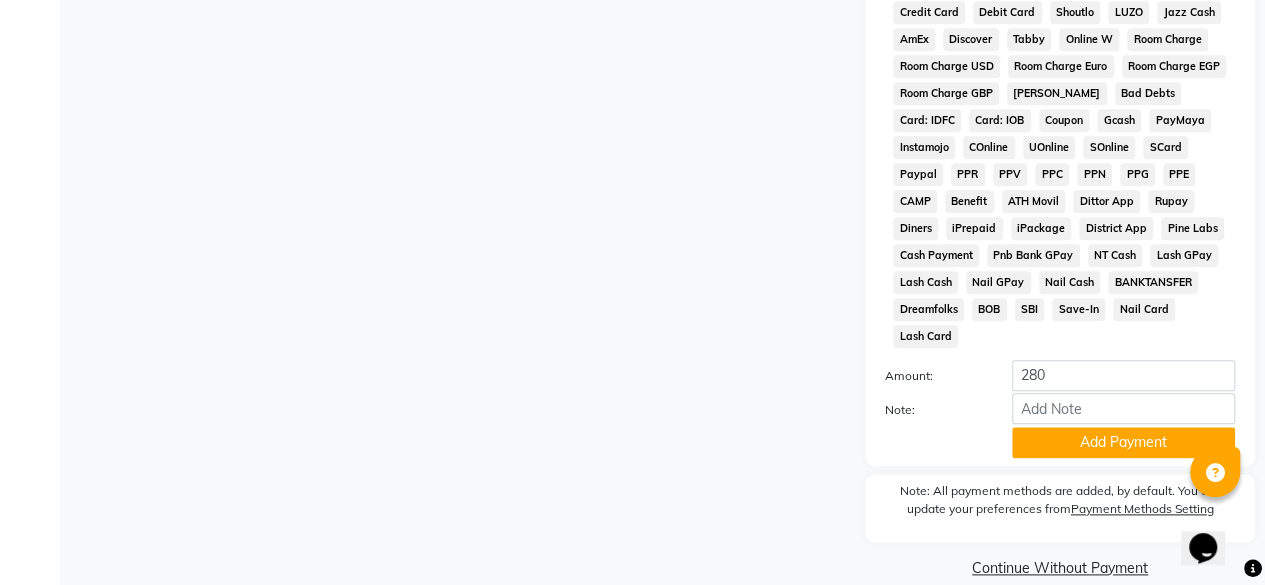 scroll, scrollTop: 972, scrollLeft: 0, axis: vertical 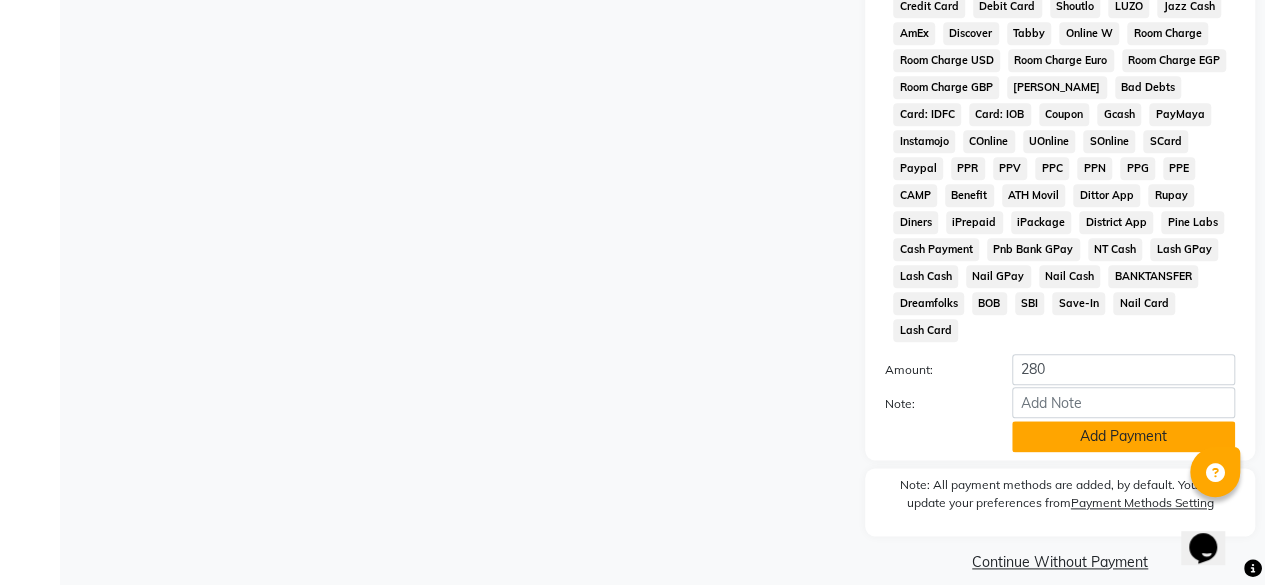 click on "Add Payment" 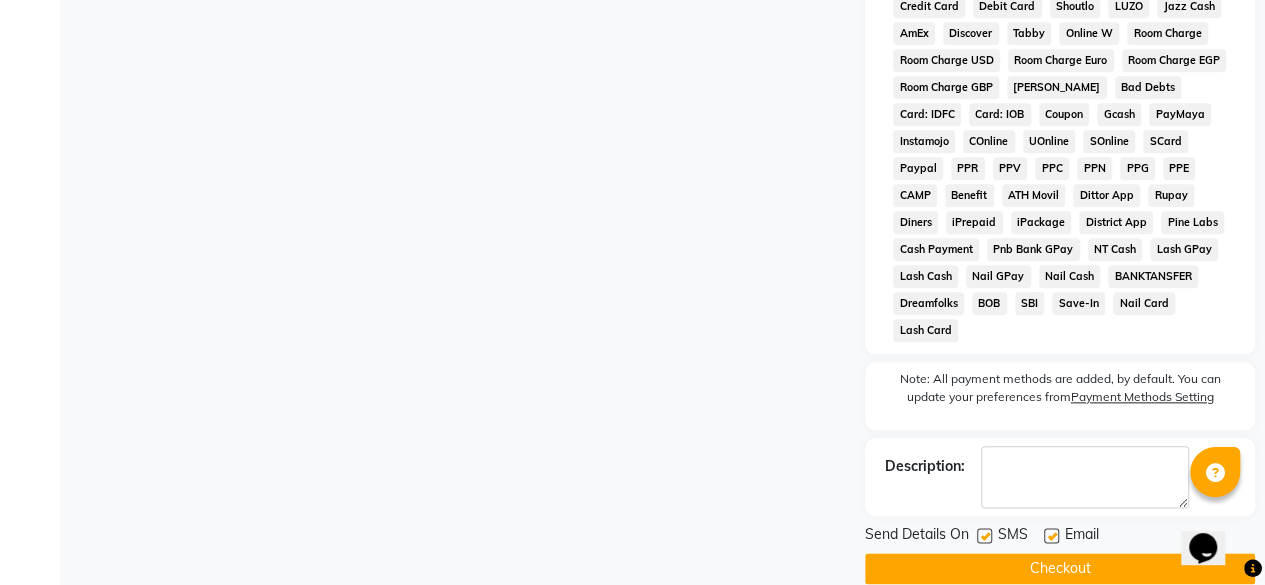 drag, startPoint x: 1050, startPoint y: 511, endPoint x: 1020, endPoint y: 514, distance: 30.149628 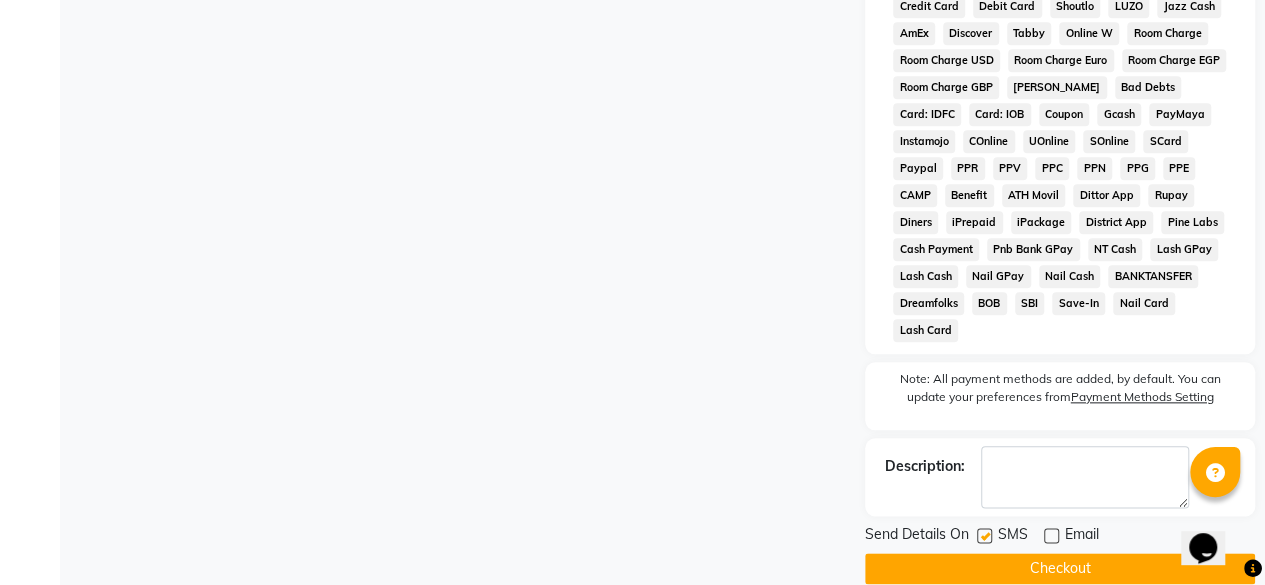 click 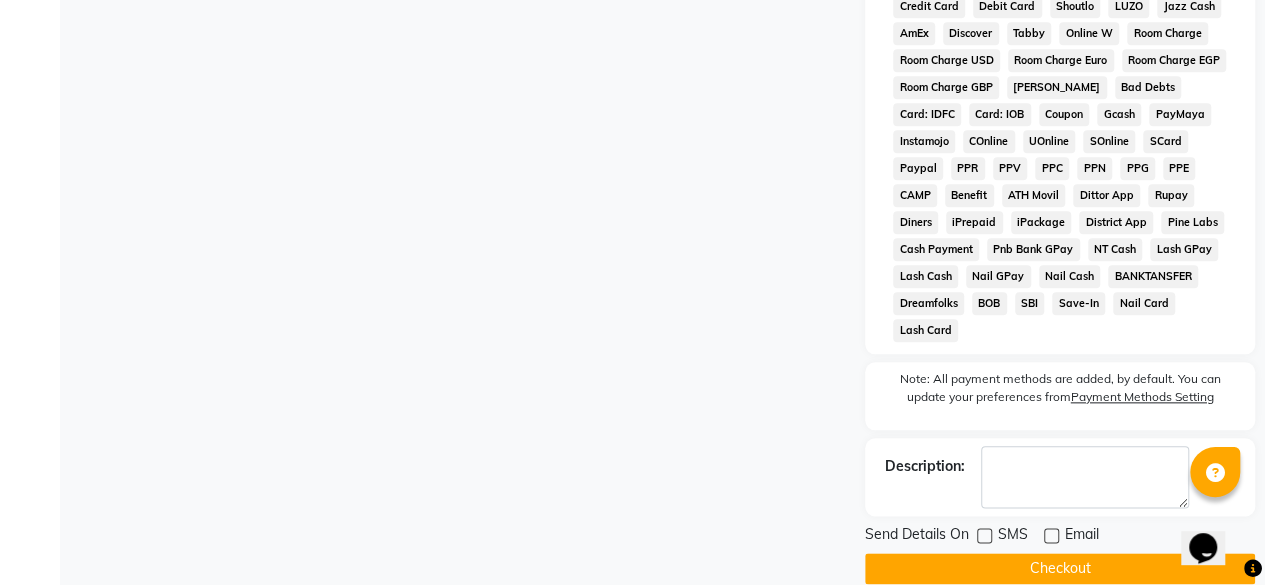 click on "Checkout" 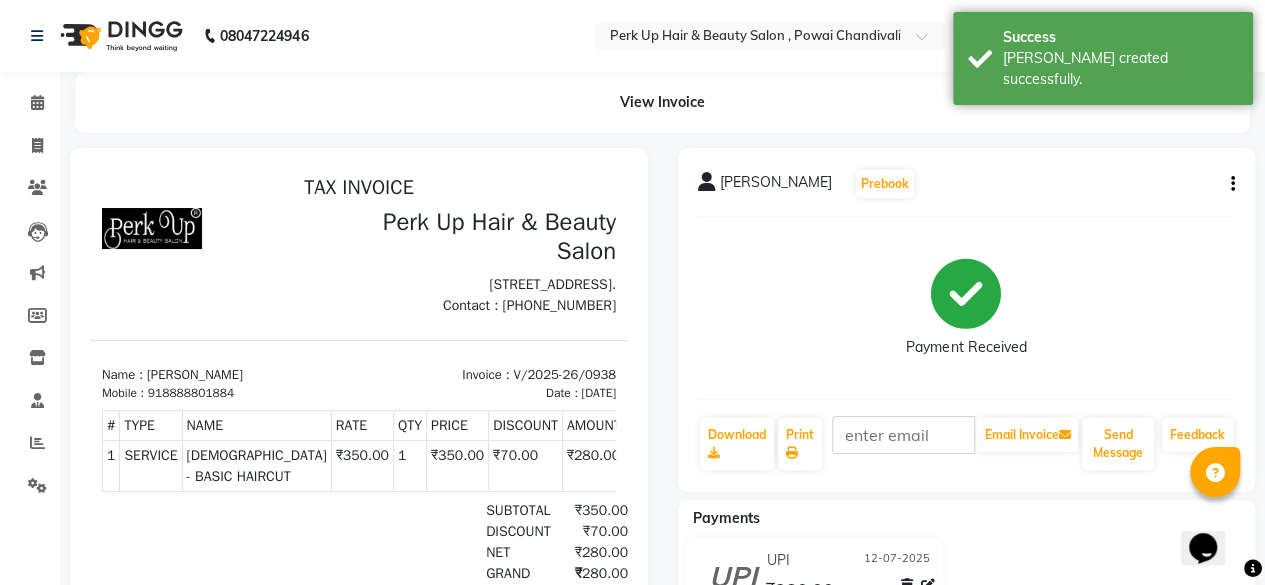 scroll, scrollTop: 0, scrollLeft: 0, axis: both 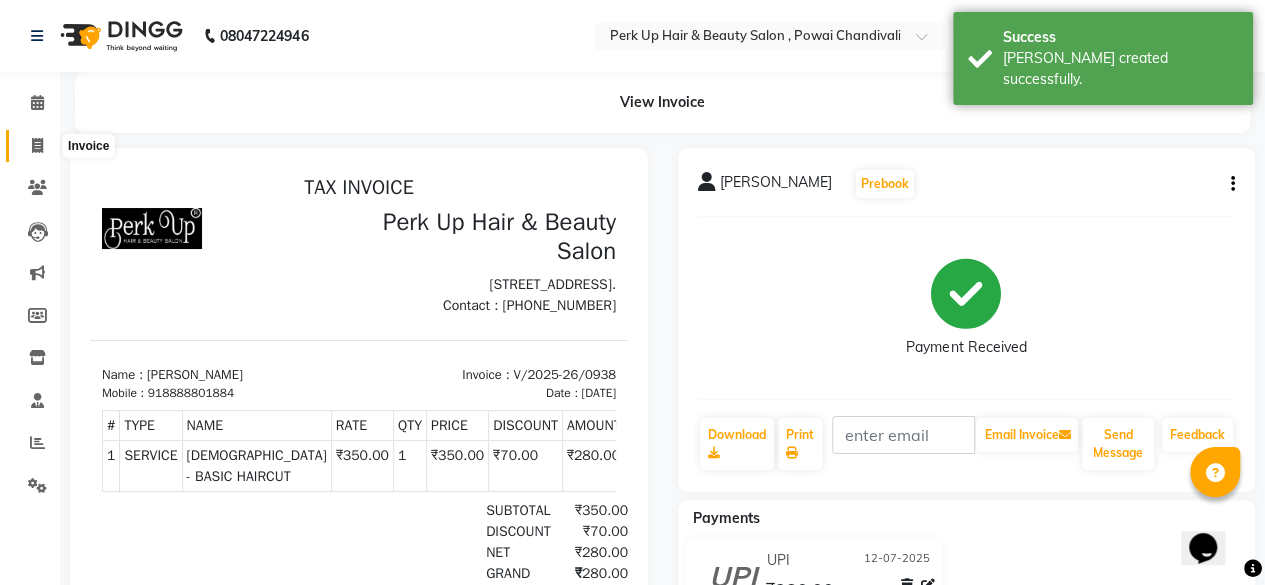drag, startPoint x: 41, startPoint y: 145, endPoint x: 62, endPoint y: 154, distance: 22.847319 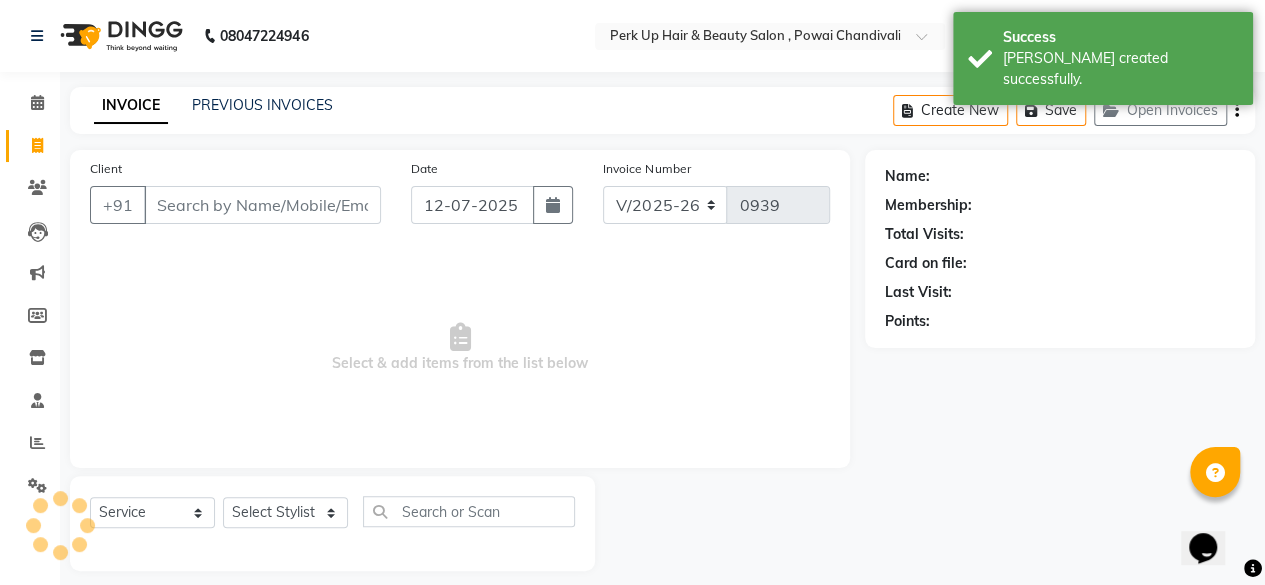 scroll, scrollTop: 15, scrollLeft: 0, axis: vertical 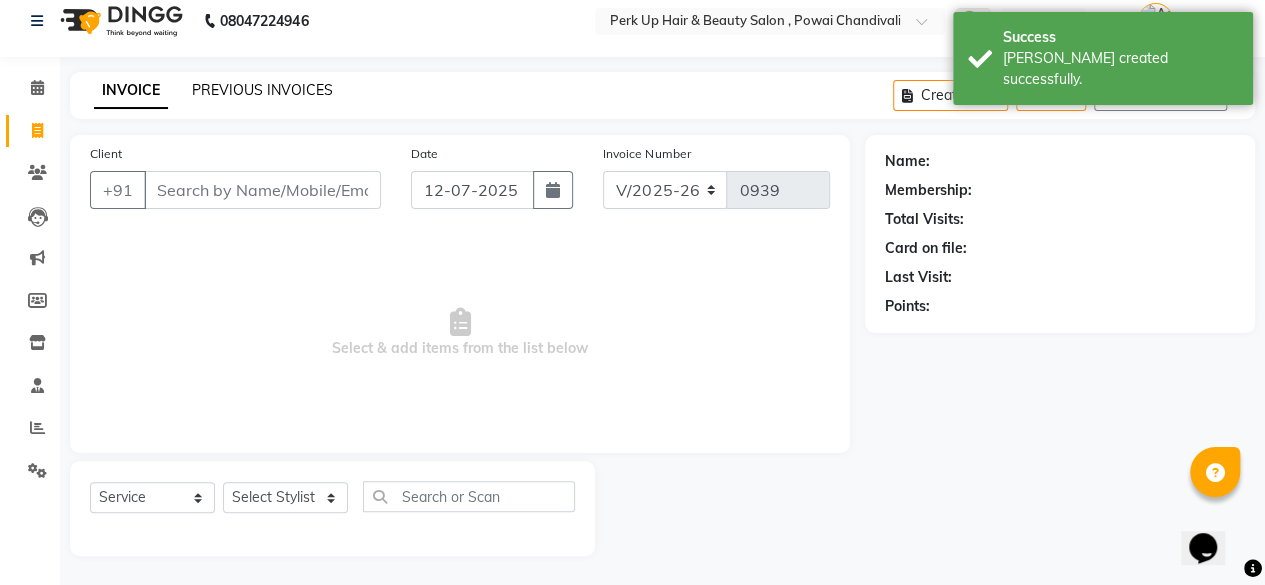 click on "PREVIOUS INVOICES" 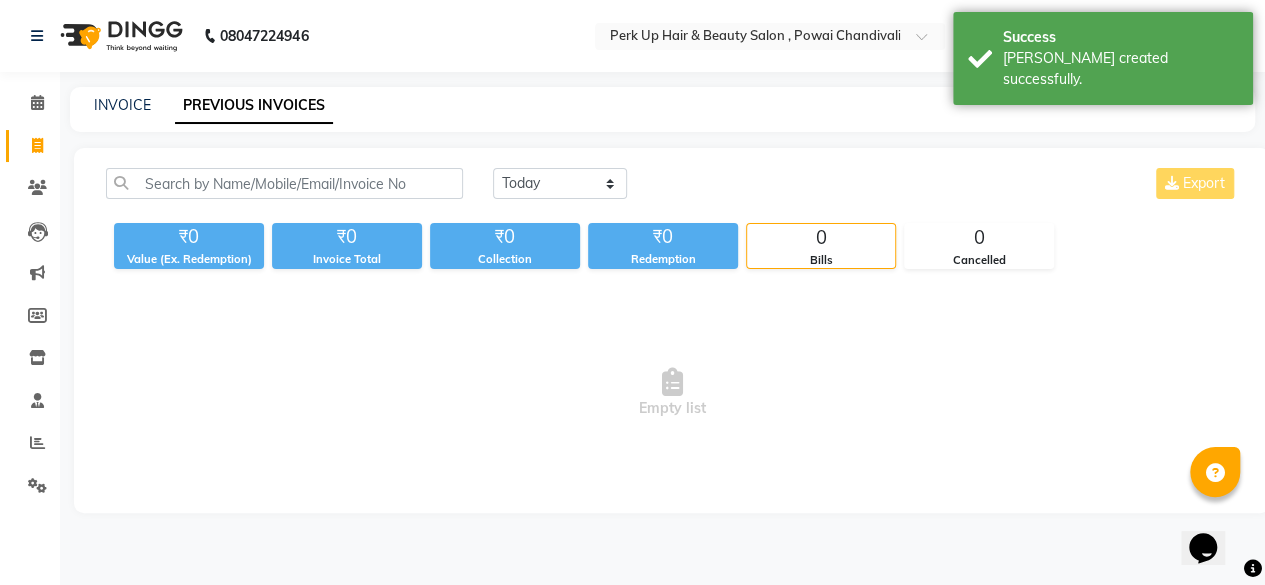 scroll, scrollTop: 0, scrollLeft: 0, axis: both 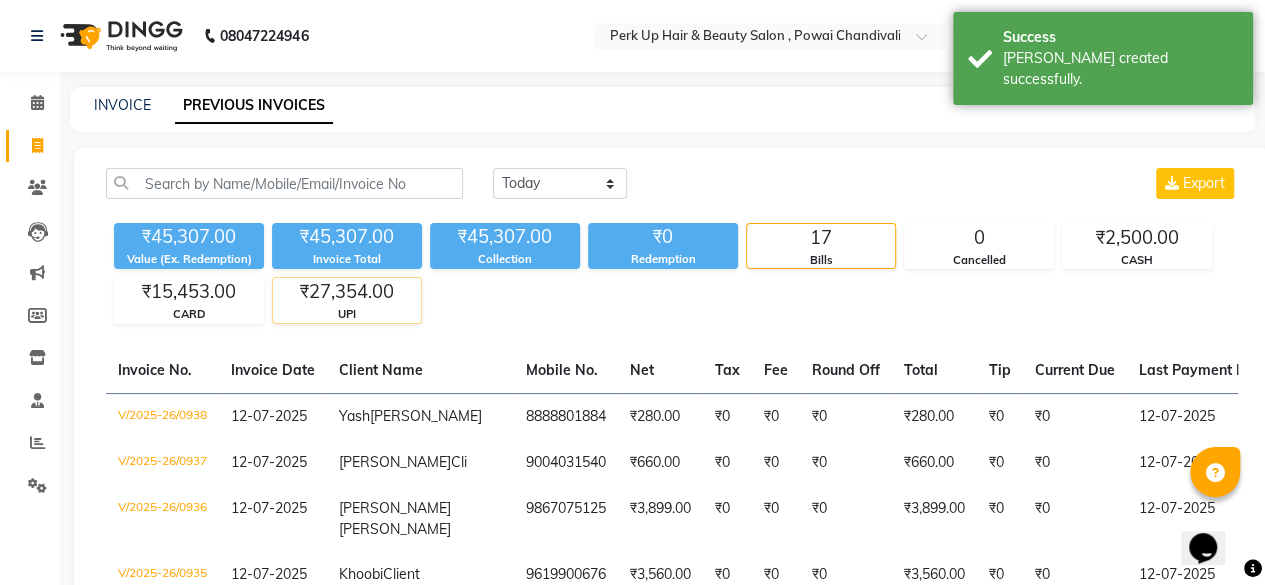 click on "₹27,354.00" 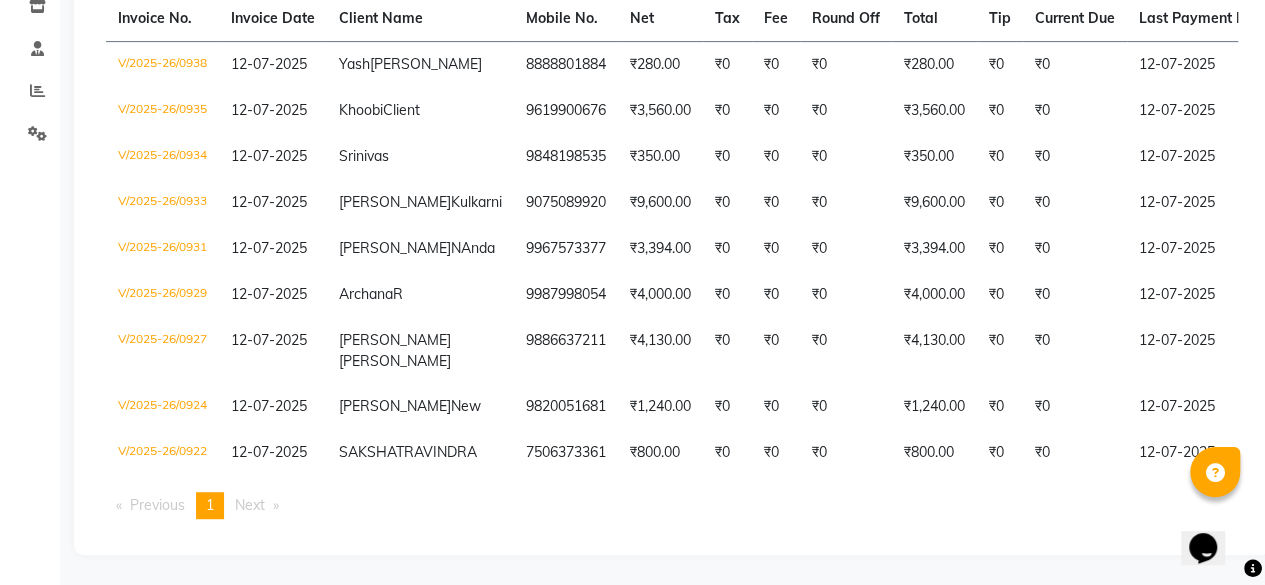scroll, scrollTop: 0, scrollLeft: 0, axis: both 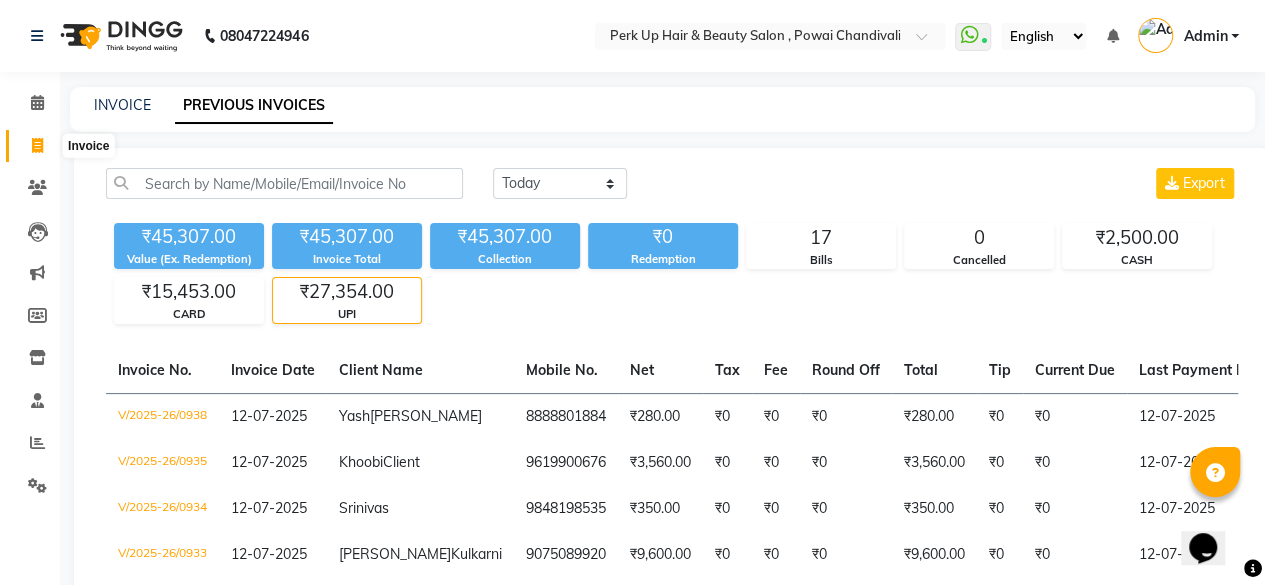 click 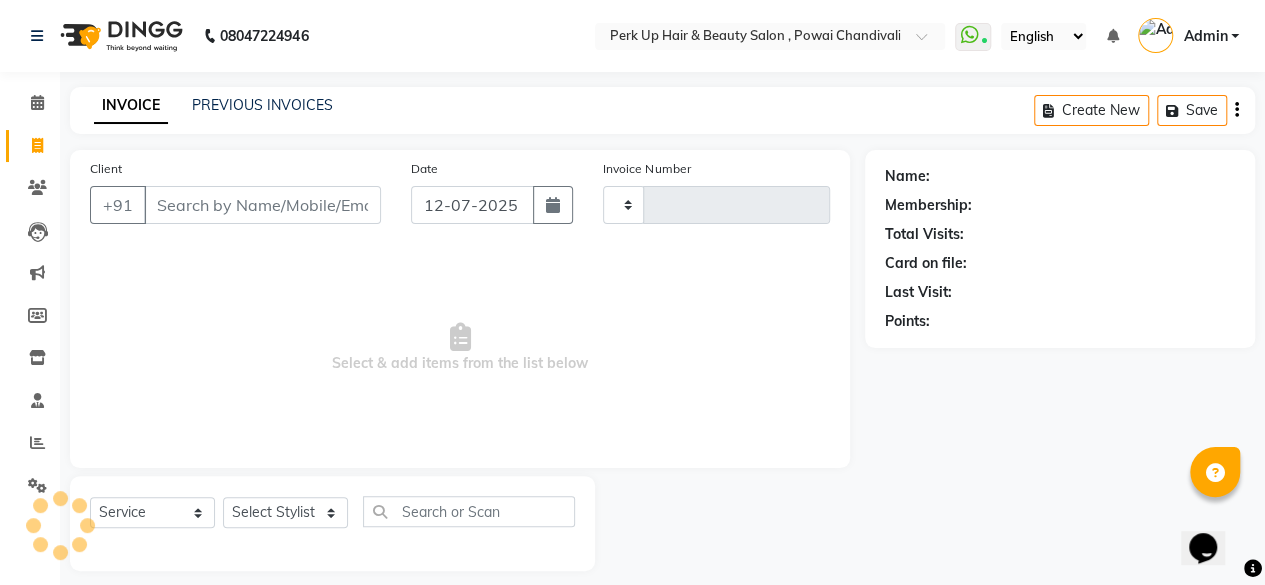 scroll, scrollTop: 15, scrollLeft: 0, axis: vertical 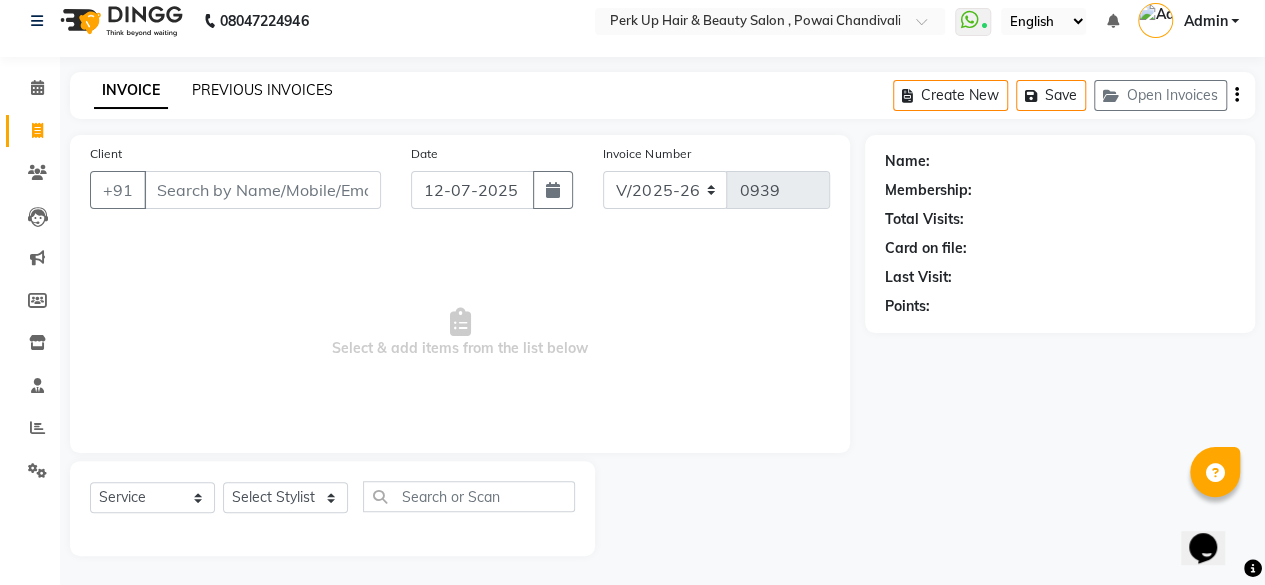 click on "PREVIOUS INVOICES" 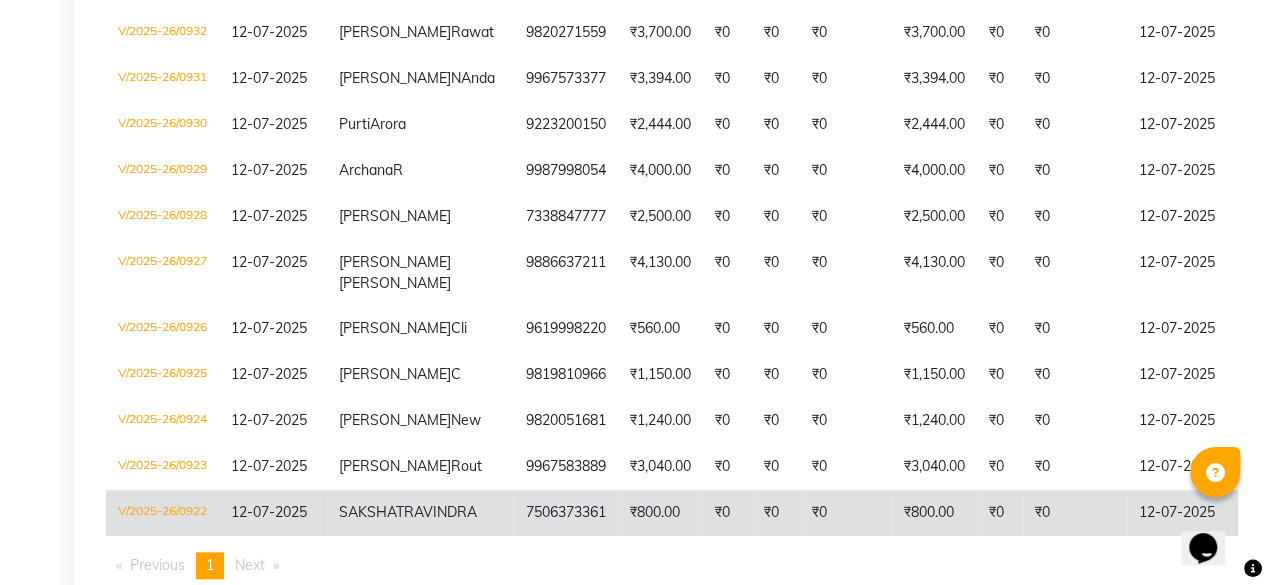 scroll, scrollTop: 0, scrollLeft: 0, axis: both 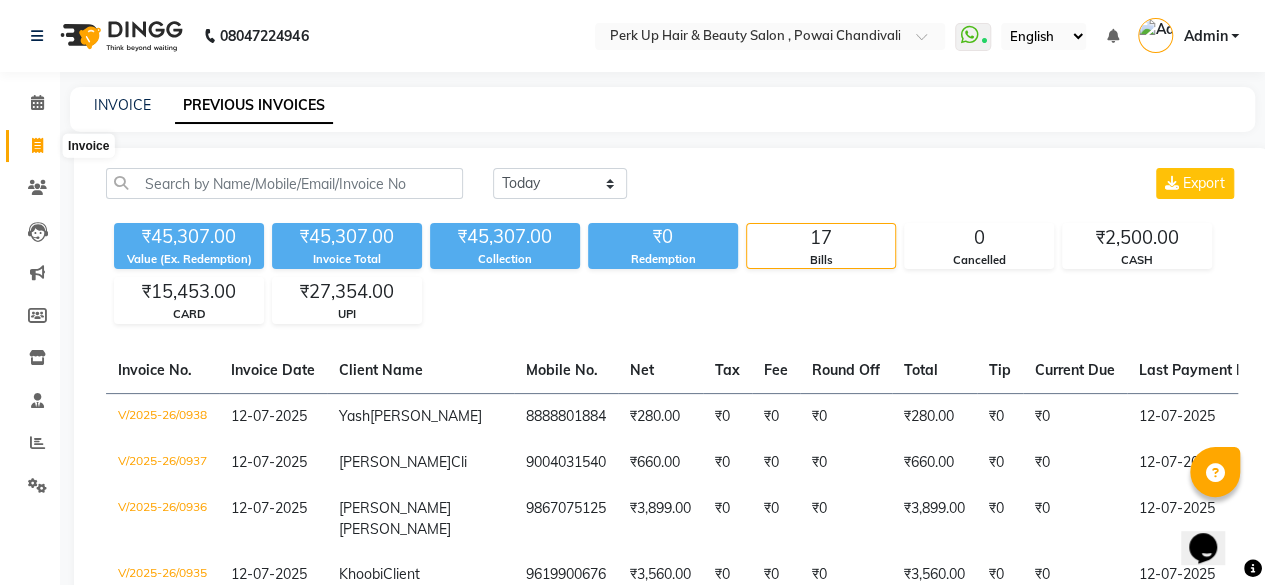 click 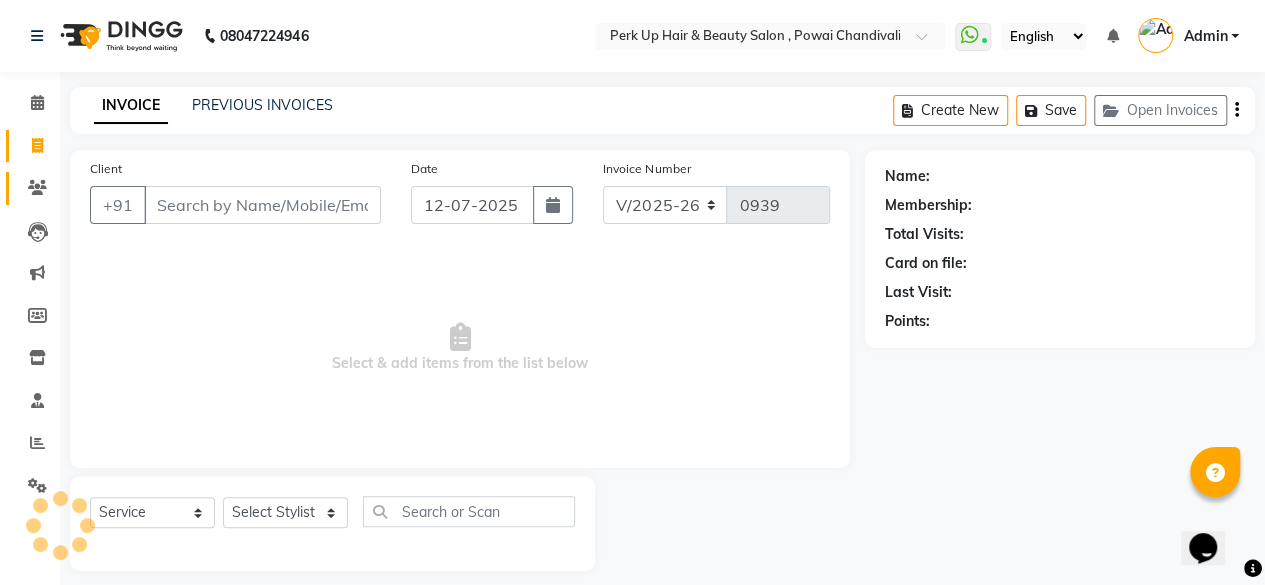 scroll, scrollTop: 15, scrollLeft: 0, axis: vertical 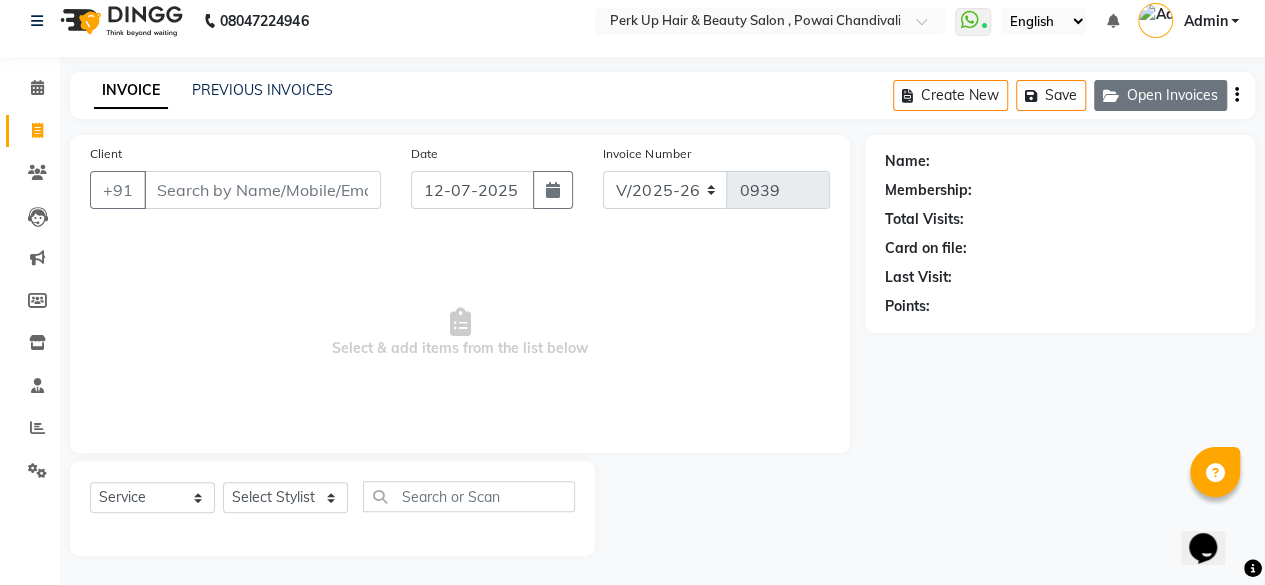 click on "Open Invoices" 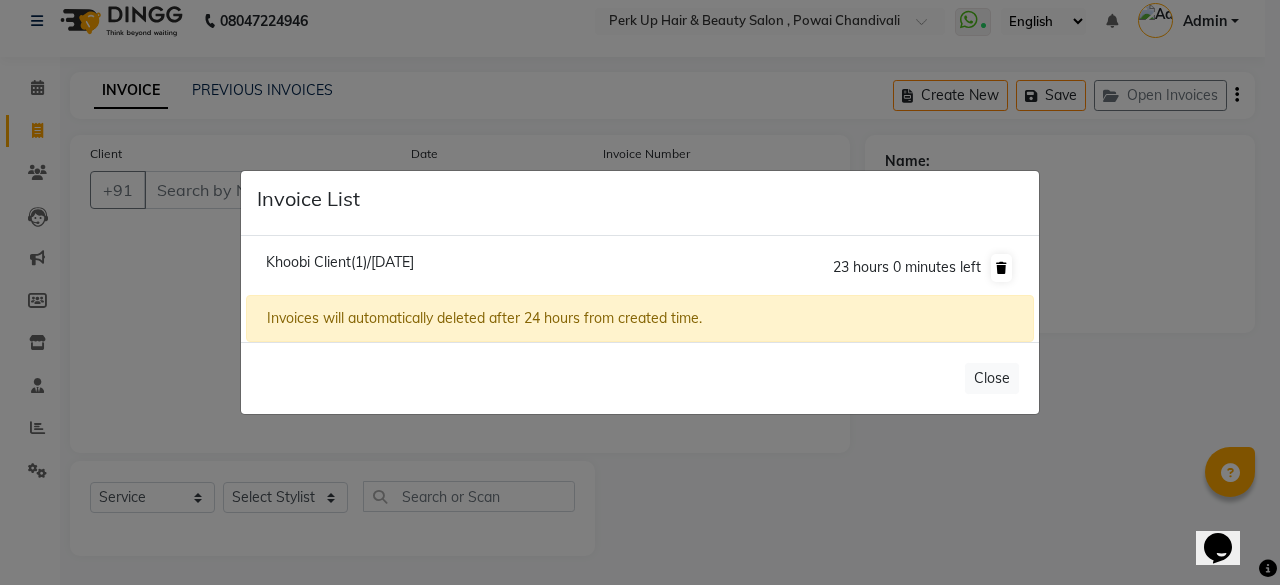 click 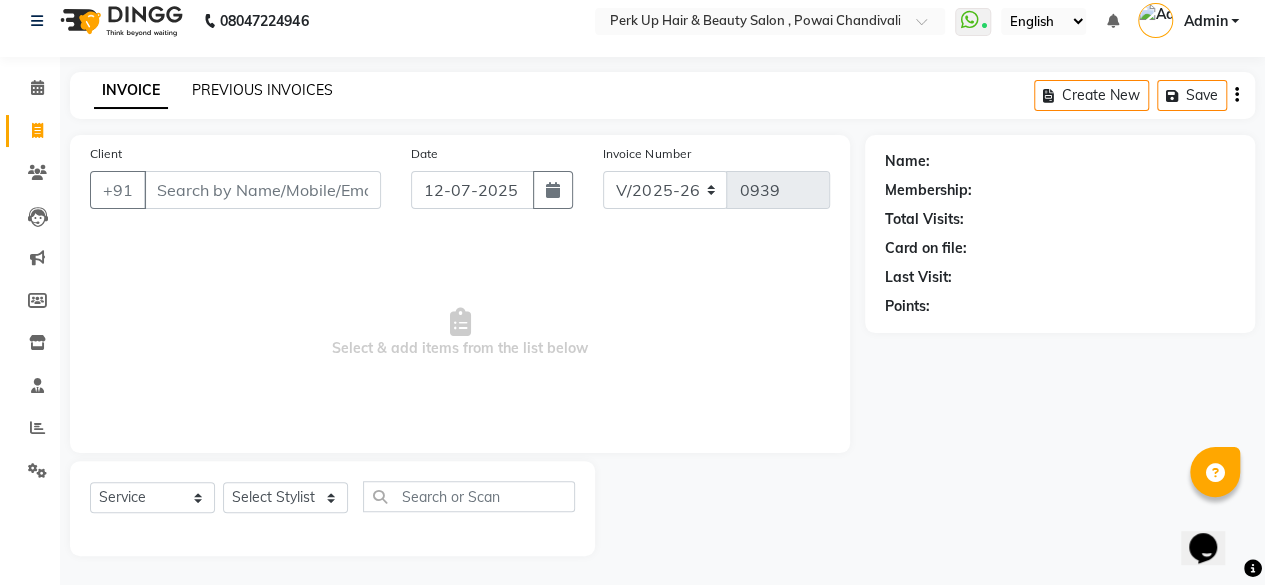 click on "PREVIOUS INVOICES" 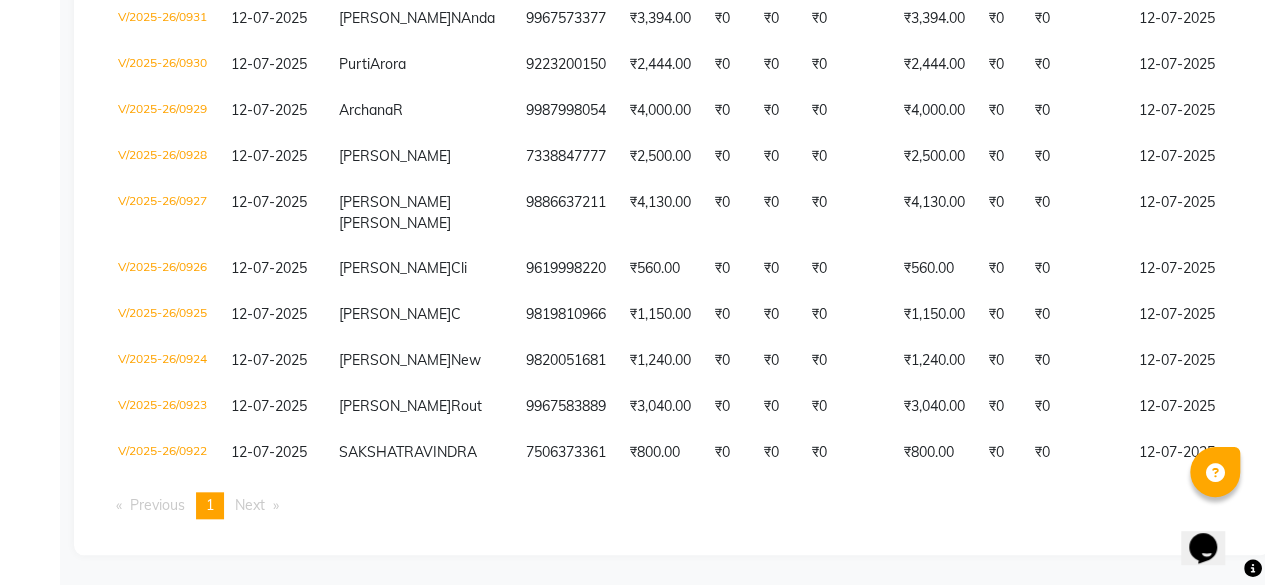 scroll, scrollTop: 0, scrollLeft: 0, axis: both 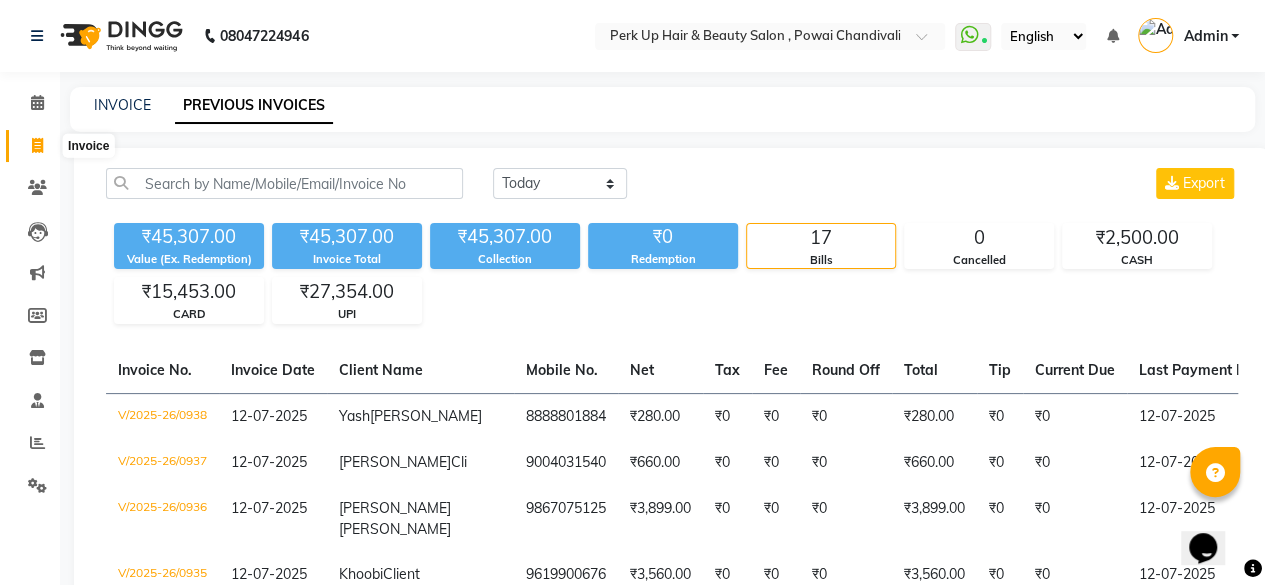 click 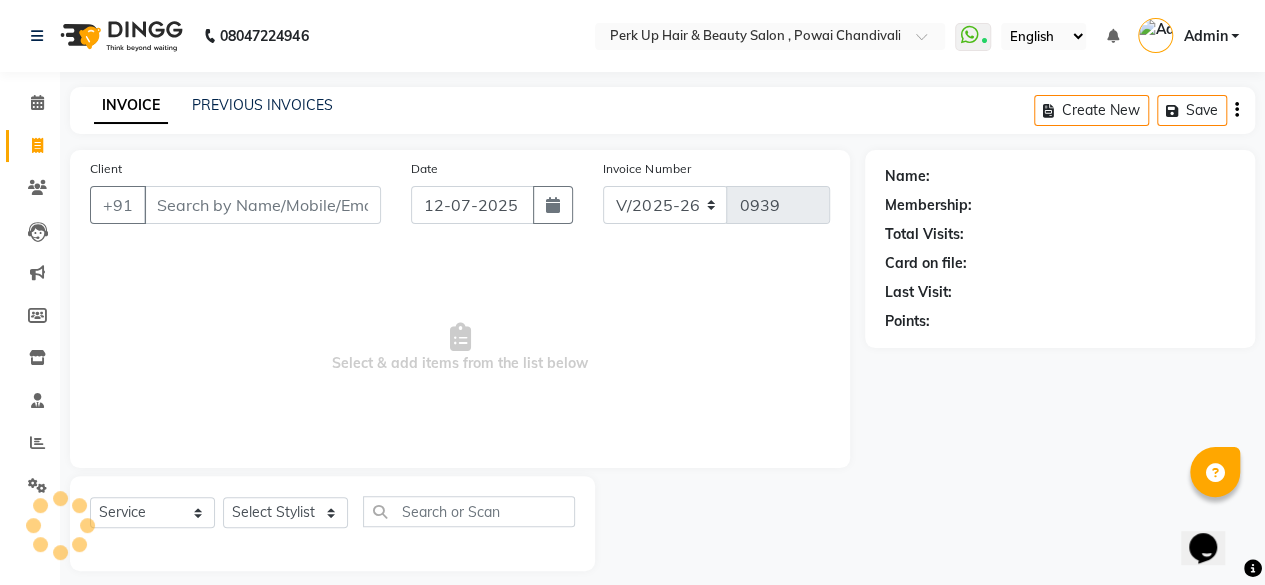 scroll, scrollTop: 15, scrollLeft: 0, axis: vertical 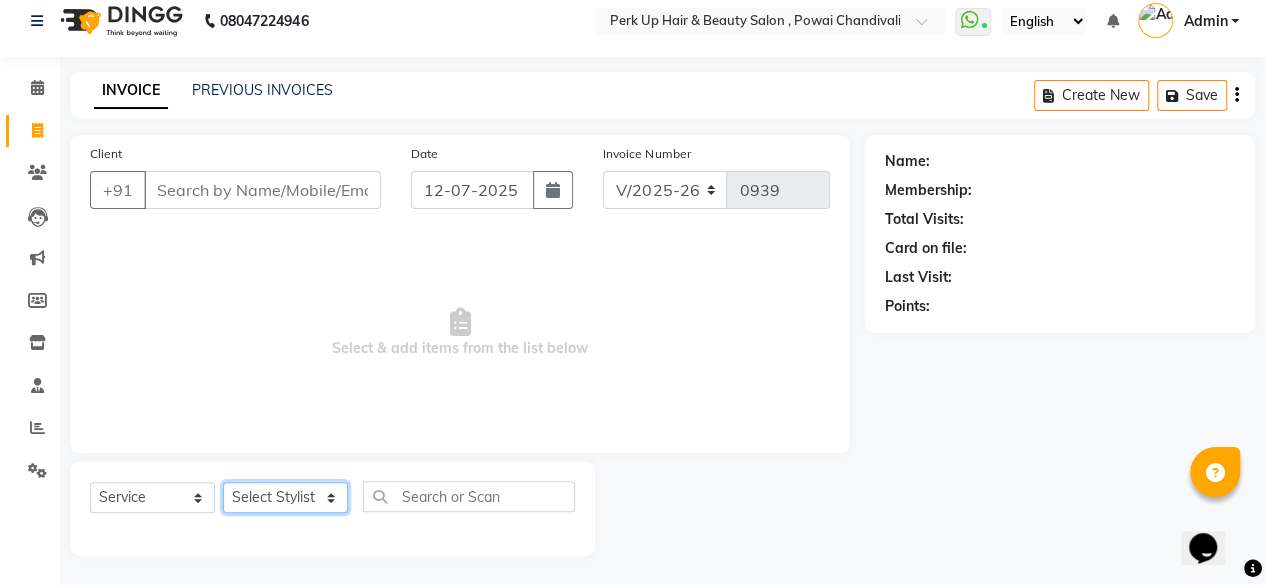 click on "Select Stylist [PERSON_NAME] danish [PERSON_NAME] [PERSON_NAME]		 [PERSON_NAME] [PERSON_NAME]			 Raju [PERSON_NAME]			 [PERSON_NAME]			 [PERSON_NAME] [PERSON_NAME] [PERSON_NAME] Seja [PERSON_NAME] Shaves [PERSON_NAME]" 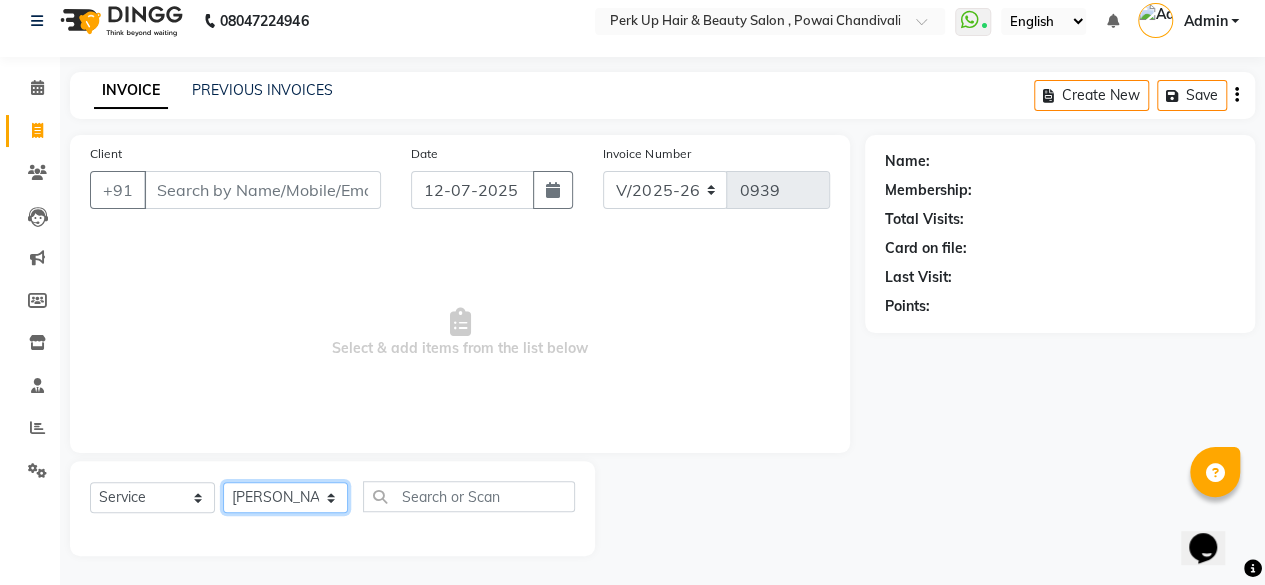 click on "Select Stylist [PERSON_NAME] danish [PERSON_NAME] [PERSON_NAME]		 [PERSON_NAME] [PERSON_NAME]			 Raju [PERSON_NAME]			 [PERSON_NAME]			 [PERSON_NAME] [PERSON_NAME] [PERSON_NAME] Seja [PERSON_NAME] Shaves [PERSON_NAME]" 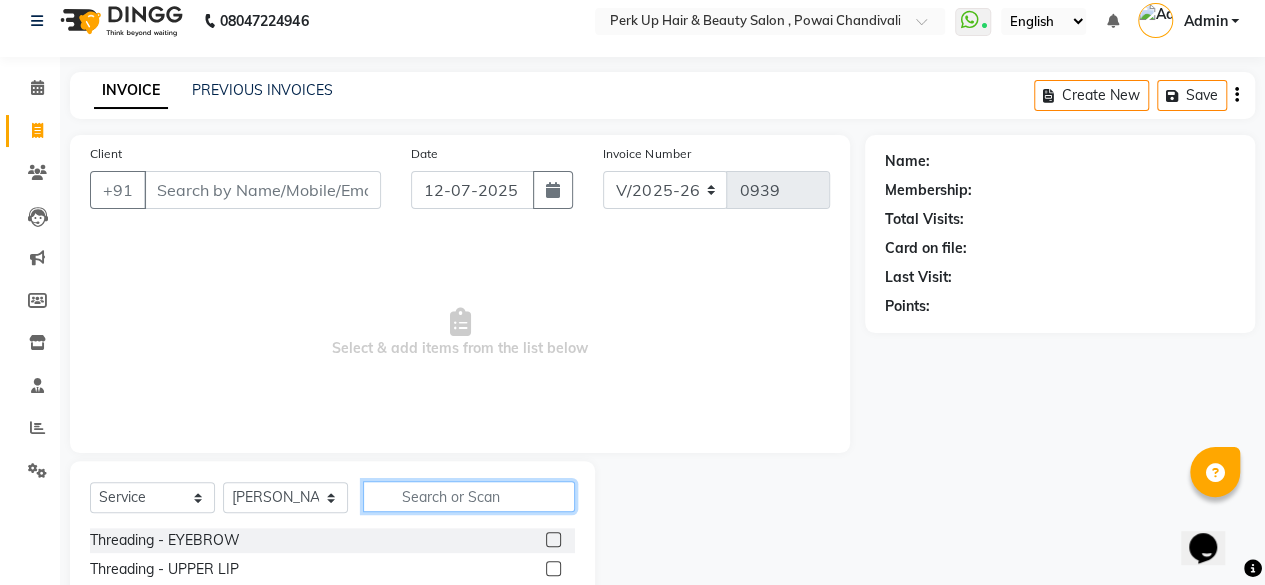 click 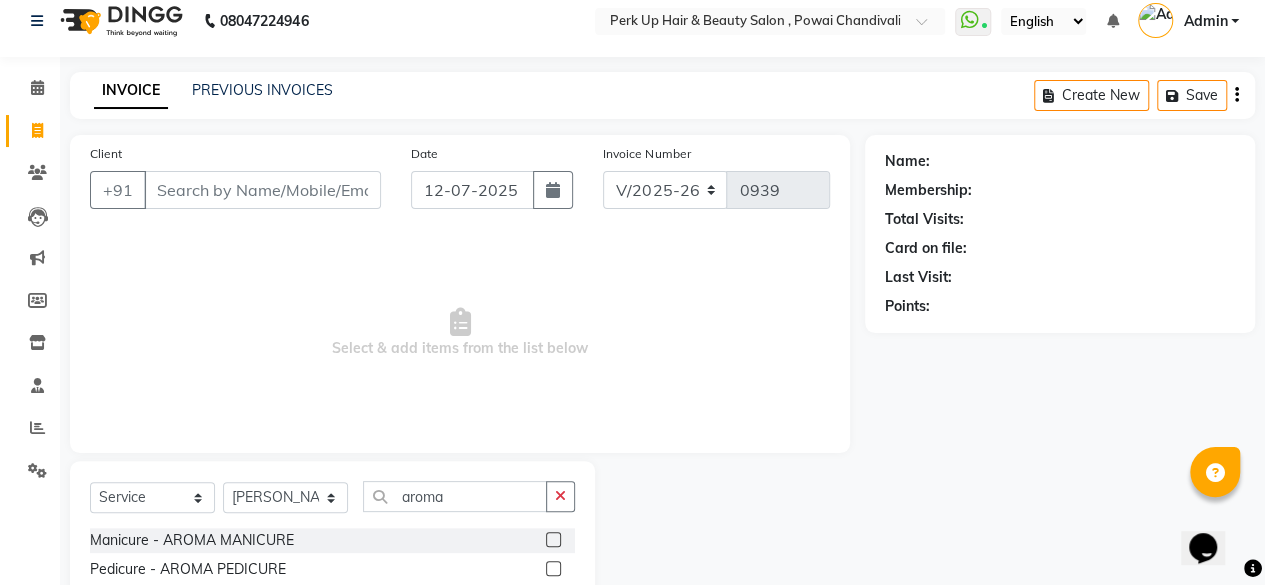 click 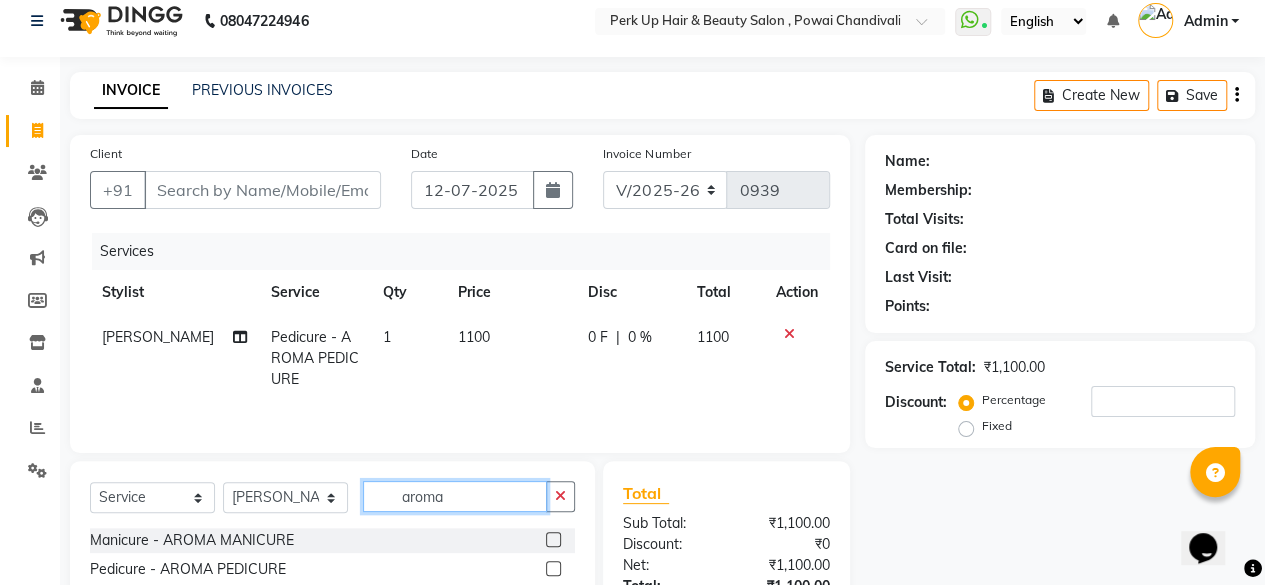 click on "aroma" 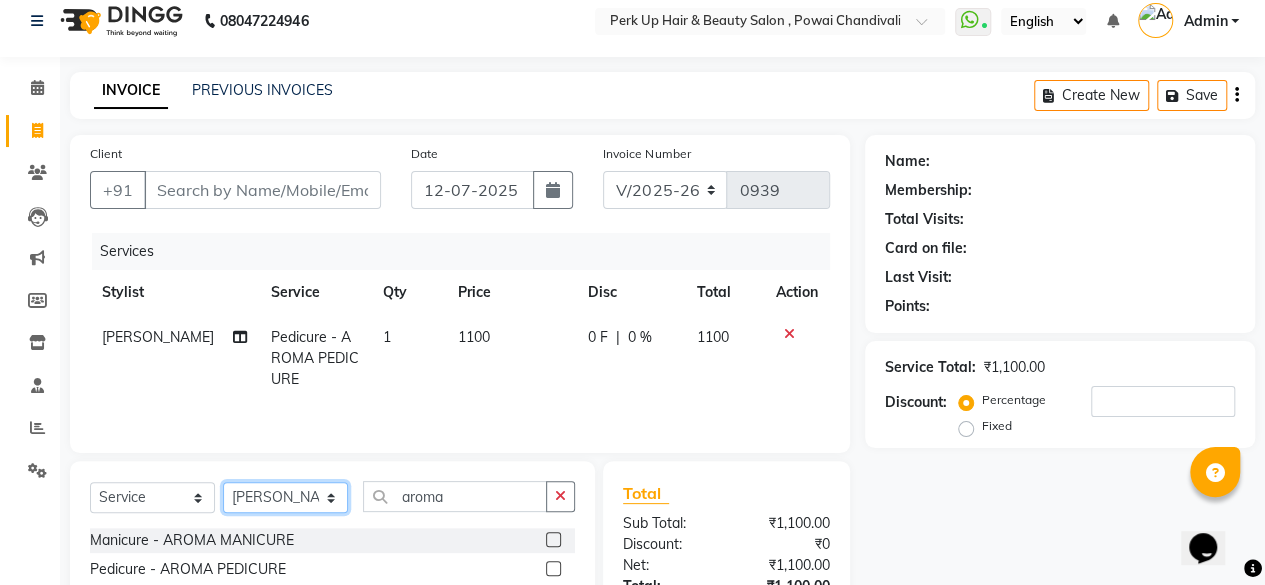 click on "Select Stylist [PERSON_NAME] danish [PERSON_NAME] [PERSON_NAME]		 [PERSON_NAME] [PERSON_NAME]			 Raju [PERSON_NAME]			 [PERSON_NAME]			 [PERSON_NAME] [PERSON_NAME] [PERSON_NAME] Seja [PERSON_NAME] Shaves [PERSON_NAME]" 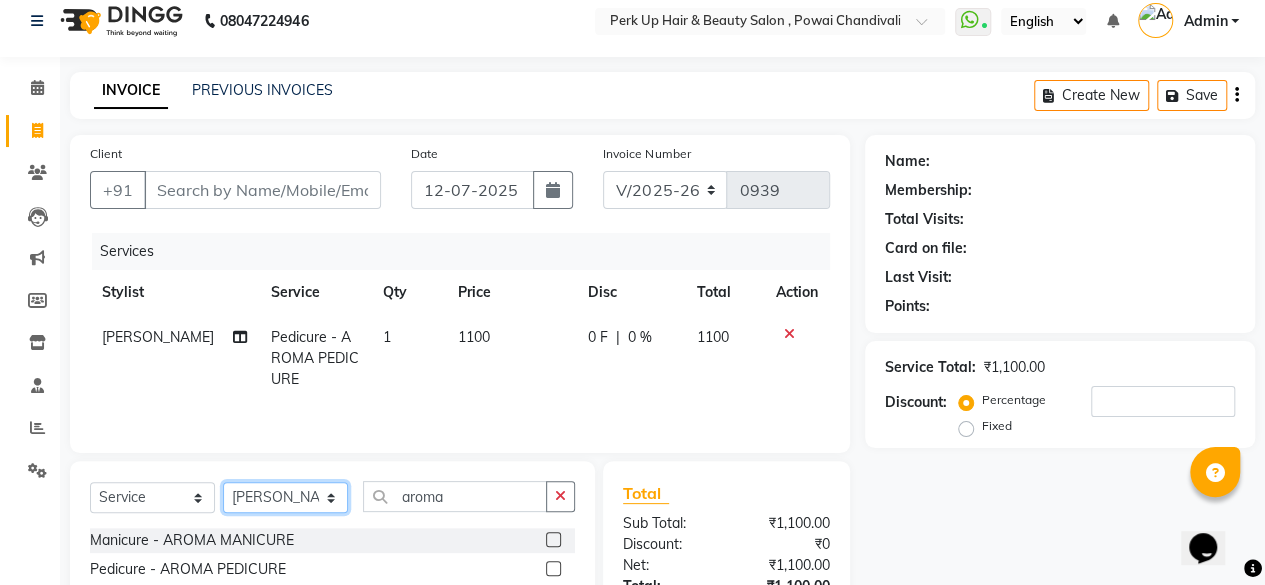 click on "Select Stylist [PERSON_NAME] danish [PERSON_NAME] [PERSON_NAME]		 [PERSON_NAME] [PERSON_NAME]			 Raju [PERSON_NAME]			 [PERSON_NAME]			 [PERSON_NAME] [PERSON_NAME] [PERSON_NAME] Seja [PERSON_NAME] Shaves [PERSON_NAME]" 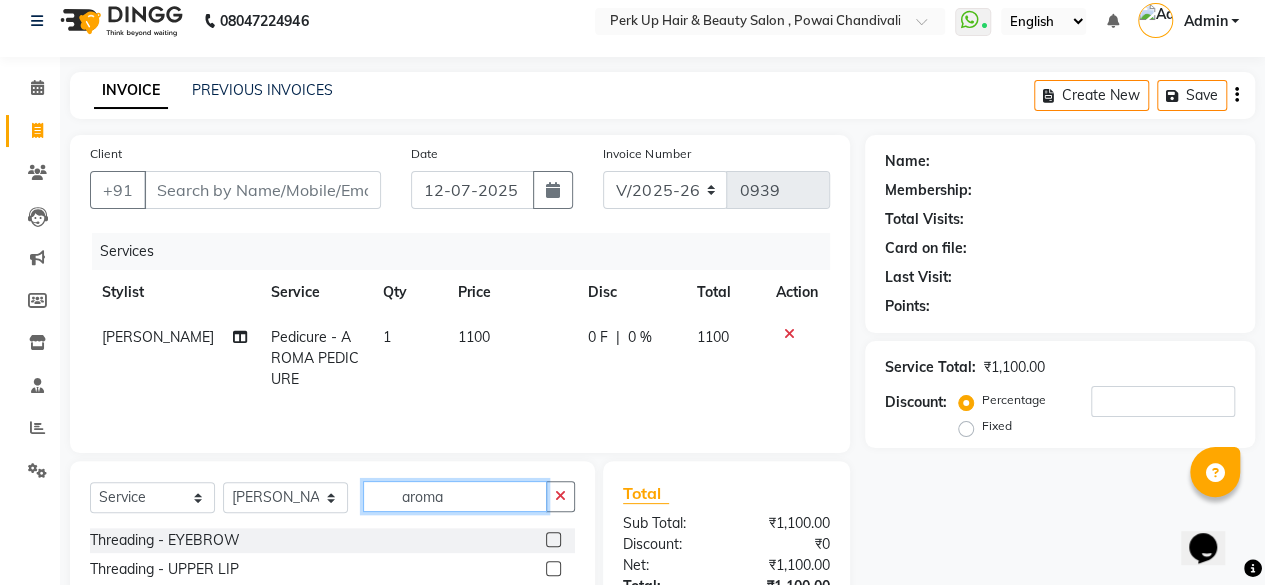 drag, startPoint x: 473, startPoint y: 505, endPoint x: 396, endPoint y: 510, distance: 77.16217 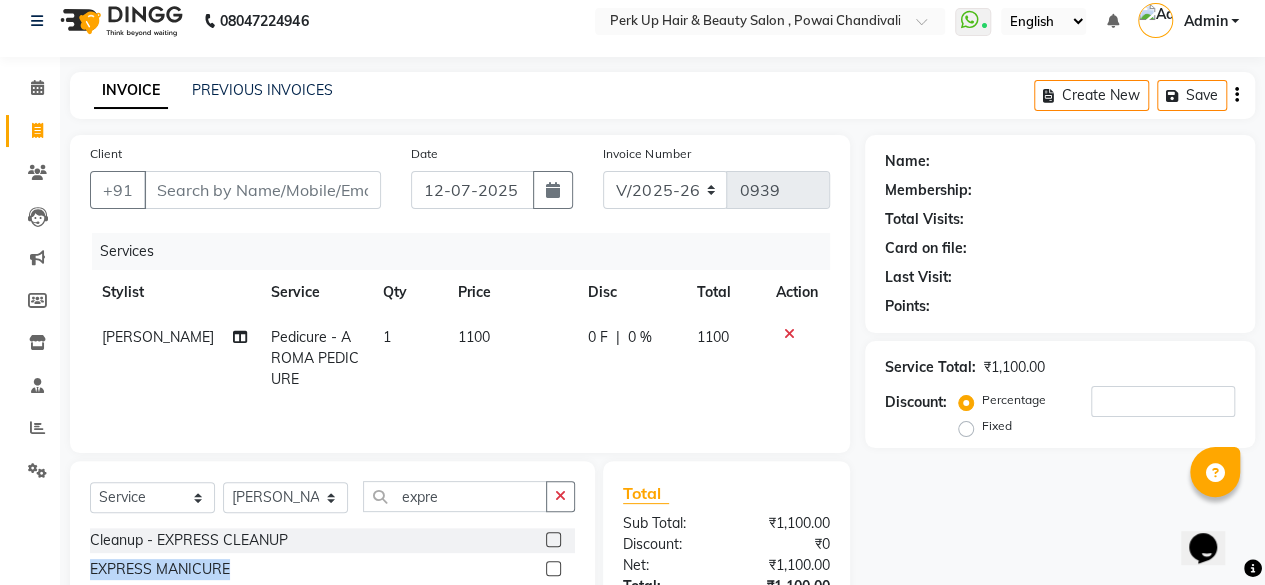 drag, startPoint x: 554, startPoint y: 539, endPoint x: 556, endPoint y: 565, distance: 26.076809 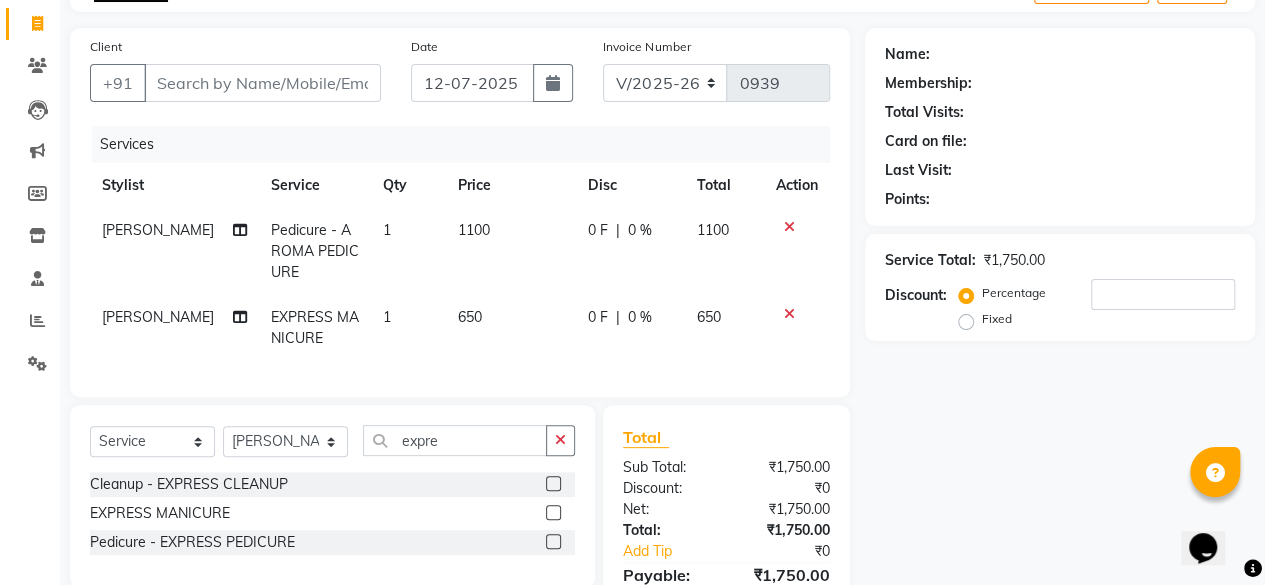 scroll, scrollTop: 135, scrollLeft: 0, axis: vertical 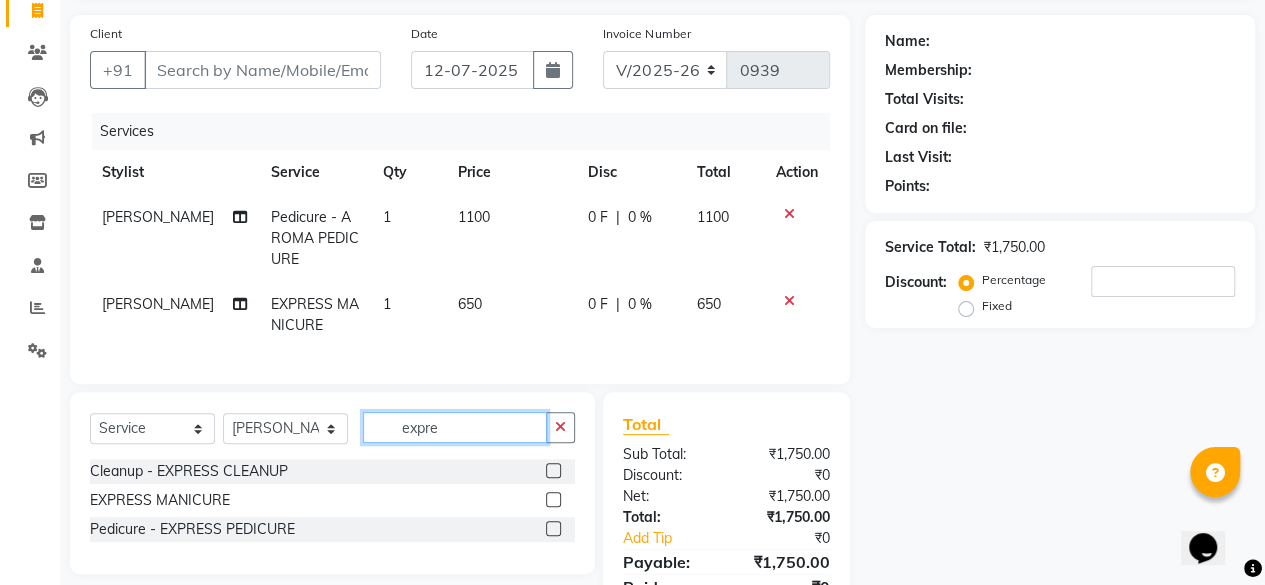 click on "expre" 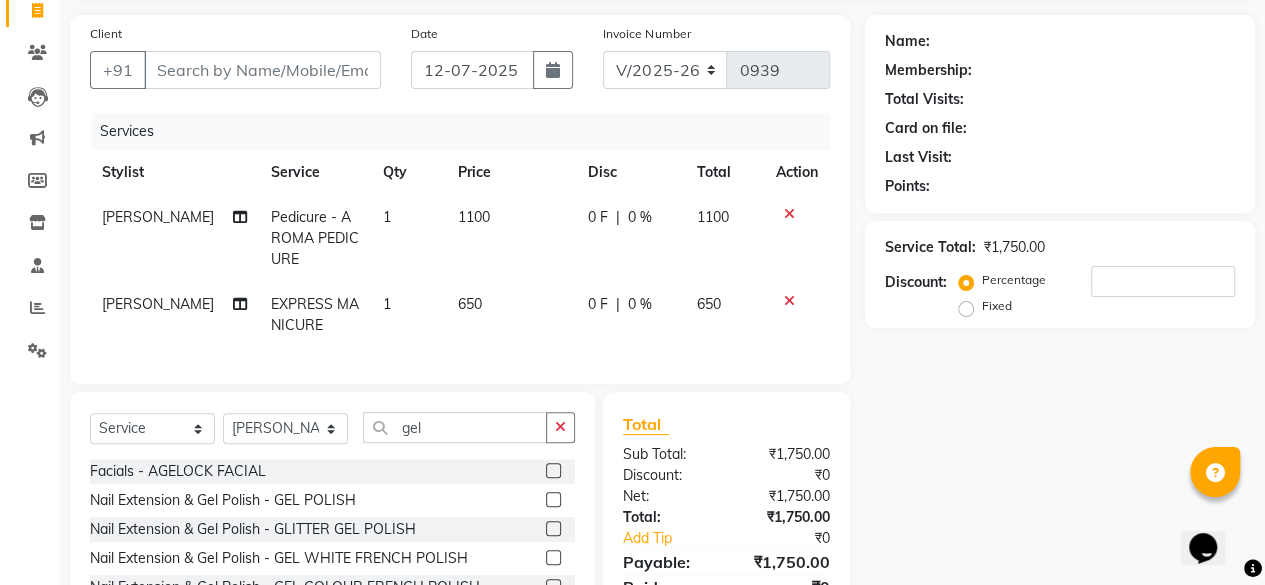 click 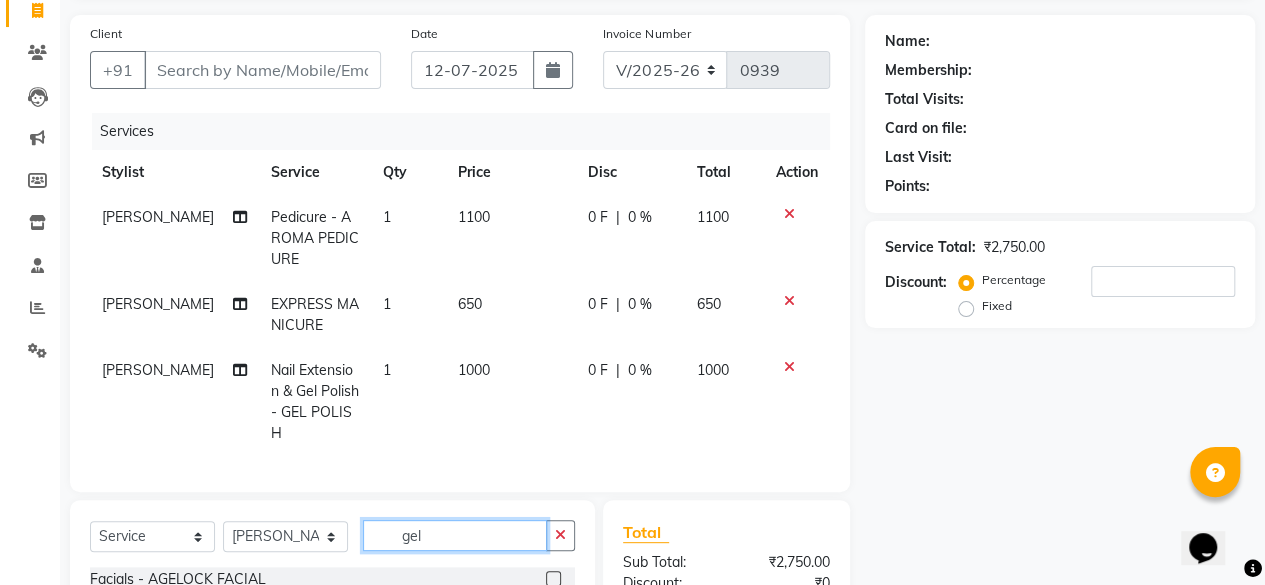click on "gel" 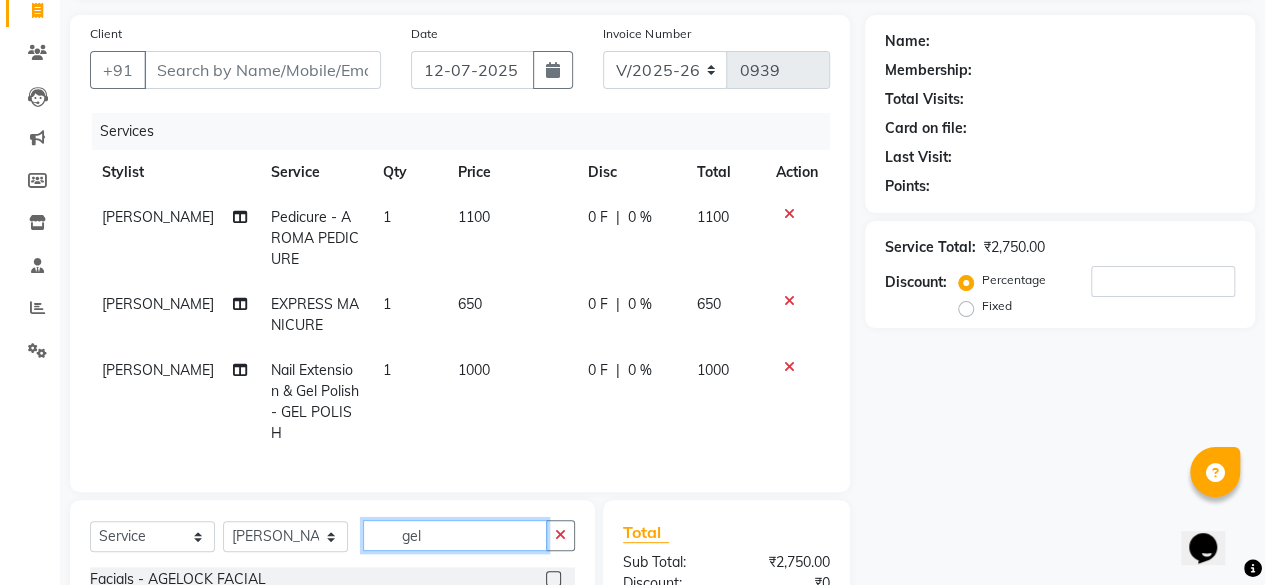 drag, startPoint x: 487, startPoint y: 529, endPoint x: 397, endPoint y: 543, distance: 91.08238 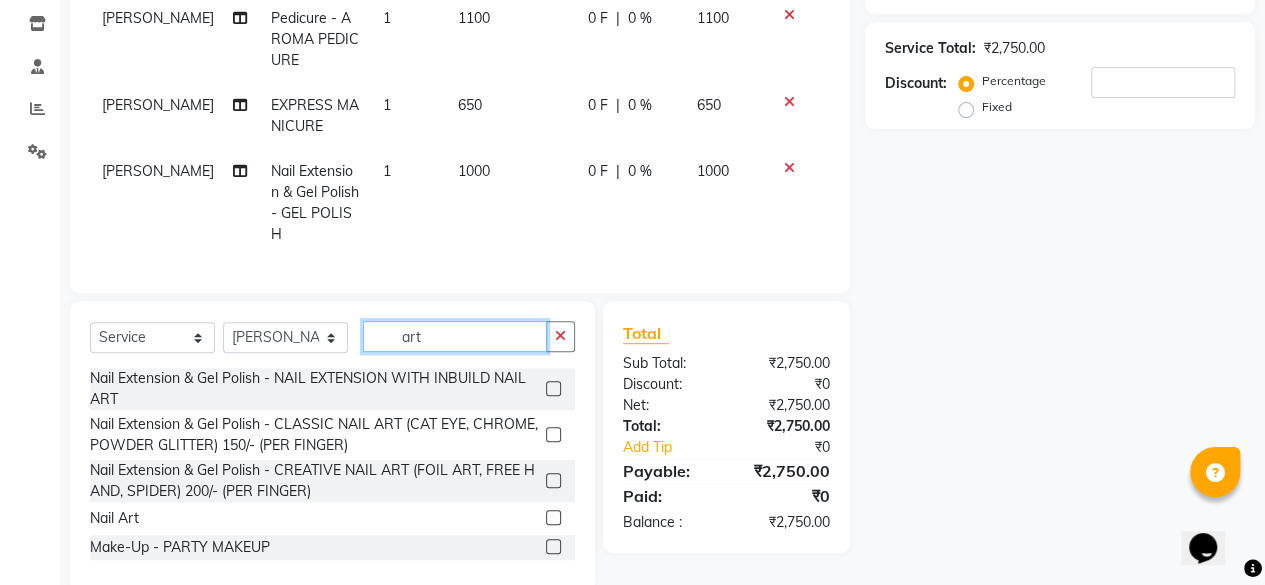 scroll, scrollTop: 348, scrollLeft: 0, axis: vertical 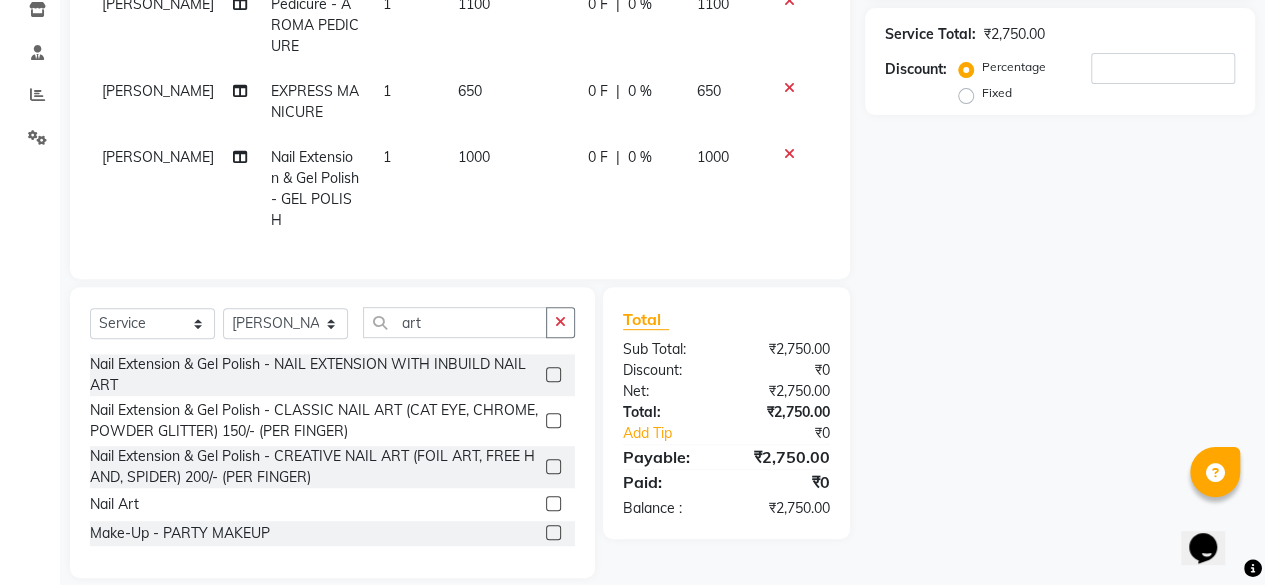 click 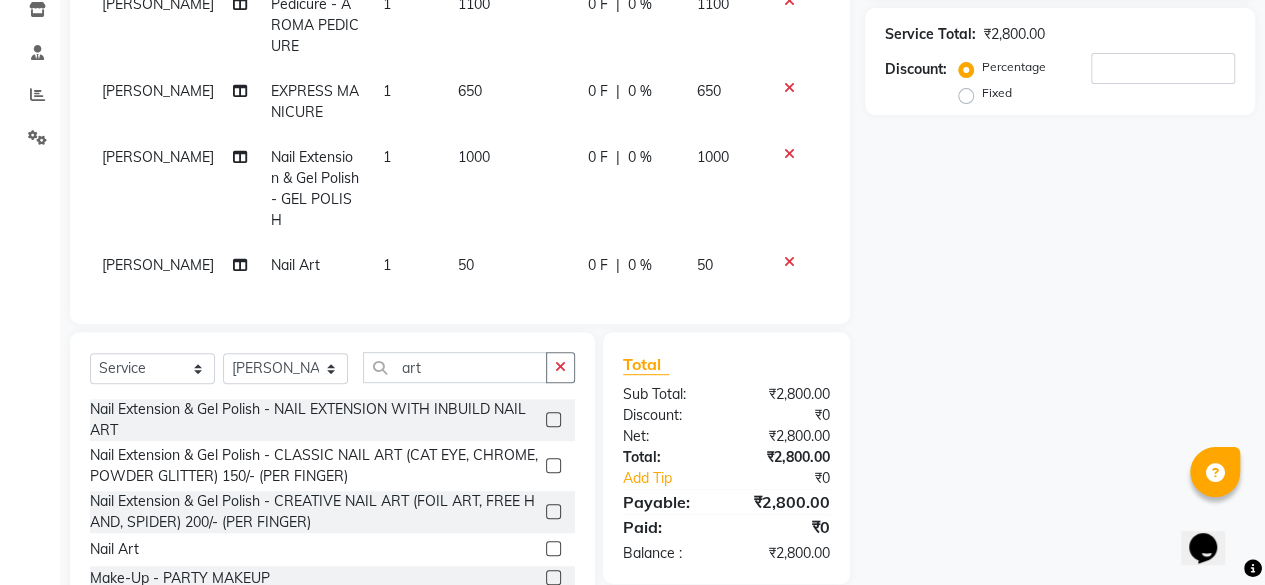 click on "1" 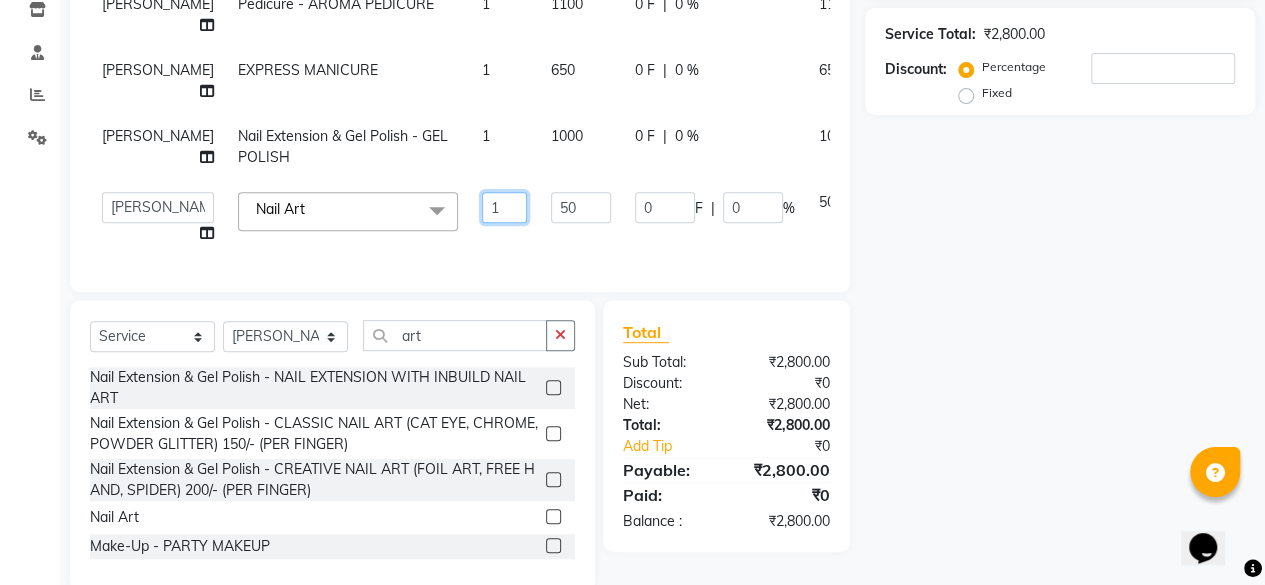 click on "1" 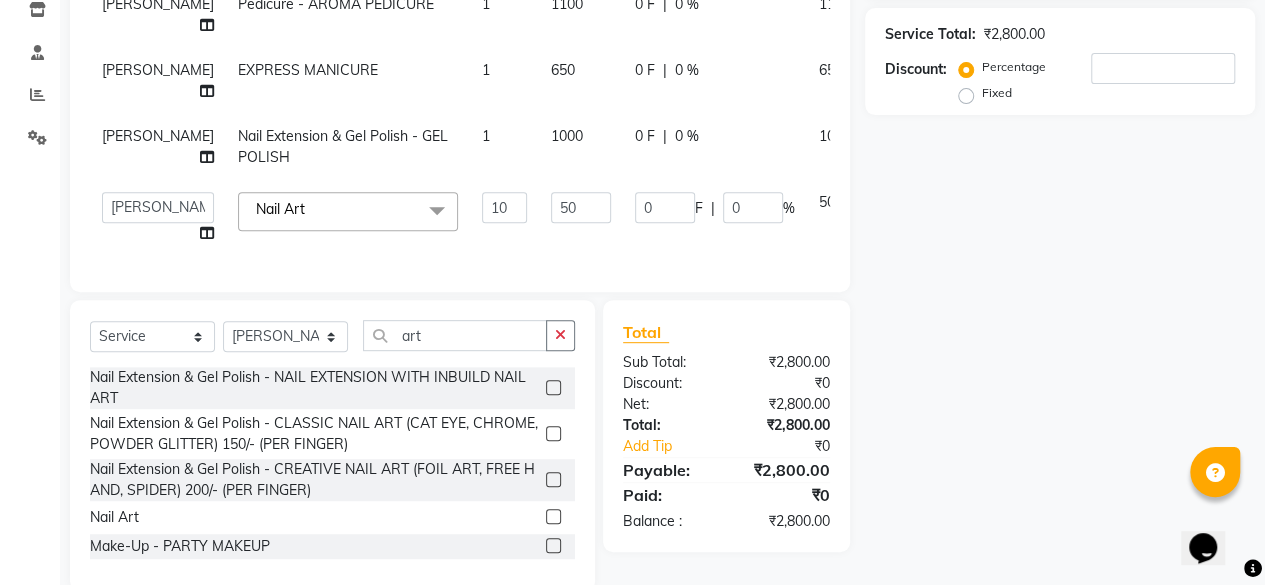 click on "[PERSON_NAME] Nail Extension & Gel Polish - GEL POLISH 1 1000 0 F | 0 % 1000" 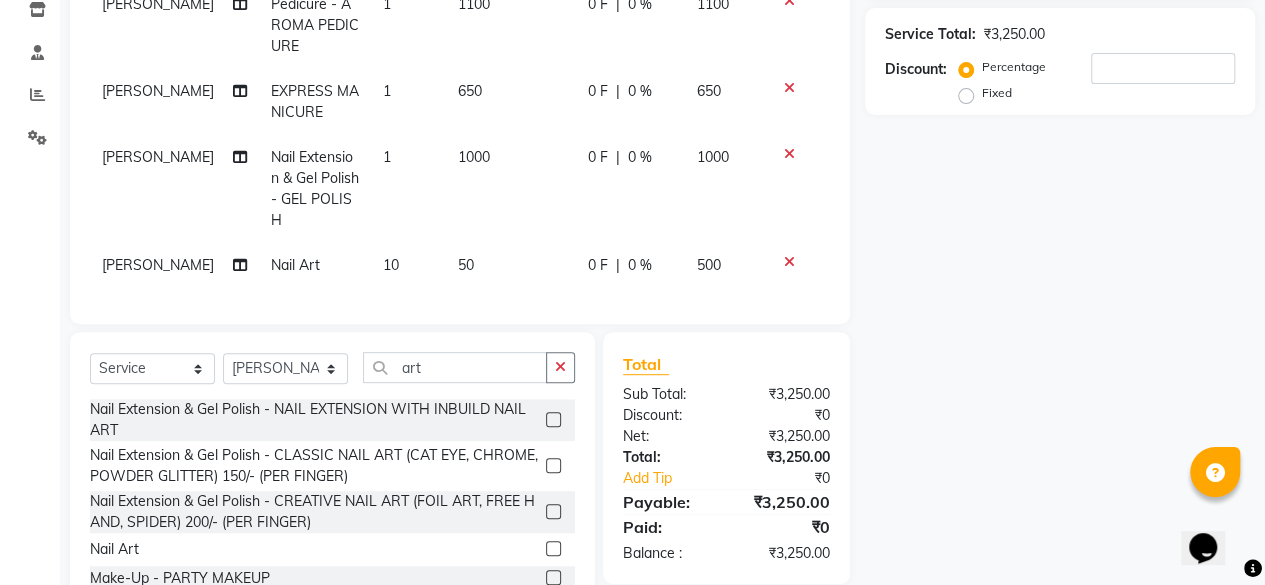 click on "1" 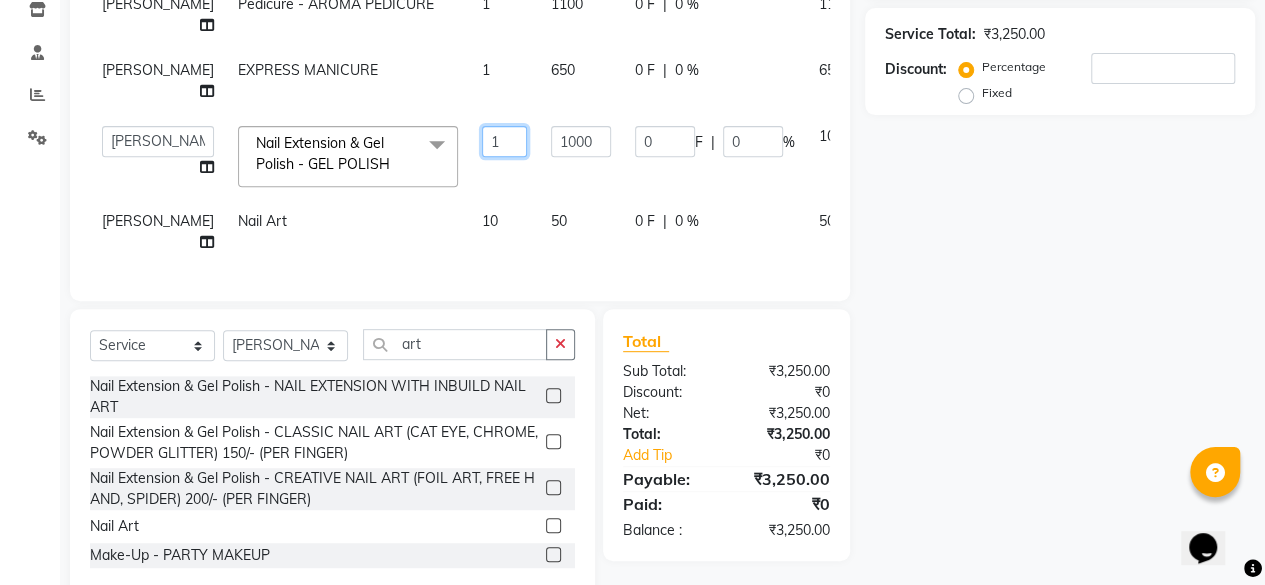 click on "1" 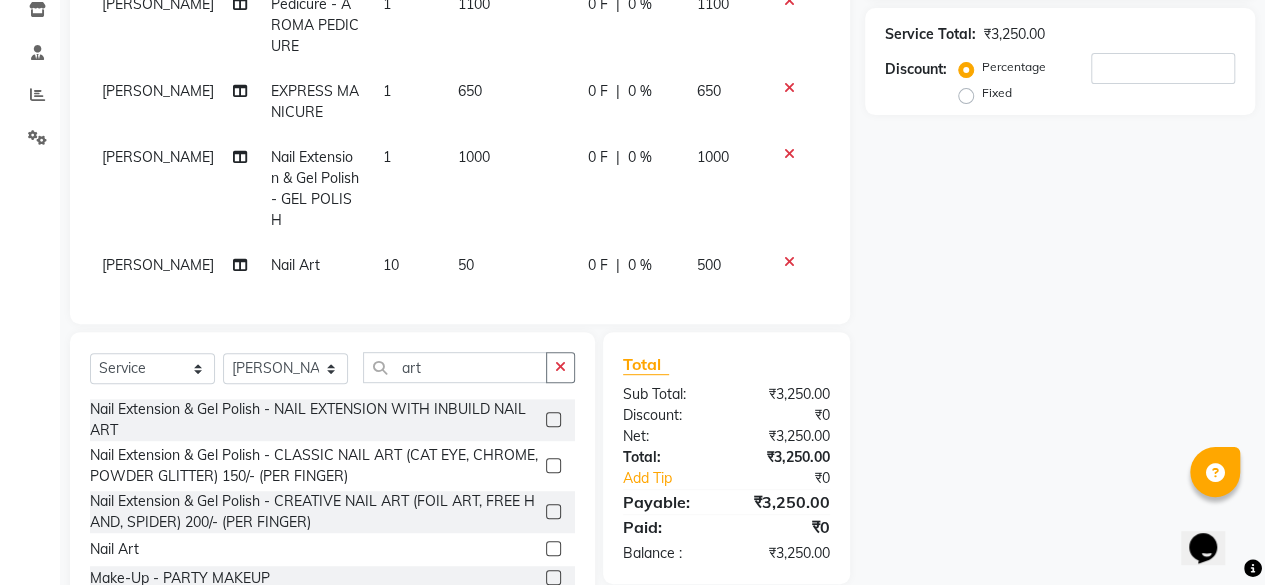 click on "0 F" 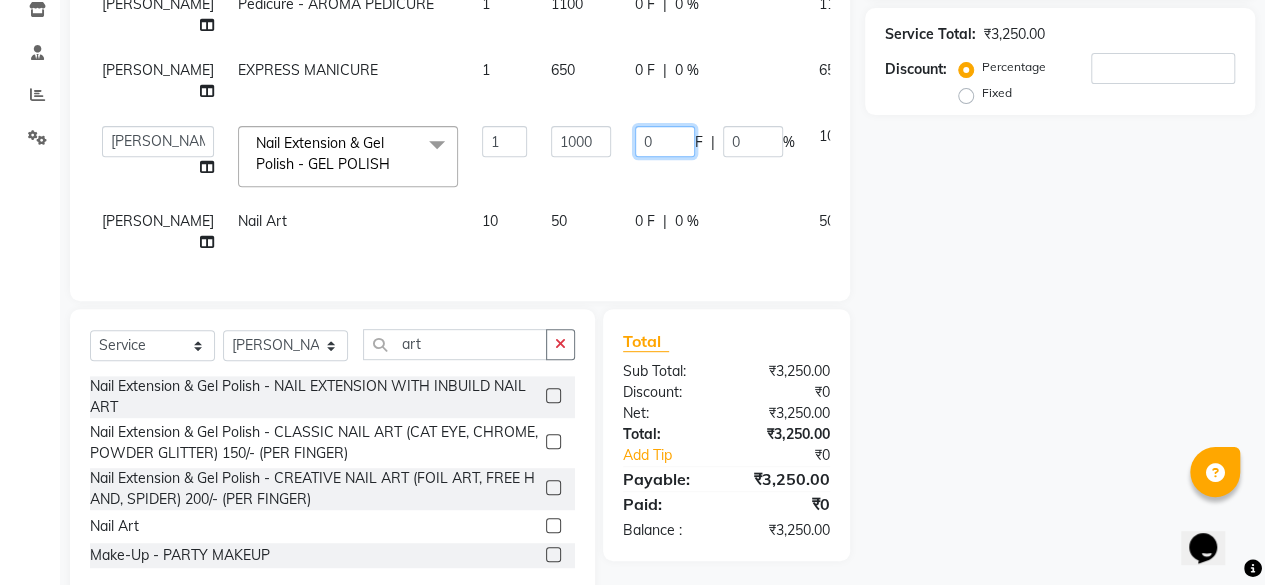 drag, startPoint x: 618, startPoint y: 159, endPoint x: 585, endPoint y: 165, distance: 33.54102 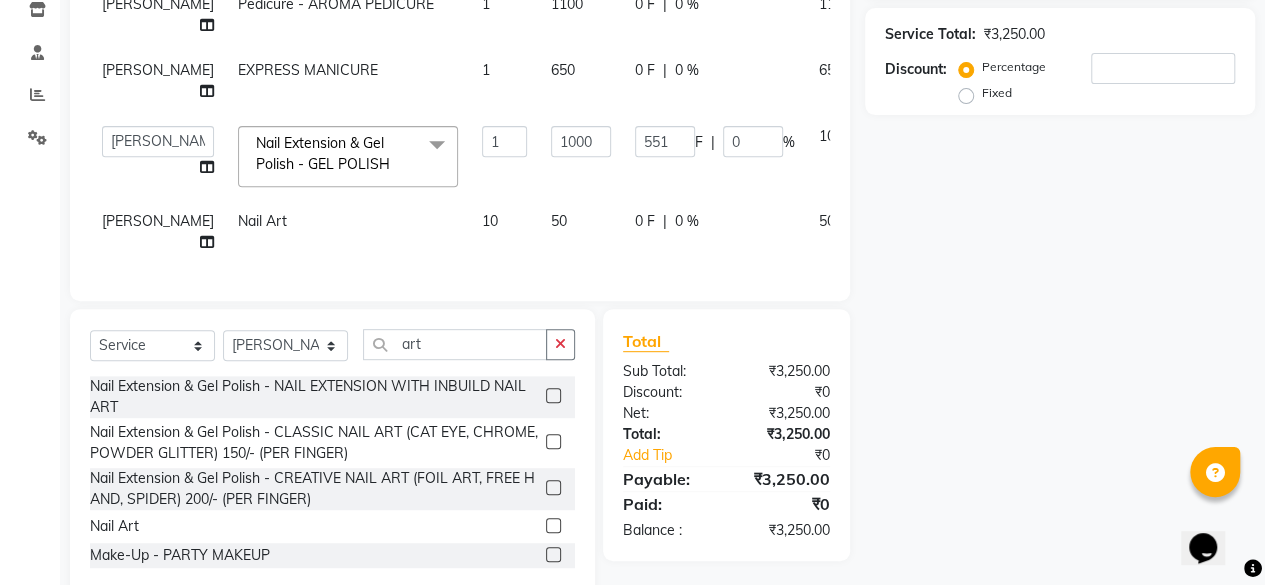 click on "0 F | 0 %" 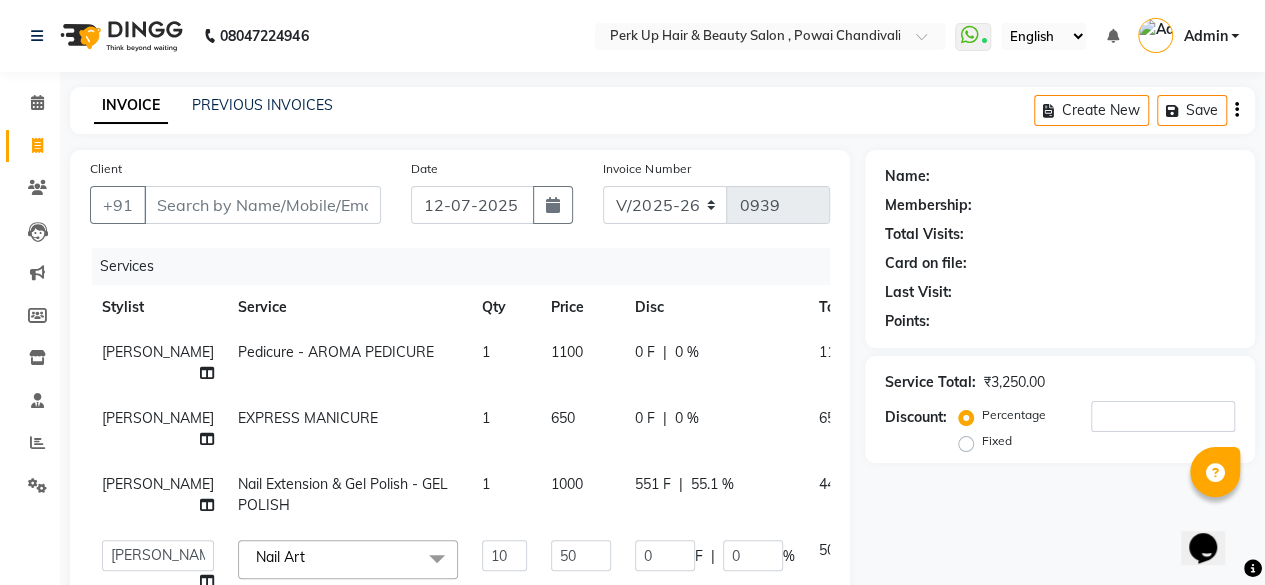 scroll, scrollTop: 440, scrollLeft: 0, axis: vertical 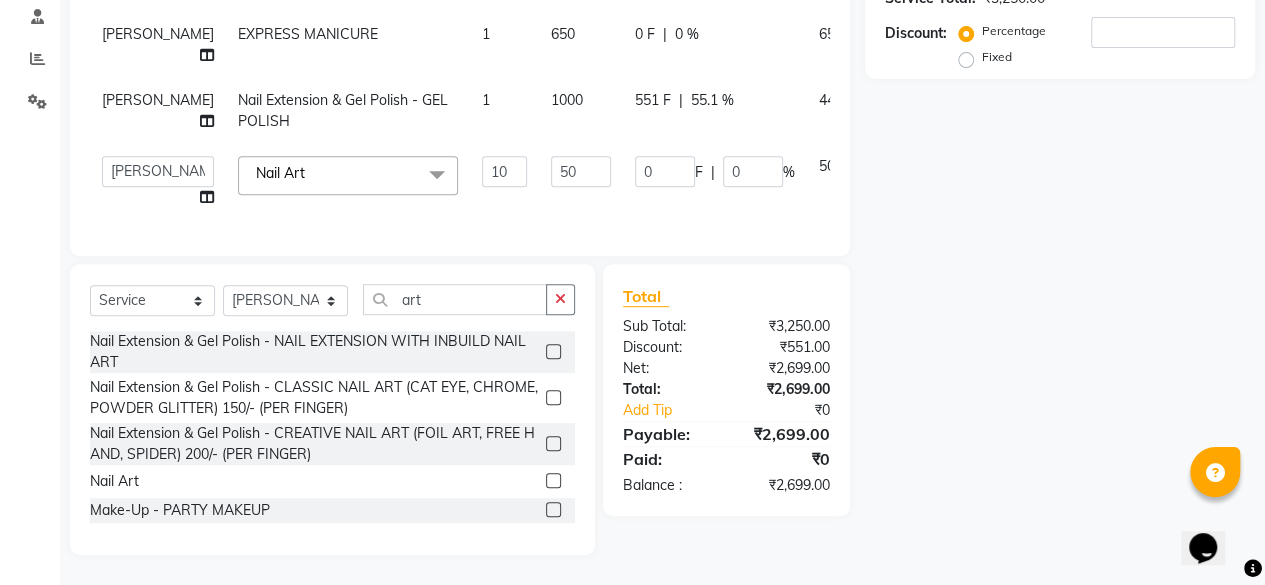 click on "Name: Membership: Total Visits: Card on file: Last Visit:  Points:  Service Total:  ₹3,250.00  Discount:  Percentage   Fixed" 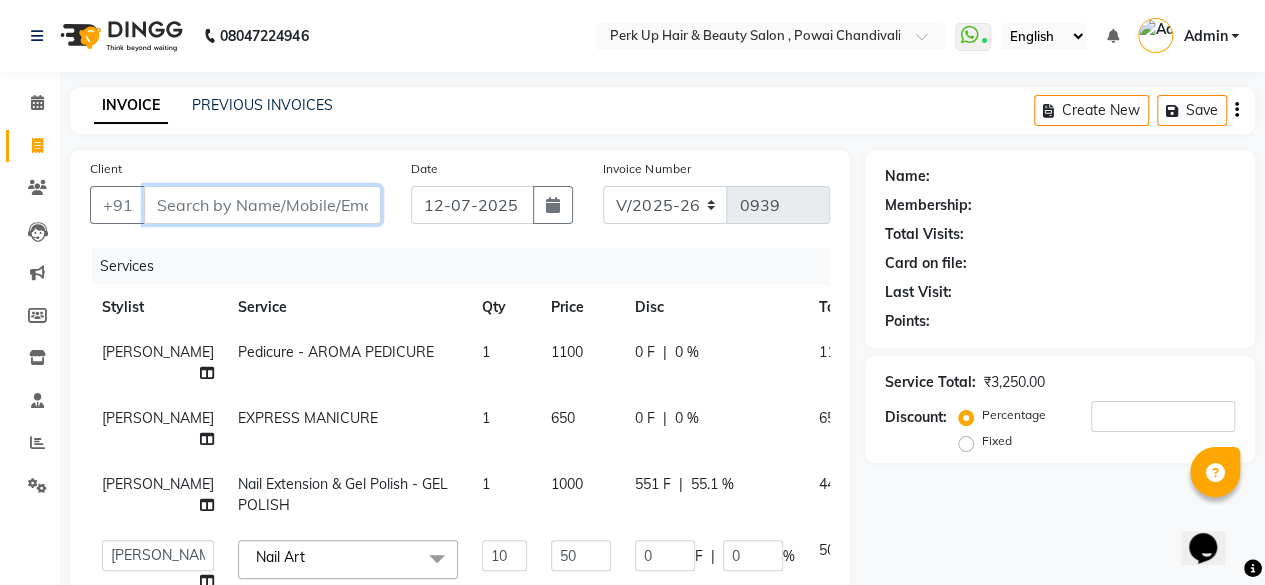click on "Client" at bounding box center [262, 205] 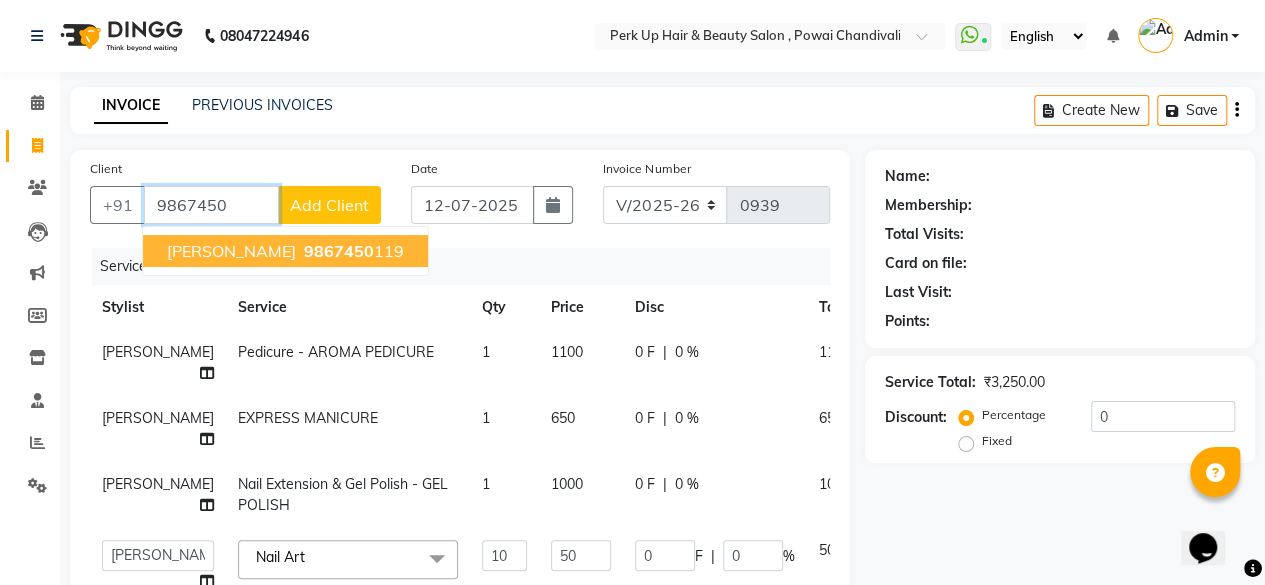 click on "9867450" at bounding box center [339, 251] 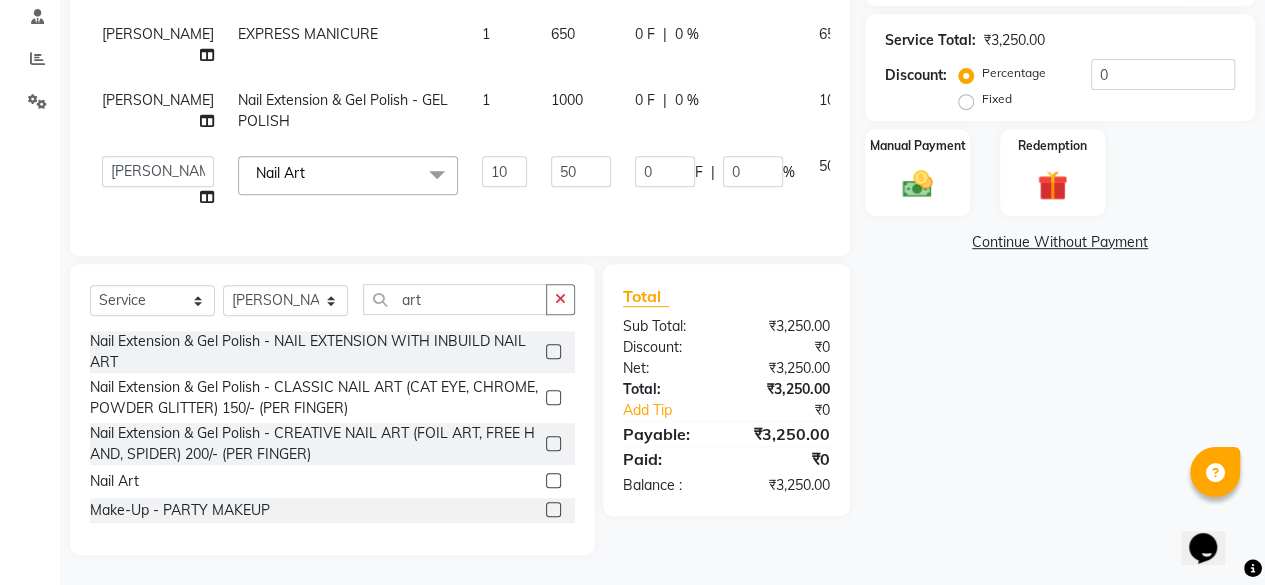 scroll, scrollTop: 0, scrollLeft: 0, axis: both 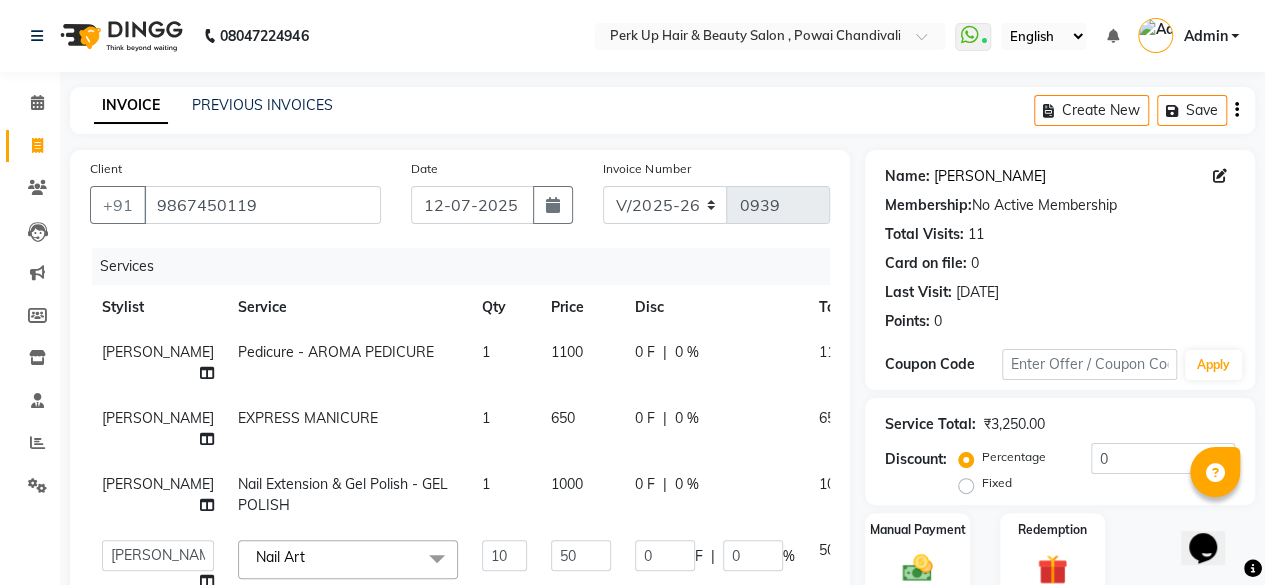 click on "[PERSON_NAME]" 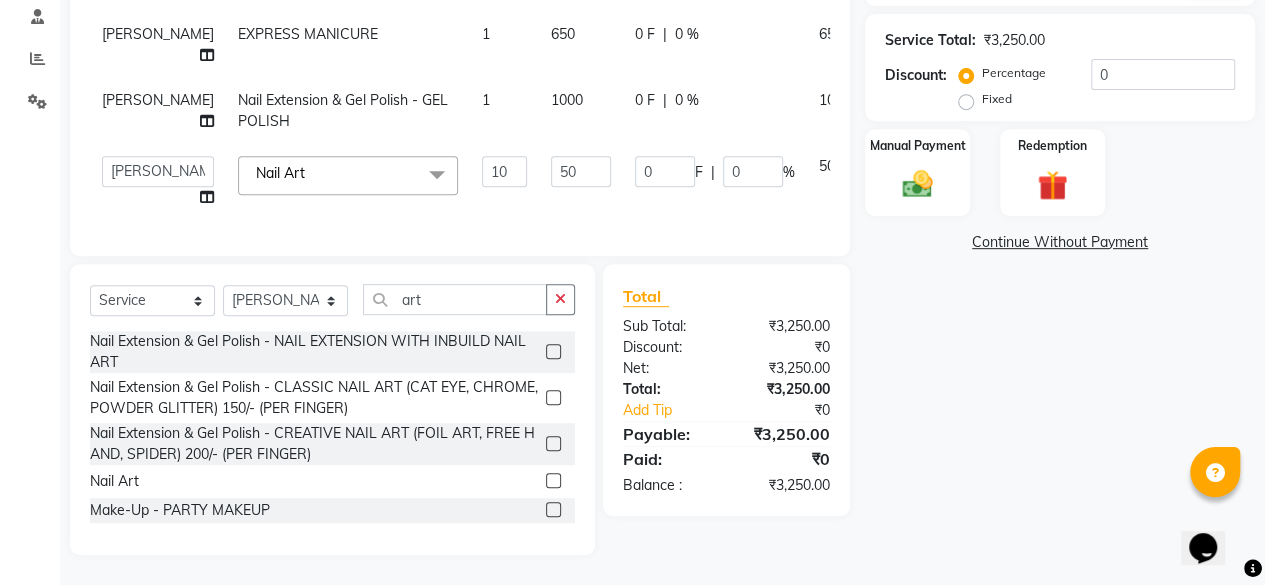scroll, scrollTop: 0, scrollLeft: 0, axis: both 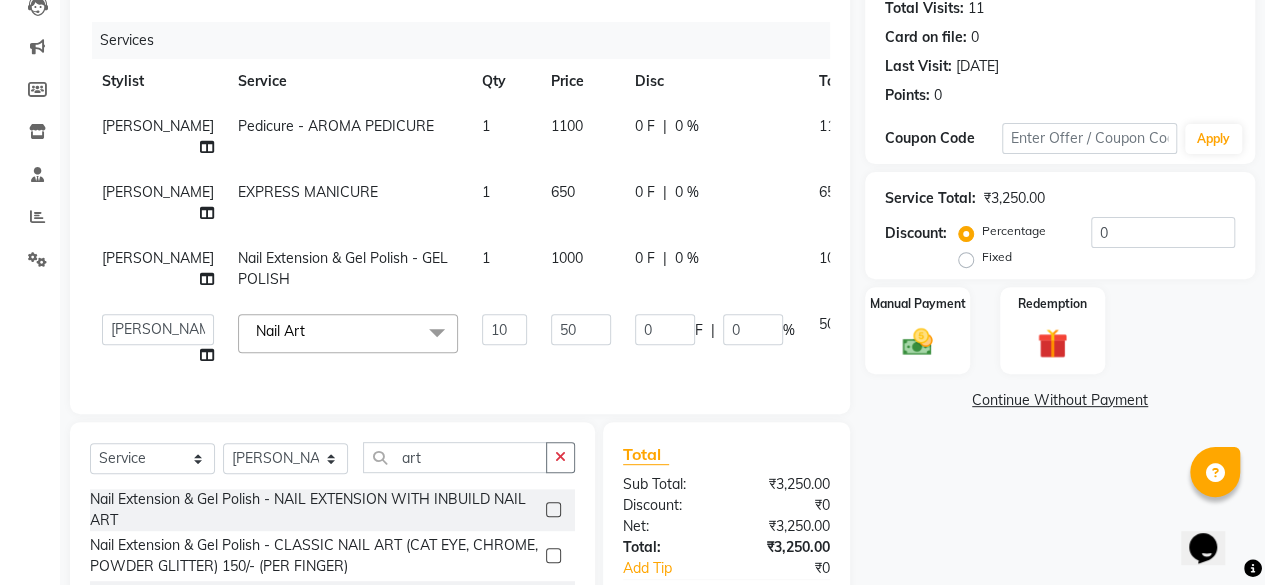 click on "1000" 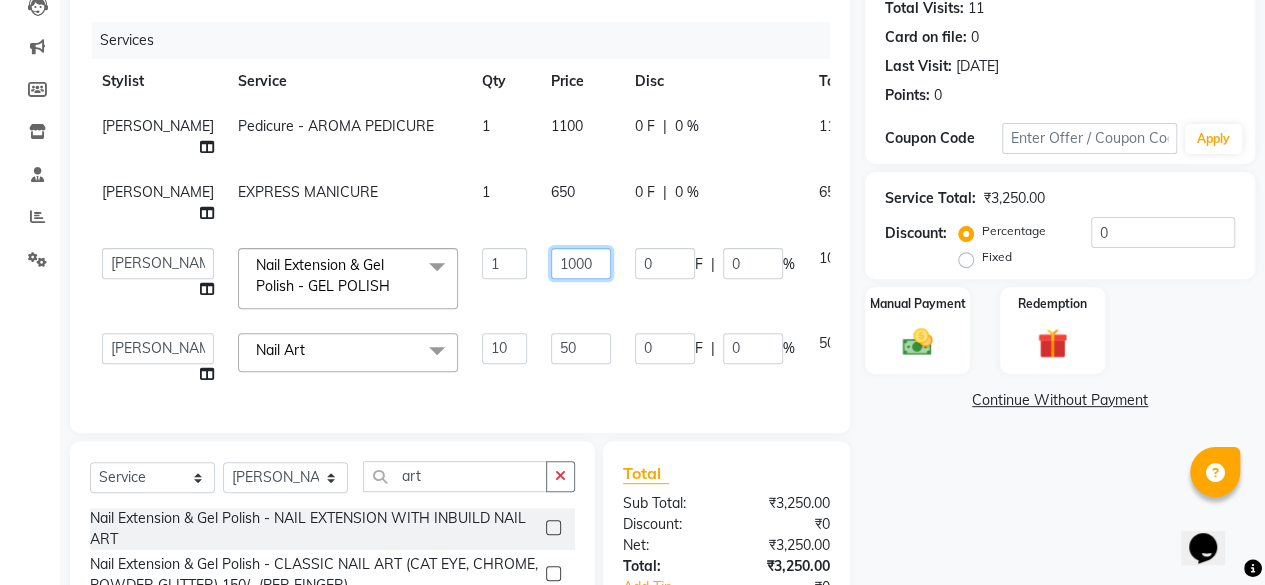 drag, startPoint x: 557, startPoint y: 281, endPoint x: 502, endPoint y: 285, distance: 55.145264 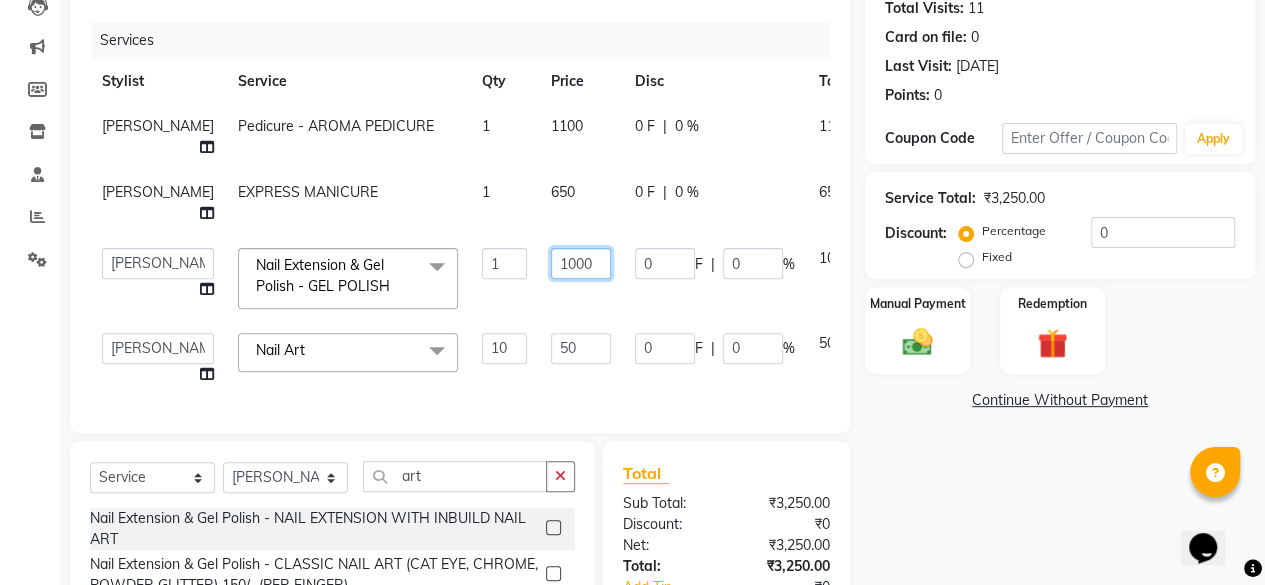 click on "1000" 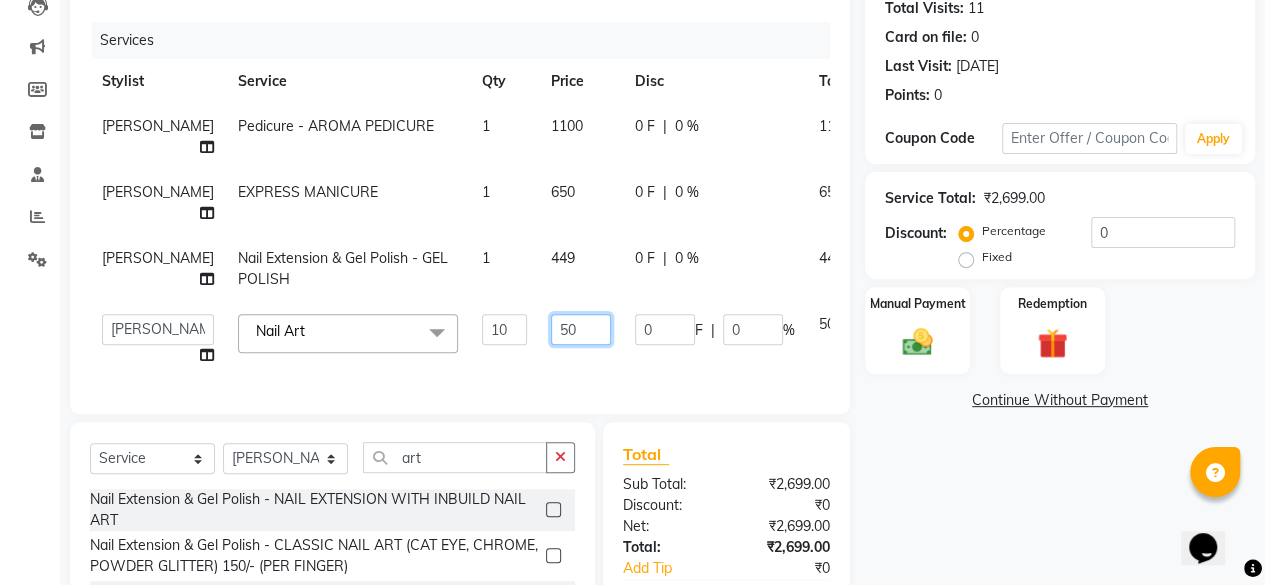 click on "50" 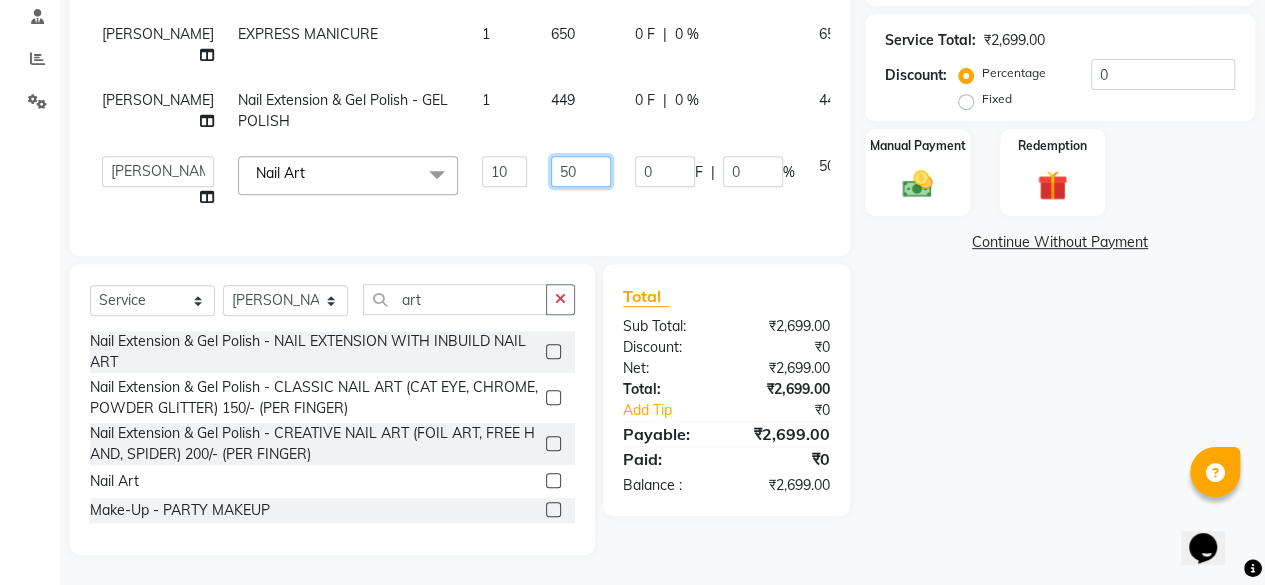 scroll, scrollTop: 440, scrollLeft: 0, axis: vertical 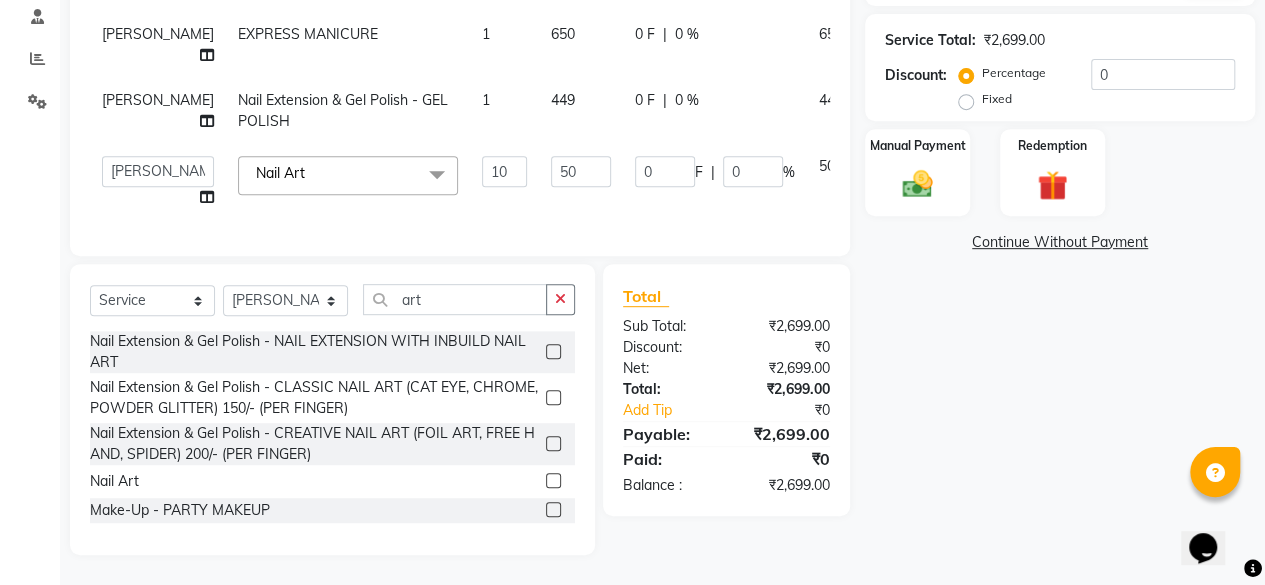 click on "Name: [PERSON_NAME] Membership:  No Active Membership  Total Visits:  11 Card on file:  0 Last Visit:   [DATE] Points:   0  Coupon Code Apply Service Total:  ₹2,699.00  Discount:  Percentage   Fixed  0 Manual Payment Redemption  Continue Without Payment" 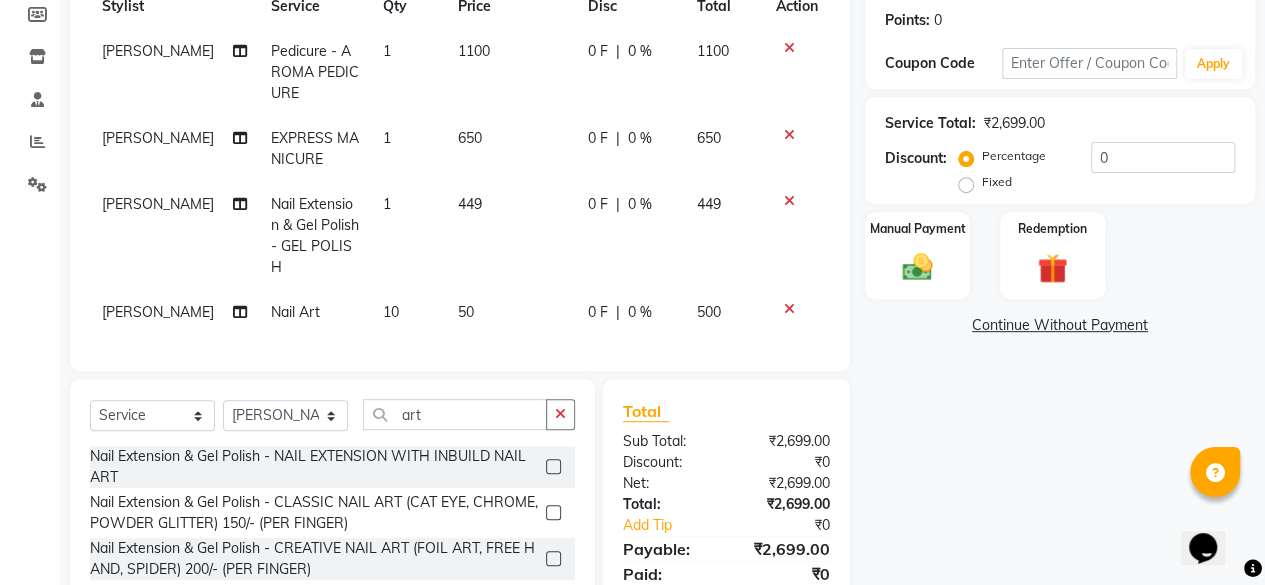 scroll, scrollTop: 289, scrollLeft: 0, axis: vertical 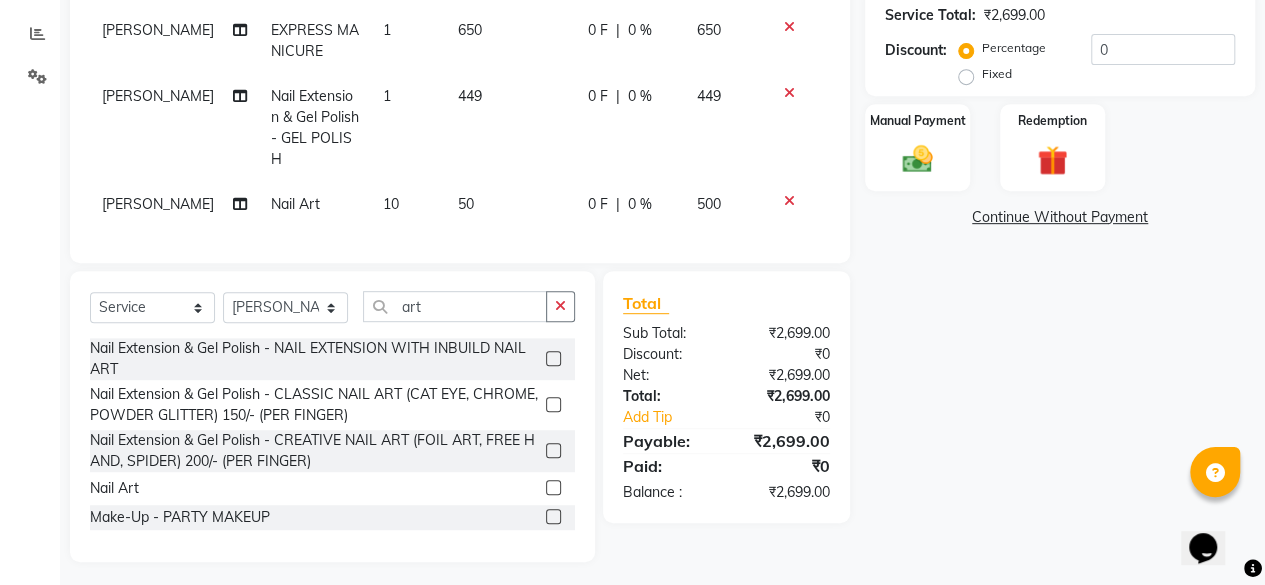 drag, startPoint x: 952, startPoint y: 171, endPoint x: 964, endPoint y: 195, distance: 26.832815 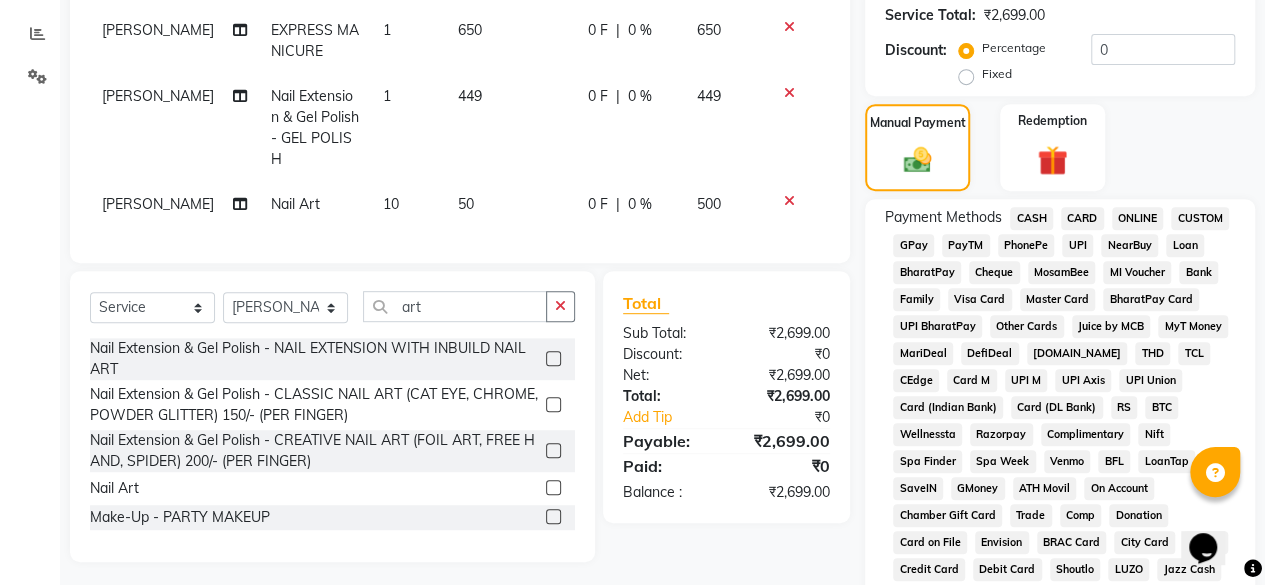 drag, startPoint x: 1077, startPoint y: 241, endPoint x: 1074, endPoint y: 264, distance: 23.194826 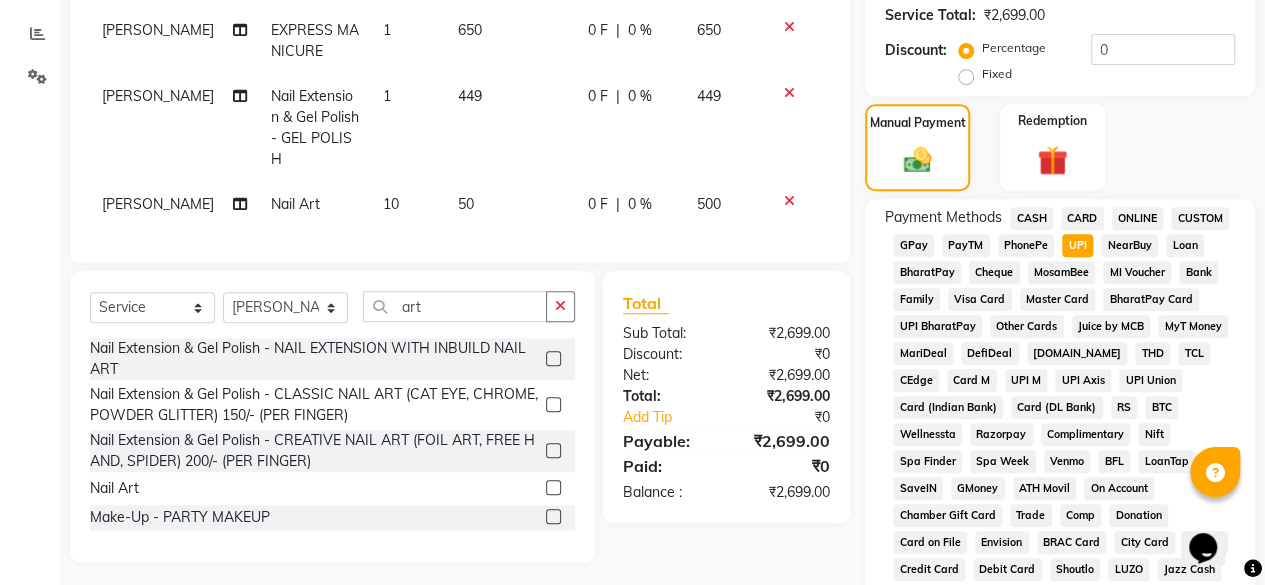scroll, scrollTop: 921, scrollLeft: 0, axis: vertical 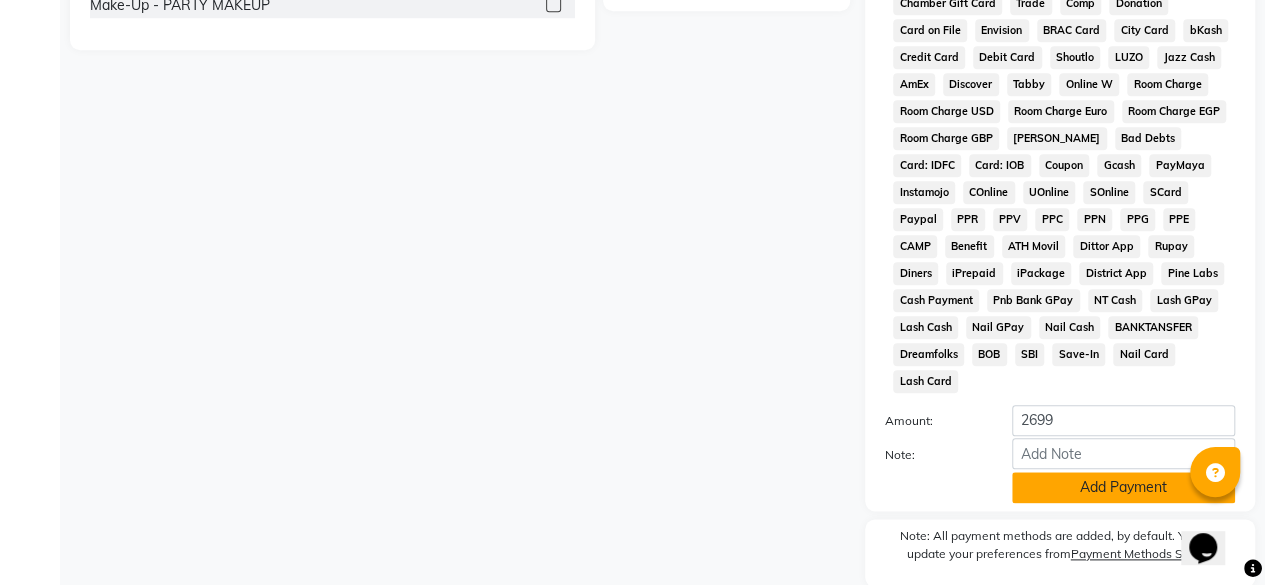 click on "Add Payment" 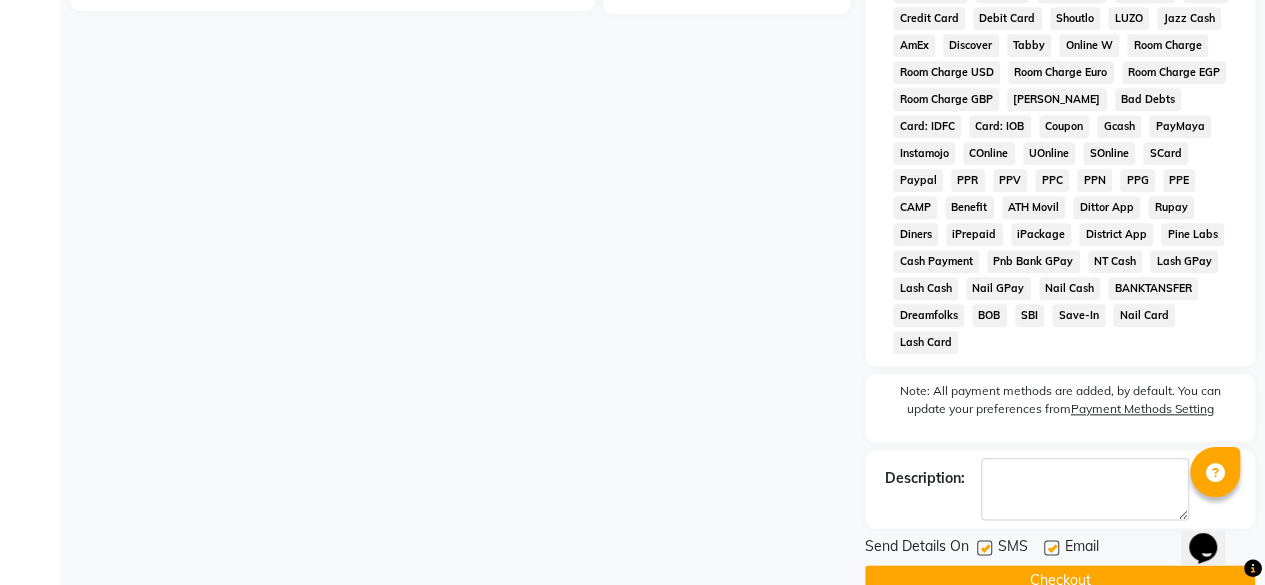 scroll, scrollTop: 978, scrollLeft: 0, axis: vertical 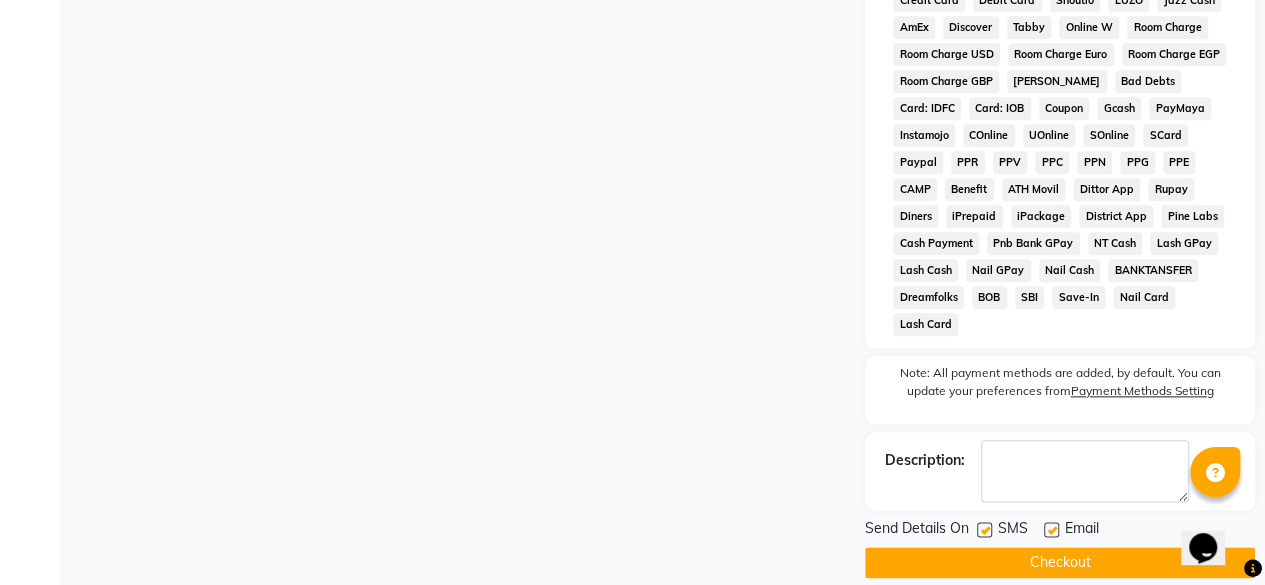 drag, startPoint x: 1054, startPoint y: 508, endPoint x: 1030, endPoint y: 508, distance: 24 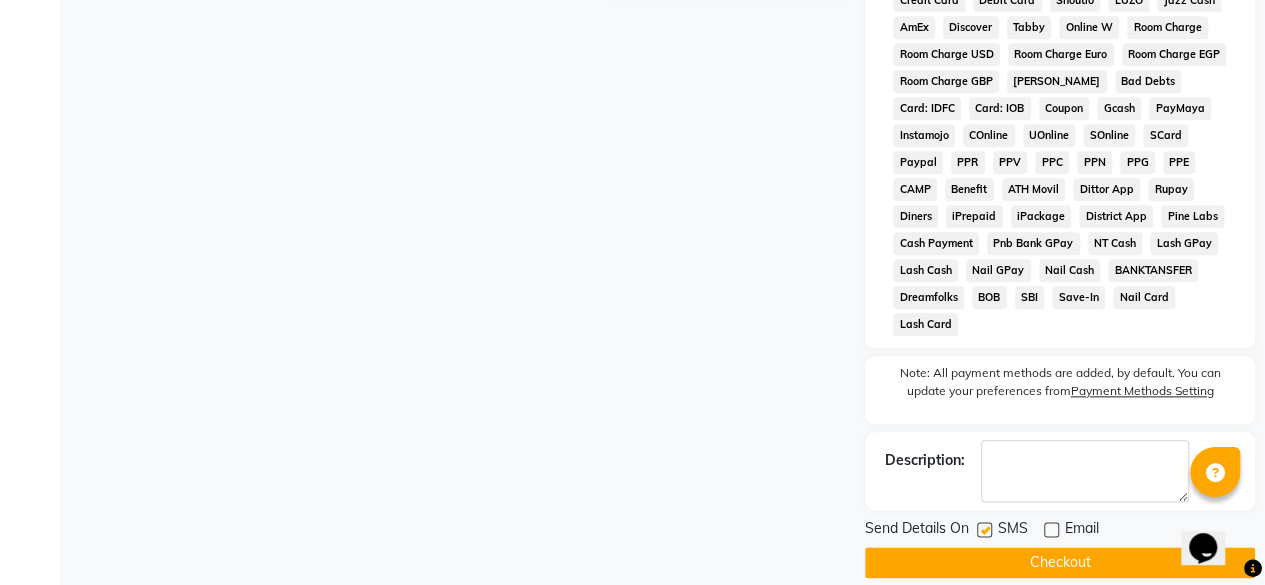 click 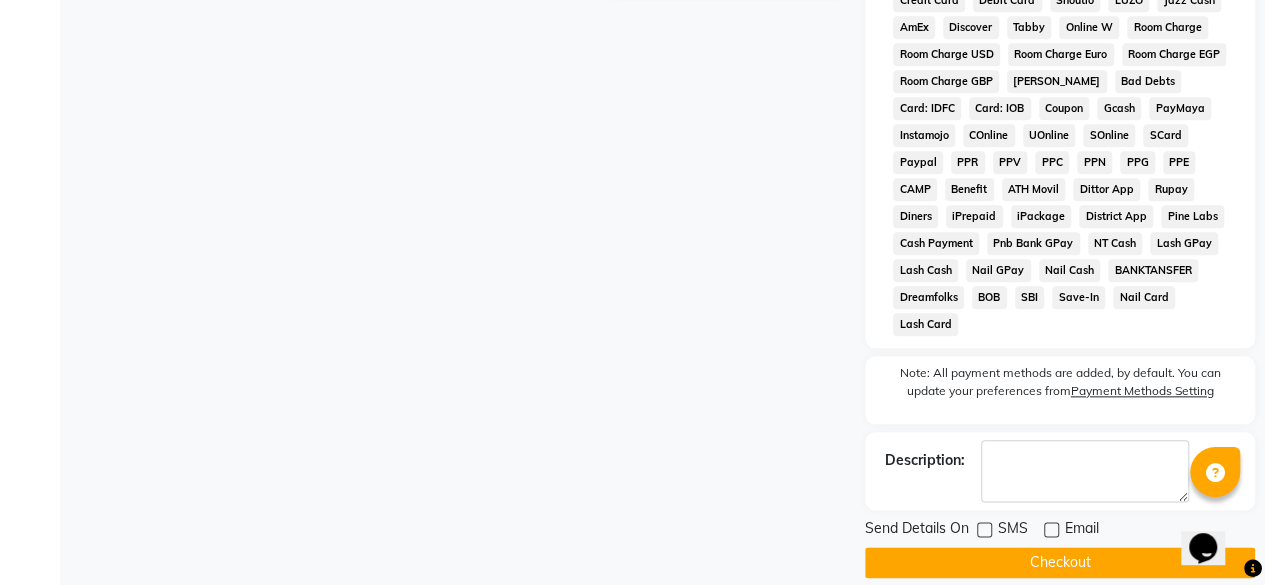 click on "Checkout" 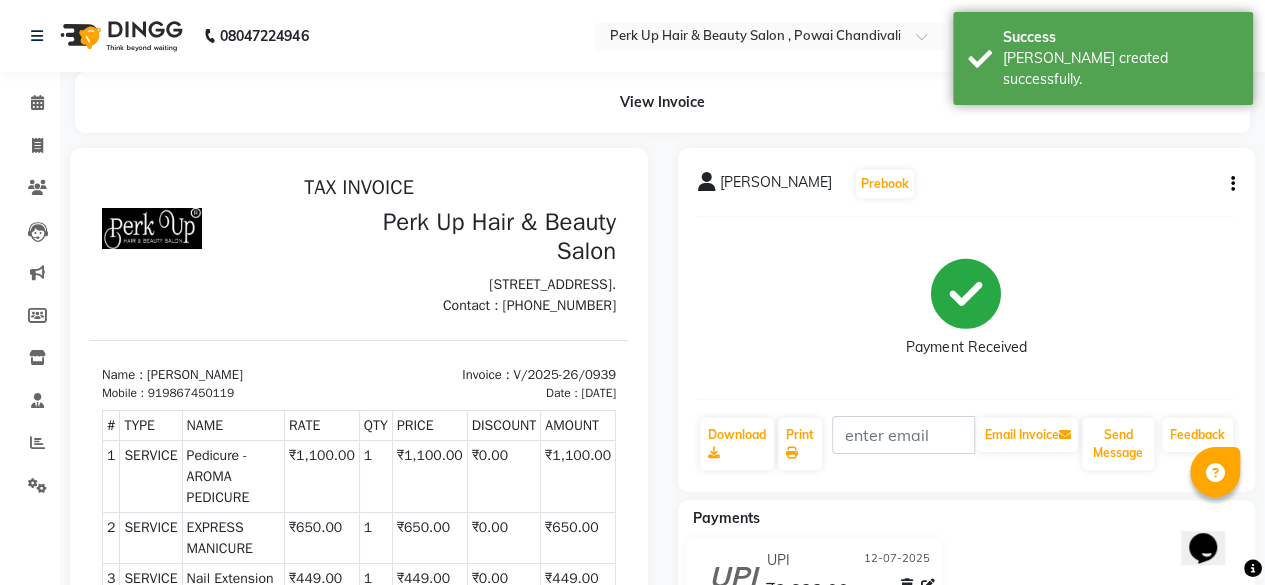 scroll, scrollTop: 0, scrollLeft: 0, axis: both 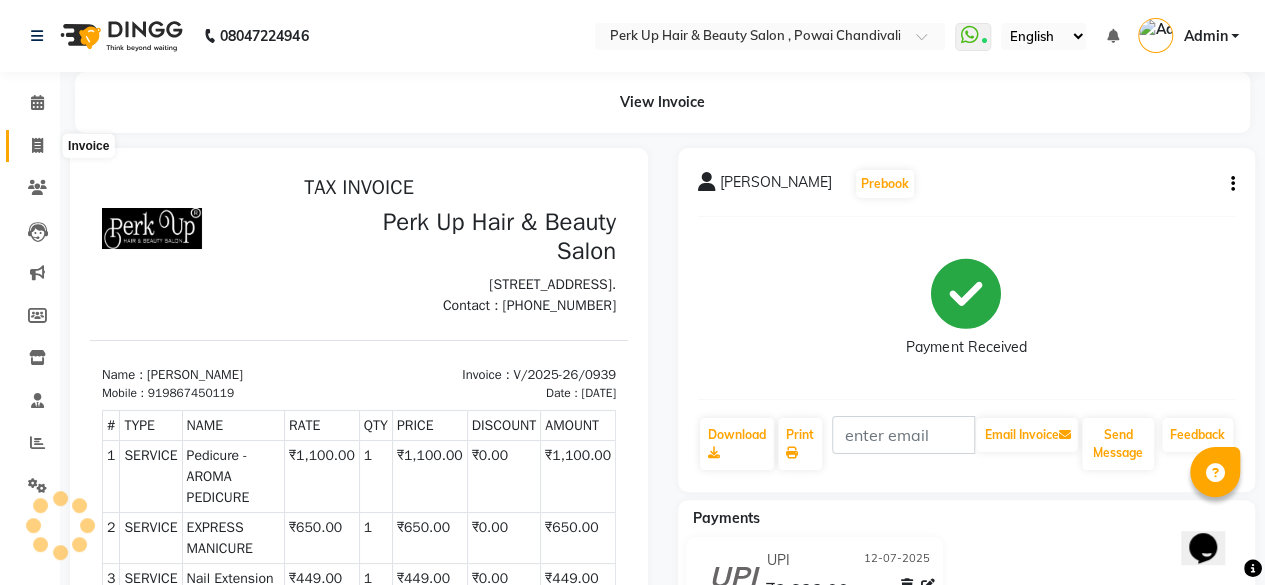 click 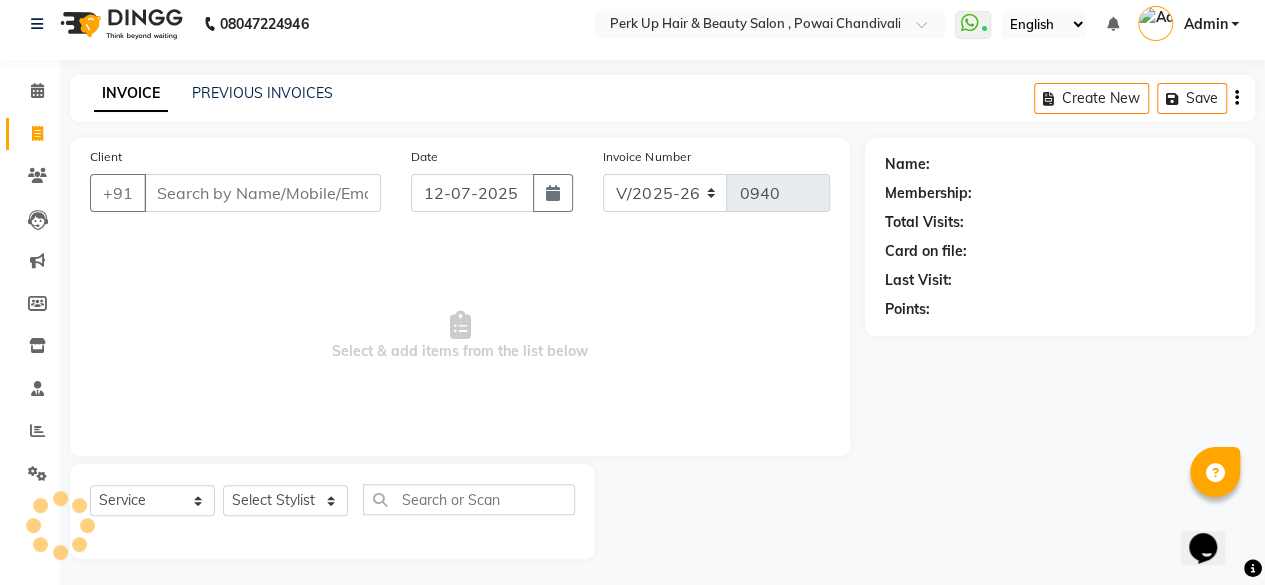 scroll, scrollTop: 15, scrollLeft: 0, axis: vertical 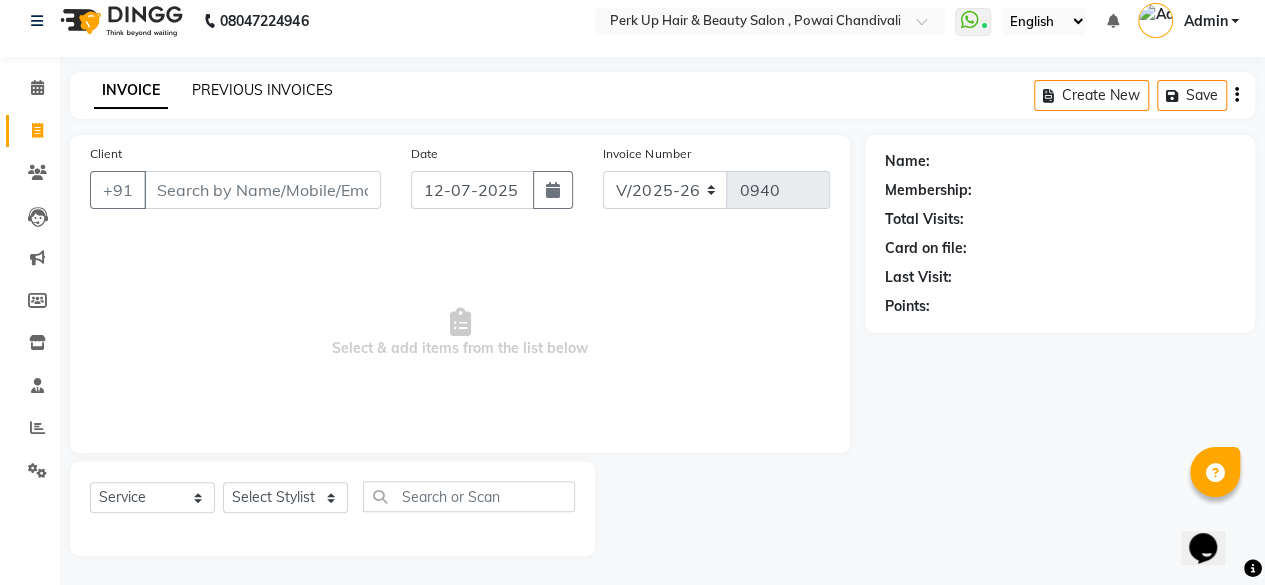 click on "PREVIOUS INVOICES" 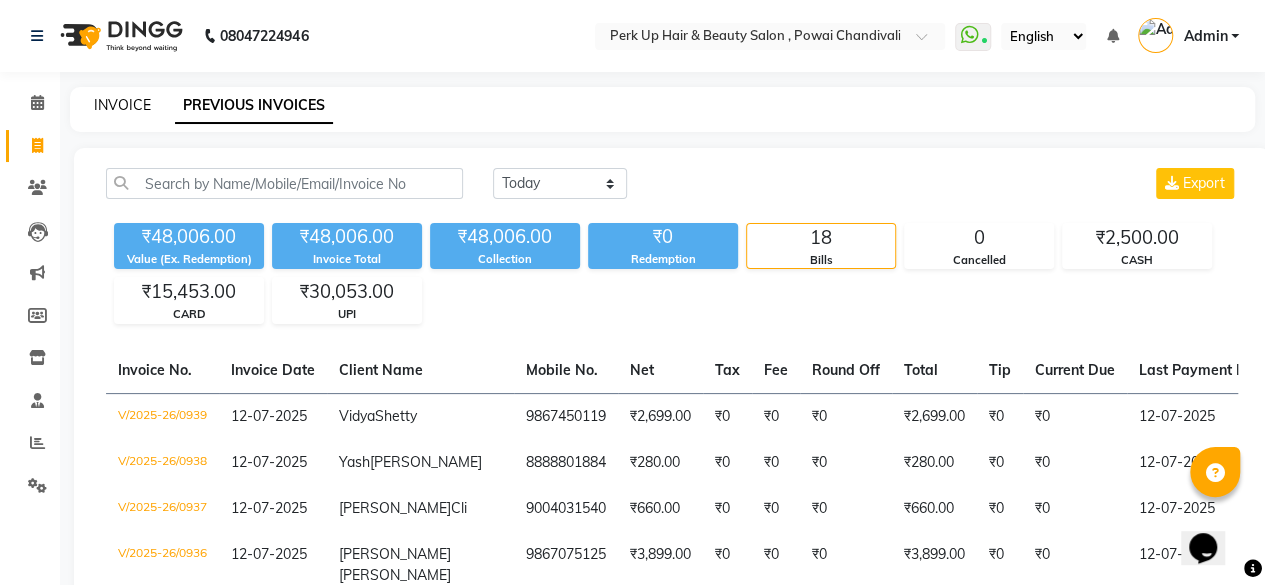 click on "INVOICE" 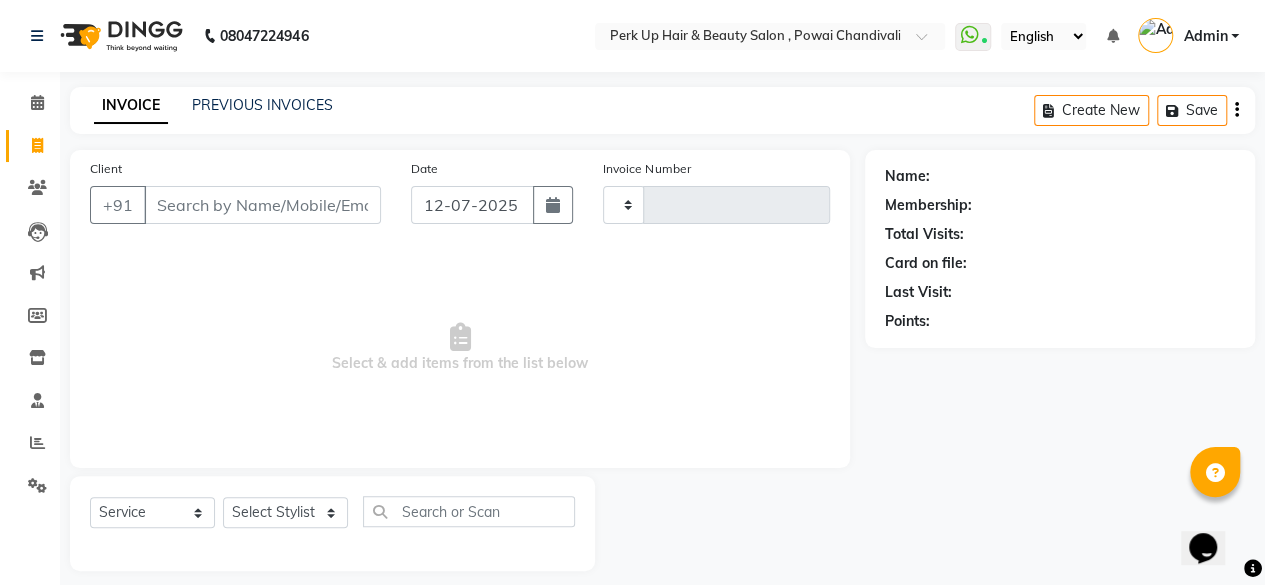 scroll, scrollTop: 15, scrollLeft: 0, axis: vertical 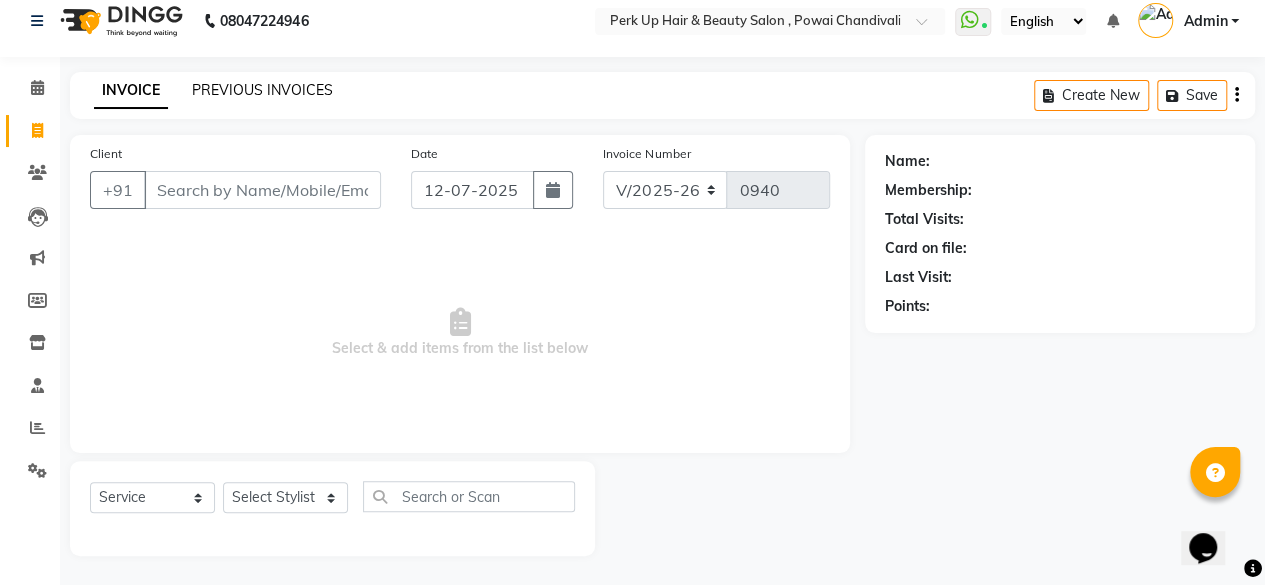 click on "PREVIOUS INVOICES" 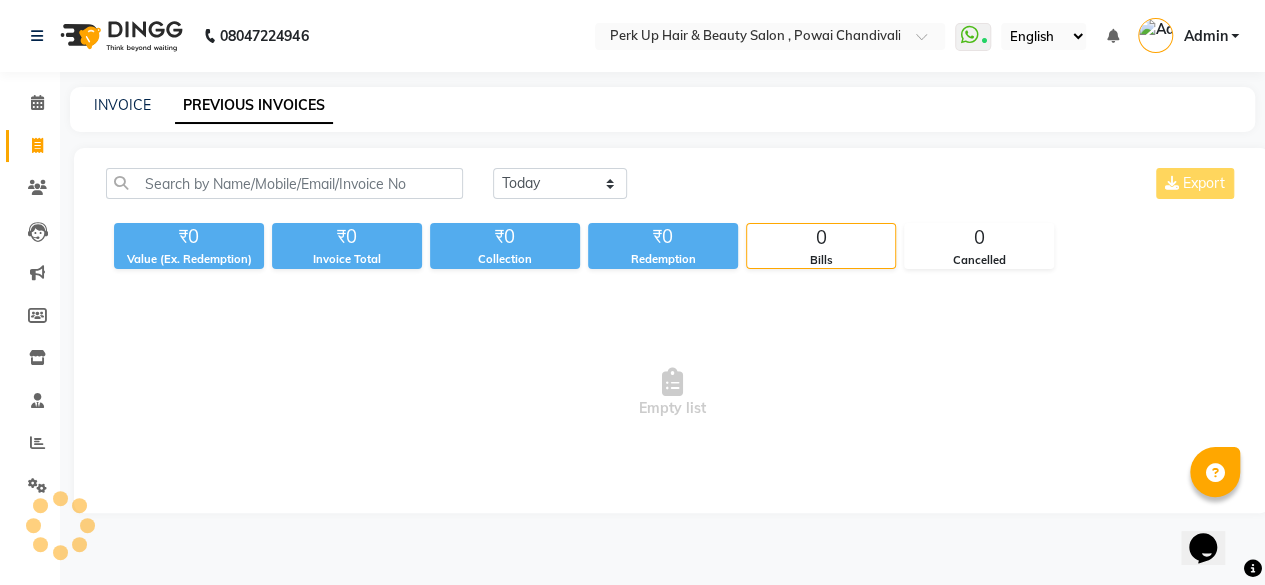 scroll, scrollTop: 0, scrollLeft: 0, axis: both 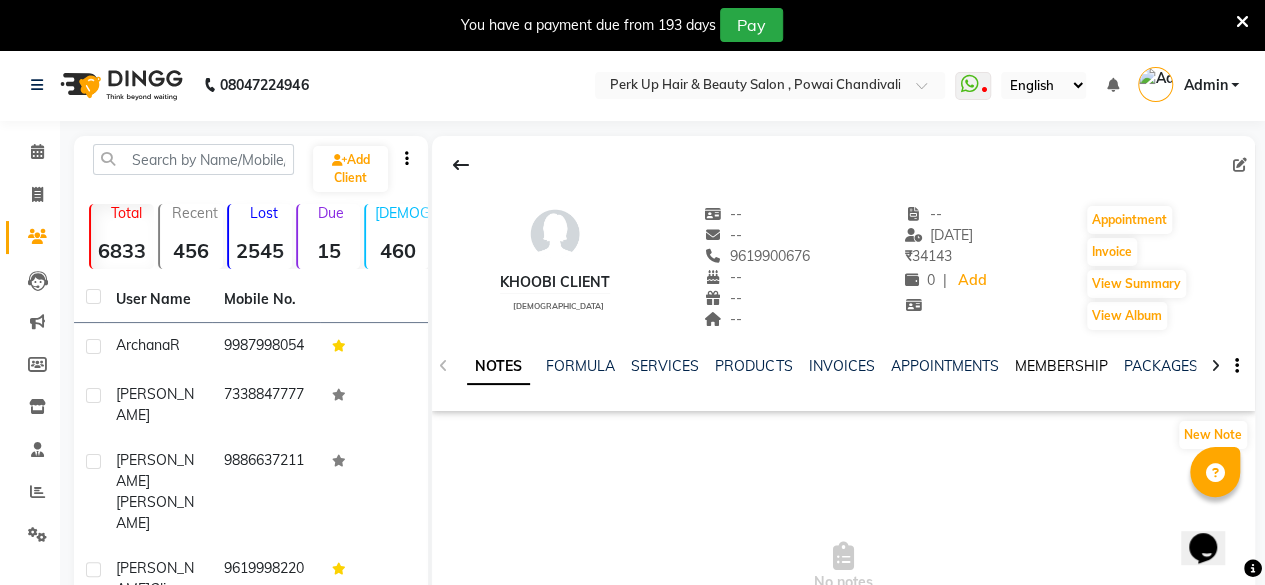 click on "MEMBERSHIP" 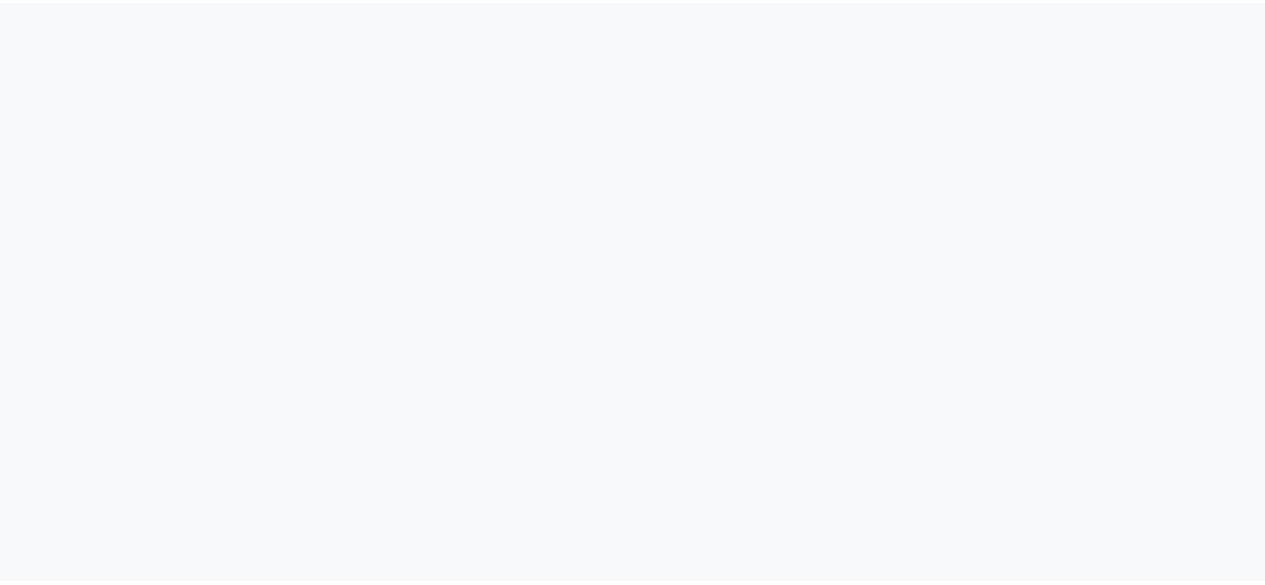 scroll, scrollTop: 0, scrollLeft: 0, axis: both 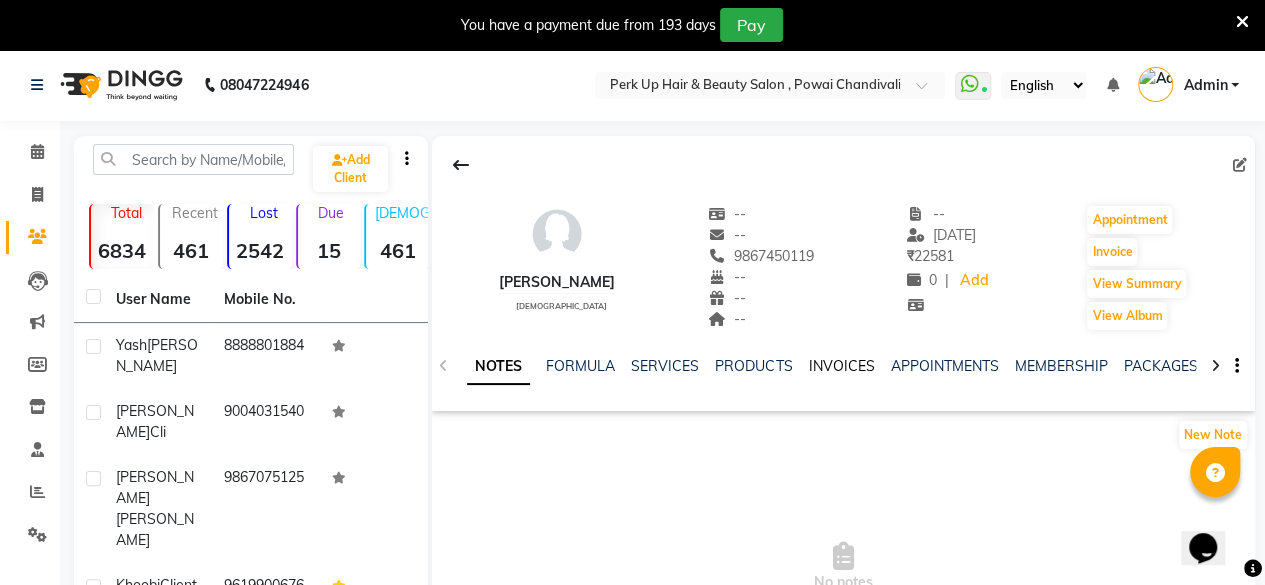 click on "INVOICES" 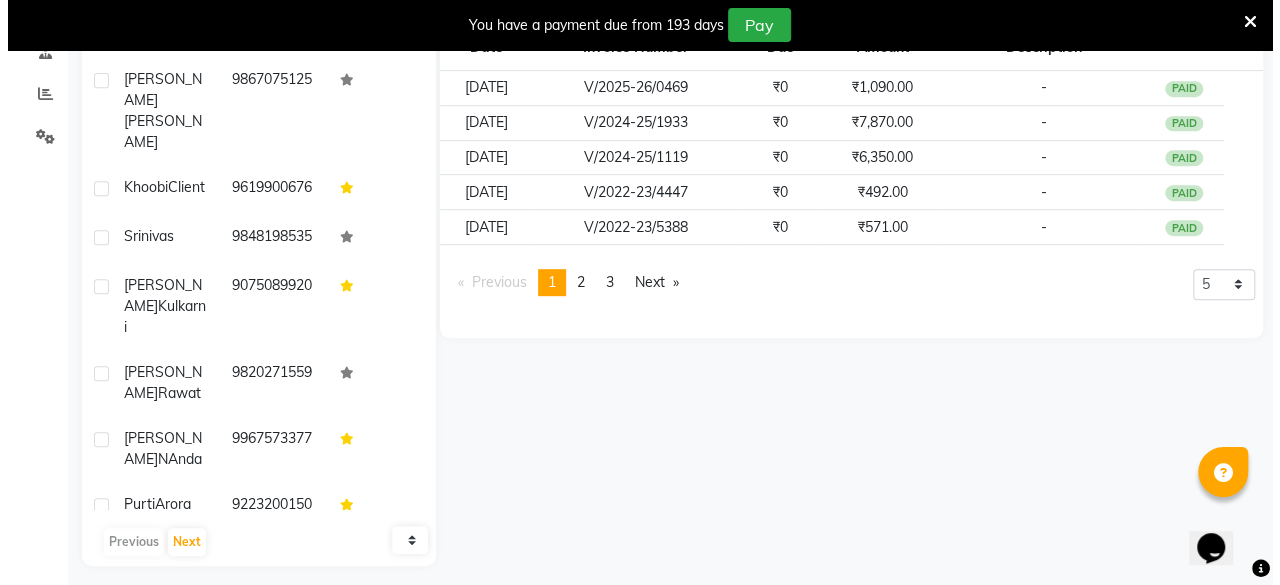 scroll, scrollTop: 0, scrollLeft: 0, axis: both 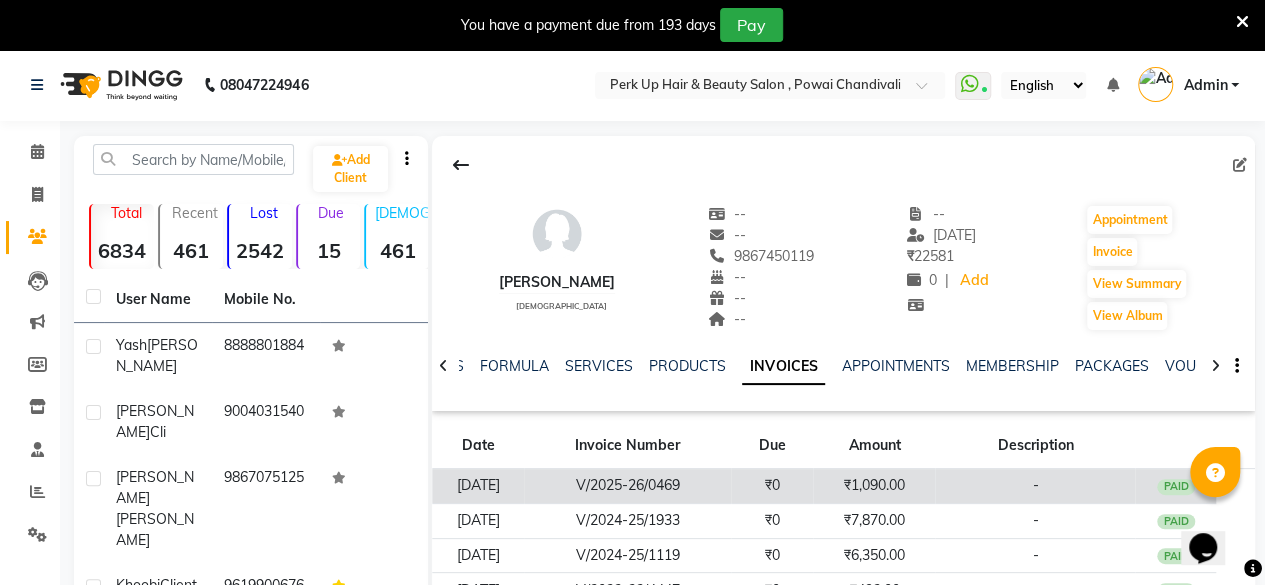 click on "₹1,090.00" 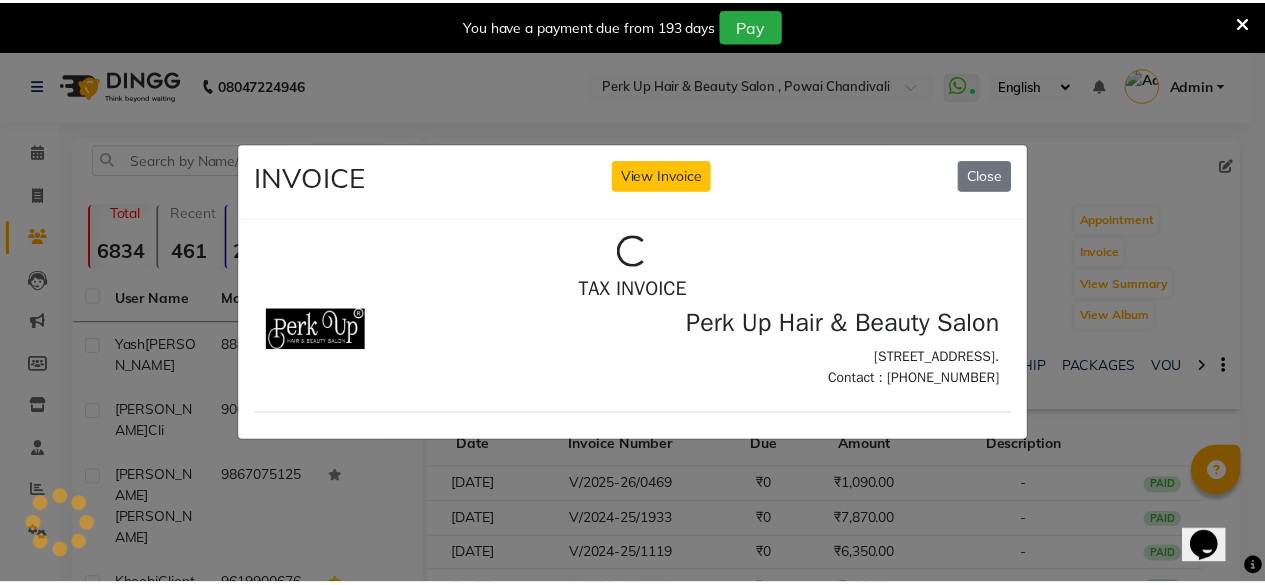 scroll, scrollTop: 0, scrollLeft: 0, axis: both 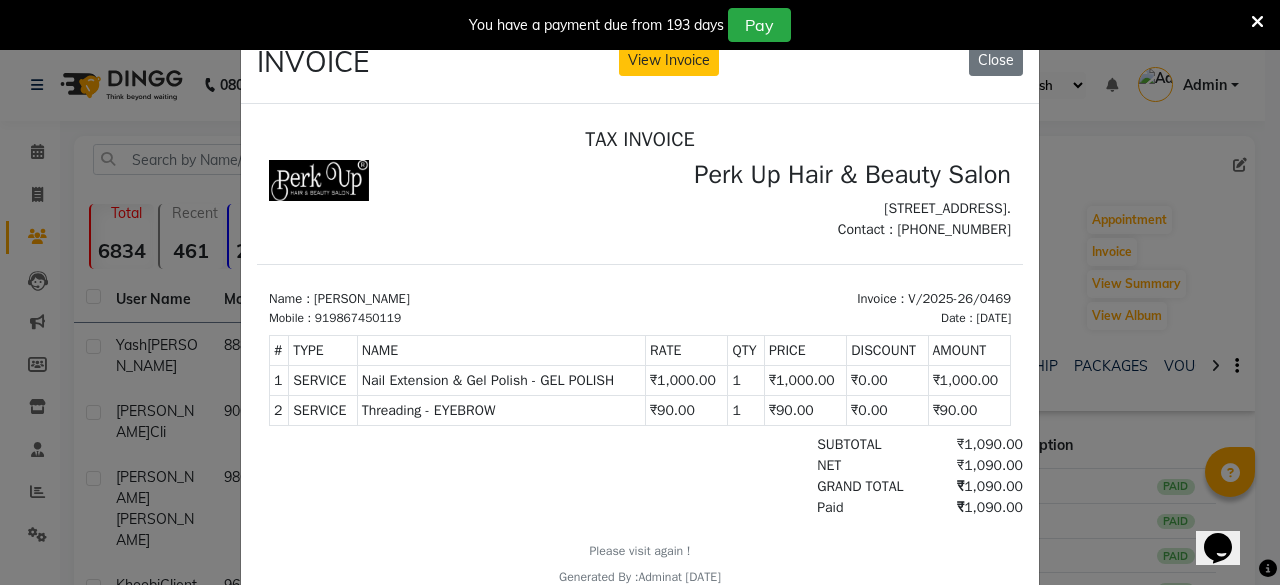 click on "INVOICE View Invoice Close" 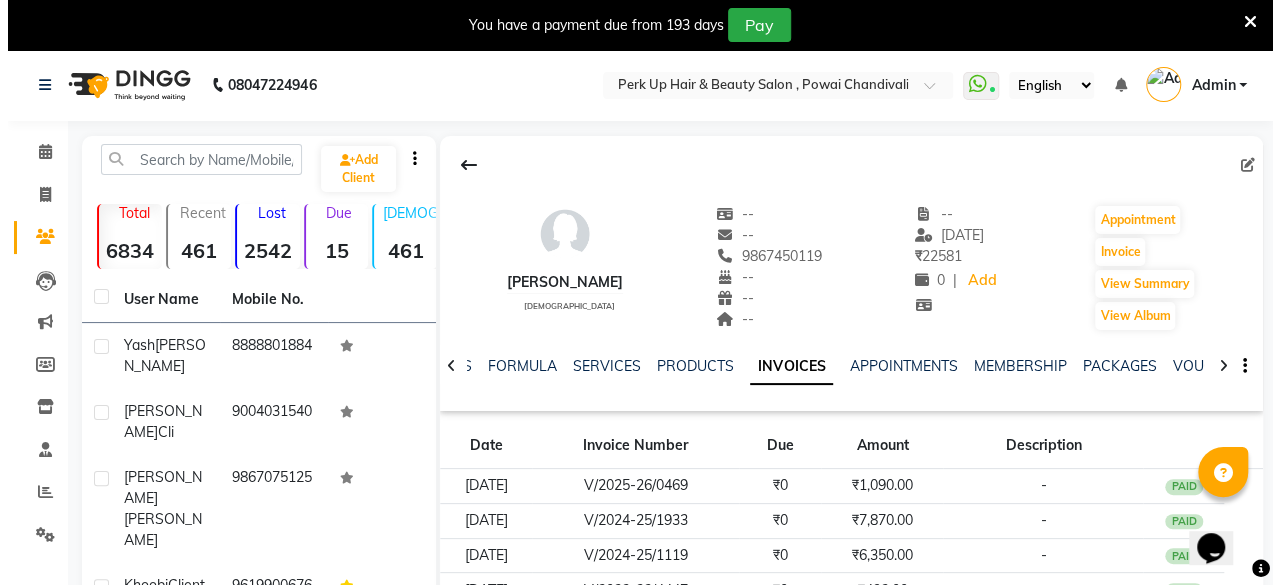 scroll, scrollTop: 398, scrollLeft: 0, axis: vertical 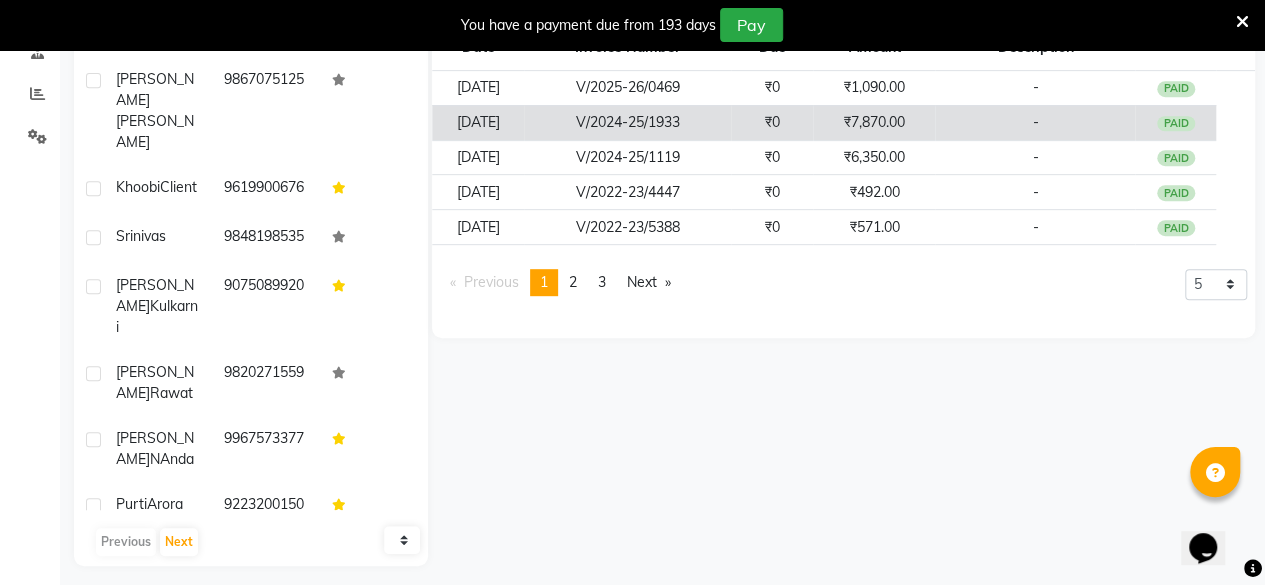 click on "₹7,870.00" 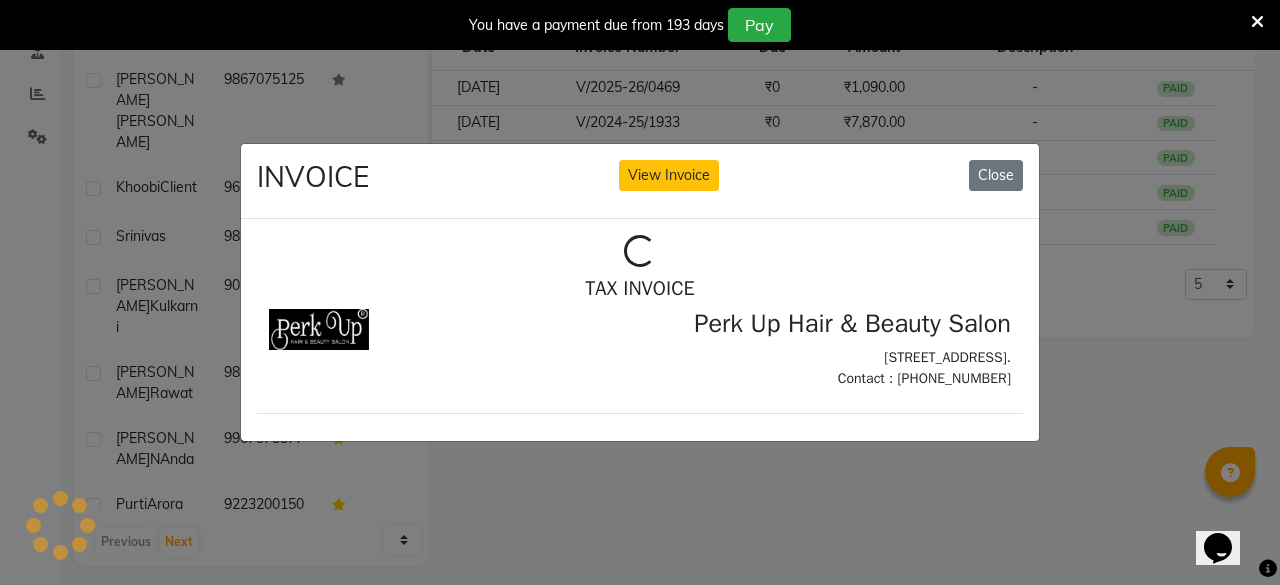 scroll, scrollTop: 0, scrollLeft: 0, axis: both 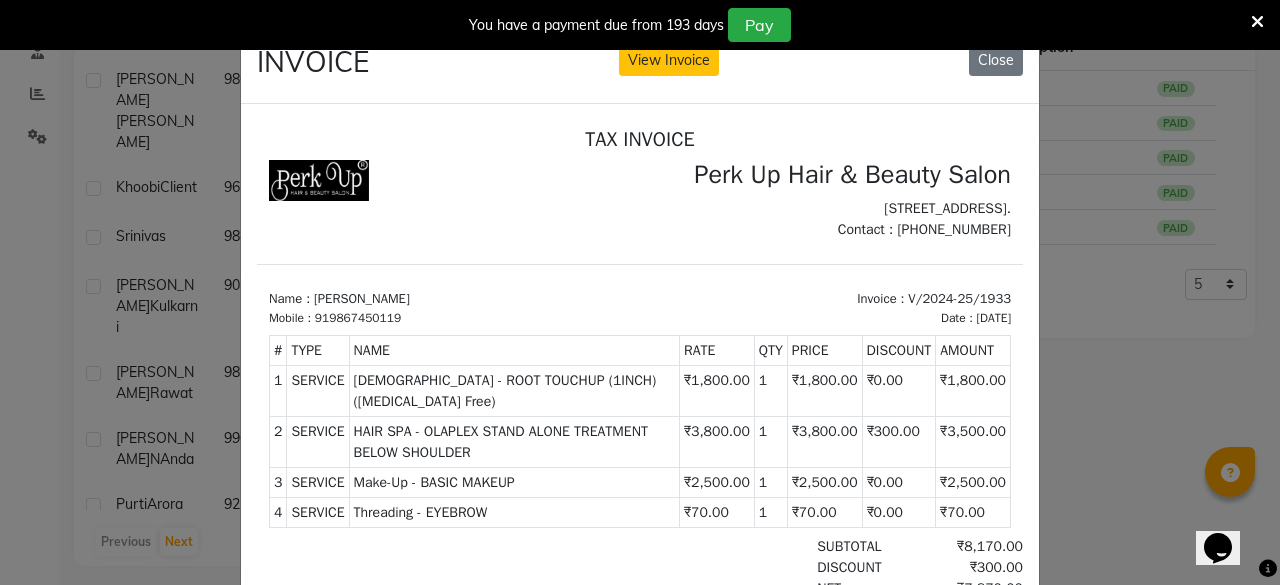 click on "INVOICE View Invoice Close" 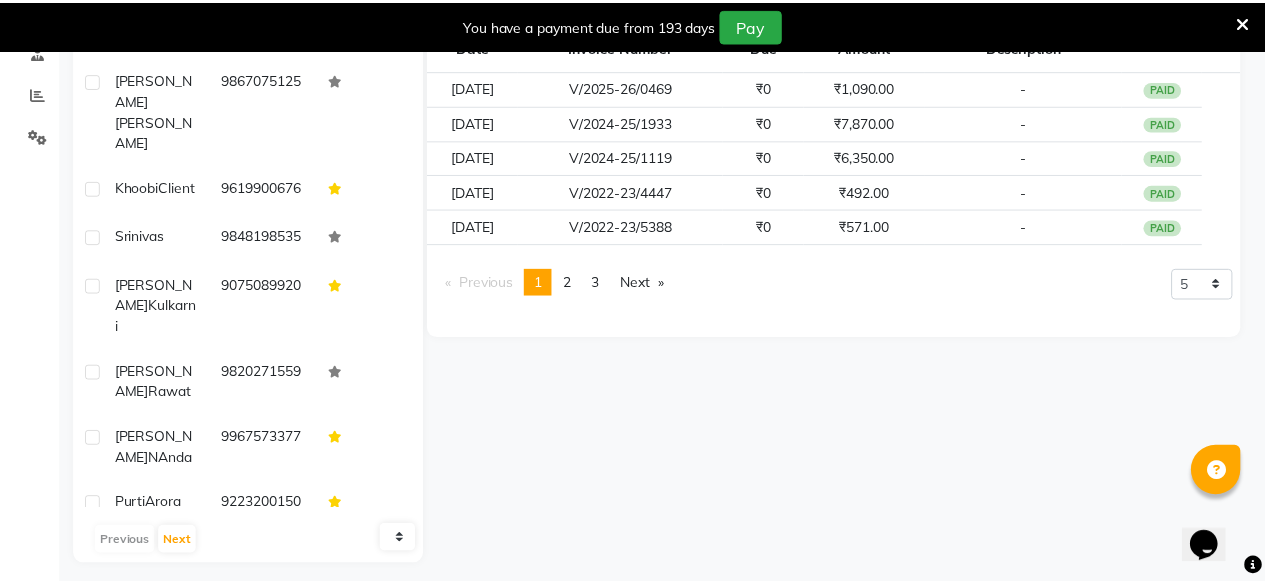 scroll, scrollTop: 381, scrollLeft: 0, axis: vertical 